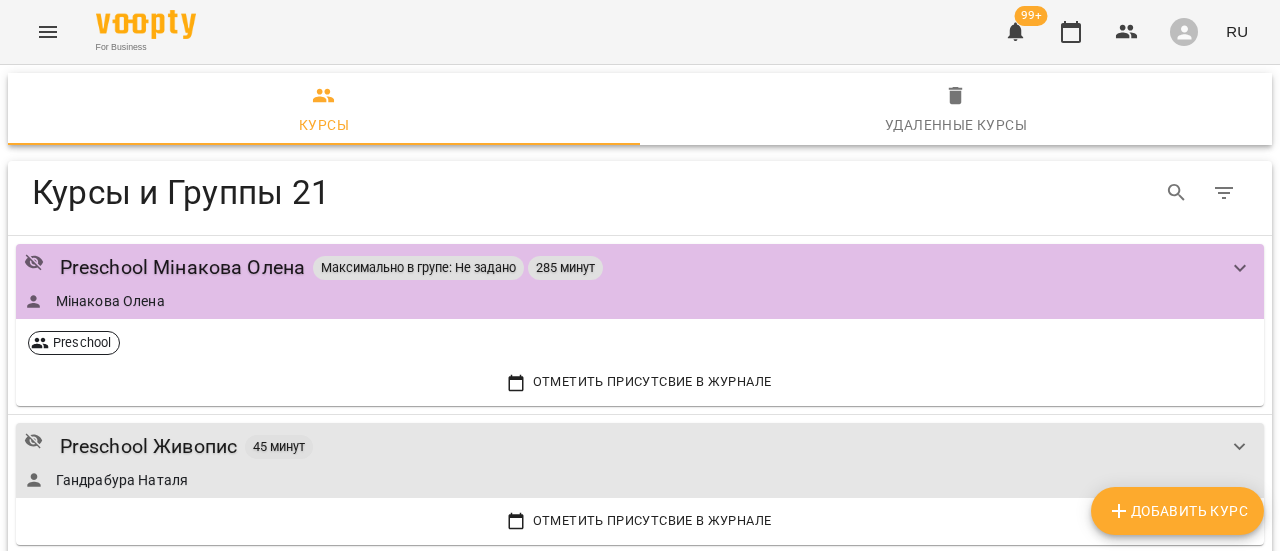 scroll, scrollTop: 0, scrollLeft: 0, axis: both 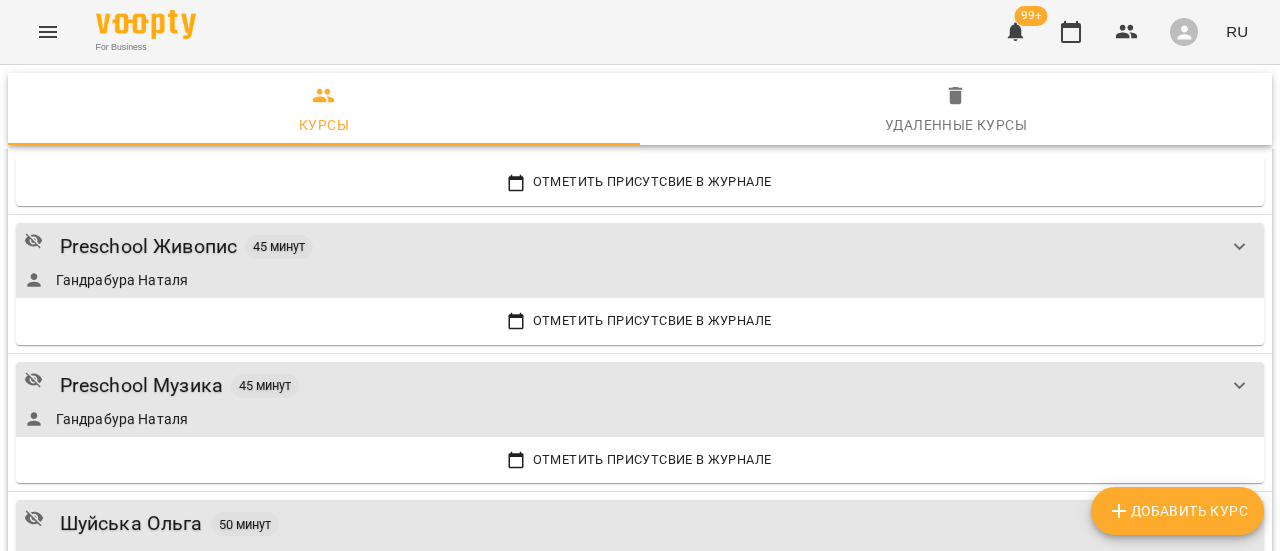 click 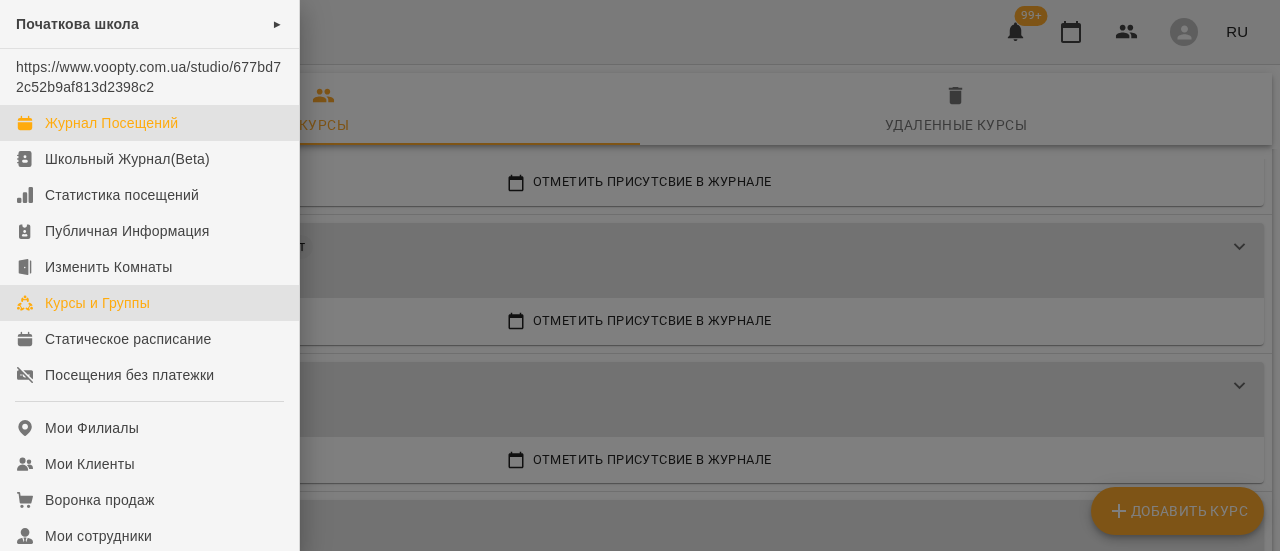 click on "Журнал Посещений" at bounding box center [111, 123] 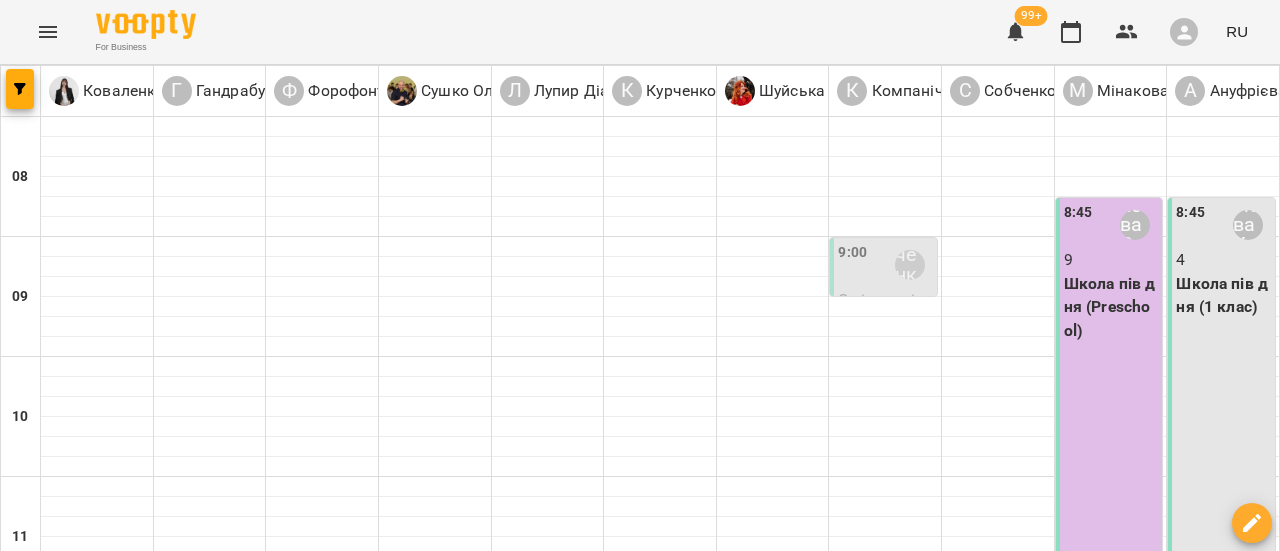 click on "пт 11 июля" at bounding box center (947, 1589) 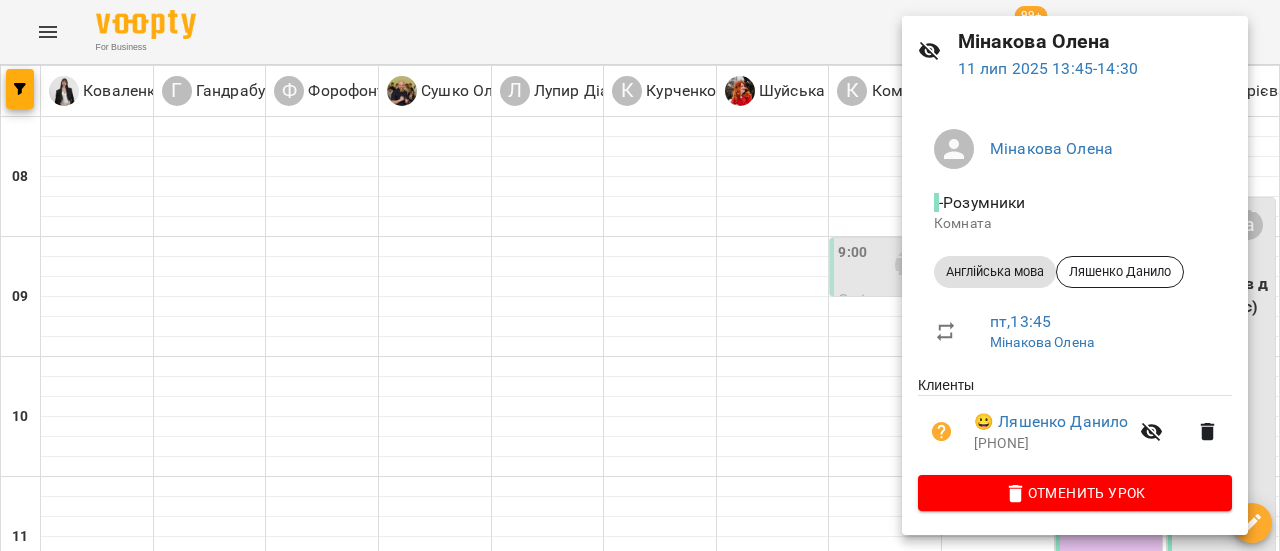 scroll, scrollTop: 0, scrollLeft: 0, axis: both 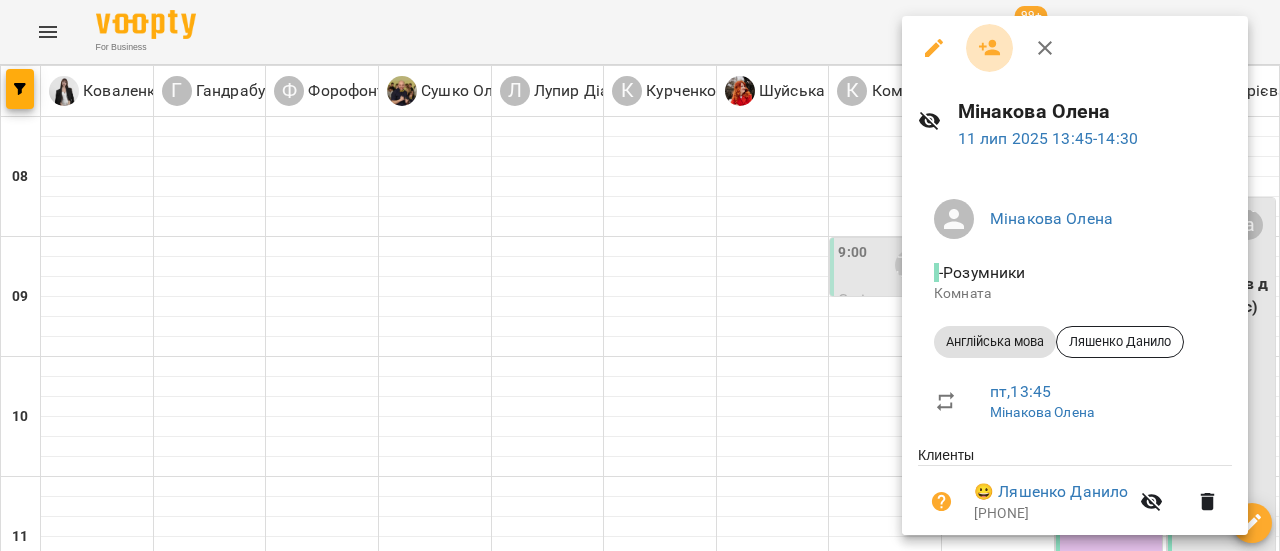 click 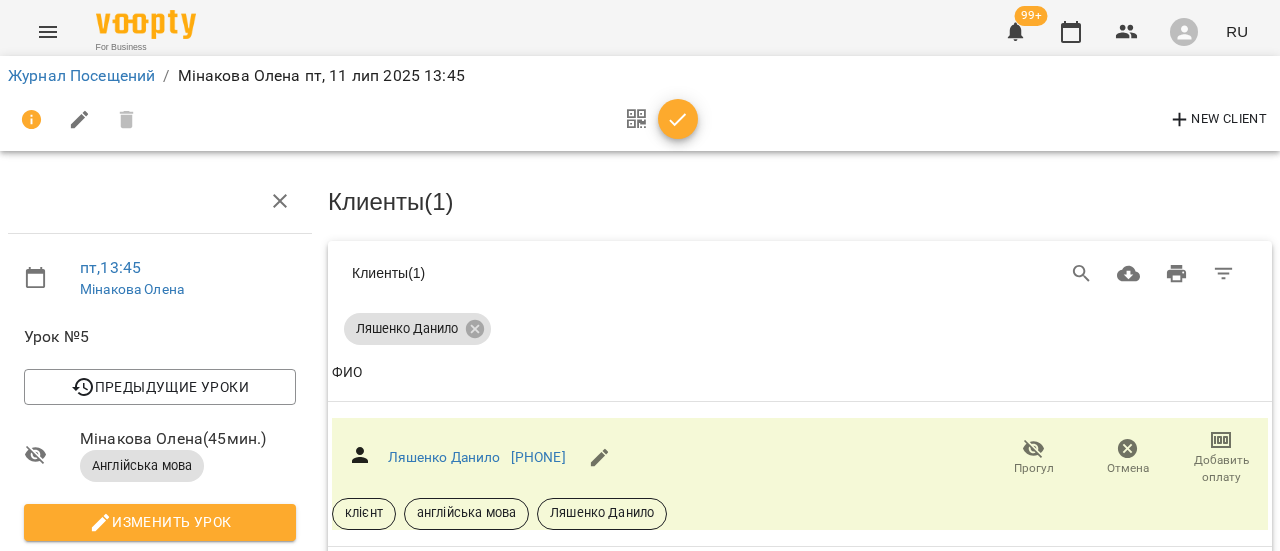 scroll, scrollTop: 0, scrollLeft: 0, axis: both 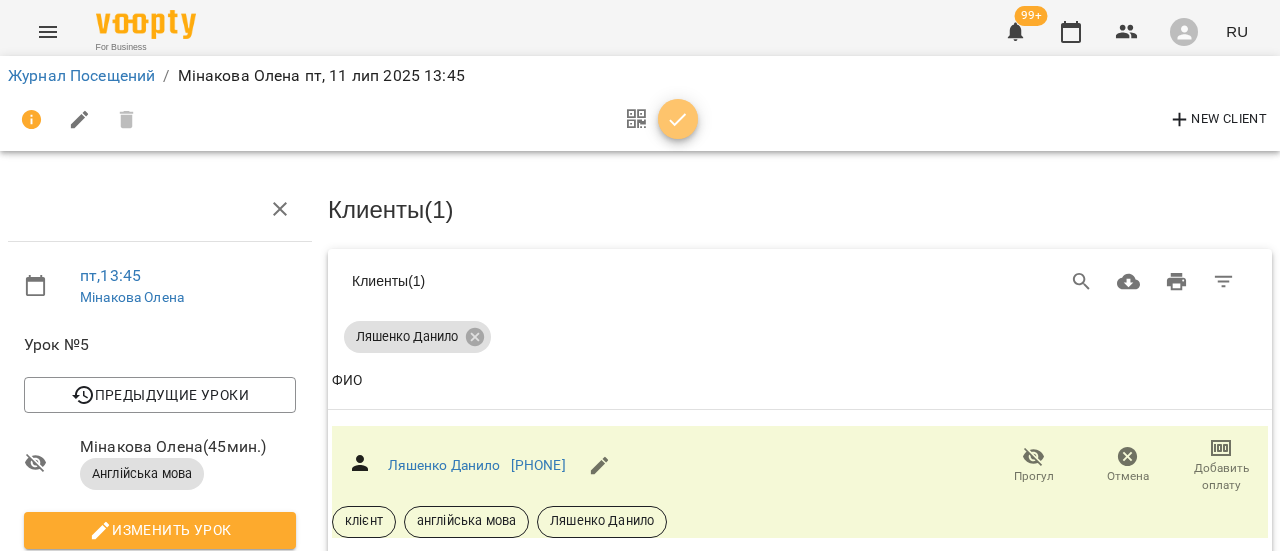 click 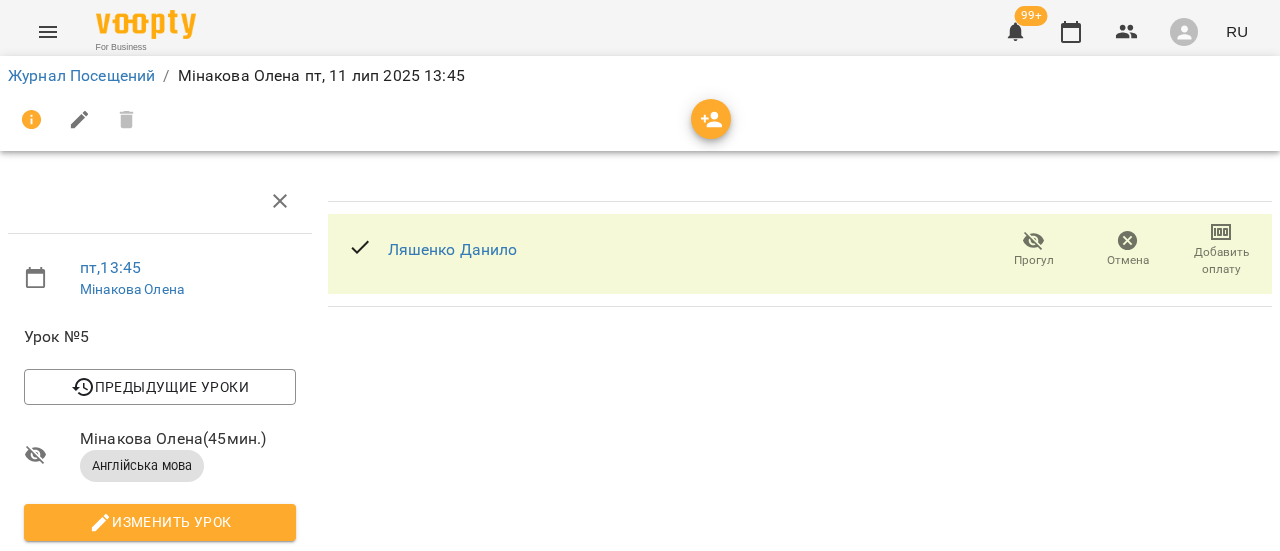scroll, scrollTop: 0, scrollLeft: 0, axis: both 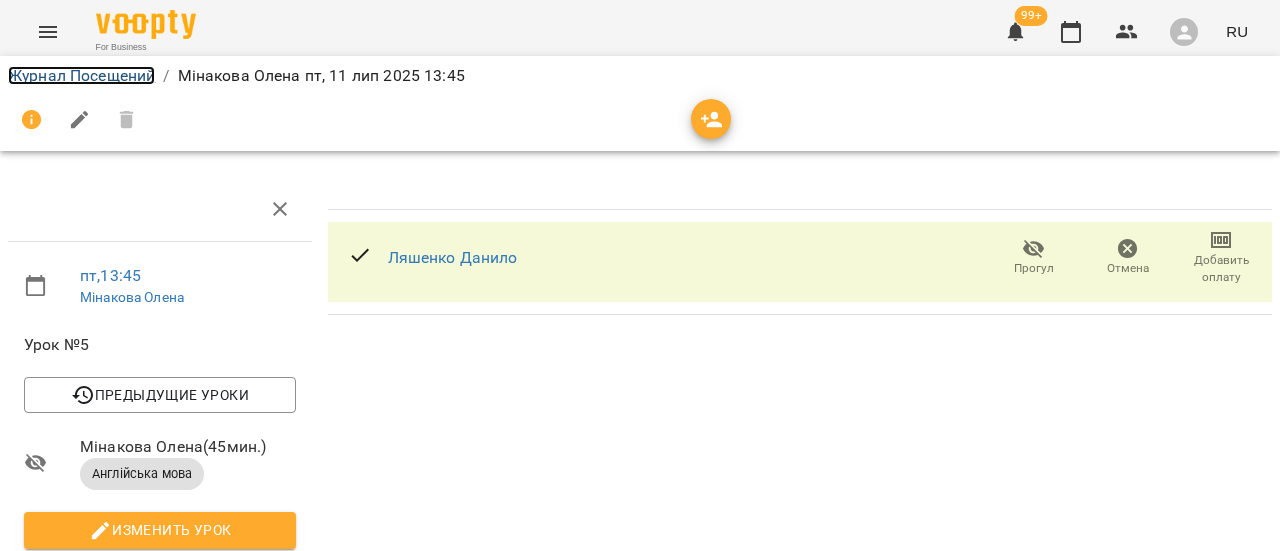 click on "Журнал Посещений" at bounding box center (81, 75) 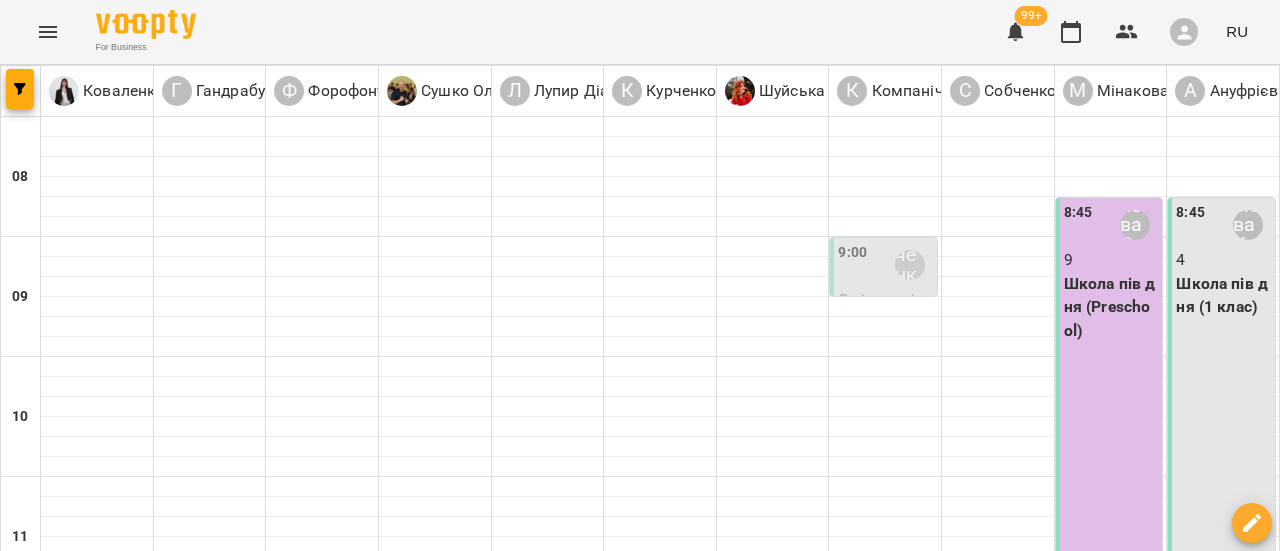 scroll, scrollTop: 600, scrollLeft: 0, axis: vertical 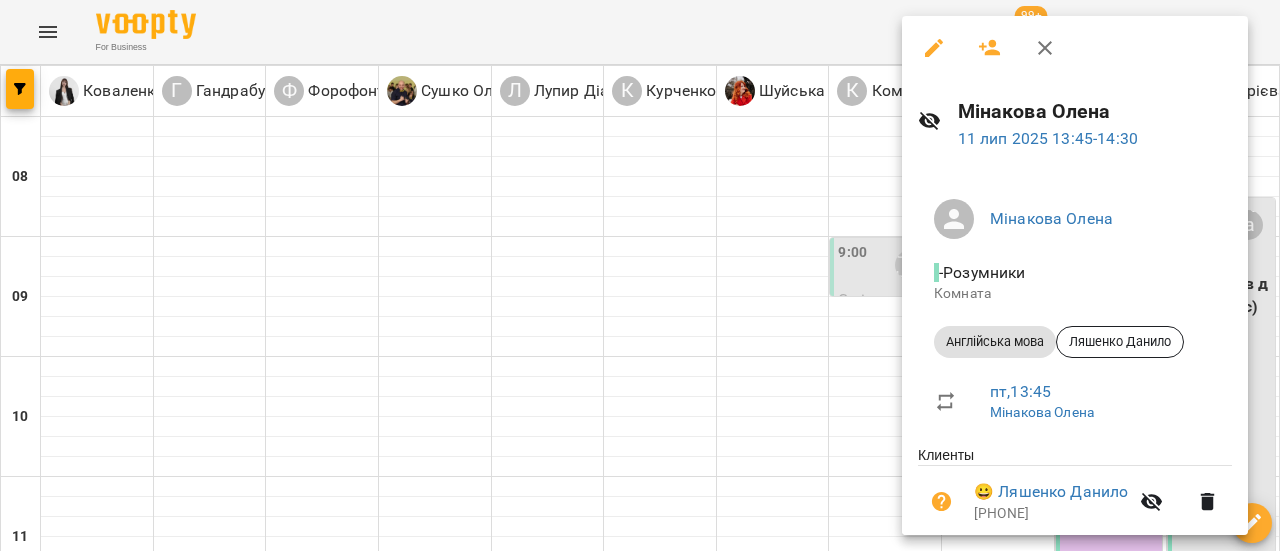 click 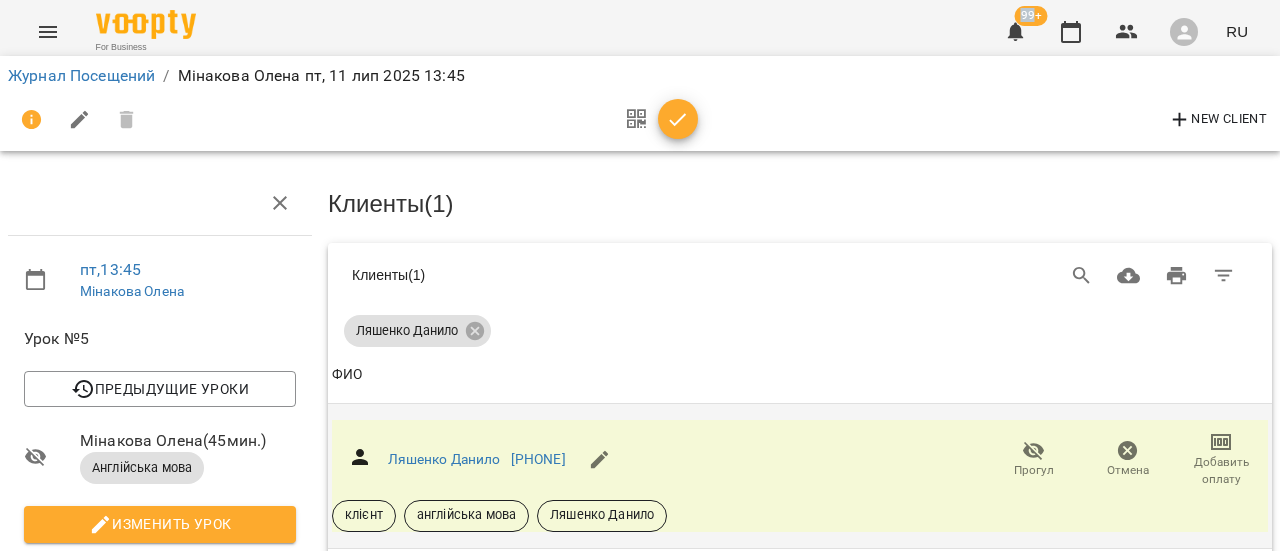 scroll, scrollTop: 0, scrollLeft: 0, axis: both 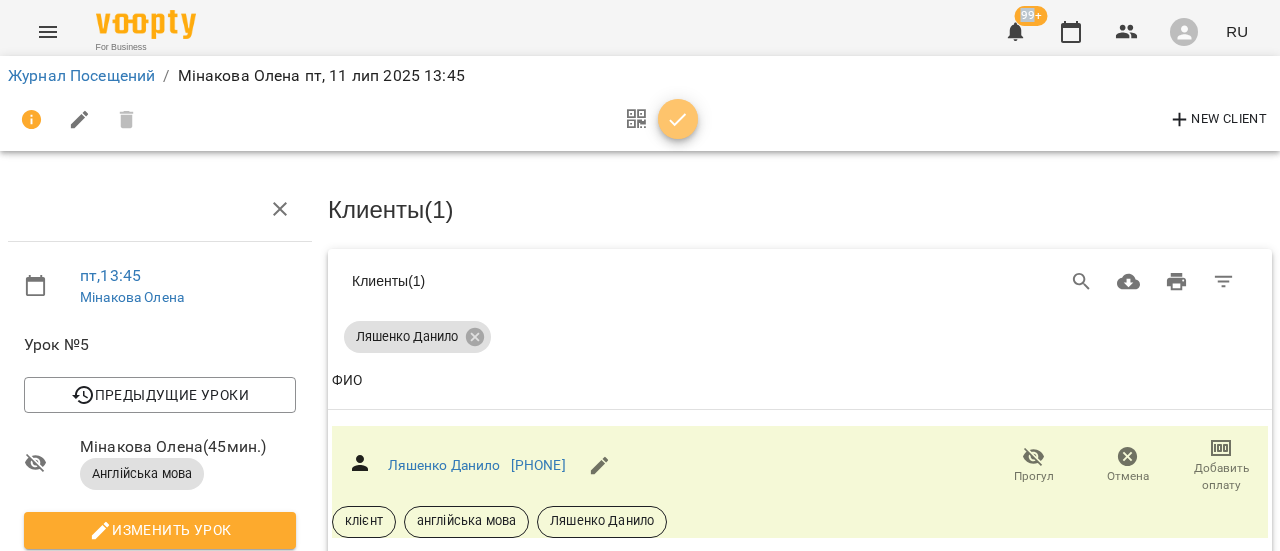 click 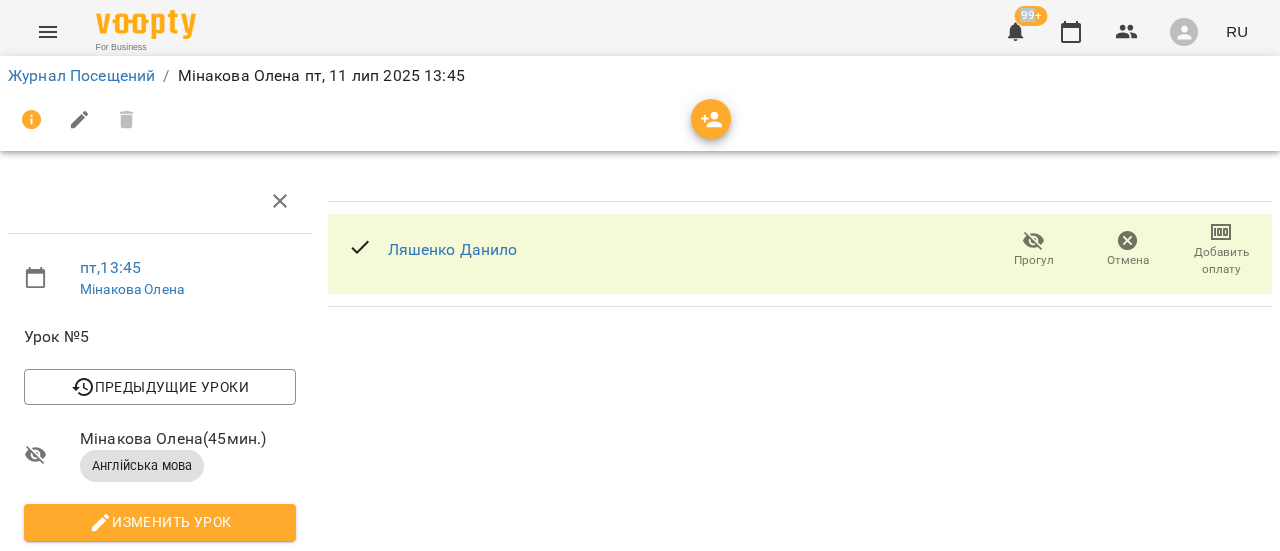 scroll, scrollTop: 0, scrollLeft: 0, axis: both 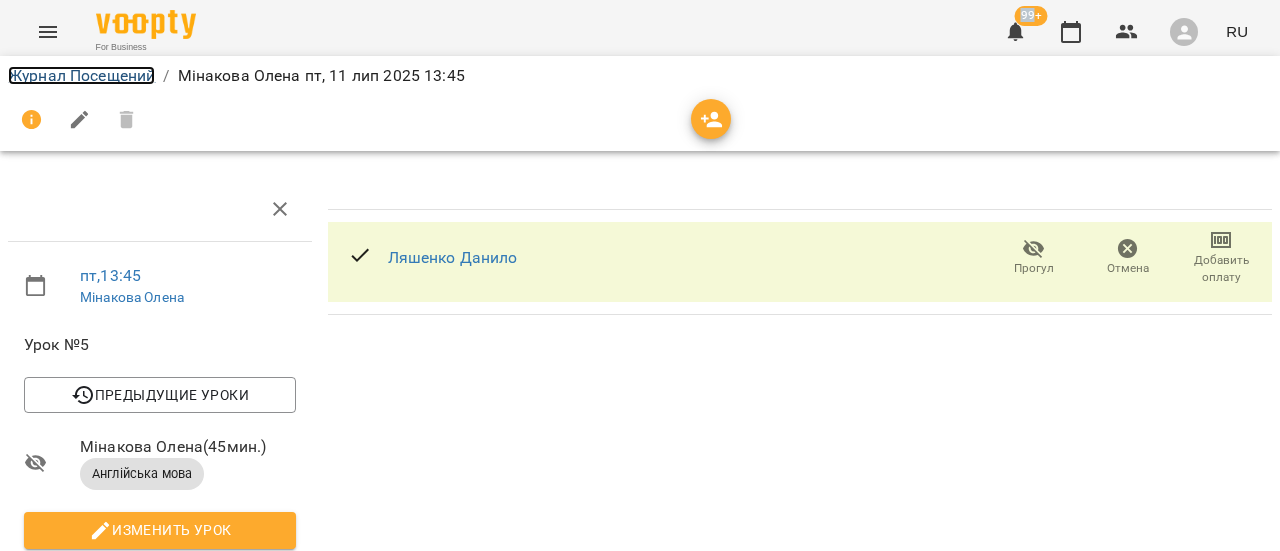 click on "Журнал Посещений" at bounding box center [81, 75] 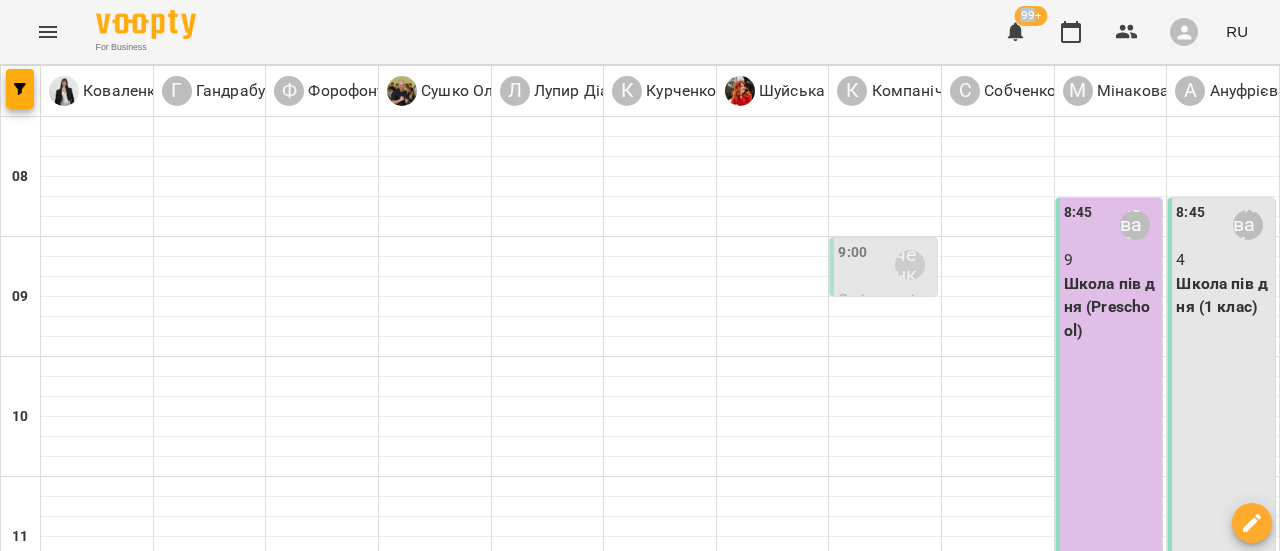 scroll, scrollTop: 700, scrollLeft: 0, axis: vertical 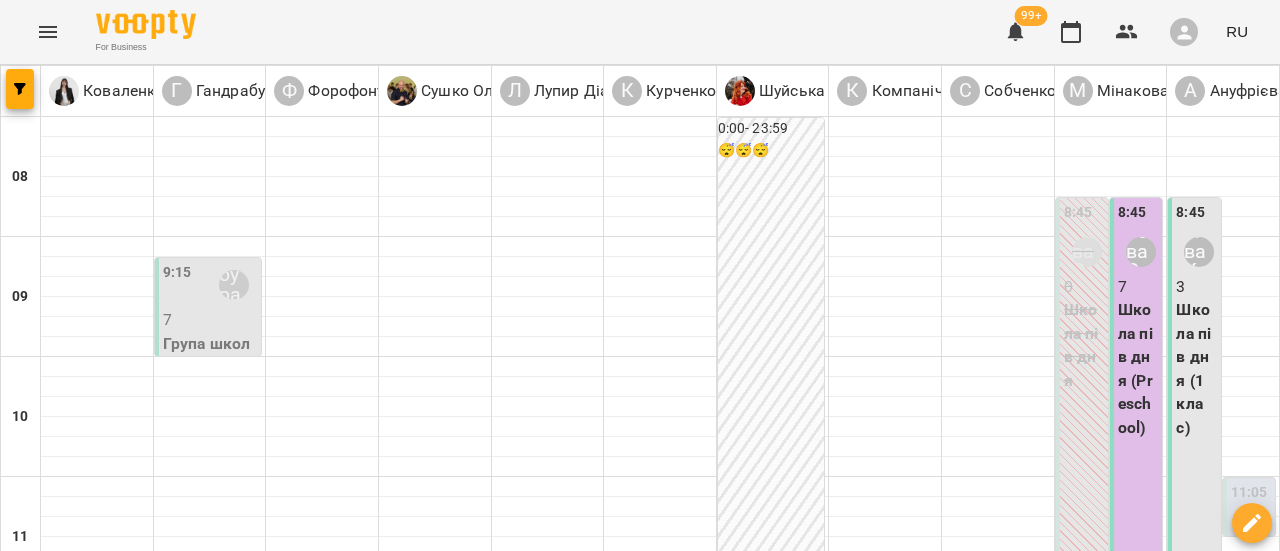 click on "Ляшенко Данило" at bounding box center [1111, 871] 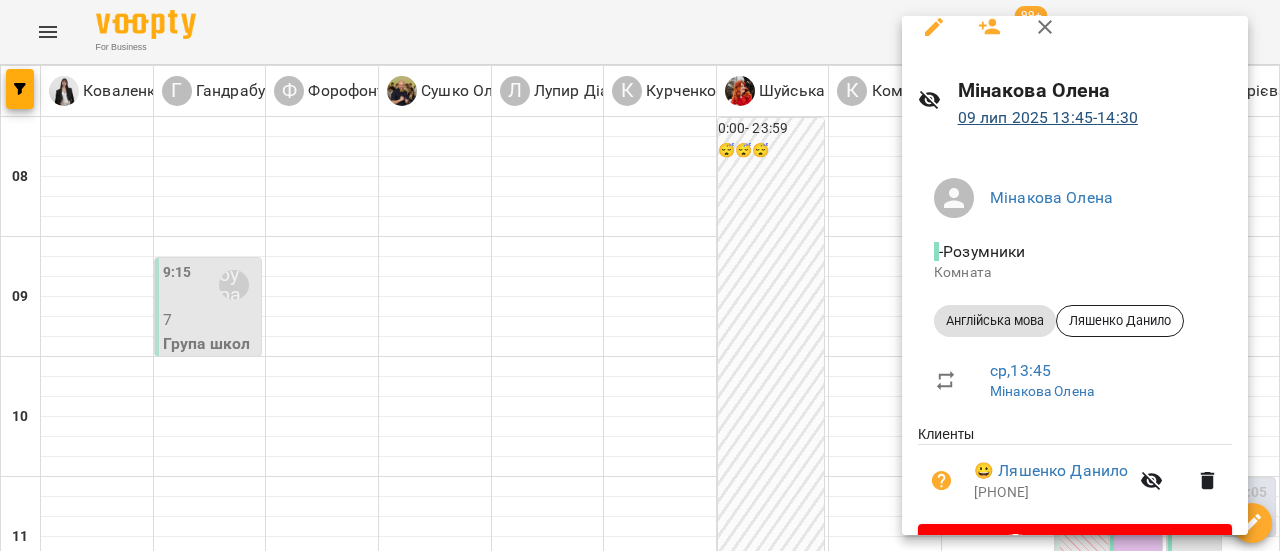 scroll, scrollTop: 0, scrollLeft: 0, axis: both 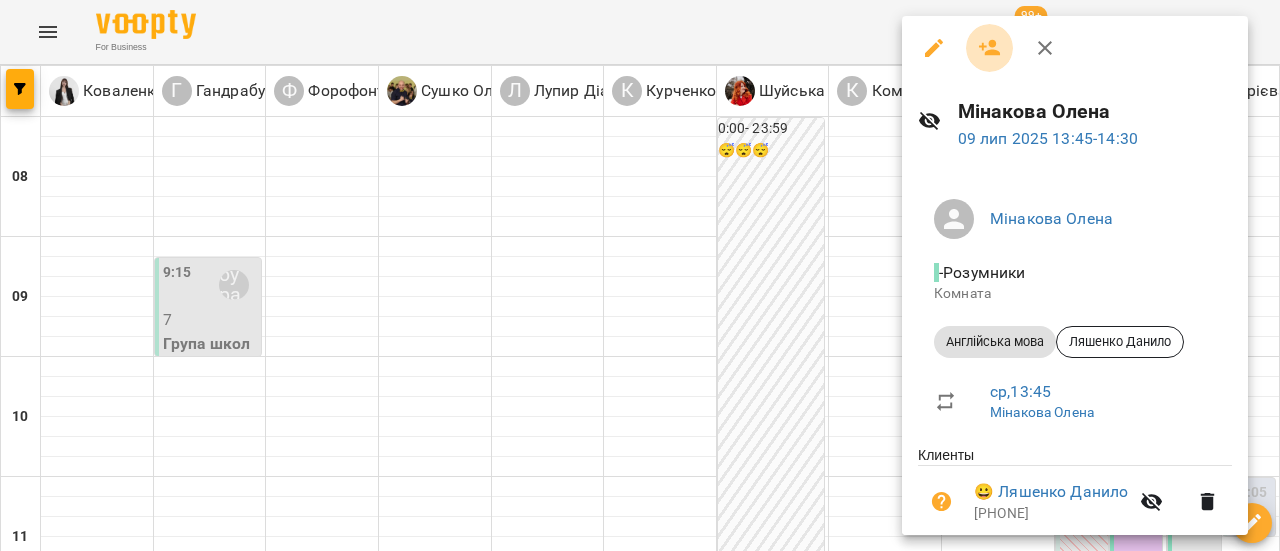 click 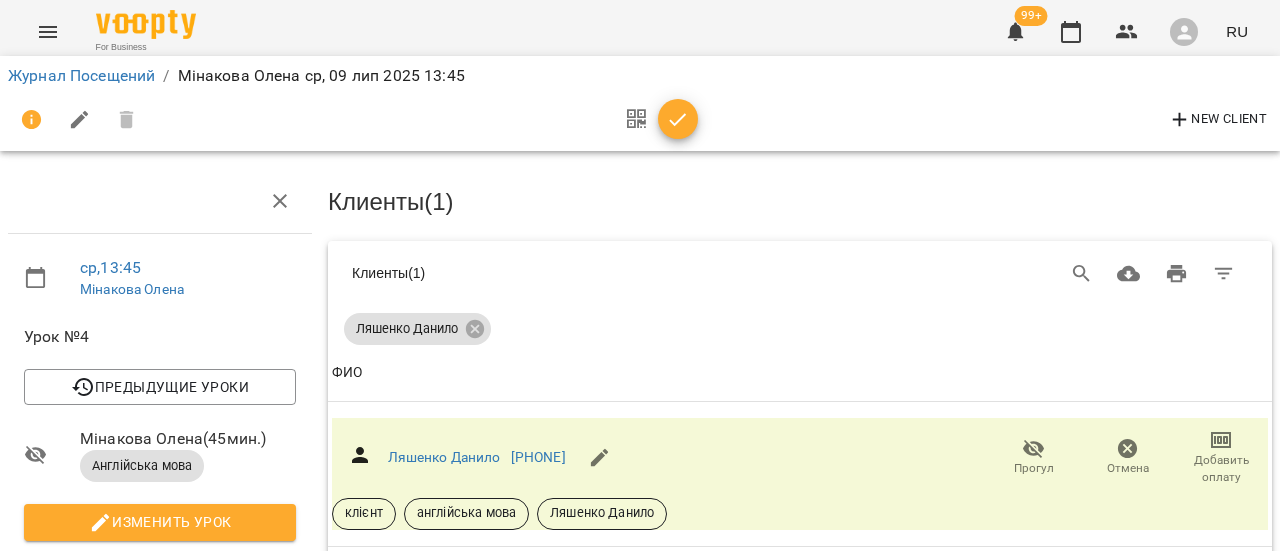 scroll, scrollTop: 0, scrollLeft: 0, axis: both 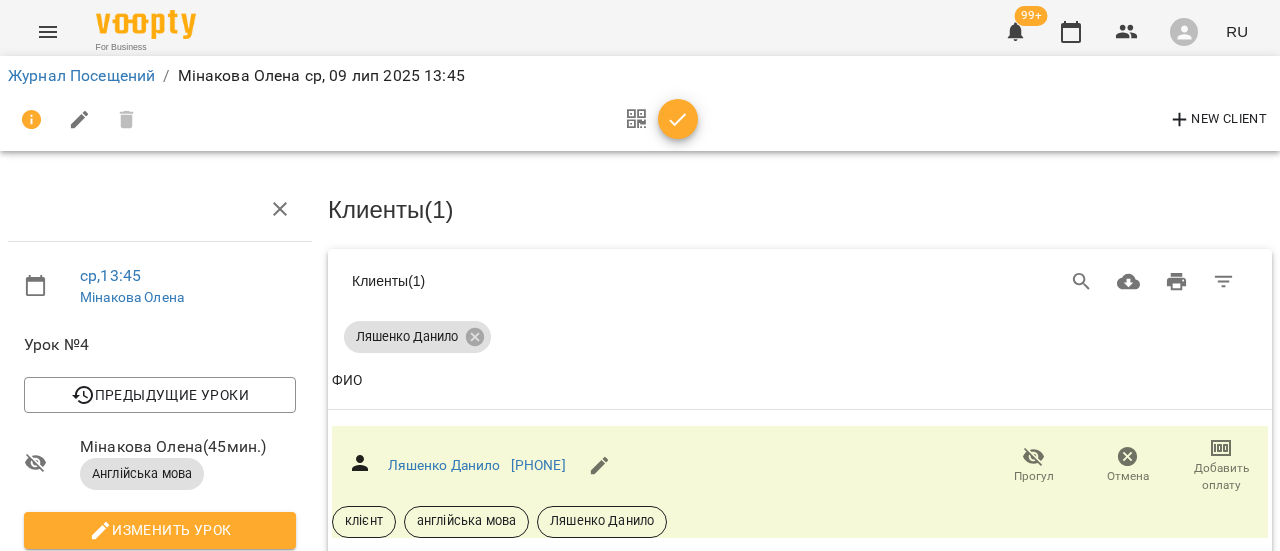 click 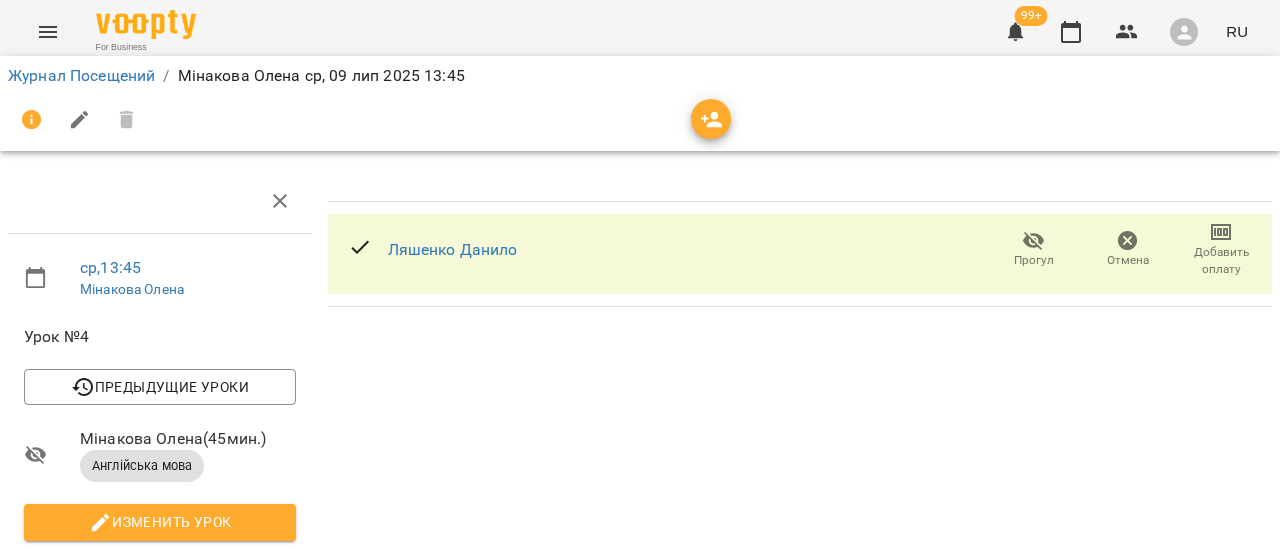 scroll, scrollTop: 0, scrollLeft: 0, axis: both 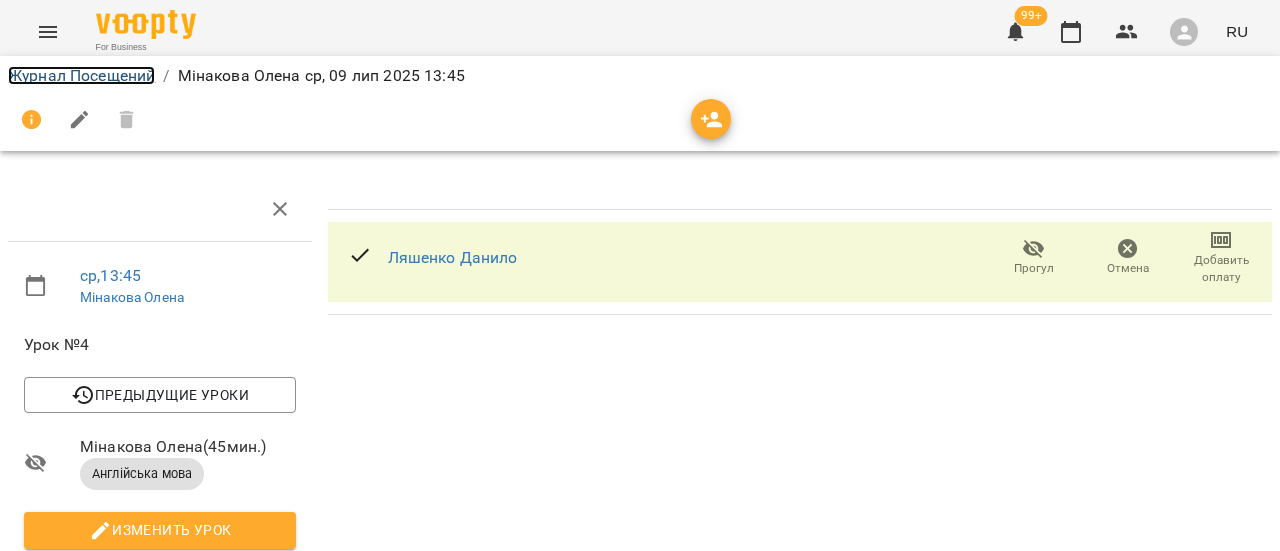 click on "Журнал Посещений" at bounding box center [81, 75] 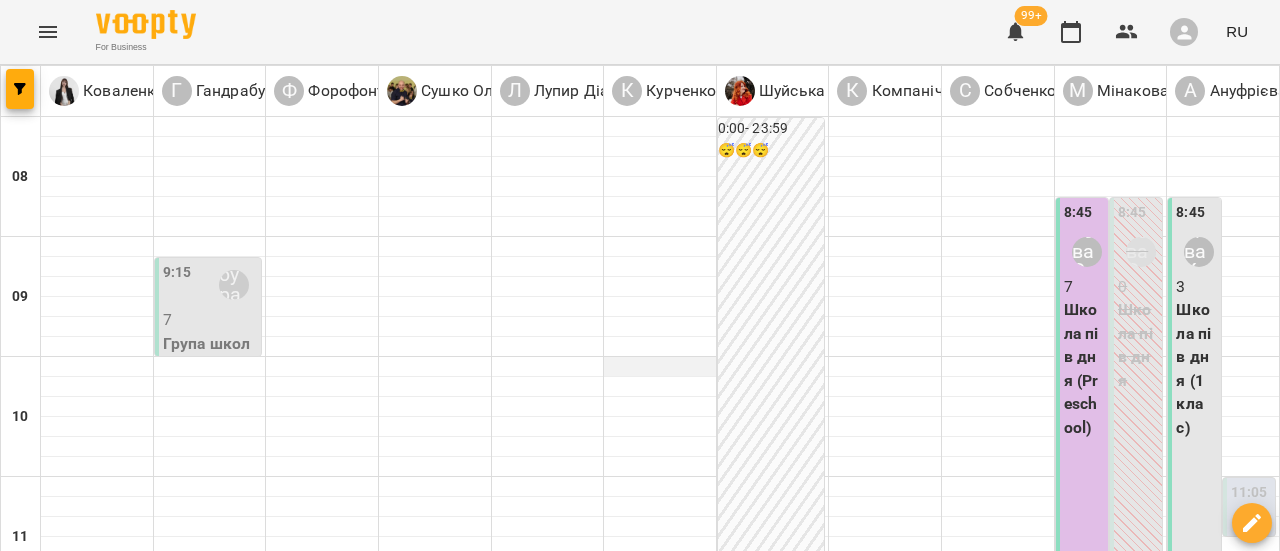 scroll, scrollTop: 300, scrollLeft: 0, axis: vertical 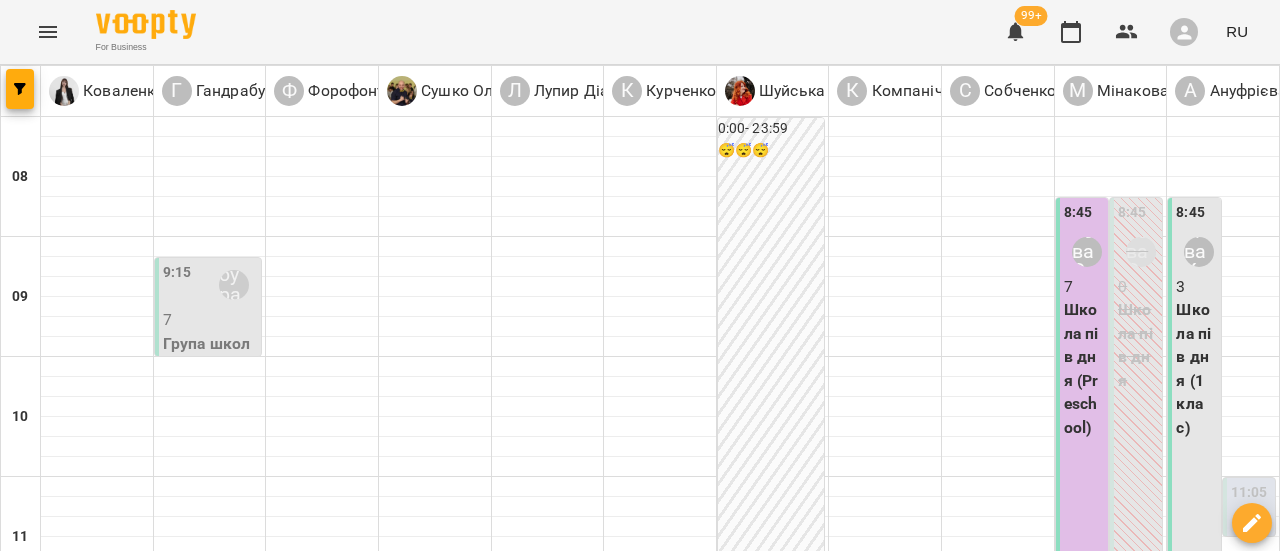click on "11 июля" at bounding box center [1034, 1602] 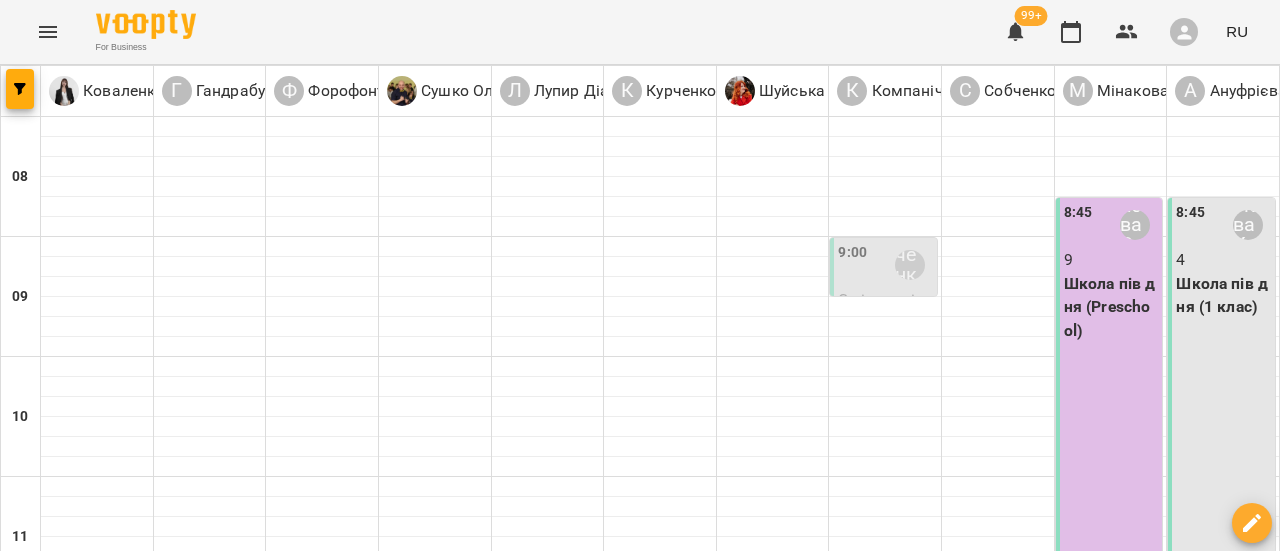scroll, scrollTop: 600, scrollLeft: 0, axis: vertical 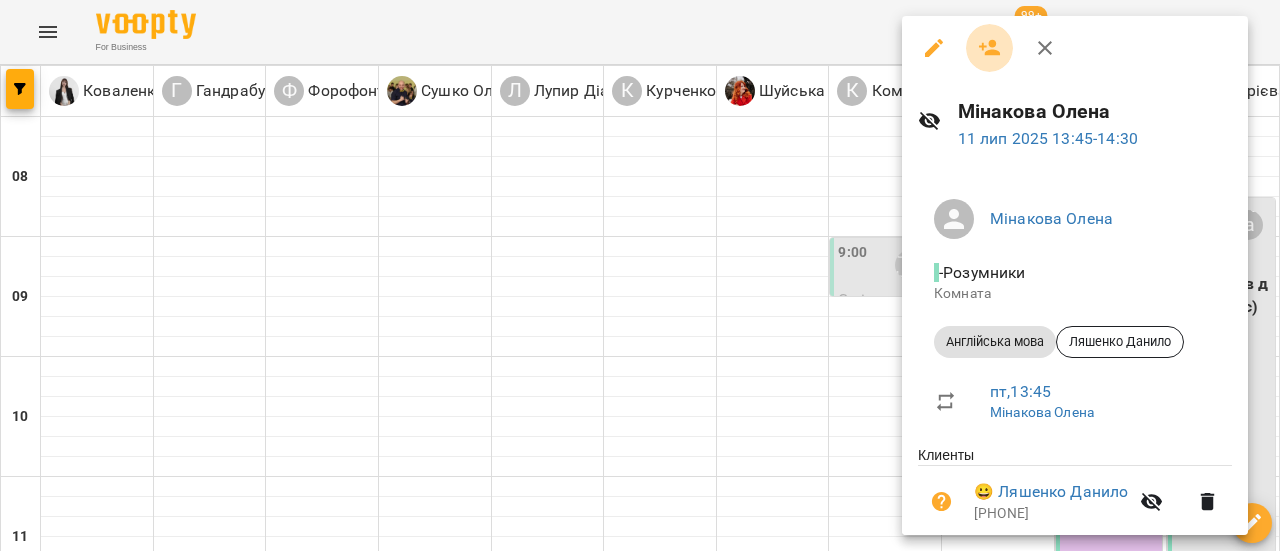 click 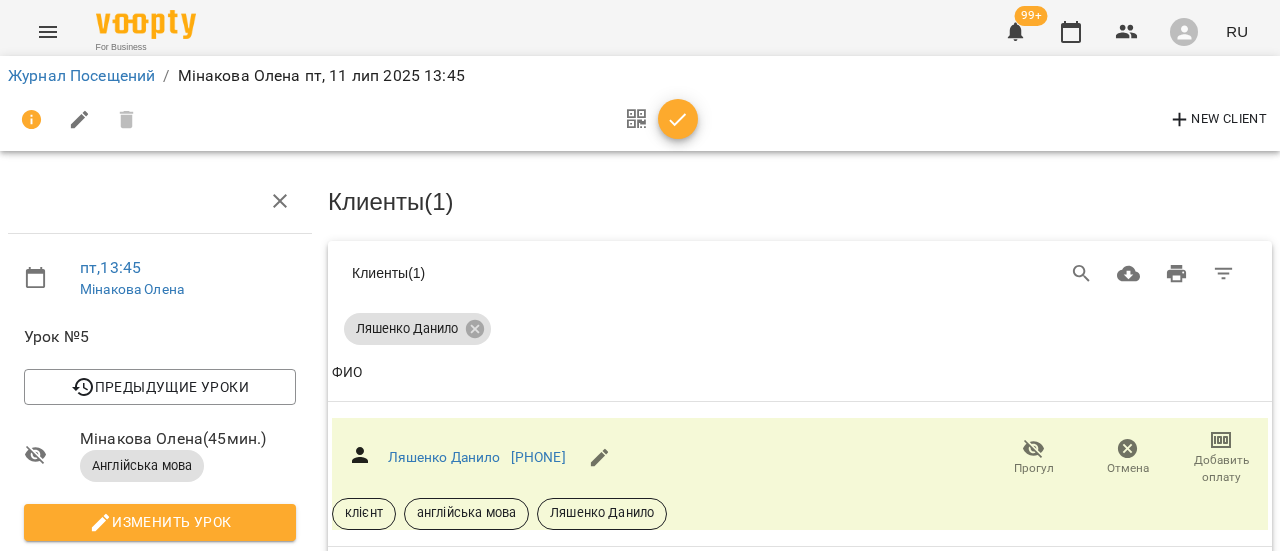 scroll, scrollTop: 0, scrollLeft: 0, axis: both 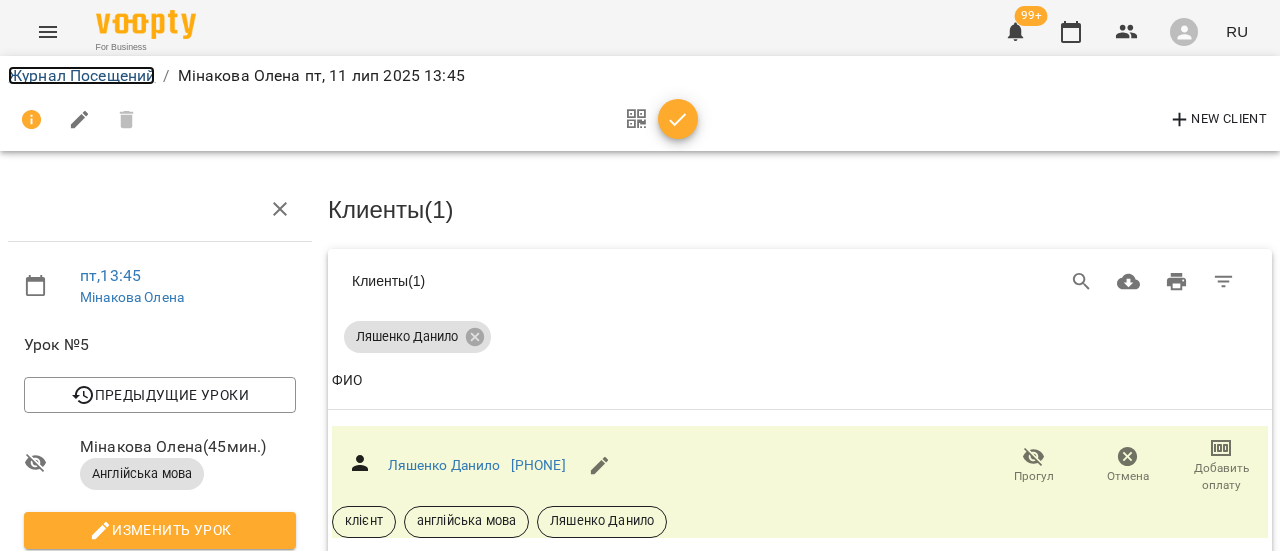 click on "Журнал Посещений" at bounding box center (81, 75) 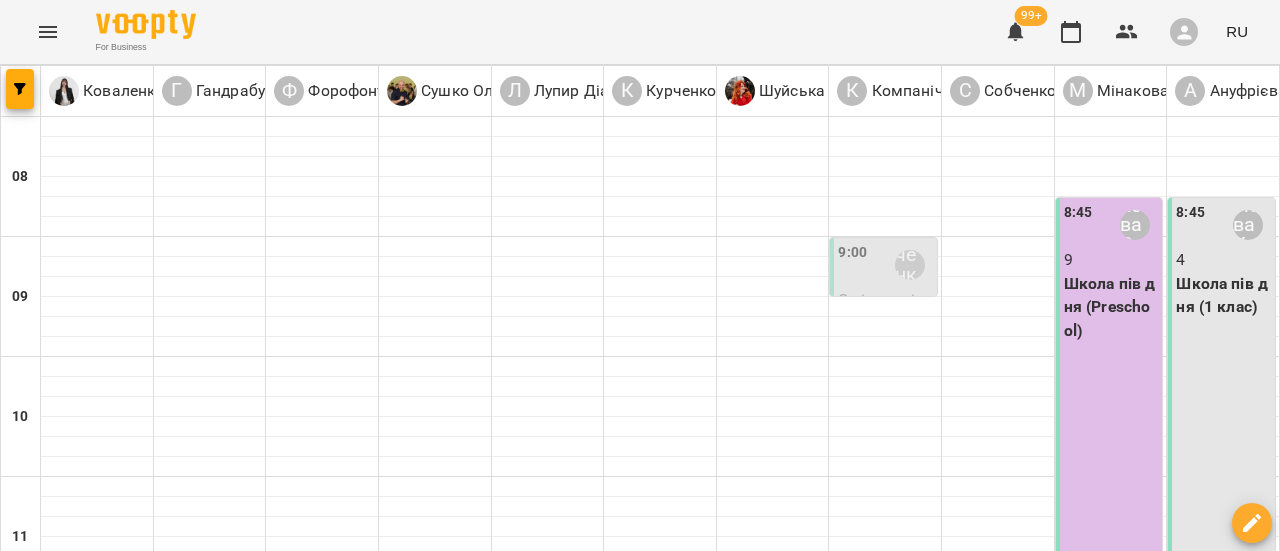 click 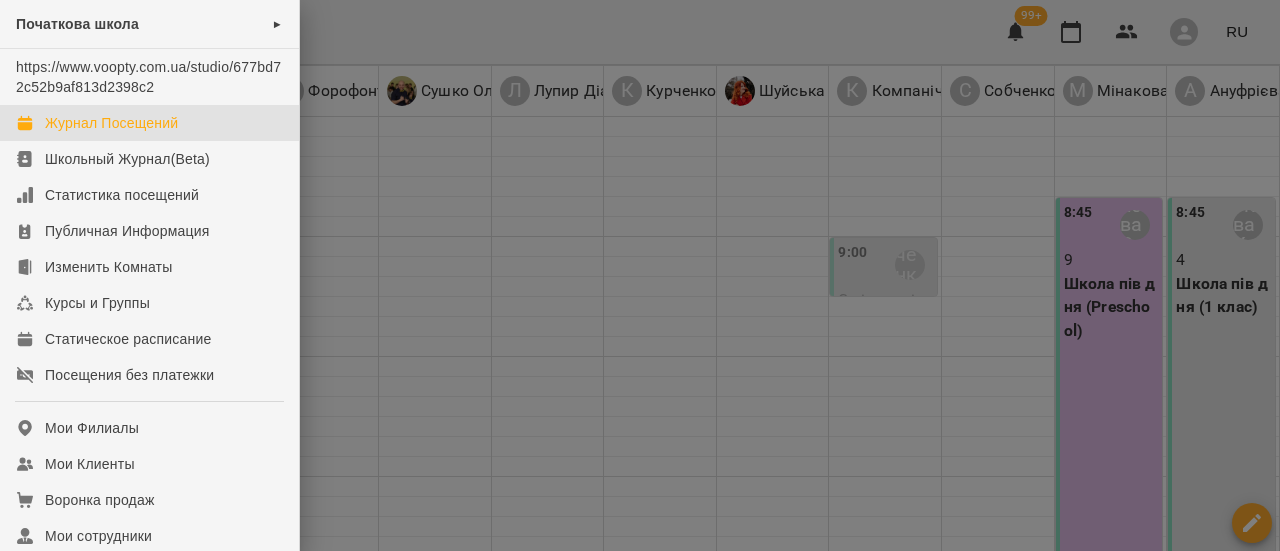 click at bounding box center (640, 275) 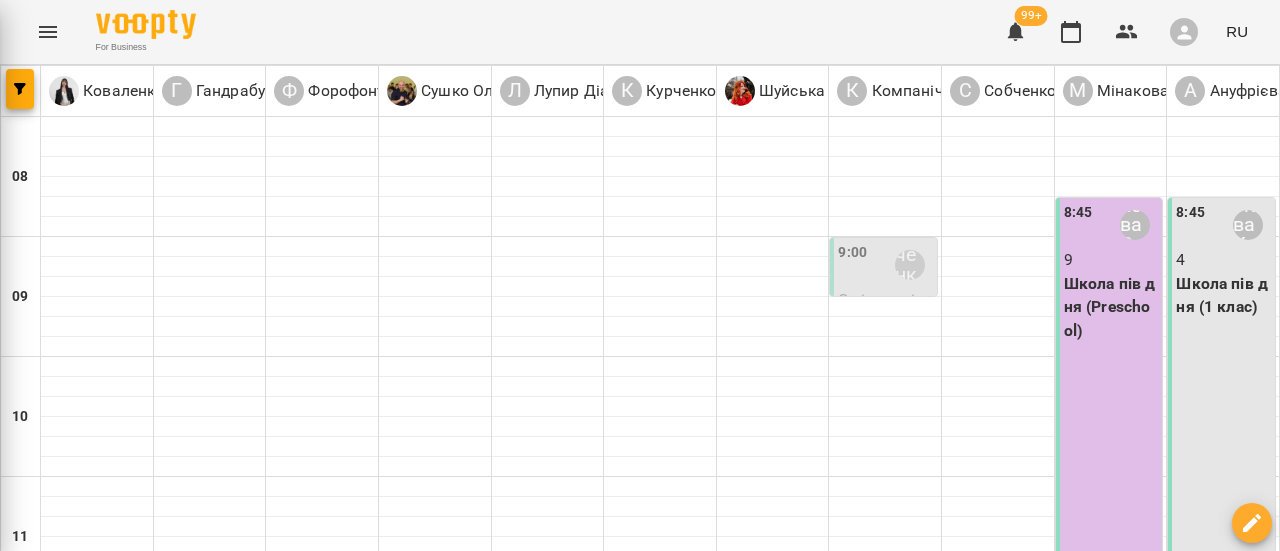 click at bounding box center (640, 275) 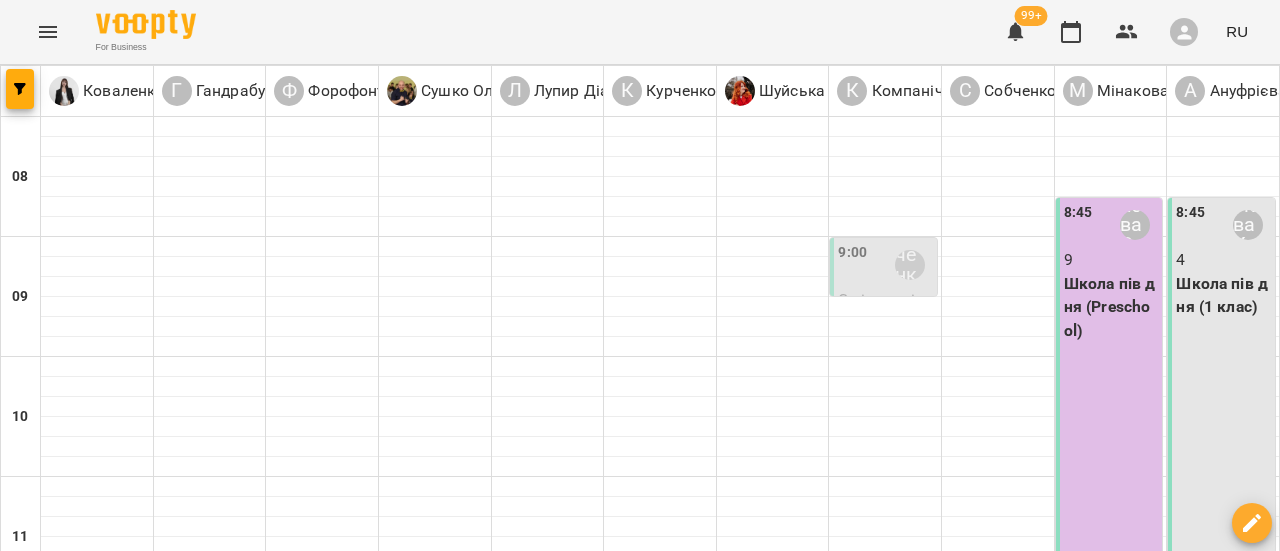 click at bounding box center [739, 1648] 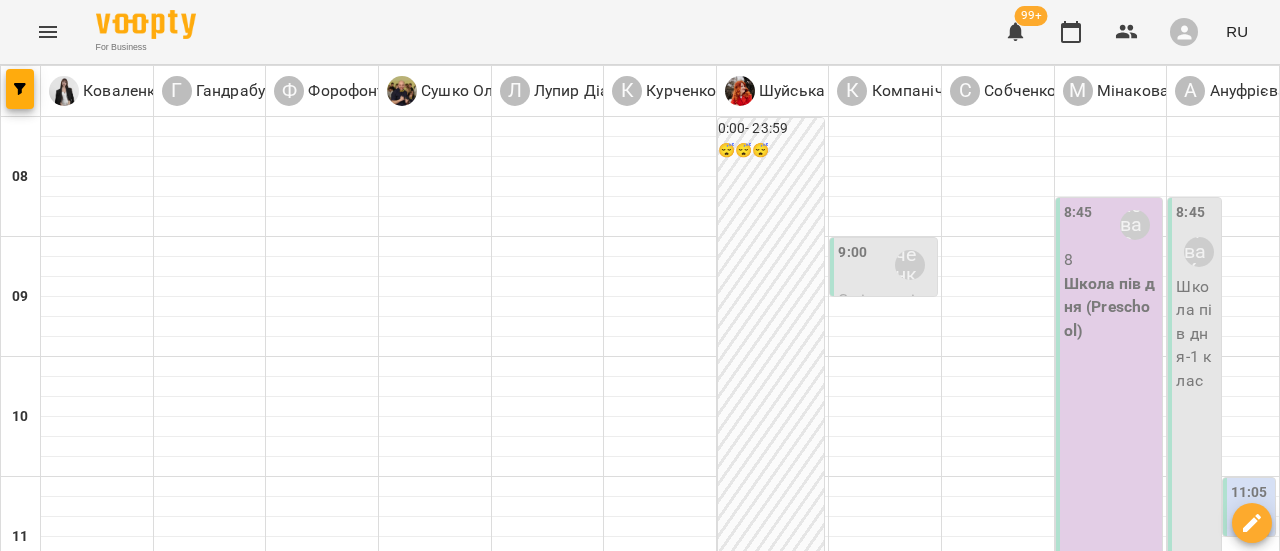 click on "8:45 Мінакова Олена" at bounding box center (1111, 225) 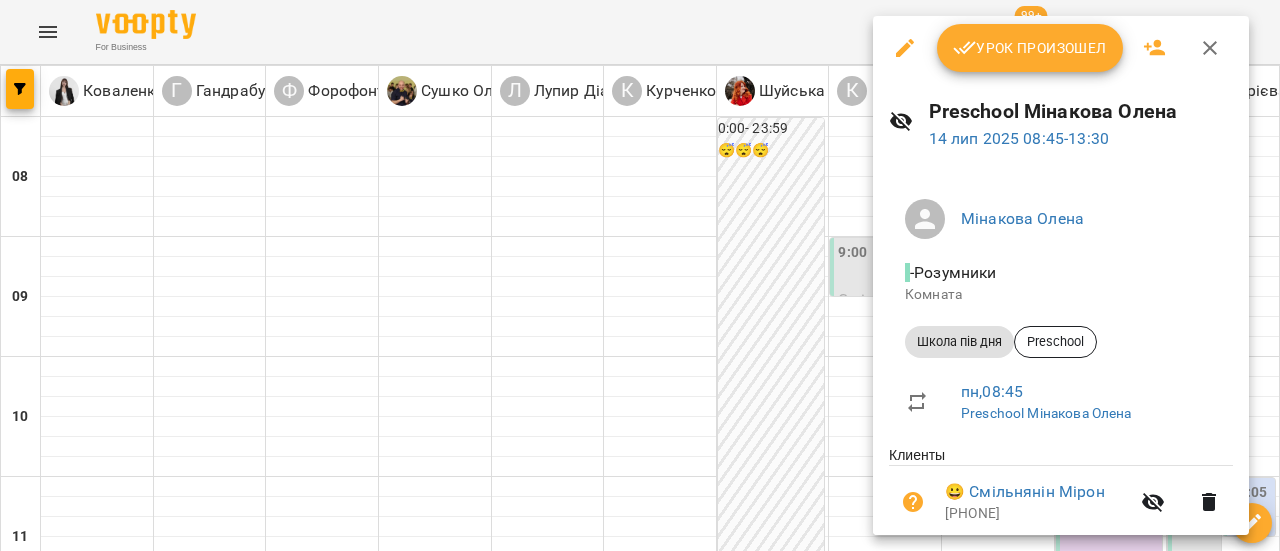 click on "Урок произошел" at bounding box center [1030, 48] 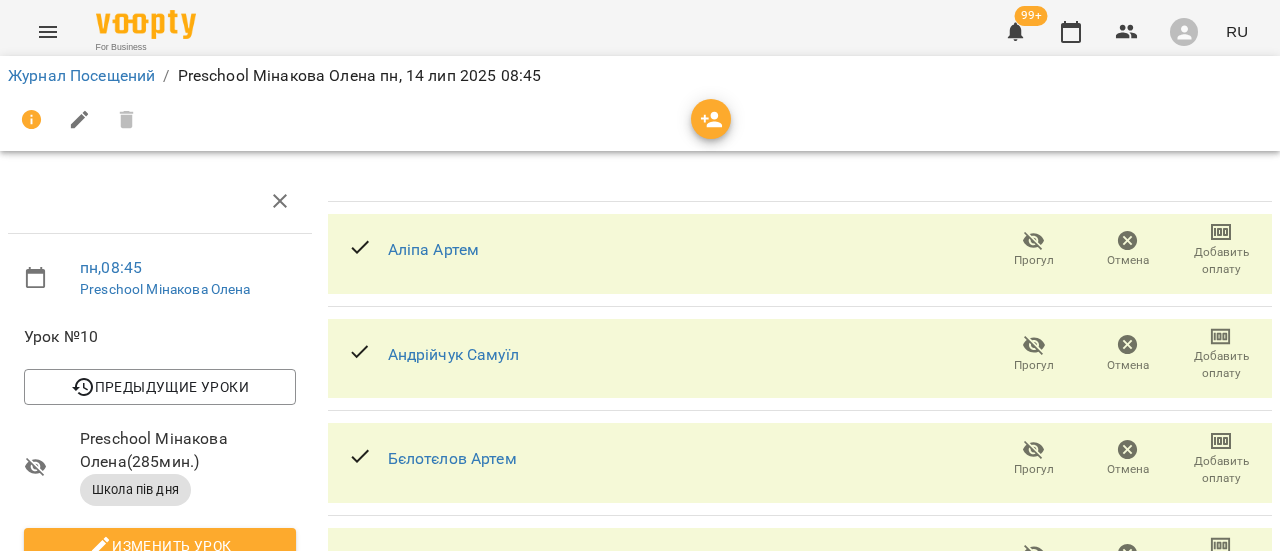 scroll, scrollTop: 0, scrollLeft: 0, axis: both 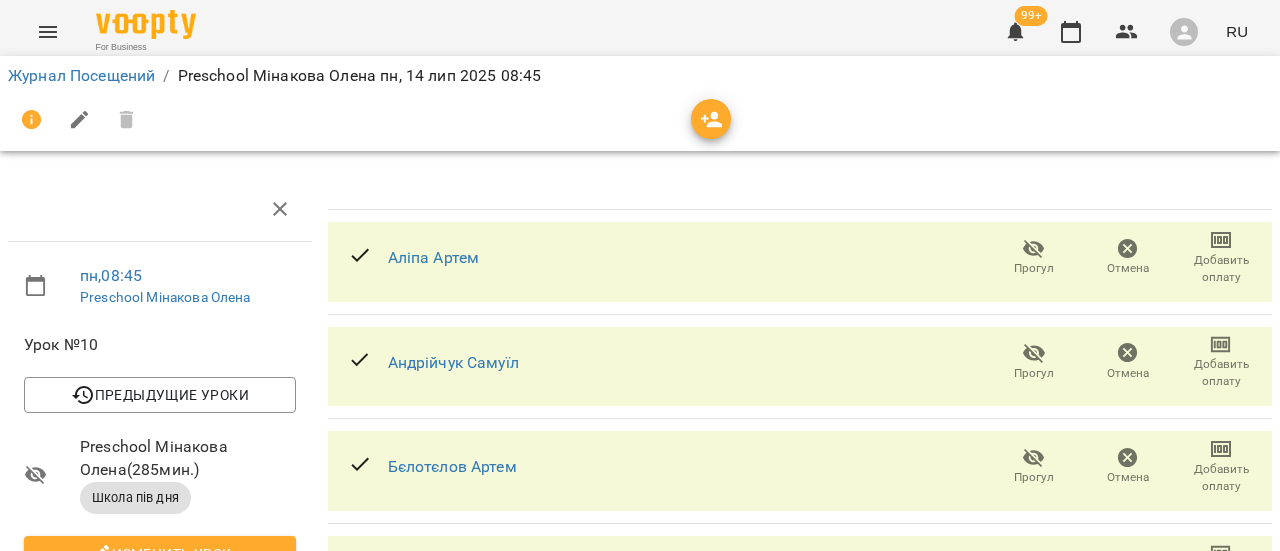 click on "Аліпа Артем Прогул Отмена Добавить оплату" at bounding box center (800, 262) 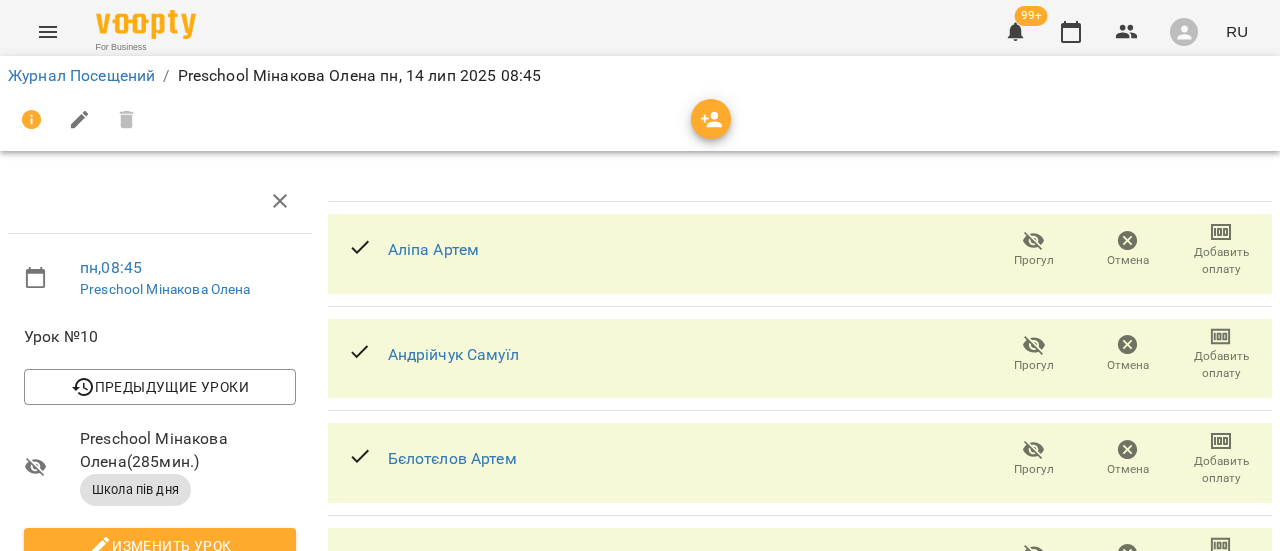 scroll, scrollTop: 23, scrollLeft: 0, axis: vertical 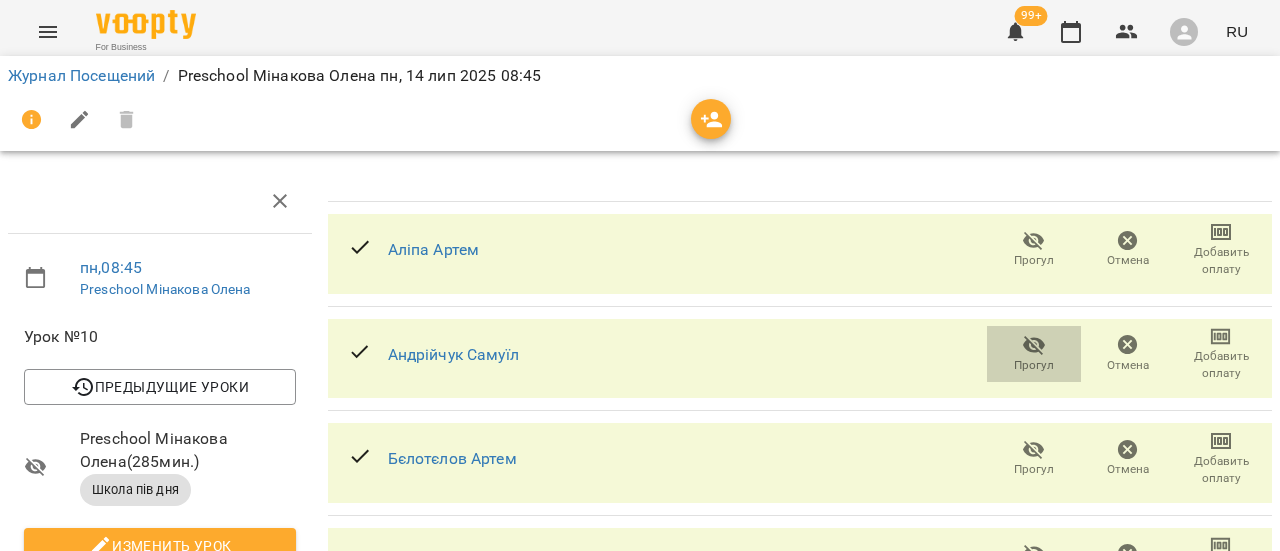 click 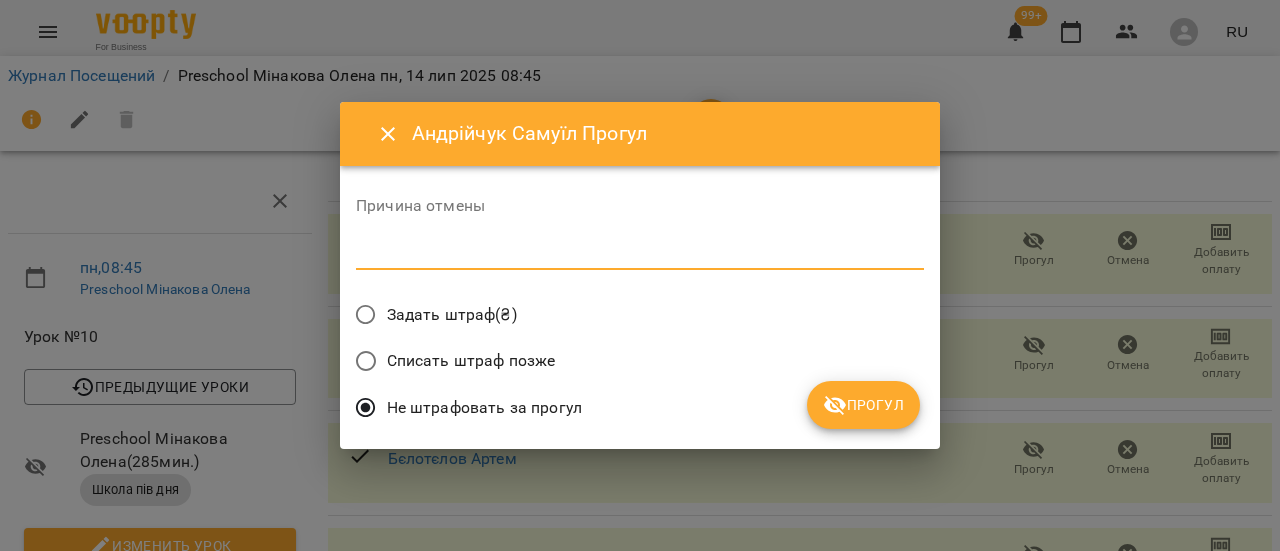 click at bounding box center [640, 253] 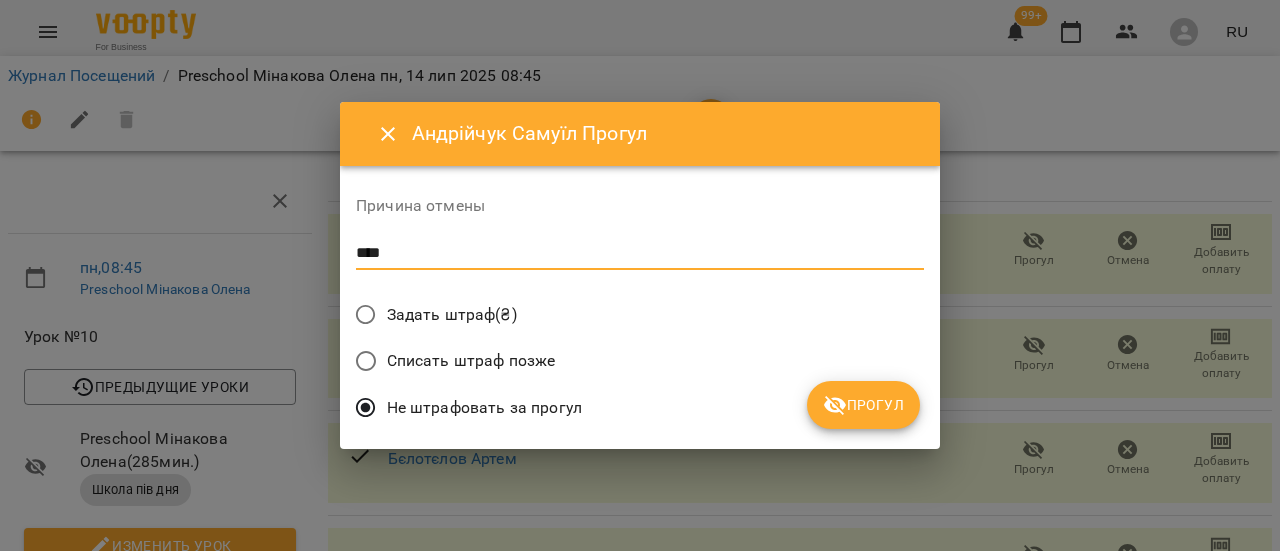 type on "****" 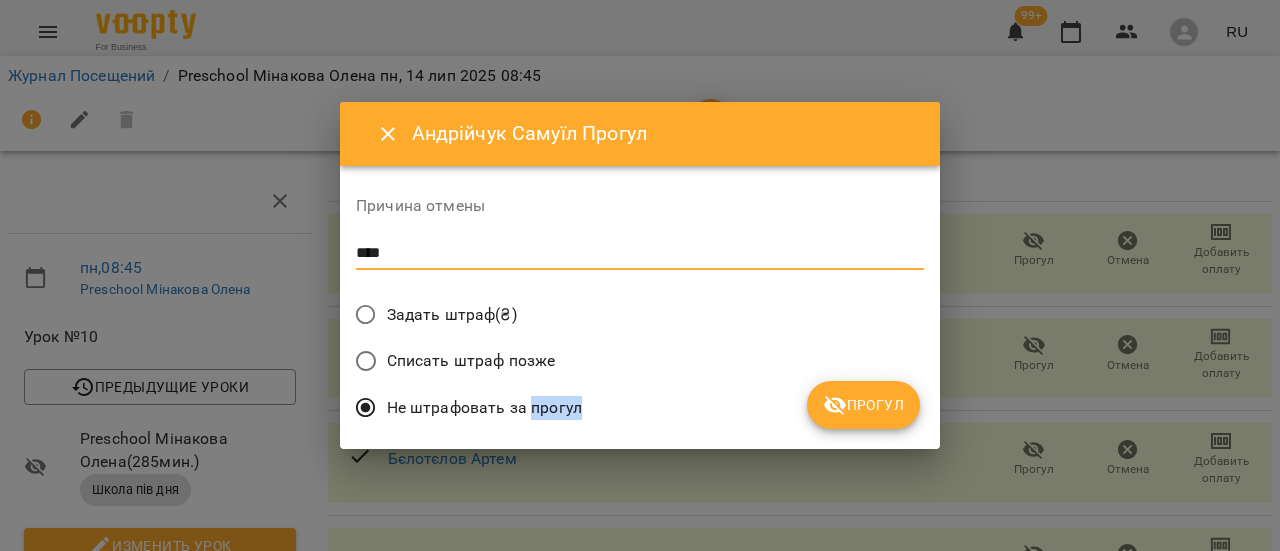 click on "Не штрафовать за прогул" at bounding box center [640, 410] 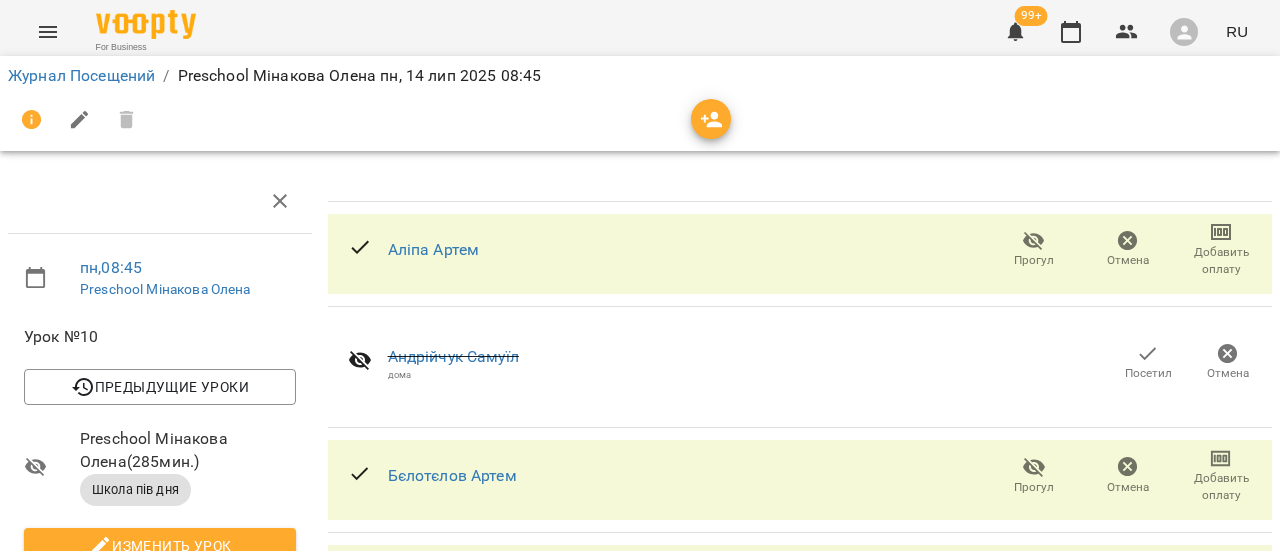 scroll, scrollTop: 540, scrollLeft: 0, axis: vertical 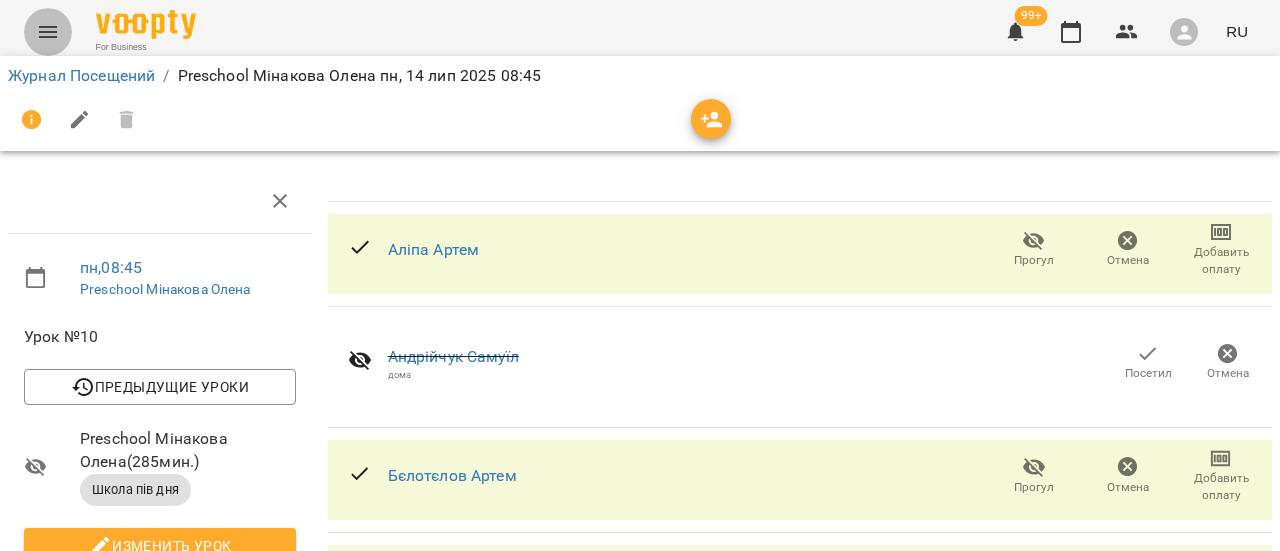click 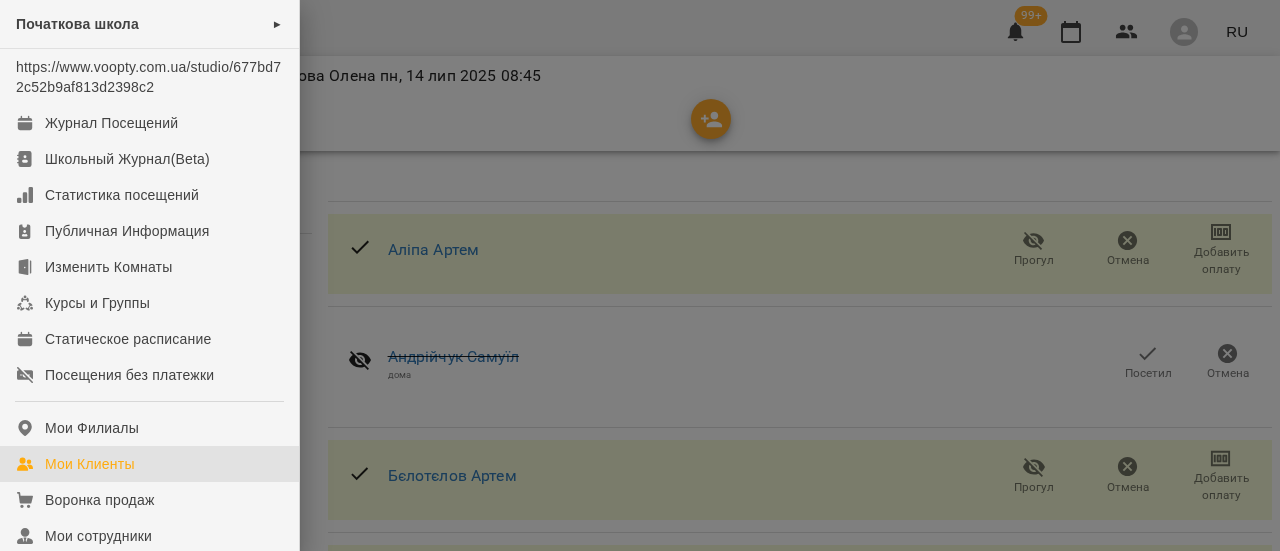 click on "Мои Клиенты" at bounding box center (90, 464) 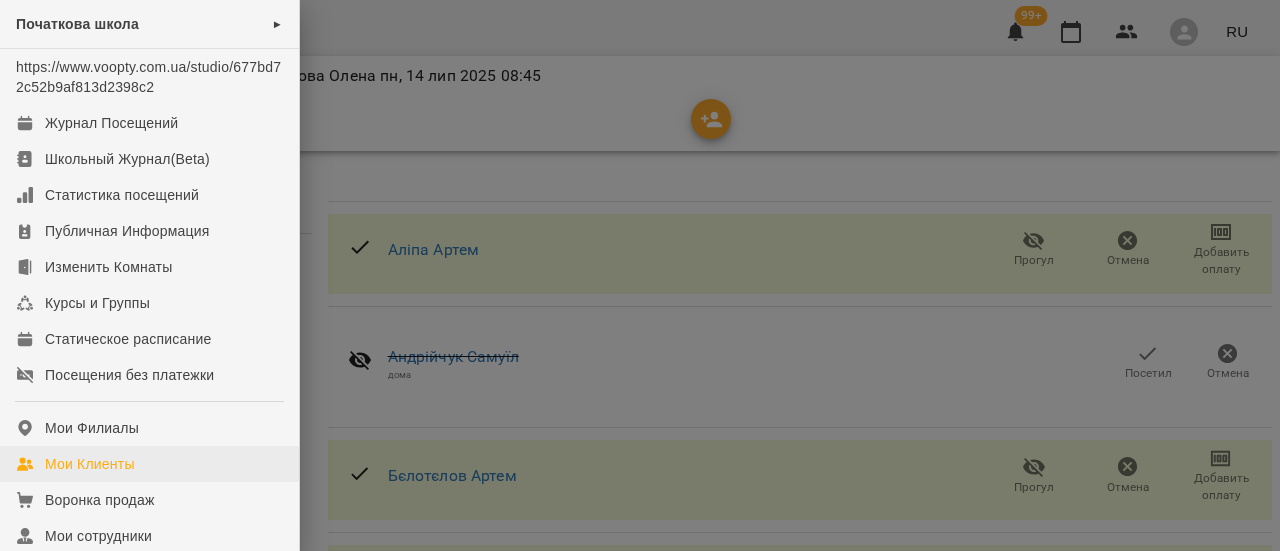 scroll, scrollTop: 0, scrollLeft: 0, axis: both 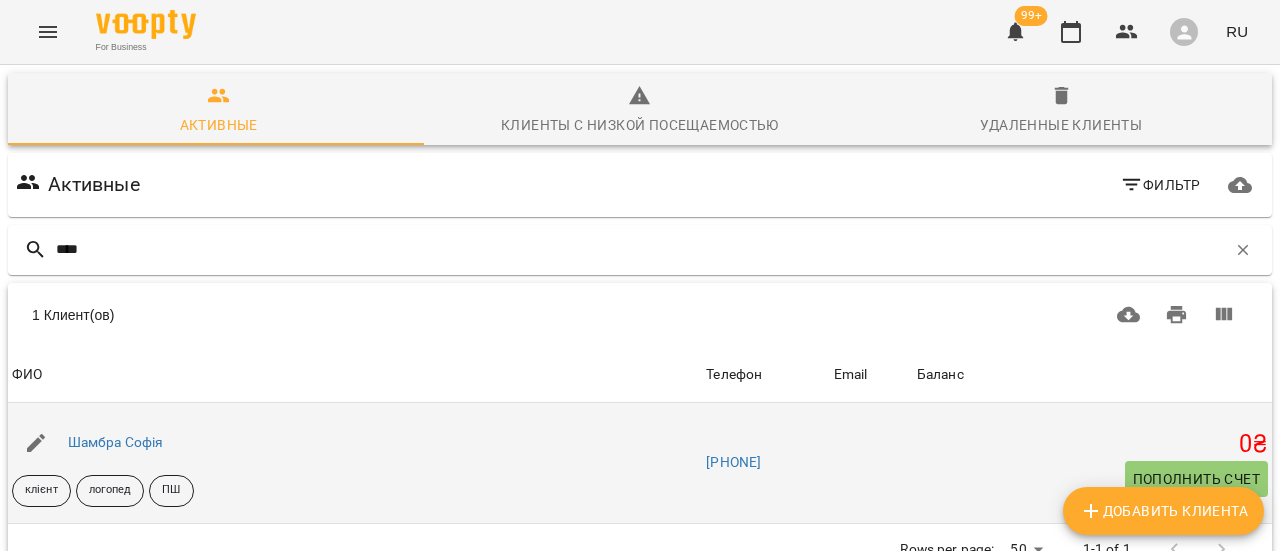 type on "****" 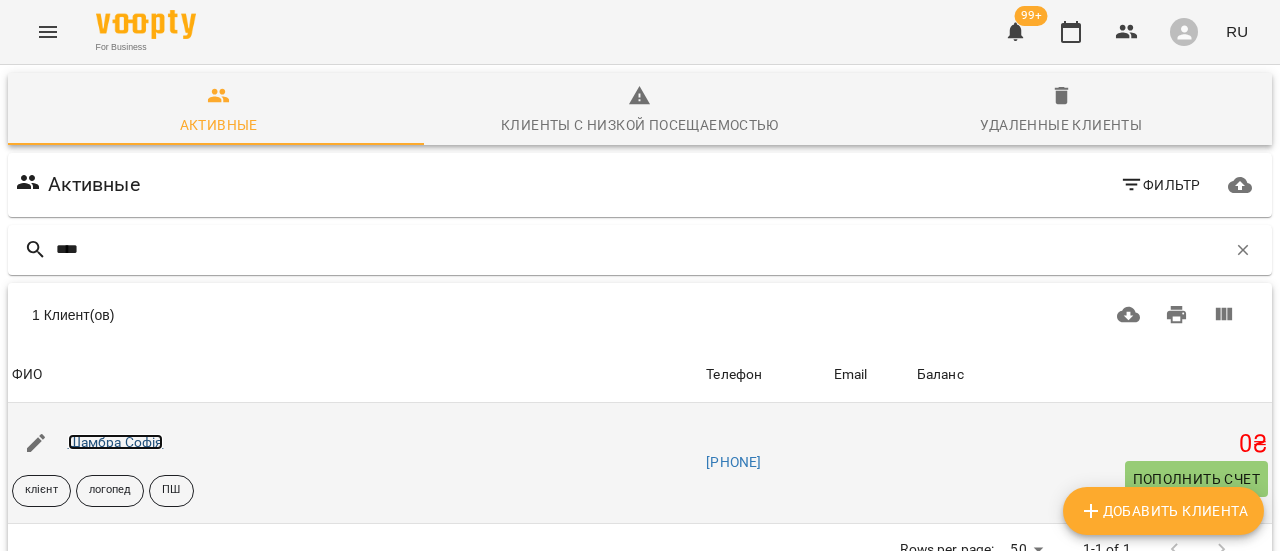 click on "Шамбра Софія" at bounding box center [116, 442] 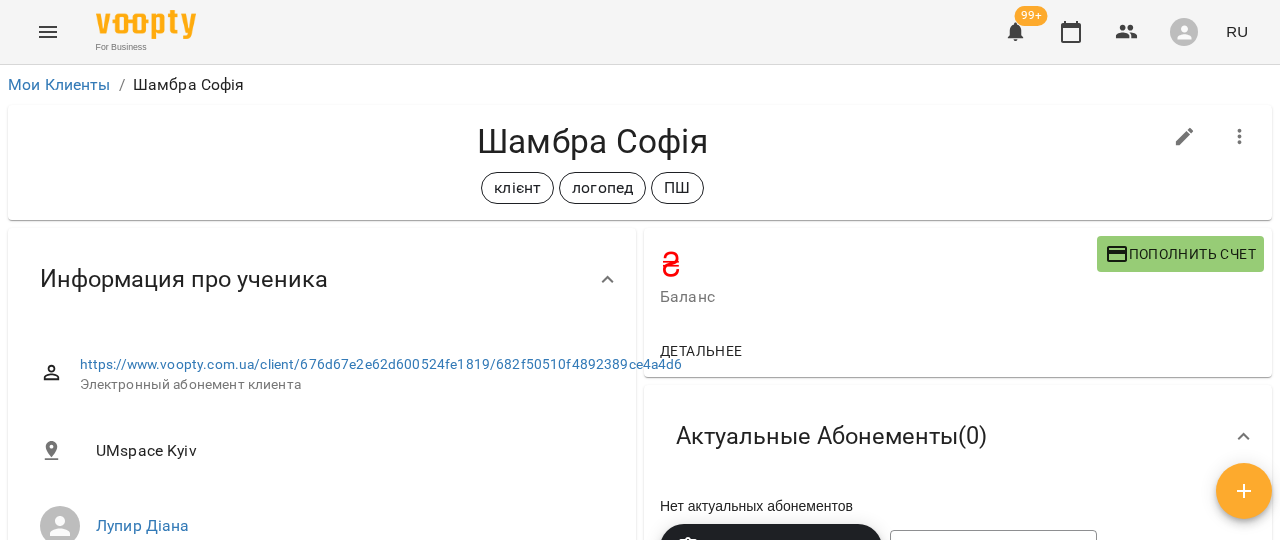 click 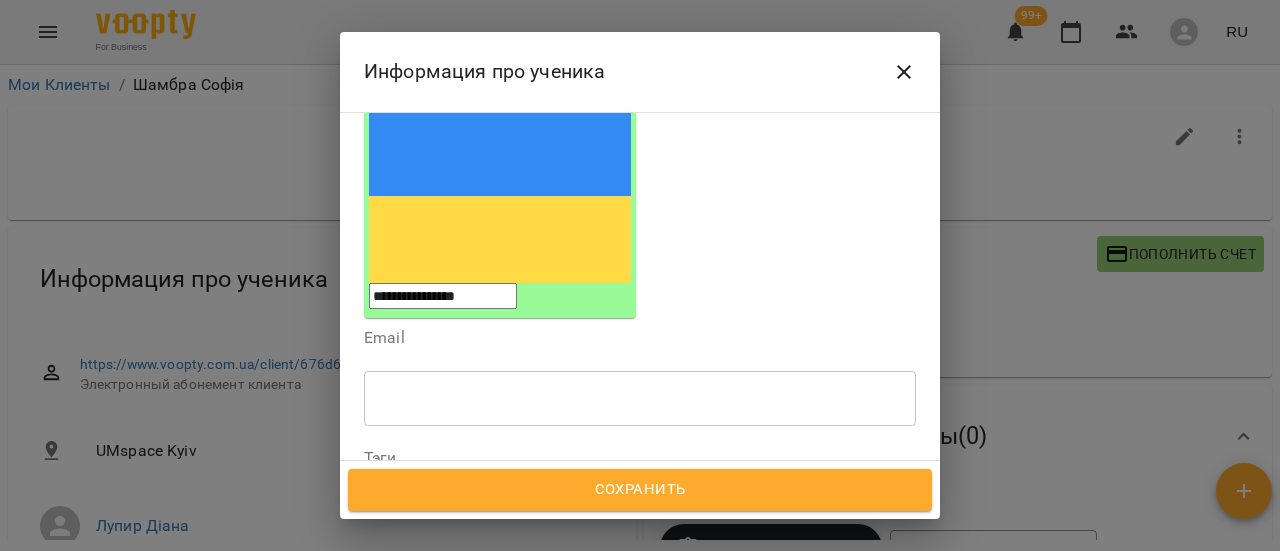 scroll, scrollTop: 300, scrollLeft: 0, axis: vertical 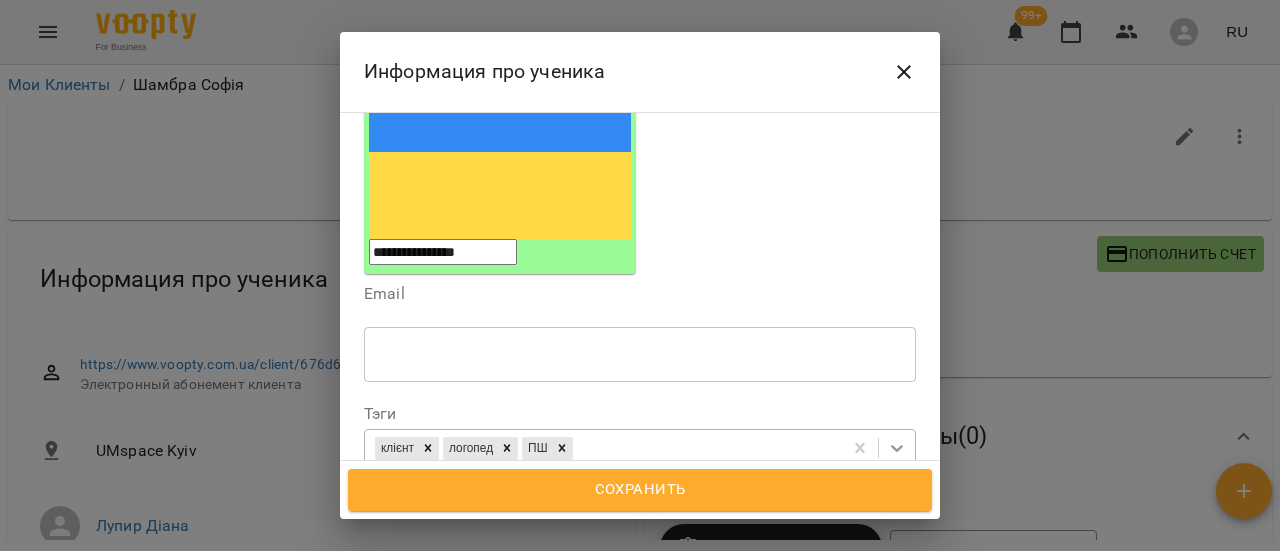 click 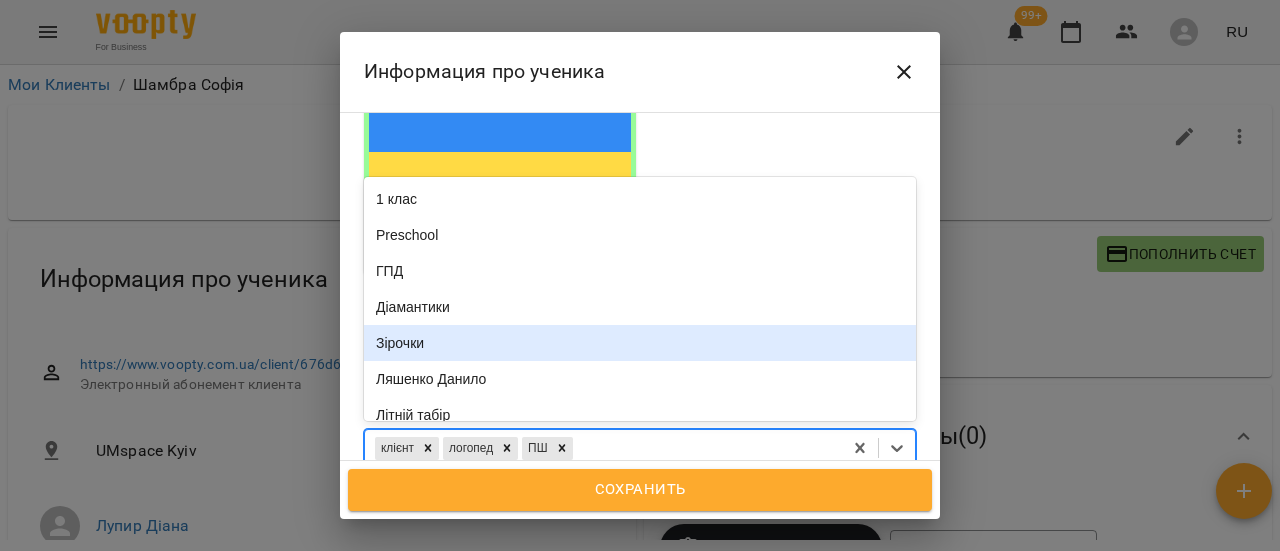 scroll, scrollTop: 100, scrollLeft: 0, axis: vertical 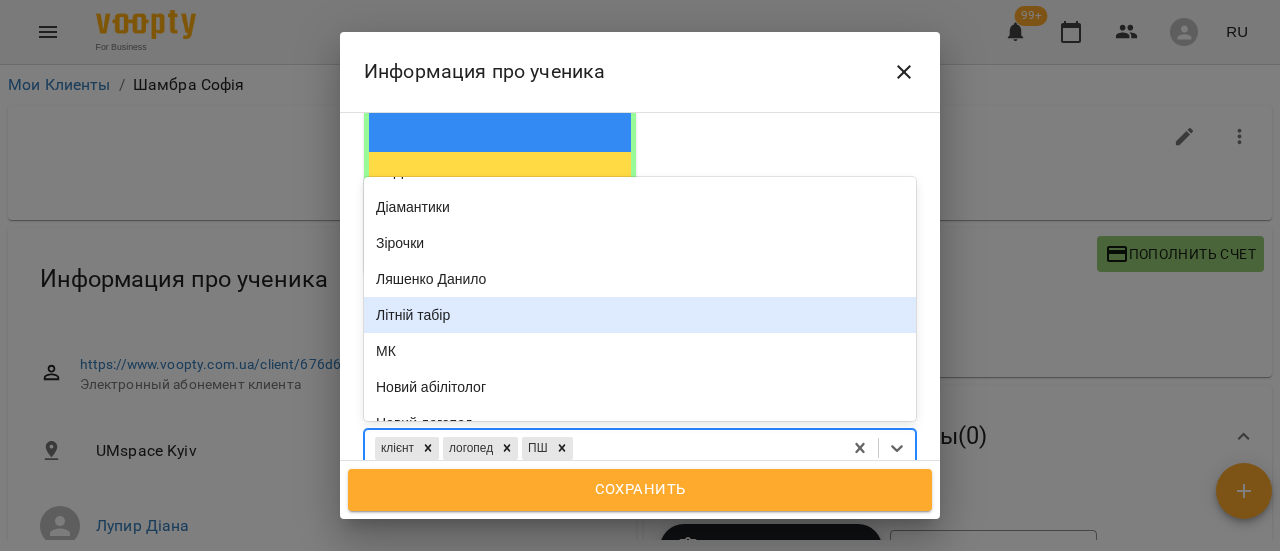 click on "Літній табір" at bounding box center (640, 315) 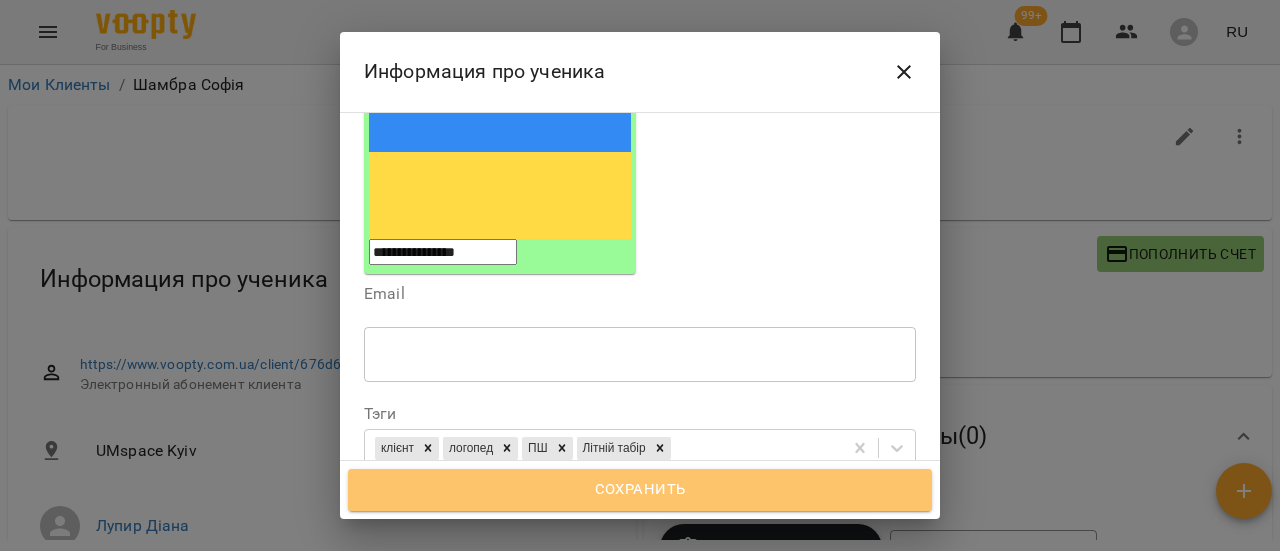 click on "Сохранить" at bounding box center (640, 490) 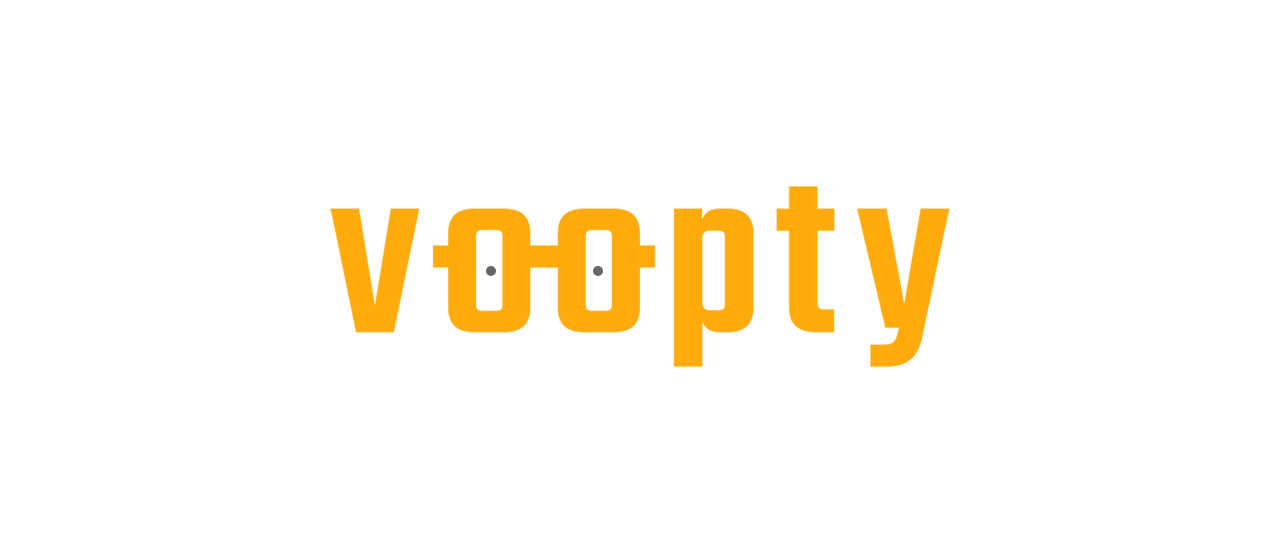 scroll, scrollTop: 0, scrollLeft: 0, axis: both 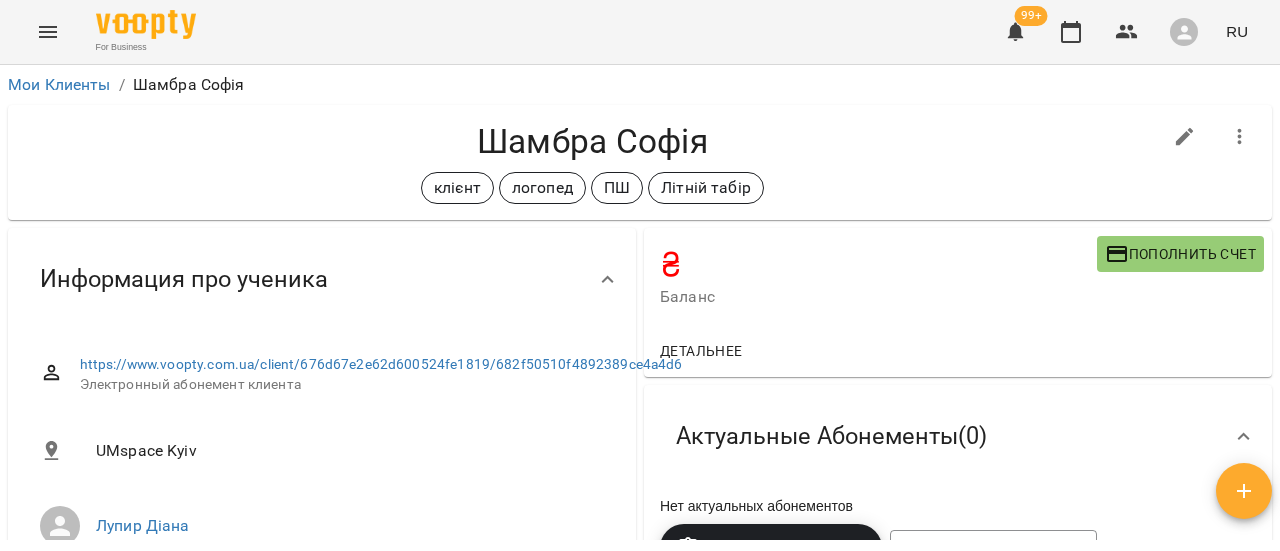 click 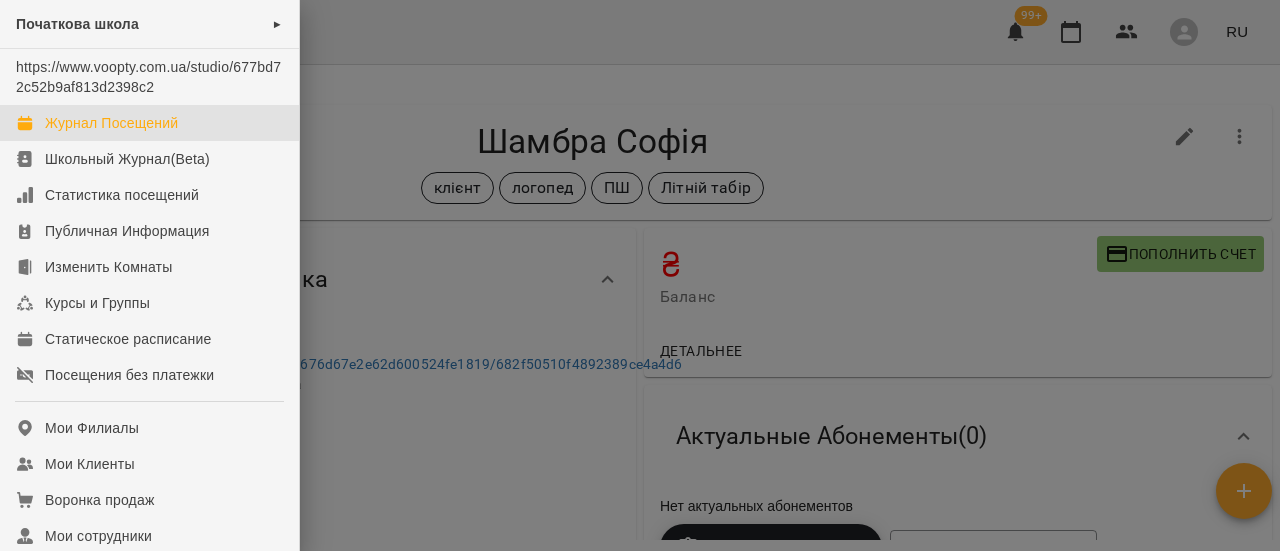 click on "Журнал Посещений" at bounding box center [111, 123] 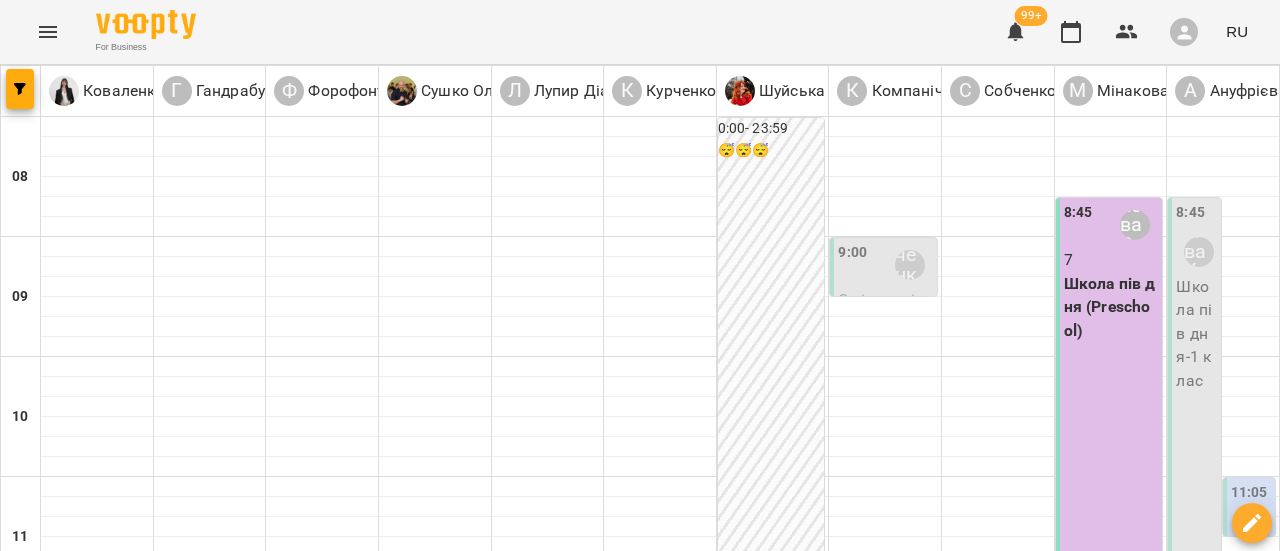 click on "Школа пів дня - 1 клас" at bounding box center (1196, 334) 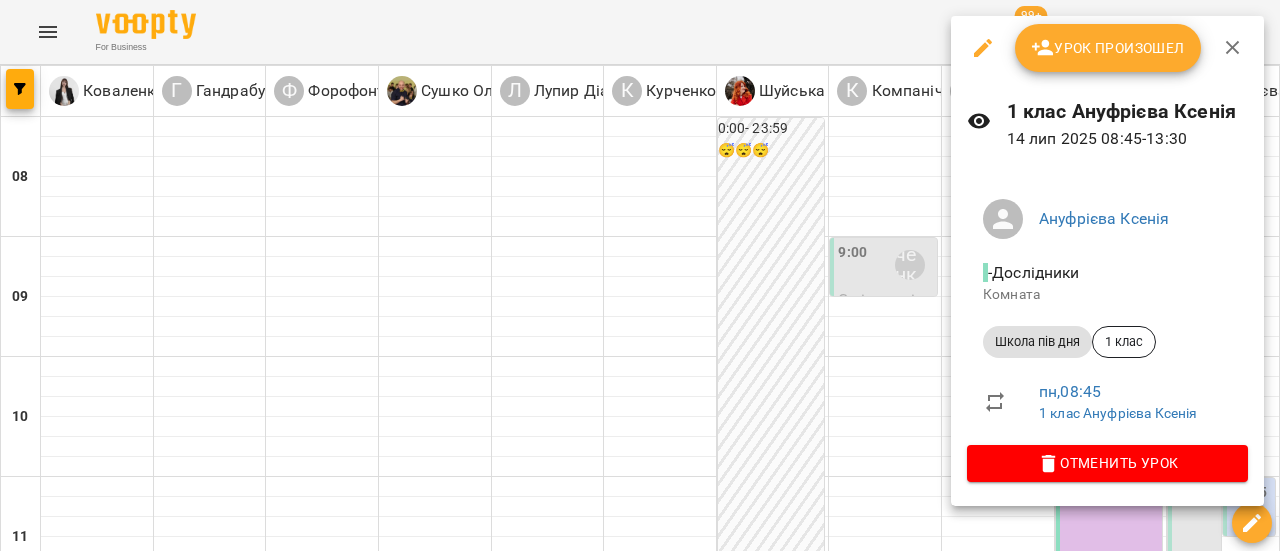 click on "Урок произошел" at bounding box center [1108, 48] 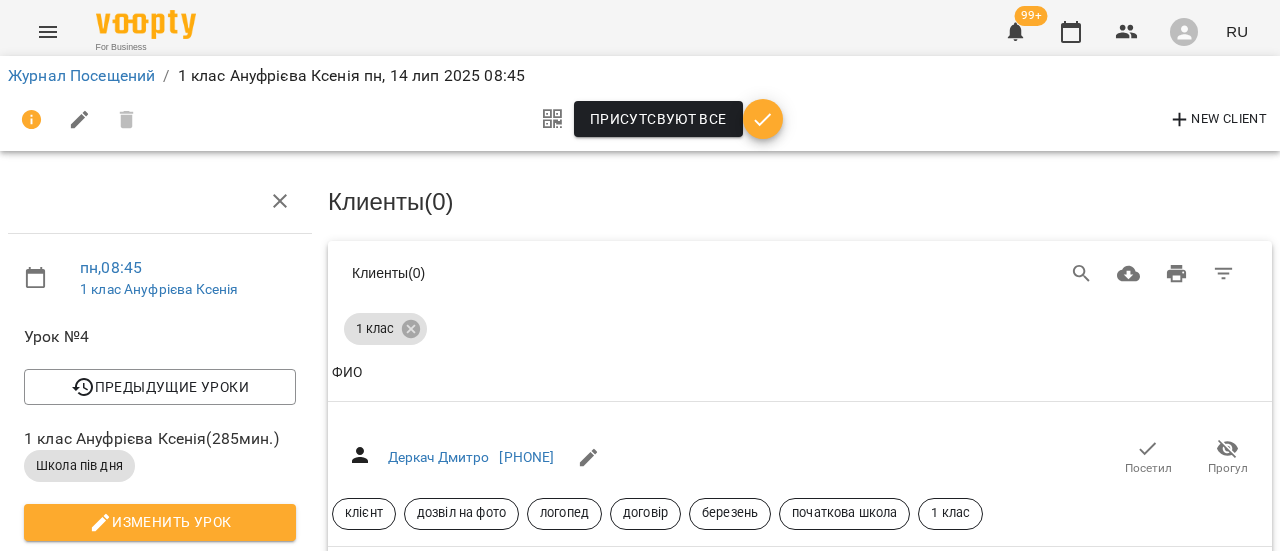 scroll, scrollTop: 200, scrollLeft: 0, axis: vertical 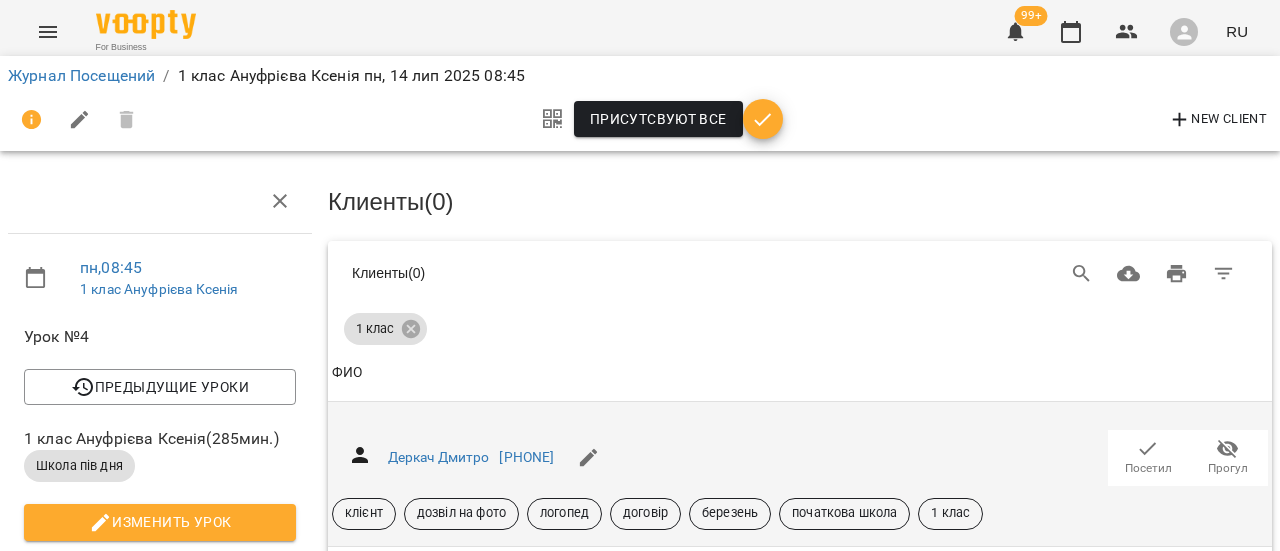 click 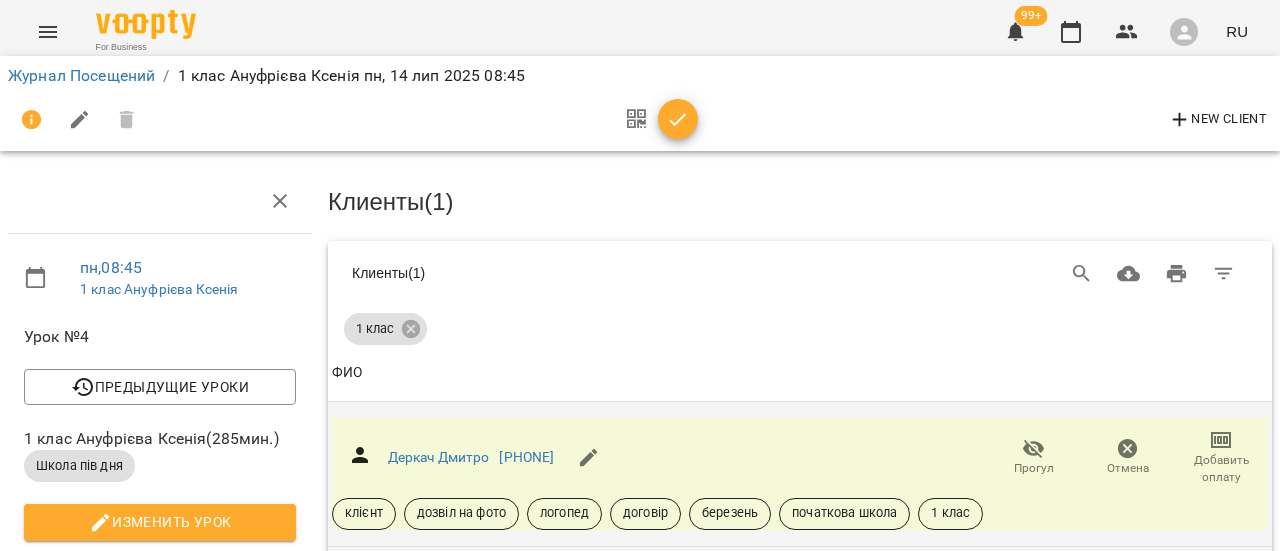 click 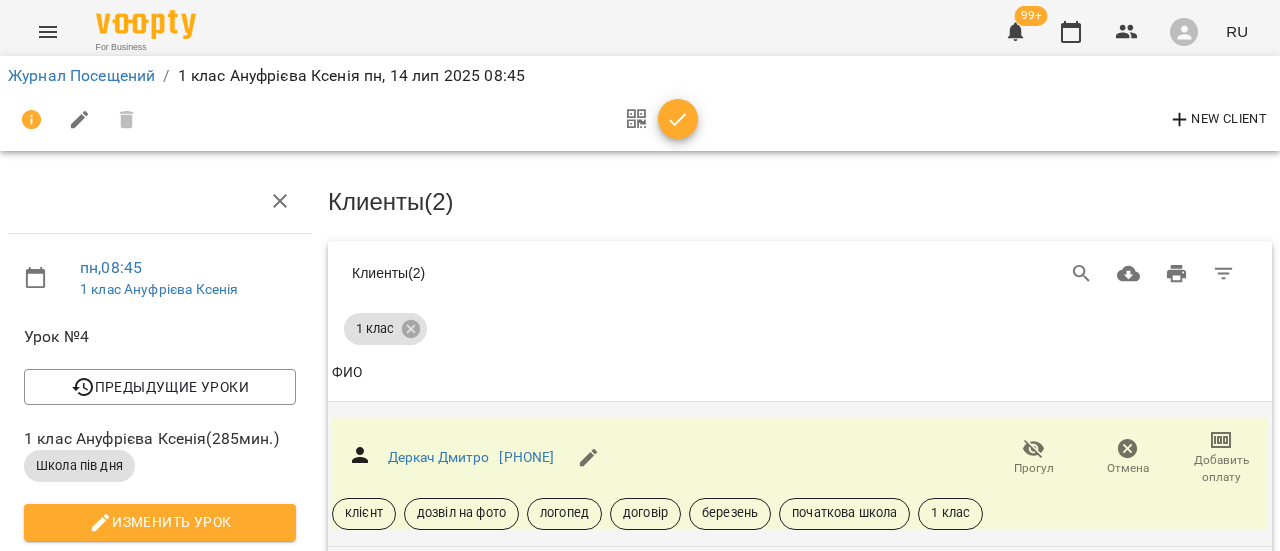 scroll, scrollTop: 400, scrollLeft: 0, axis: vertical 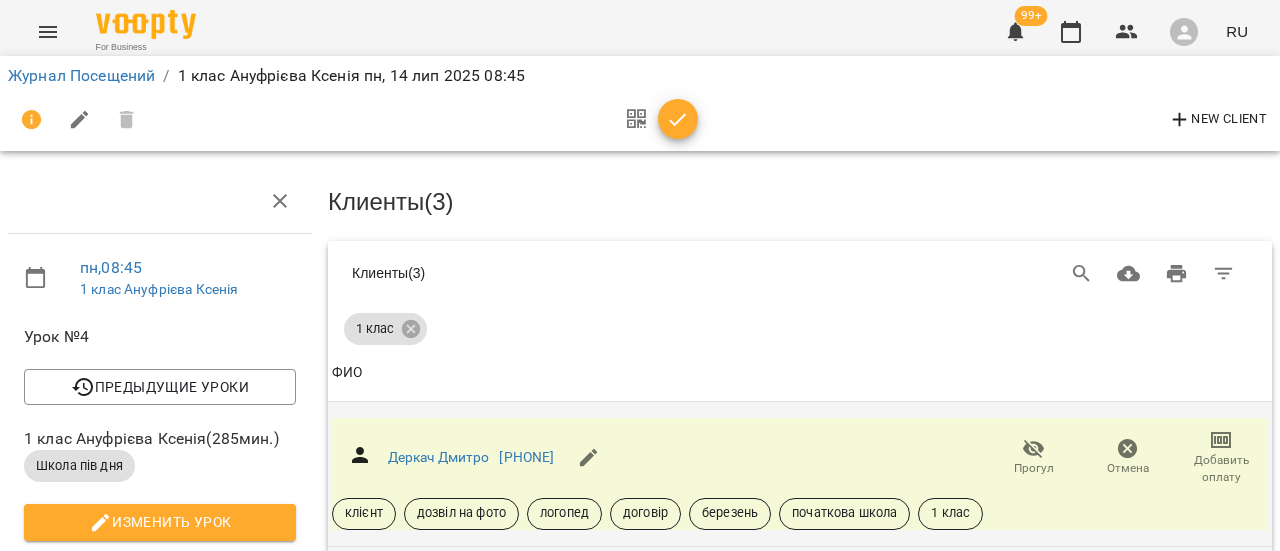 click on "Посетил" at bounding box center [1148, 902] 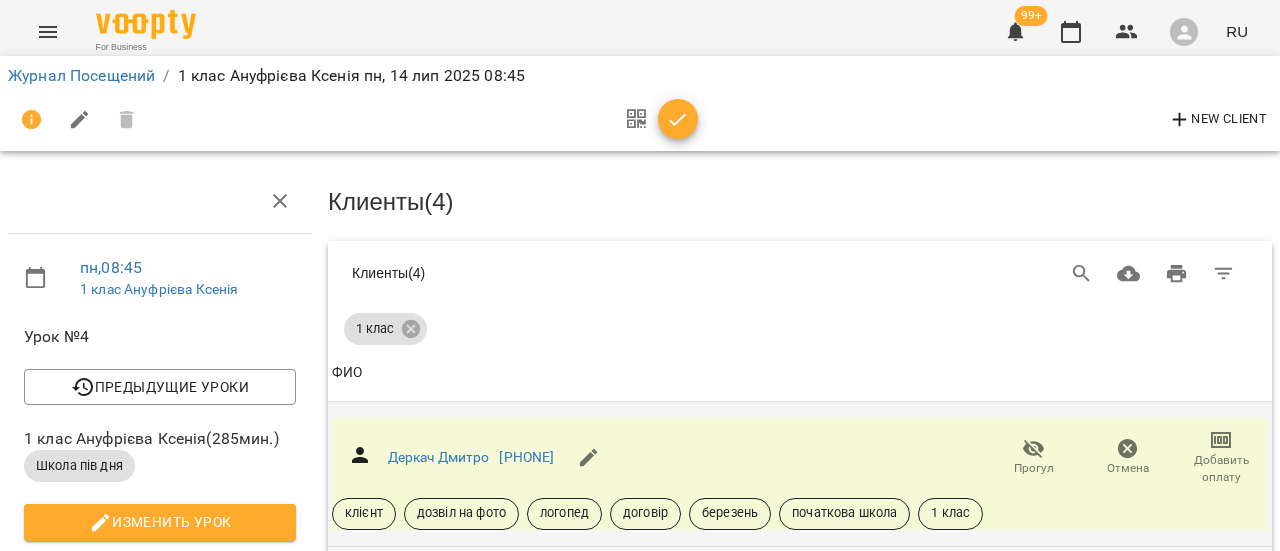 scroll, scrollTop: 700, scrollLeft: 0, axis: vertical 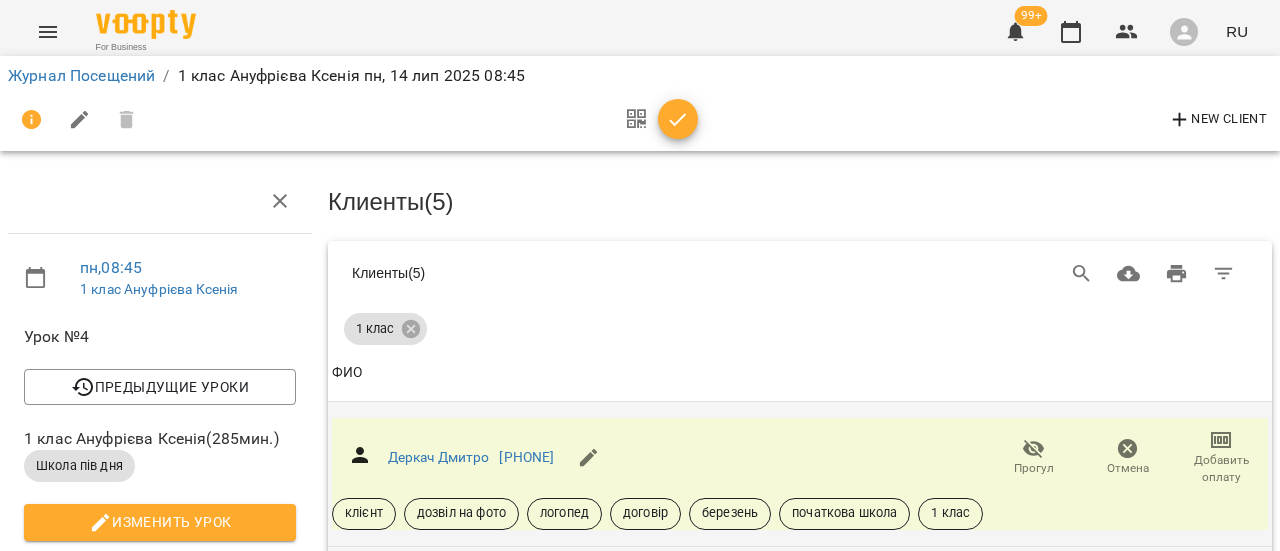 click on "Прогул" at bounding box center (1228, 1191) 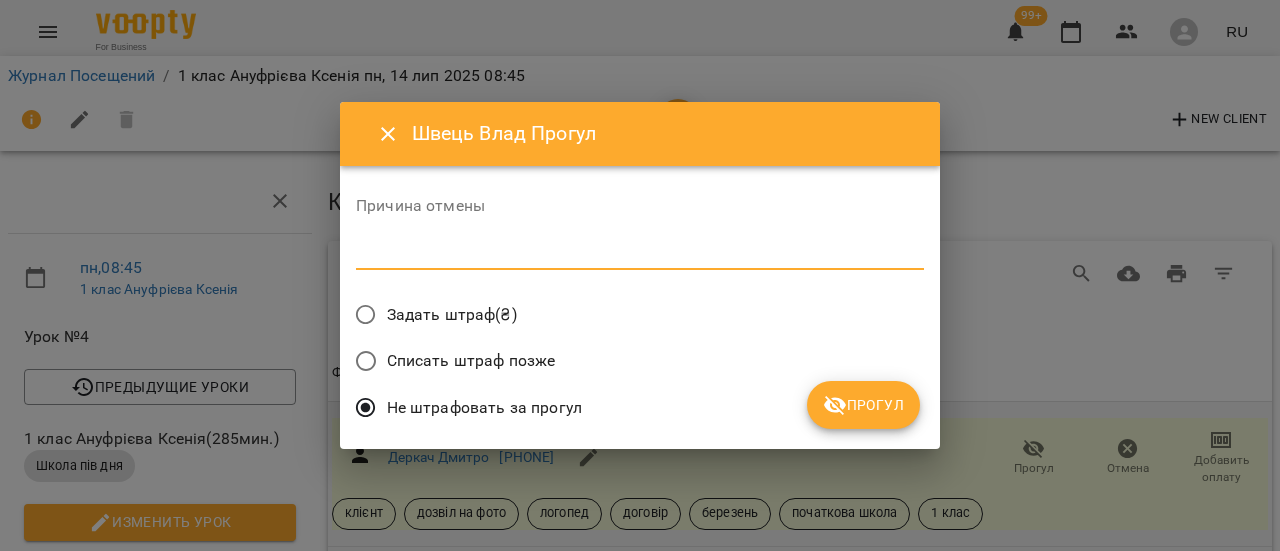 click at bounding box center [640, 253] 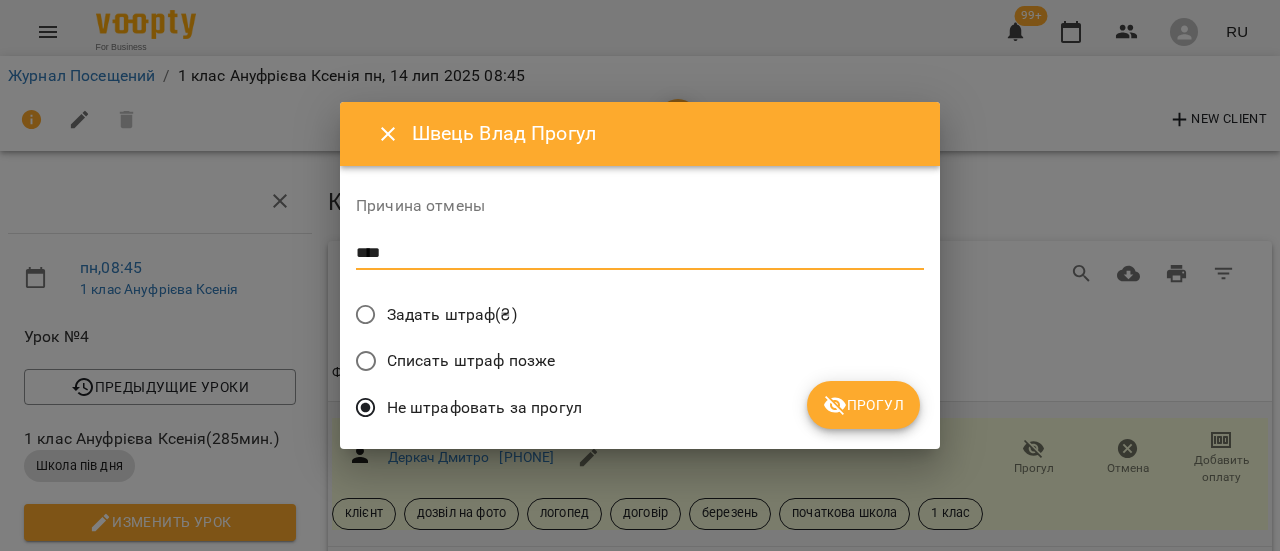 type on "****" 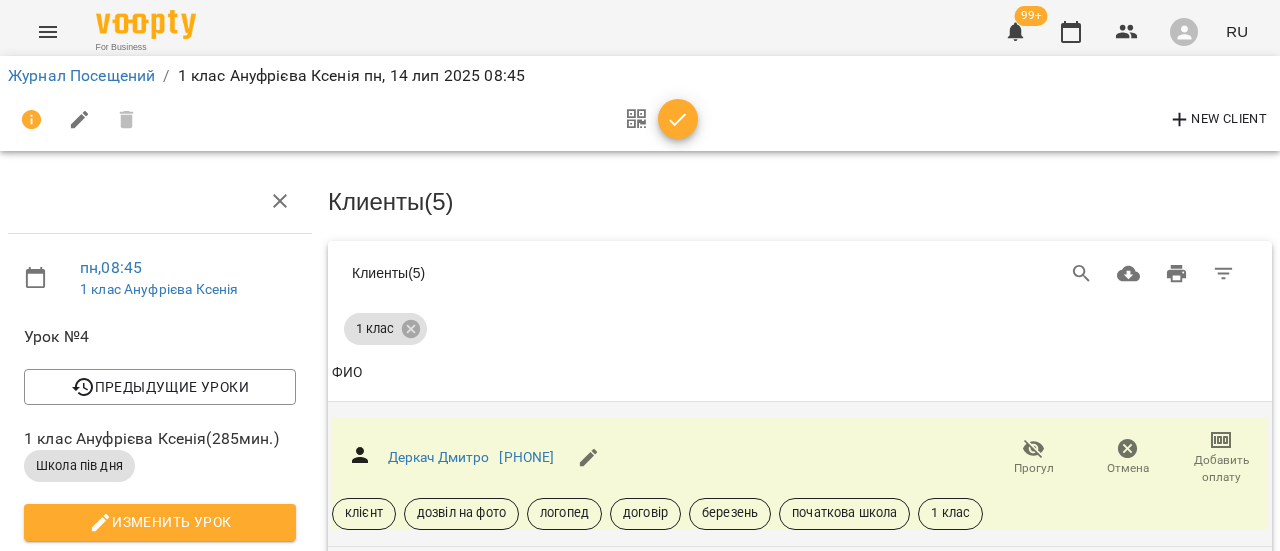 click 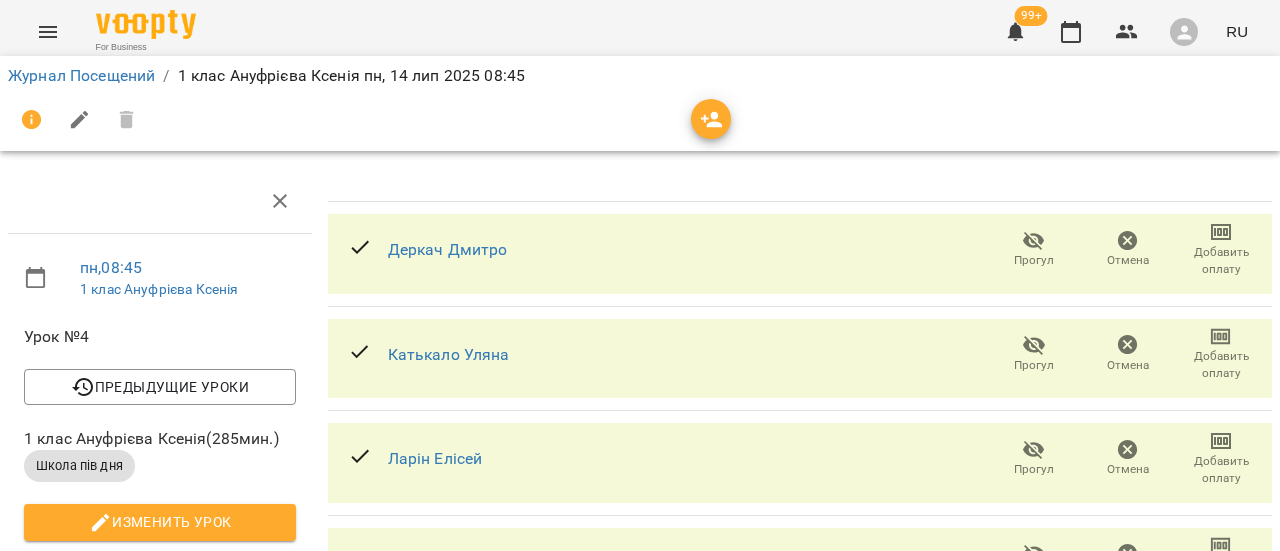 scroll, scrollTop: 0, scrollLeft: 0, axis: both 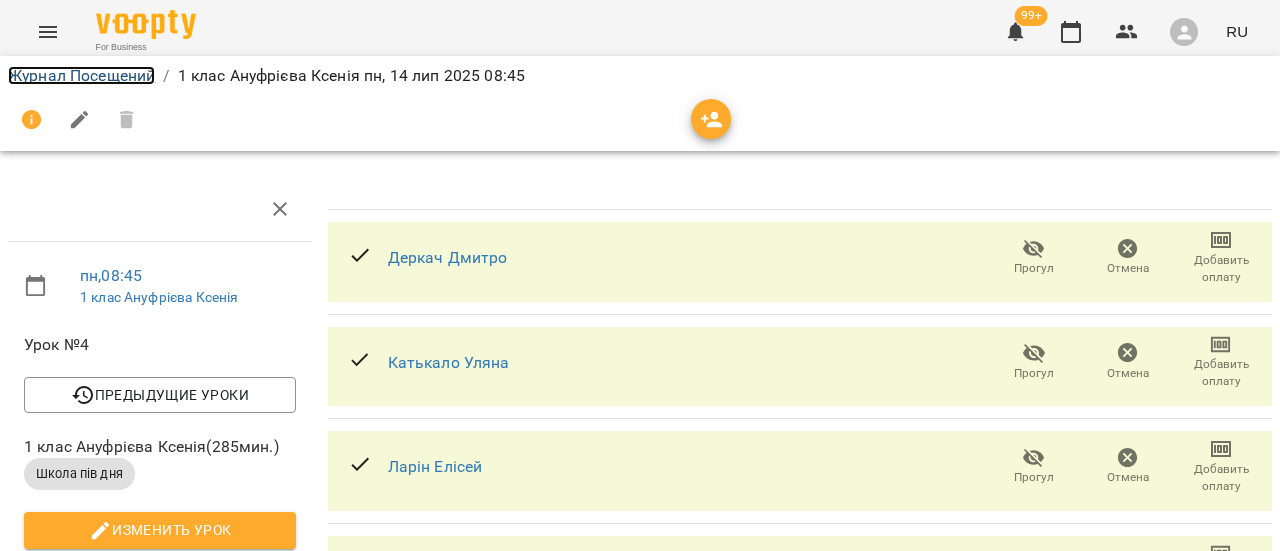 click on "Журнал Посещений" at bounding box center [81, 75] 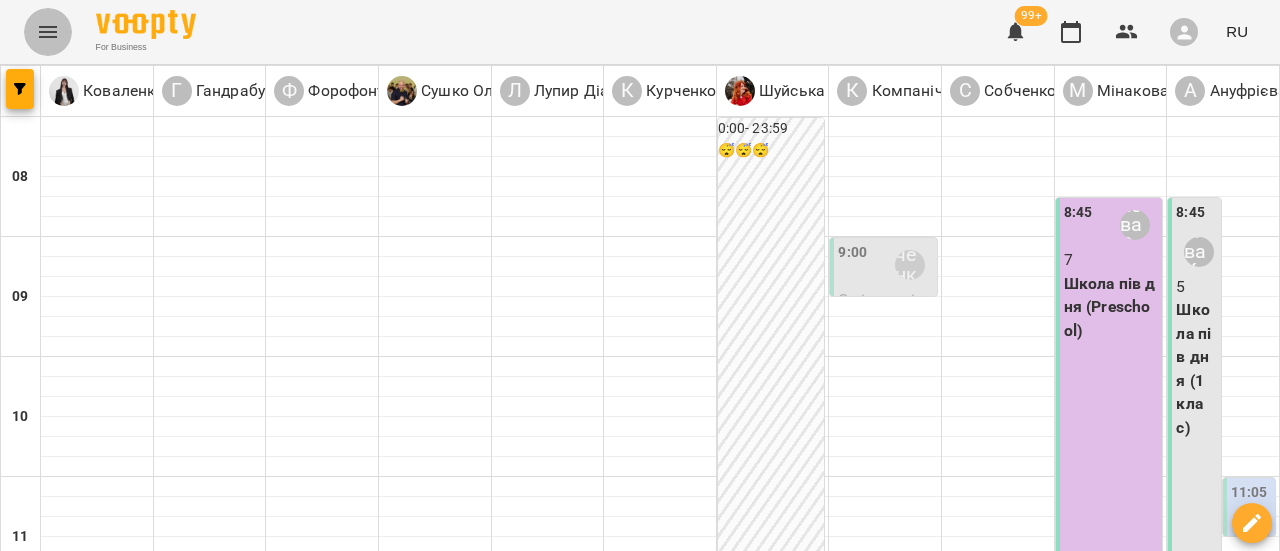 click 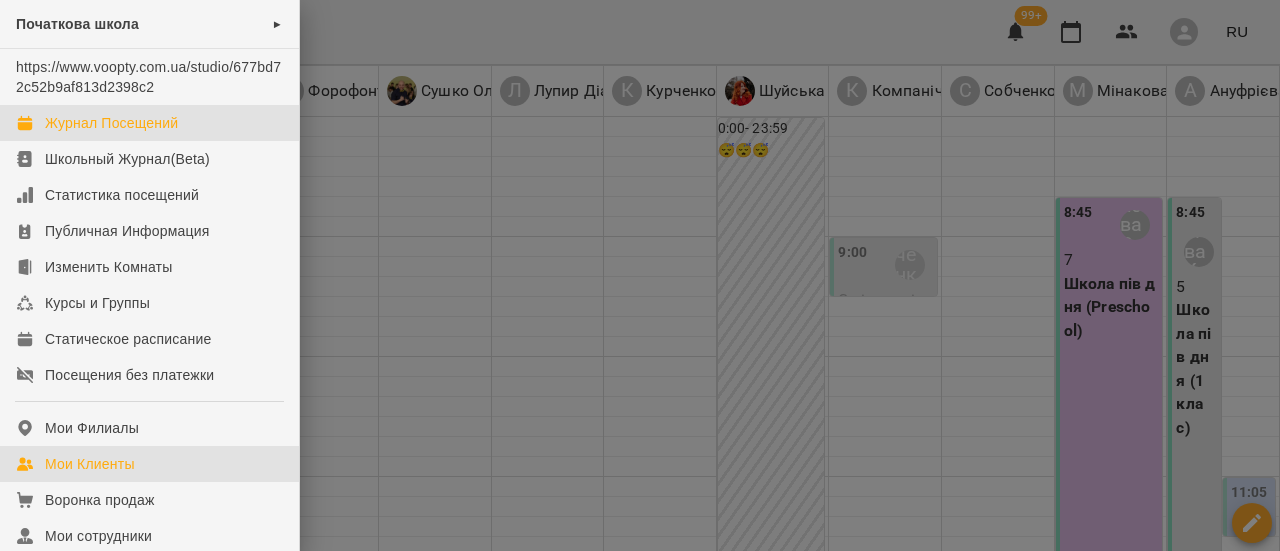 click on "Мои Клиенты" at bounding box center (90, 464) 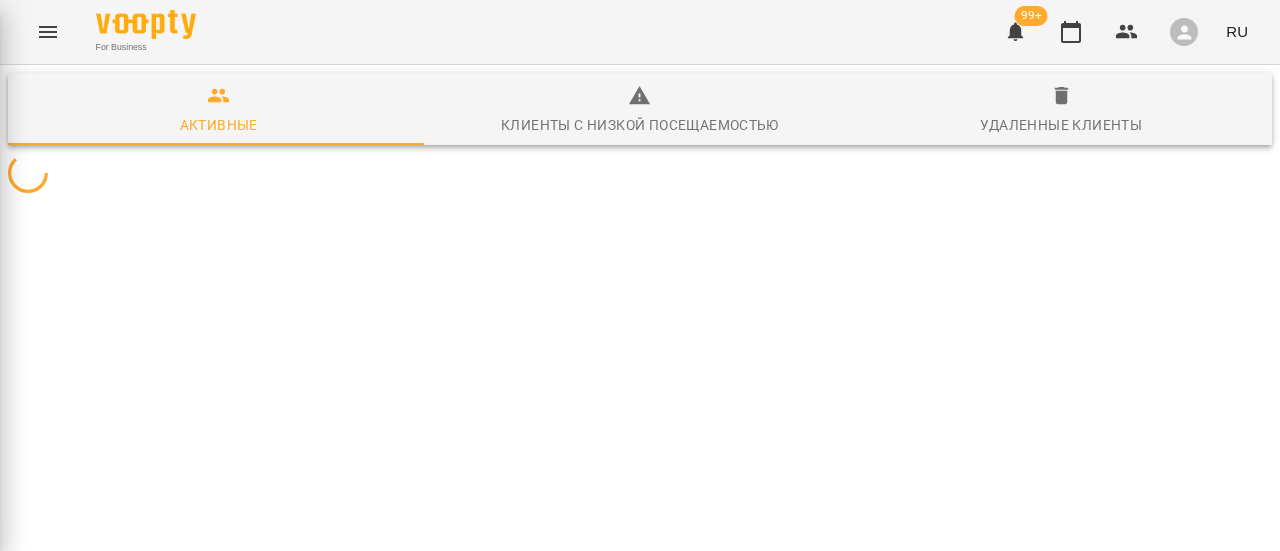click on "Мои Клиенты" at bounding box center (-210, 464) 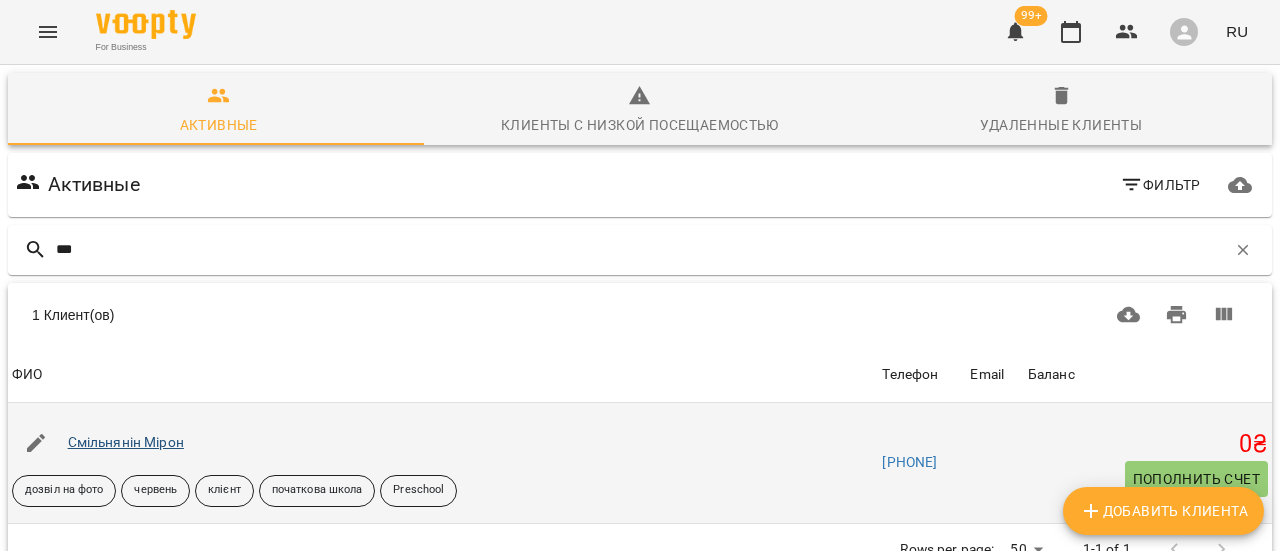type on "***" 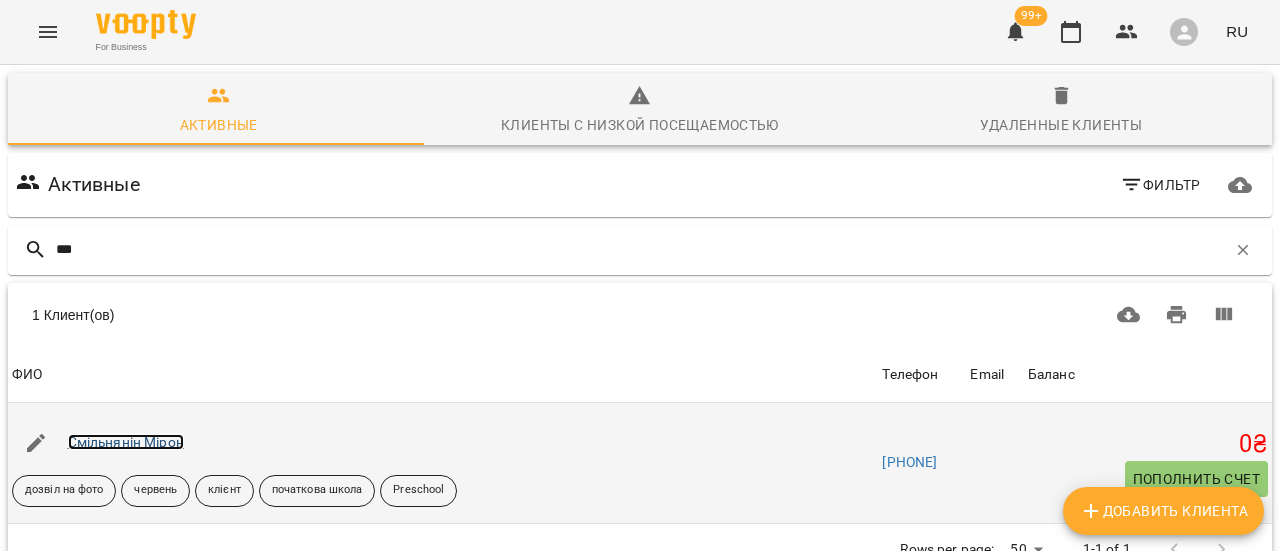 click on "Смільнянін Мірон" at bounding box center (126, 442) 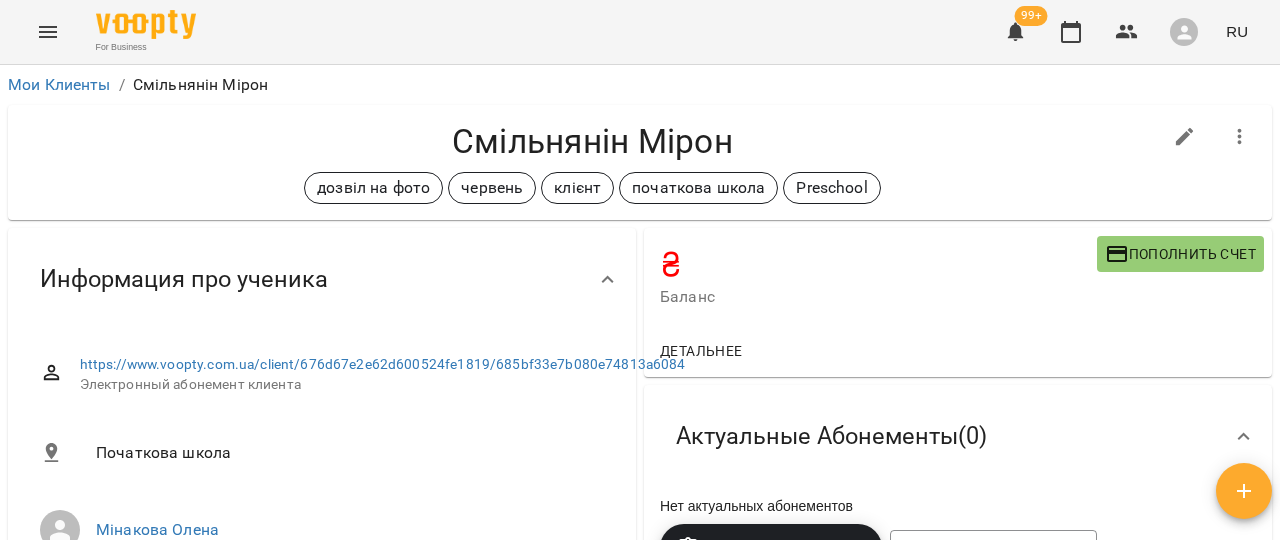 click 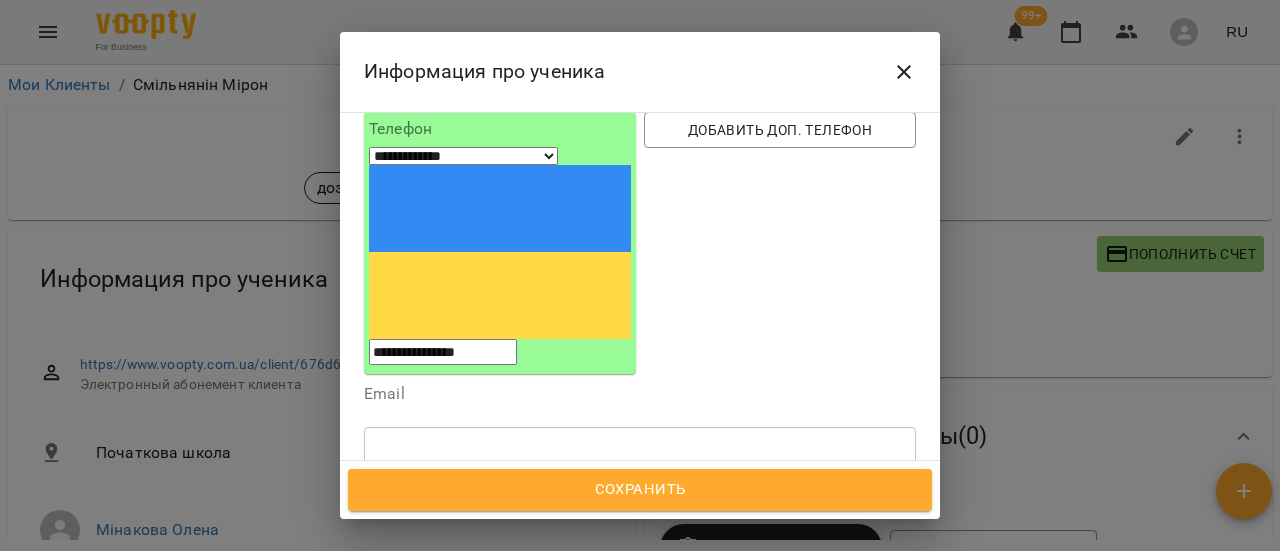 scroll, scrollTop: 300, scrollLeft: 0, axis: vertical 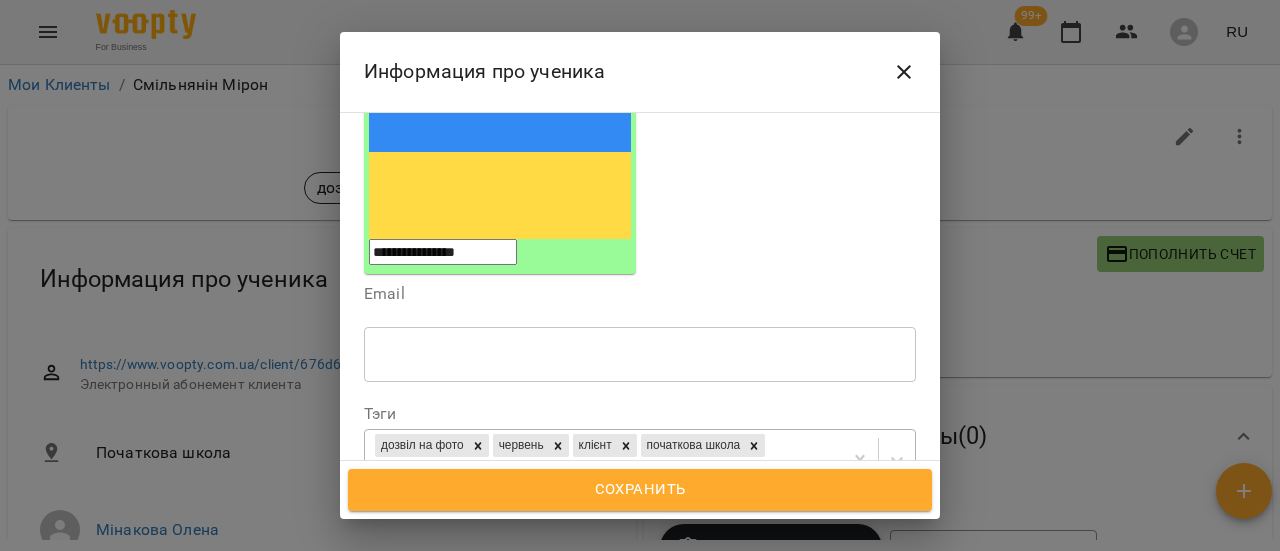 click 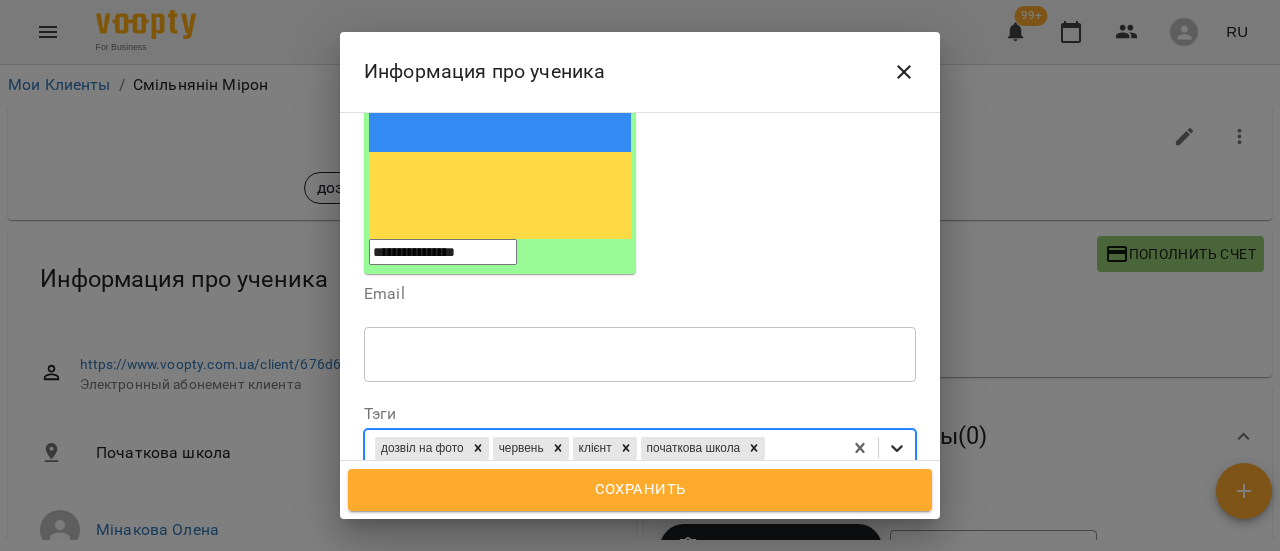 click 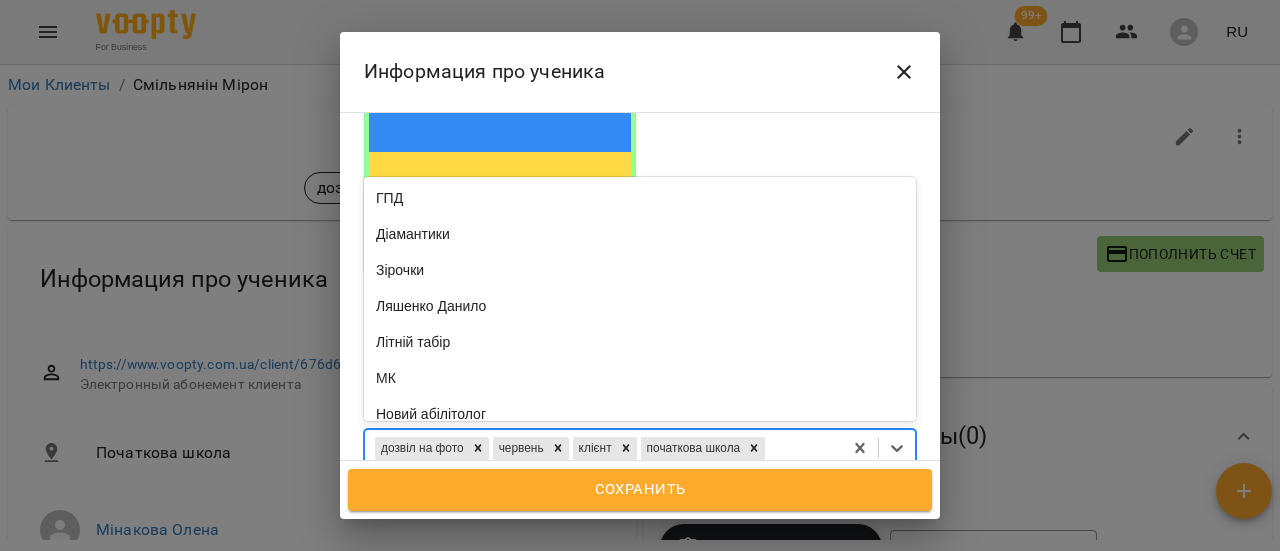 scroll, scrollTop: 0, scrollLeft: 0, axis: both 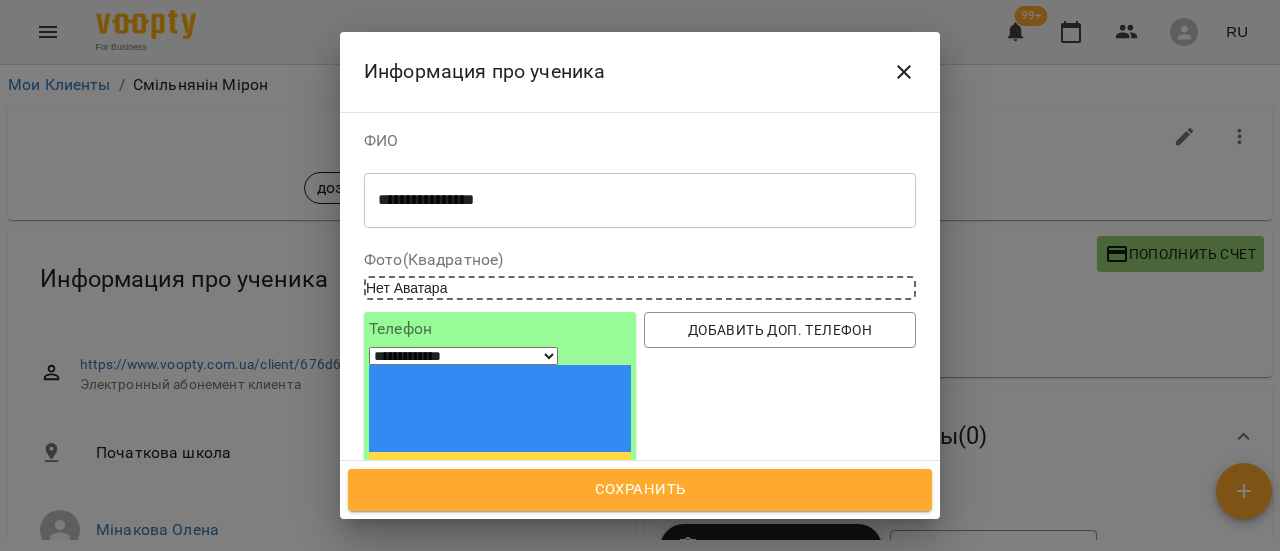 click on "1 клас" at bounding box center (640, 499) 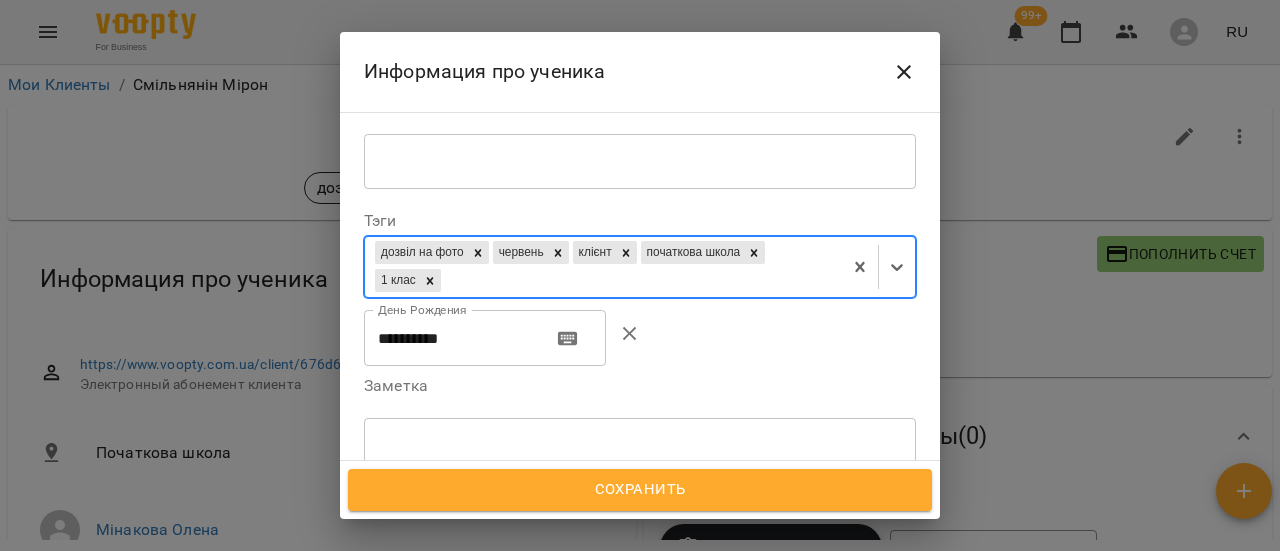 scroll, scrollTop: 500, scrollLeft: 0, axis: vertical 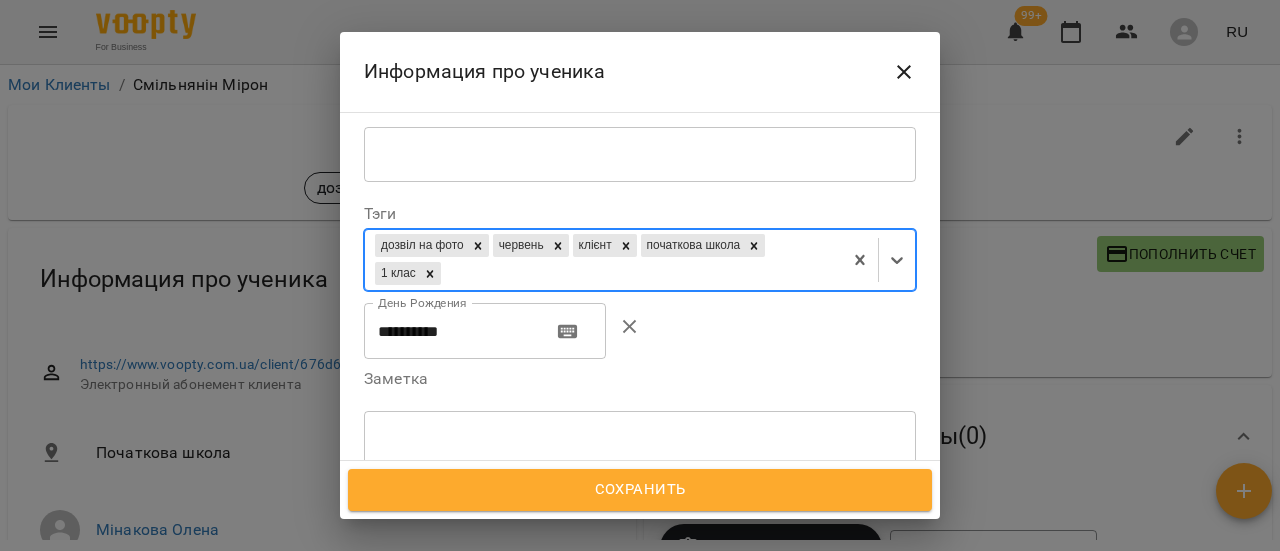 click on "Сохранить" at bounding box center [640, 490] 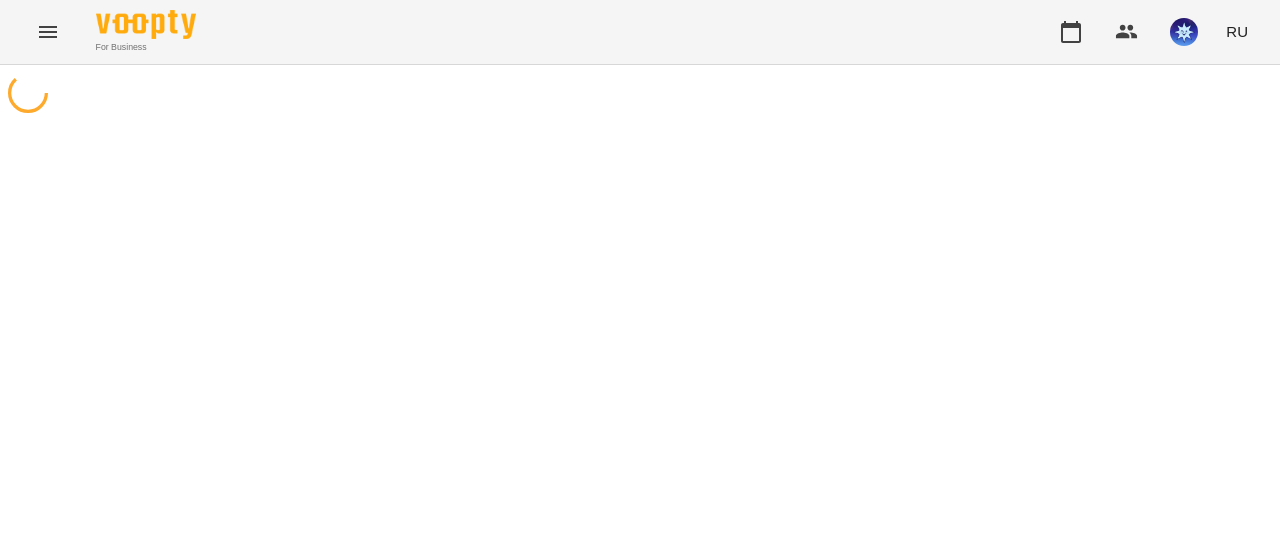 scroll, scrollTop: 0, scrollLeft: 0, axis: both 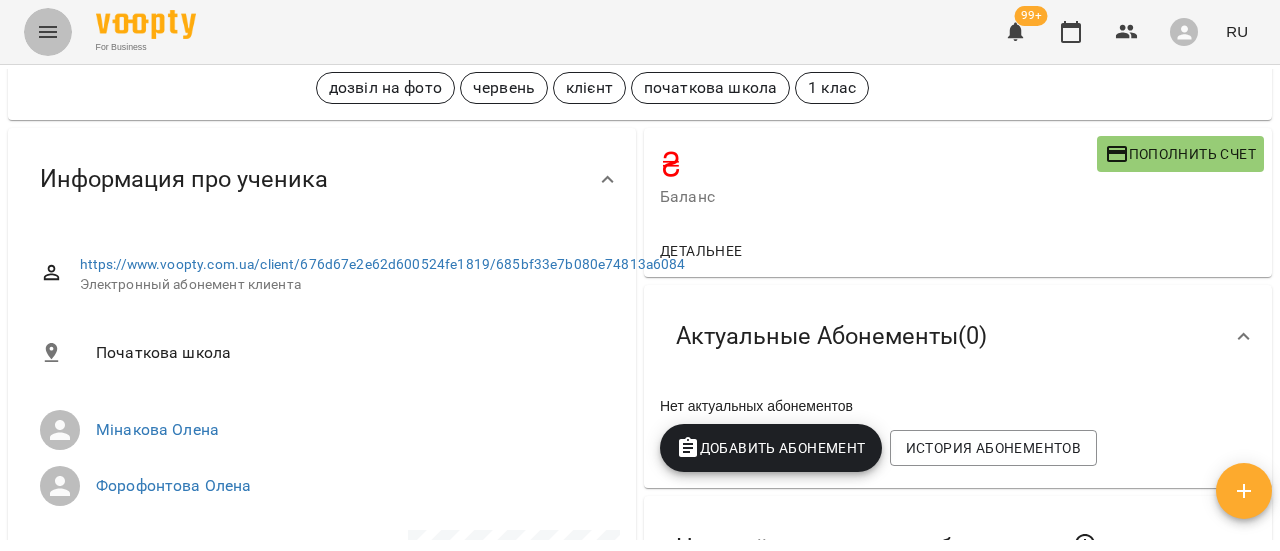 click 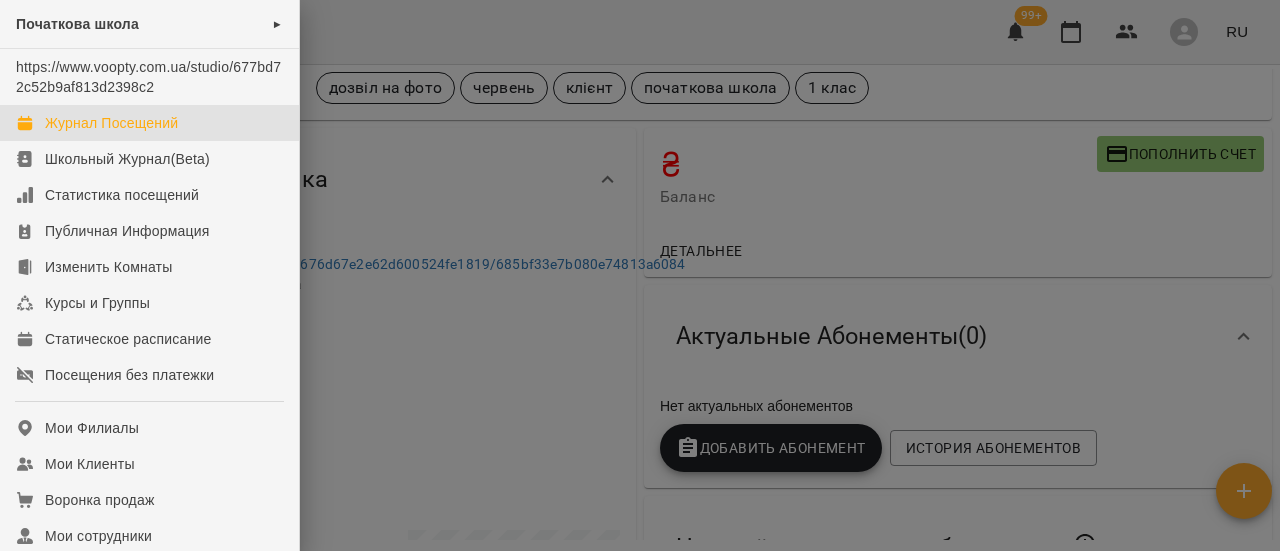 click on "Журнал Посещений" at bounding box center [149, 123] 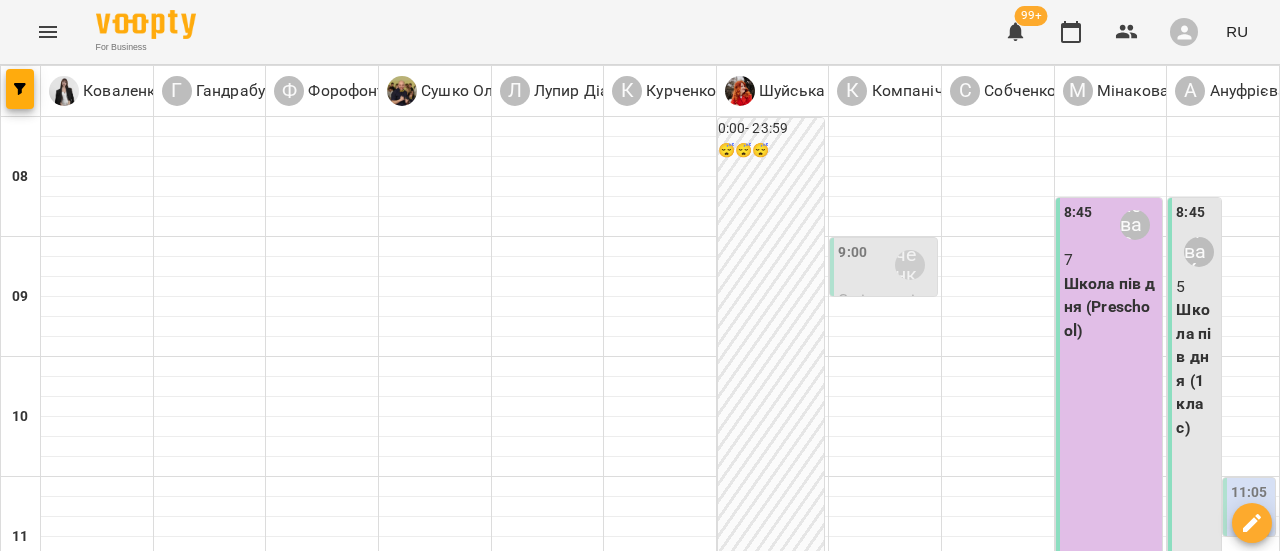 click on "Школа пів дня (1 клас)" at bounding box center [1196, 368] 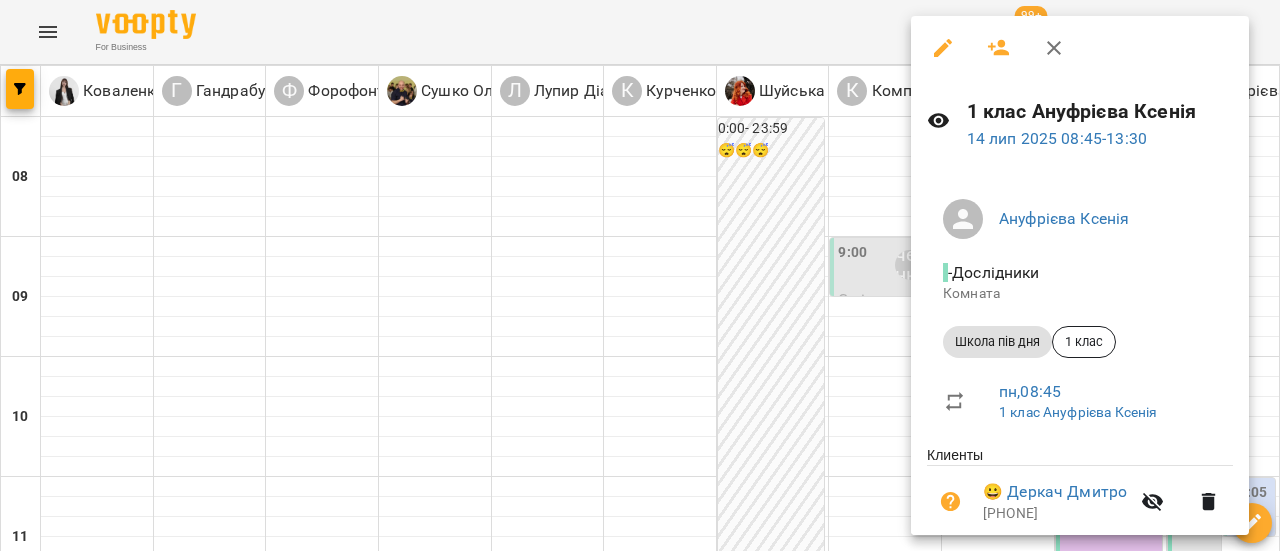 scroll, scrollTop: 300, scrollLeft: 0, axis: vertical 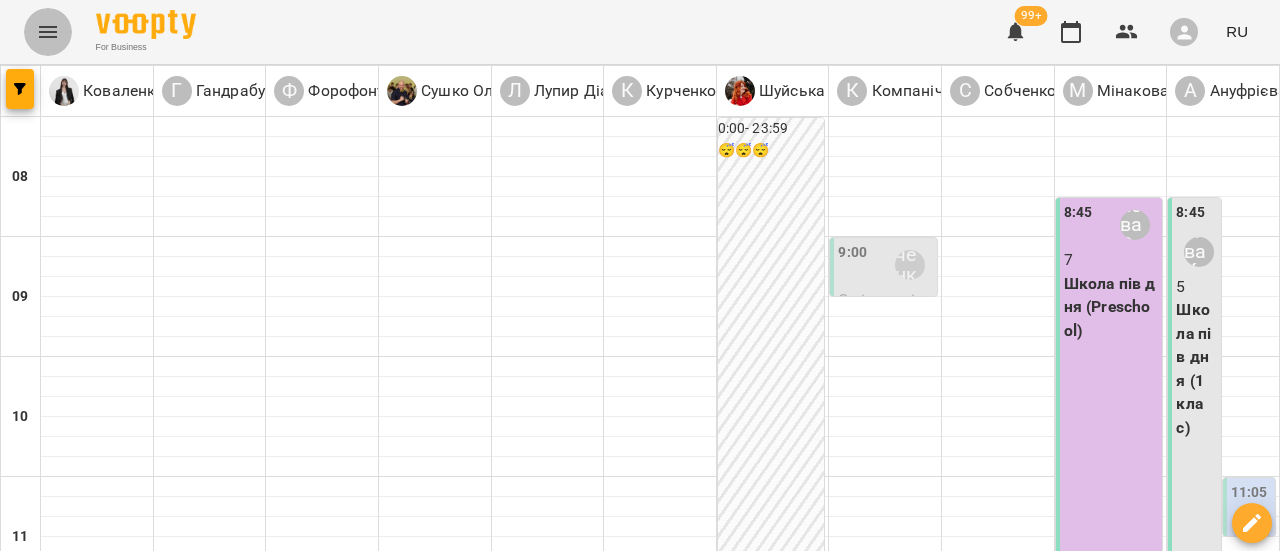 click 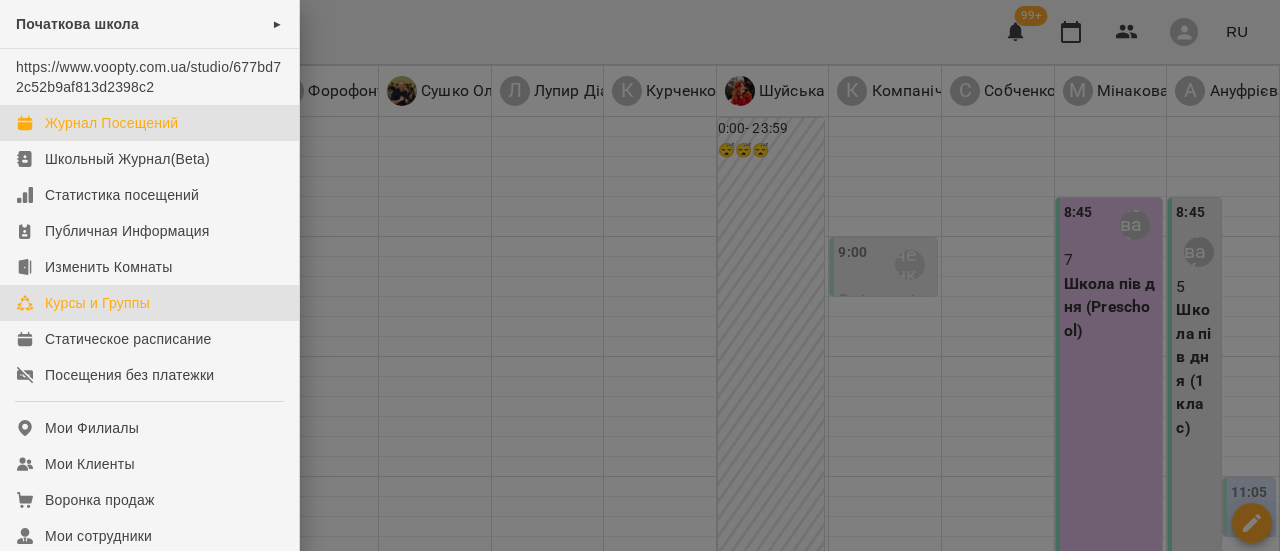 click on "Курсы и Группы" at bounding box center (97, 303) 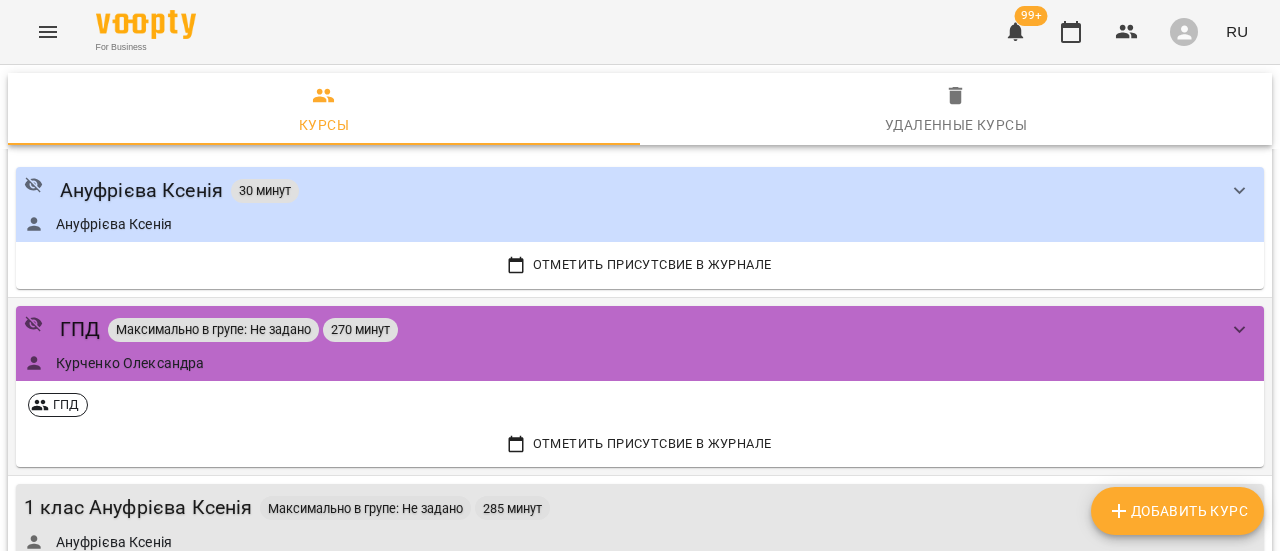 scroll, scrollTop: 2000, scrollLeft: 0, axis: vertical 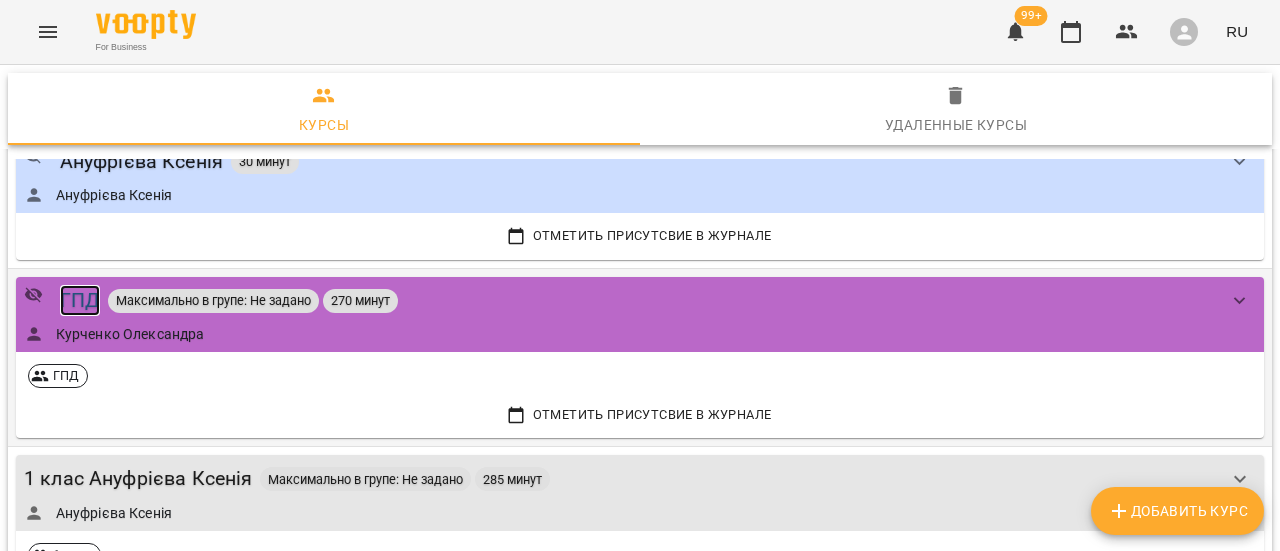 click on "ГПД" at bounding box center [80, 300] 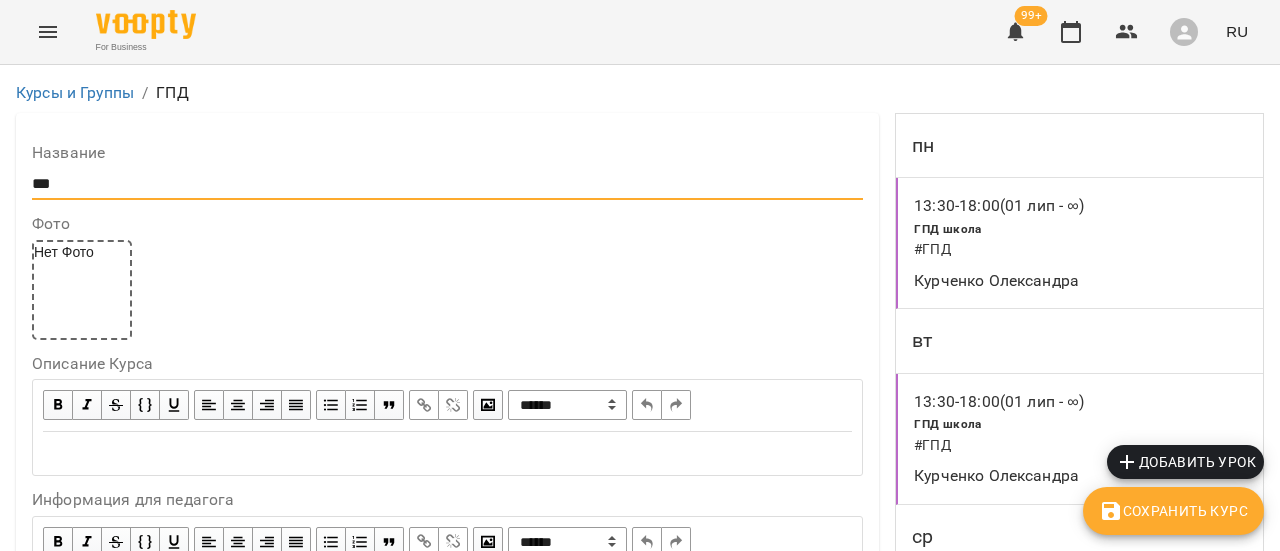 click on "***" at bounding box center [447, 184] 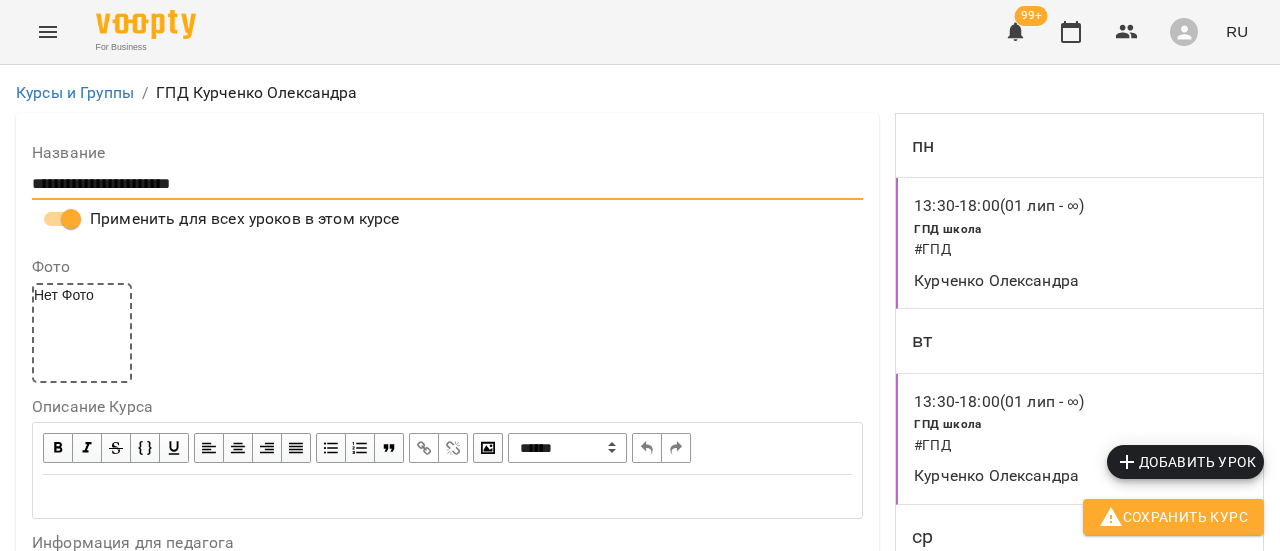 scroll, scrollTop: 1100, scrollLeft: 0, axis: vertical 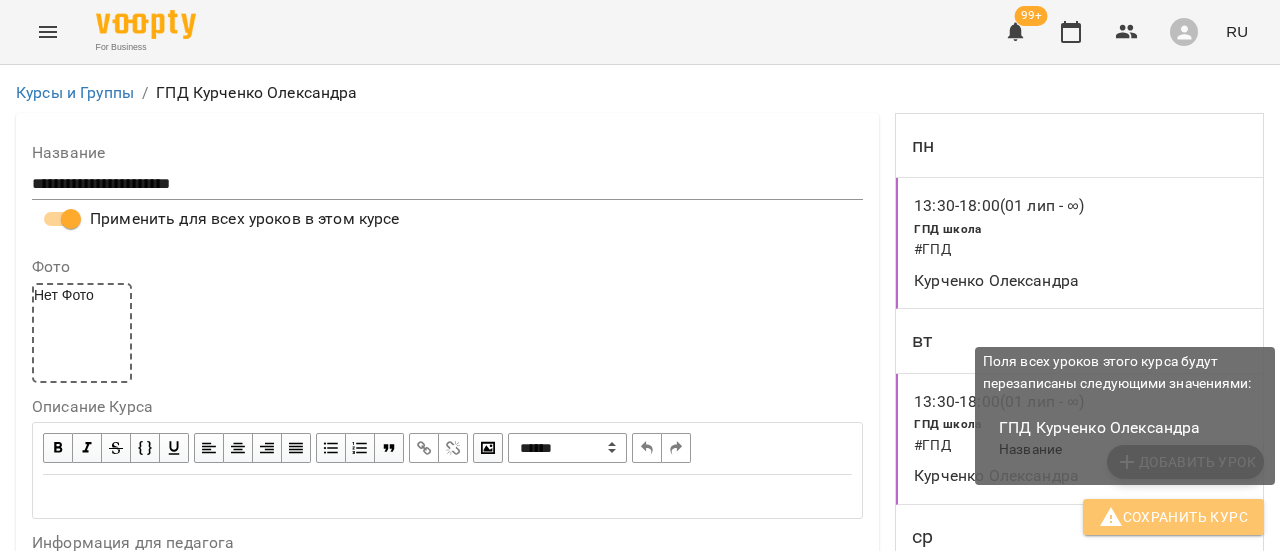 click on "Сохранить Курс" at bounding box center [1173, 517] 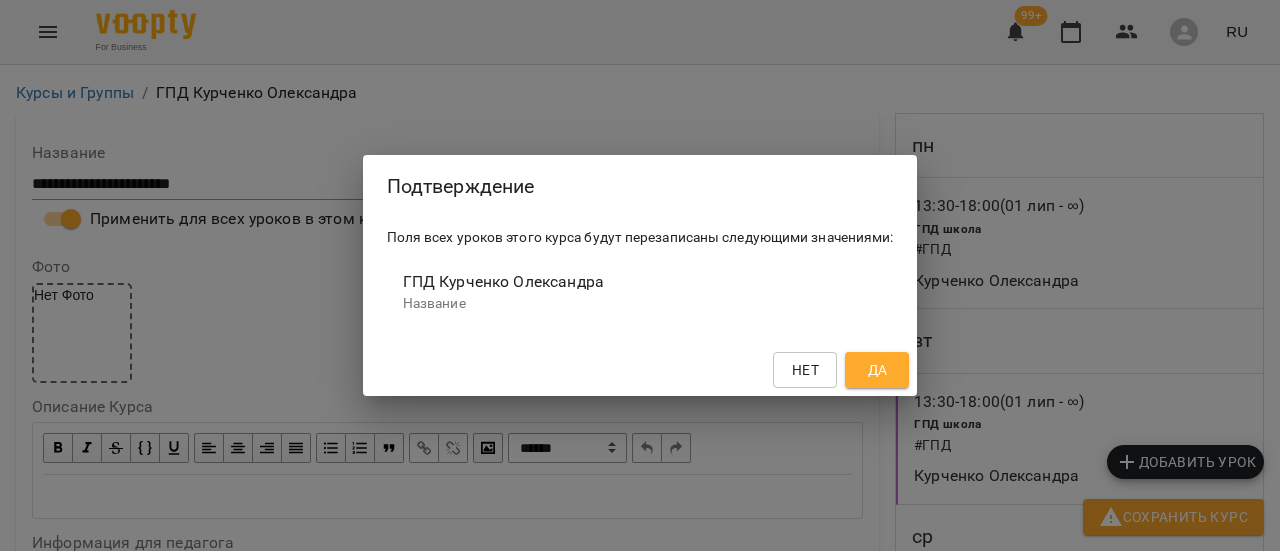 click on "Да" at bounding box center [877, 370] 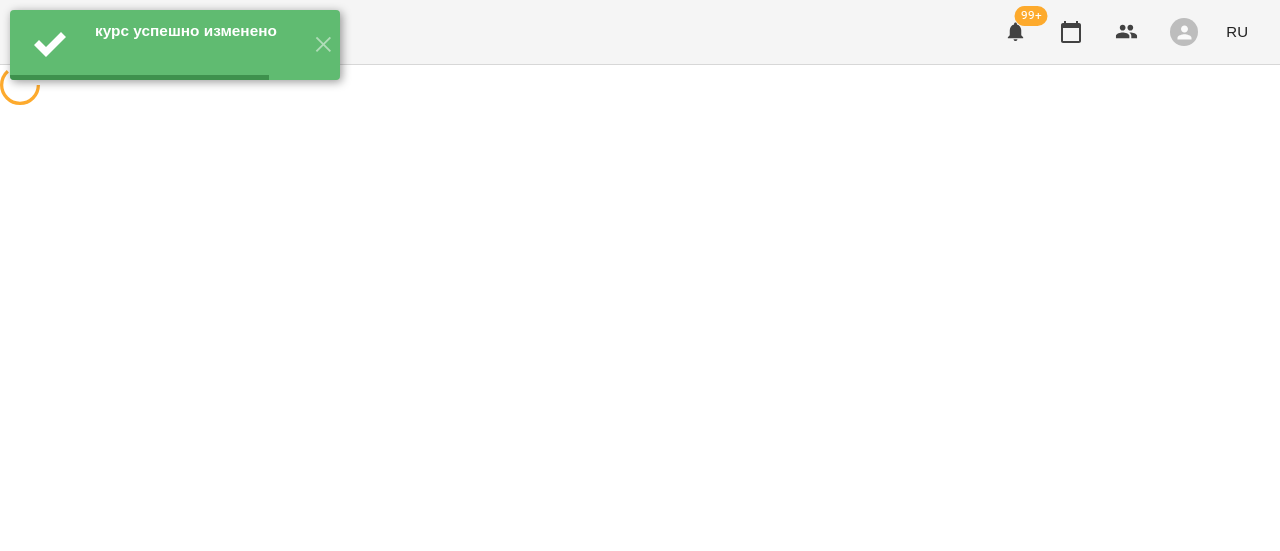 scroll, scrollTop: 0, scrollLeft: 0, axis: both 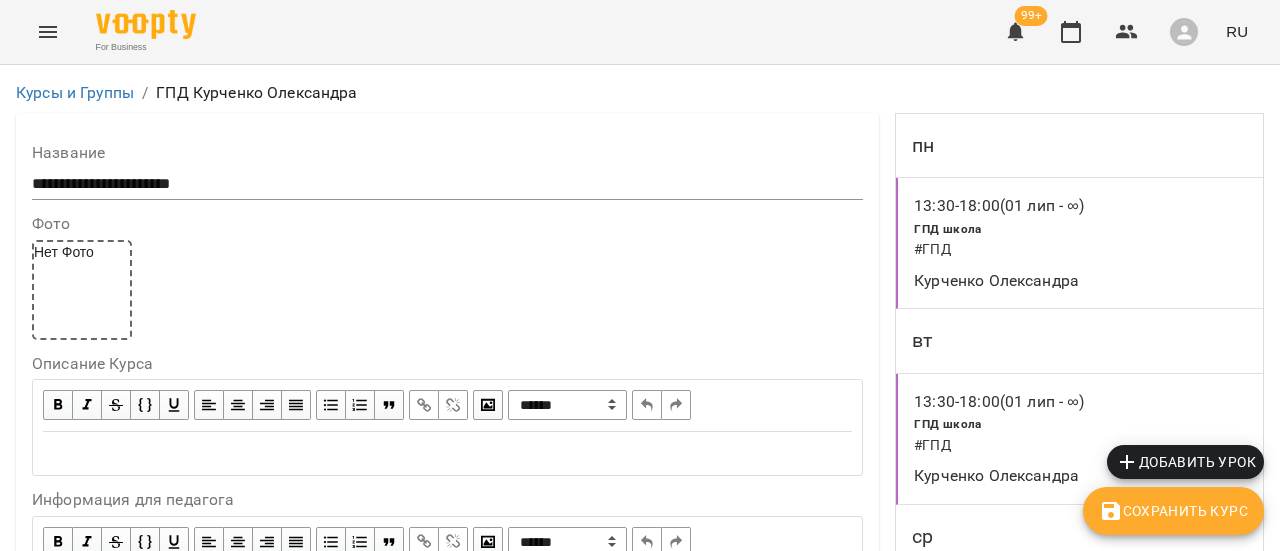 click on "Курсы и Группы" at bounding box center [75, 93] 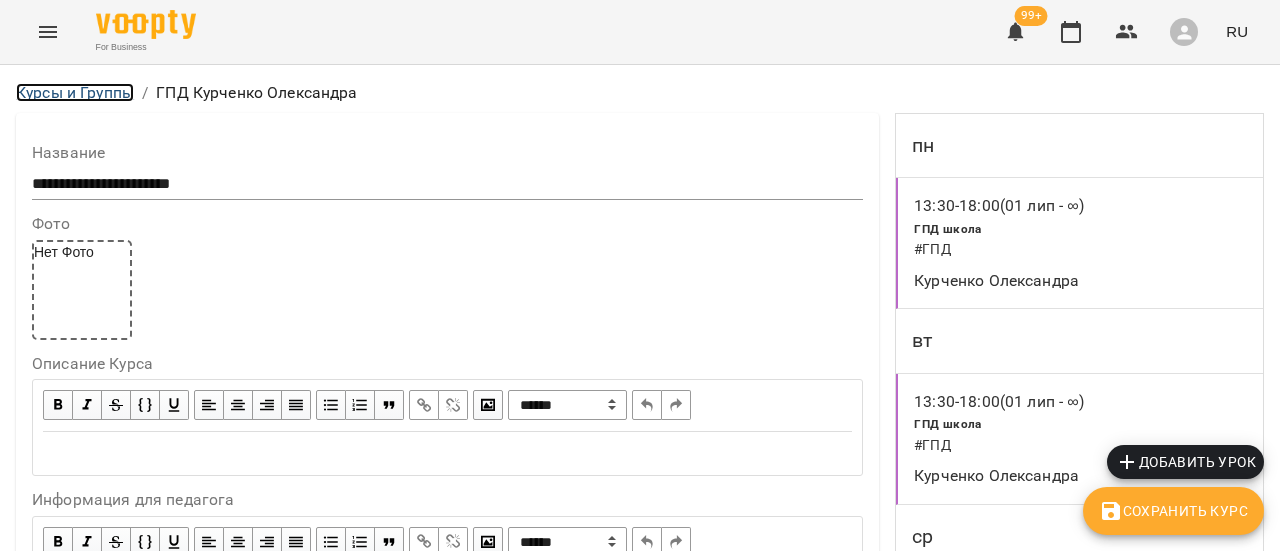 click on "Курсы и Группы" at bounding box center [75, 92] 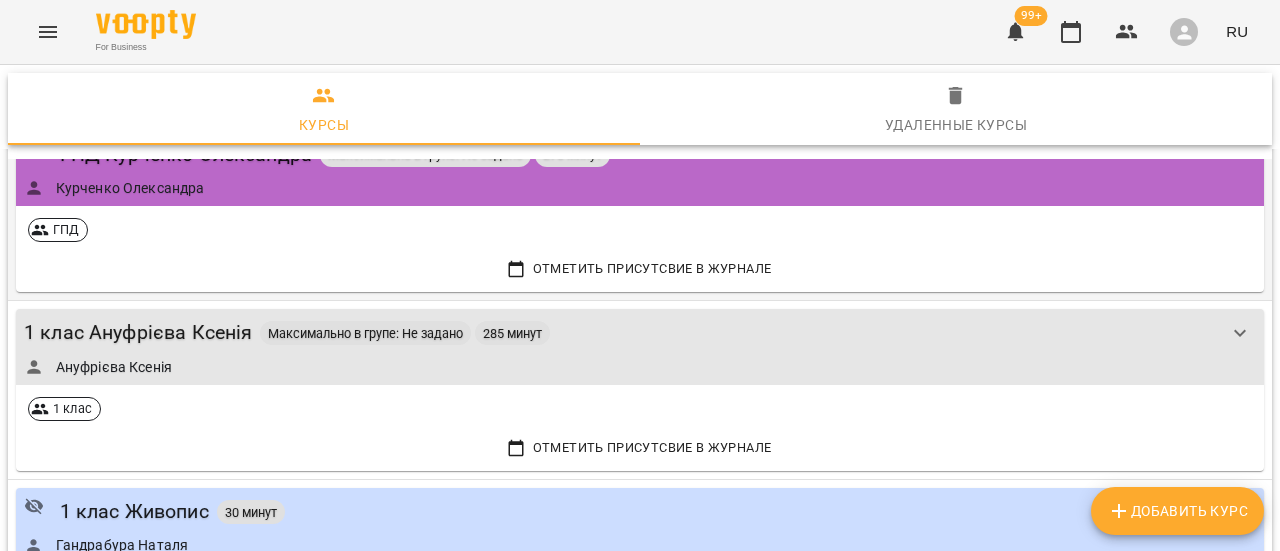 scroll, scrollTop: 1746, scrollLeft: 0, axis: vertical 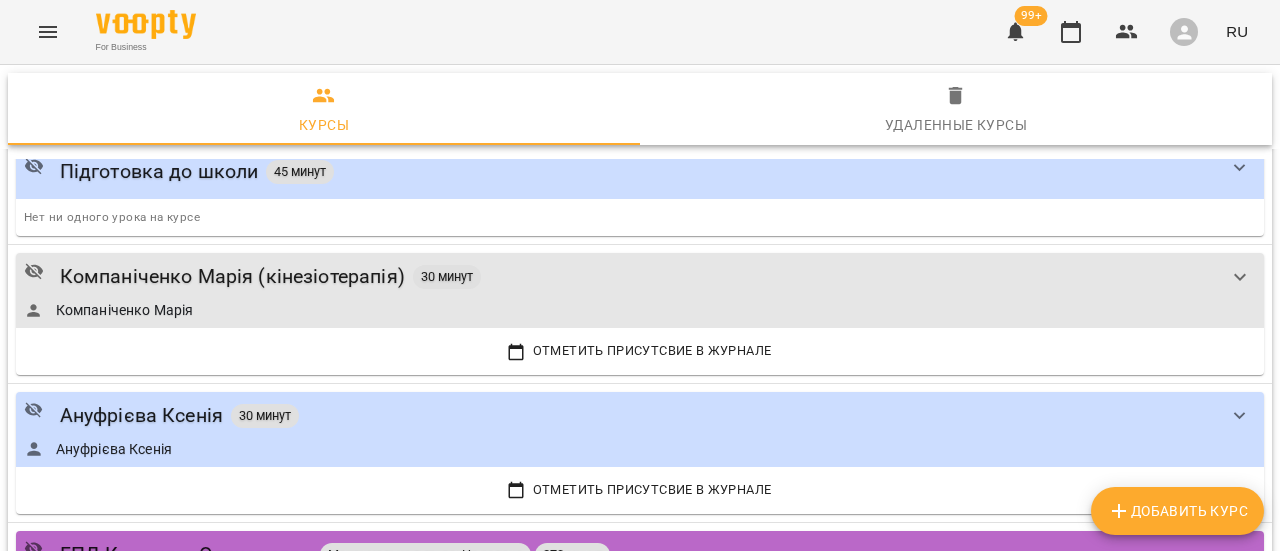 click on "Добавить Курс" at bounding box center (1177, 511) 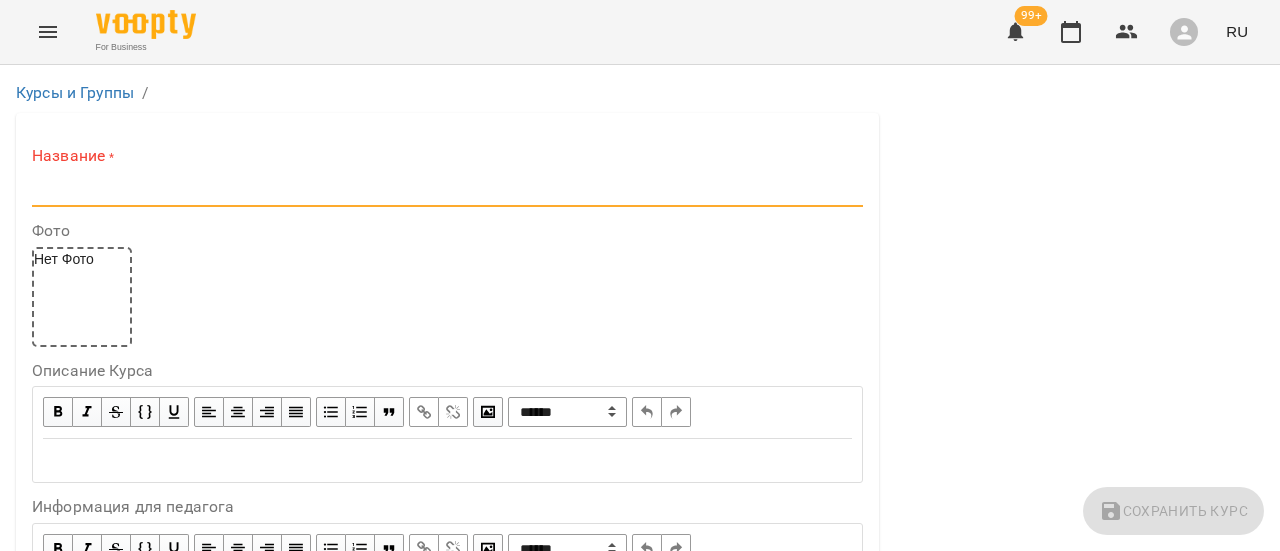 click at bounding box center (447, 191) 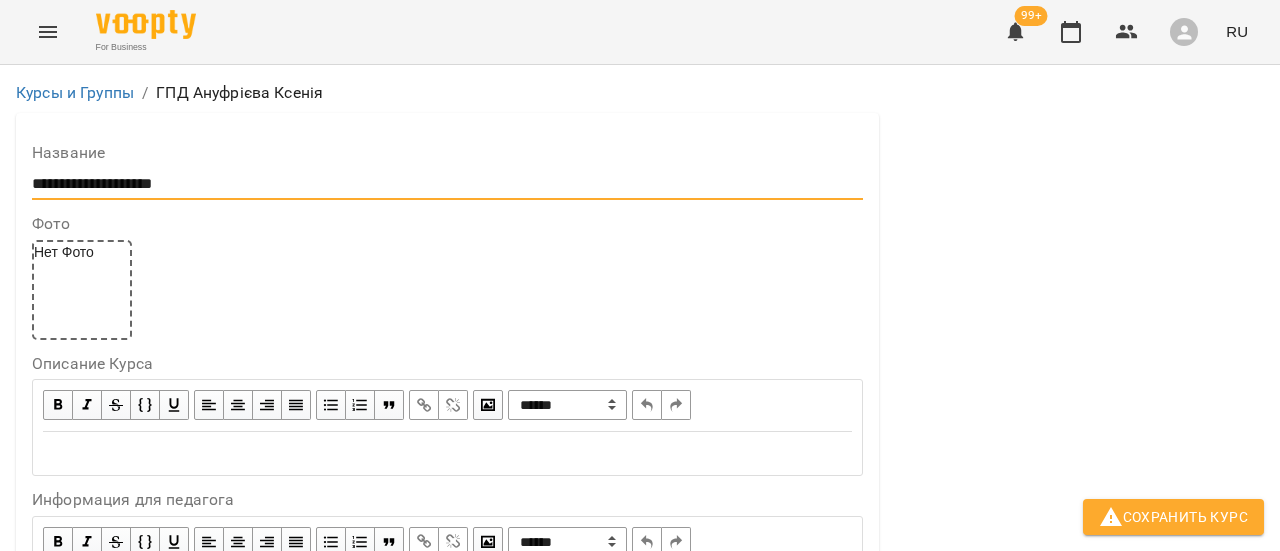 scroll, scrollTop: 700, scrollLeft: 0, axis: vertical 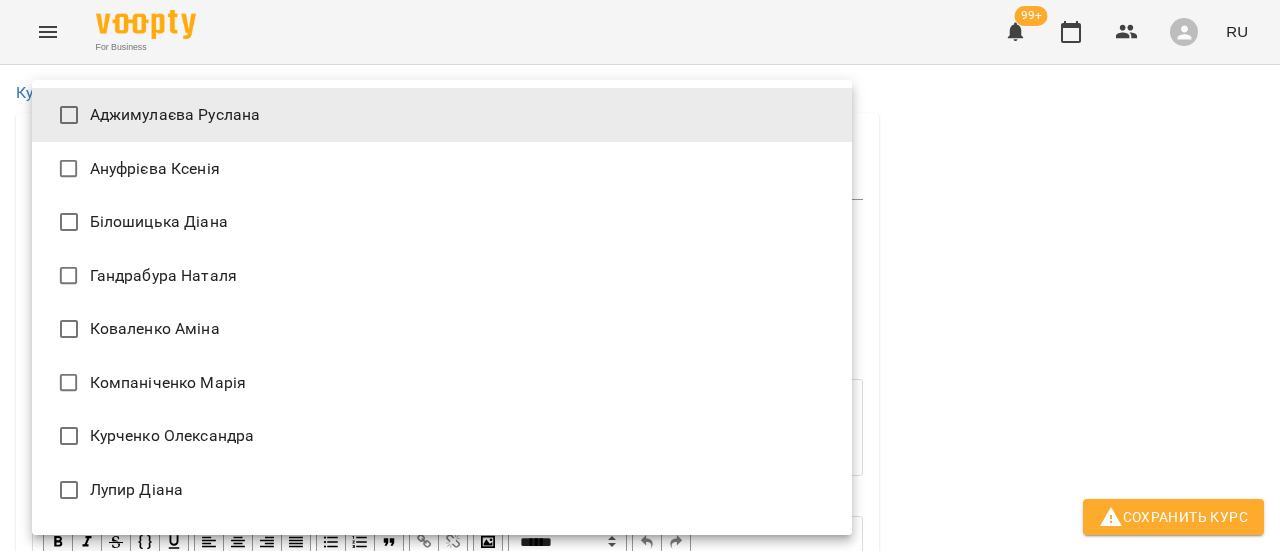 click on "**********" at bounding box center [640, 1212] 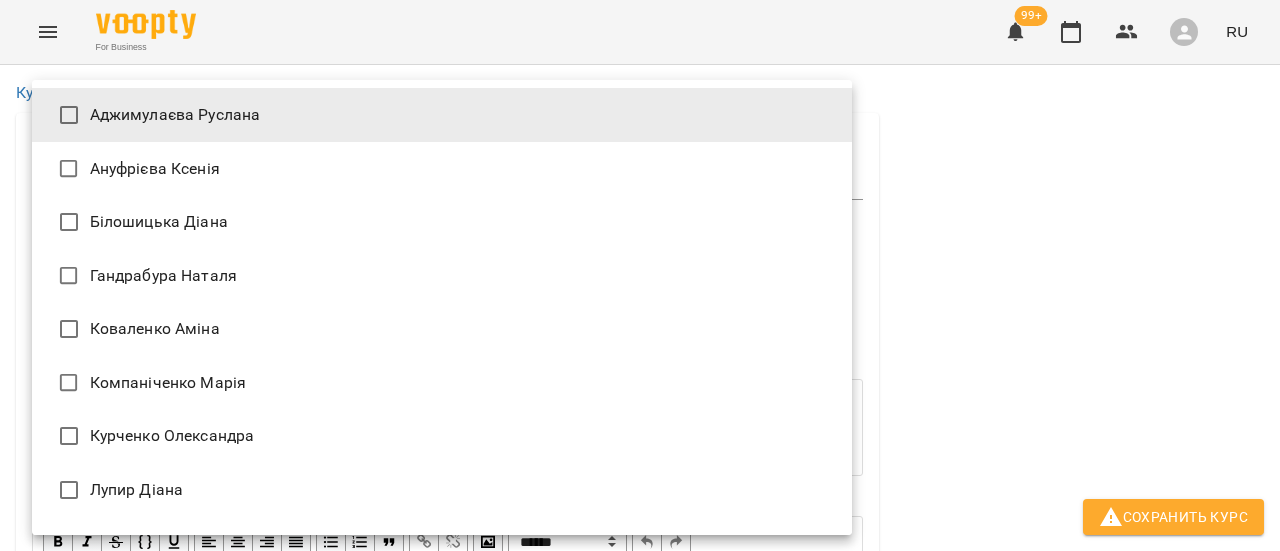 click on "Ануфрієва Ксенія" at bounding box center [442, 169] 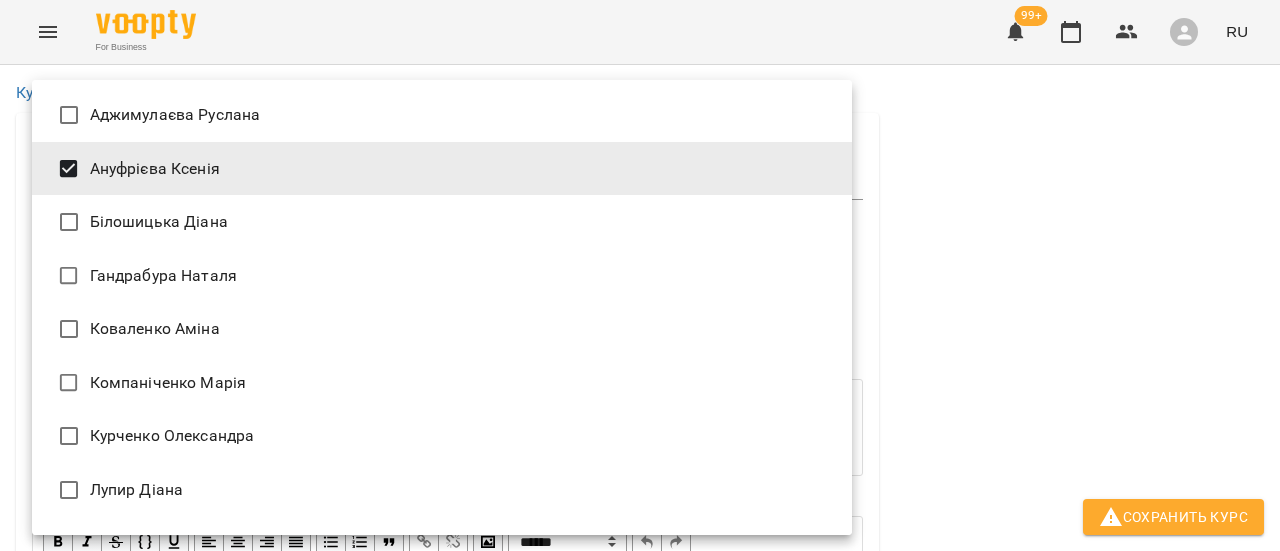 type on "**********" 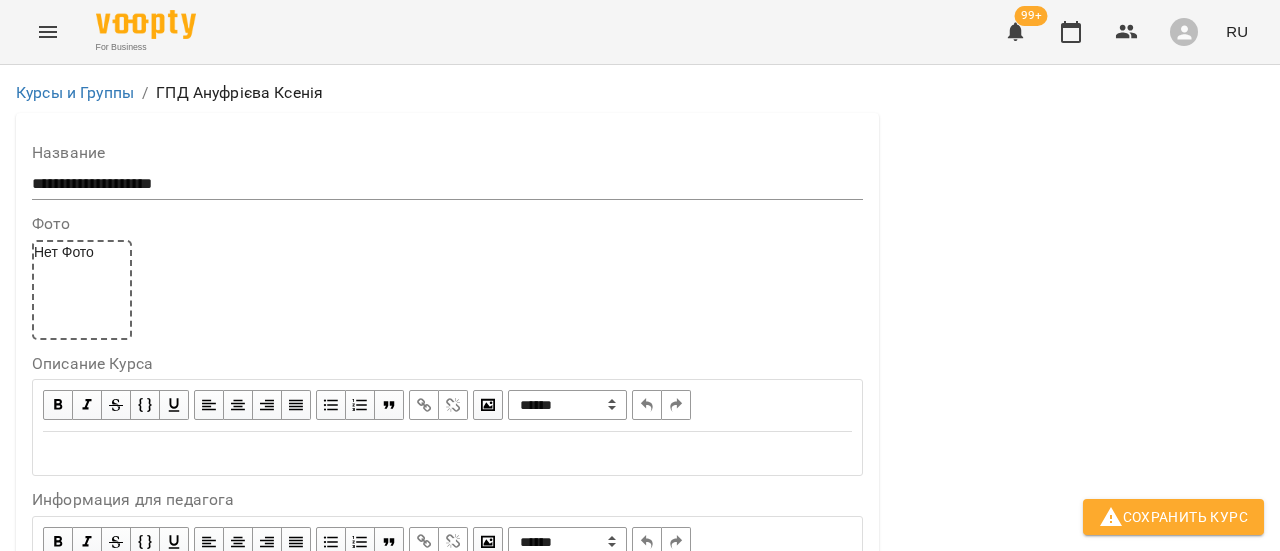 scroll, scrollTop: 500, scrollLeft: 0, axis: vertical 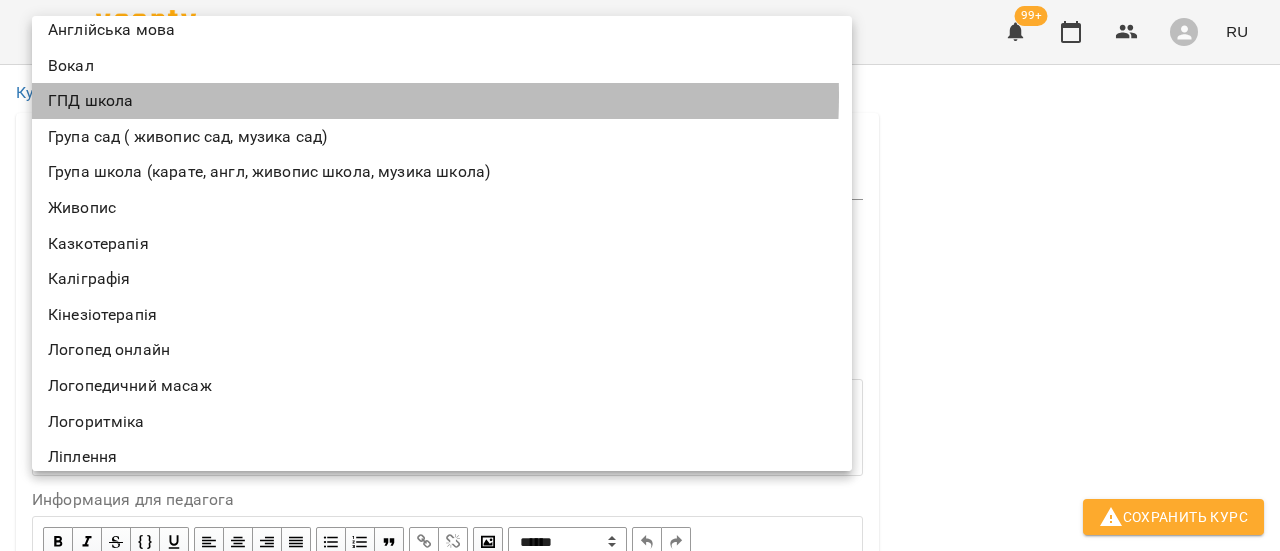 click on "ГПД школа" at bounding box center [442, 101] 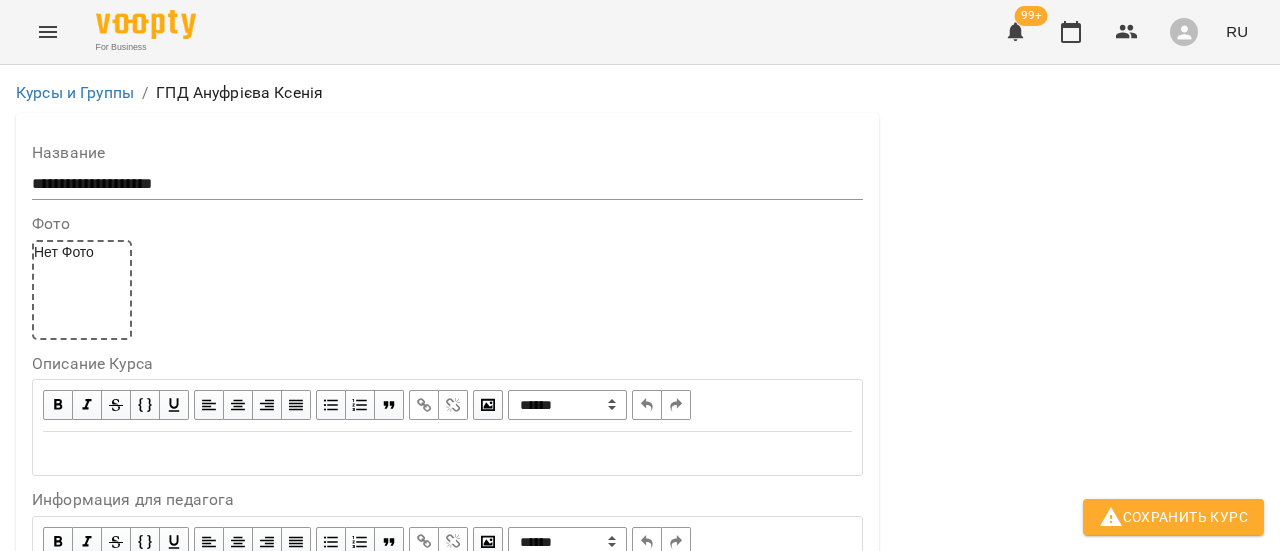 click 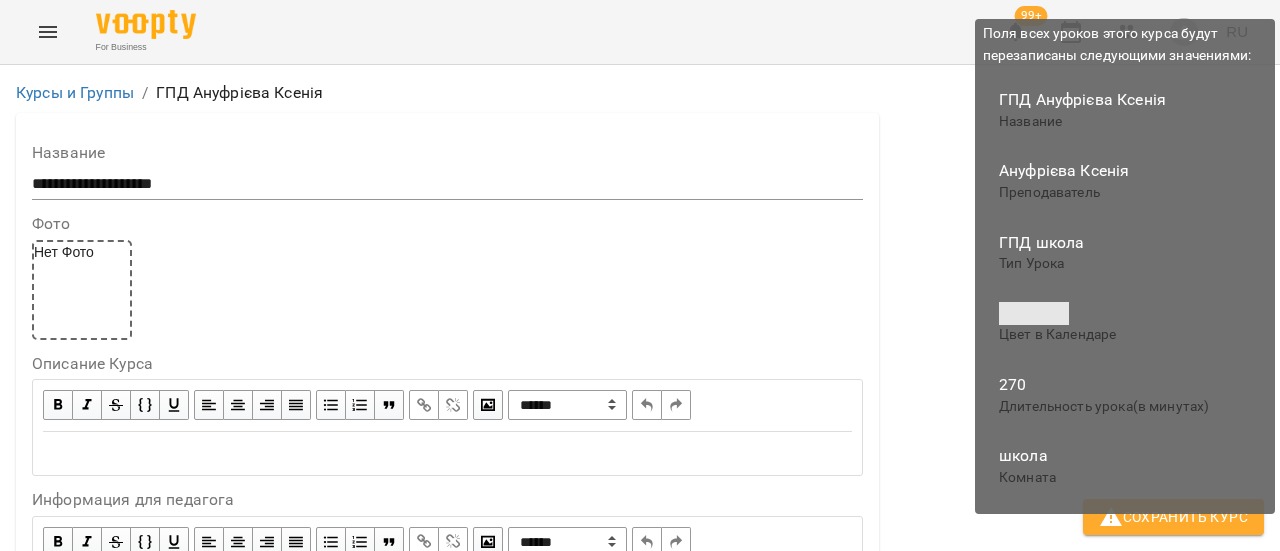 click on "Сохранить Курс" 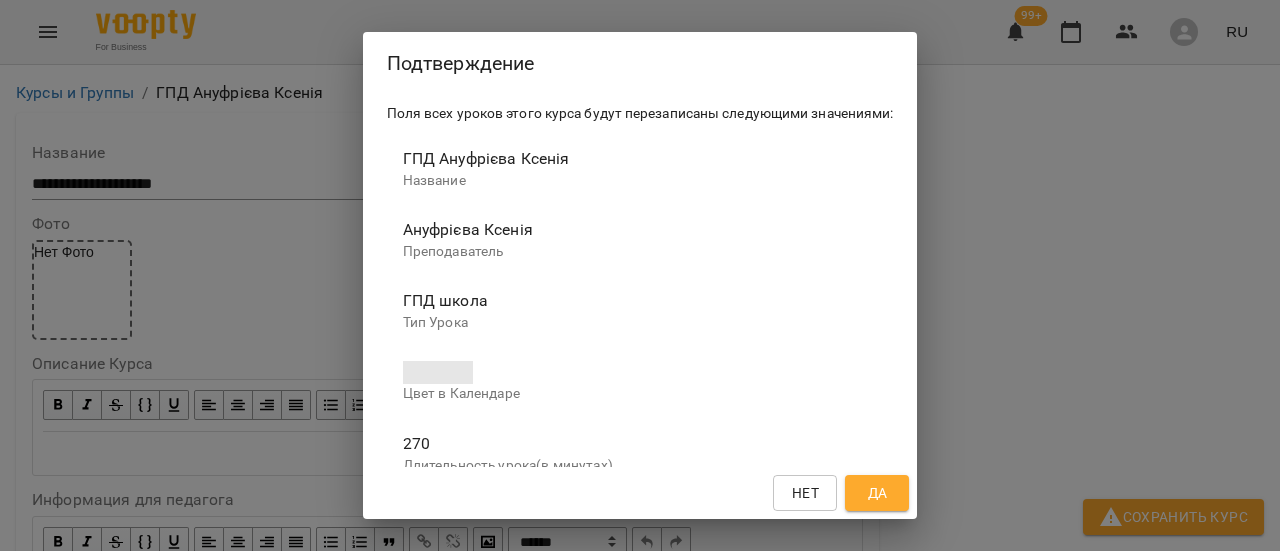click on "Да" 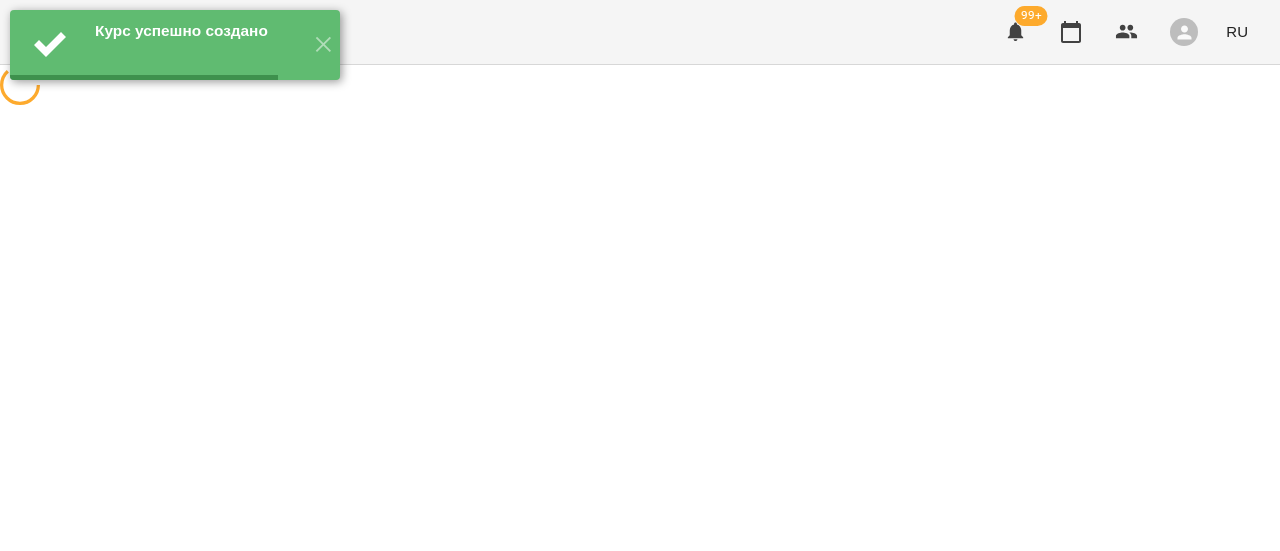 scroll, scrollTop: 0, scrollLeft: 0, axis: both 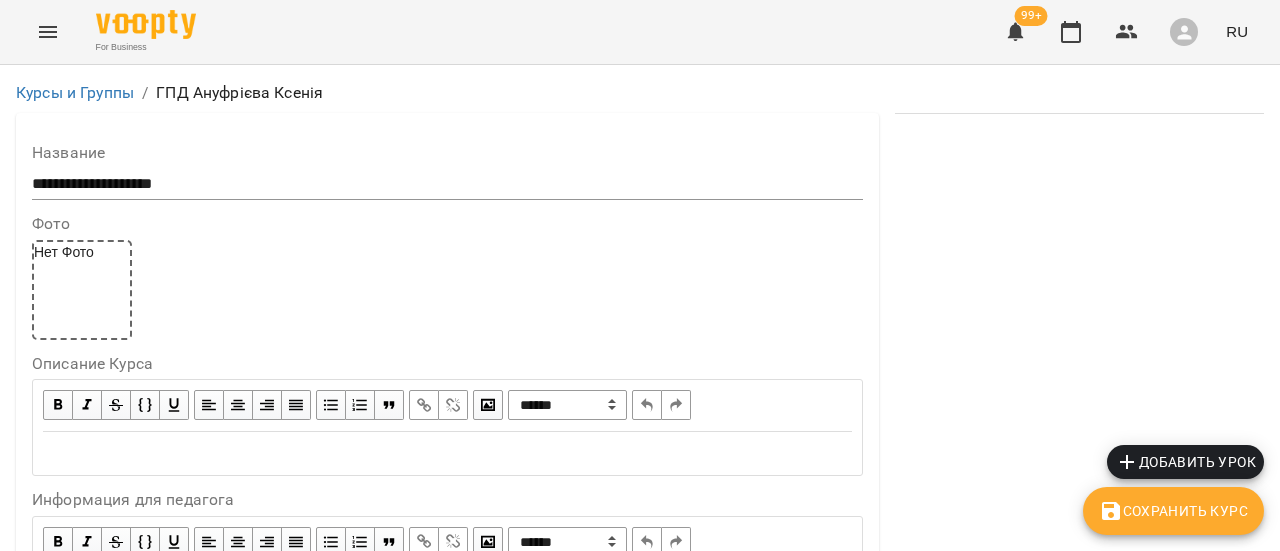 click 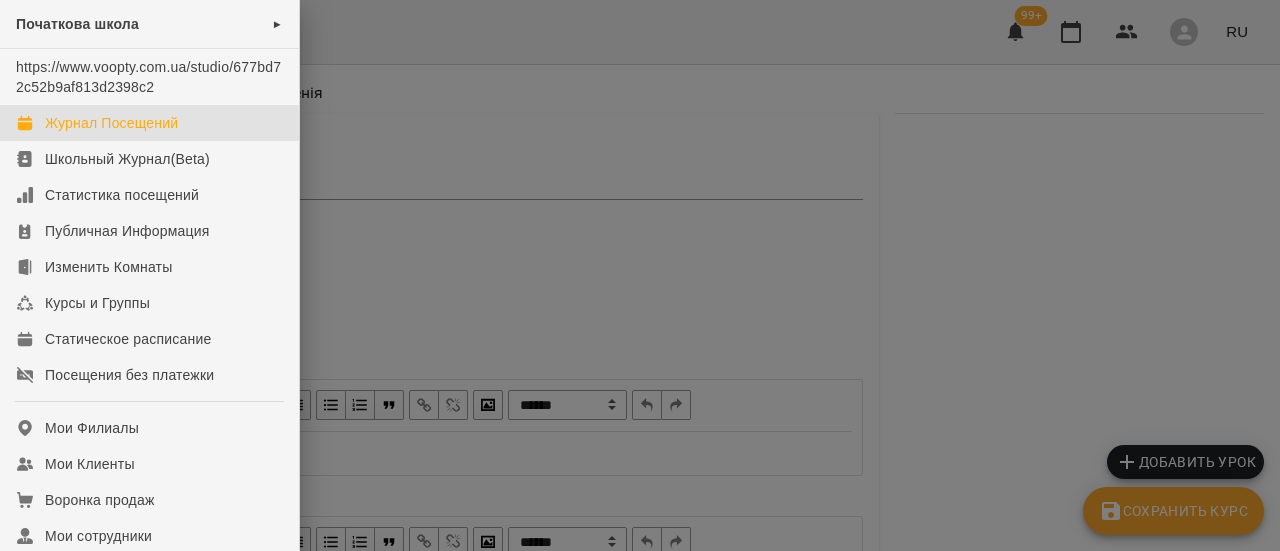 click on "Журнал Посещений" 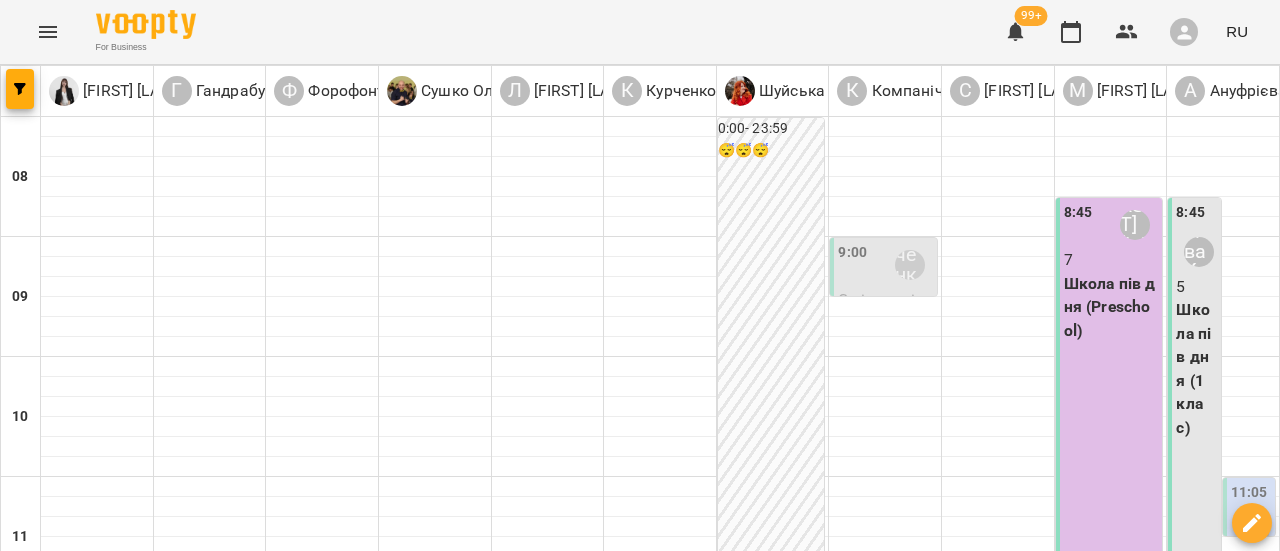 click 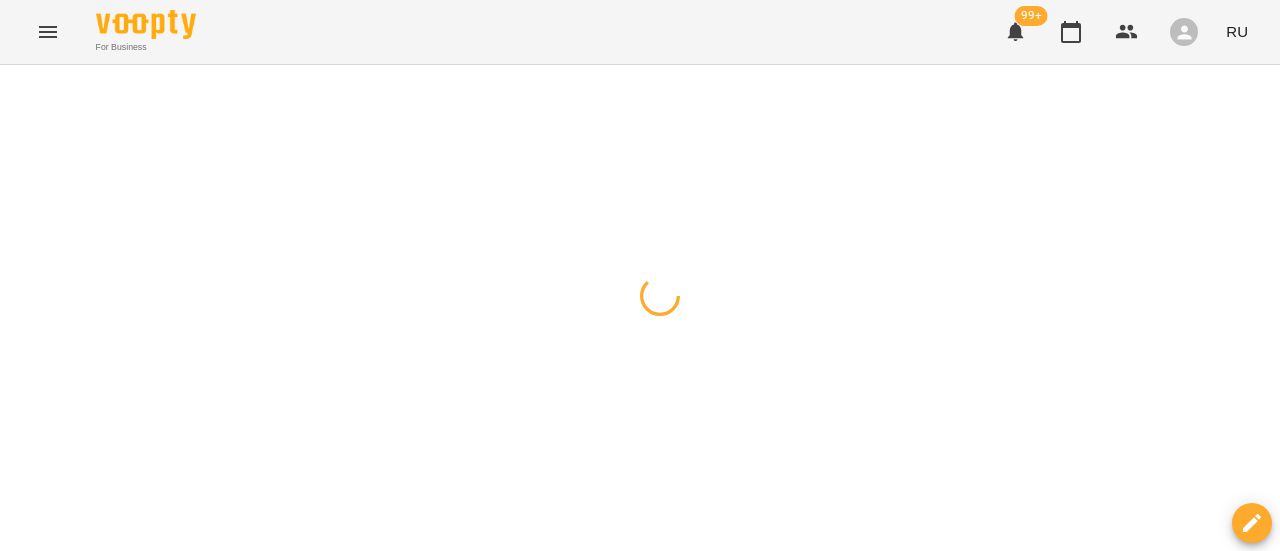 click 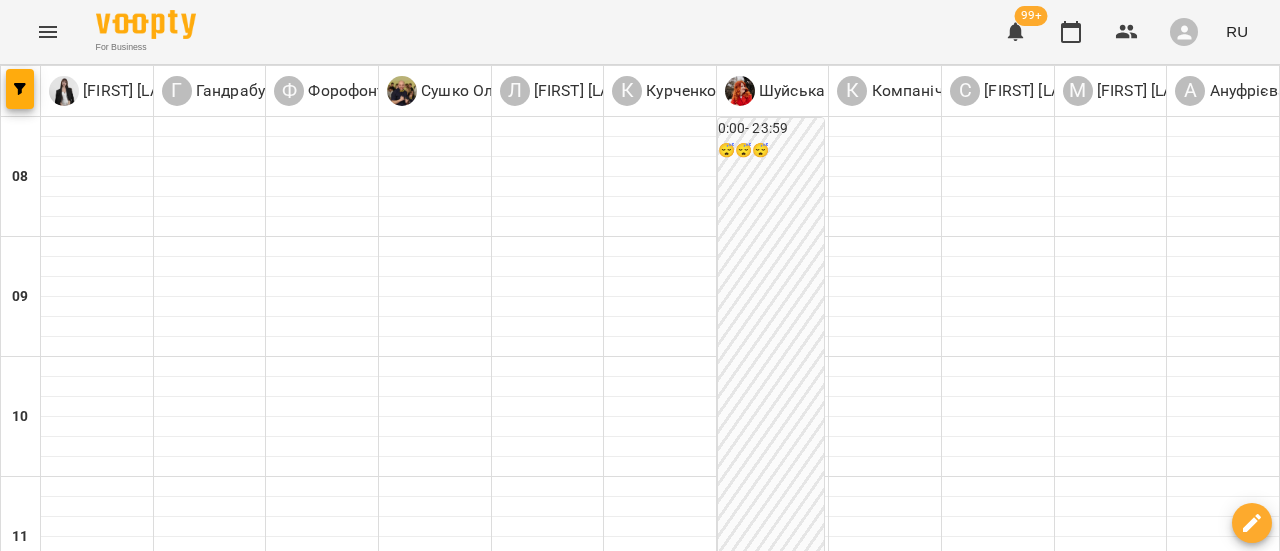 click 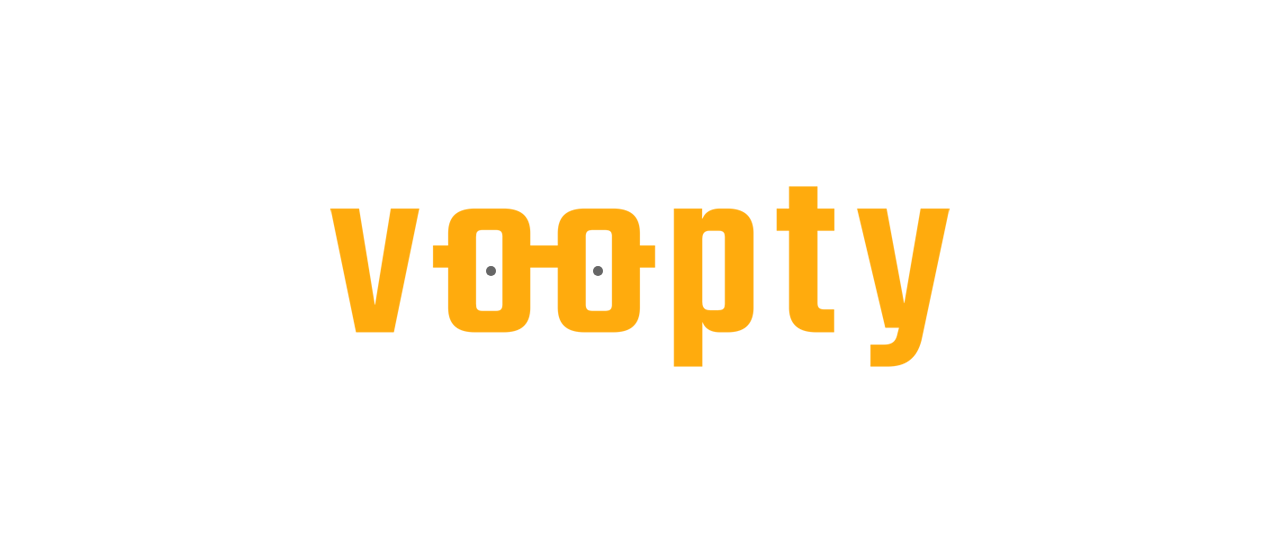 scroll, scrollTop: 0, scrollLeft: 0, axis: both 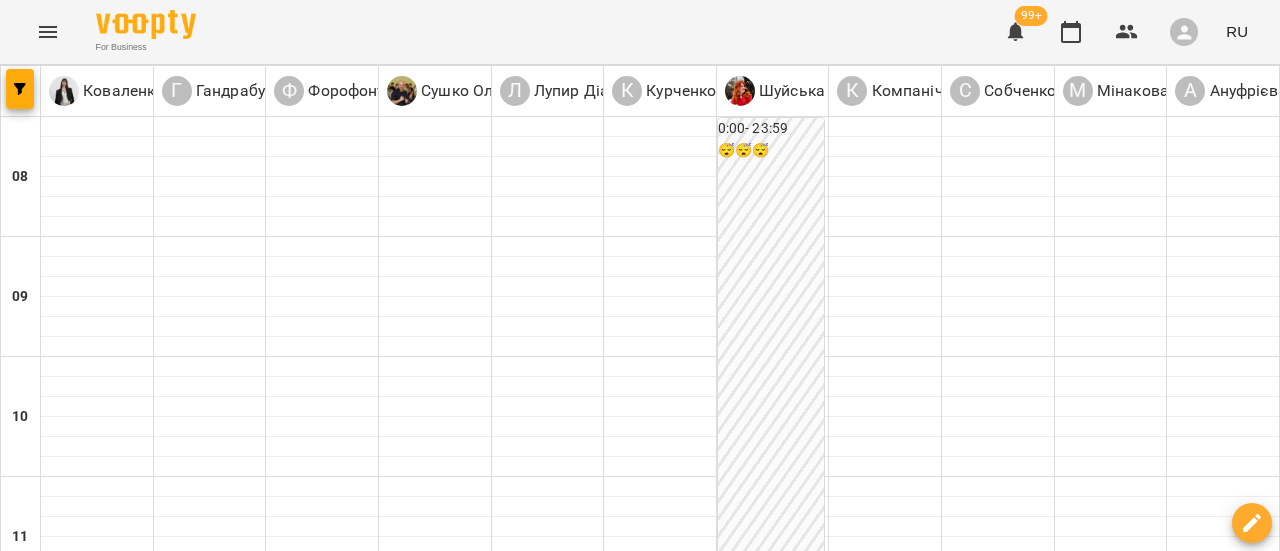 click 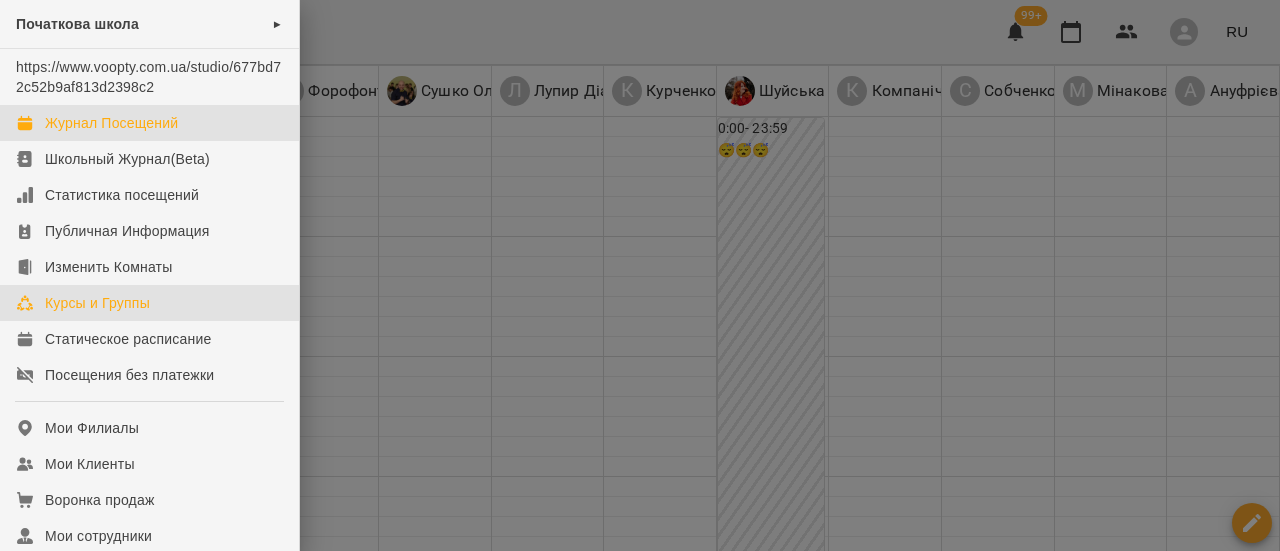 click on "Курсы и Группы" at bounding box center (97, 303) 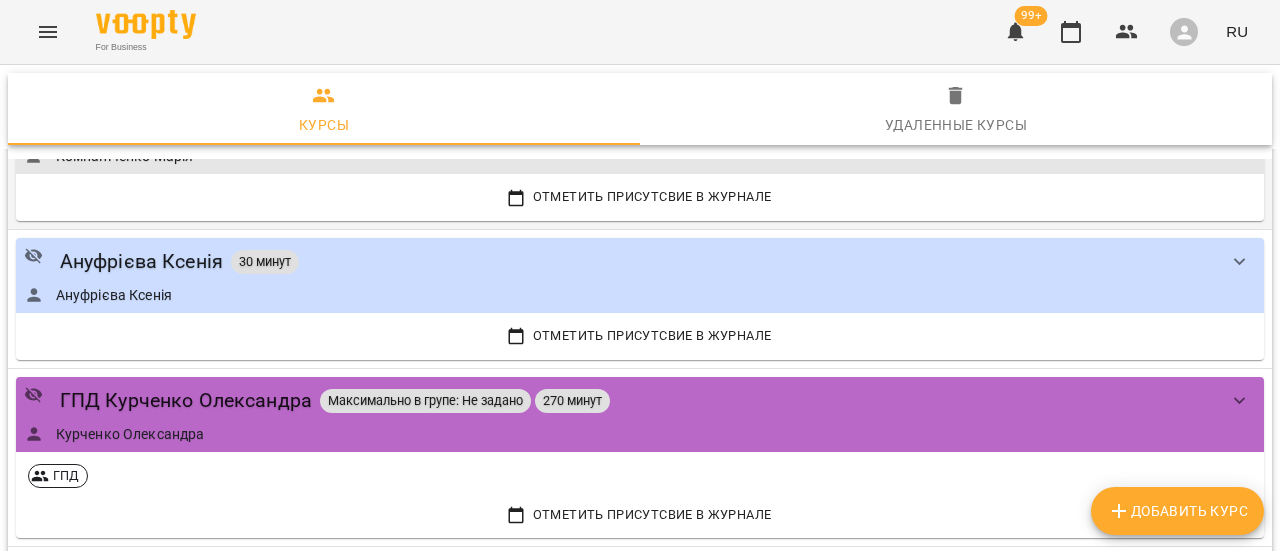 scroll, scrollTop: 2100, scrollLeft: 0, axis: vertical 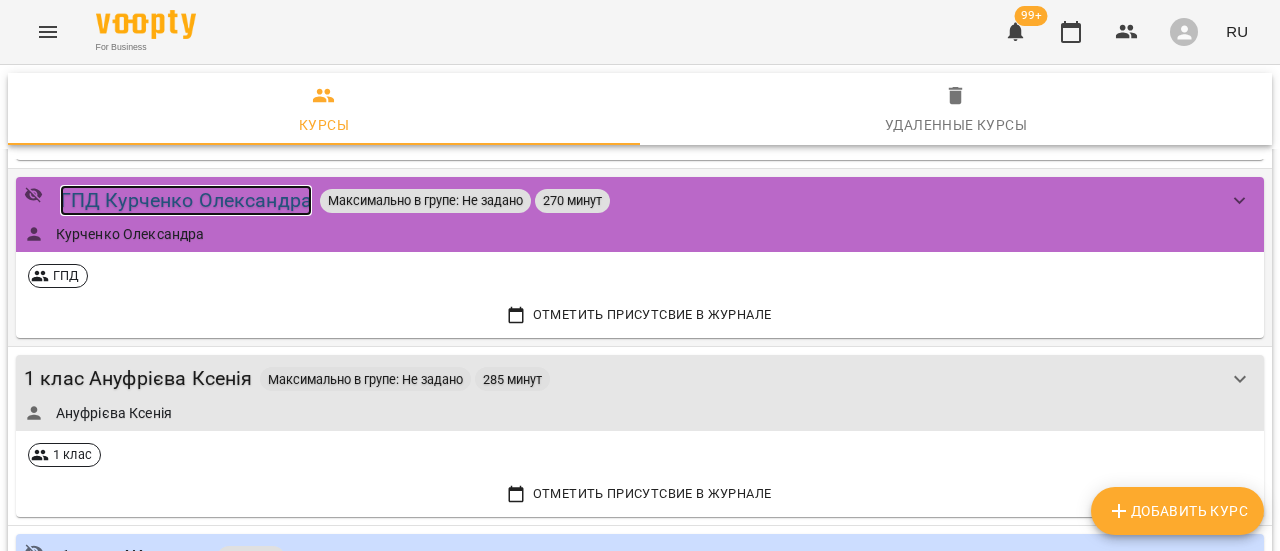 click on "ГПД Курченко Олександра" at bounding box center (186, 200) 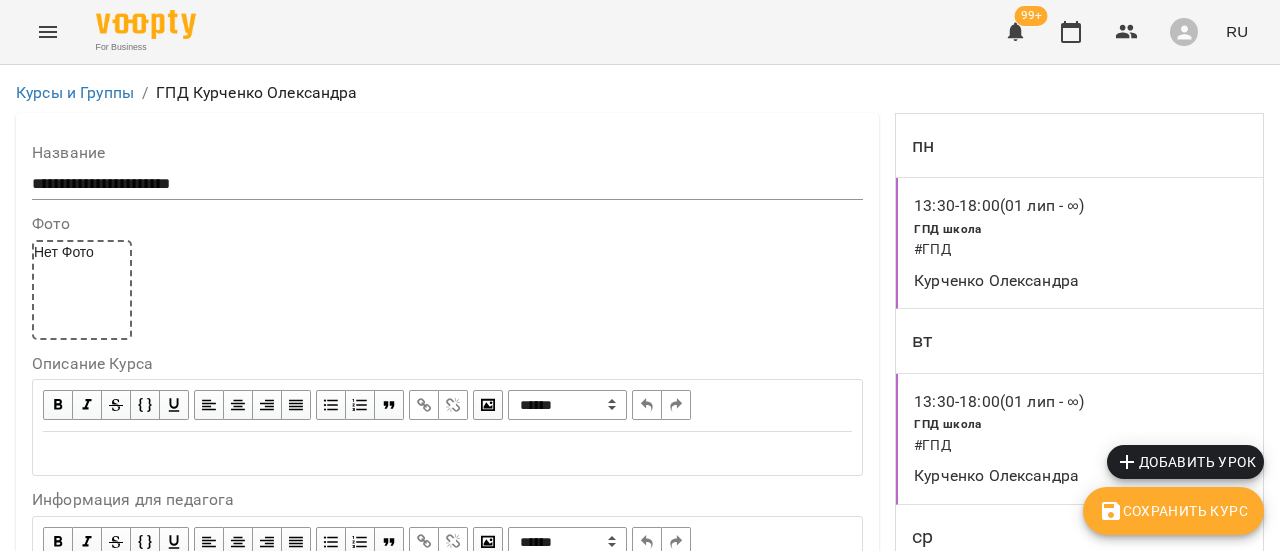 scroll, scrollTop: 0, scrollLeft: 0, axis: both 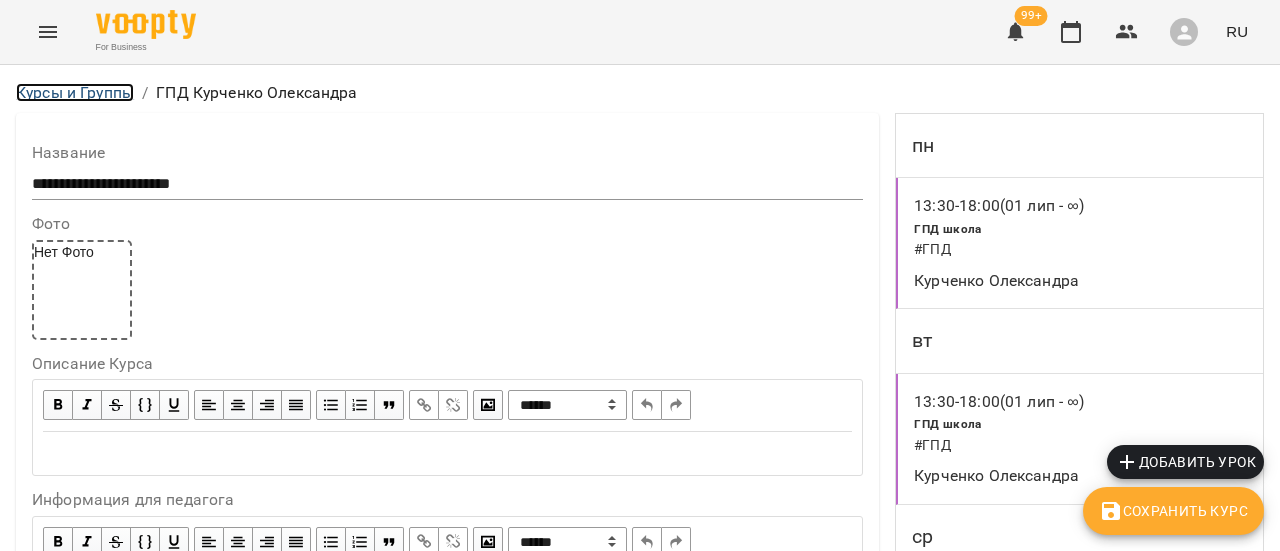 click on "Курсы и Группы" at bounding box center [75, 92] 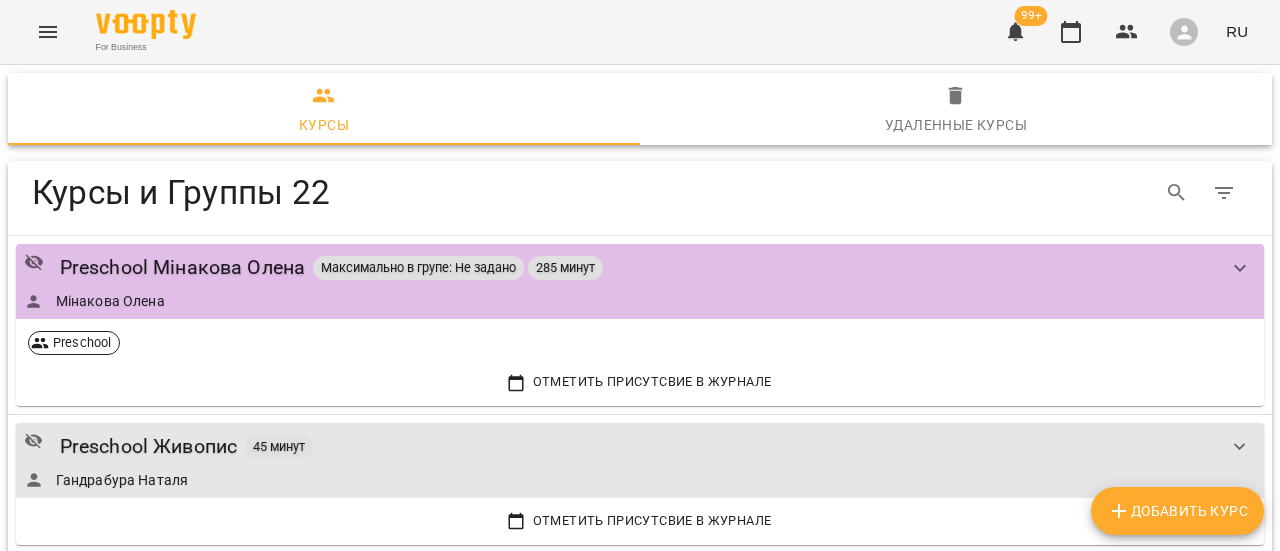 click 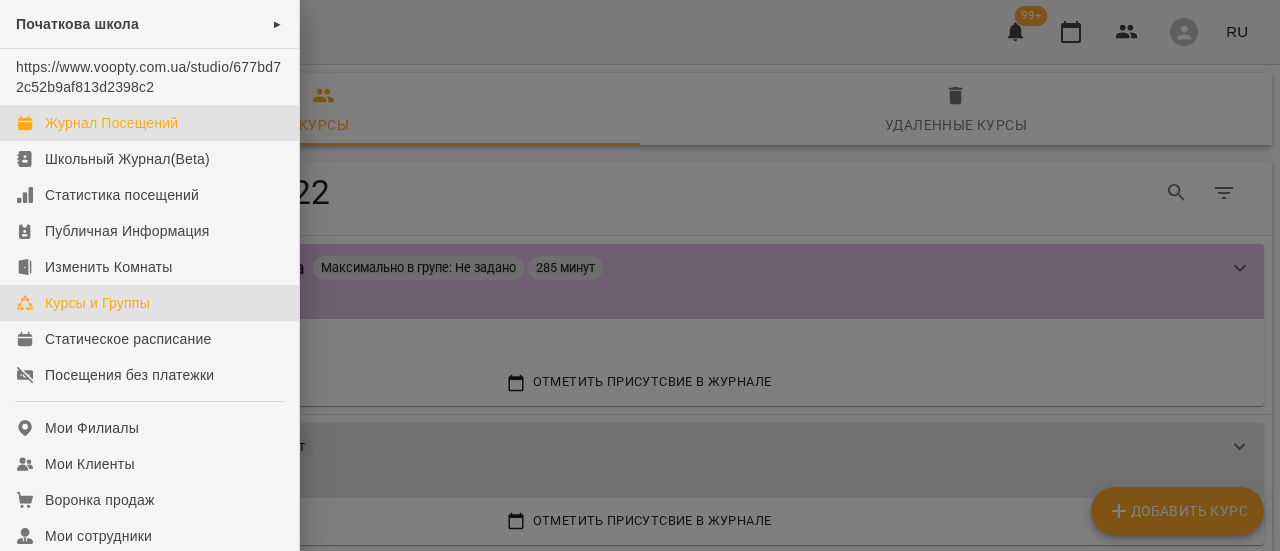 click on "Журнал Посещений" at bounding box center (149, 123) 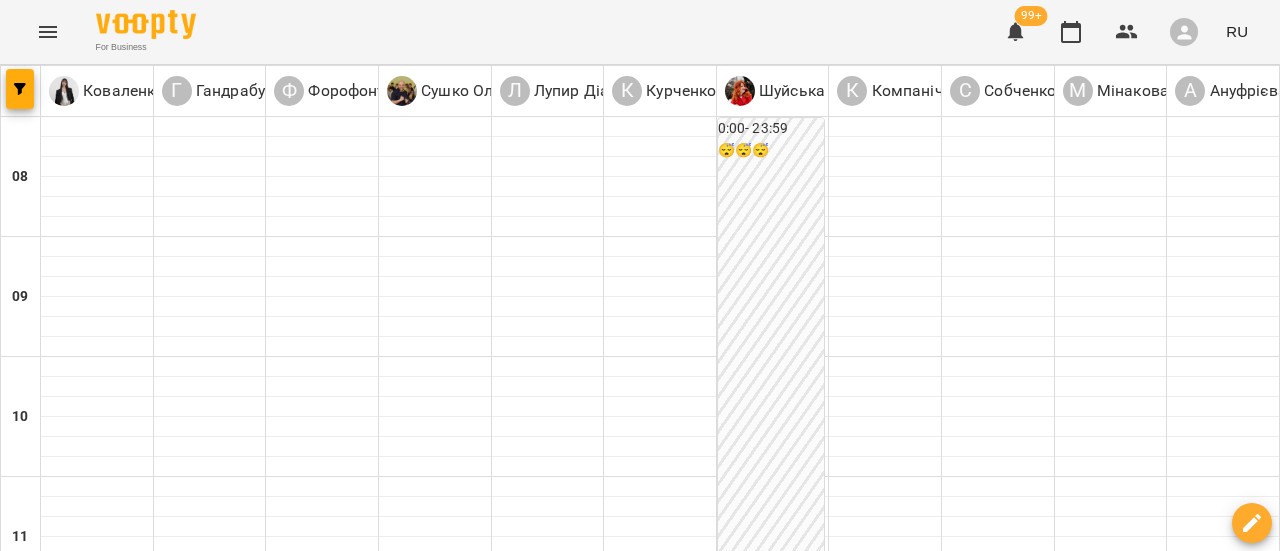 scroll, scrollTop: 1000, scrollLeft: 0, axis: vertical 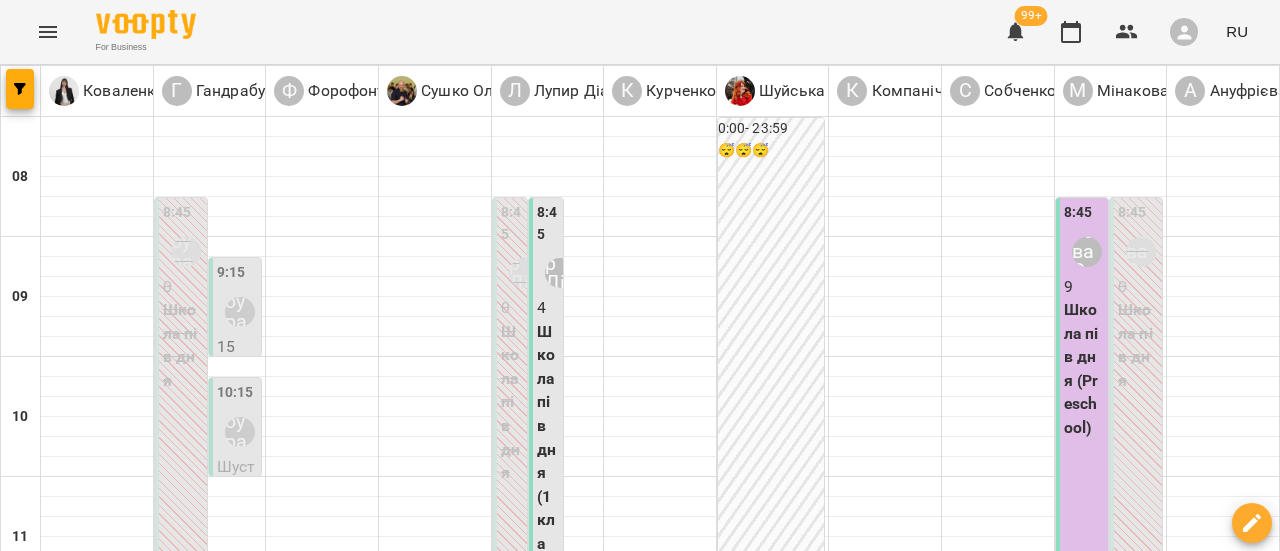 click 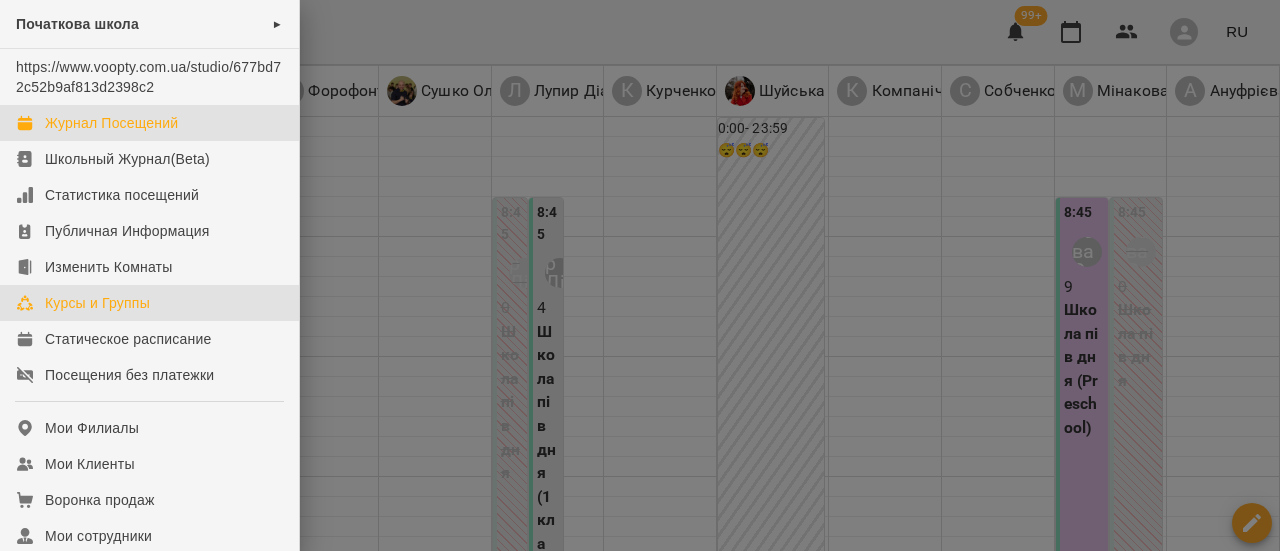click on "Курсы и Группы" at bounding box center [97, 303] 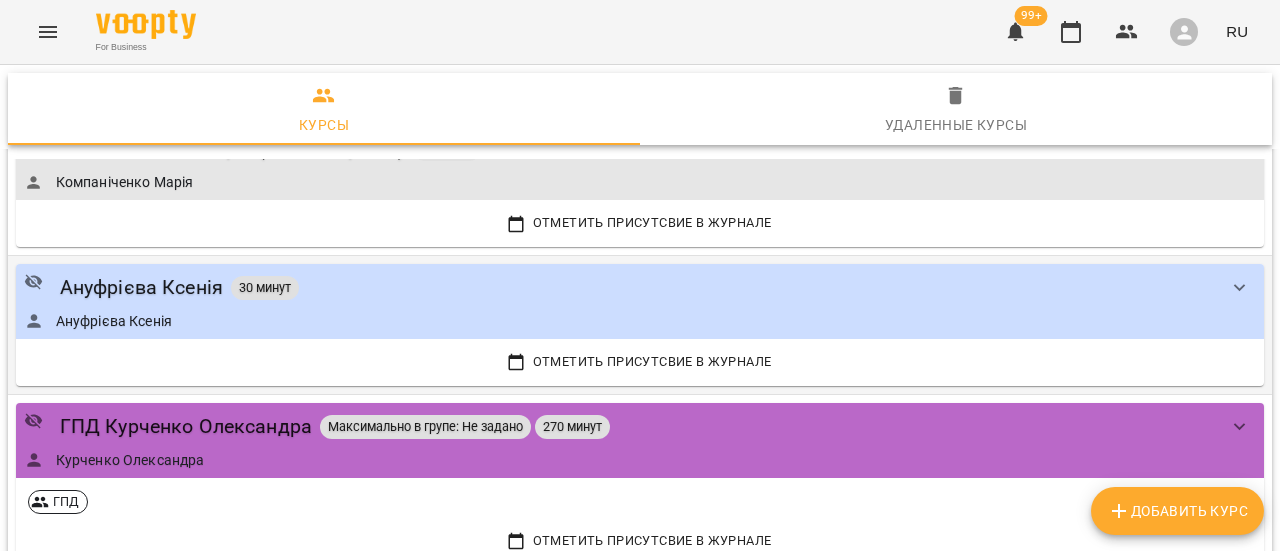 scroll, scrollTop: 1900, scrollLeft: 0, axis: vertical 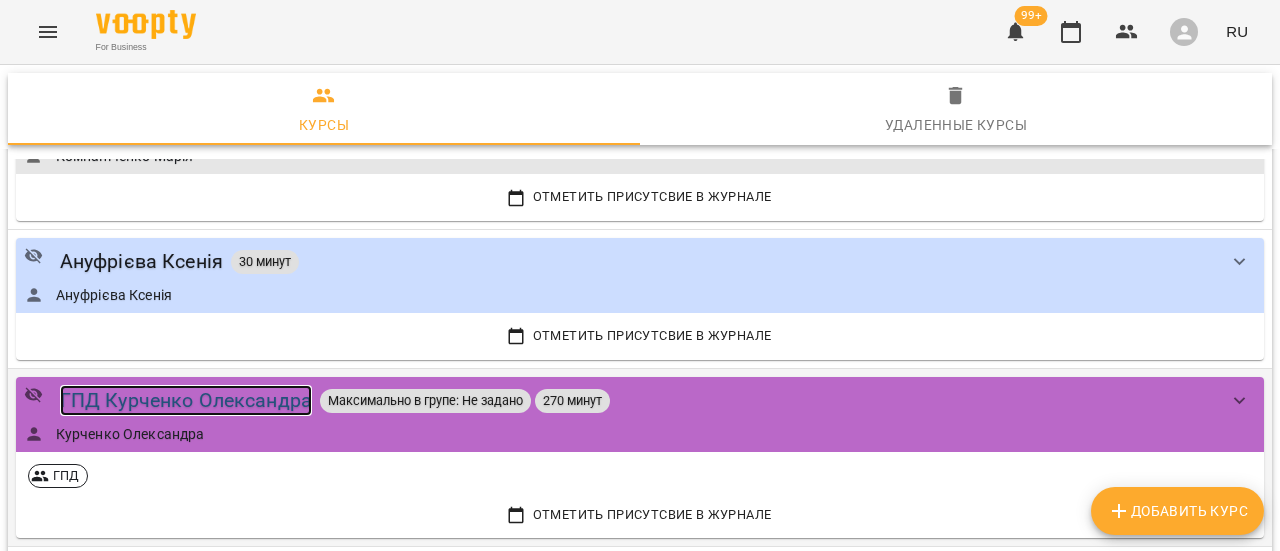 click on "ГПД Курченко Олександра" at bounding box center (186, 400) 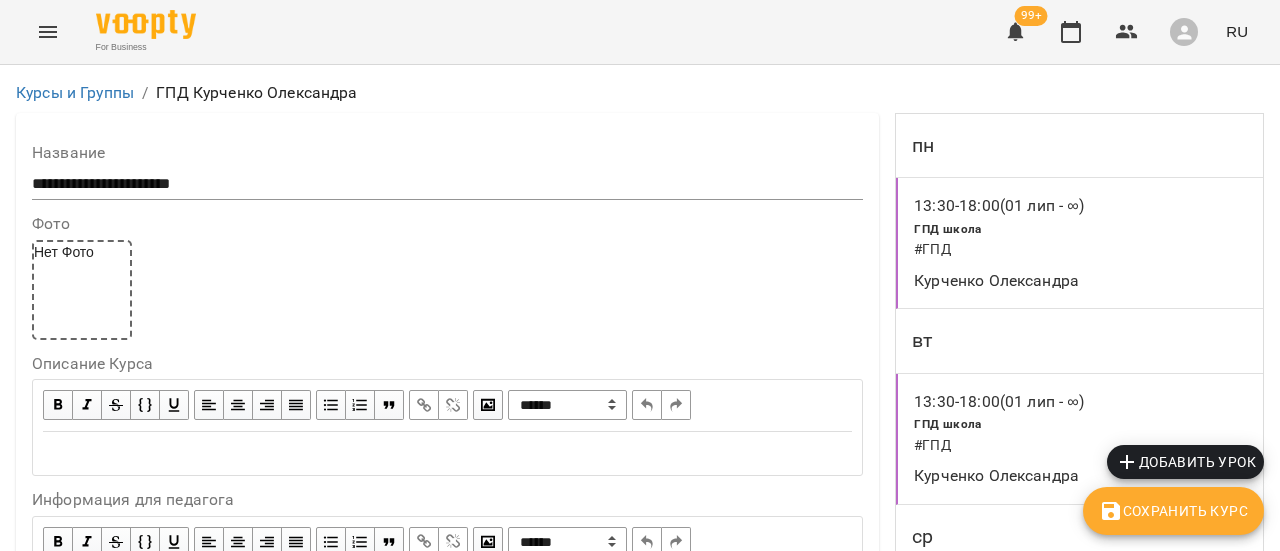 scroll, scrollTop: 0, scrollLeft: 0, axis: both 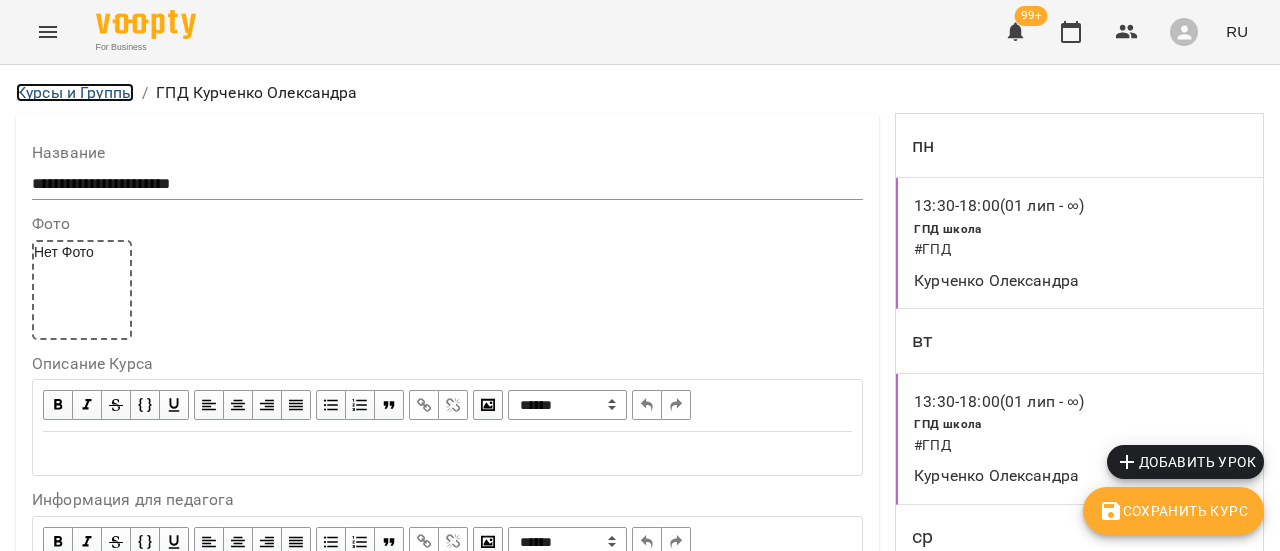 click on "Курсы и Группы" at bounding box center [75, 92] 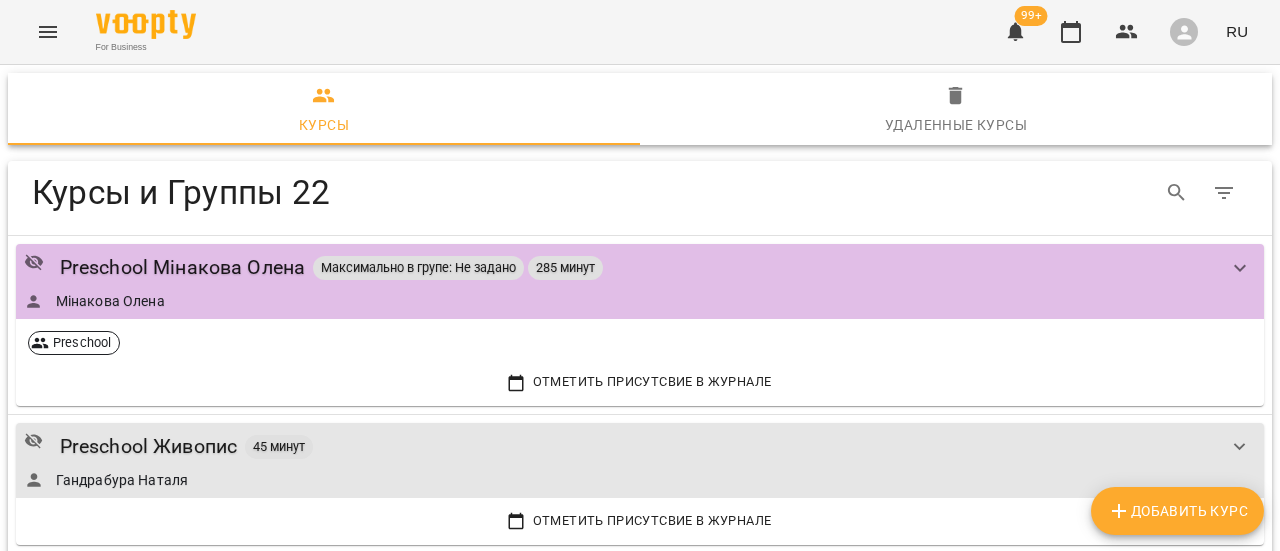 click 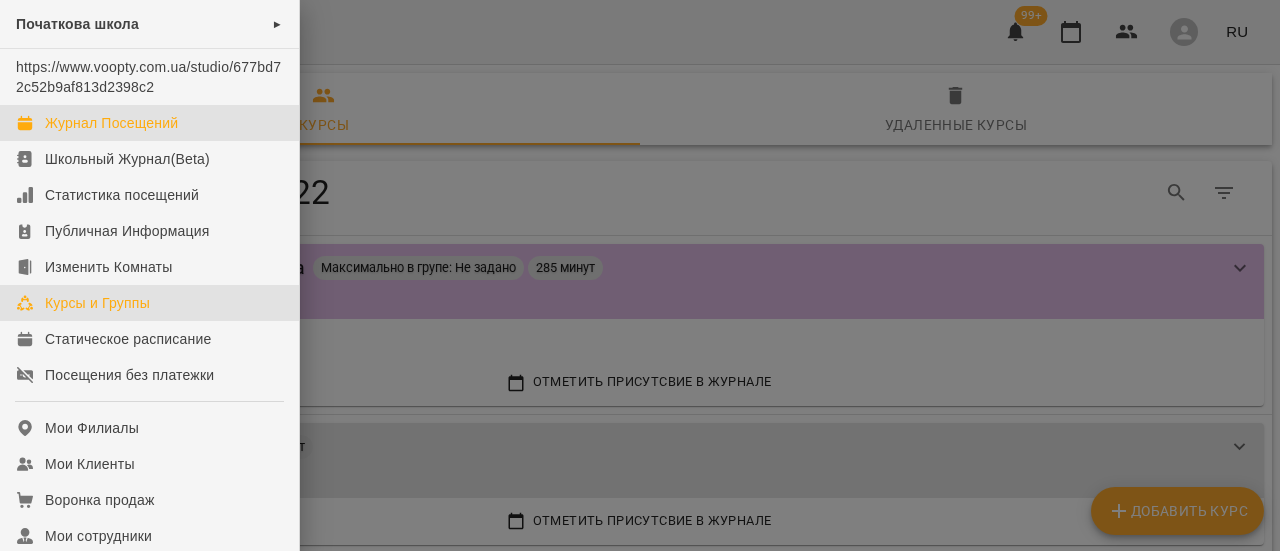click on "Журнал Посещений" at bounding box center (111, 123) 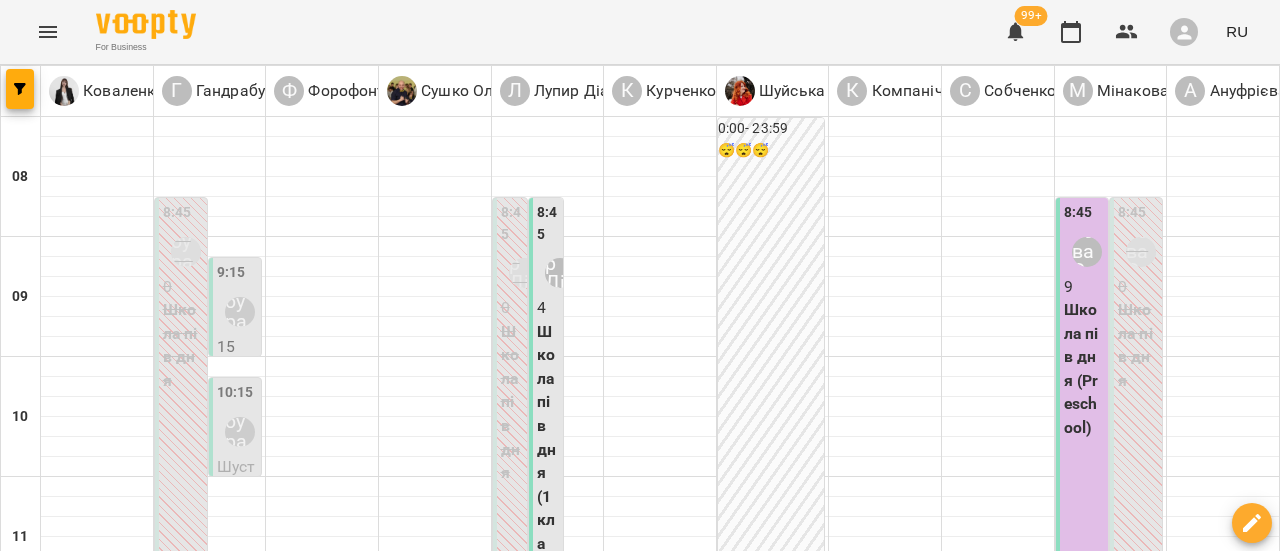 scroll, scrollTop: 700, scrollLeft: 0, axis: vertical 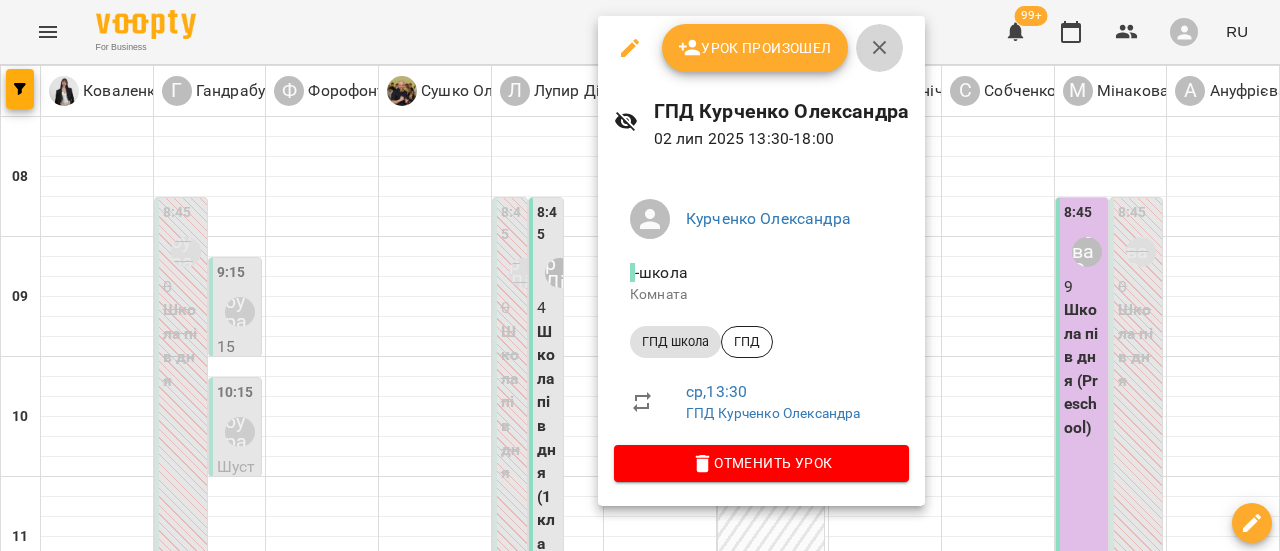 click 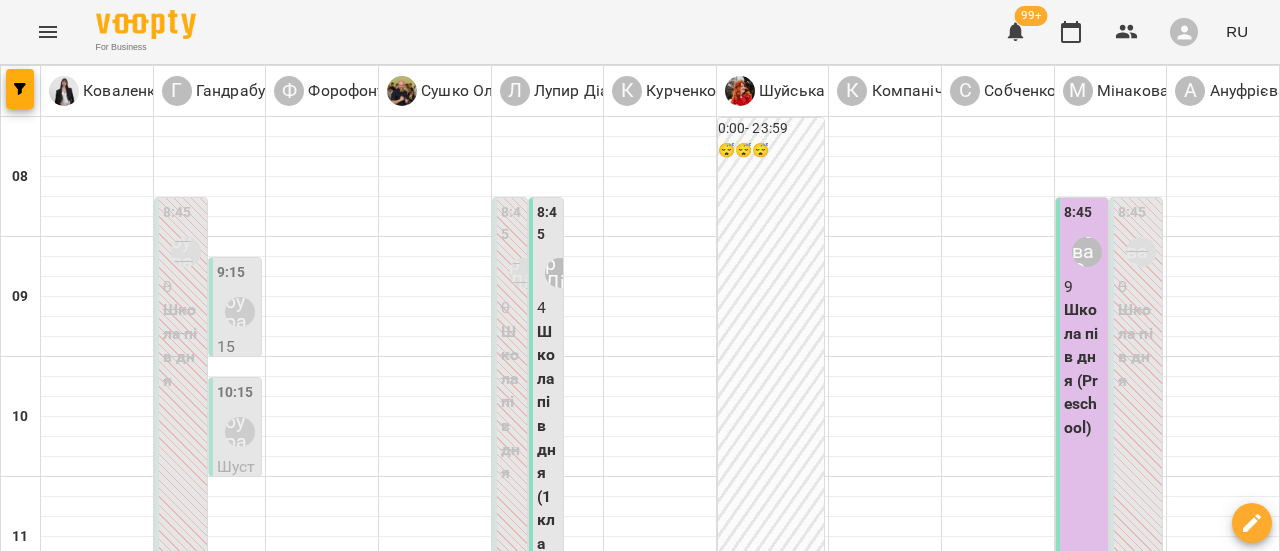 click 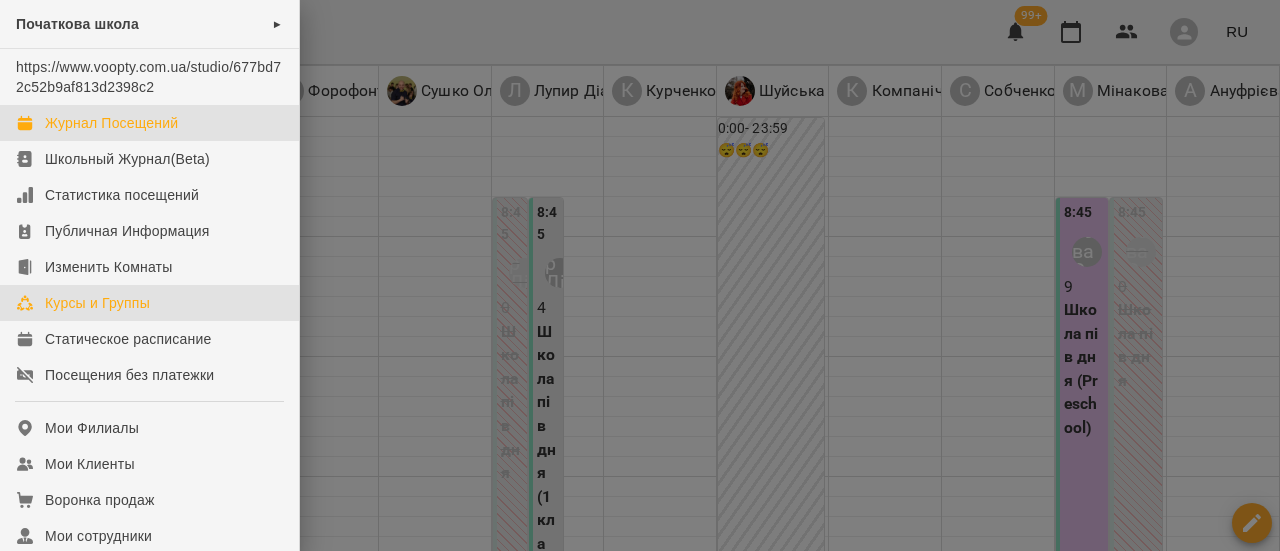 click on "Курсы и Группы" at bounding box center (97, 303) 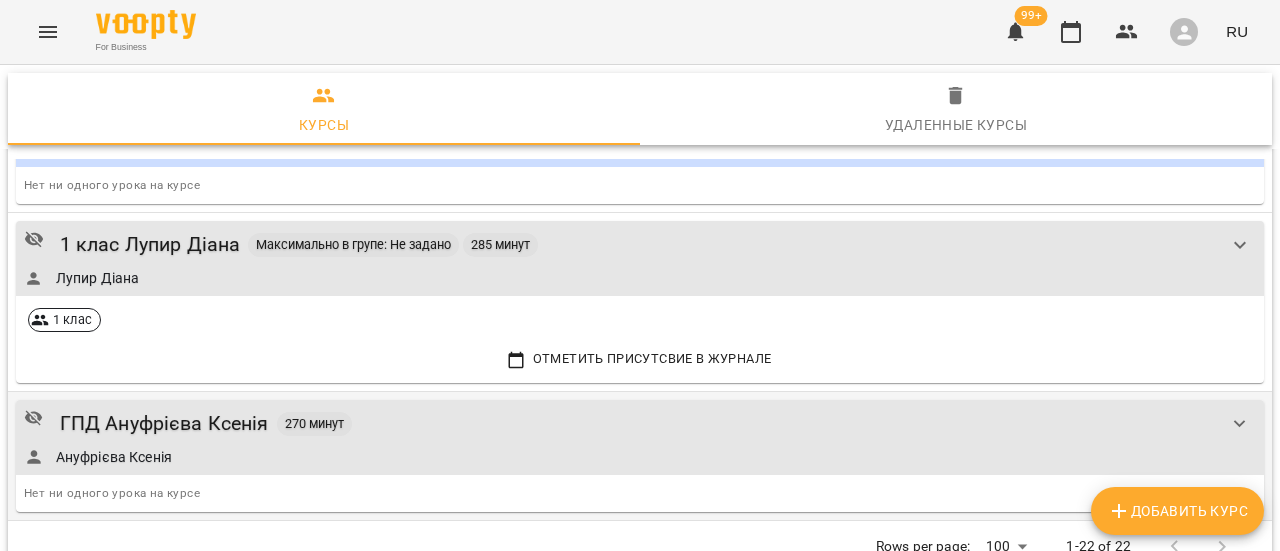 scroll, scrollTop: 2874, scrollLeft: 0, axis: vertical 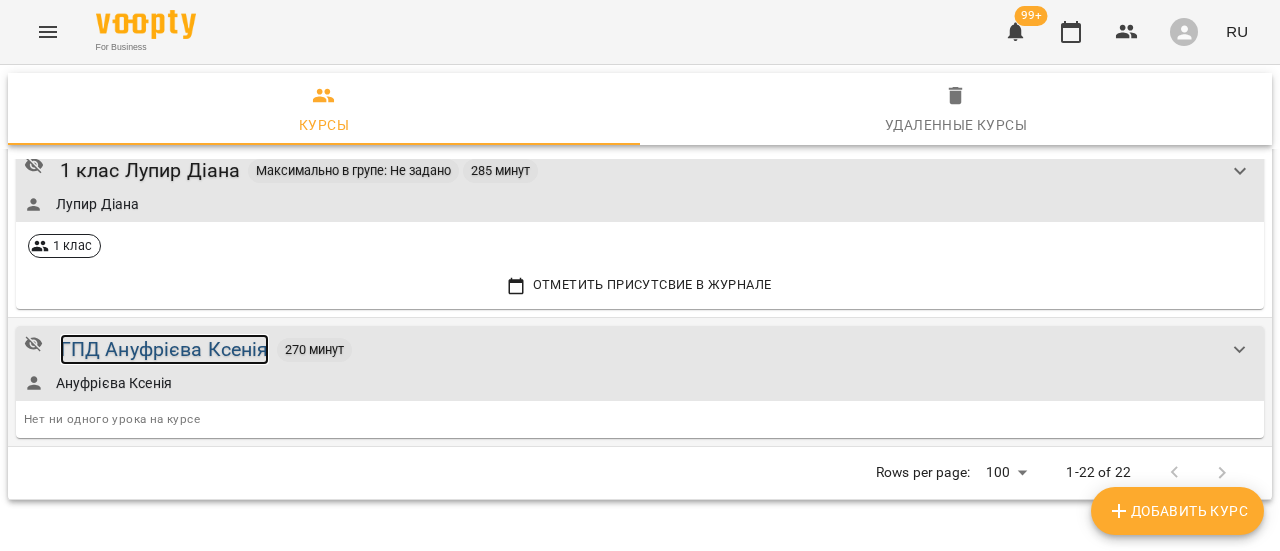 click on "ГПД Ануфрієва Ксенія" at bounding box center (164, 349) 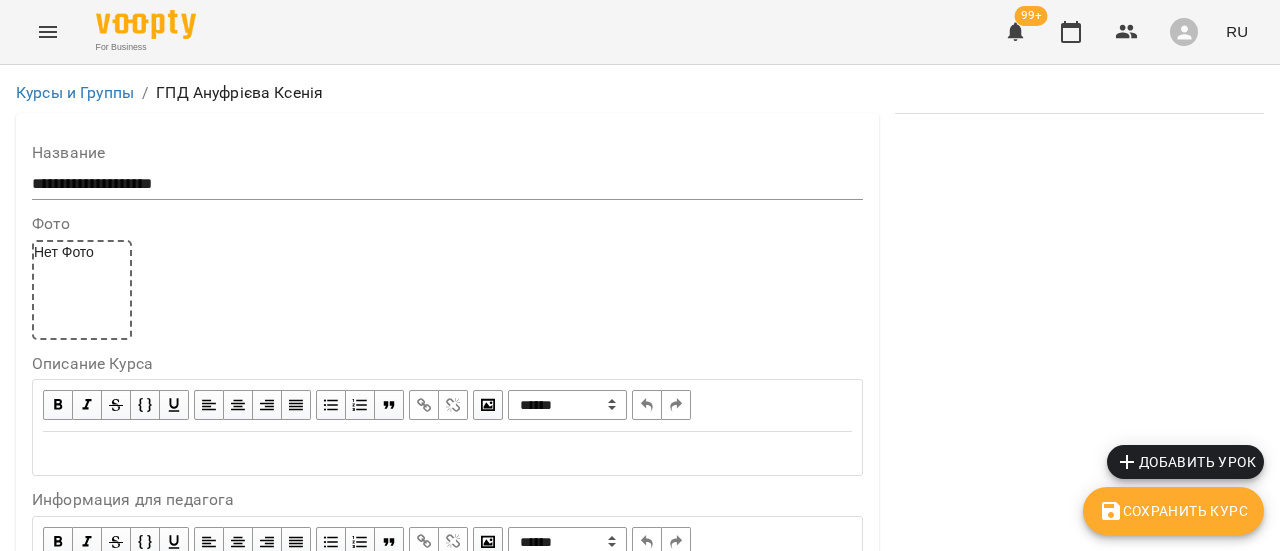 click on "Добавить урок" at bounding box center (1185, 462) 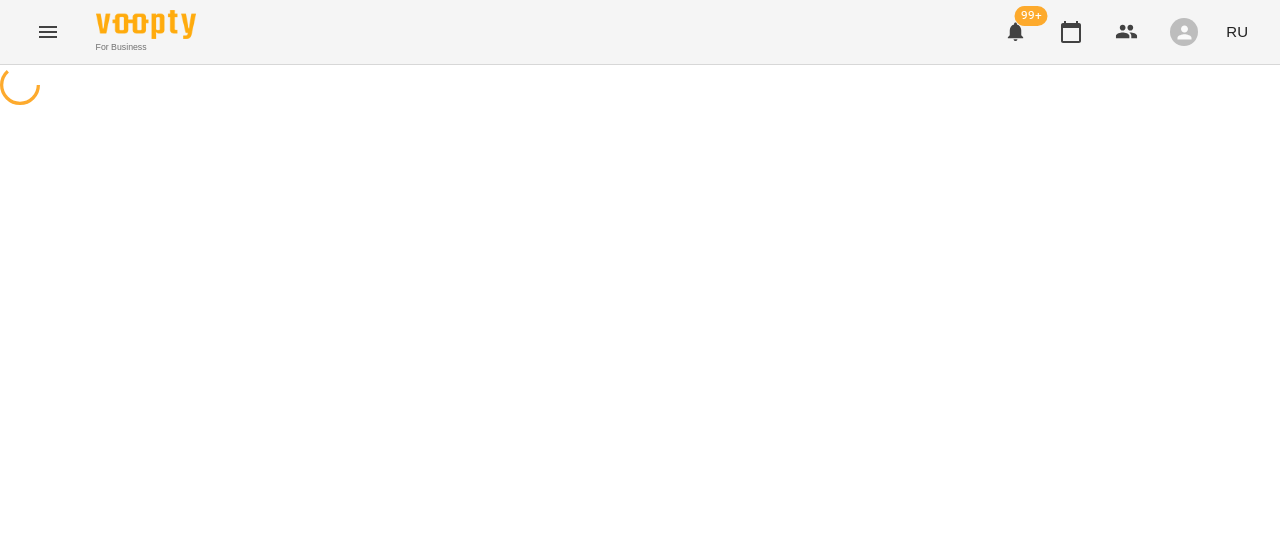 select on "*********" 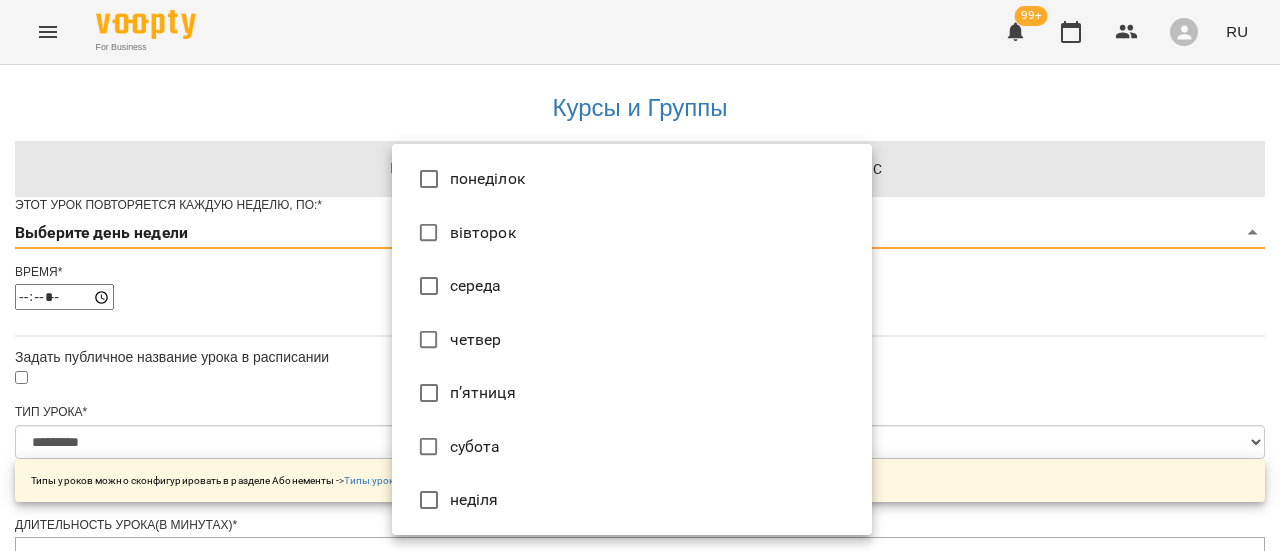 click on "**********" at bounding box center (640, 642) 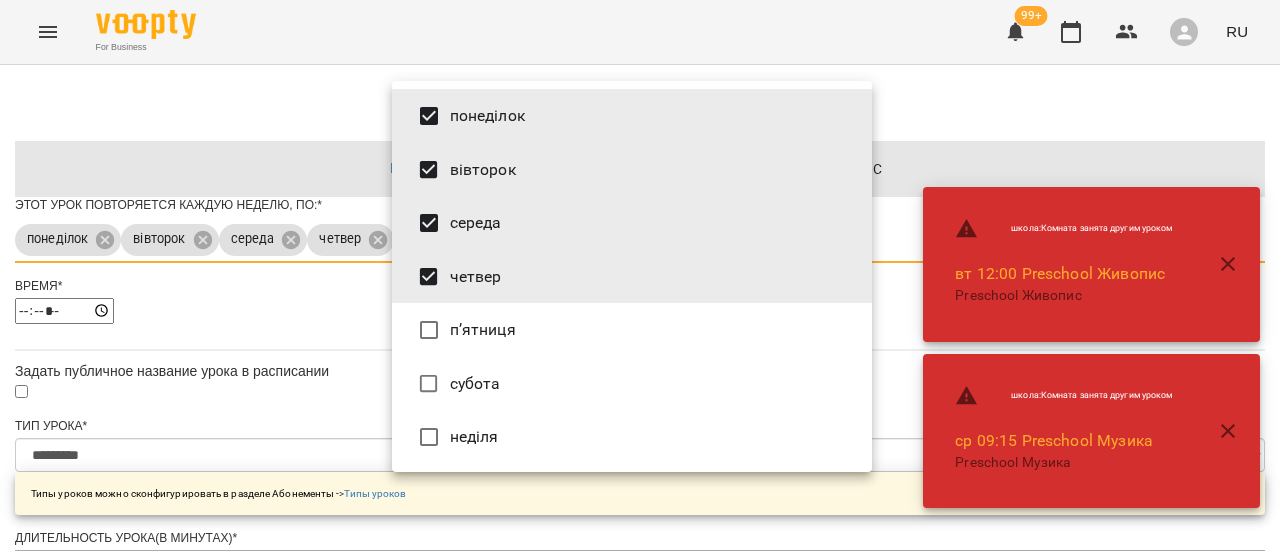 type on "*********" 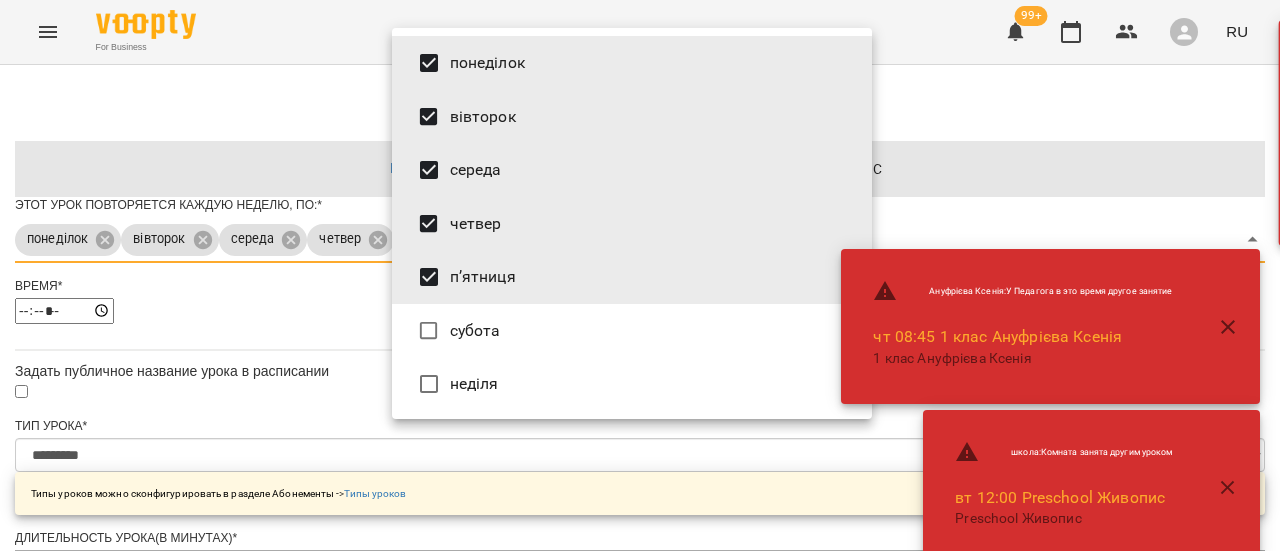 click at bounding box center [640, 275] 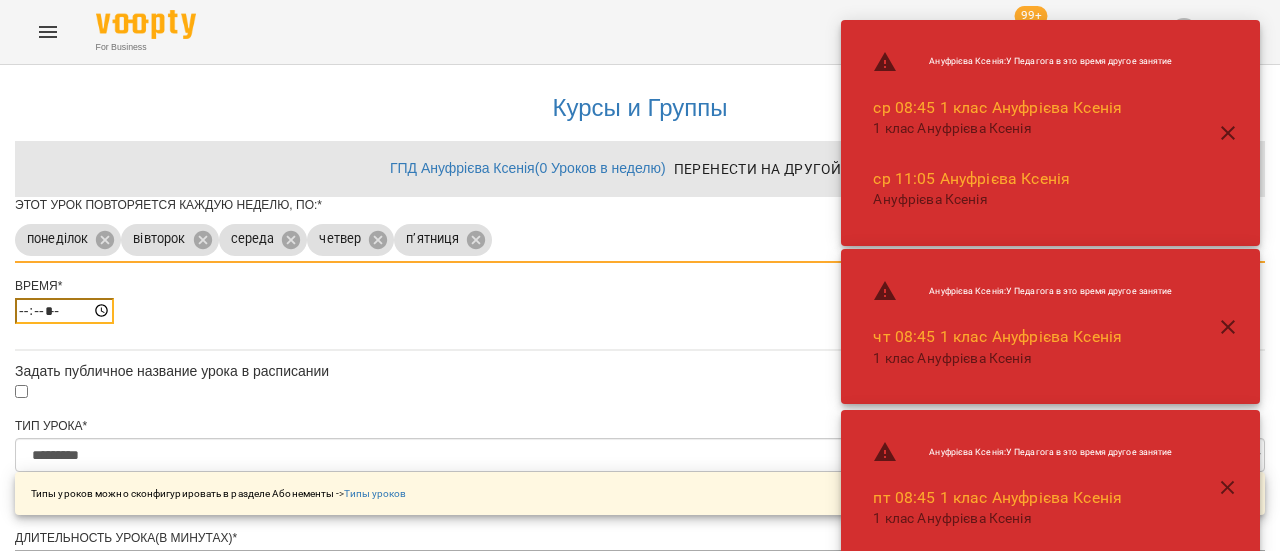 click on "*****" at bounding box center (64, 311) 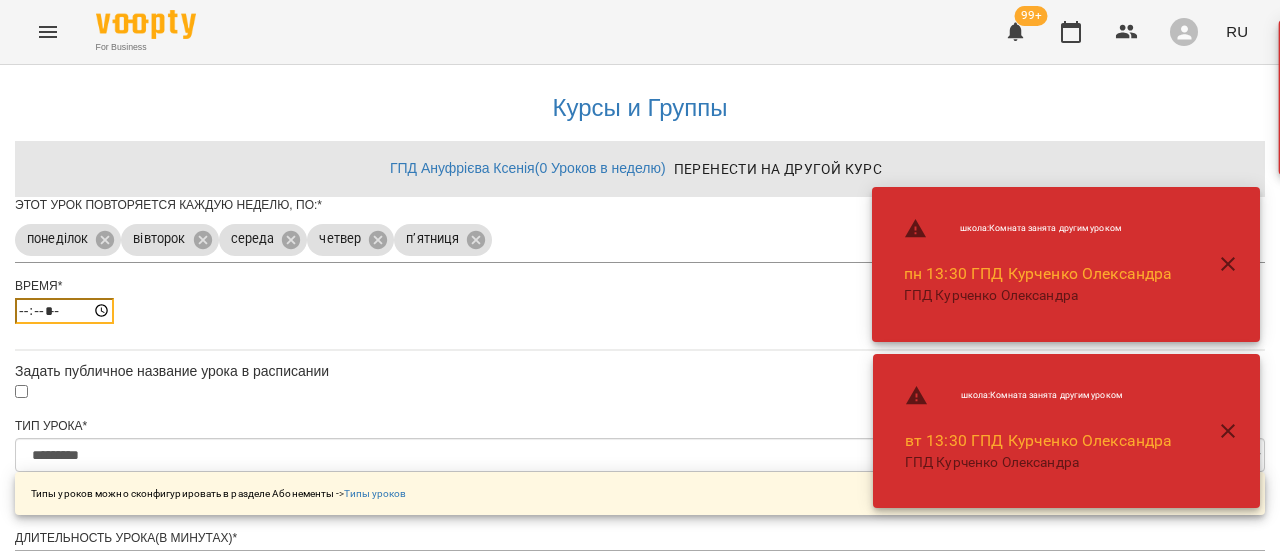 type on "*****" 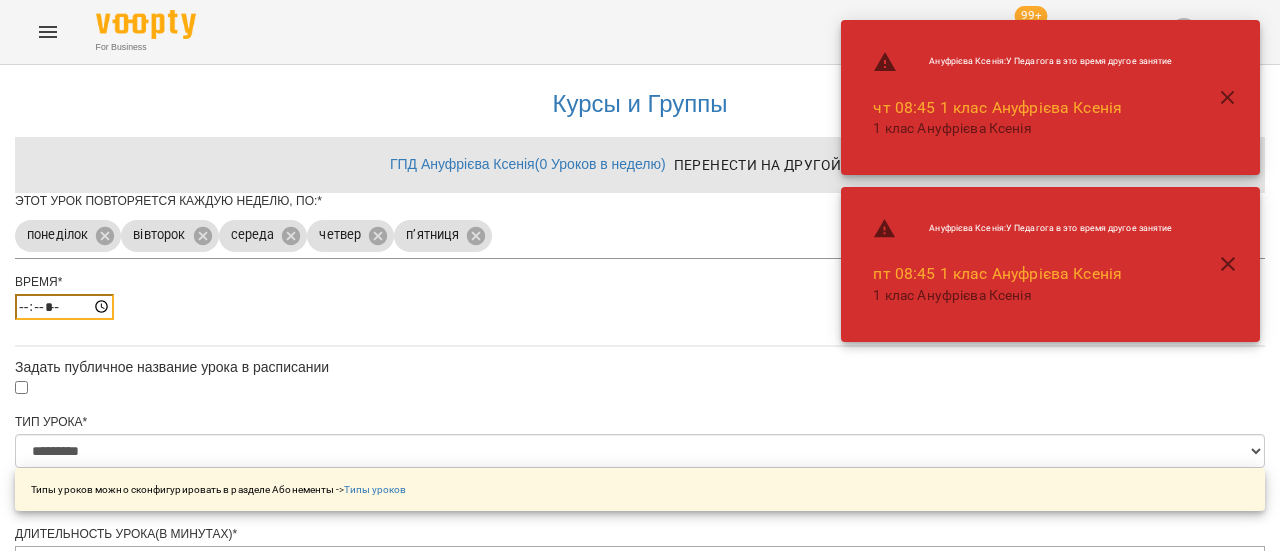 scroll, scrollTop: 844, scrollLeft: 0, axis: vertical 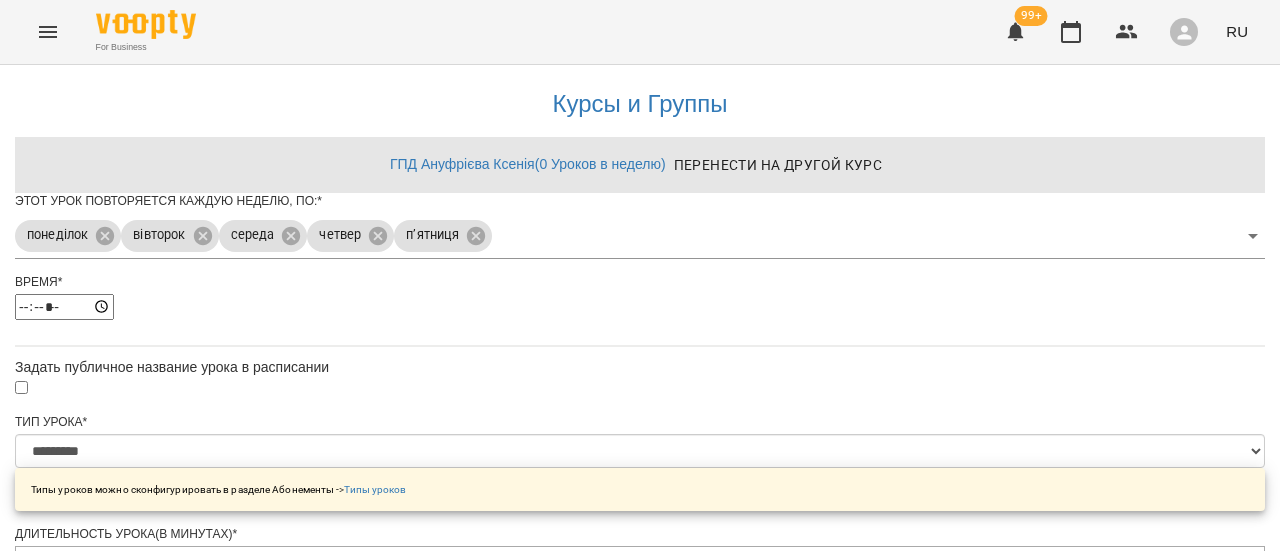 click on "**********" at bounding box center [108, 1220] 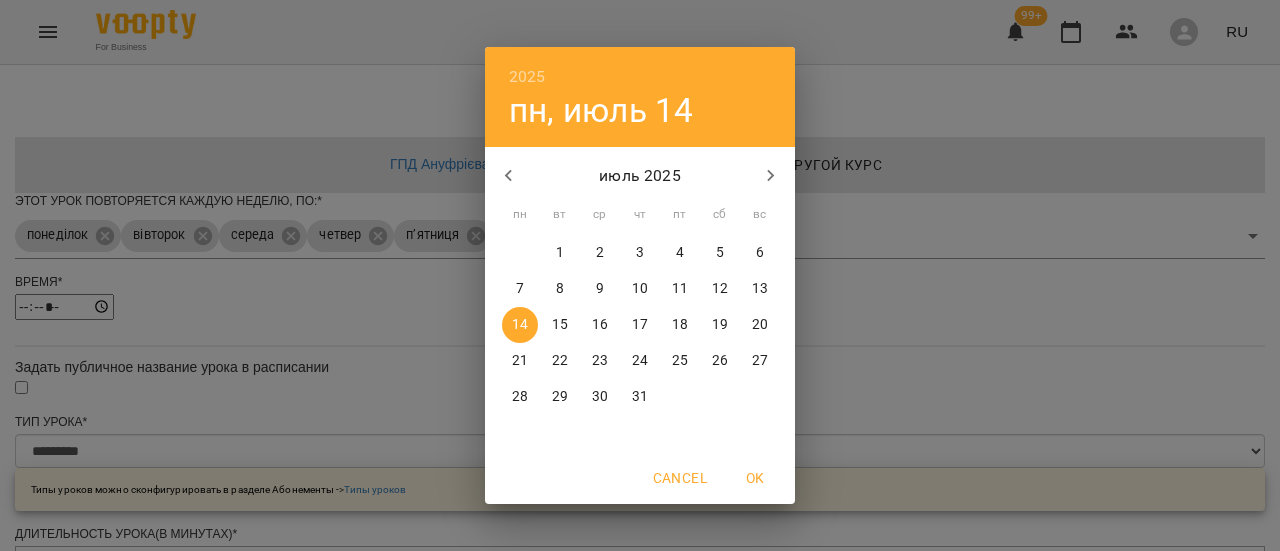 click on "1" at bounding box center (560, 253) 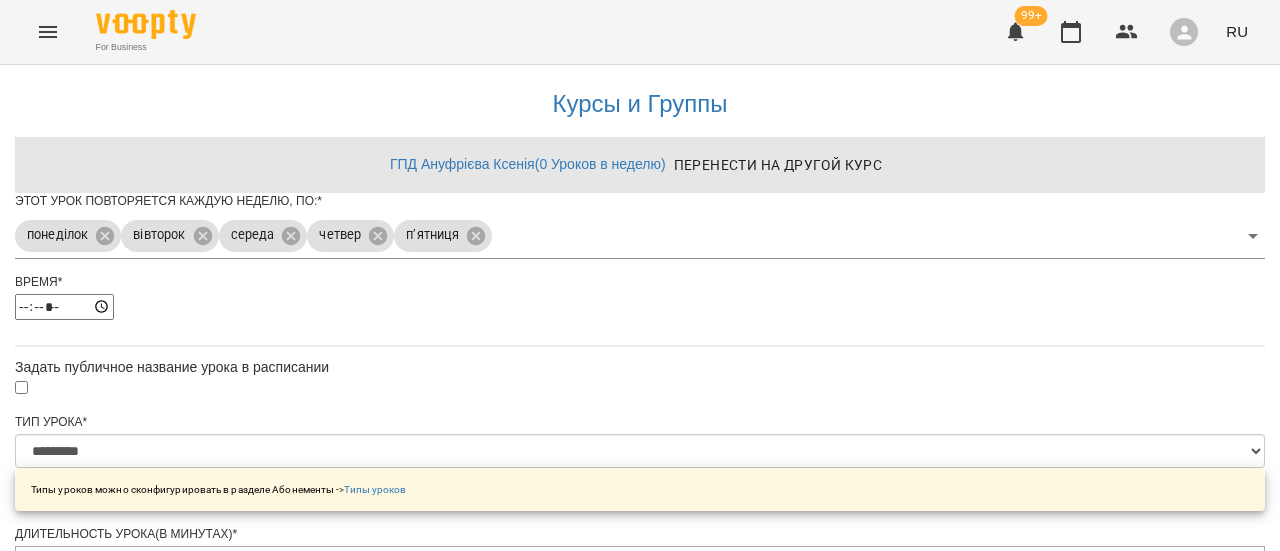 click on "1" at bounding box center (560, 253) 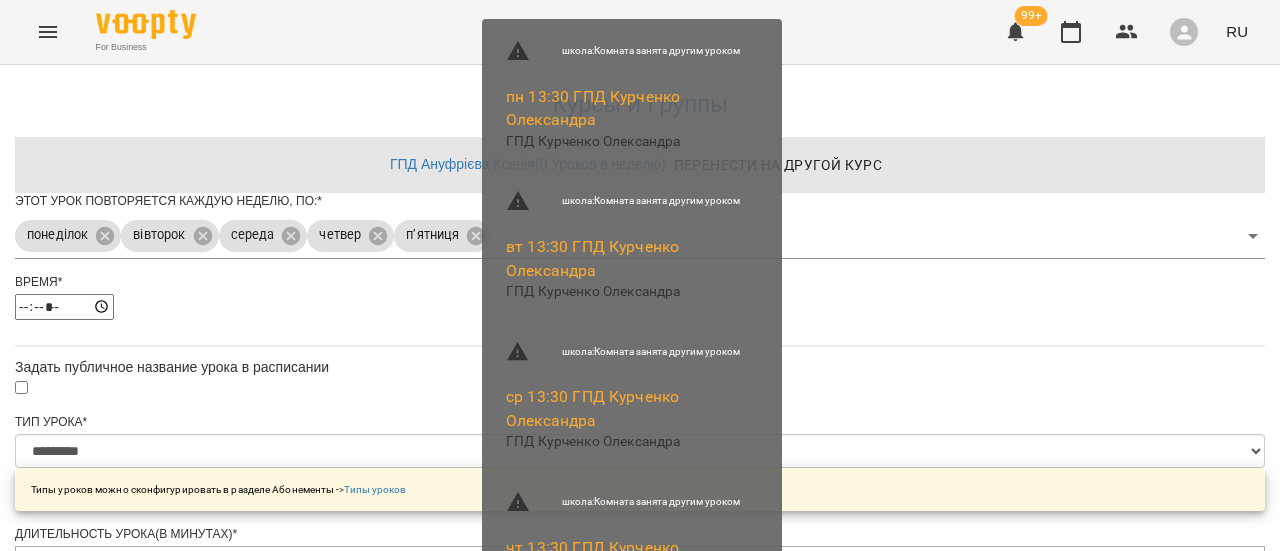 click on "Сохранить в расписании" at bounding box center [640, 1322] 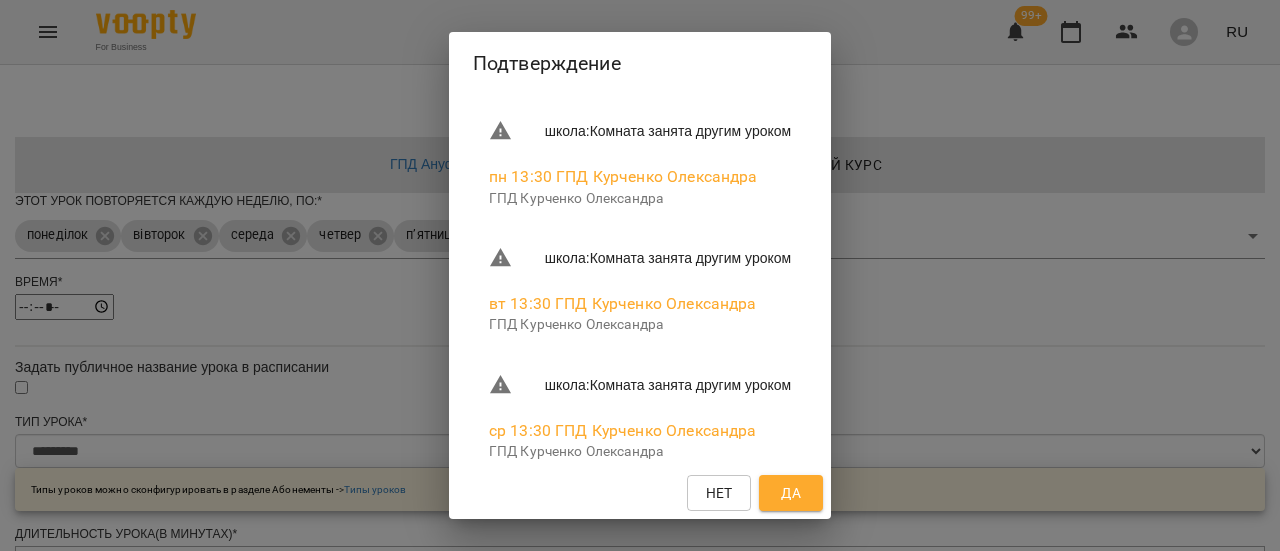 click on "Да" at bounding box center [791, 493] 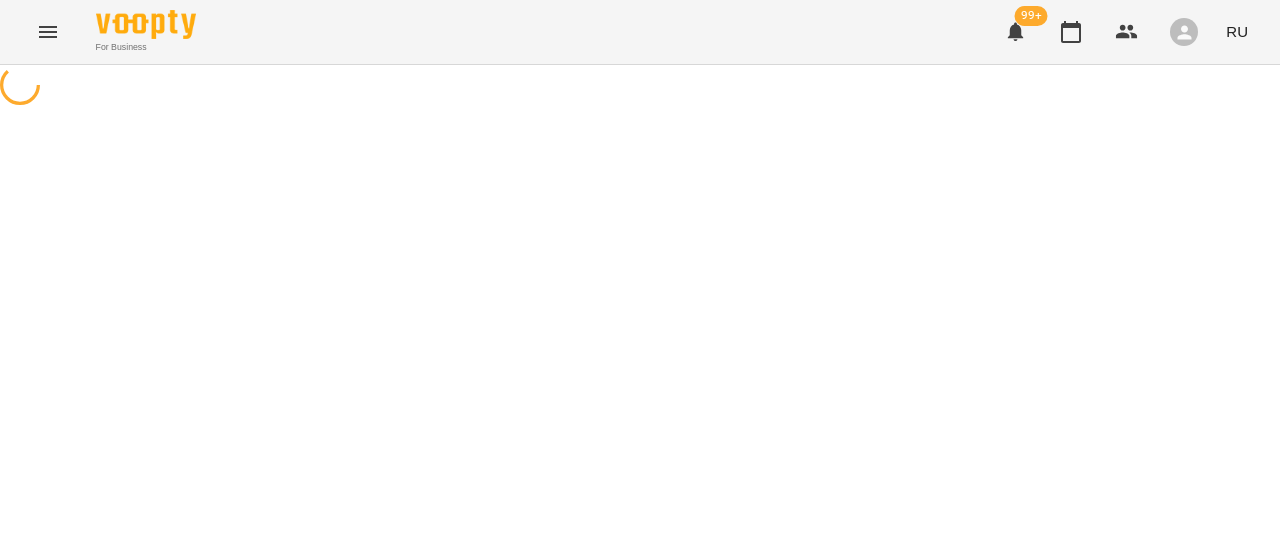 scroll, scrollTop: 0, scrollLeft: 0, axis: both 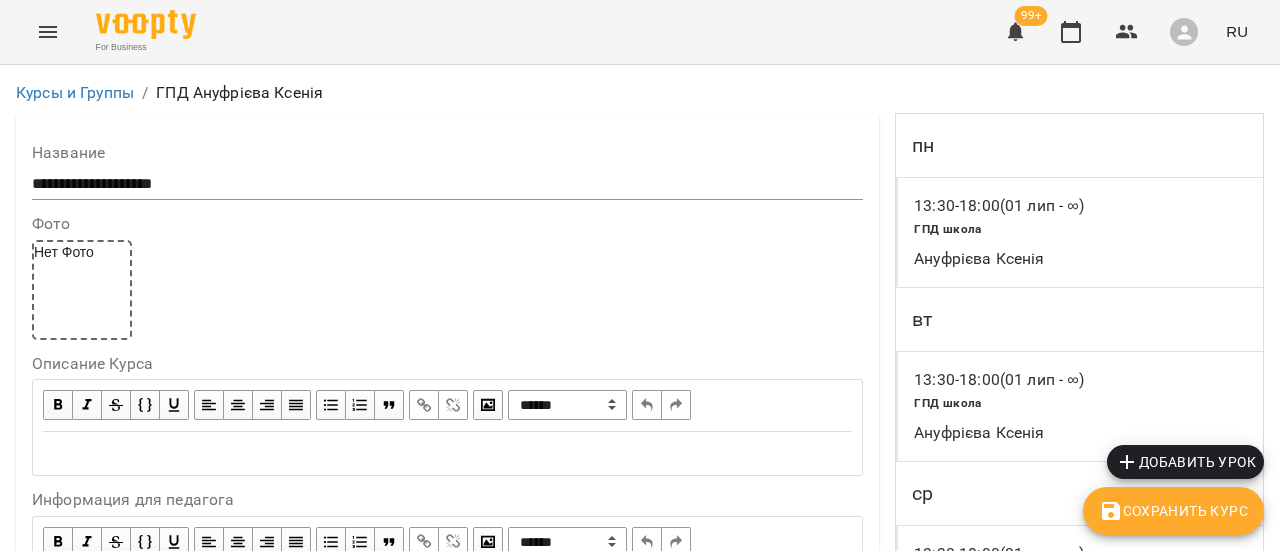 click on "Сохранить Курс" at bounding box center [1173, 511] 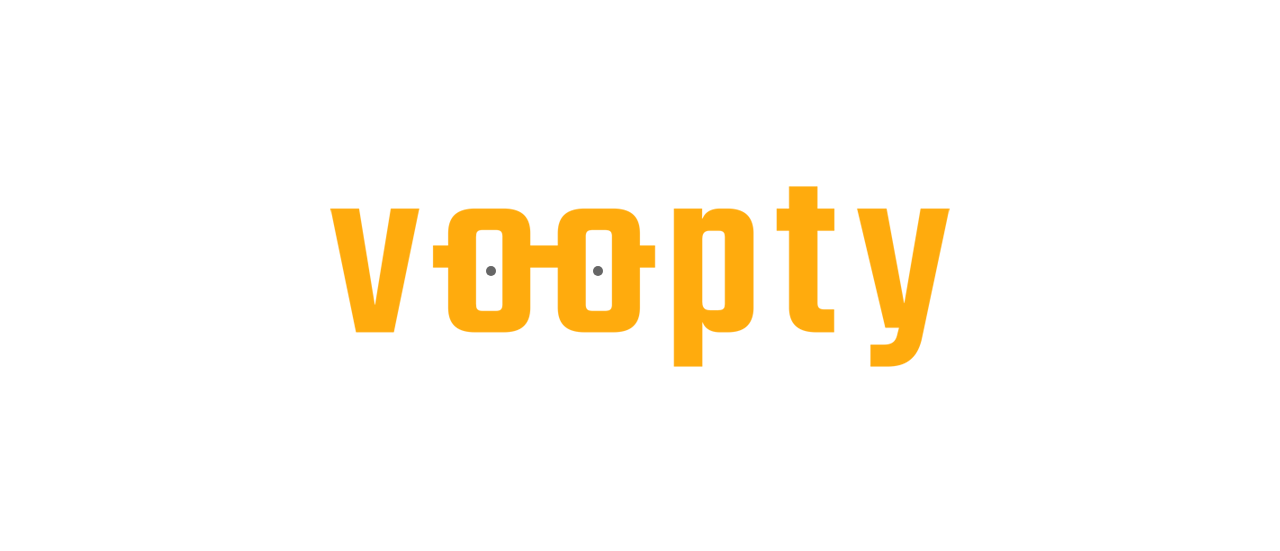 scroll, scrollTop: 0, scrollLeft: 0, axis: both 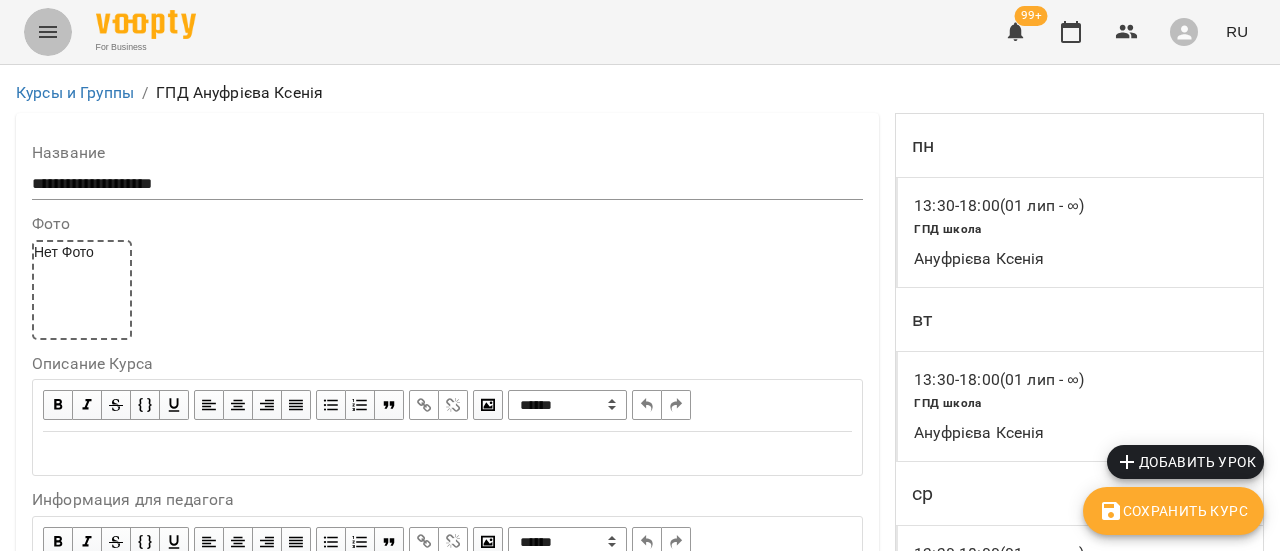 click 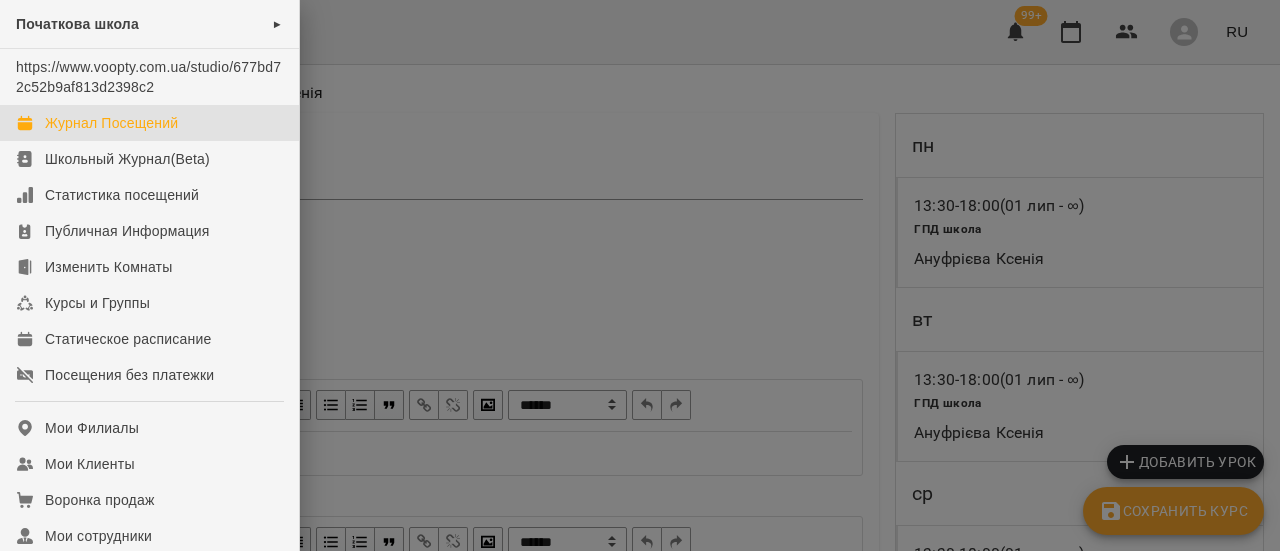click on "Журнал Посещений" at bounding box center [111, 123] 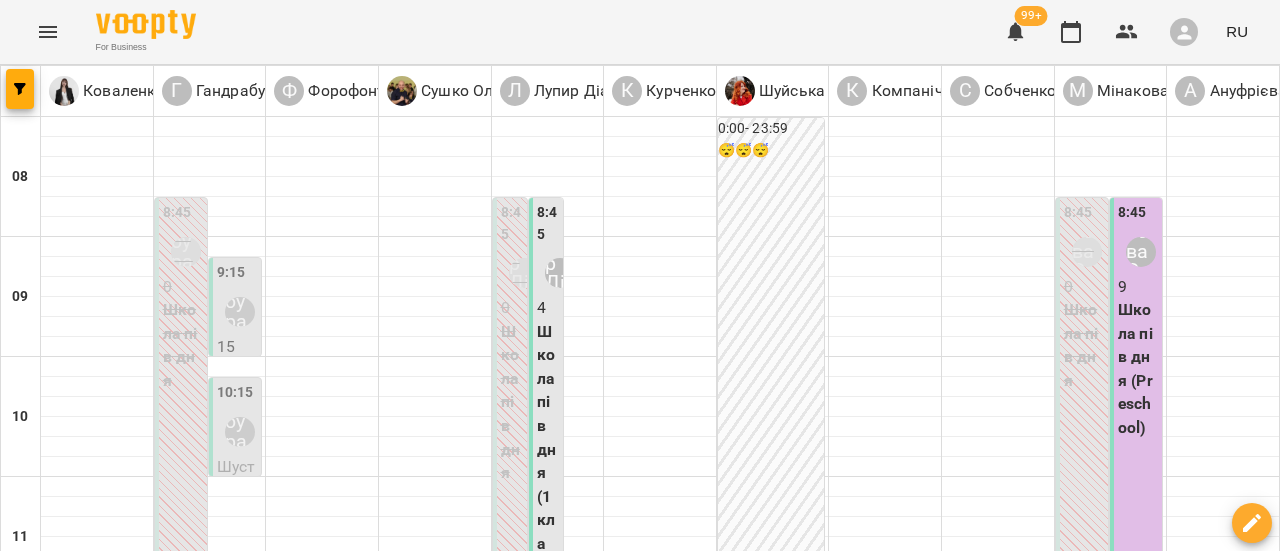 click on "вт 01 июля" at bounding box center (247, 1589) 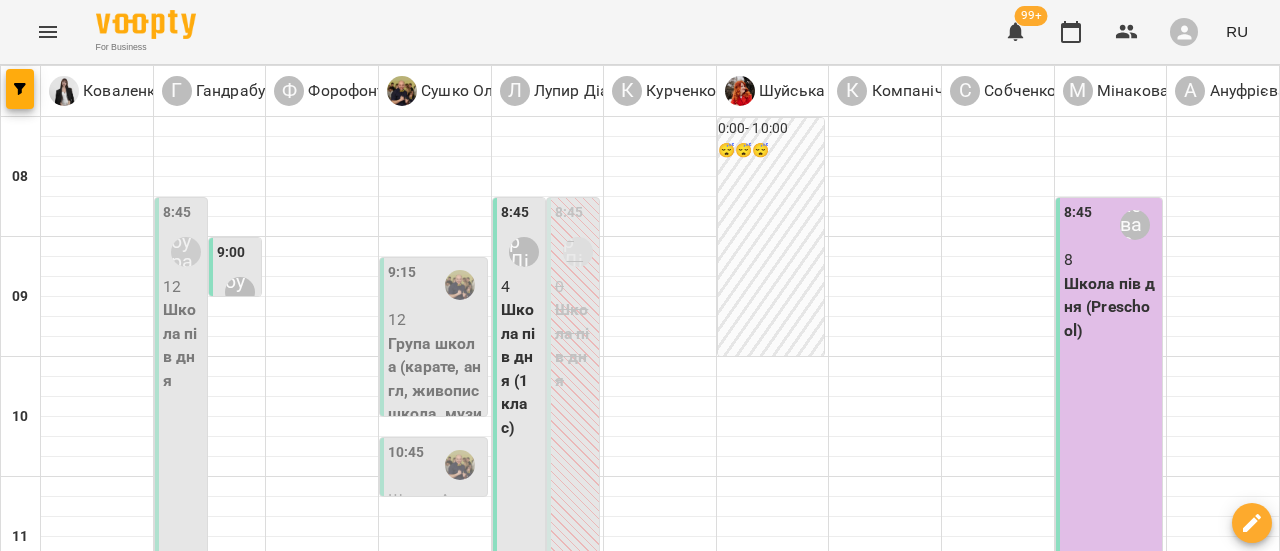 scroll, scrollTop: 600, scrollLeft: 0, axis: vertical 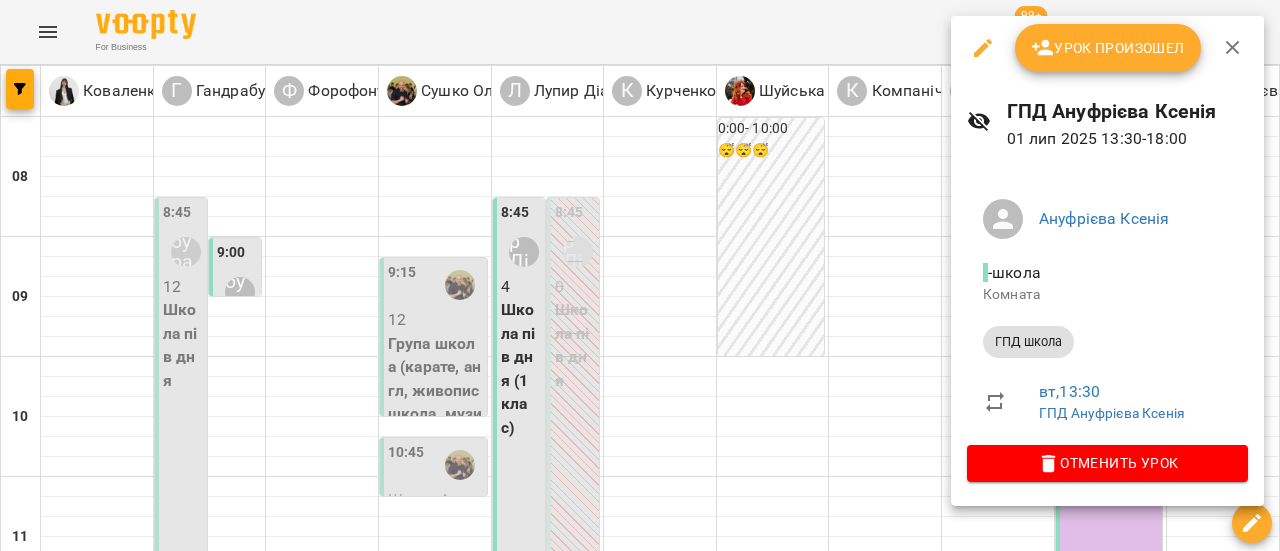 click on "Урок произошел" at bounding box center (1108, 48) 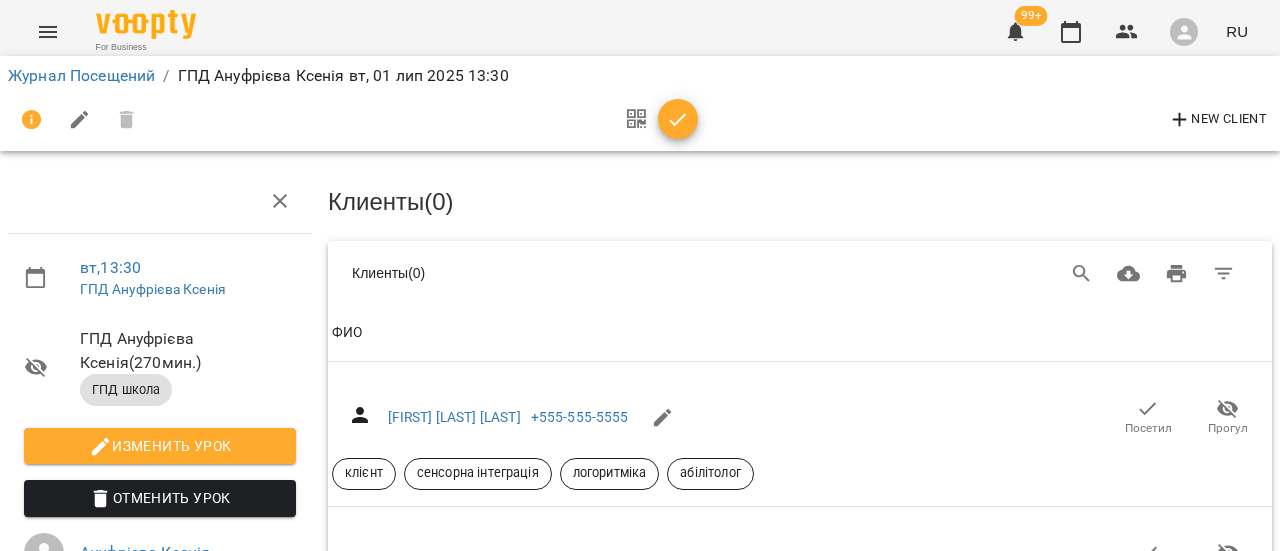 scroll, scrollTop: 6500, scrollLeft: 0, axis: vertical 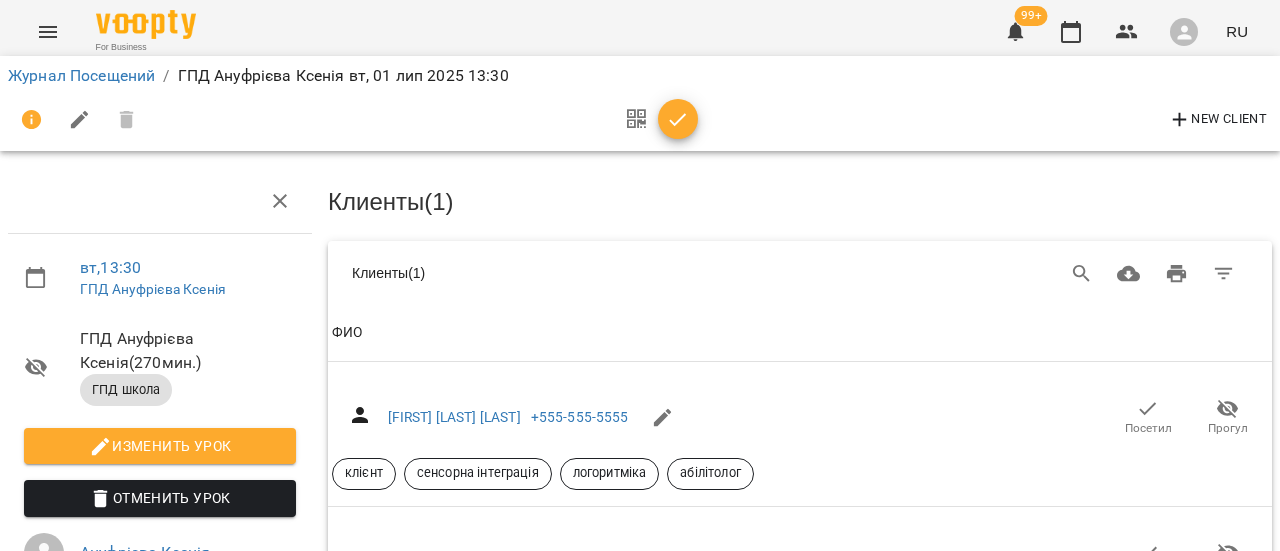 click on "Посетил" at bounding box center [1148, 4910] 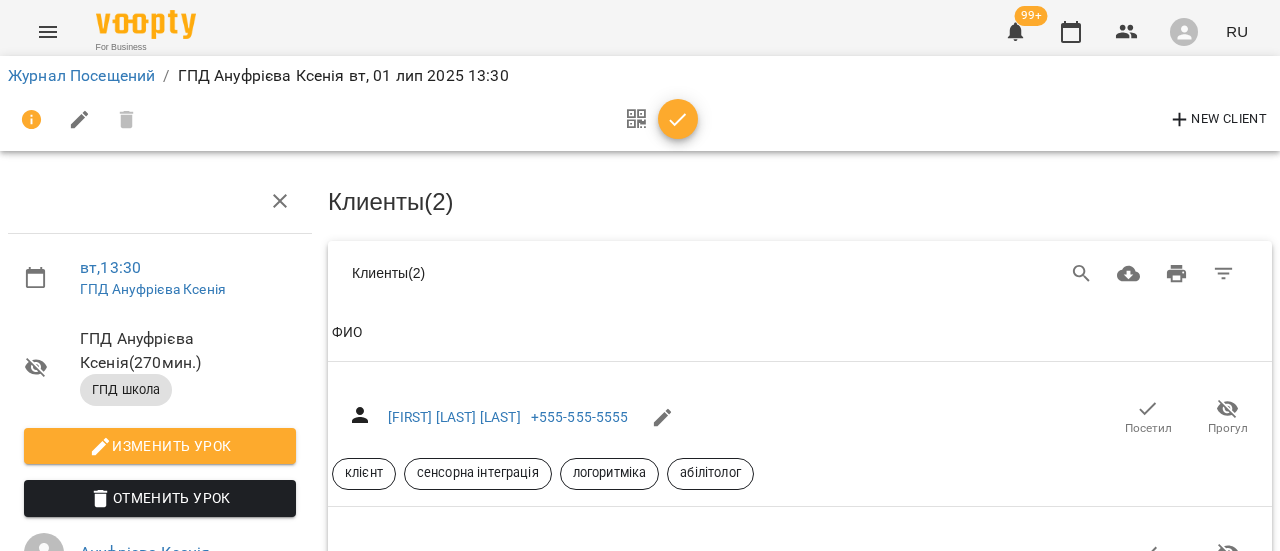scroll, scrollTop: 12300, scrollLeft: 0, axis: vertical 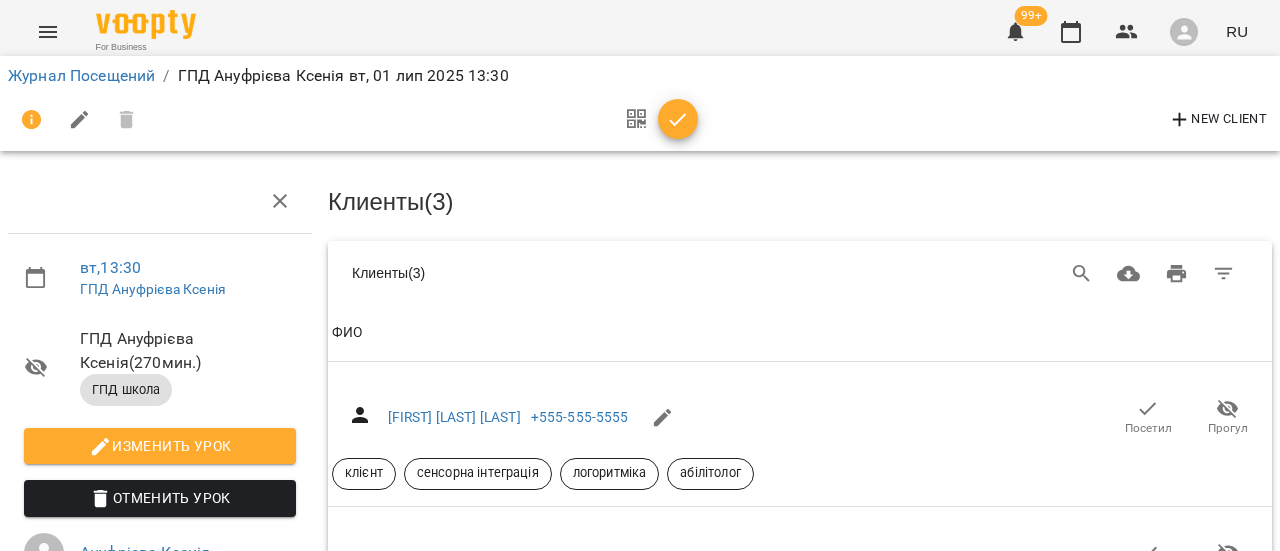 click on "Посетил" at bounding box center [1148, 14066] 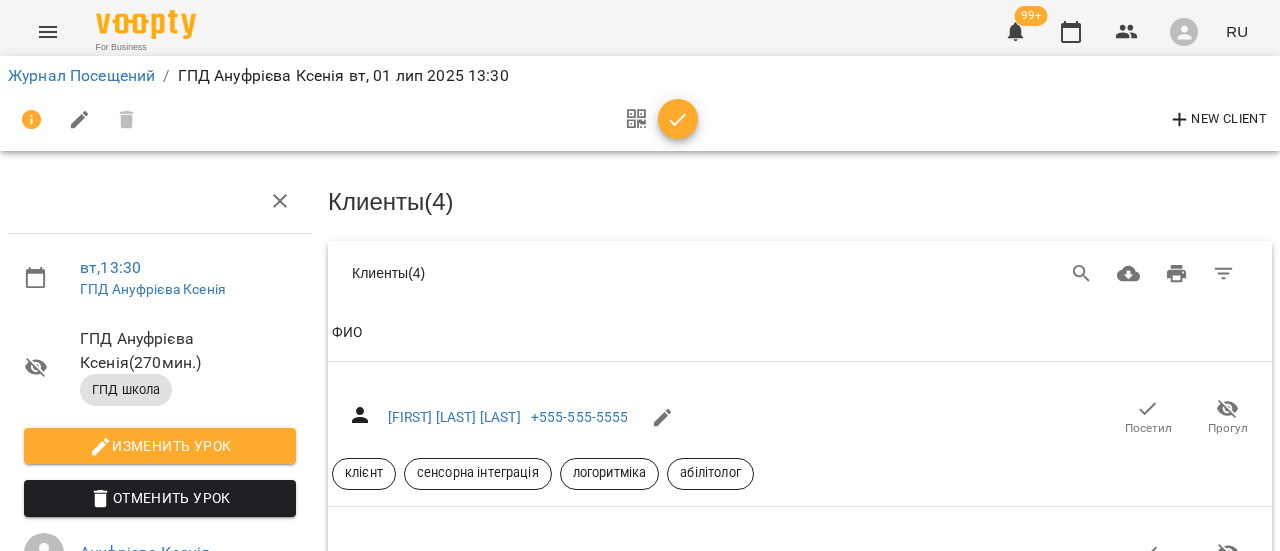 scroll, scrollTop: 900, scrollLeft: 0, axis: vertical 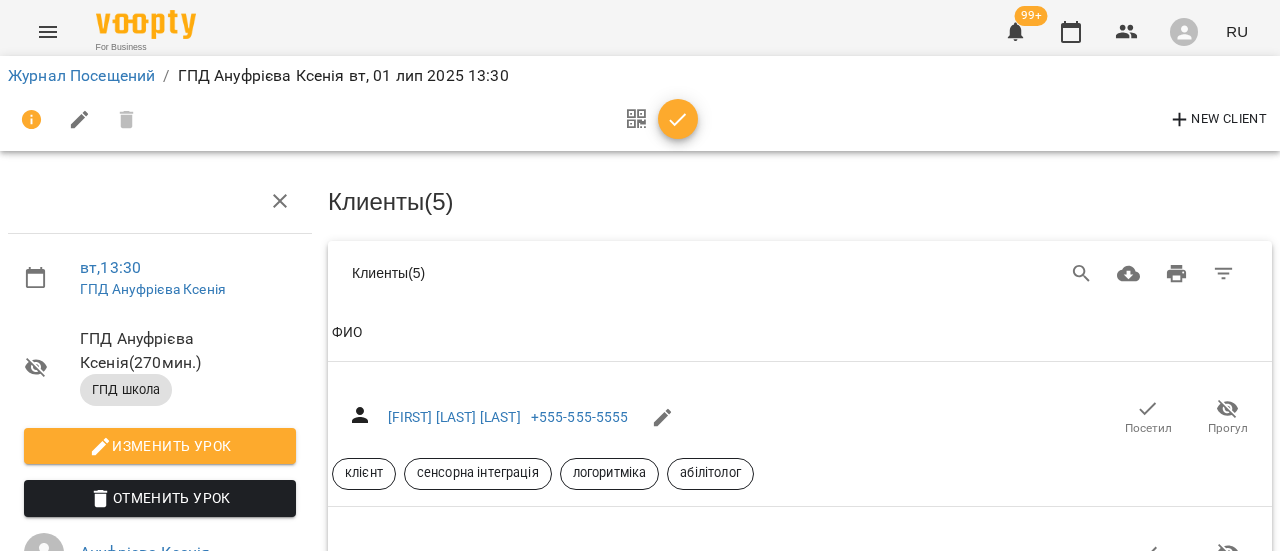 click on "Посетил" at bounding box center (1148, 2741) 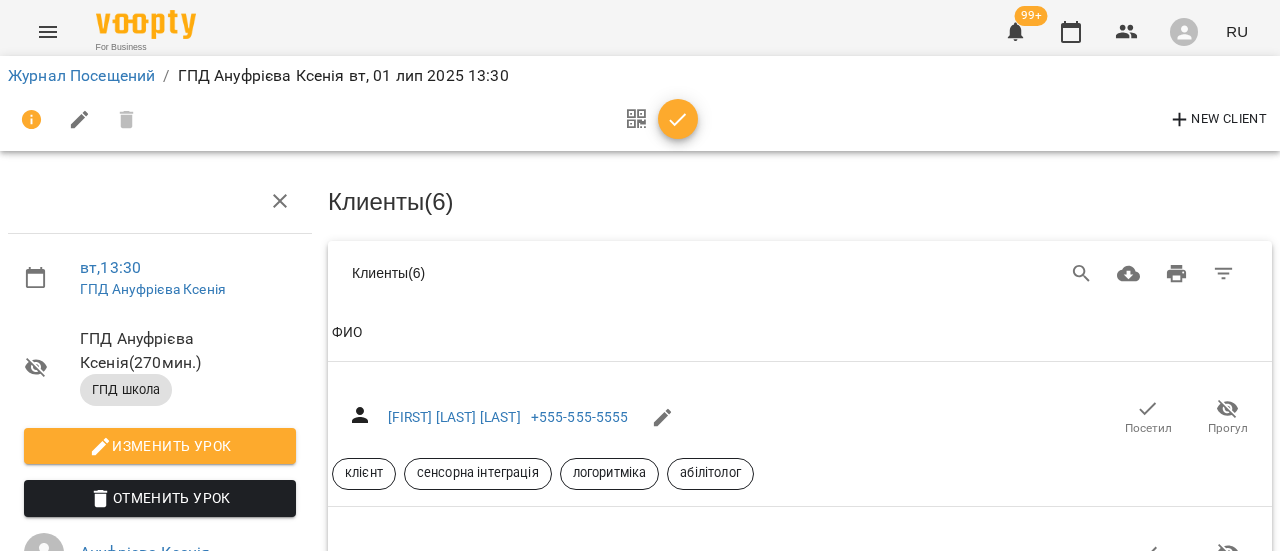 scroll, scrollTop: 14226, scrollLeft: 0, axis: vertical 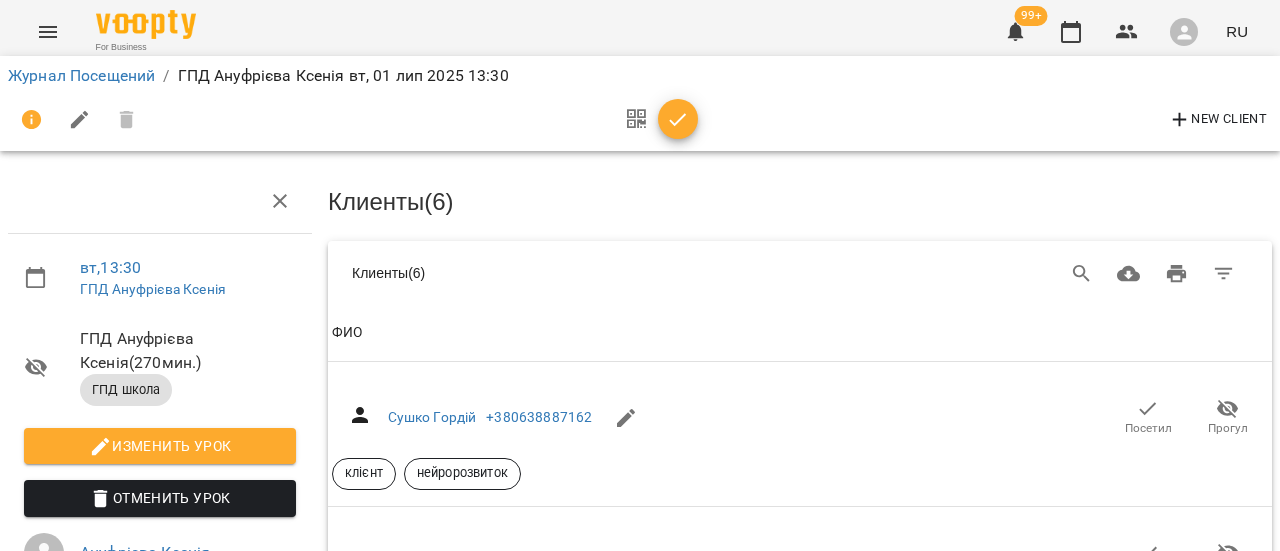 click on "Посетил" at bounding box center (1148, 862) 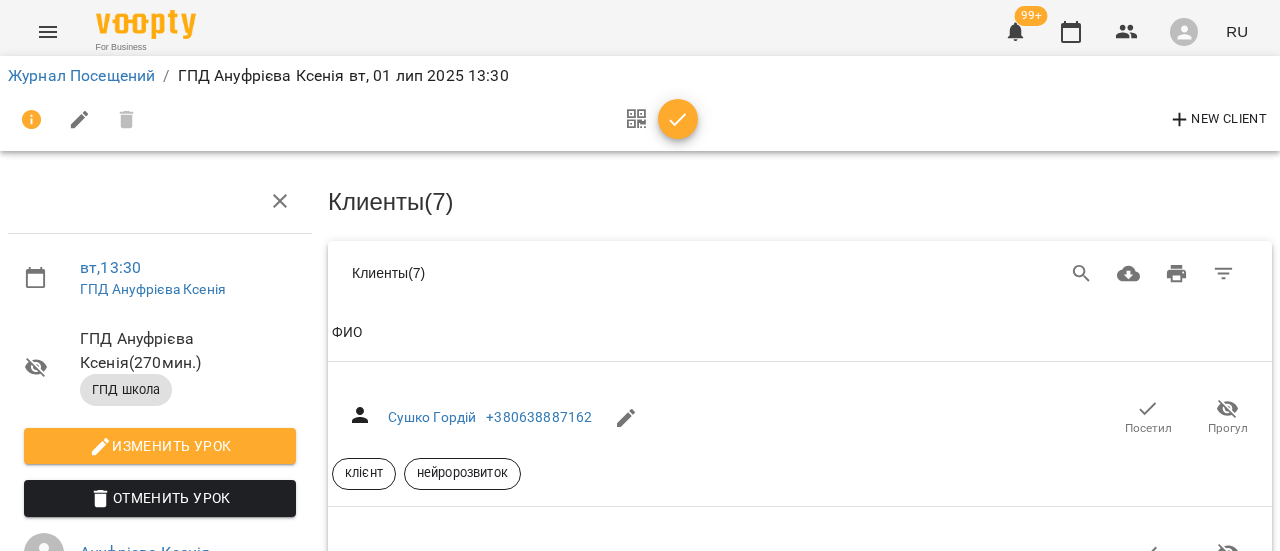 scroll, scrollTop: 2351, scrollLeft: 0, axis: vertical 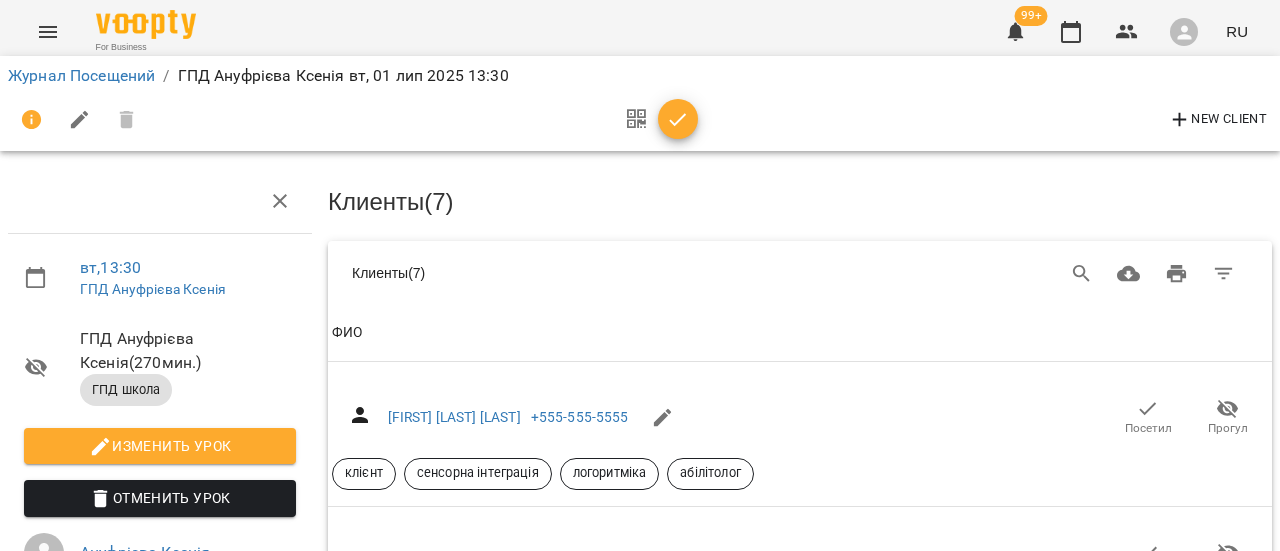 click on "Посетил" at bounding box center [1148, 1440] 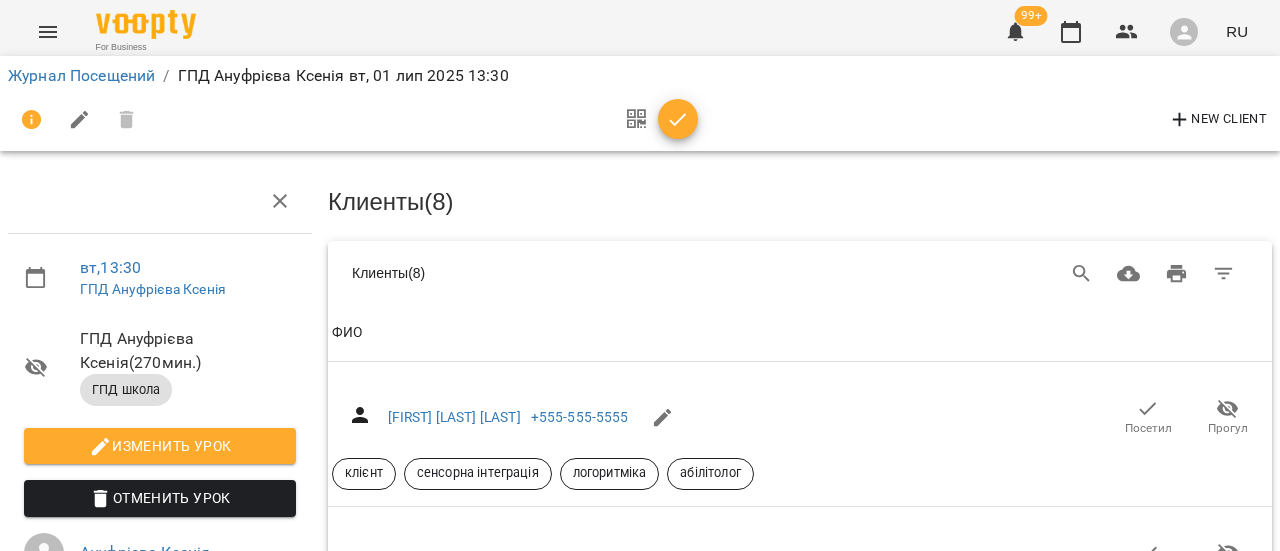 scroll, scrollTop: 6751, scrollLeft: 0, axis: vertical 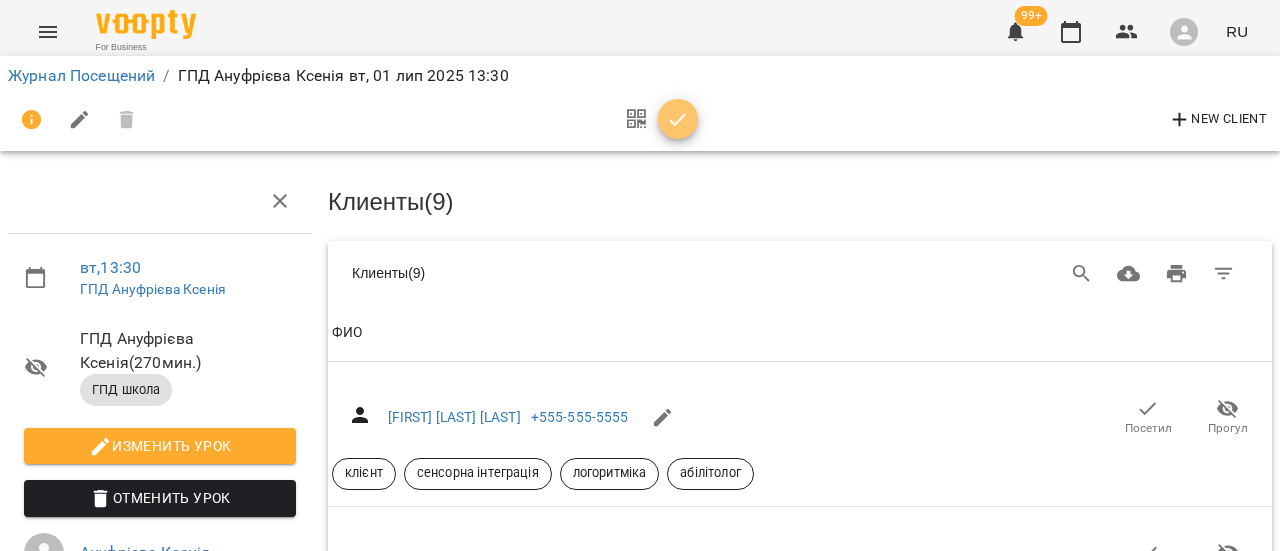 click at bounding box center [678, 120] 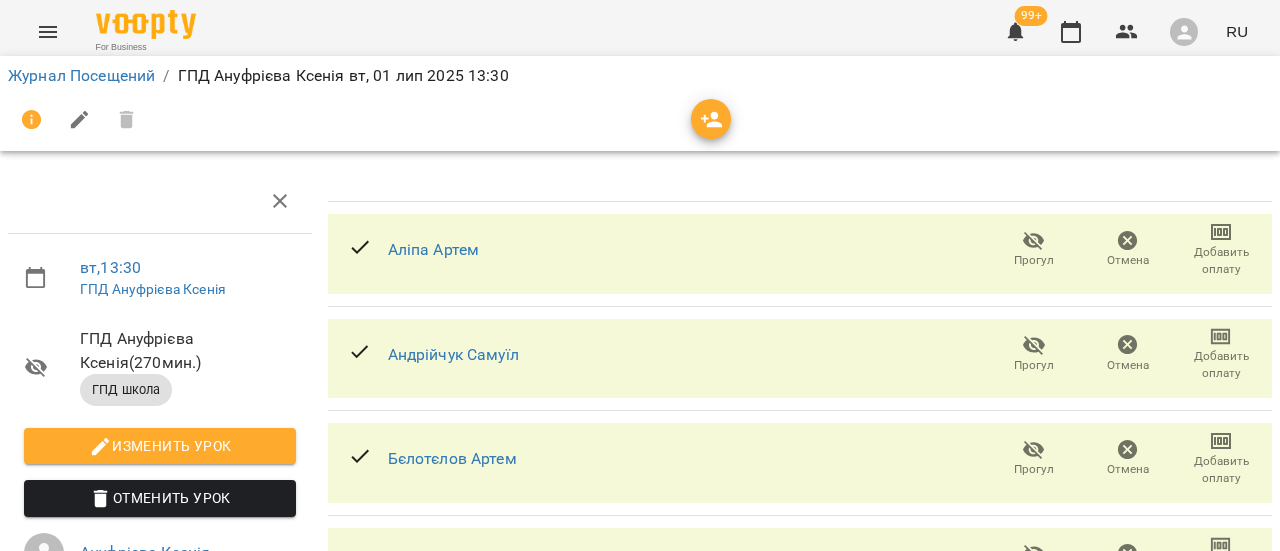 scroll, scrollTop: 0, scrollLeft: 0, axis: both 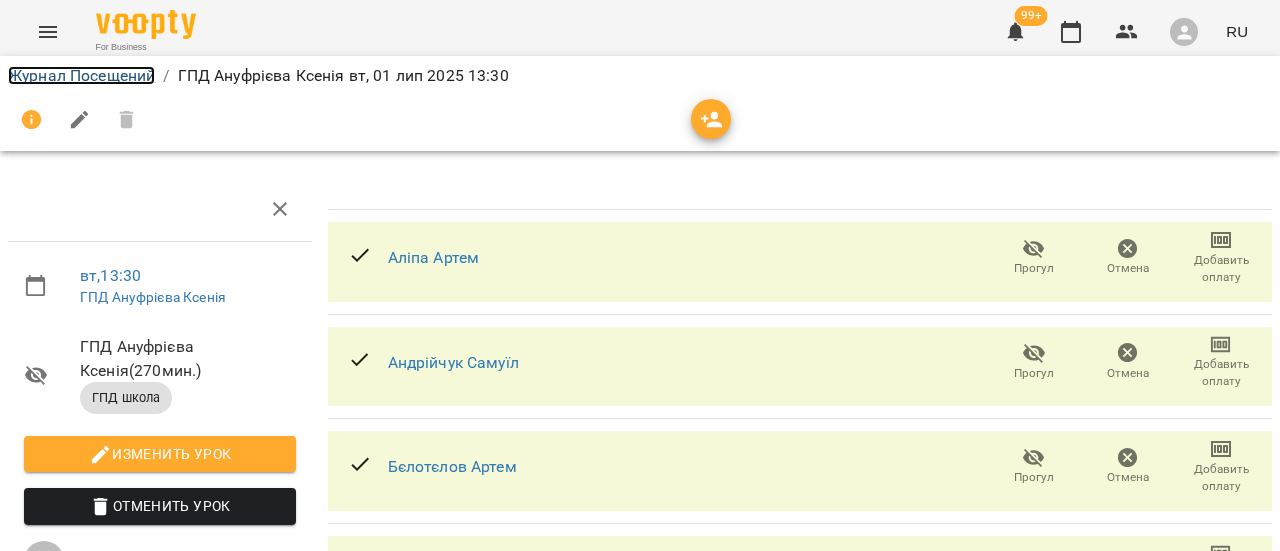 click on "Журнал Посещений" at bounding box center (81, 75) 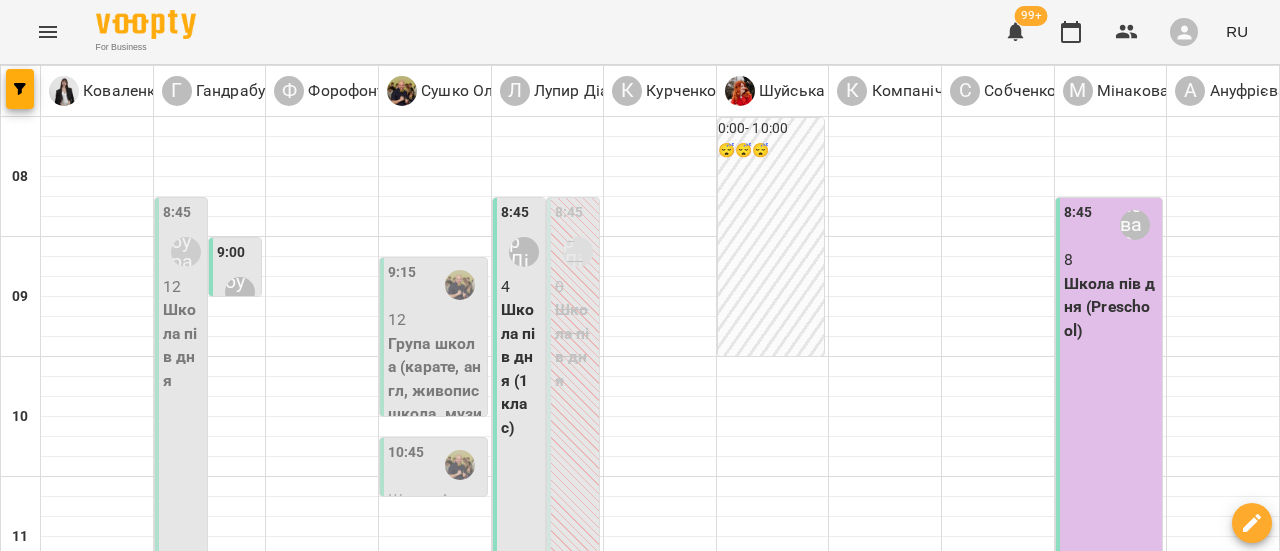 click on "02 июля" at bounding box center [626, 1602] 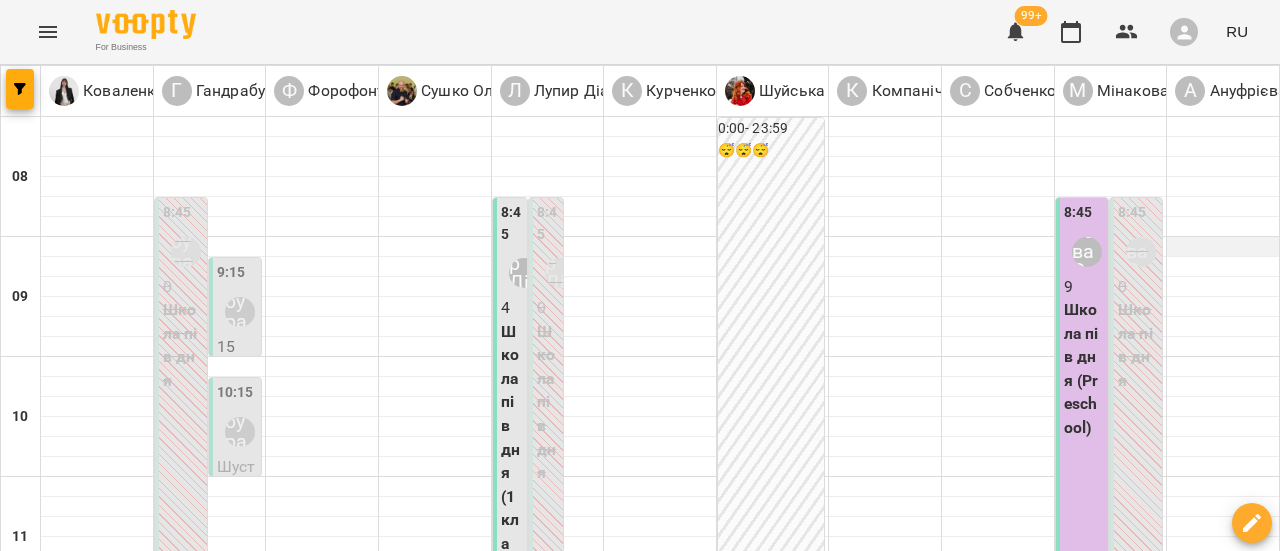 scroll, scrollTop: 600, scrollLeft: 0, axis: vertical 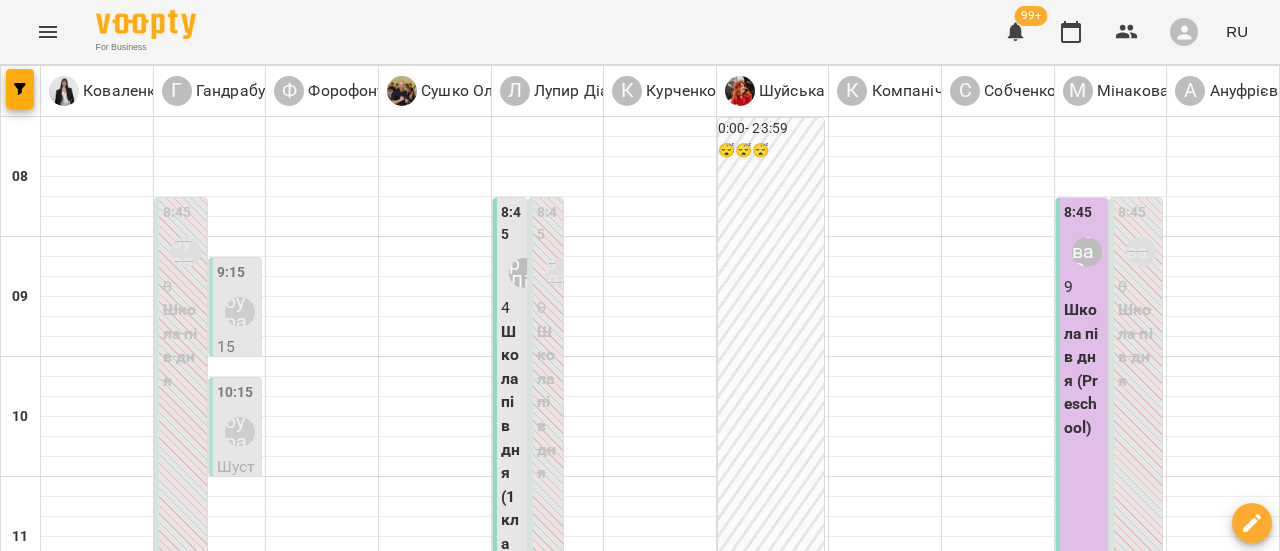 click on "ГПД школа - ГПД Ануфрієва Ксенія" at bounding box center (1223, 863) 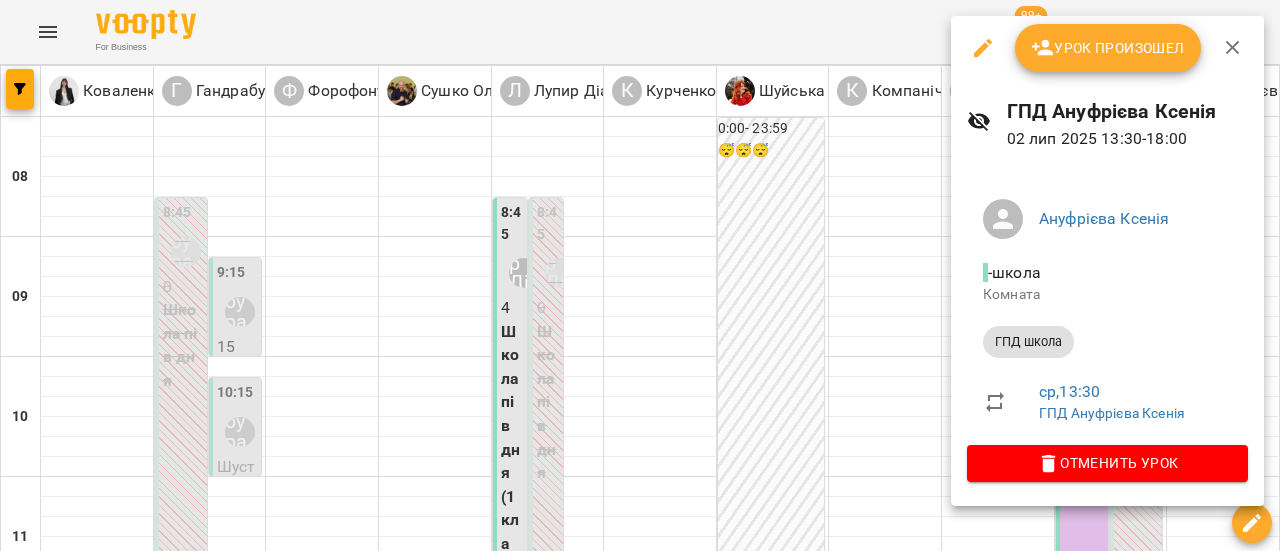 click on "Урок произошел" at bounding box center (1108, 48) 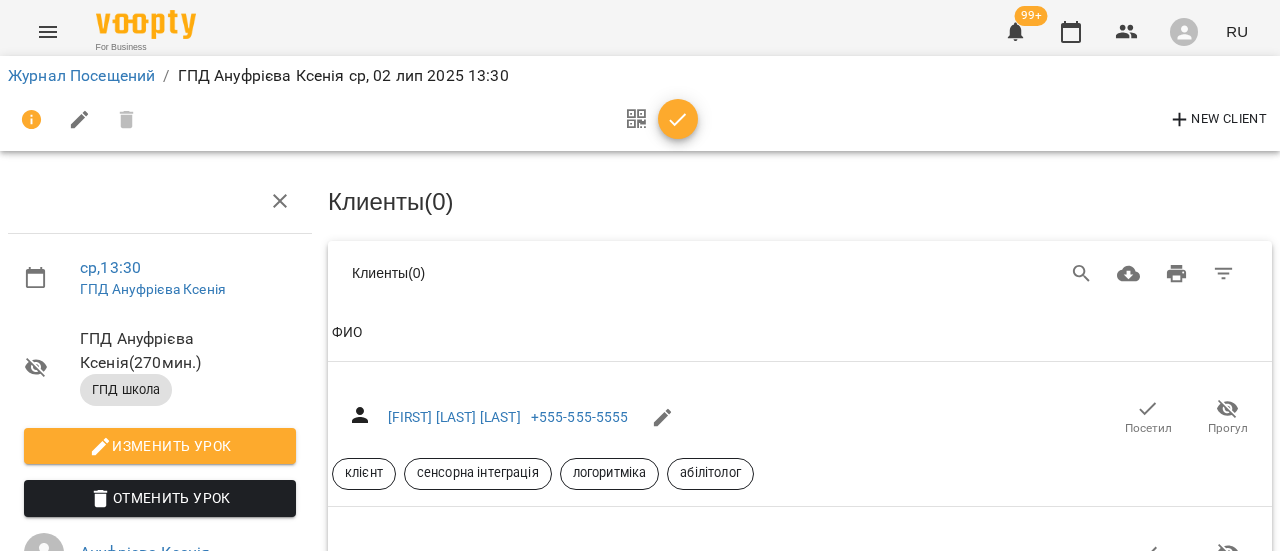 scroll, scrollTop: 6500, scrollLeft: 0, axis: vertical 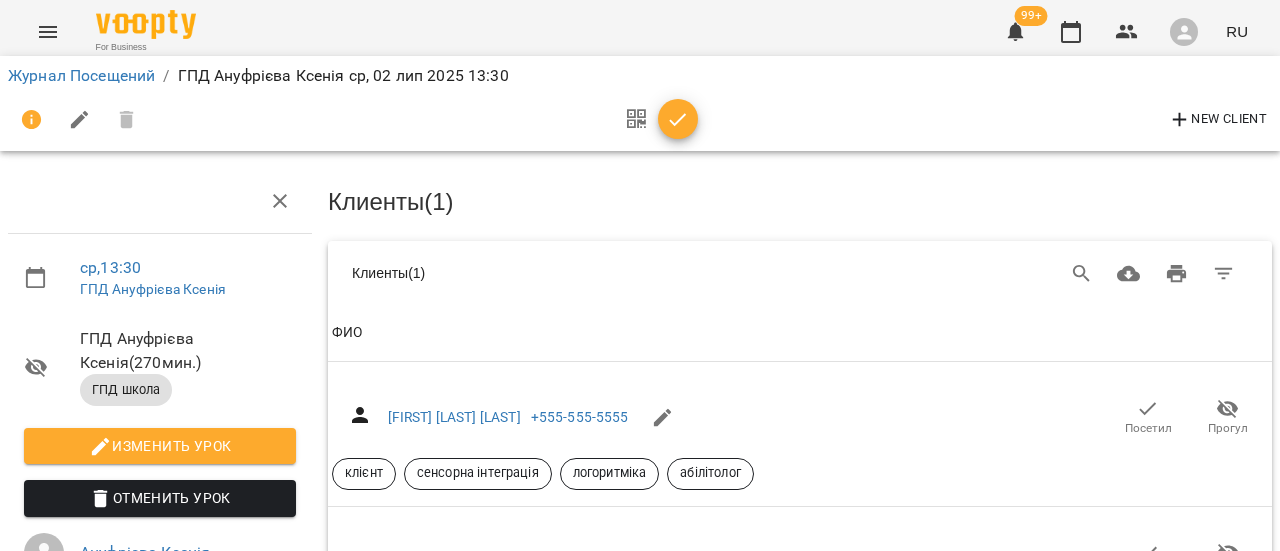 click on "Посетил" at bounding box center [1148, 4899] 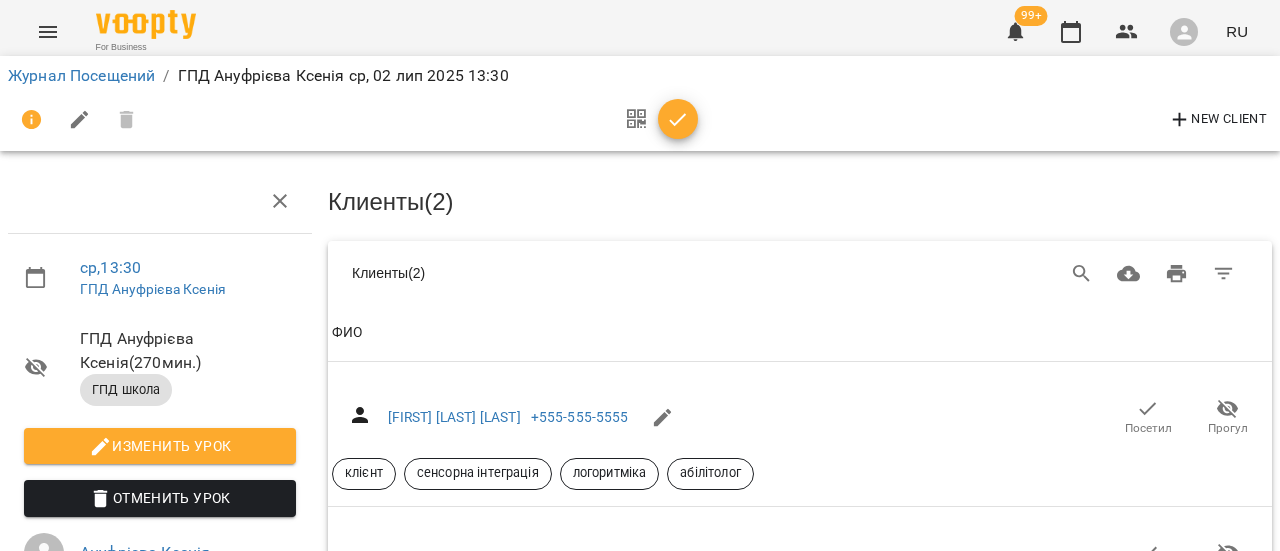 scroll, scrollTop: 12300, scrollLeft: 0, axis: vertical 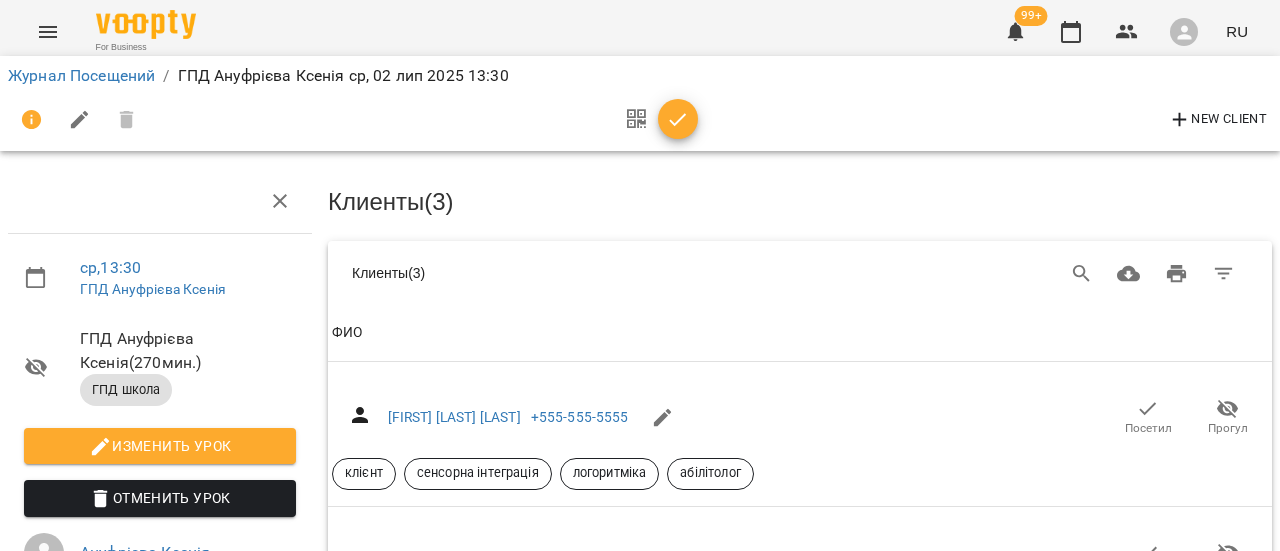 click on "Посетил" at bounding box center [1148, 14066] 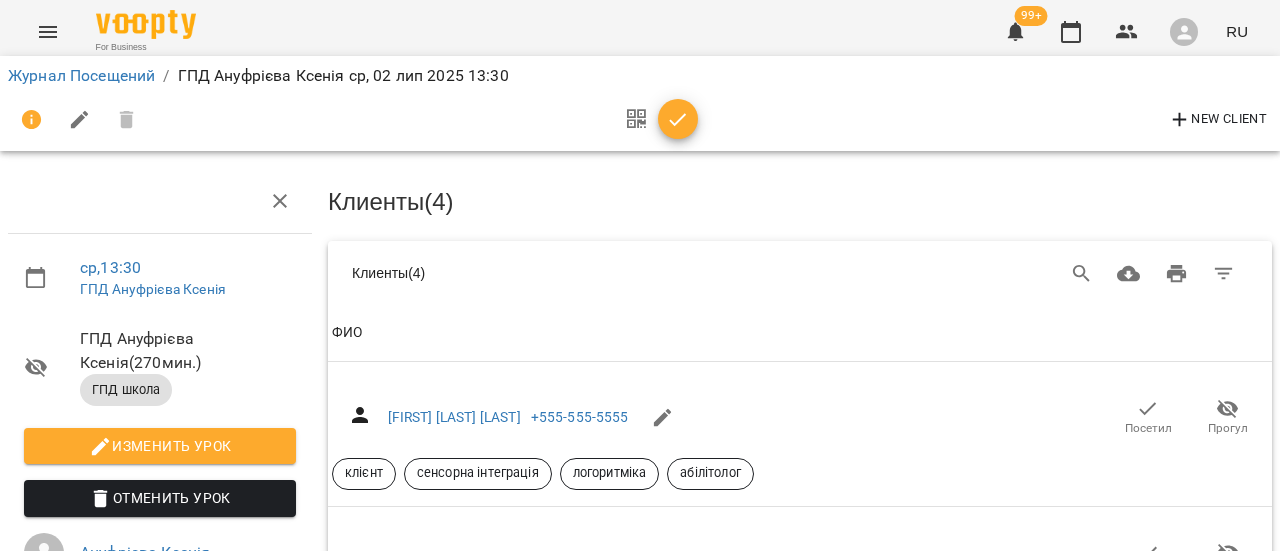 scroll, scrollTop: 900, scrollLeft: 0, axis: vertical 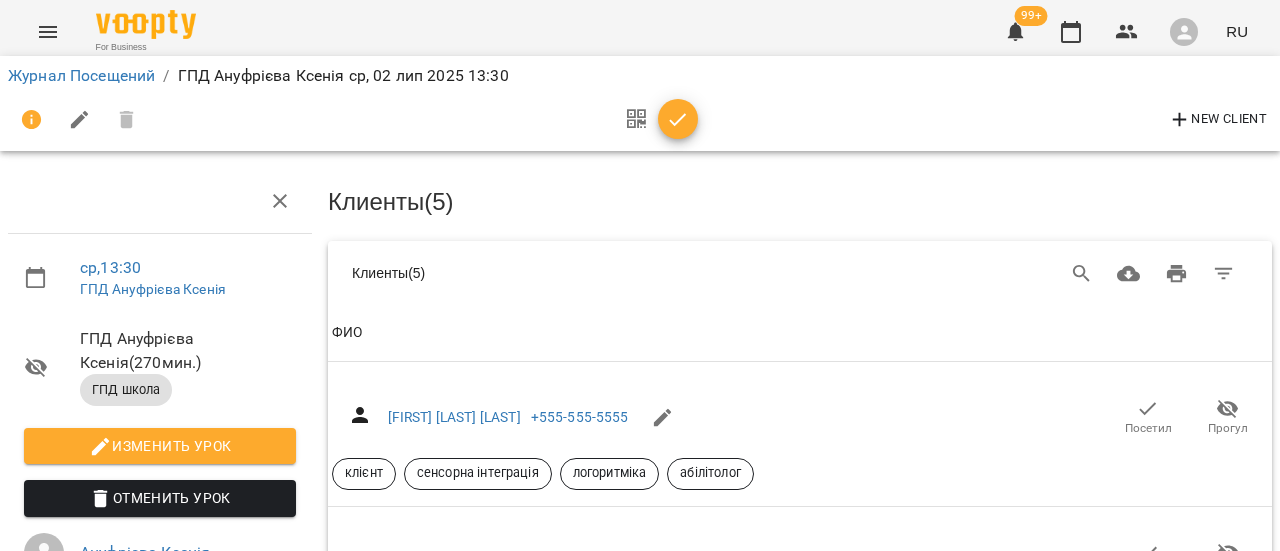 click on "Посетил" at bounding box center [1148, 2741] 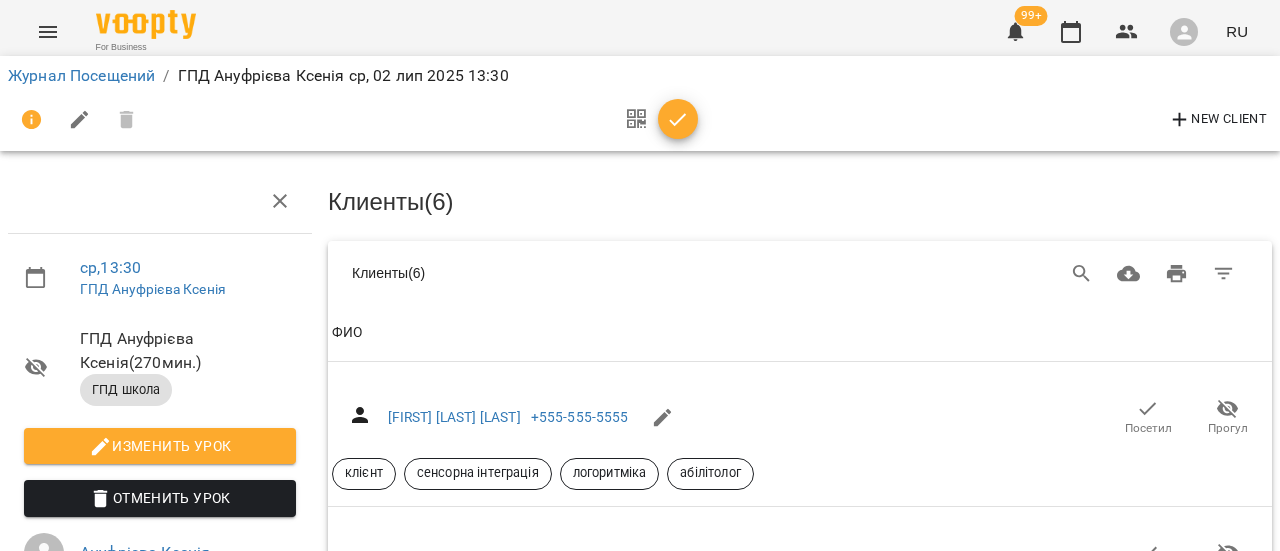 scroll, scrollTop: 14226, scrollLeft: 0, axis: vertical 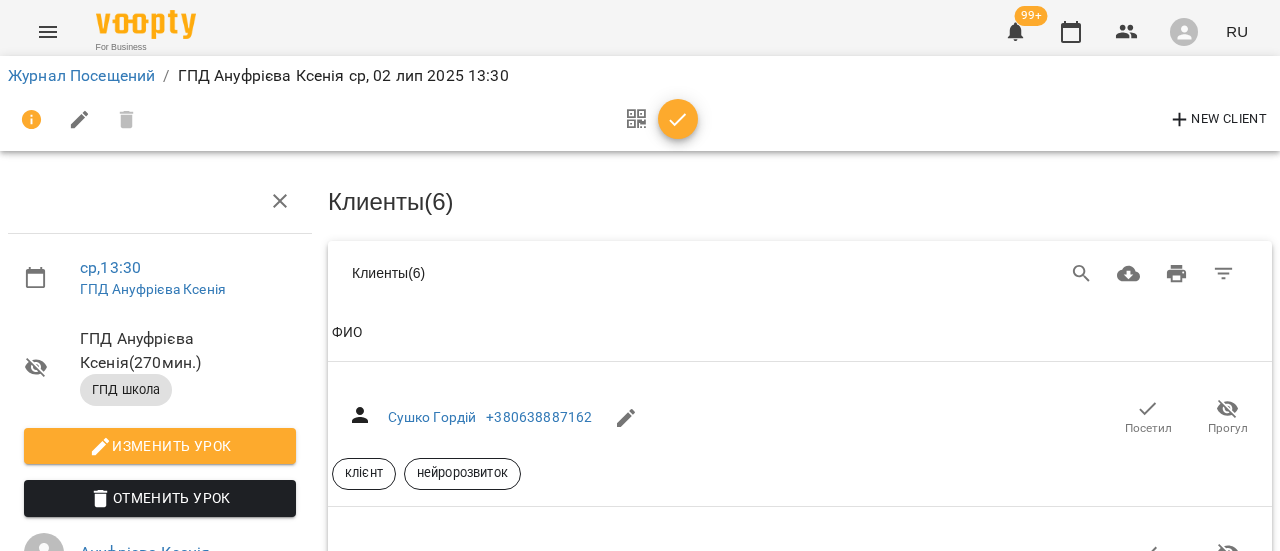 click on "Посетил" at bounding box center [1148, 850] 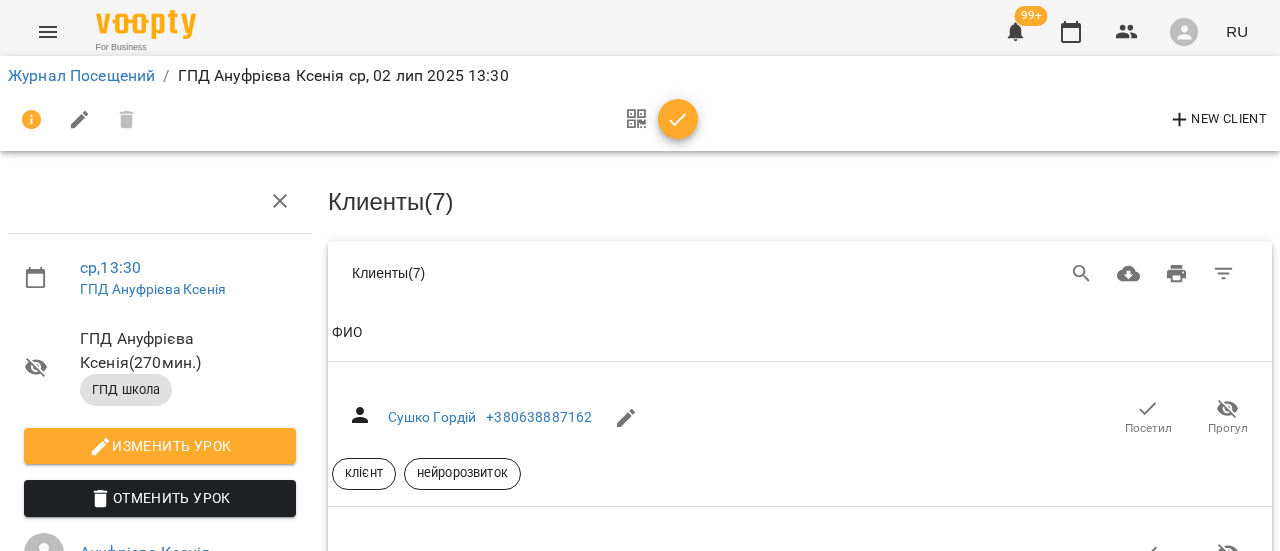 scroll, scrollTop: 2351, scrollLeft: 0, axis: vertical 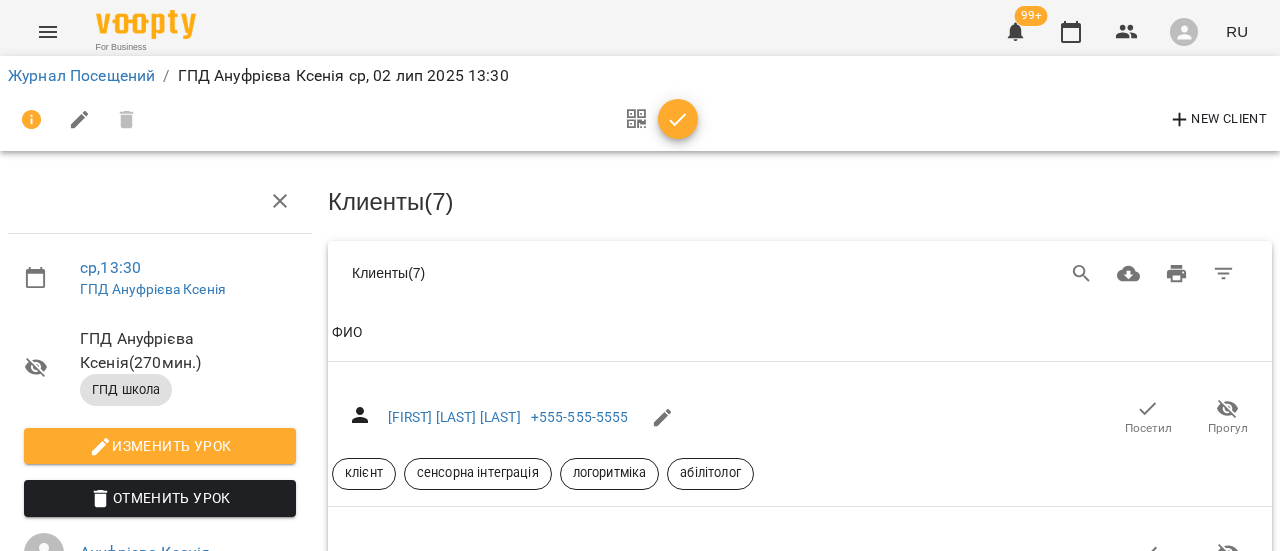 click on "Посетил" at bounding box center [1148, 1440] 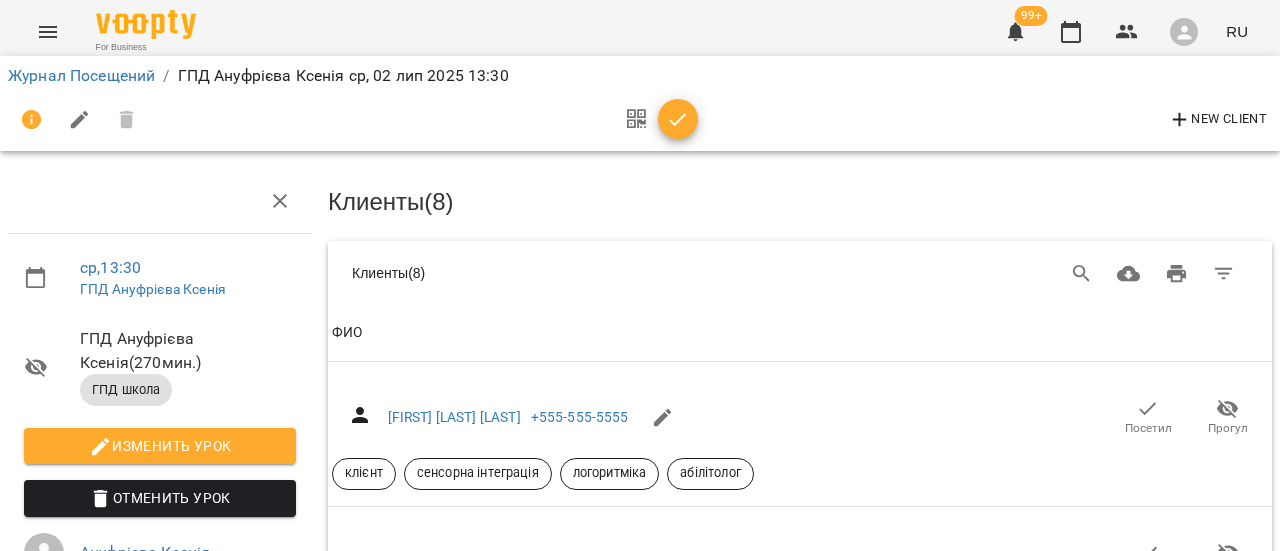 scroll, scrollTop: 14226, scrollLeft: 0, axis: vertical 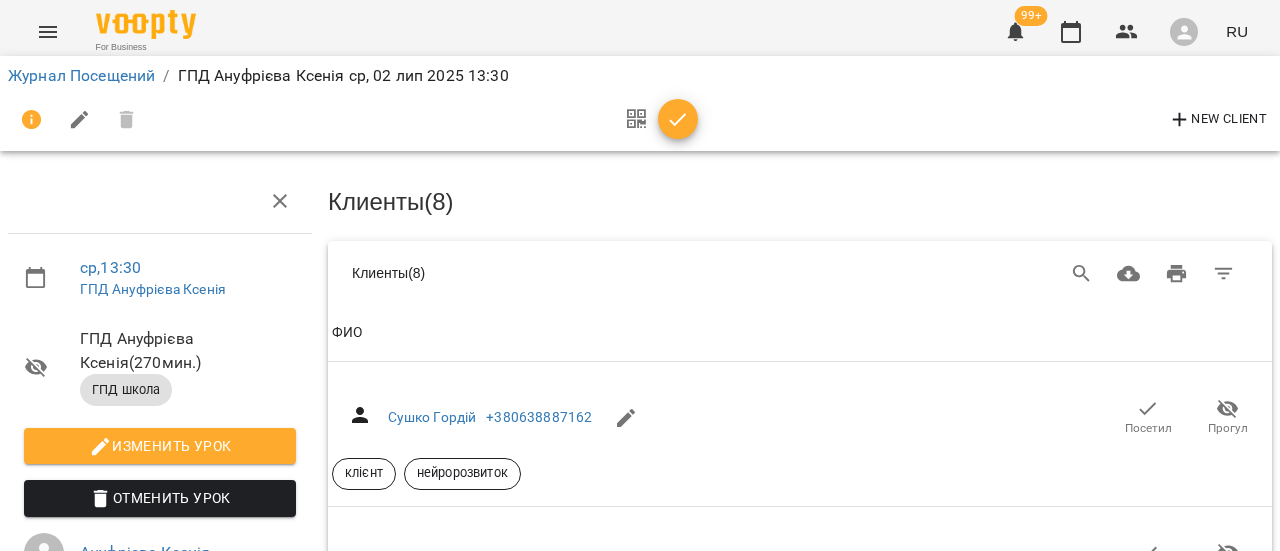 click on "Посетил" at bounding box center (1148, 2018) 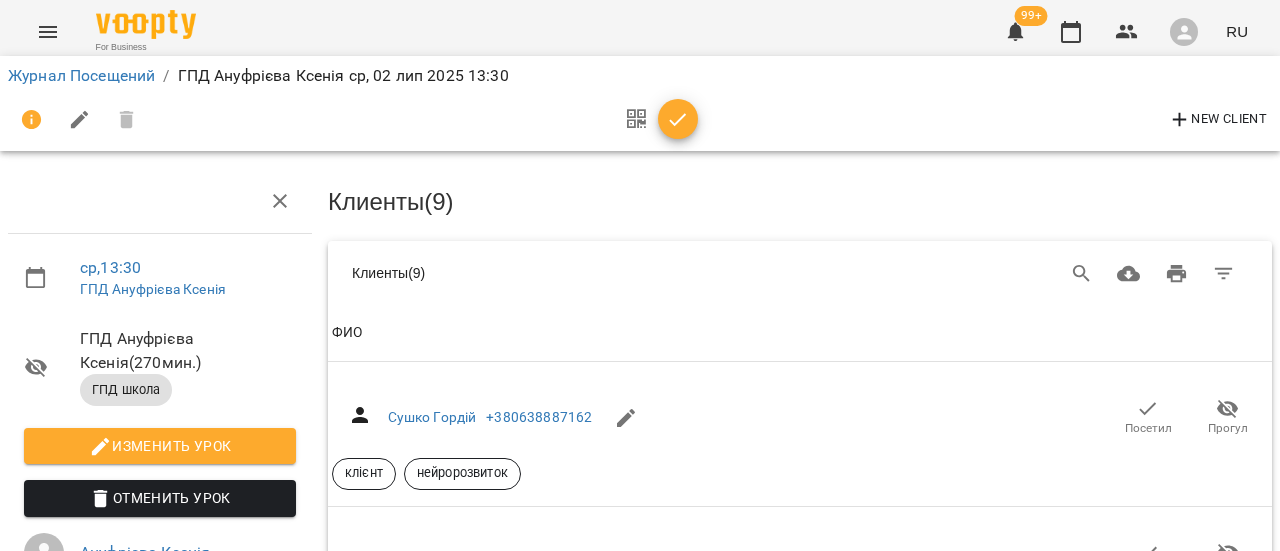 scroll, scrollTop: 2351, scrollLeft: 0, axis: vertical 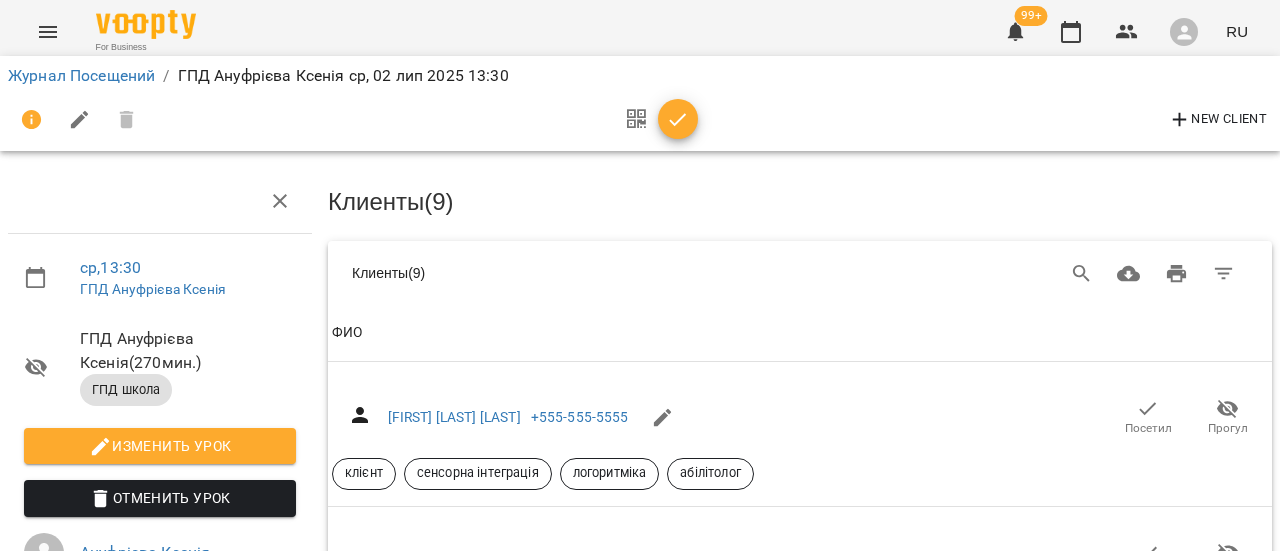 click 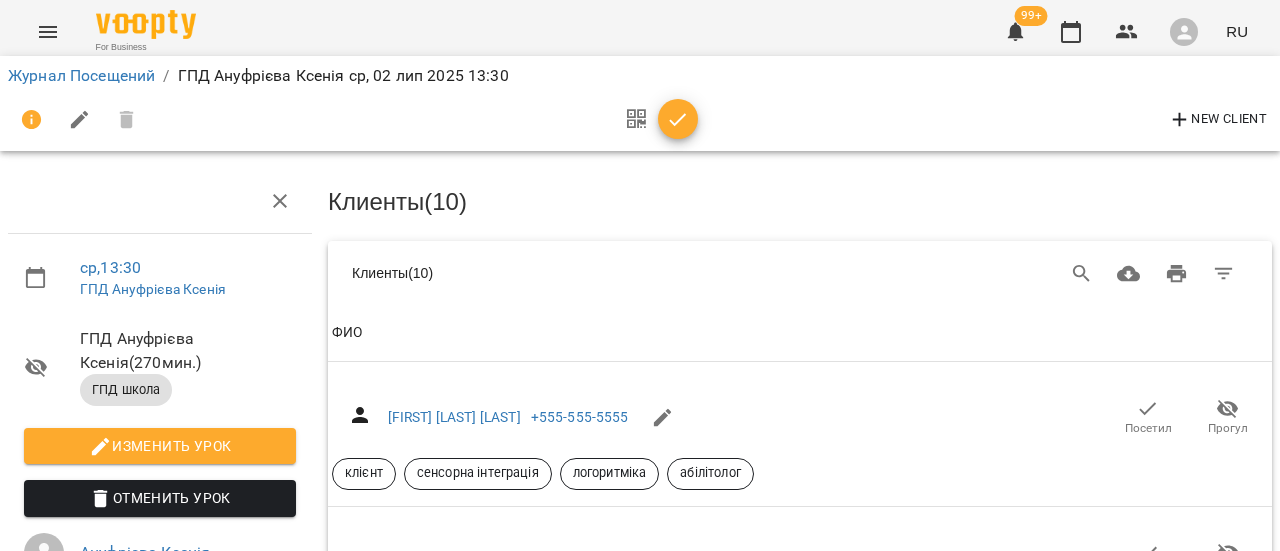 scroll, scrollTop: 13351, scrollLeft: 0, axis: vertical 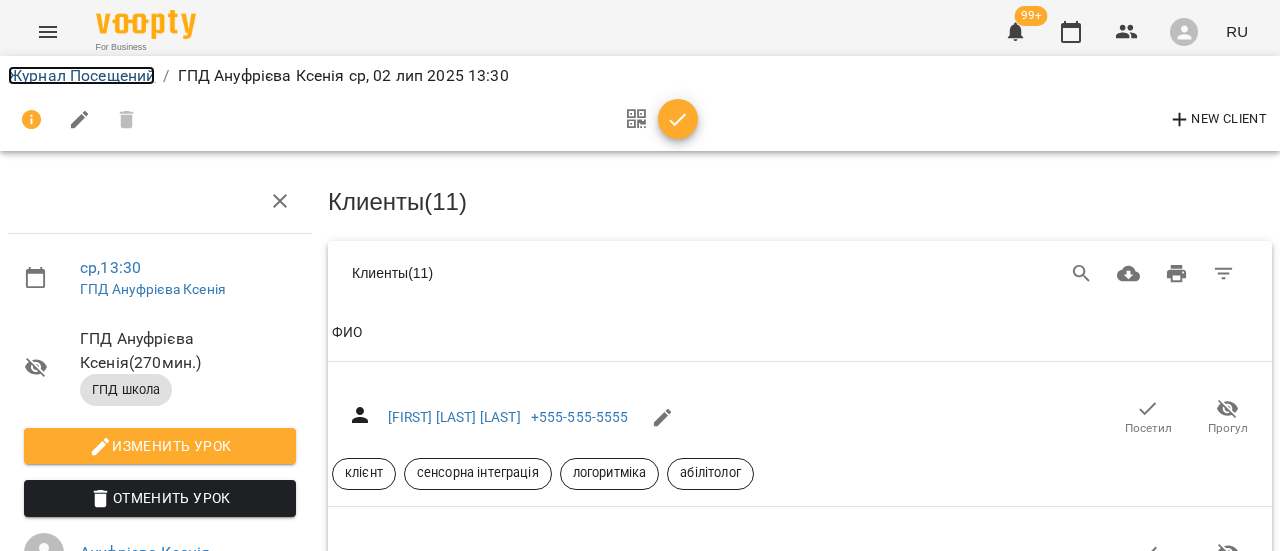 click on "Журнал Посещений" at bounding box center (81, 75) 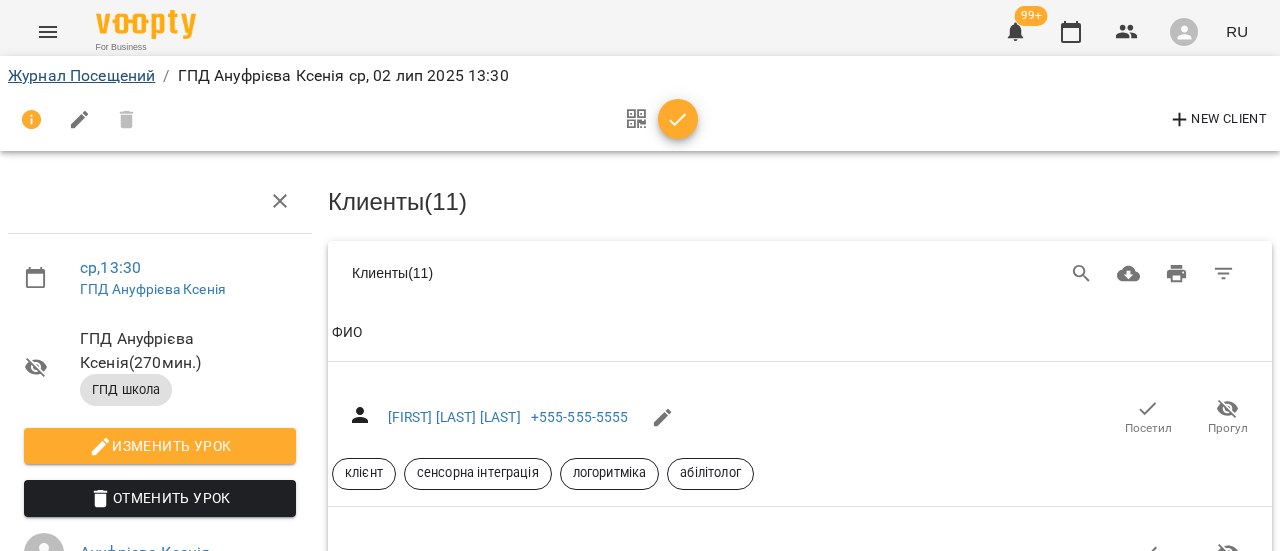 scroll, scrollTop: 0, scrollLeft: 0, axis: both 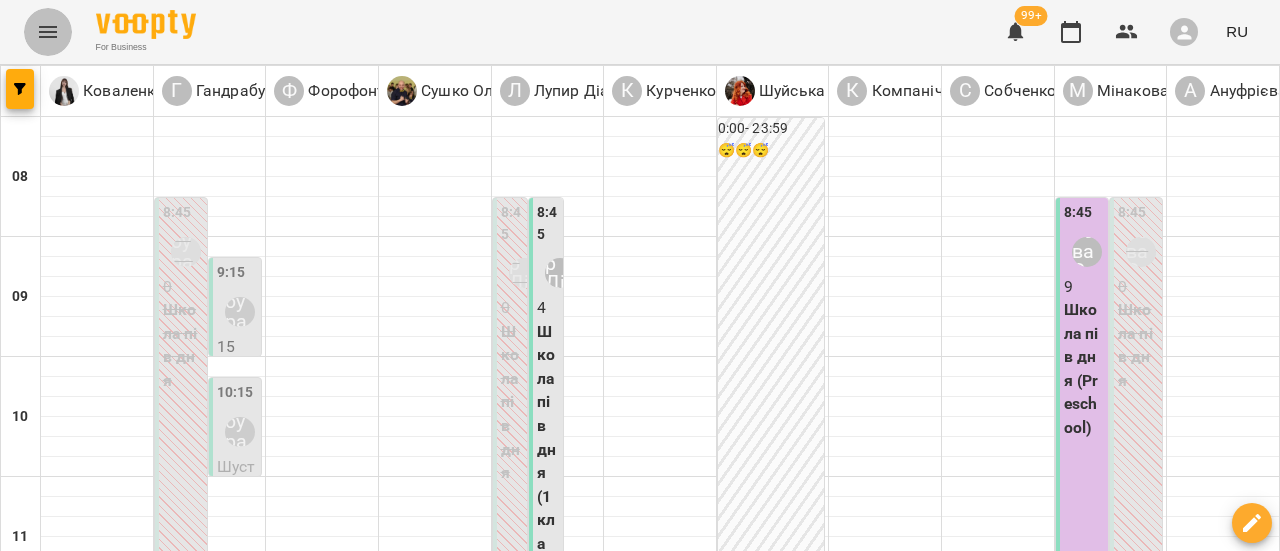 click 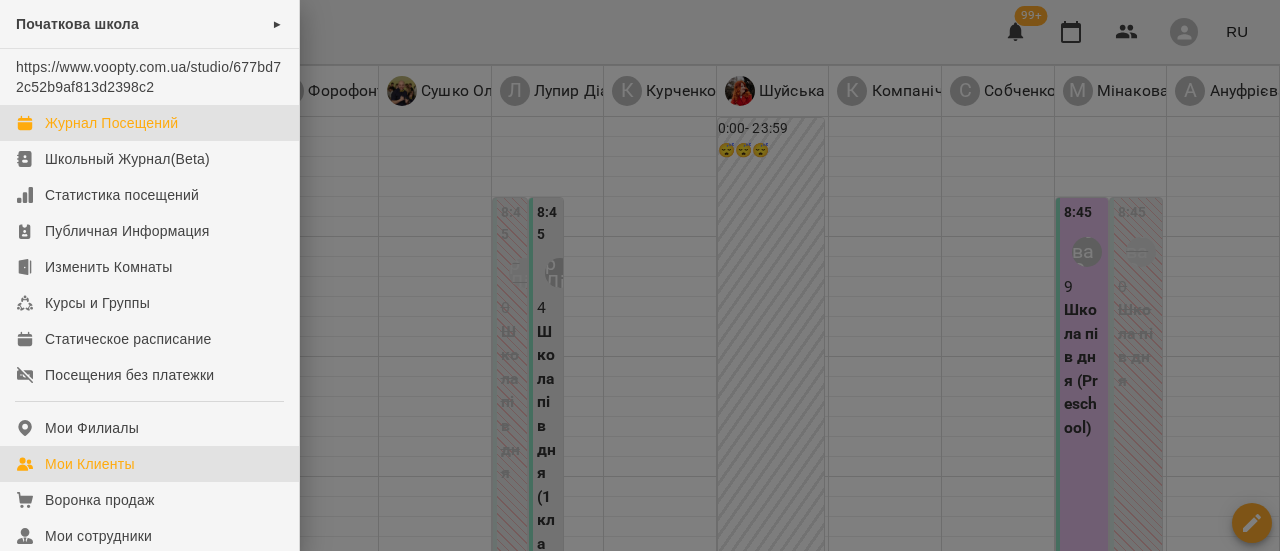 click on "Мои Клиенты" at bounding box center [90, 464] 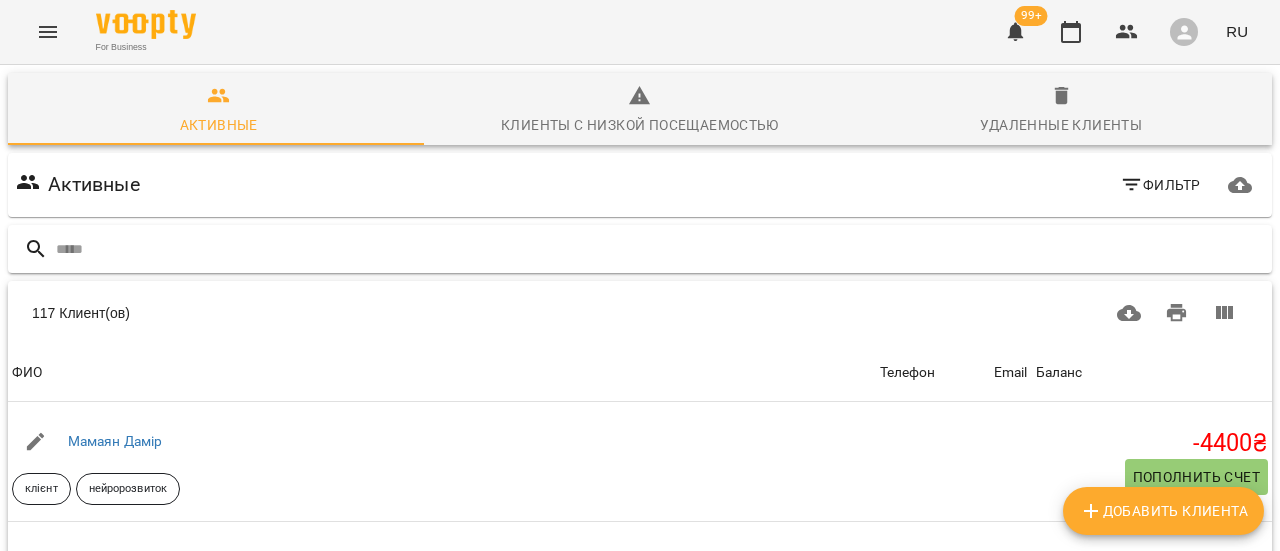 click at bounding box center (660, 249) 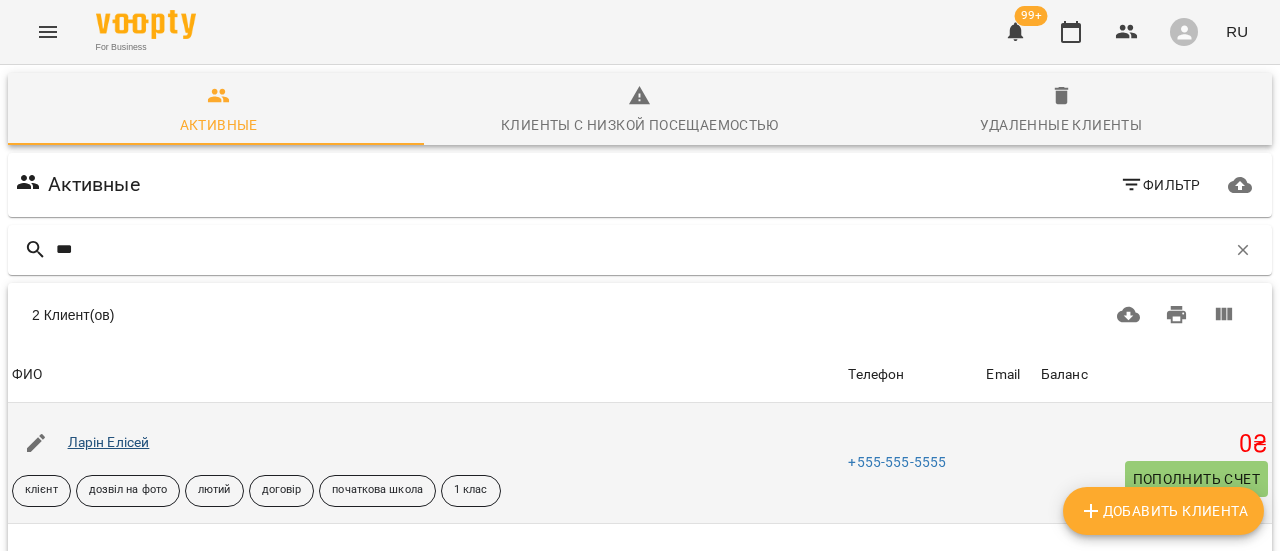 type on "***" 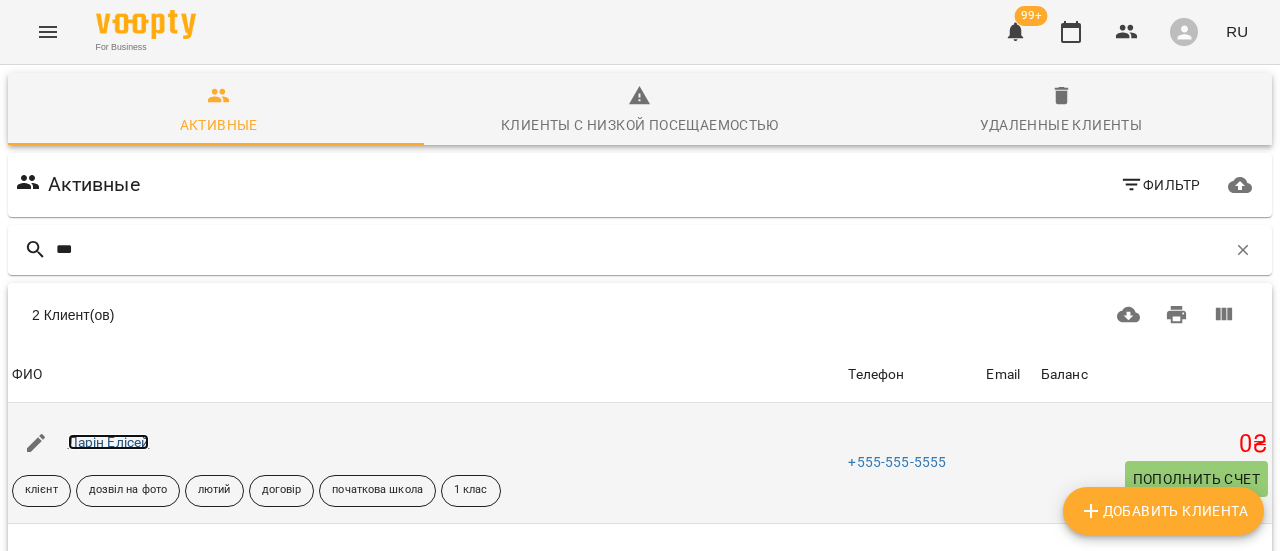 click on "Ларін Елісей" at bounding box center (109, 442) 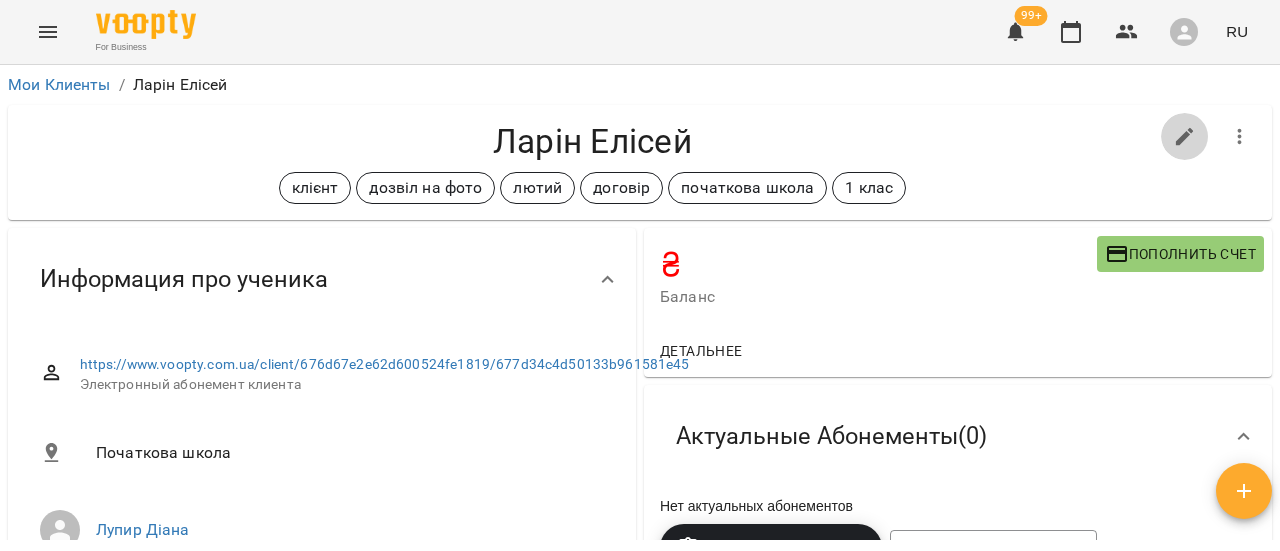 click 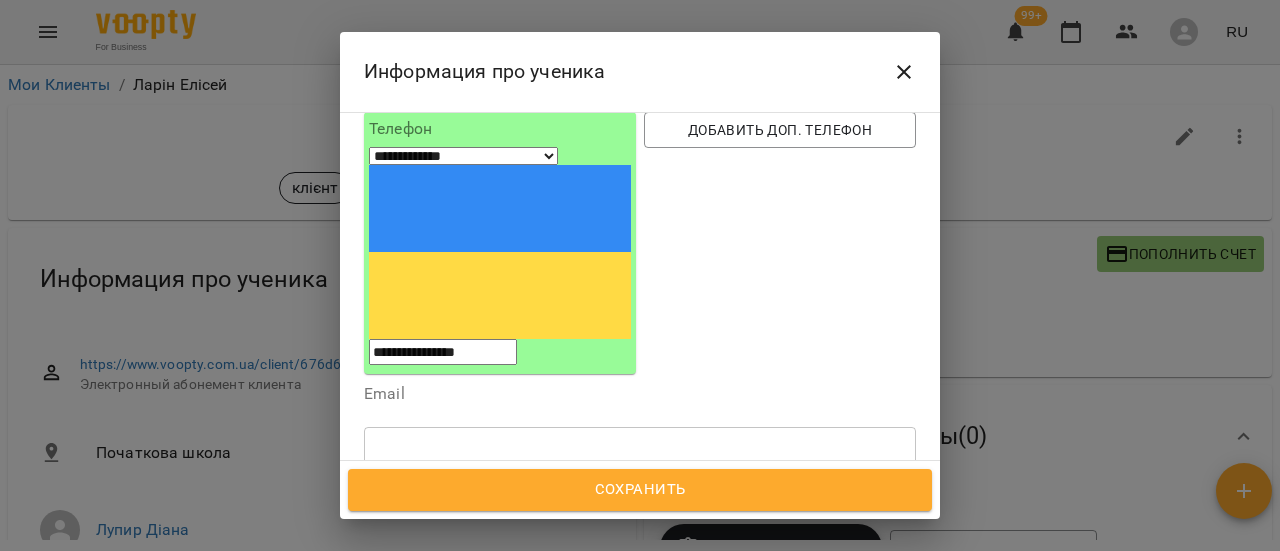 scroll, scrollTop: 300, scrollLeft: 0, axis: vertical 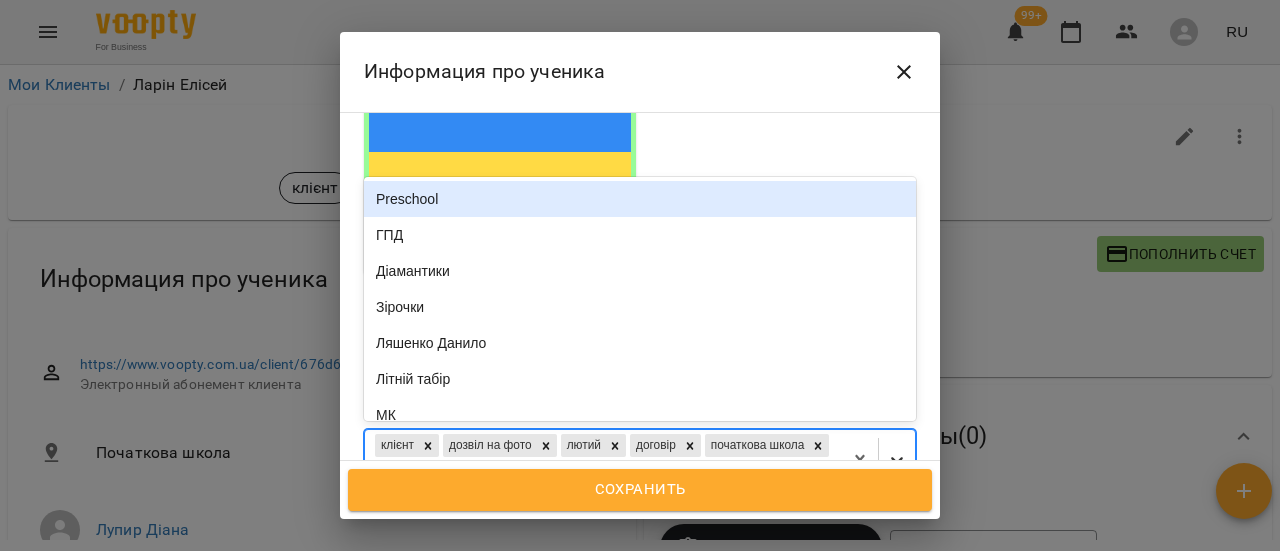 click 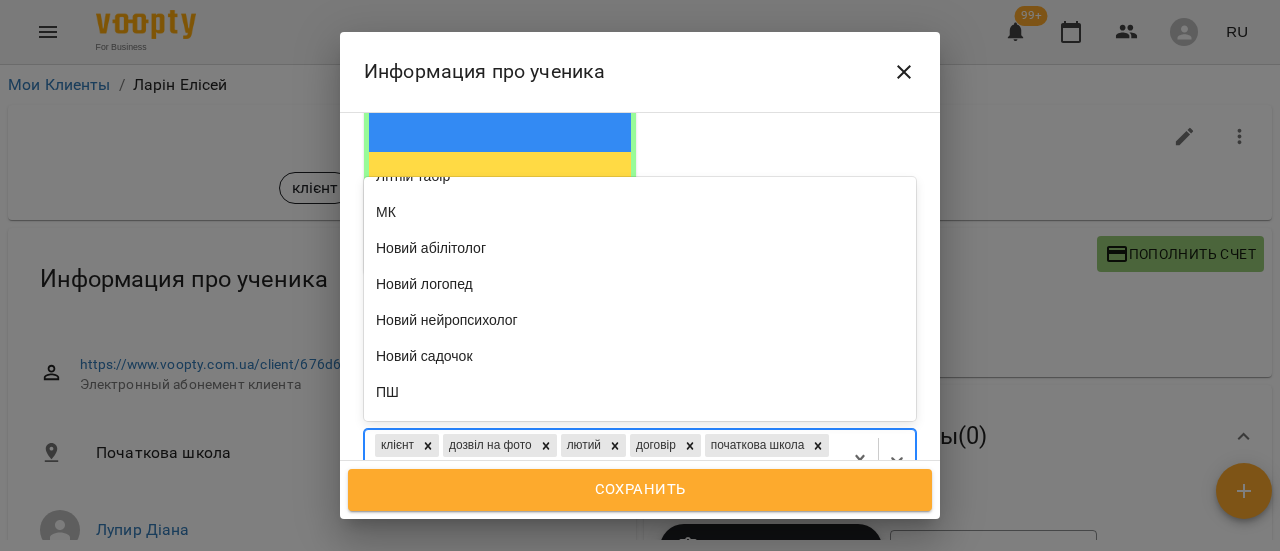 scroll, scrollTop: 0, scrollLeft: 0, axis: both 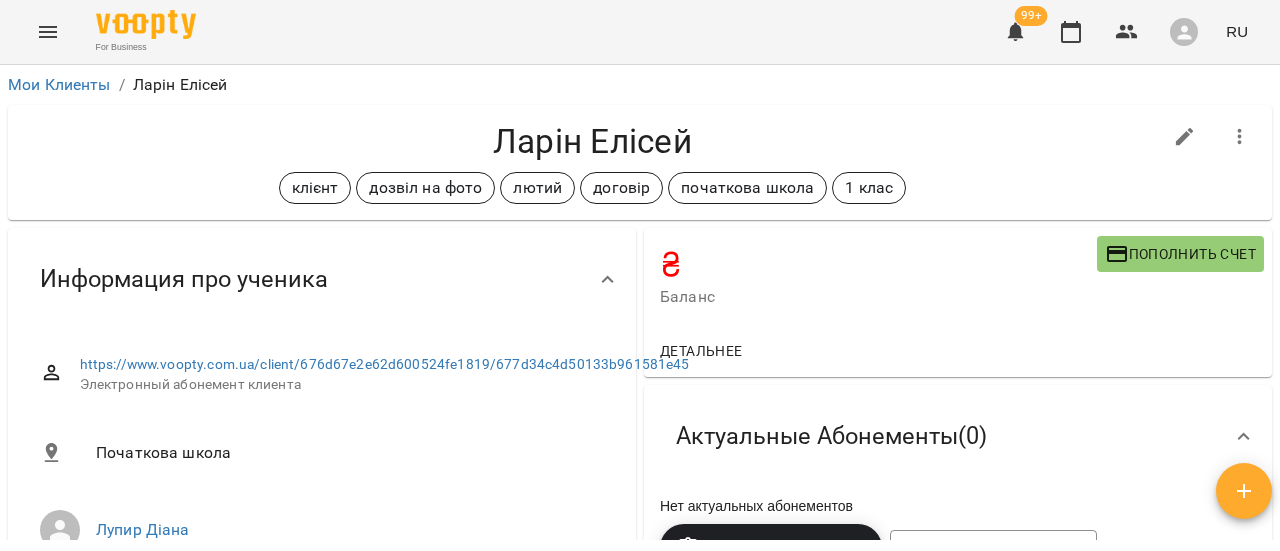 click 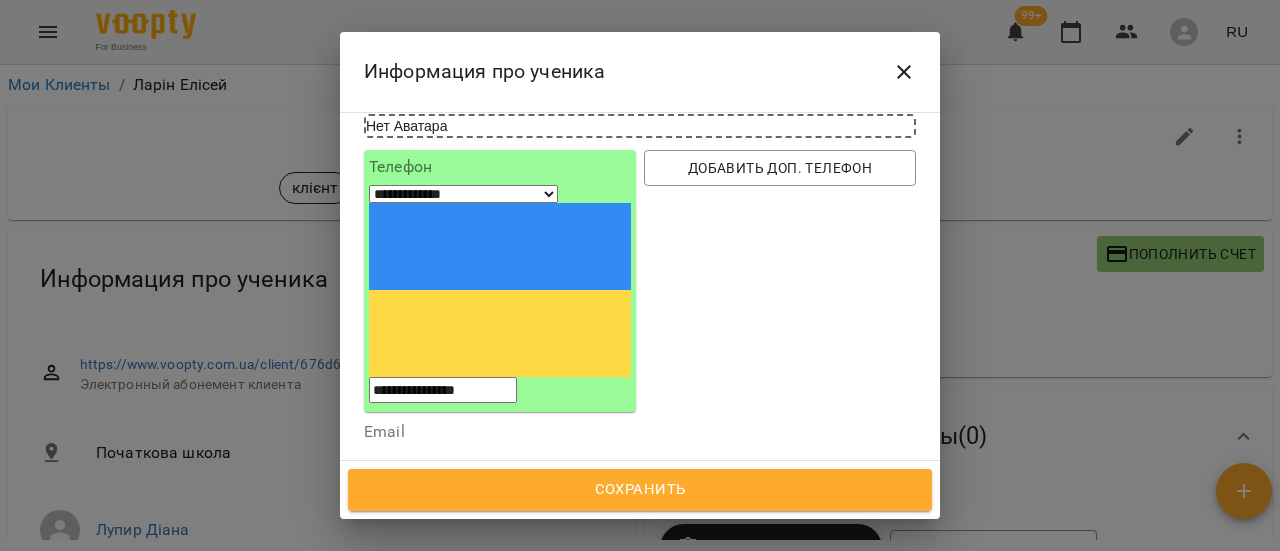 scroll, scrollTop: 200, scrollLeft: 0, axis: vertical 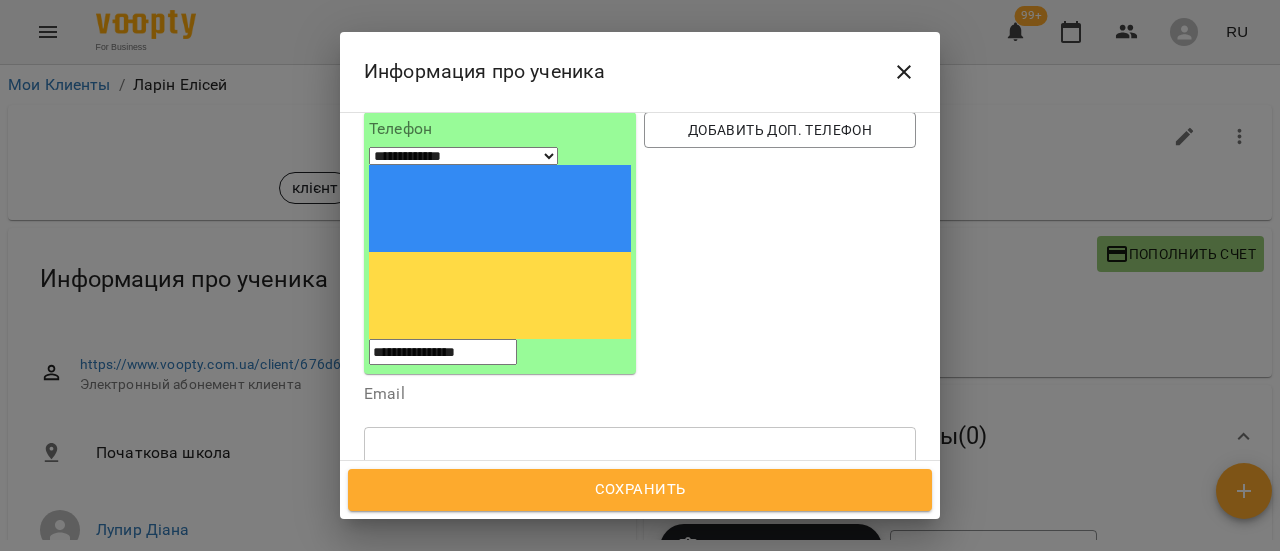 click 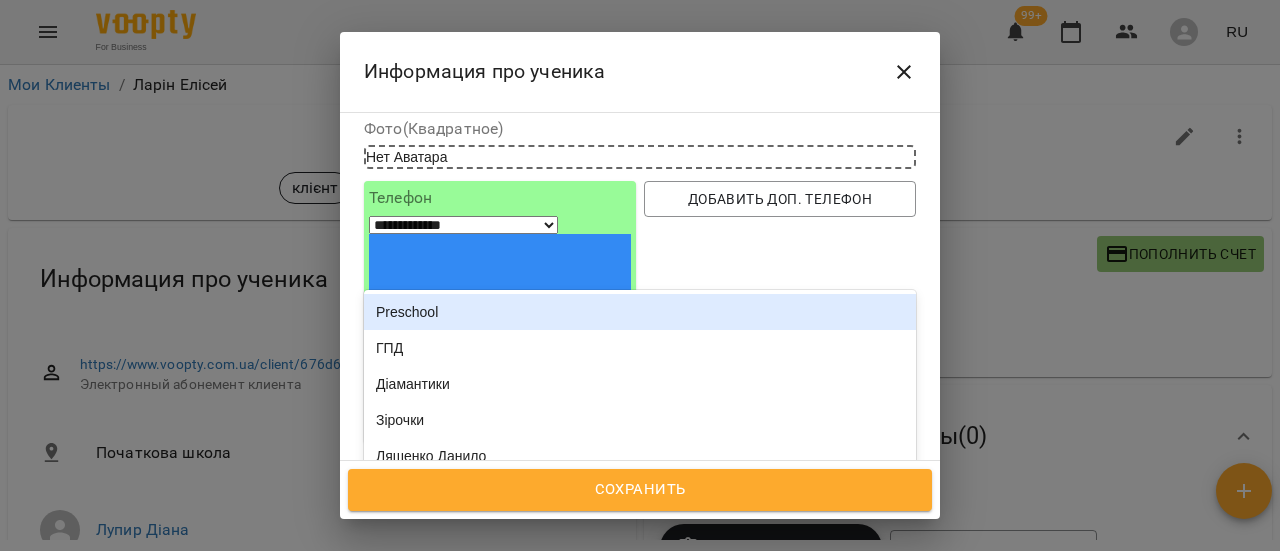 scroll, scrollTop: 100, scrollLeft: 0, axis: vertical 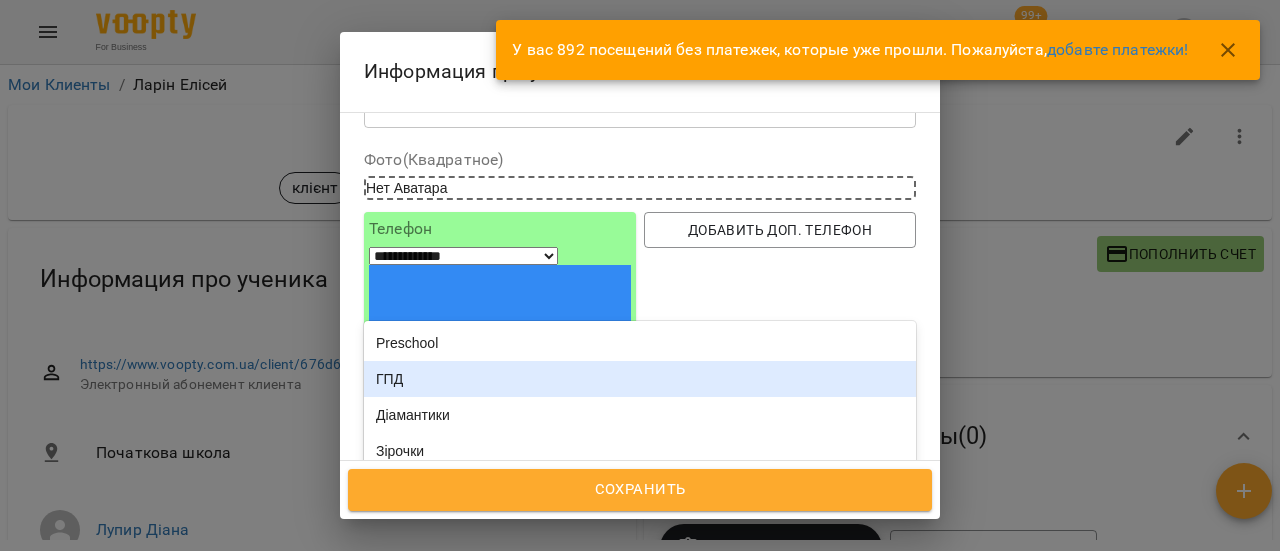 click on "ГПД" at bounding box center (640, 379) 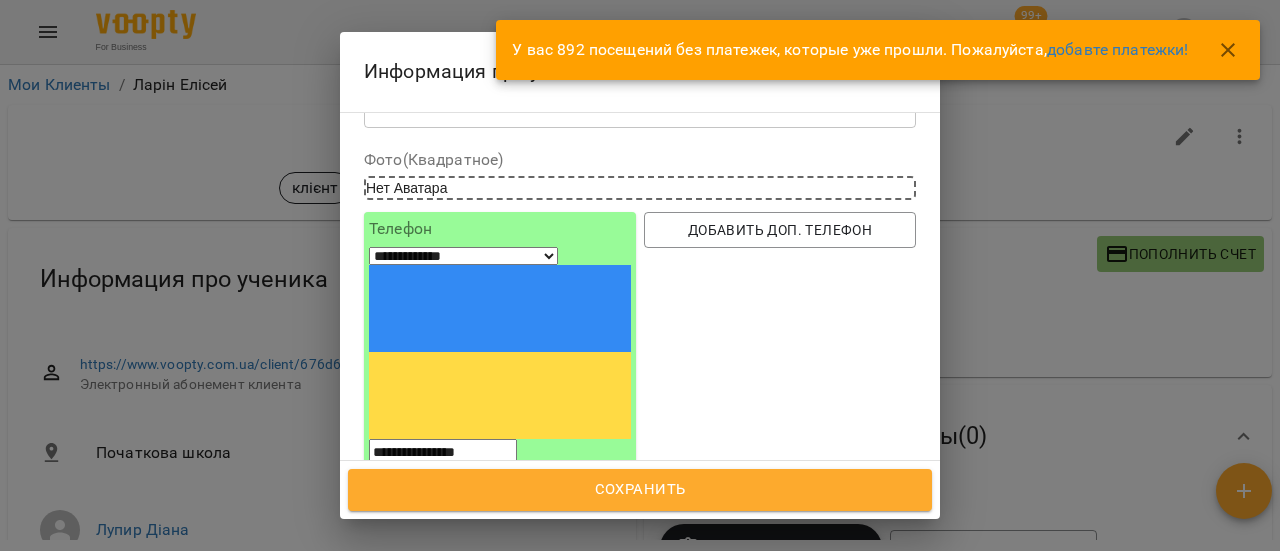 click on "Сохранить" at bounding box center [640, 490] 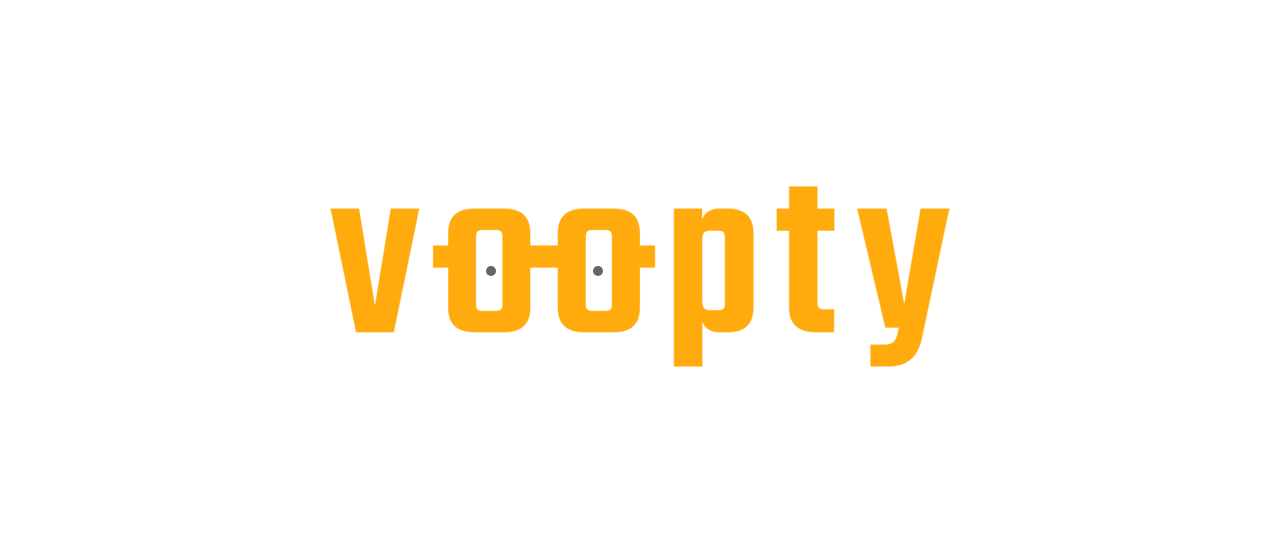 scroll, scrollTop: 0, scrollLeft: 0, axis: both 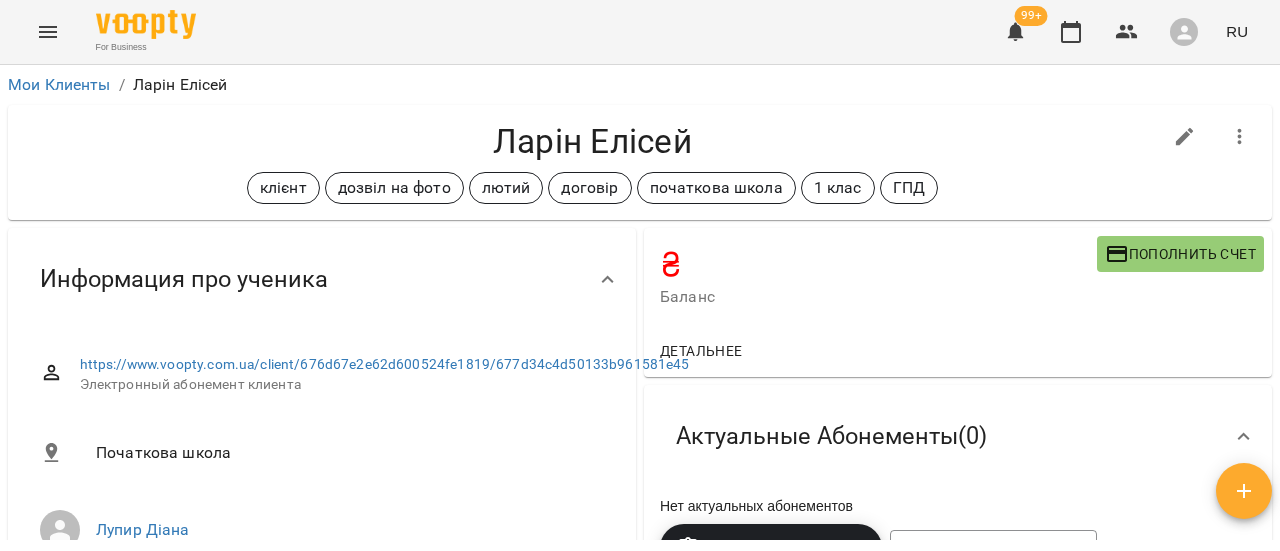 click on "Мои Клиенты" at bounding box center [59, 85] 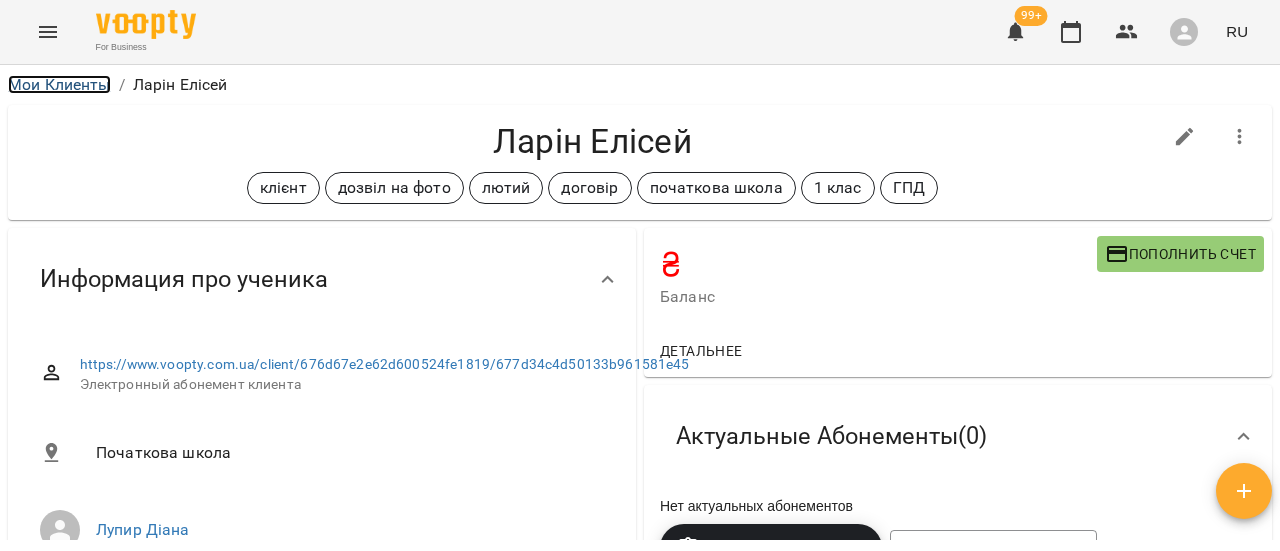 click on "Мои Клиенты" at bounding box center [59, 84] 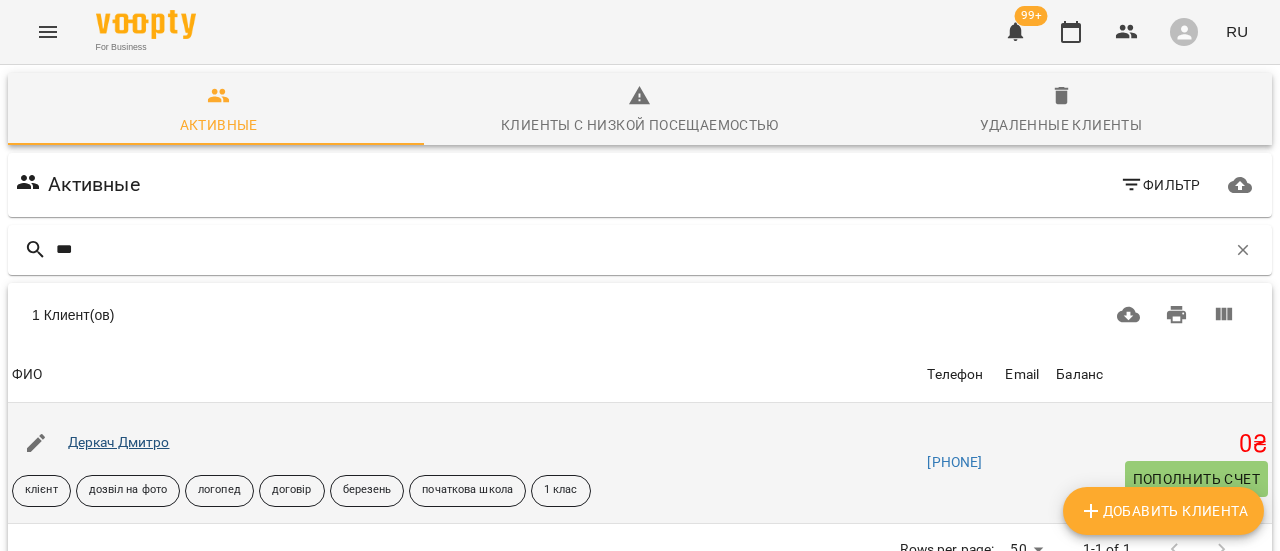 type on "***" 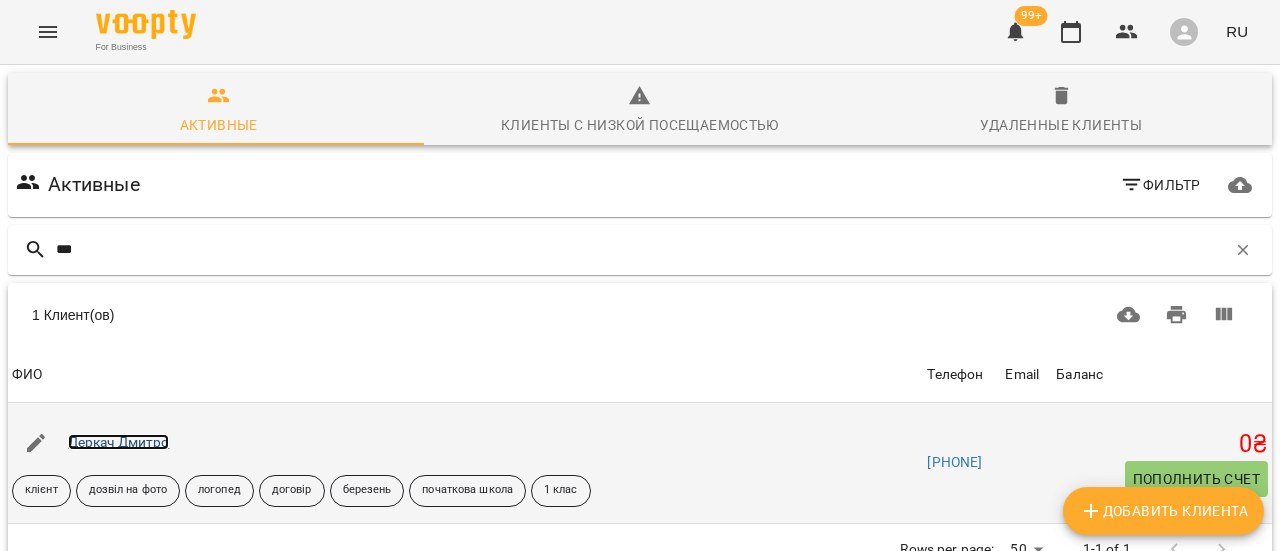 click on "Деркач Дмитро" at bounding box center (119, 442) 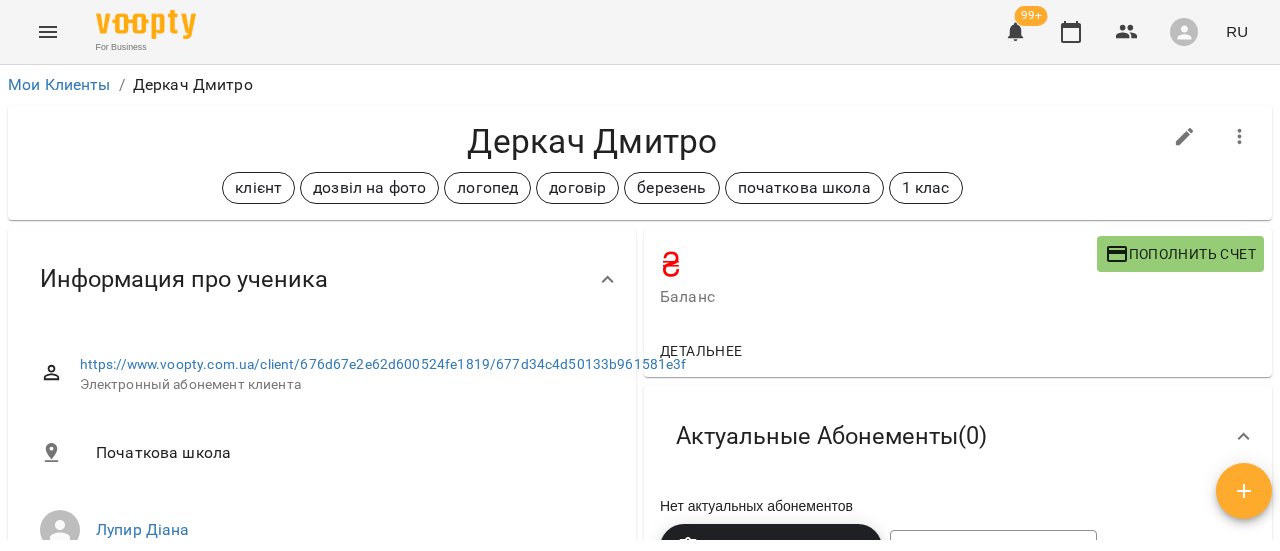 click 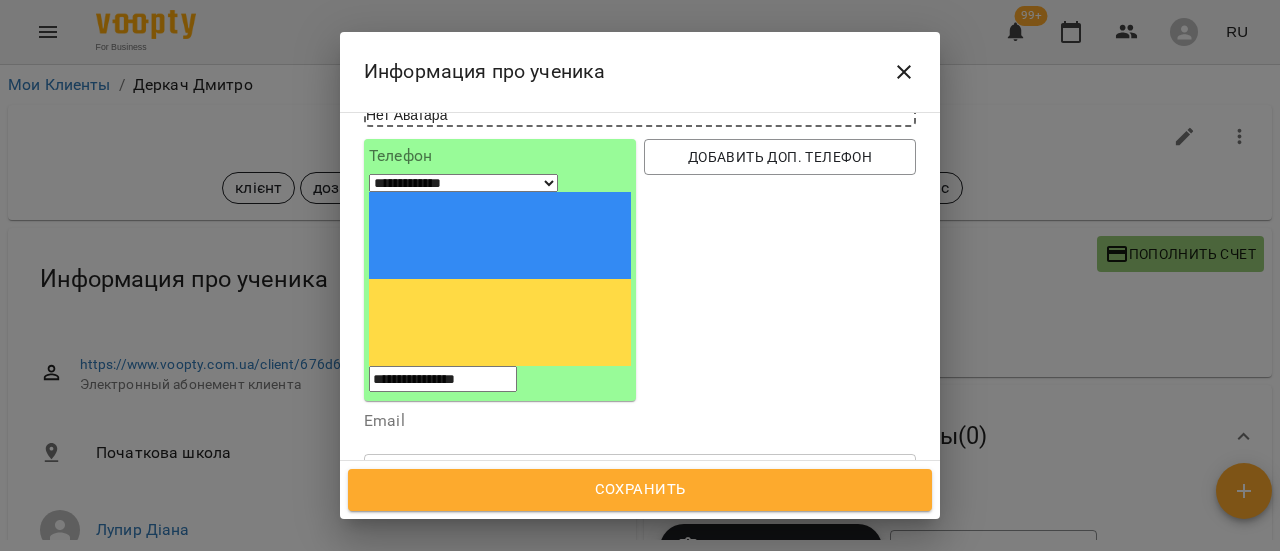 scroll, scrollTop: 200, scrollLeft: 0, axis: vertical 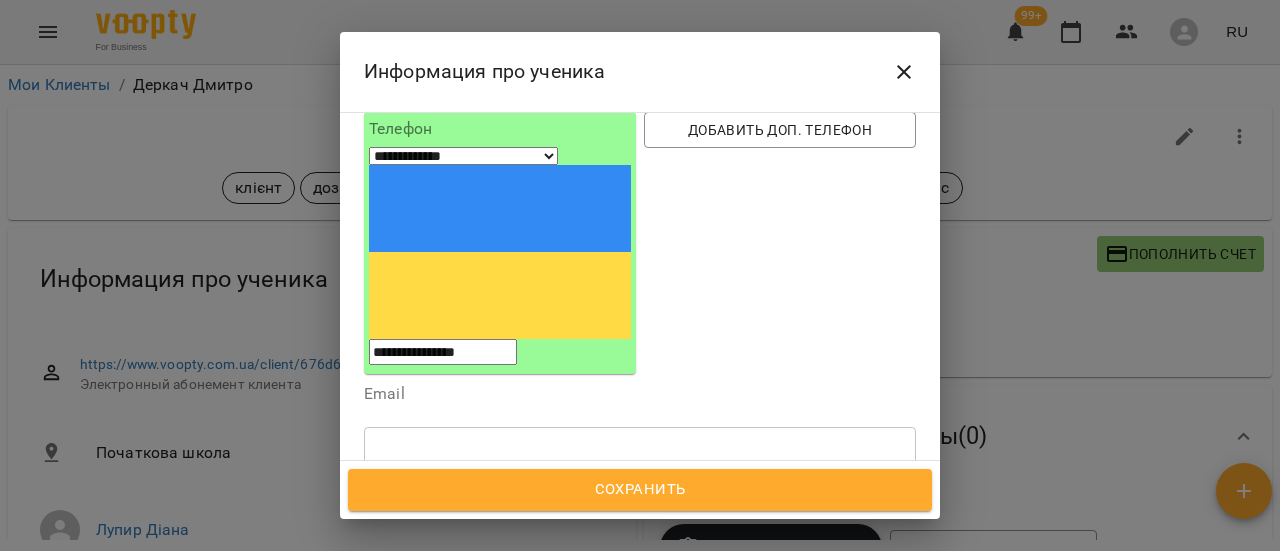 click 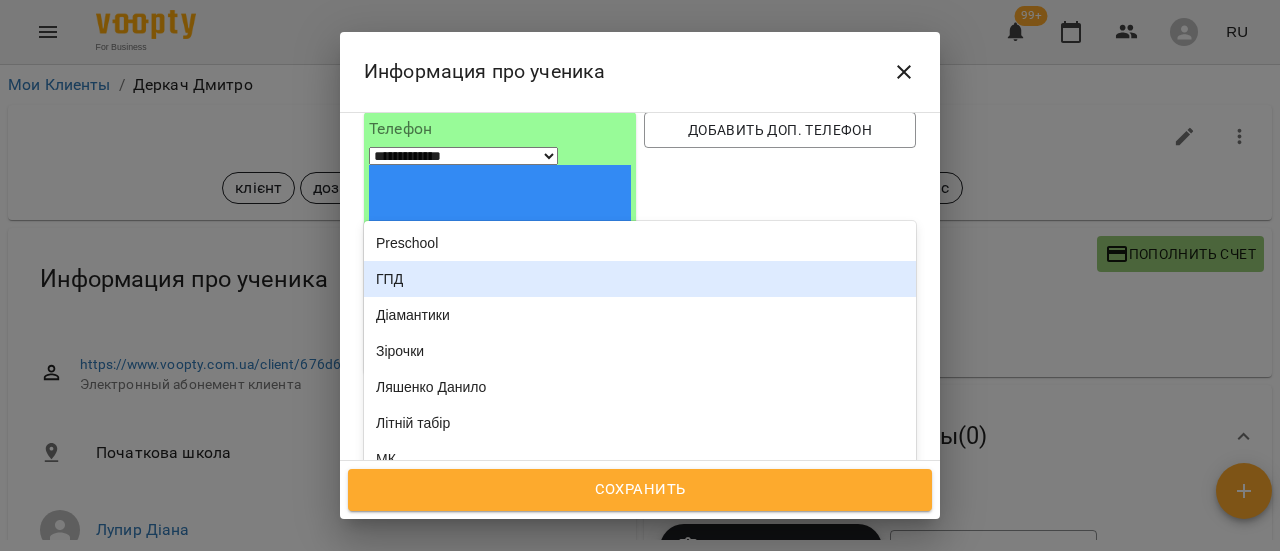 click on "ГПД" at bounding box center (640, 279) 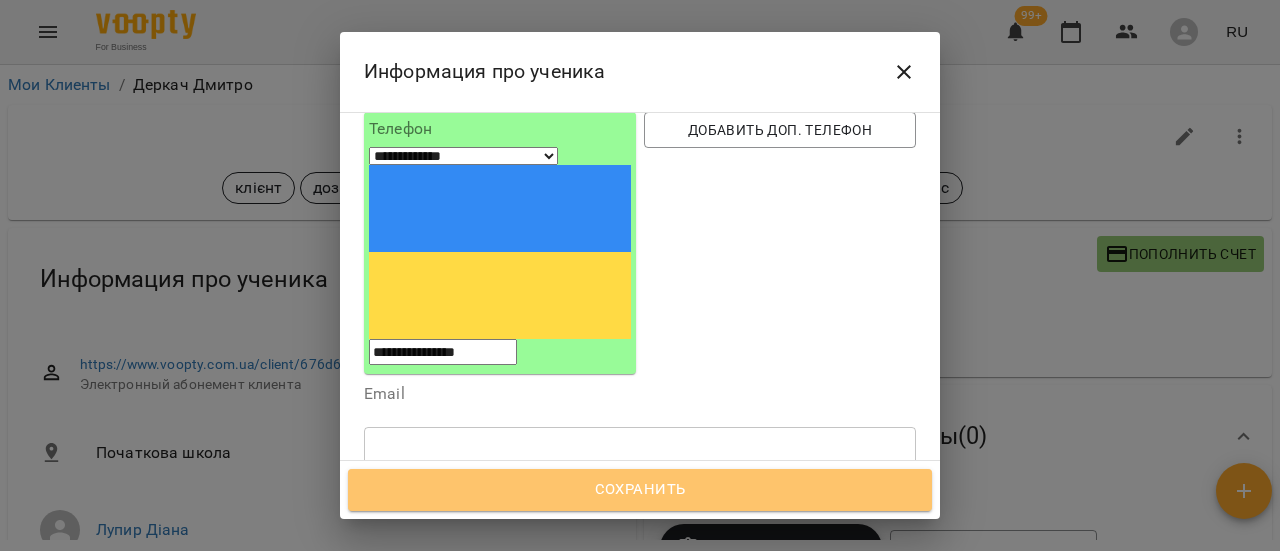 click on "Сохранить" at bounding box center [640, 490] 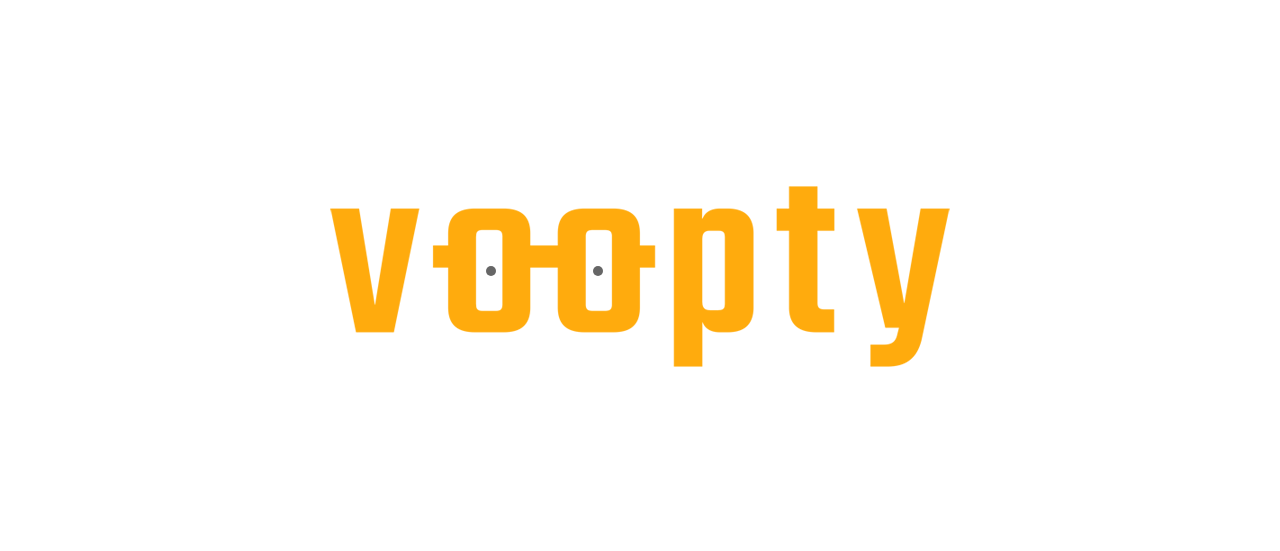 scroll, scrollTop: 0, scrollLeft: 0, axis: both 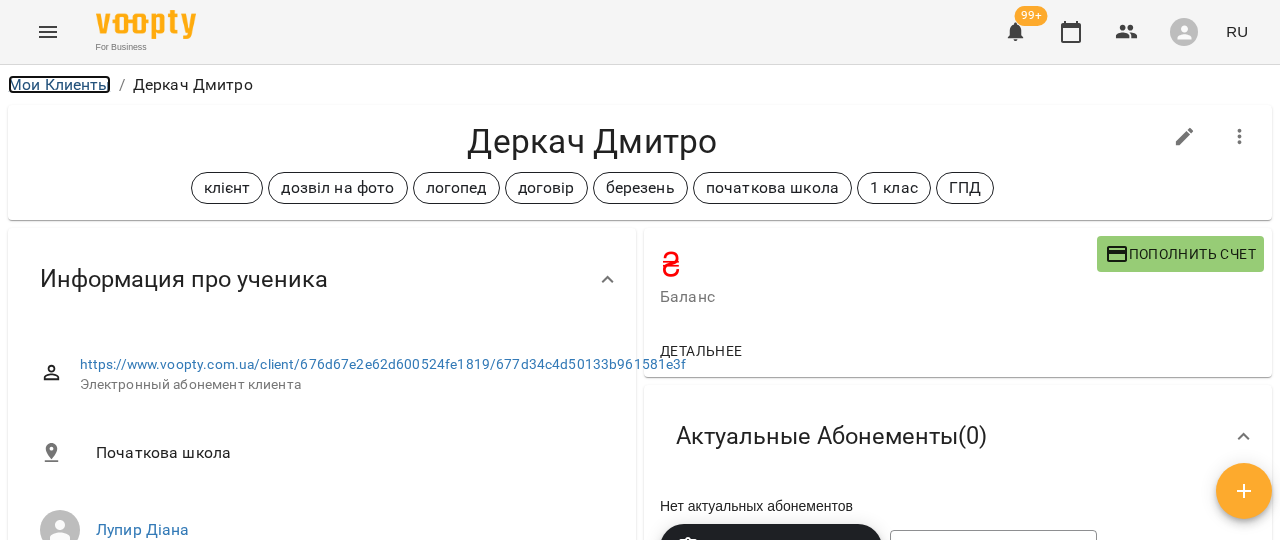 click on "Мои Клиенты" at bounding box center (59, 84) 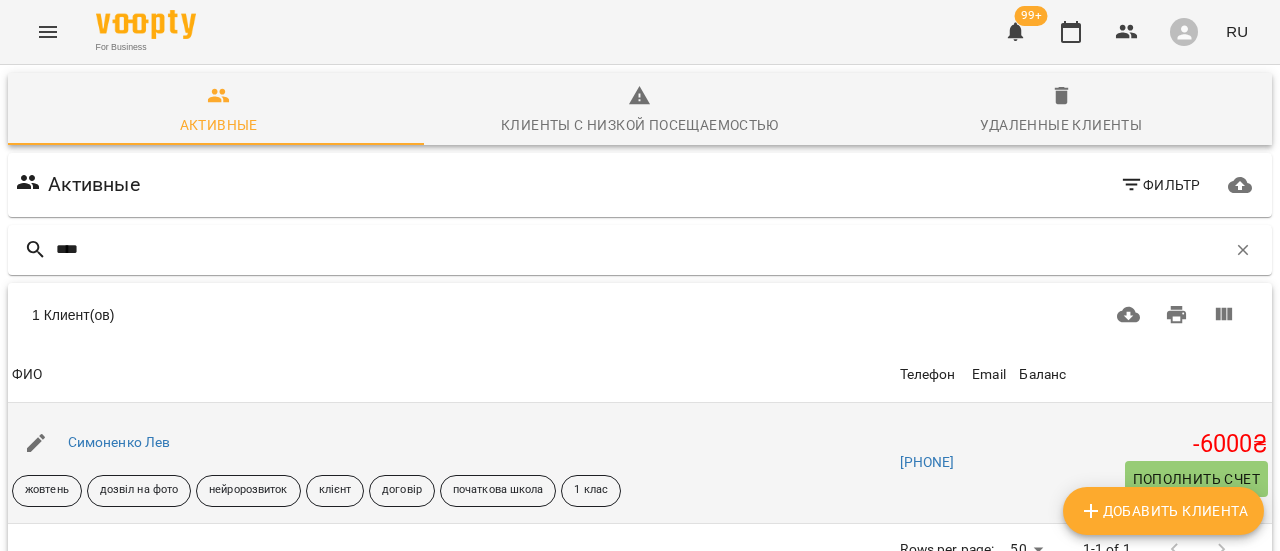 type on "****" 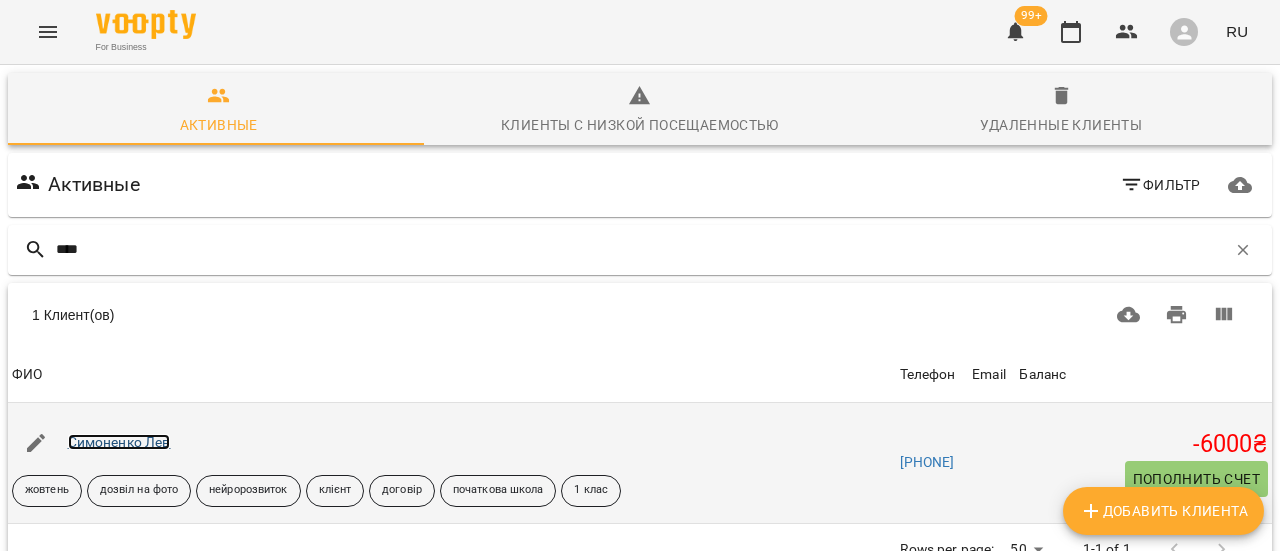 click on "Симоненко Лев" at bounding box center [119, 442] 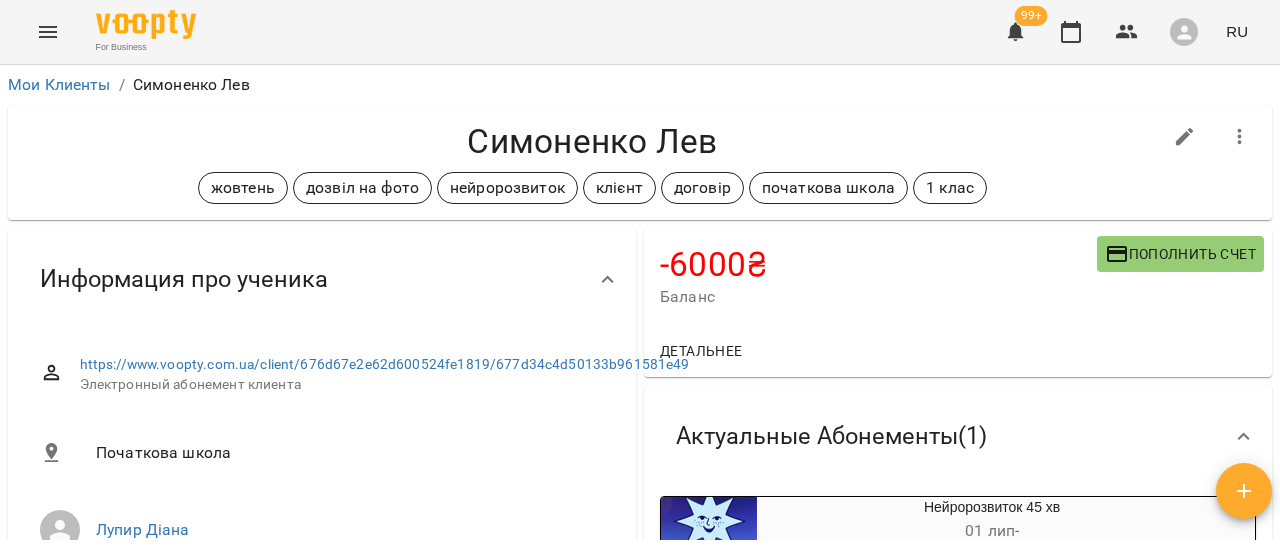 click 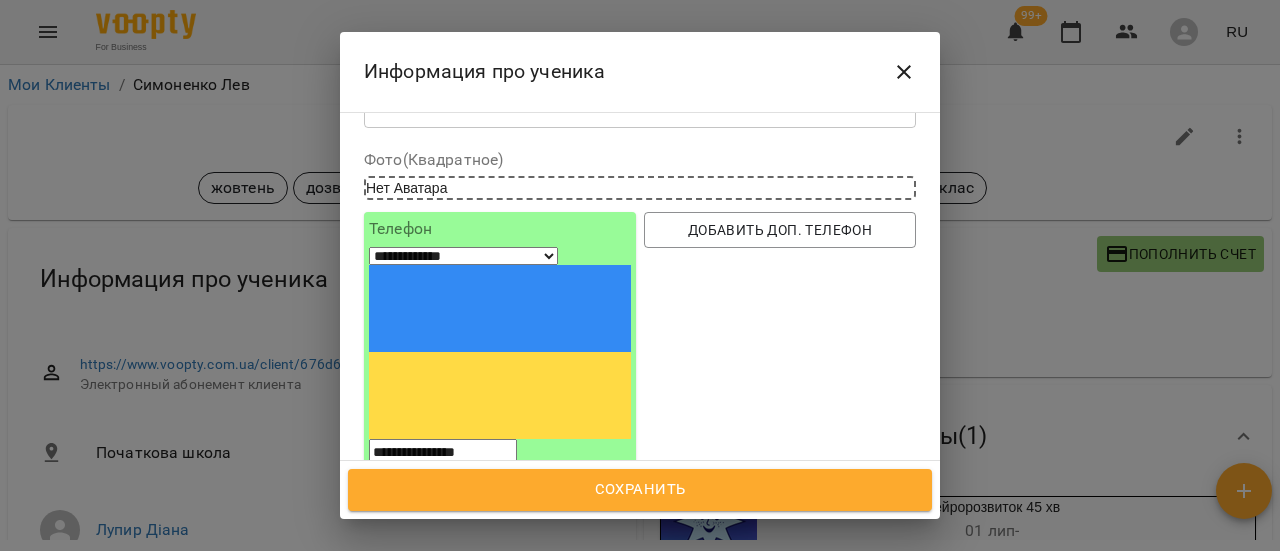 scroll, scrollTop: 200, scrollLeft: 0, axis: vertical 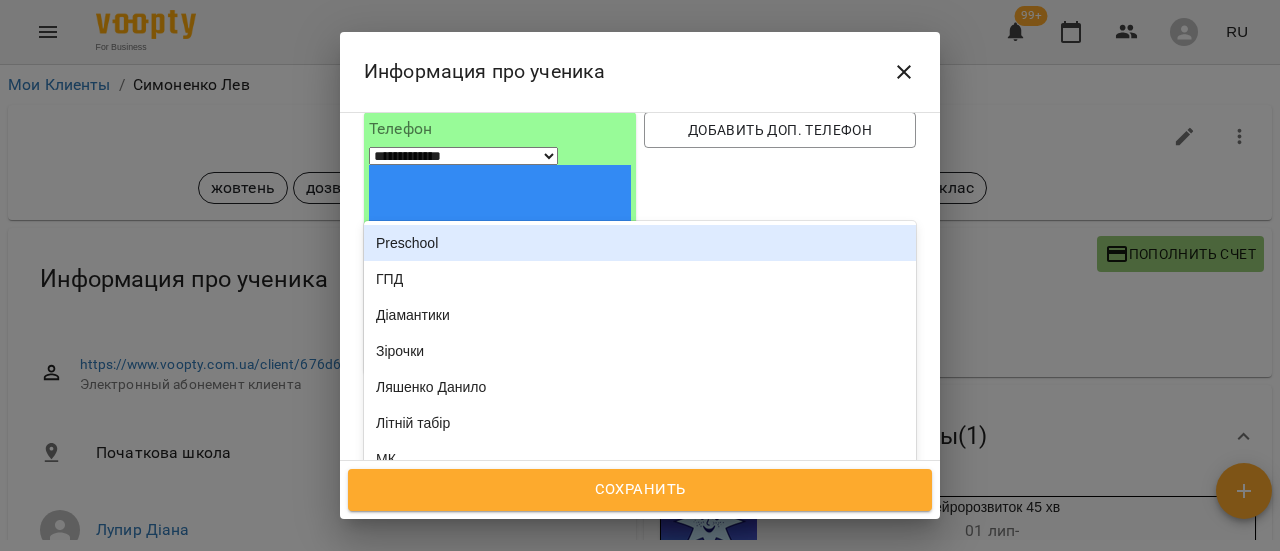 click 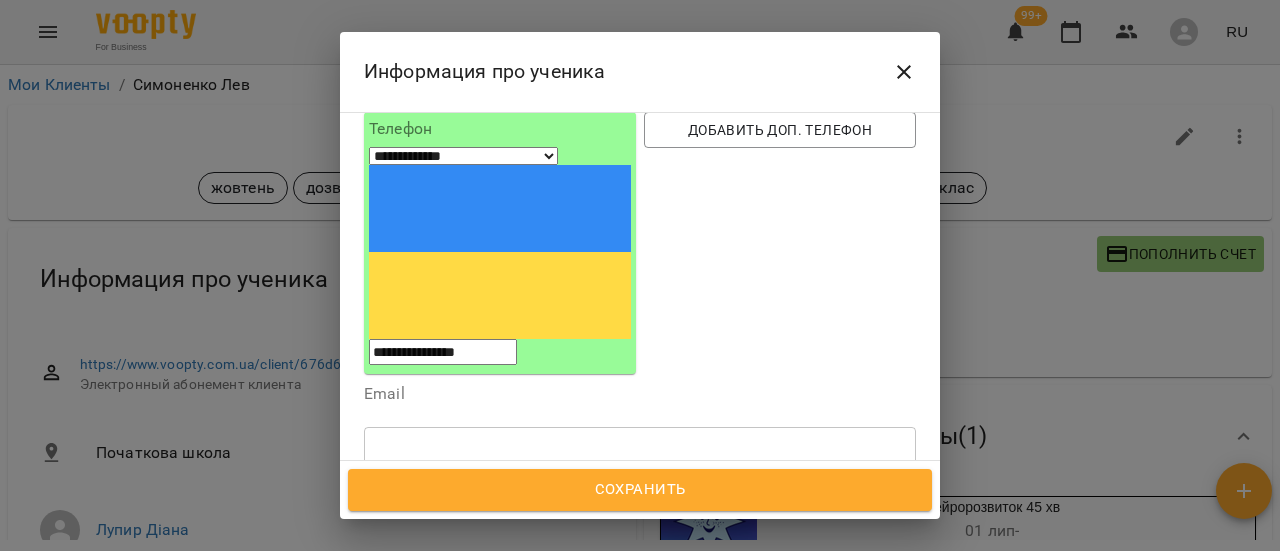 click on "Информация про ученика" at bounding box center [640, 72] 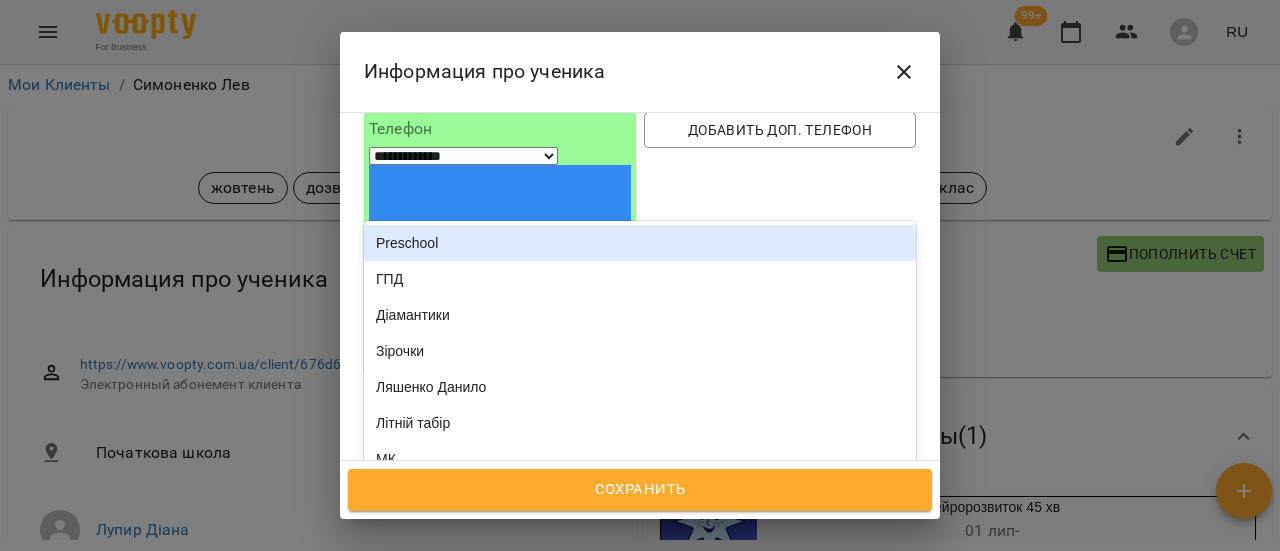 click at bounding box center [897, 560] 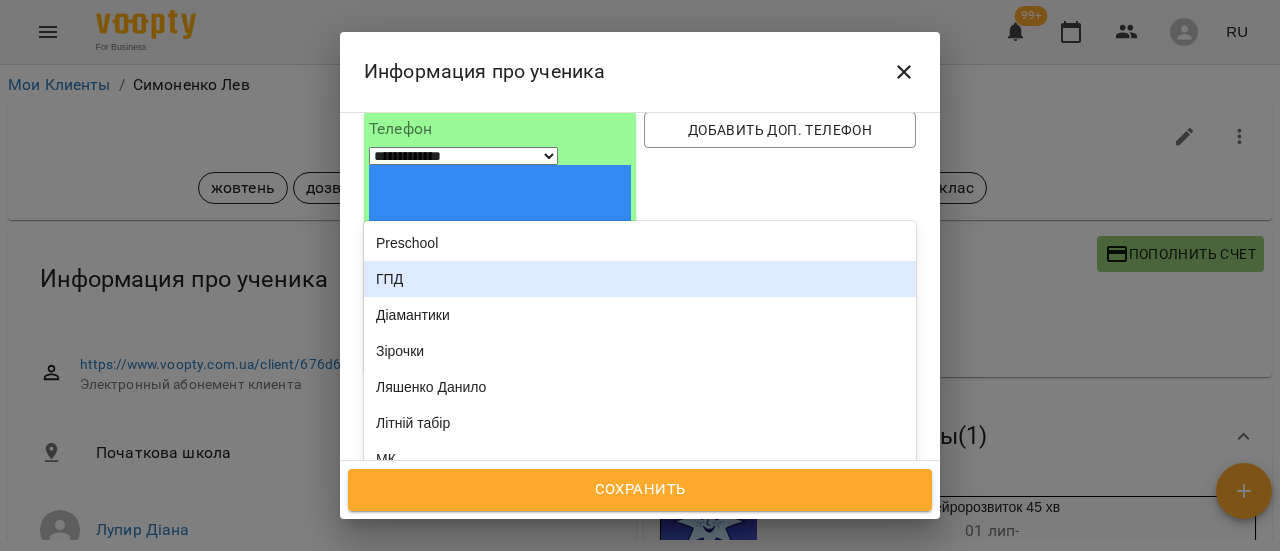 click on "ГПД" at bounding box center [640, 279] 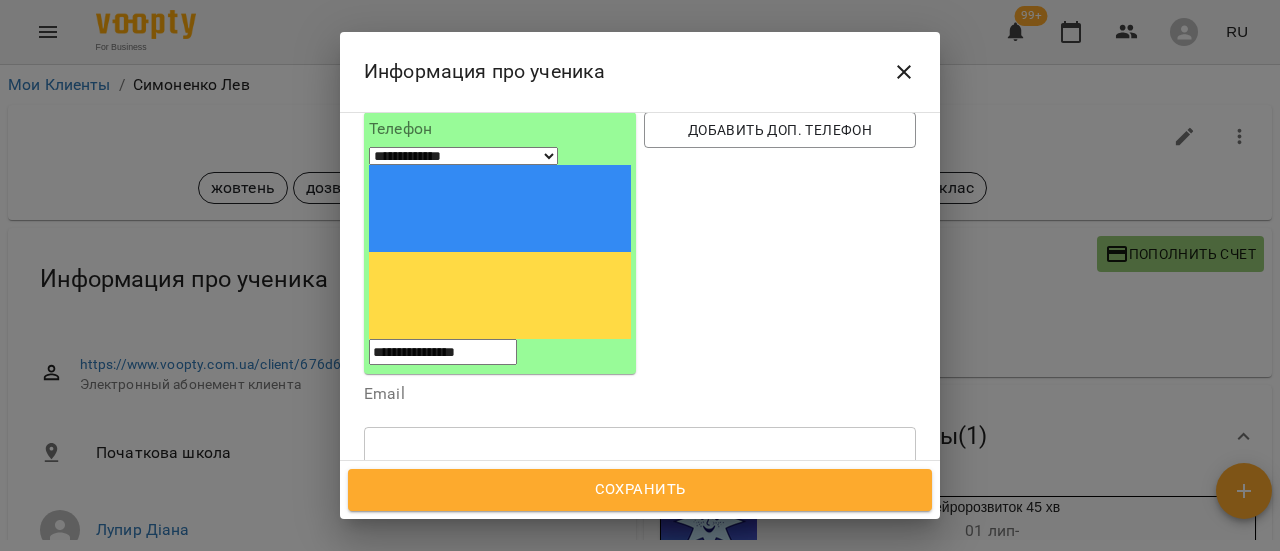 click on "Сохранить" at bounding box center (640, 490) 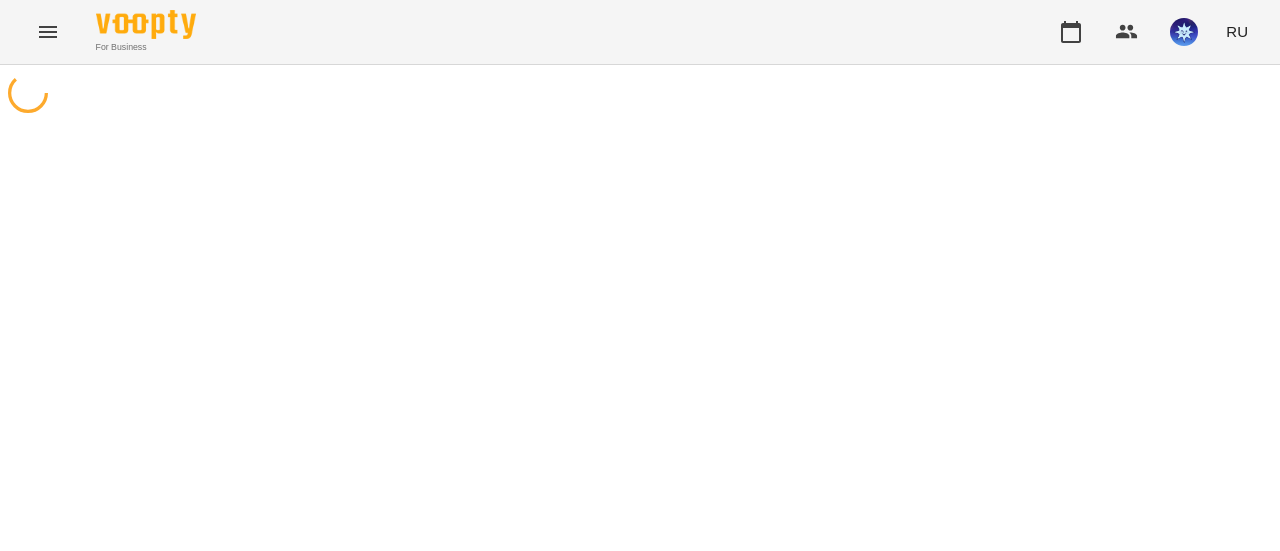 scroll, scrollTop: 0, scrollLeft: 0, axis: both 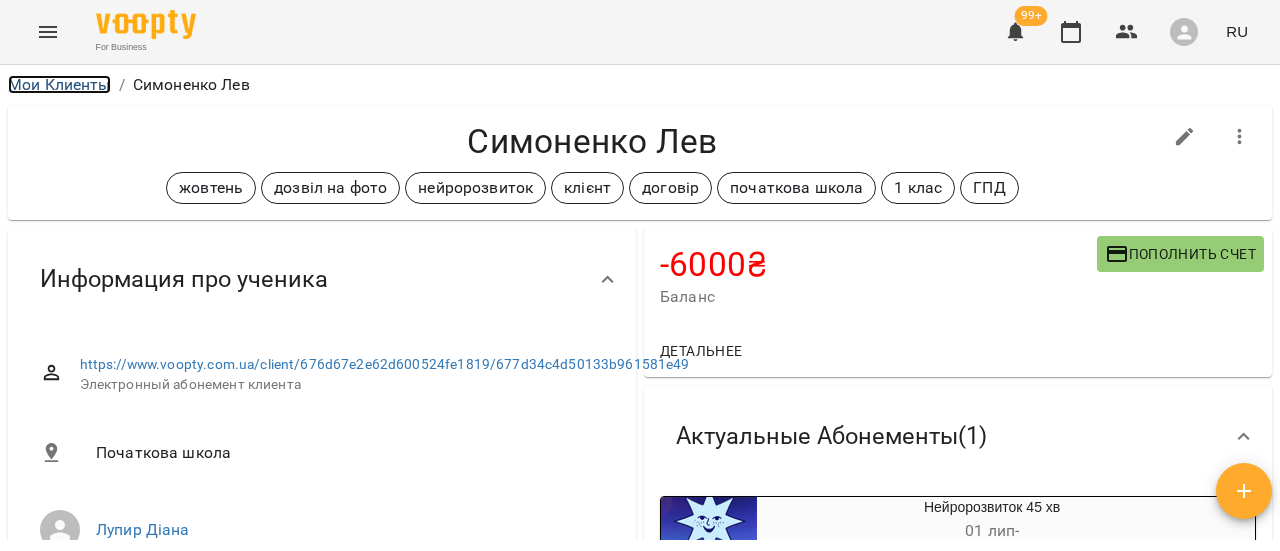 click on "Мои Клиенты" at bounding box center (59, 84) 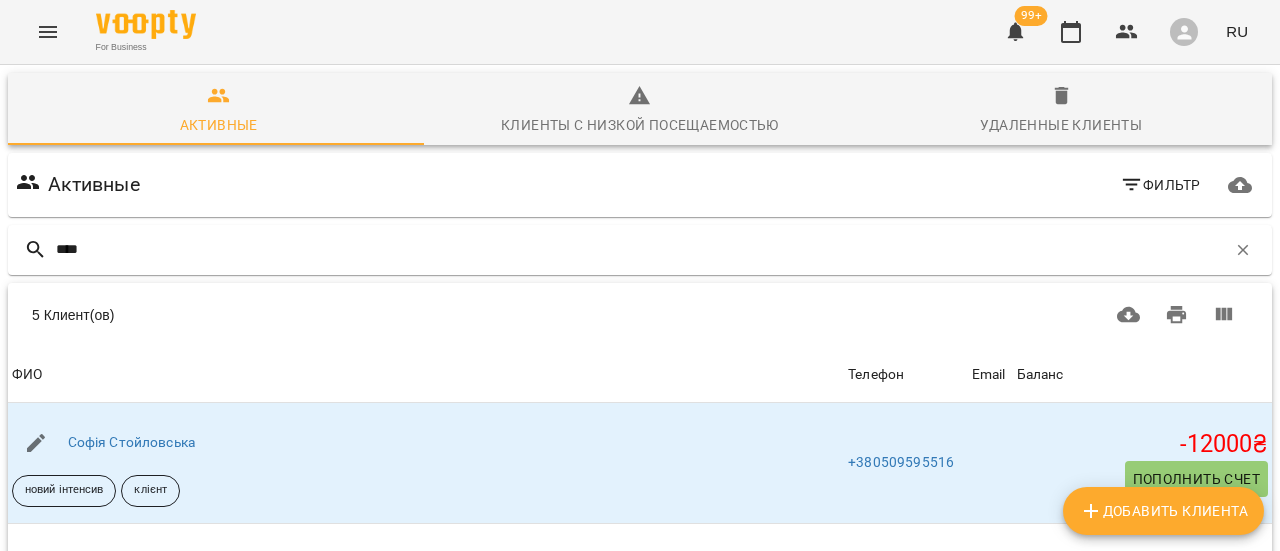scroll, scrollTop: 100, scrollLeft: 0, axis: vertical 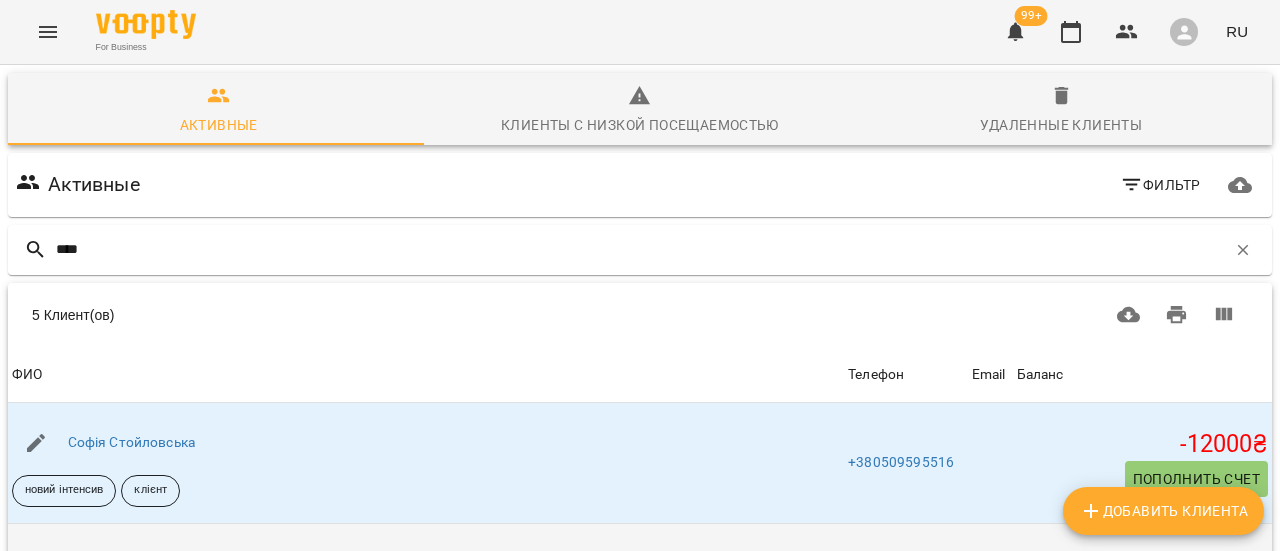 type on "****" 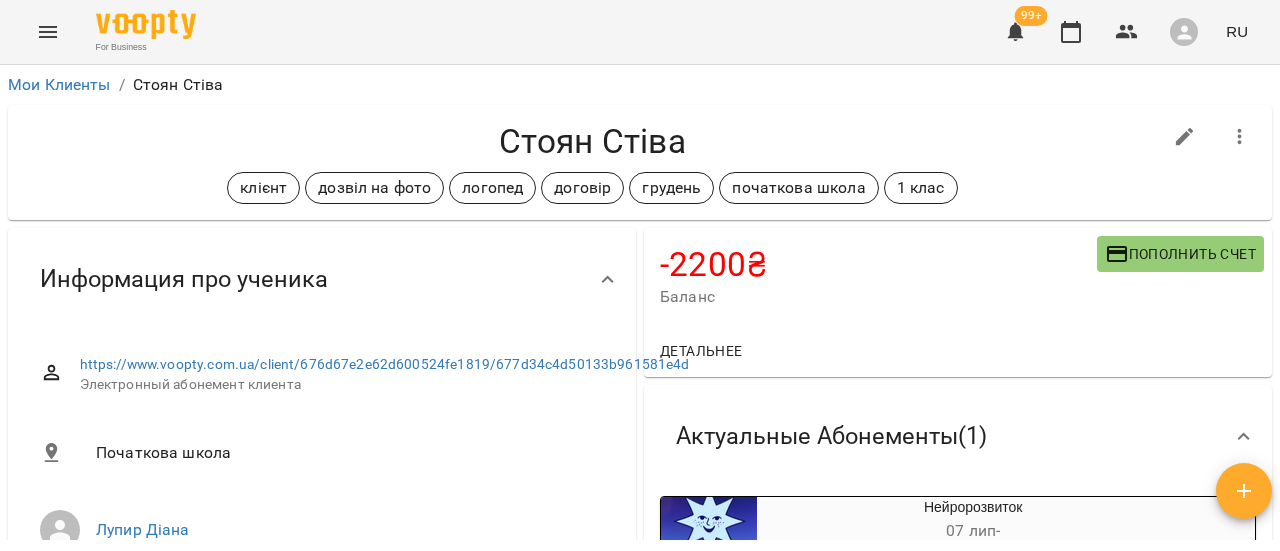 click 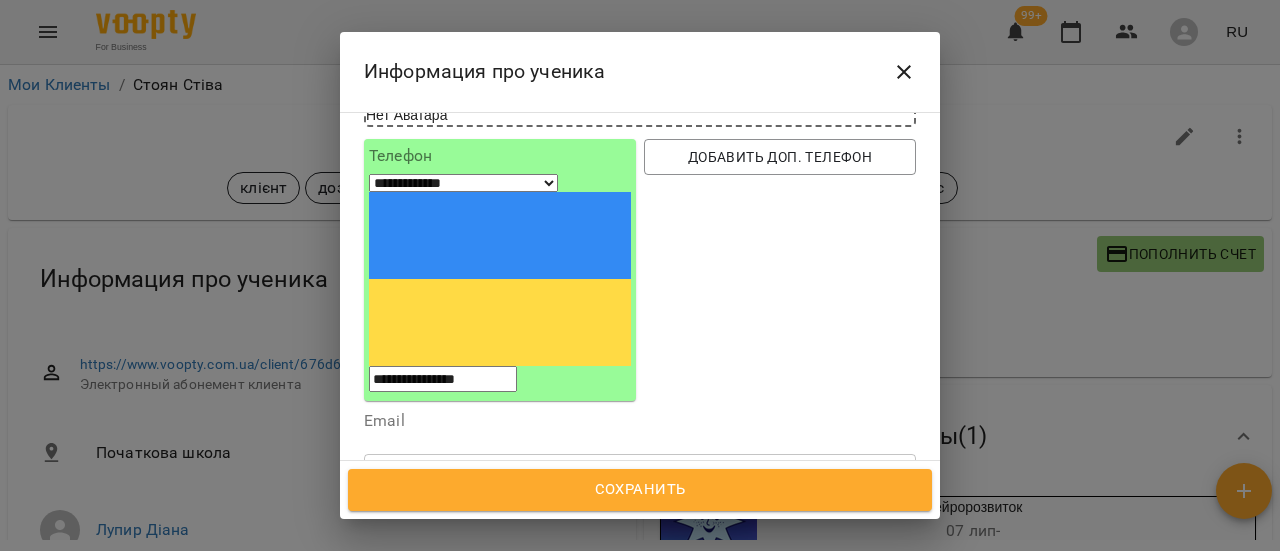 scroll, scrollTop: 200, scrollLeft: 0, axis: vertical 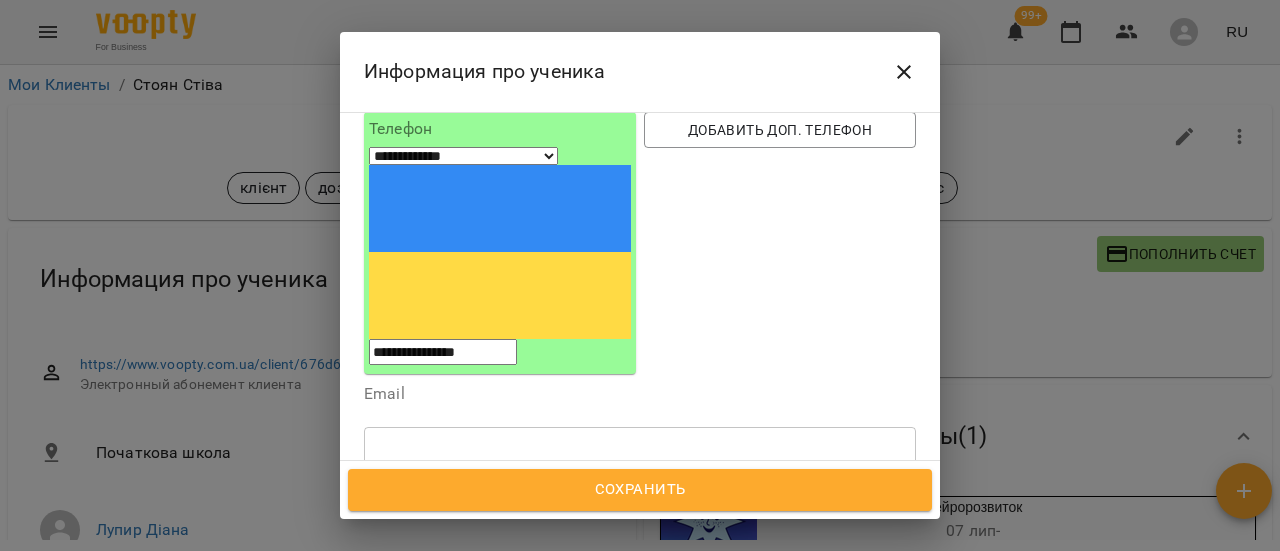 click 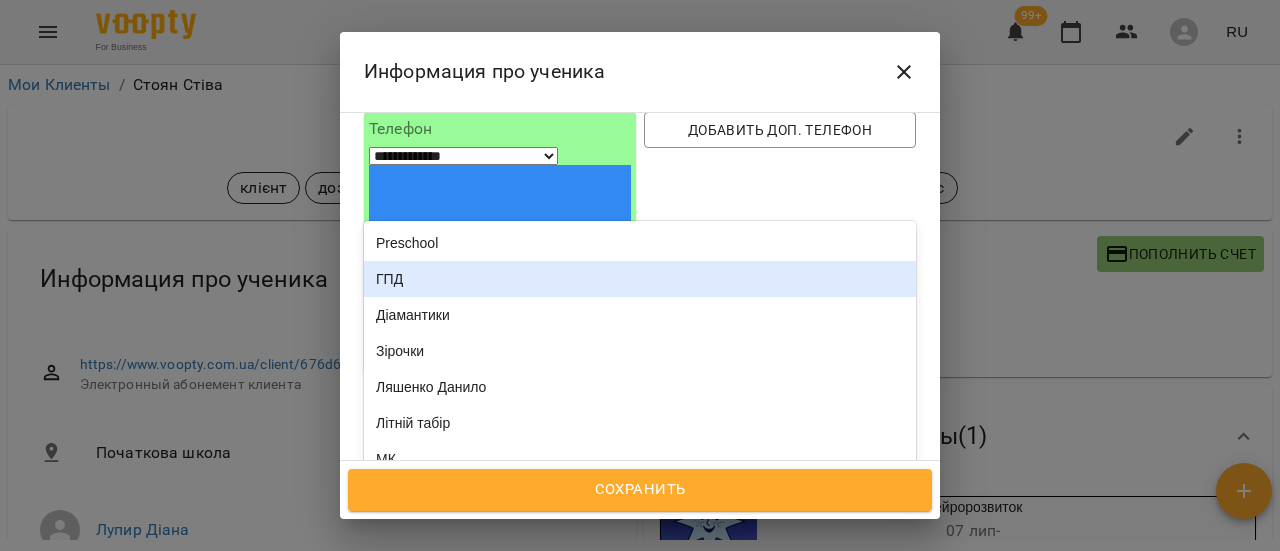click on "ГПД" at bounding box center (640, 279) 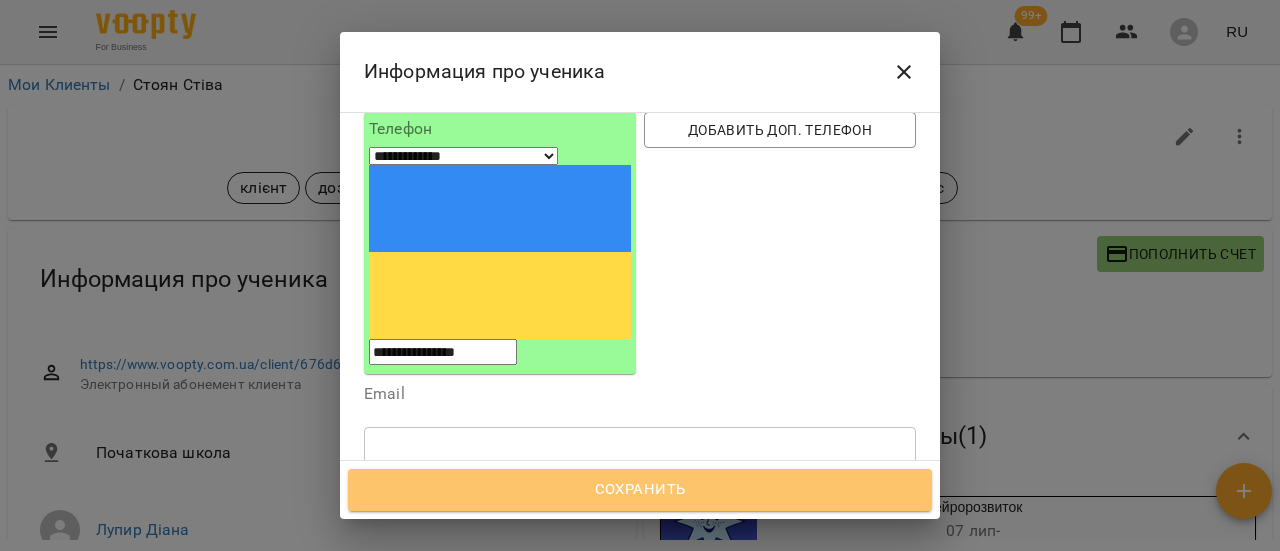 click on "Сохранить" at bounding box center [640, 490] 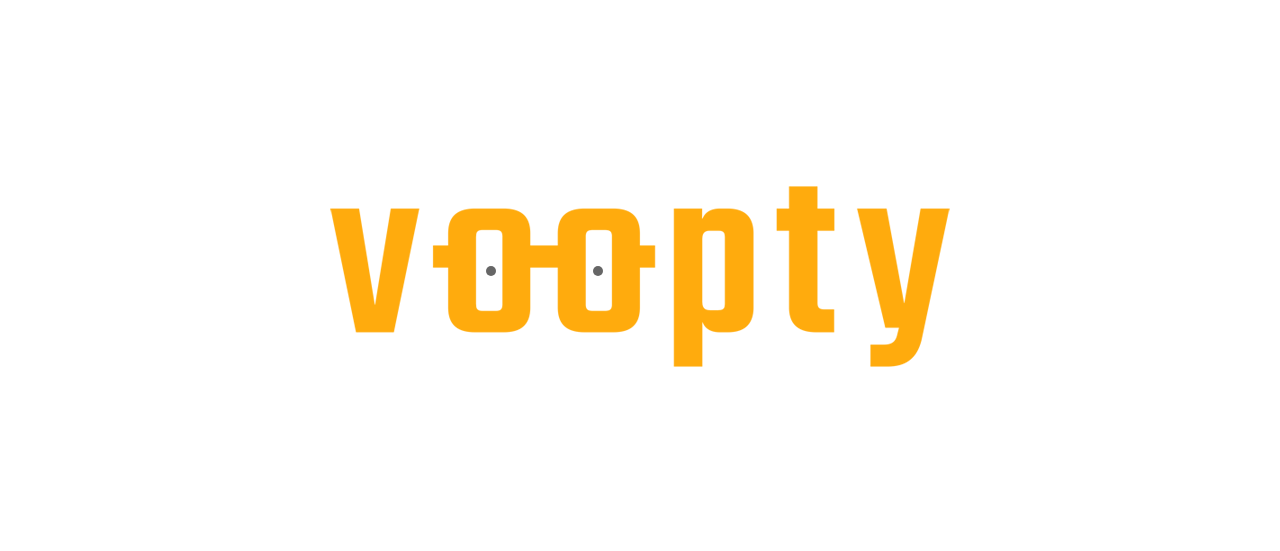 scroll, scrollTop: 0, scrollLeft: 0, axis: both 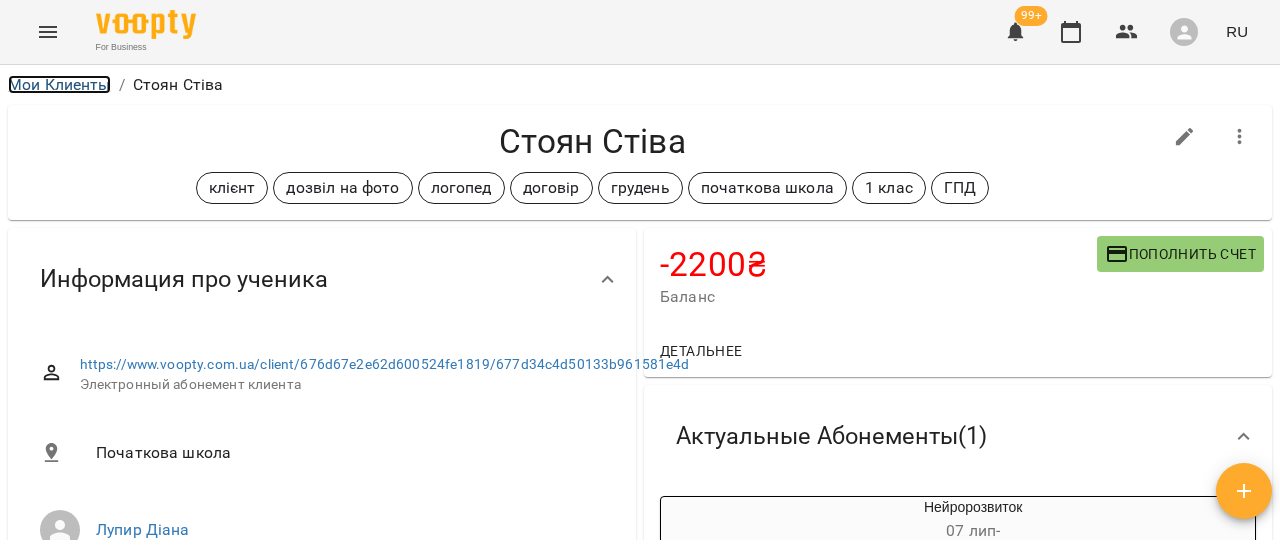 click on "Мои Клиенты" at bounding box center [59, 84] 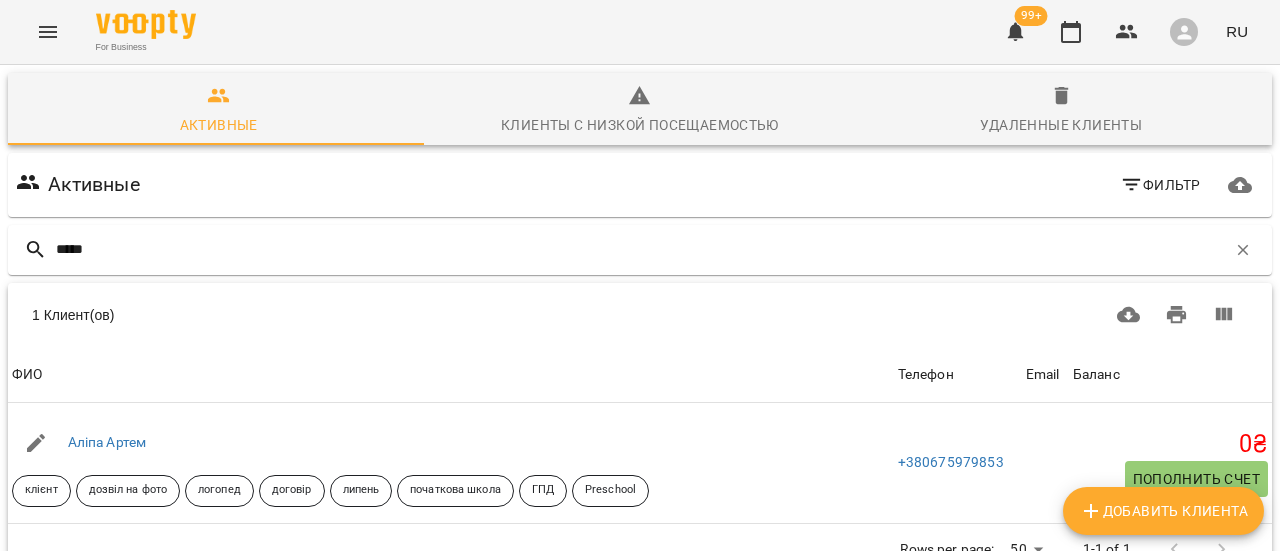 scroll, scrollTop: 94, scrollLeft: 0, axis: vertical 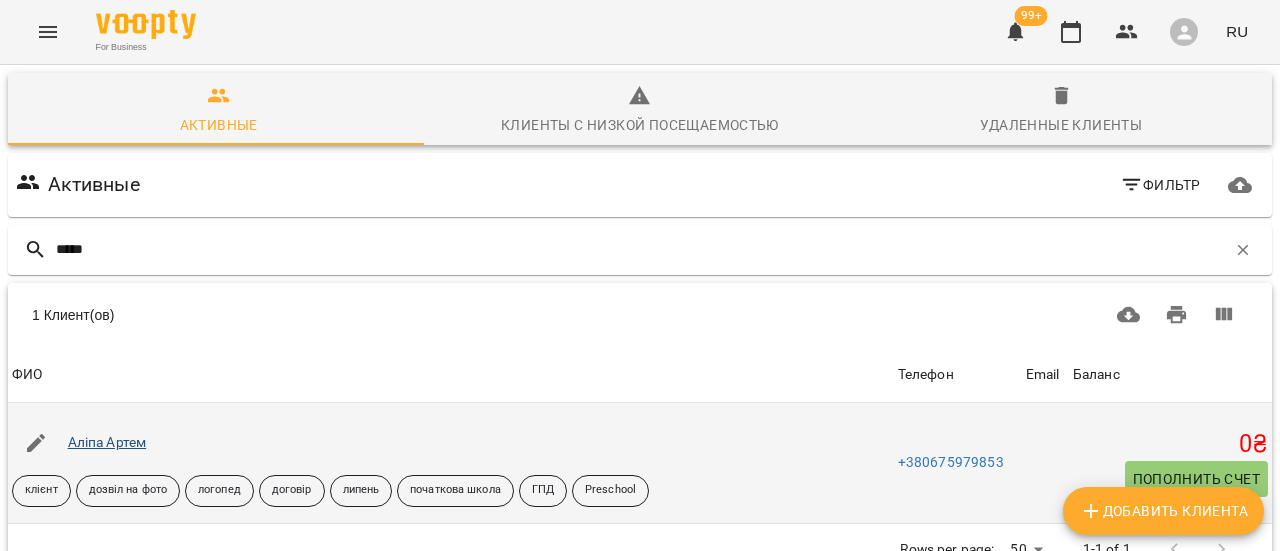 type on "*****" 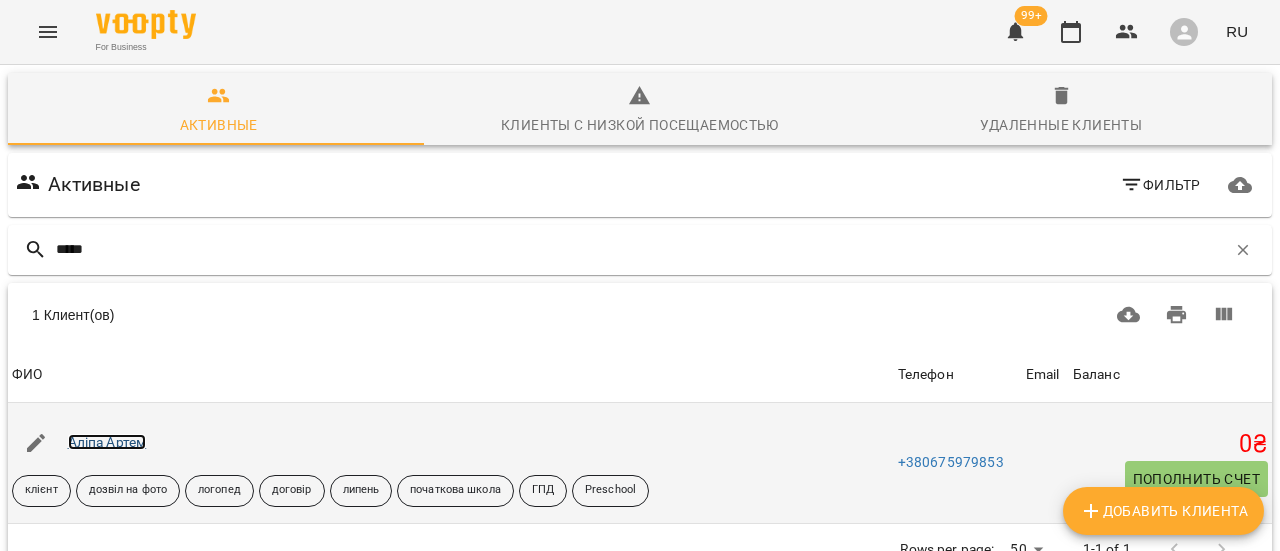 click on "Аліпа Артем" at bounding box center [107, 442] 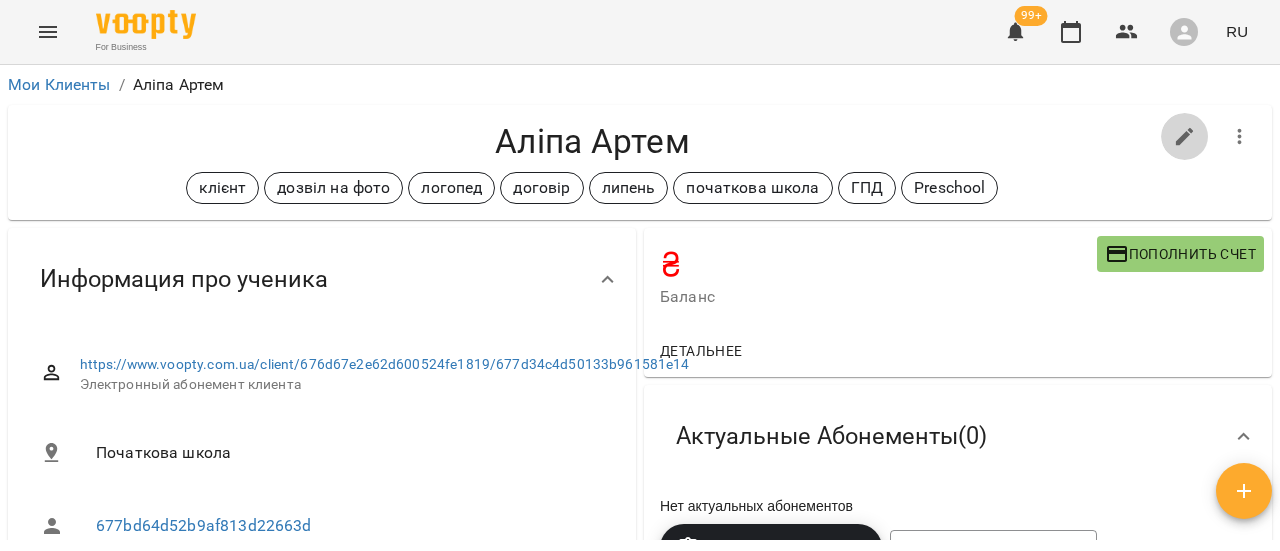 click 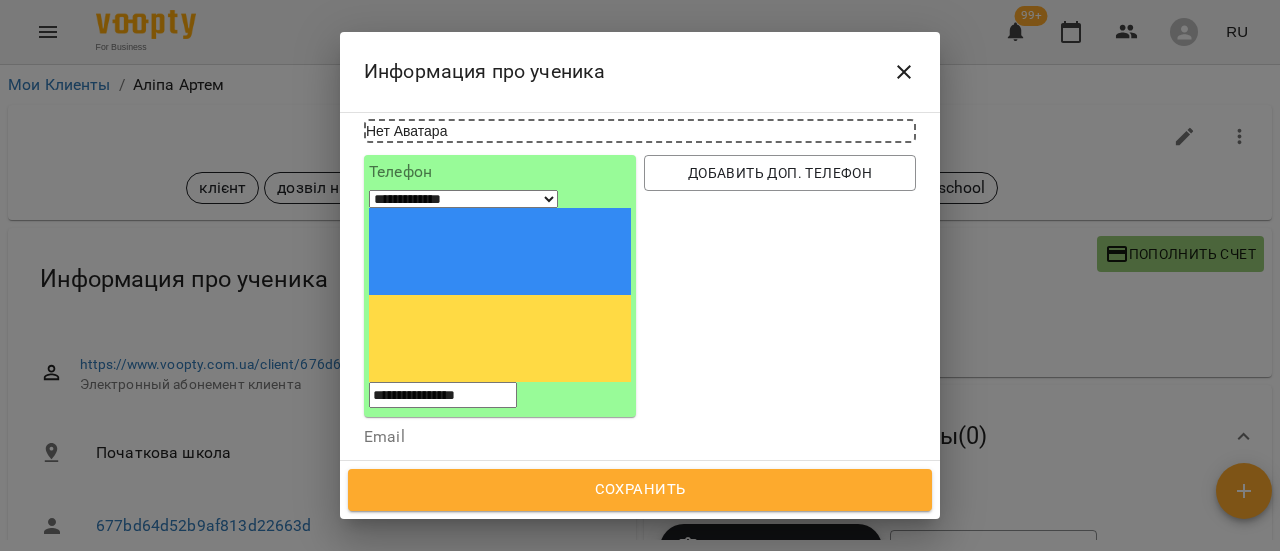 scroll, scrollTop: 200, scrollLeft: 0, axis: vertical 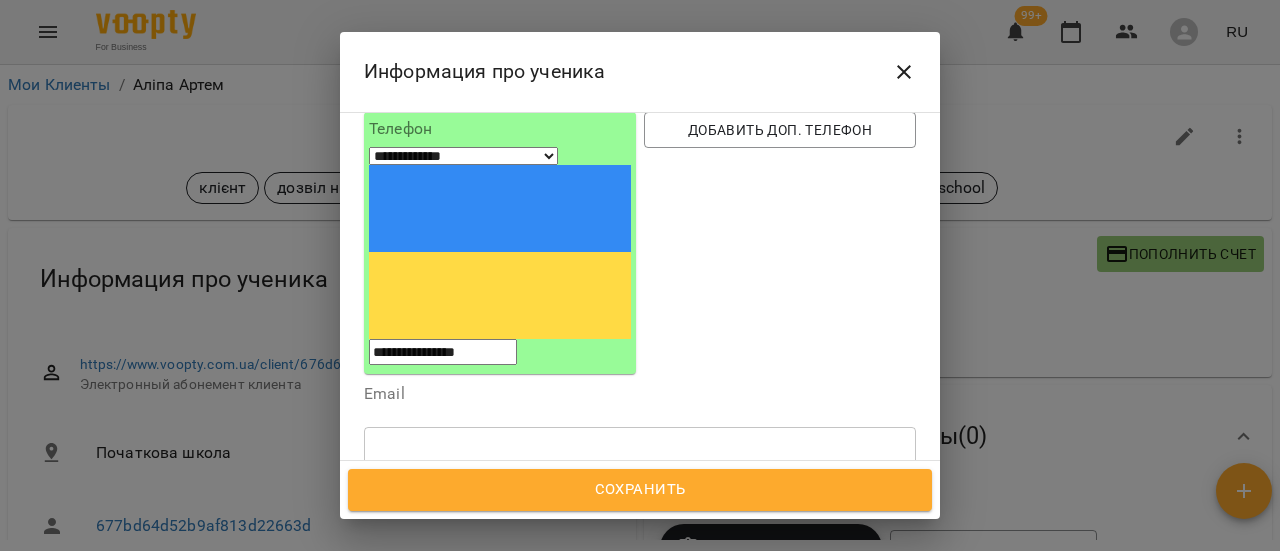 click 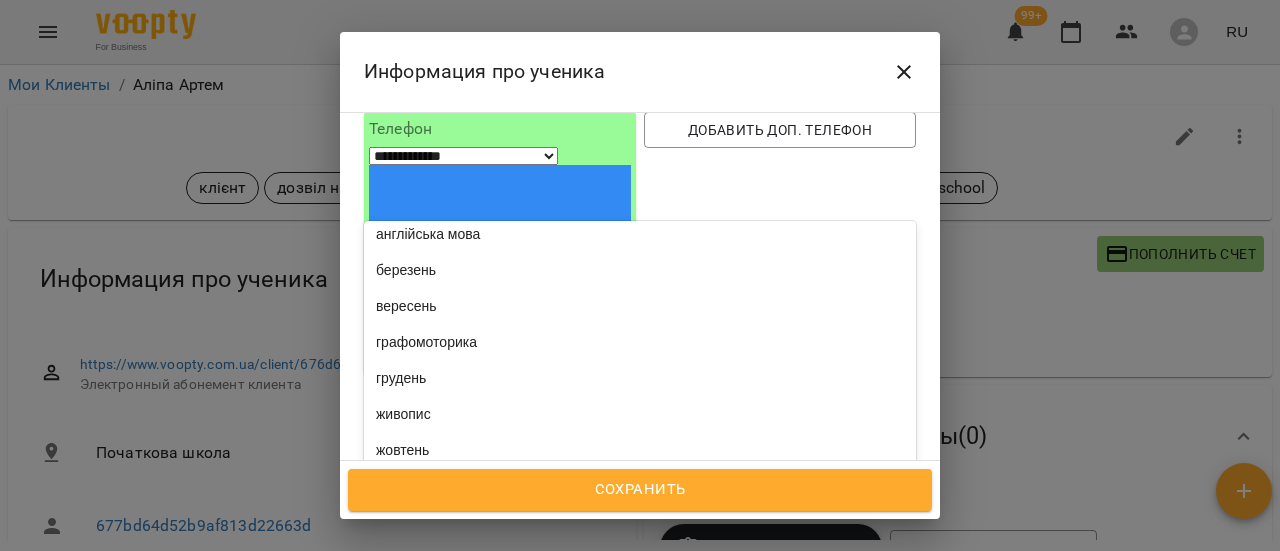 scroll, scrollTop: 0, scrollLeft: 0, axis: both 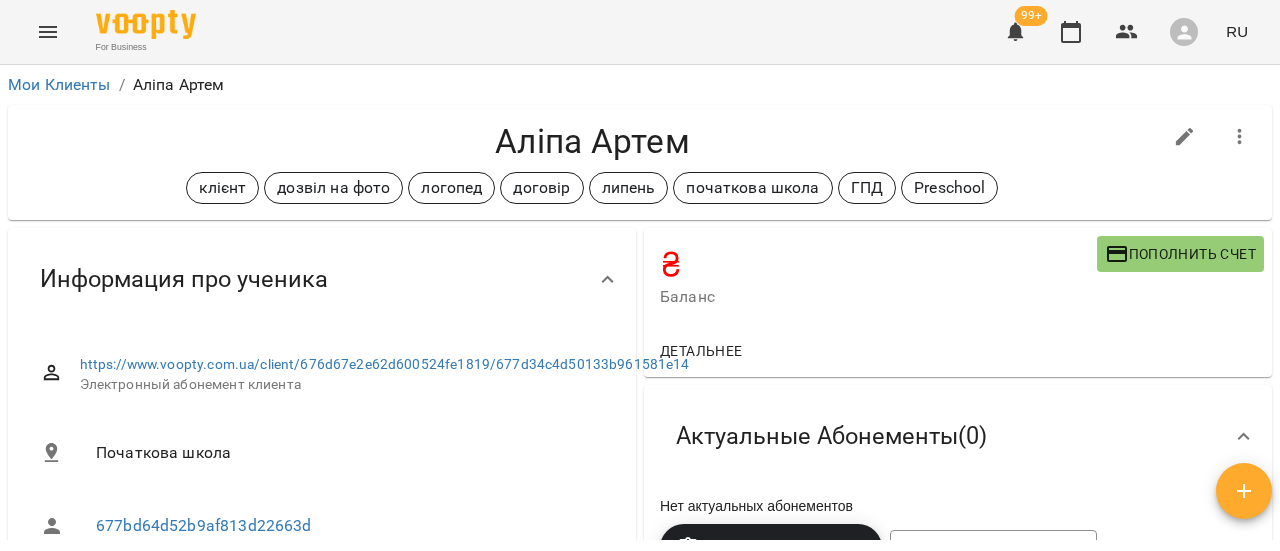 click on "₴ Баланс Пополнить счет" at bounding box center (958, 276) 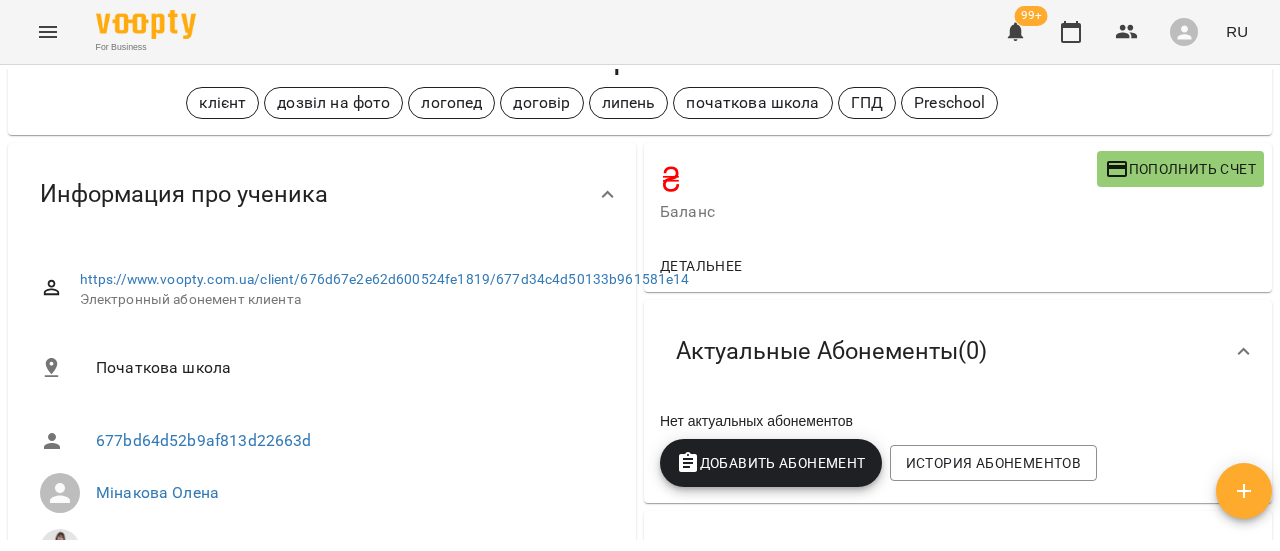 scroll, scrollTop: 0, scrollLeft: 0, axis: both 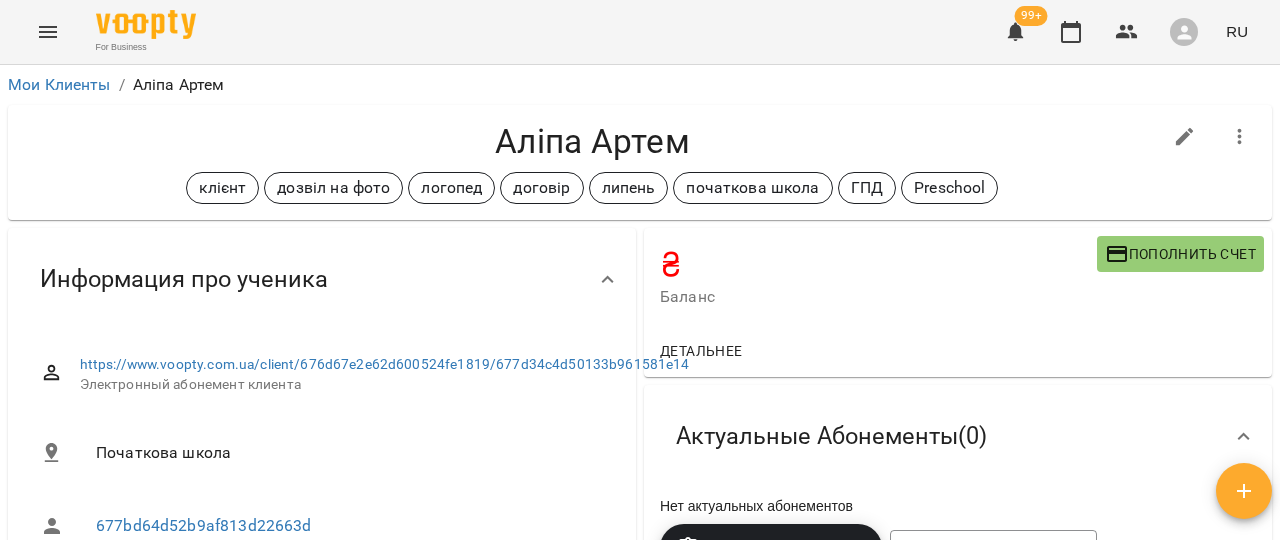 click 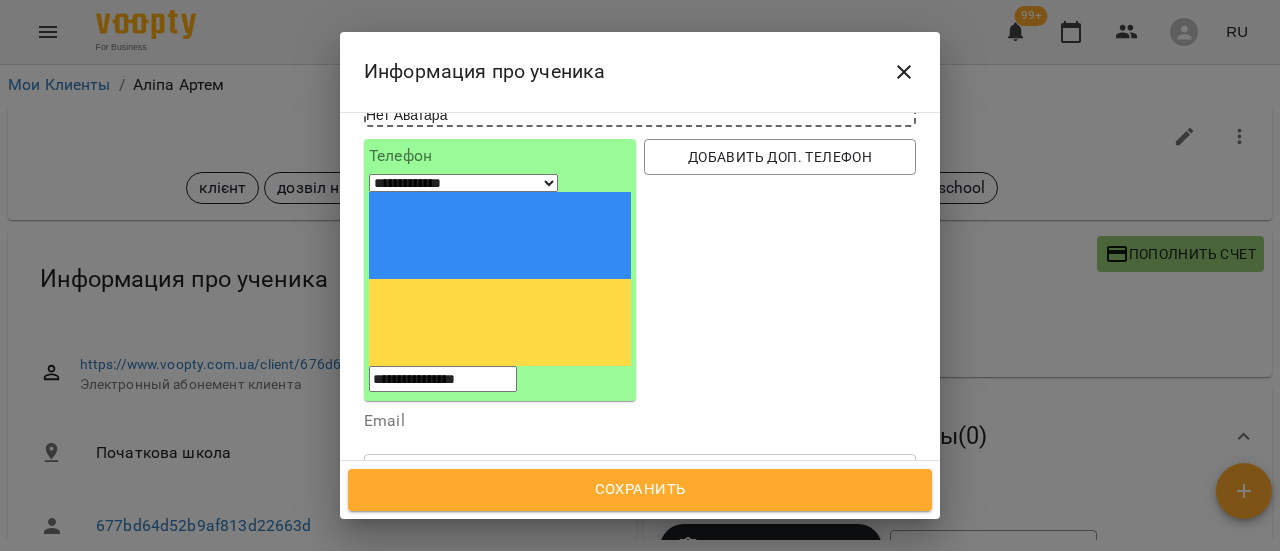 scroll, scrollTop: 200, scrollLeft: 0, axis: vertical 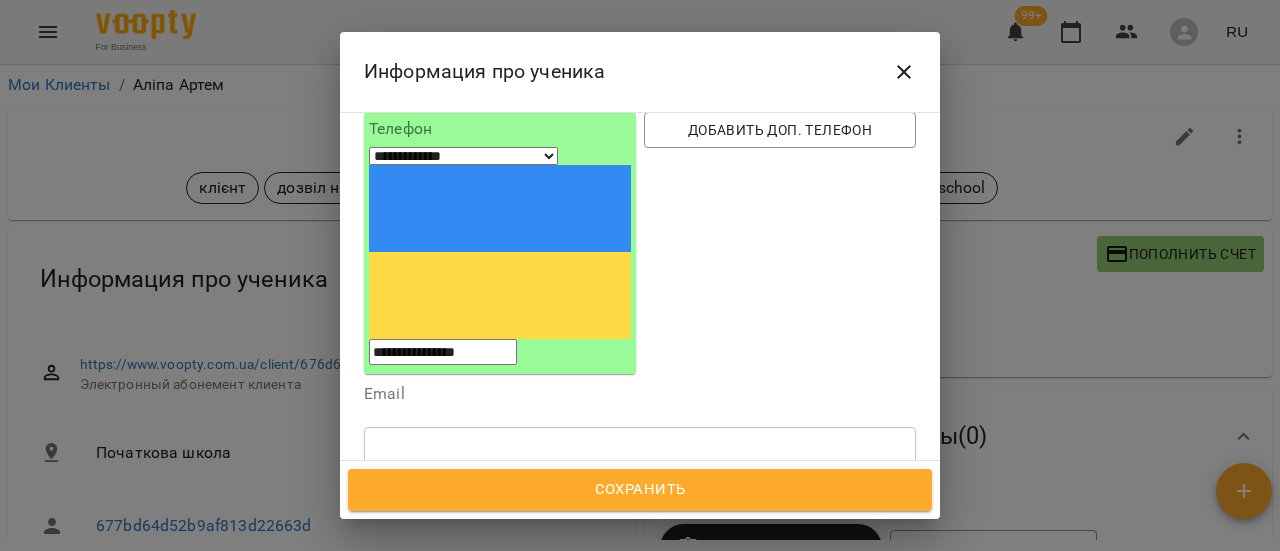 click 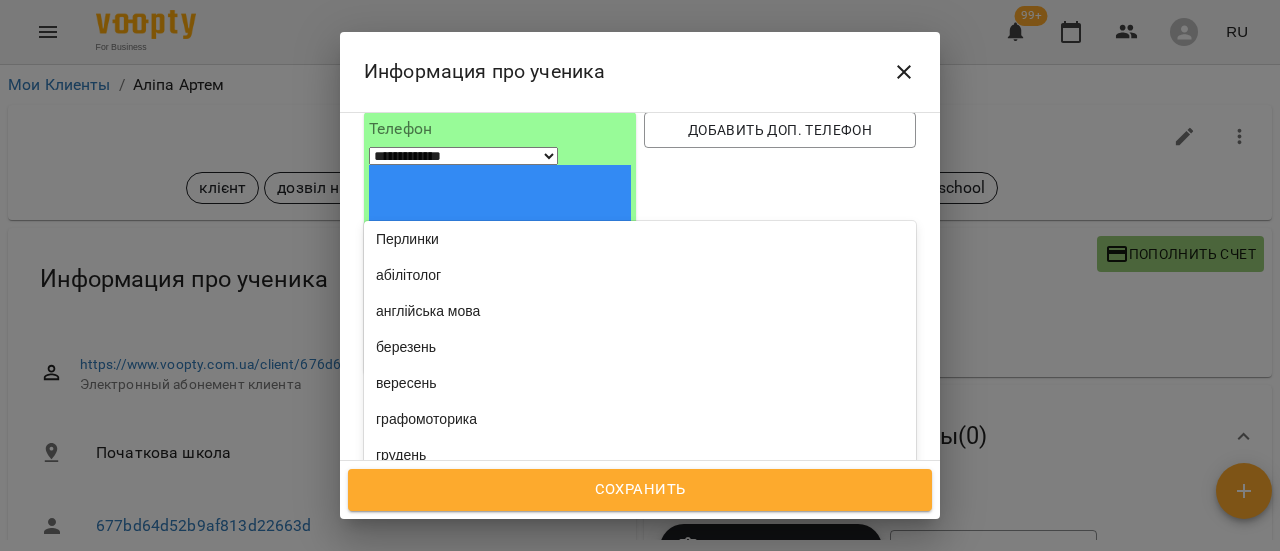 scroll, scrollTop: 0, scrollLeft: 0, axis: both 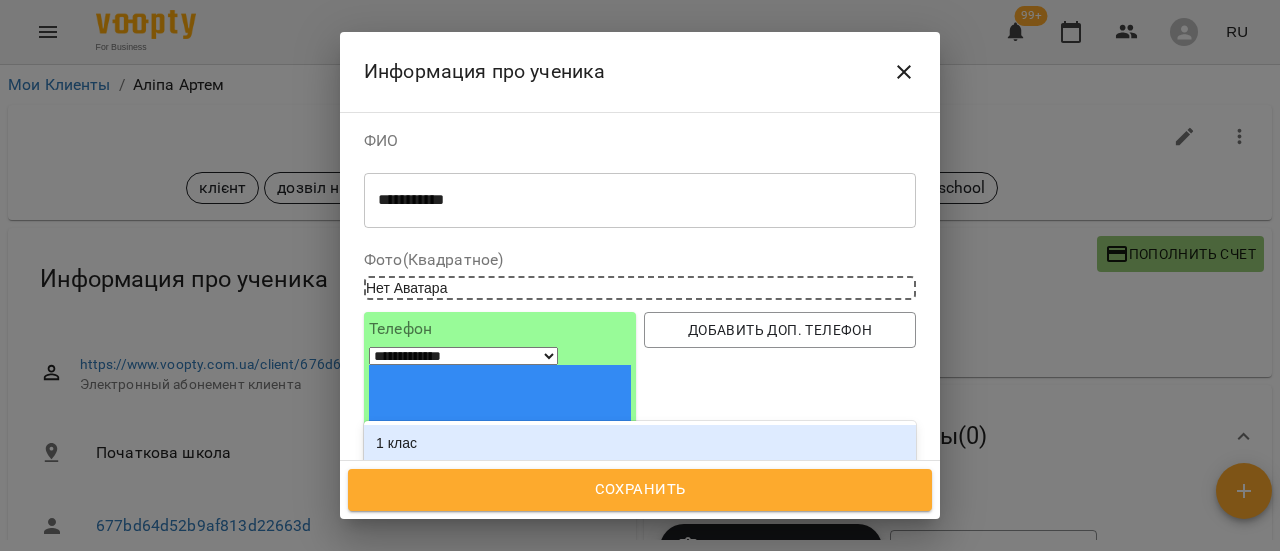 click 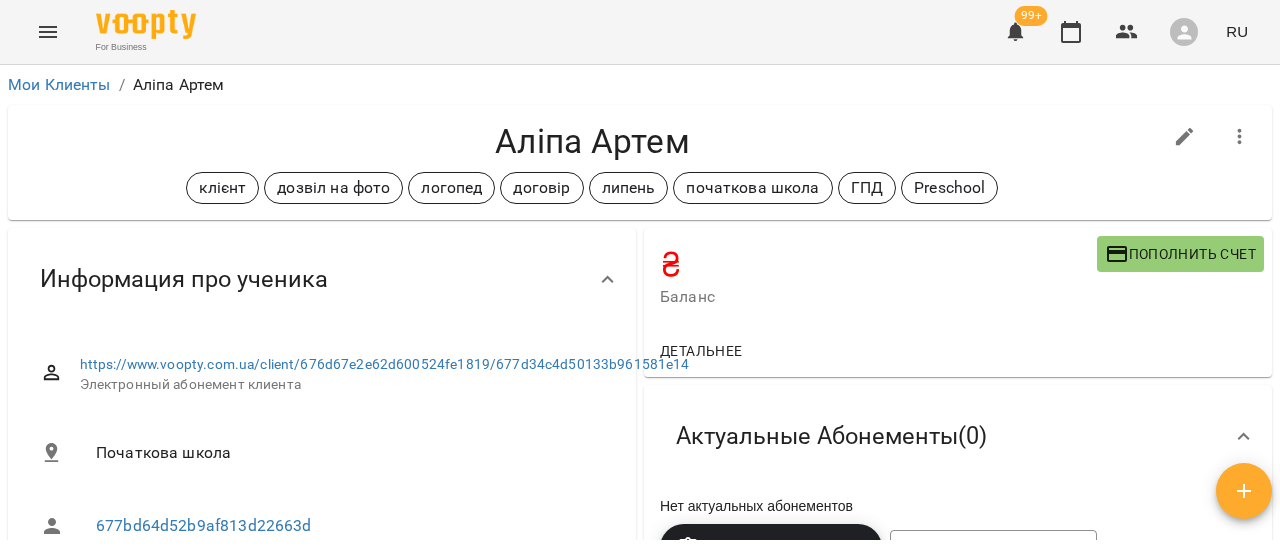 click 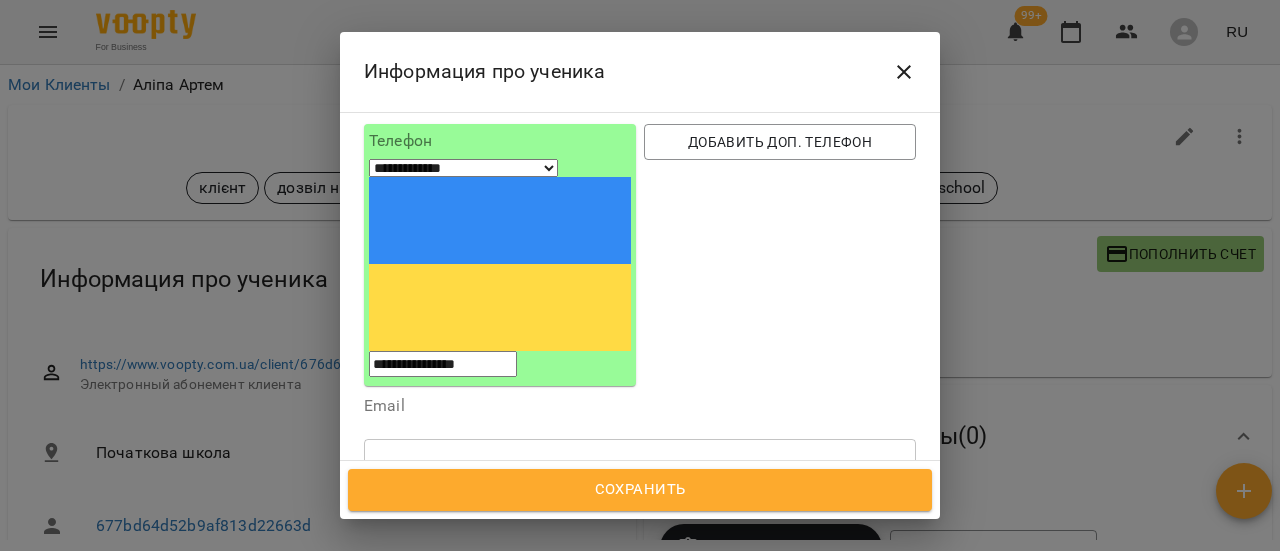 scroll, scrollTop: 200, scrollLeft: 0, axis: vertical 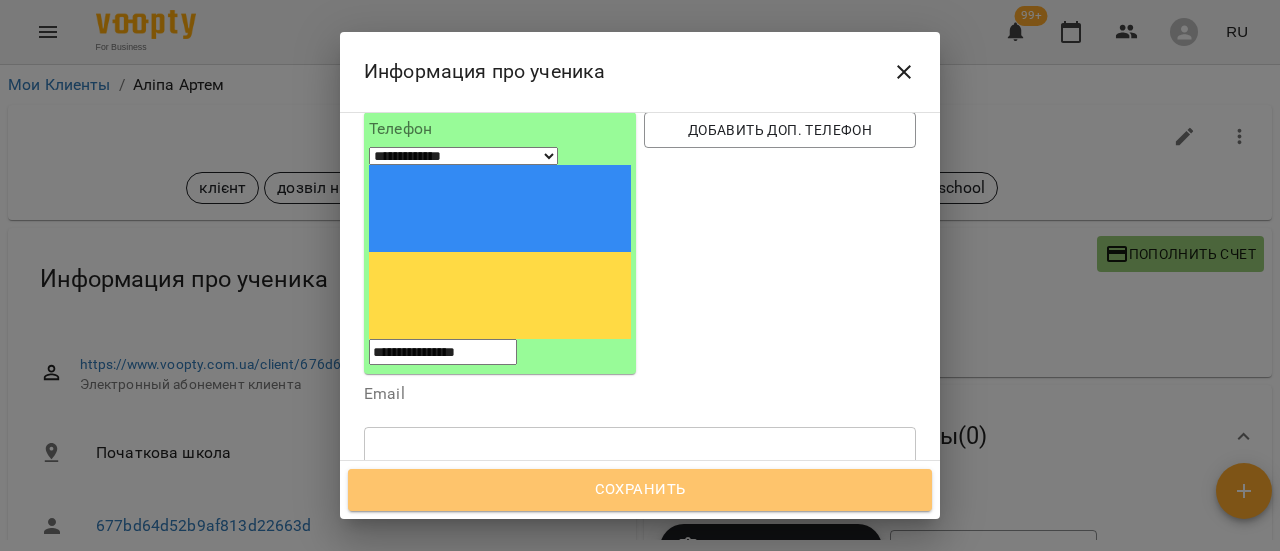 click on "Сохранить" at bounding box center (640, 490) 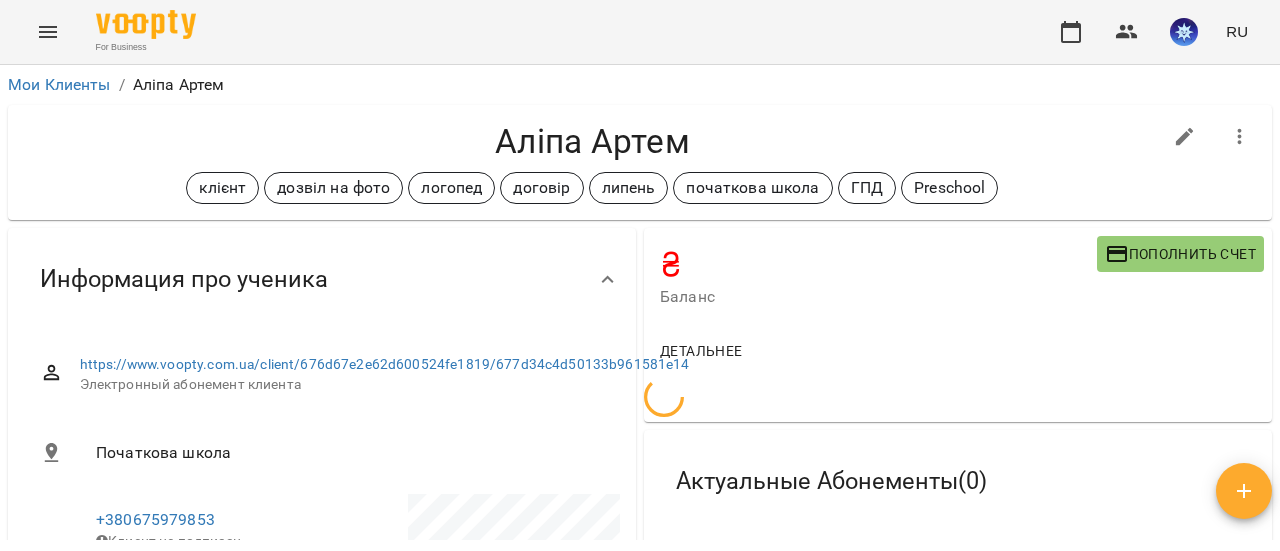 scroll, scrollTop: 0, scrollLeft: 0, axis: both 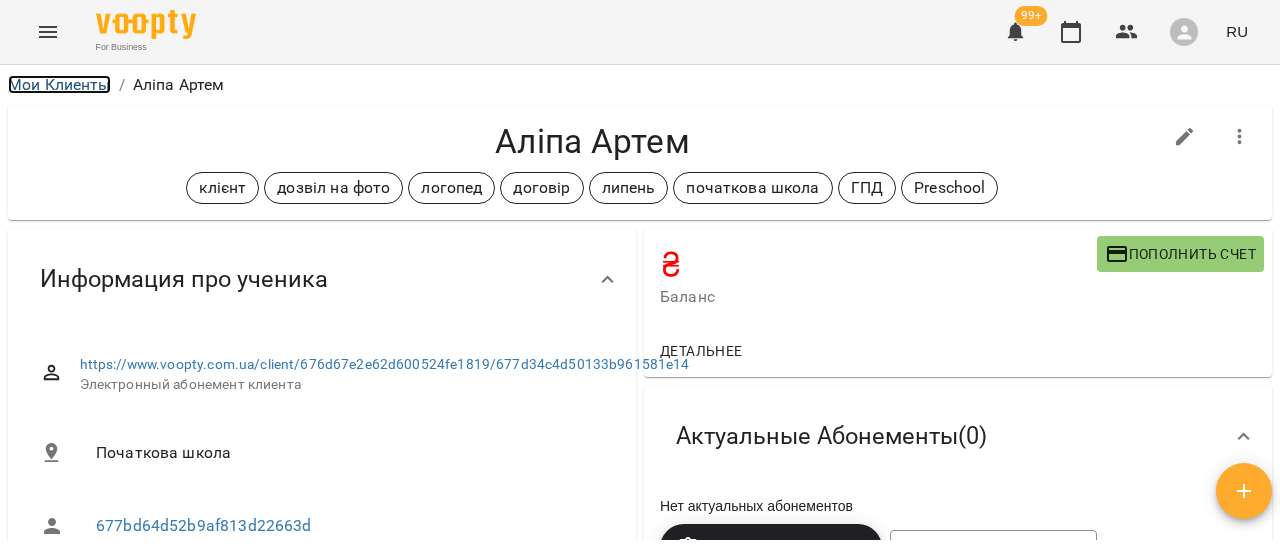 click on "Мои Клиенты" at bounding box center (59, 84) 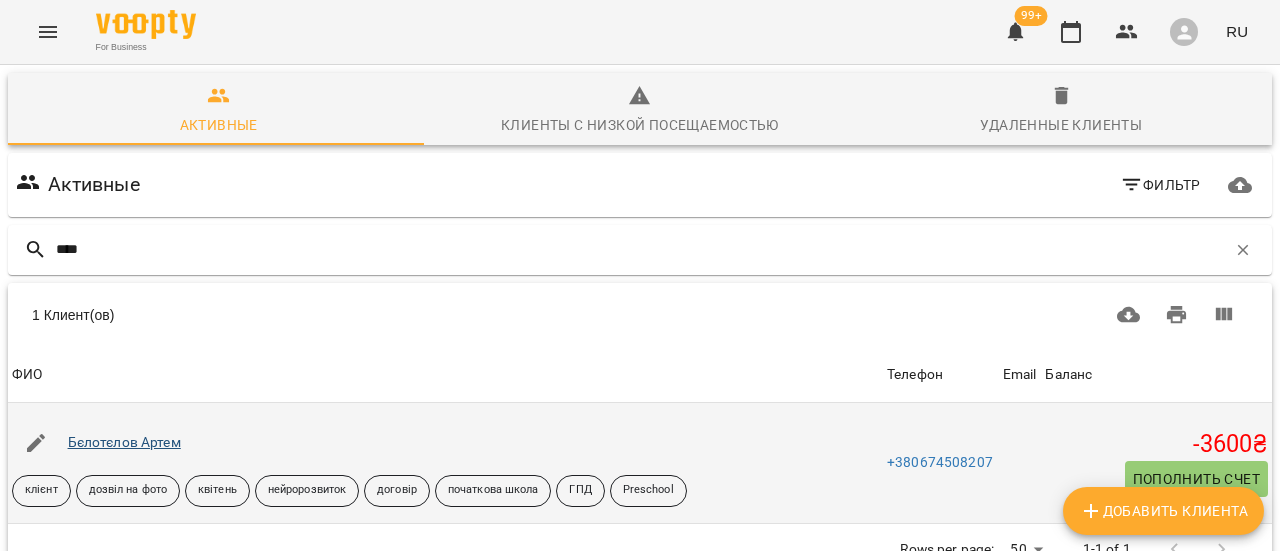 type on "****" 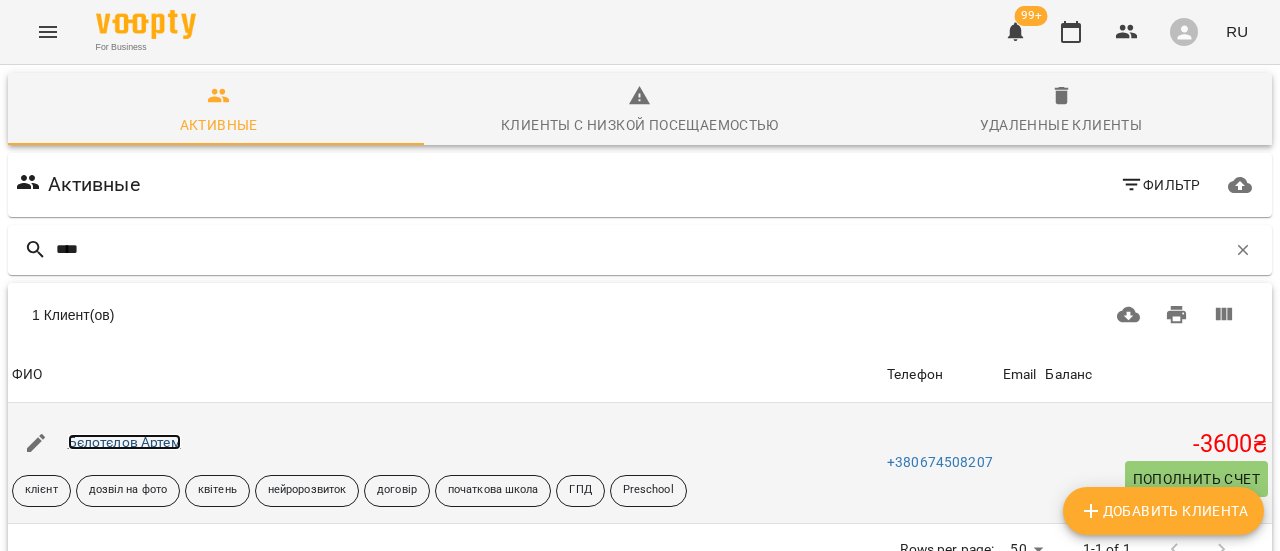 click on "Бєлотєлов Артем" at bounding box center (124, 442) 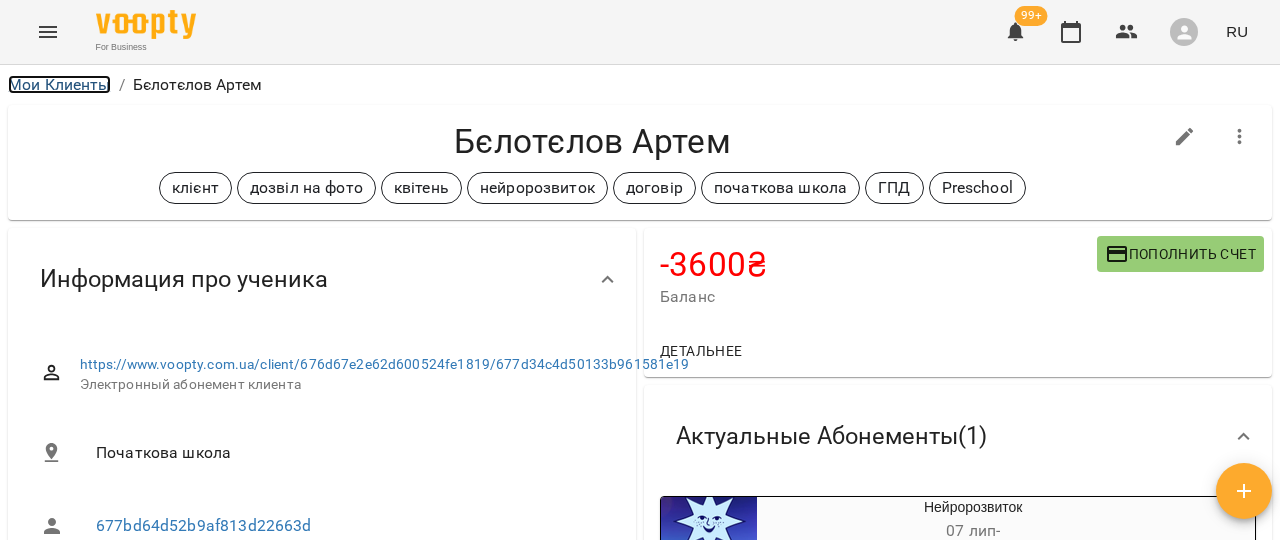 click on "Мои Клиенты" at bounding box center (59, 84) 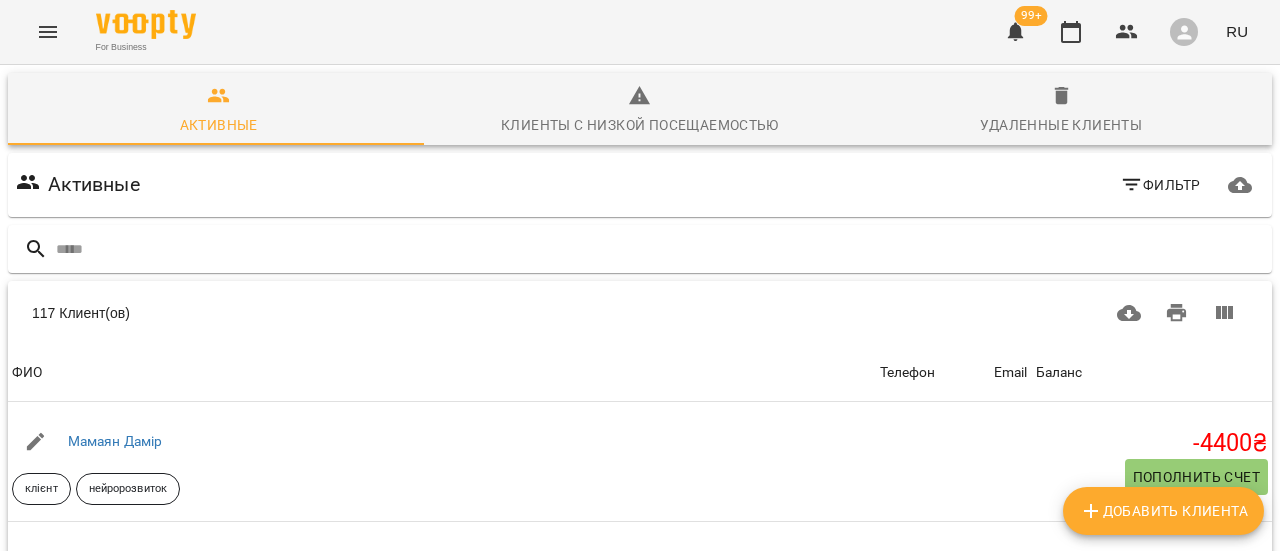 scroll, scrollTop: 100, scrollLeft: 0, axis: vertical 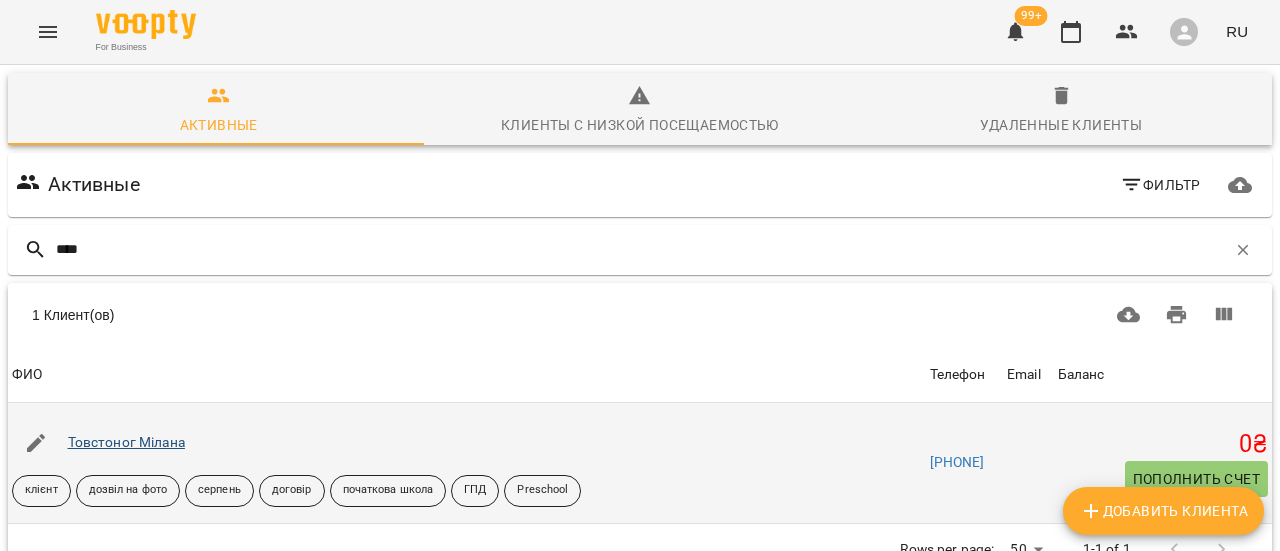 type on "****" 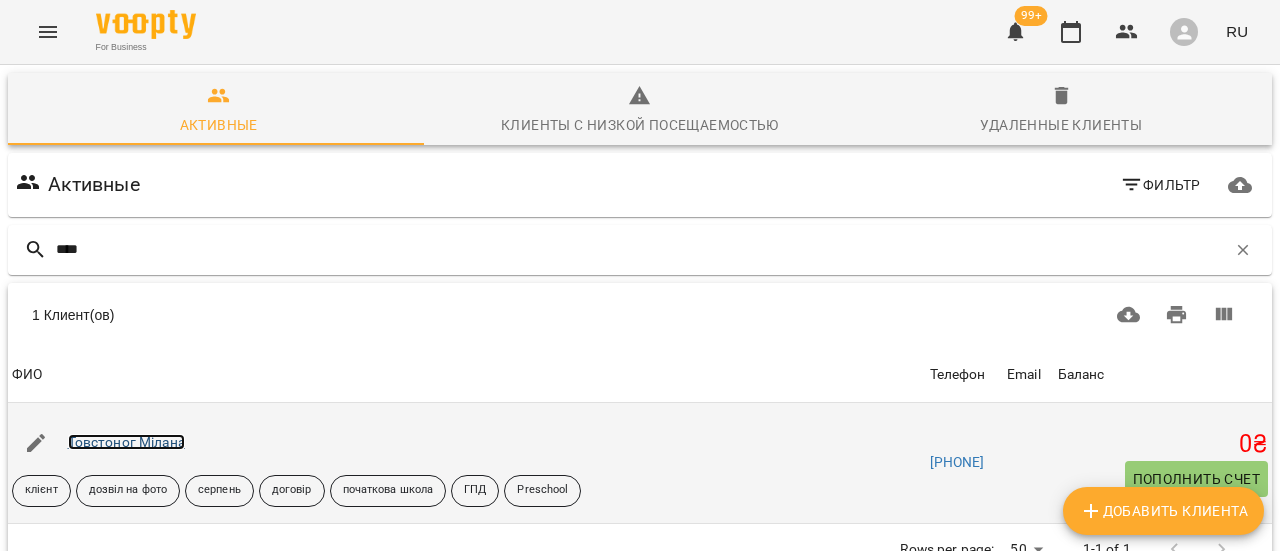 click on "Товстоног Мілана" at bounding box center (126, 442) 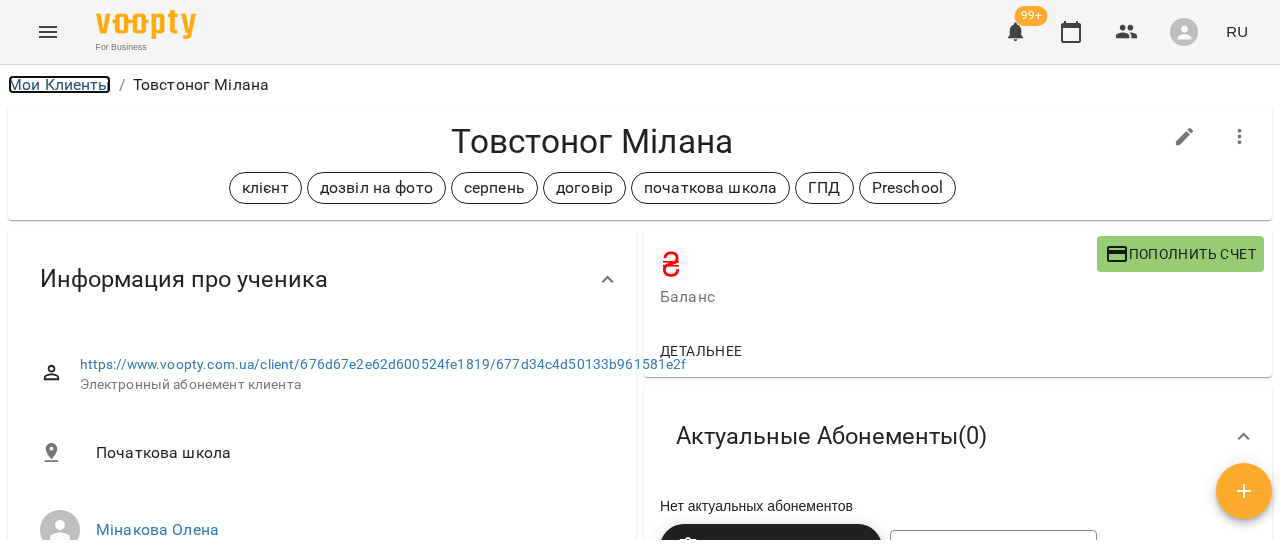 click on "Мои Клиенты" at bounding box center [59, 84] 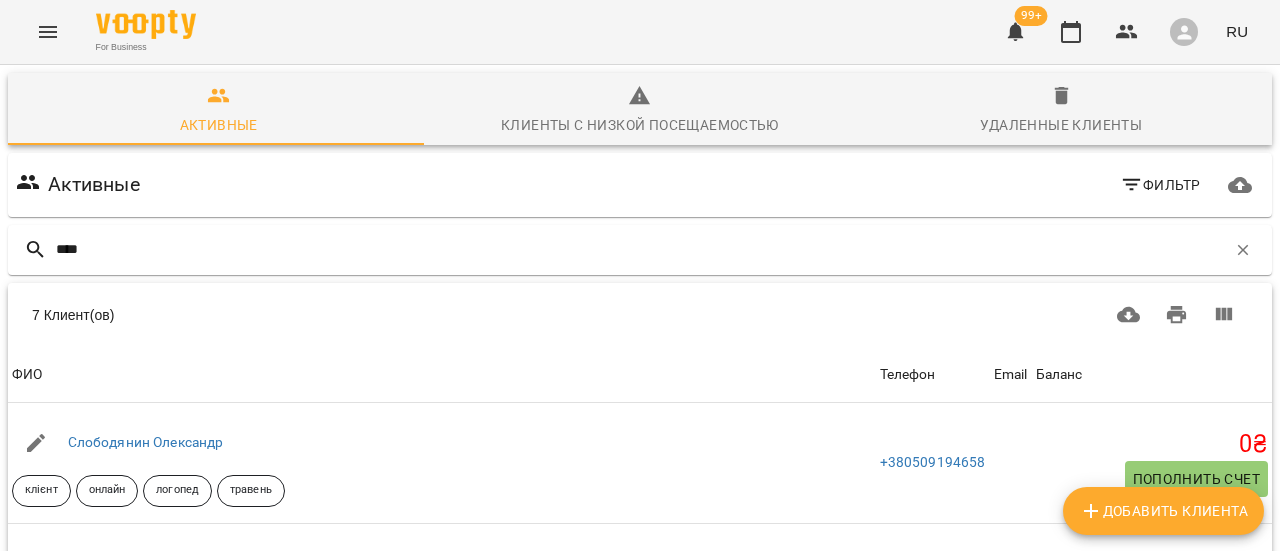 scroll, scrollTop: 200, scrollLeft: 0, axis: vertical 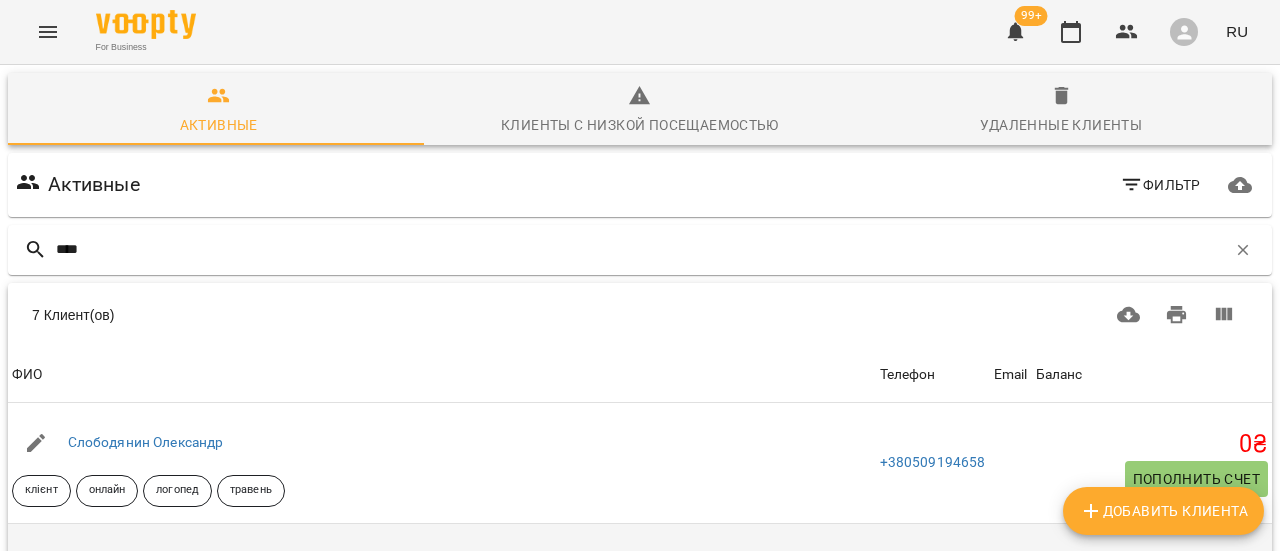 type on "****" 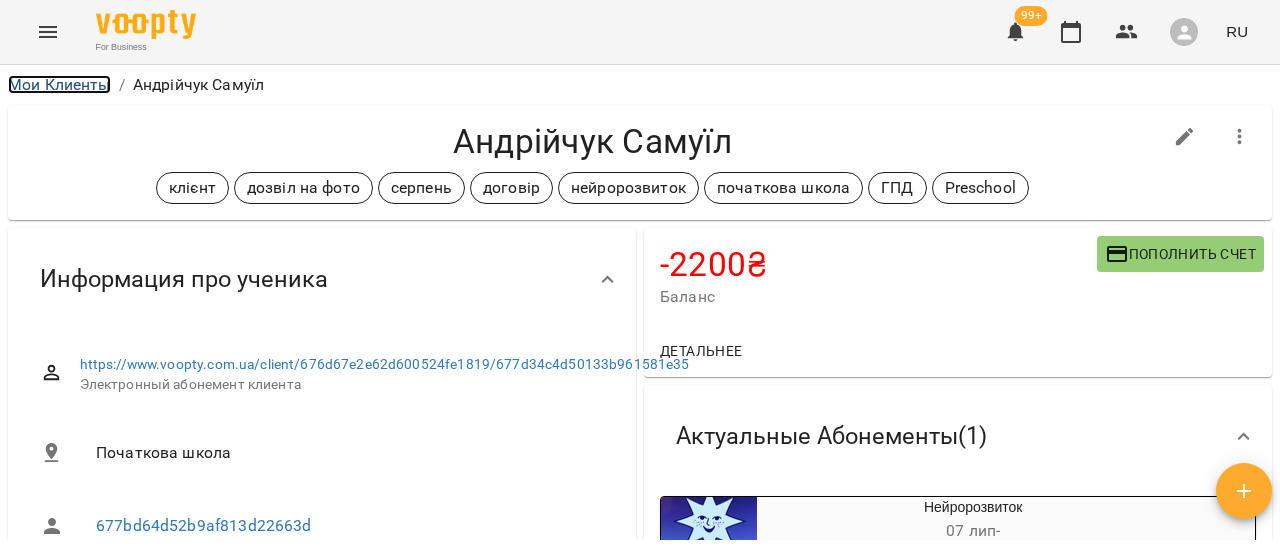 click on "Мои Клиенты" at bounding box center [59, 84] 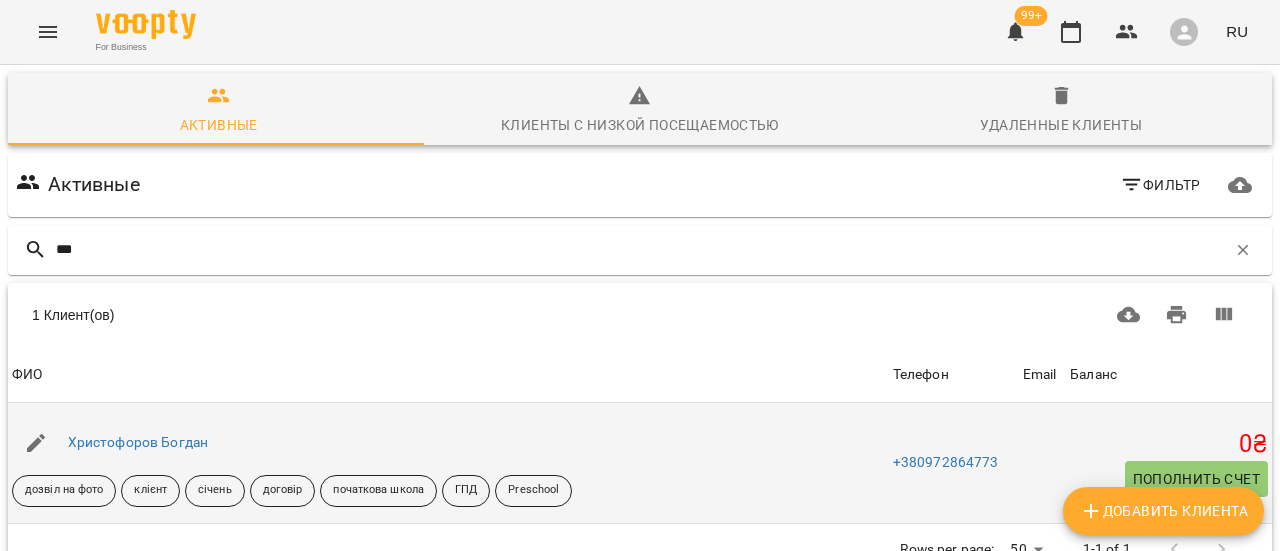 click on "Христофоров Богдан" at bounding box center (138, 443) 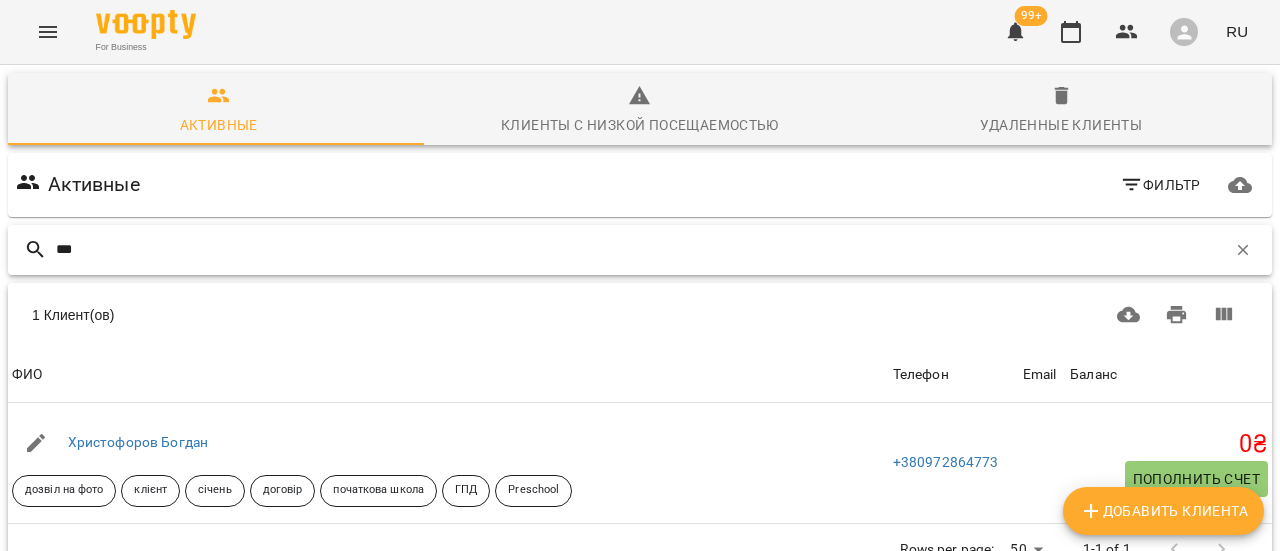 click on "***" at bounding box center (641, 249) 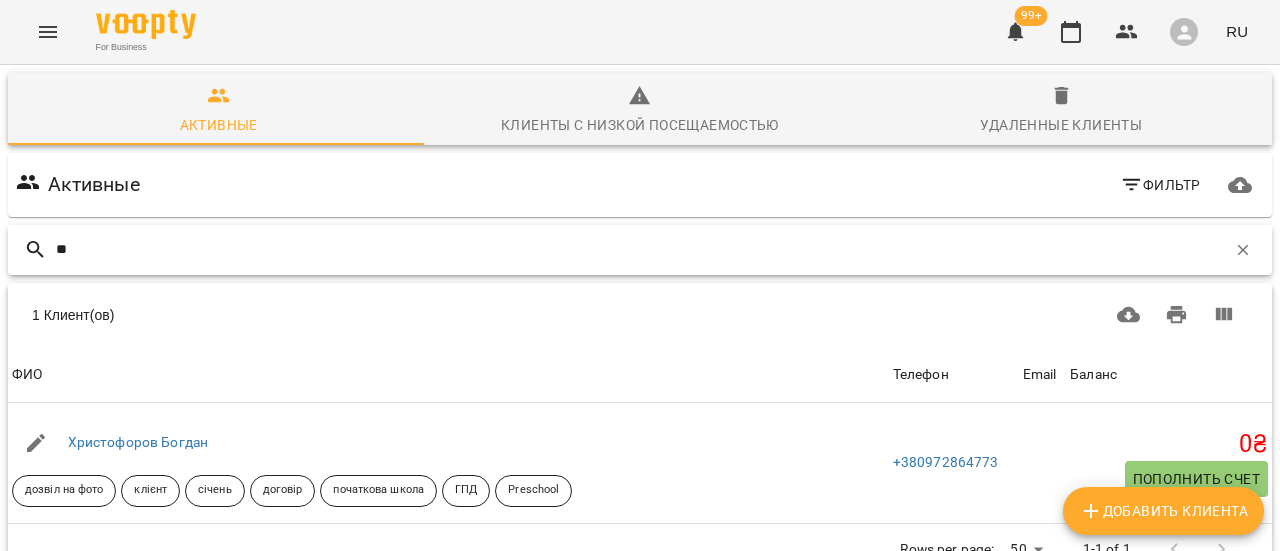type on "*" 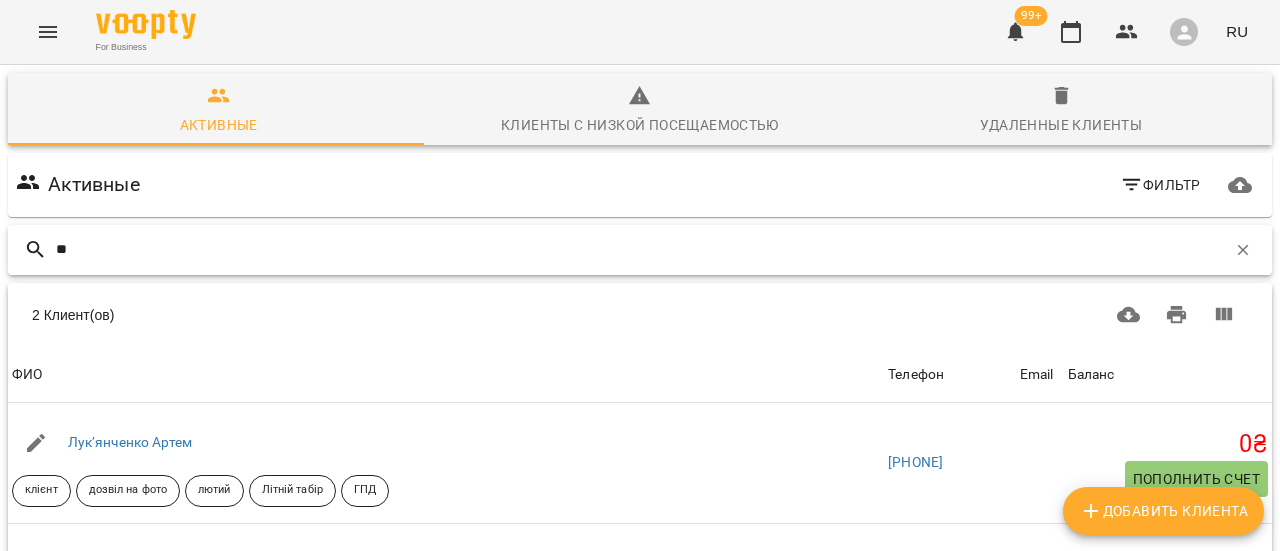 type on "*" 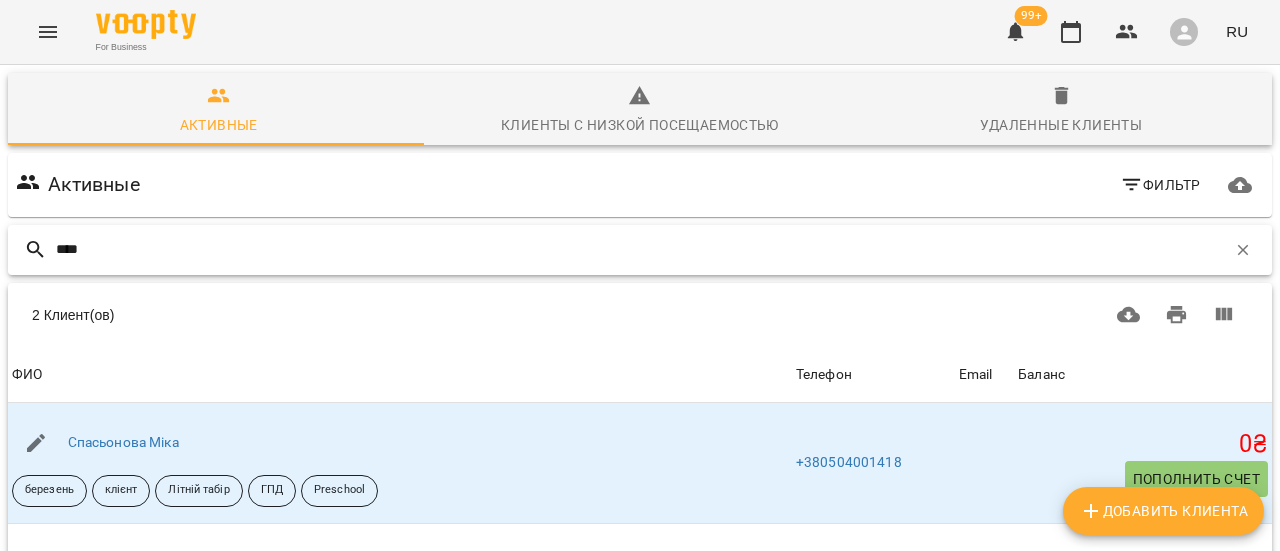 type on "****" 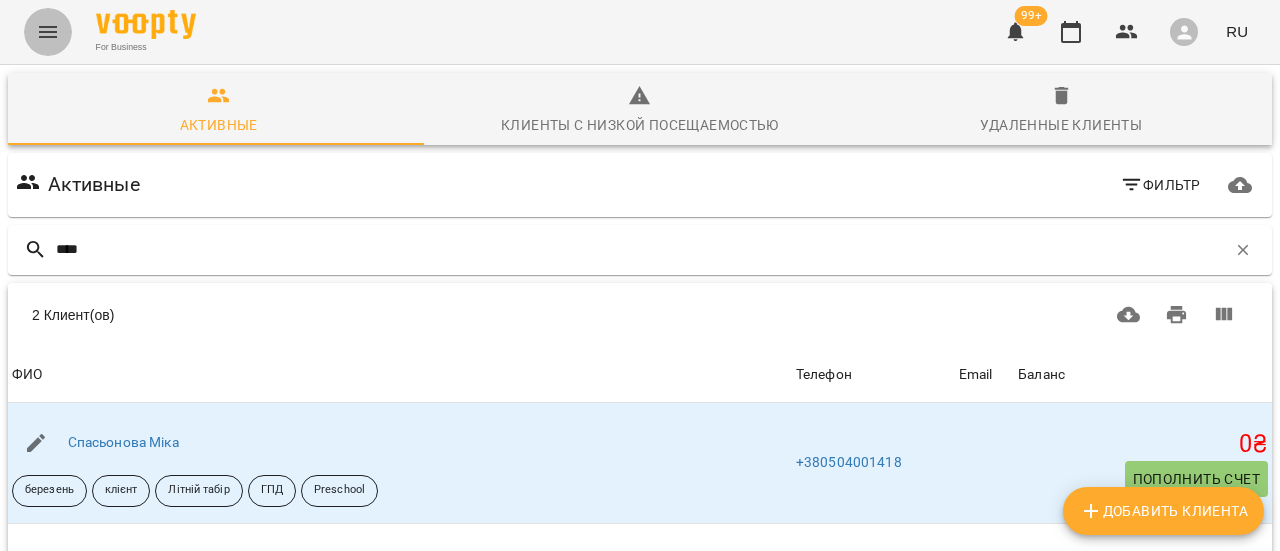 click 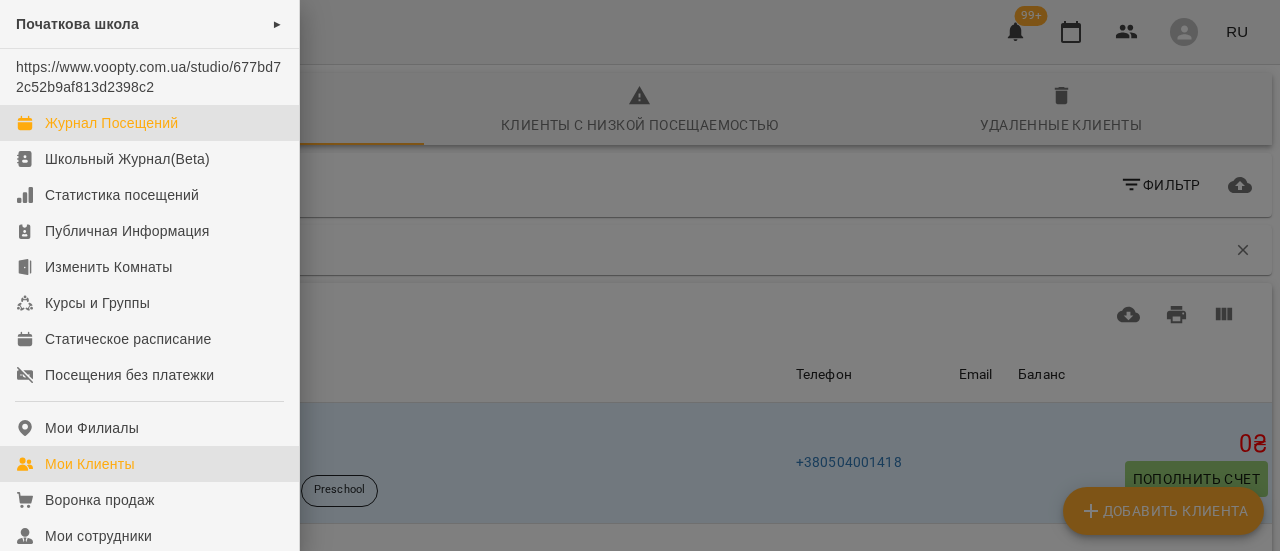 click on "Журнал Посещений" at bounding box center [111, 123] 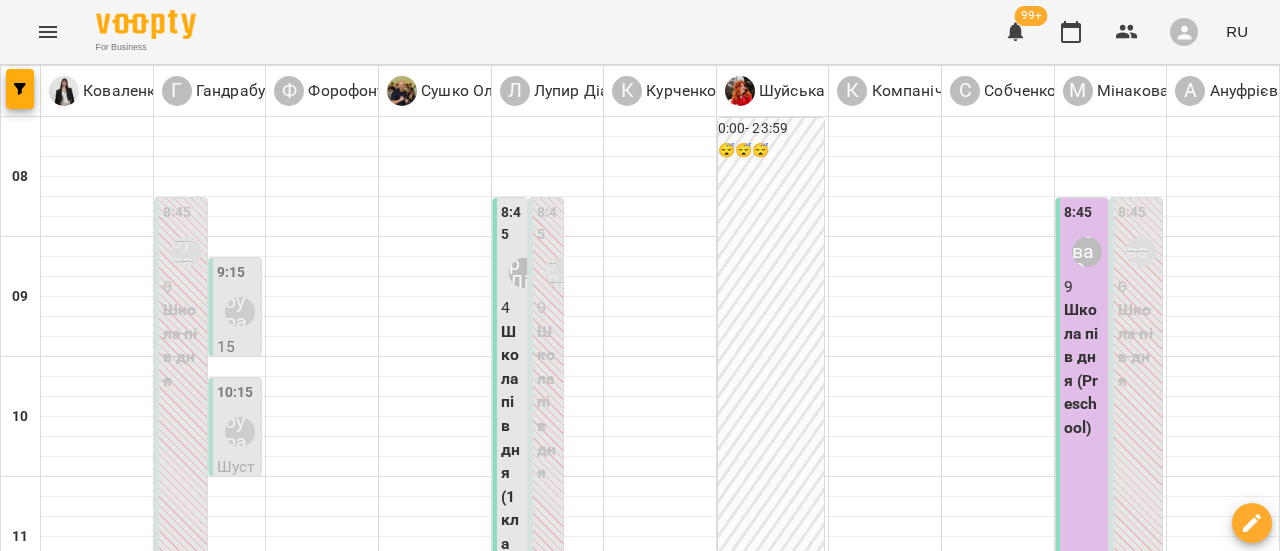 click 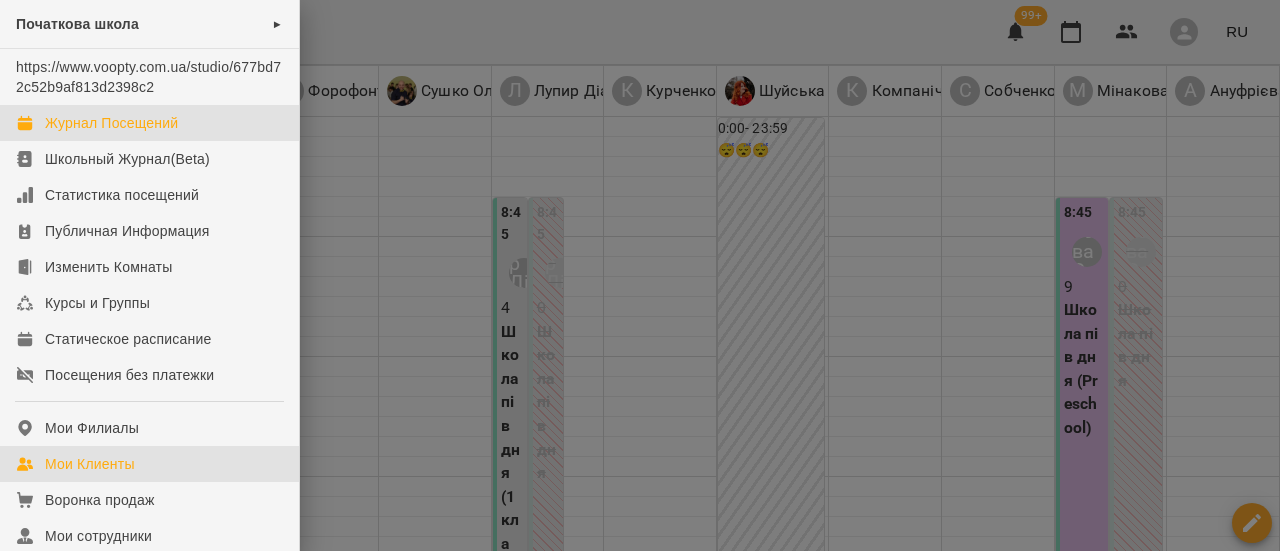 click on "Мои Клиенты" at bounding box center [90, 464] 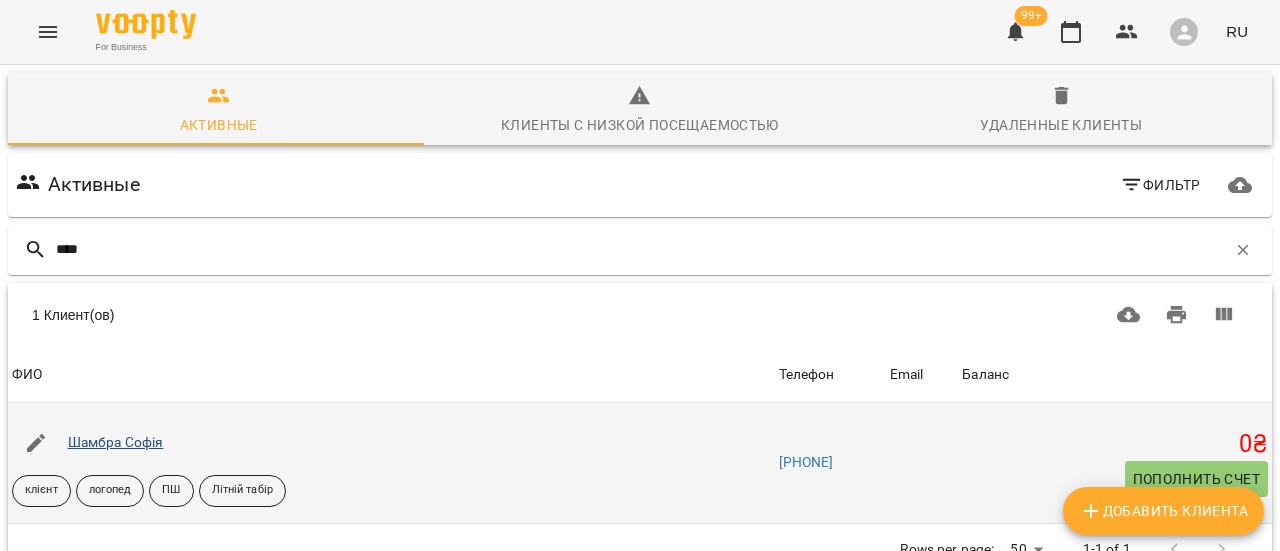 type on "****" 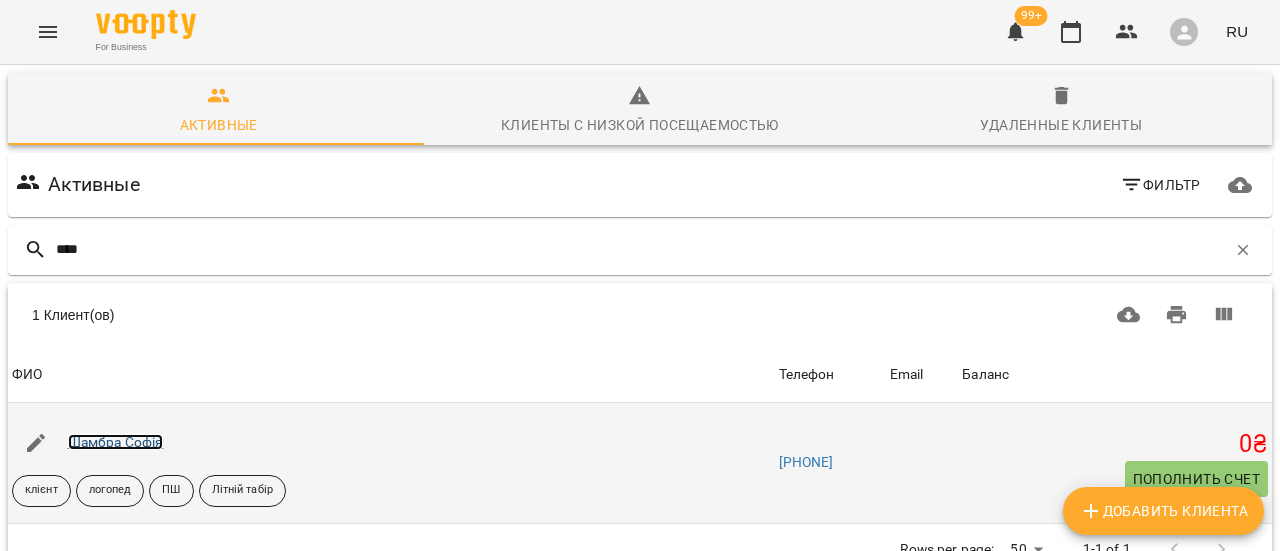 click on "Шамбра Софія" at bounding box center [116, 442] 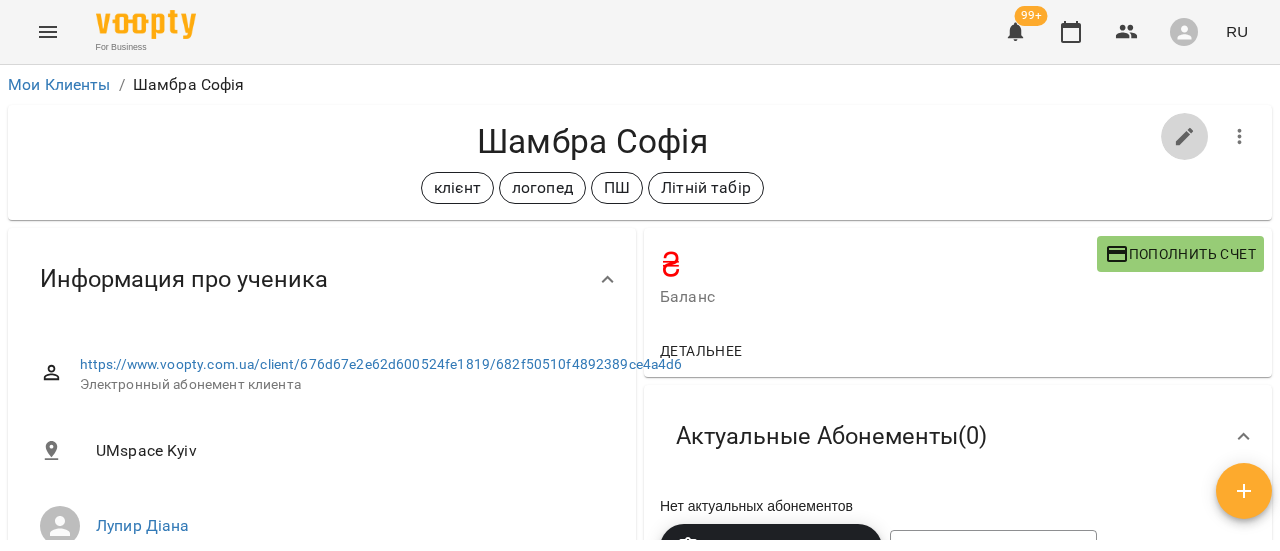 click 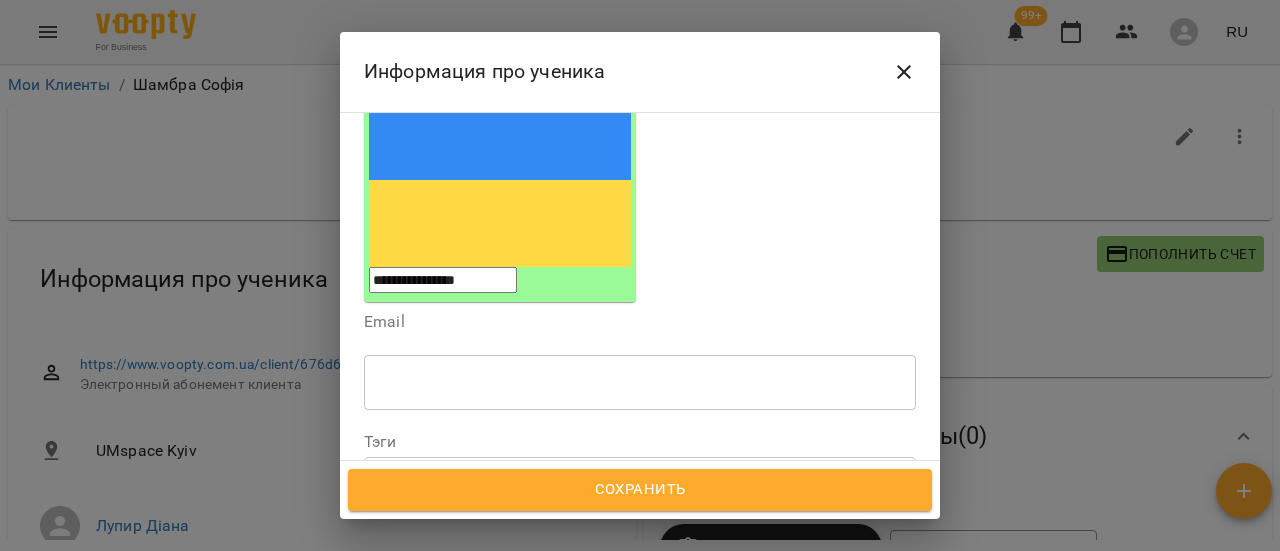 scroll, scrollTop: 300, scrollLeft: 0, axis: vertical 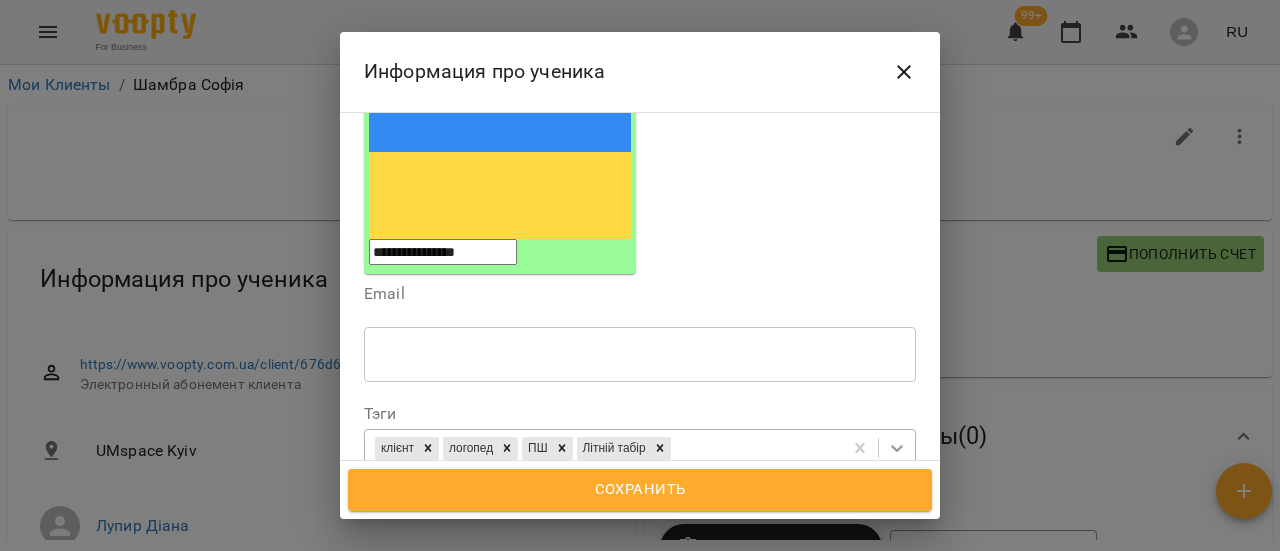 click 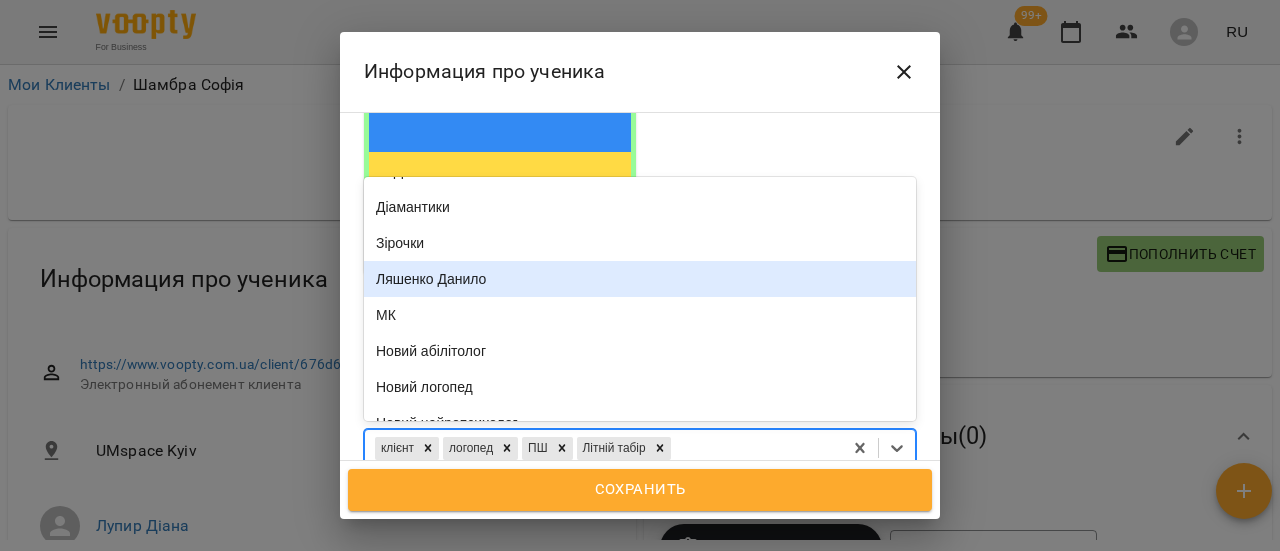 scroll, scrollTop: 0, scrollLeft: 0, axis: both 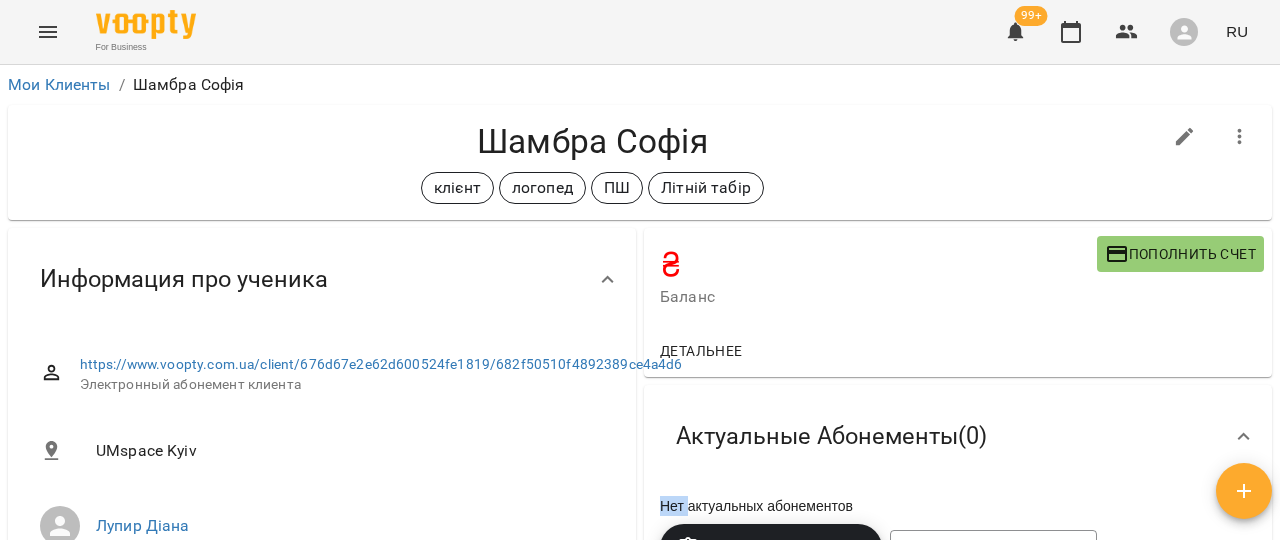 click on "Детальнее" at bounding box center [958, 351] 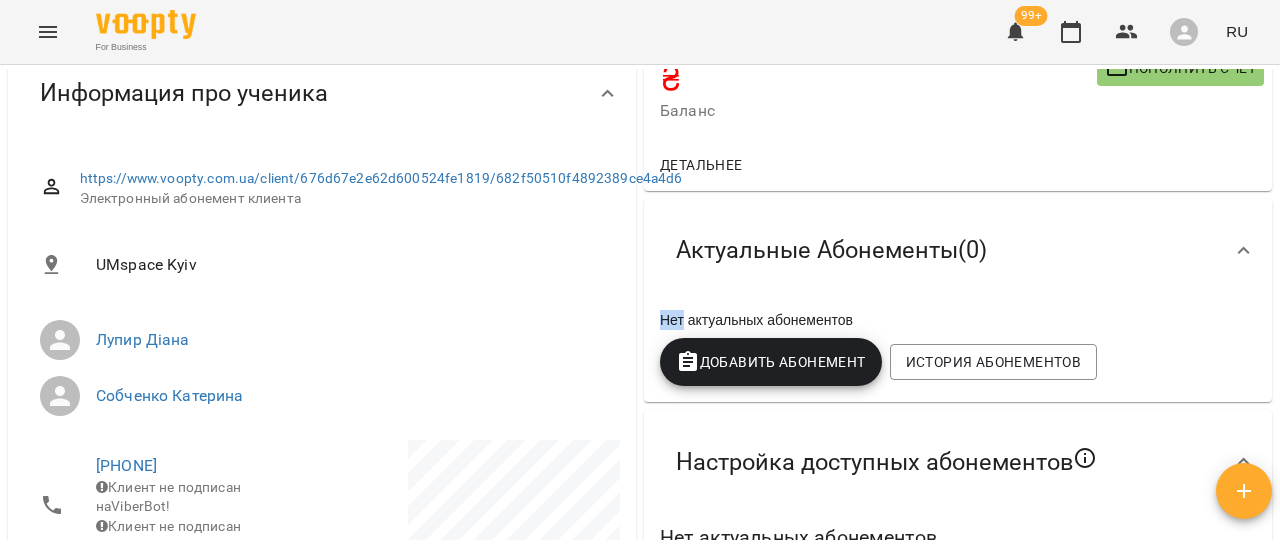 scroll, scrollTop: 0, scrollLeft: 0, axis: both 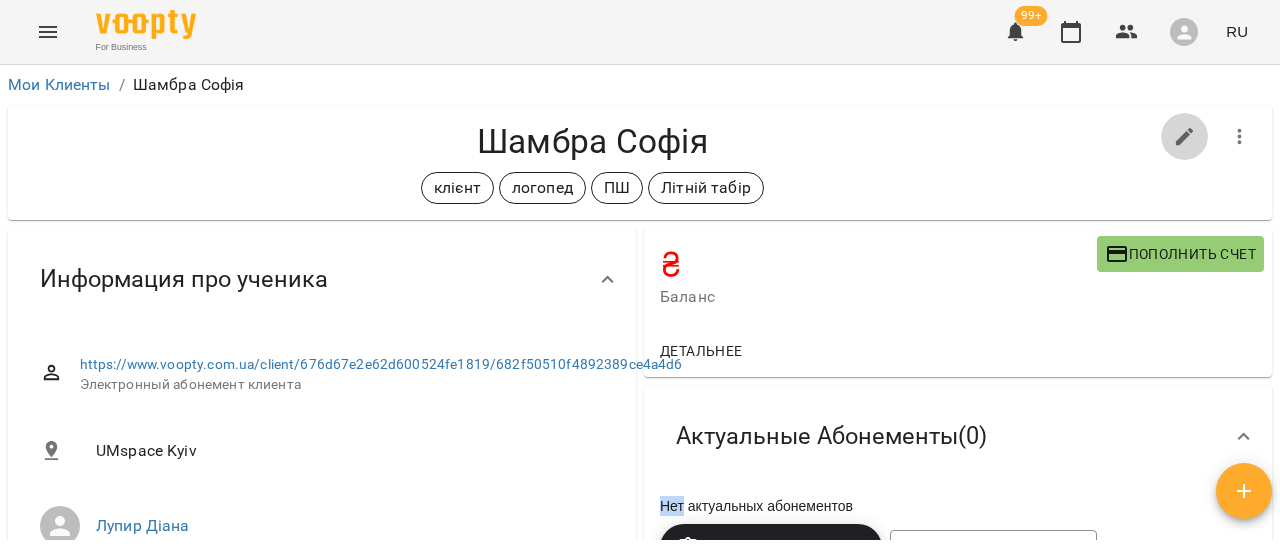 click 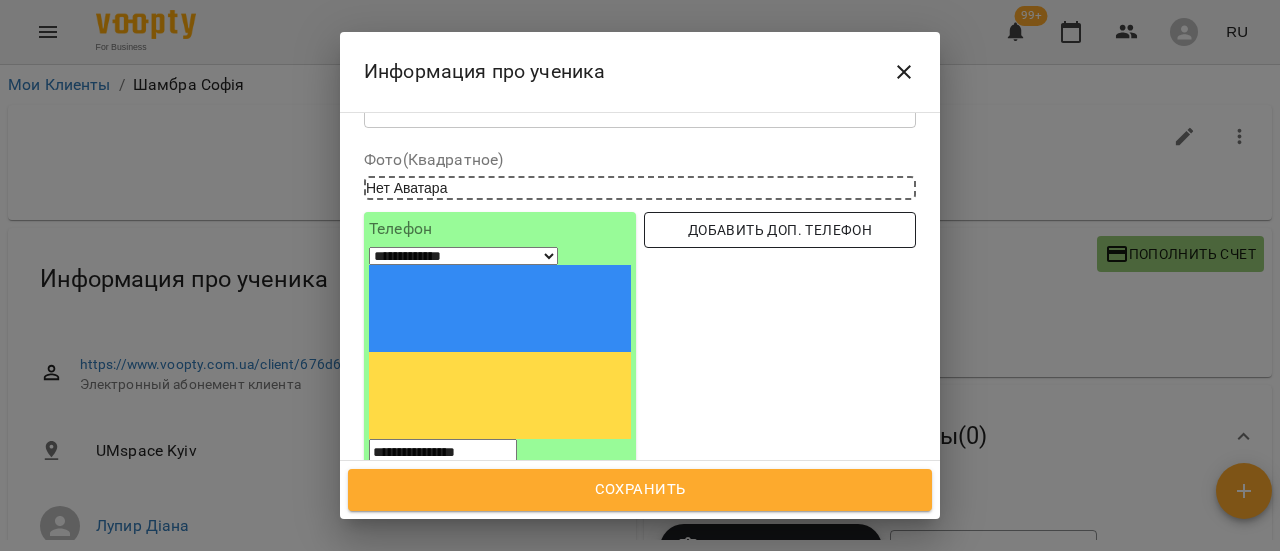 scroll, scrollTop: 200, scrollLeft: 0, axis: vertical 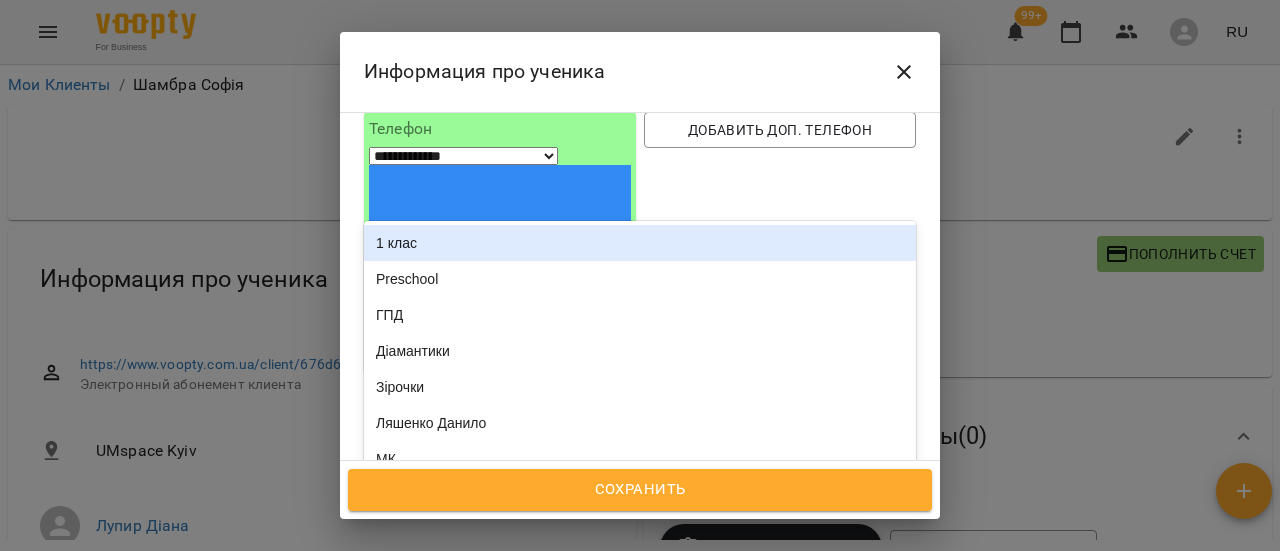click 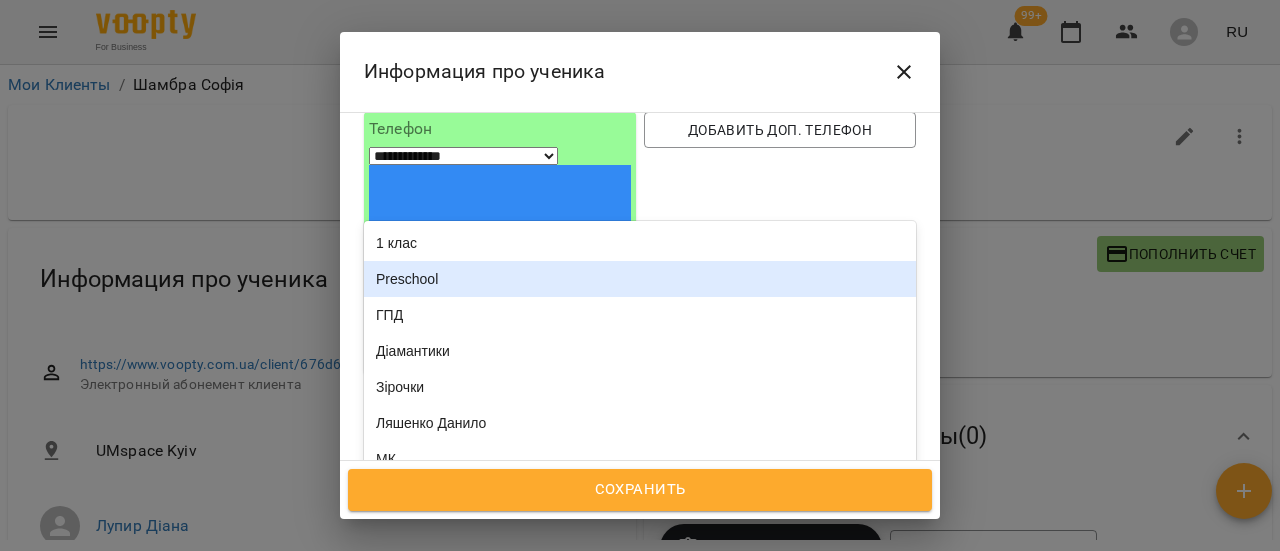 click on "Preschool" at bounding box center (640, 279) 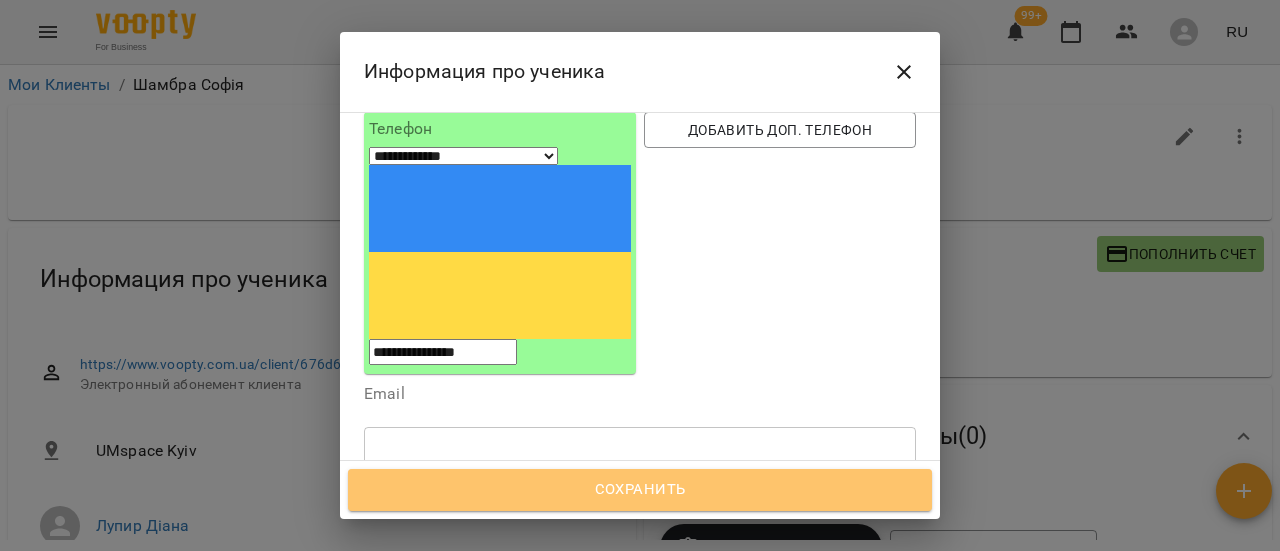 click on "Сохранить" at bounding box center (640, 490) 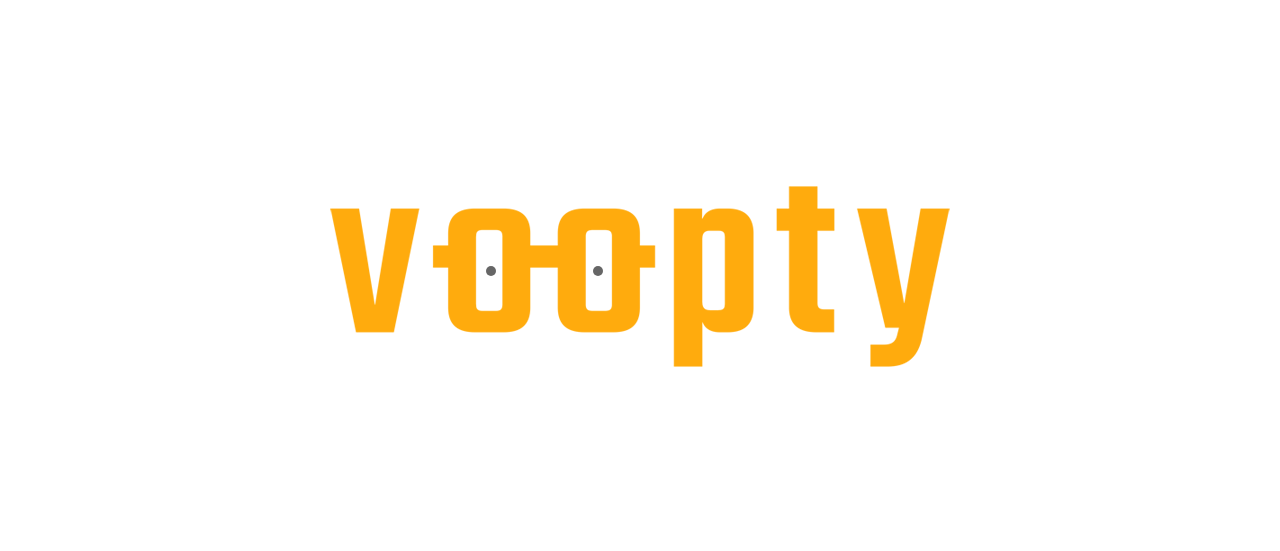 scroll, scrollTop: 0, scrollLeft: 0, axis: both 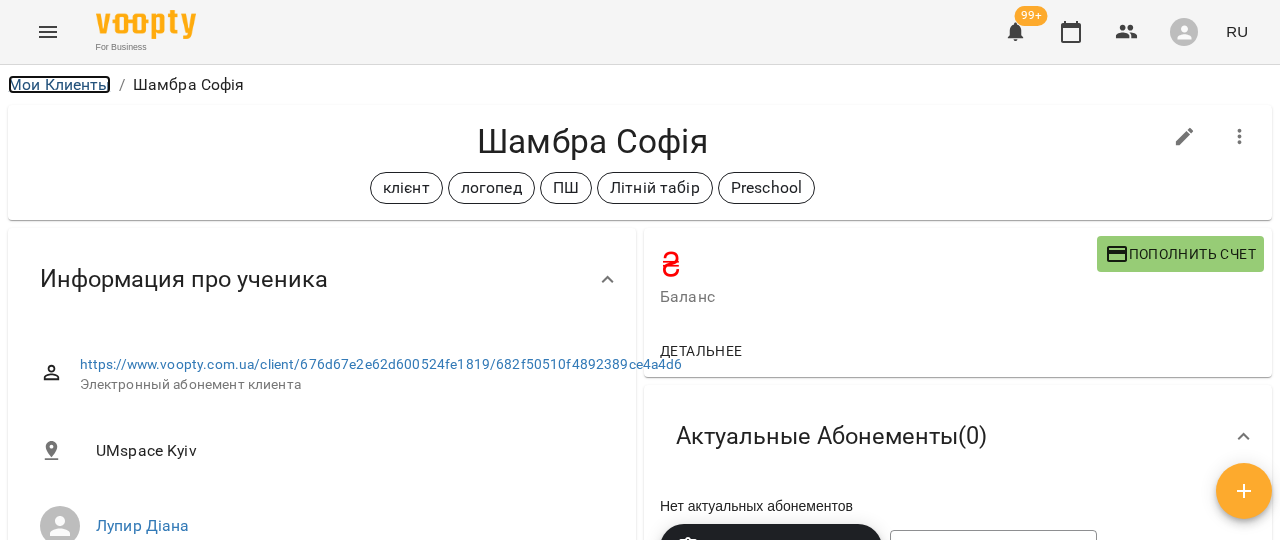 click on "Мои Клиенты" at bounding box center (59, 84) 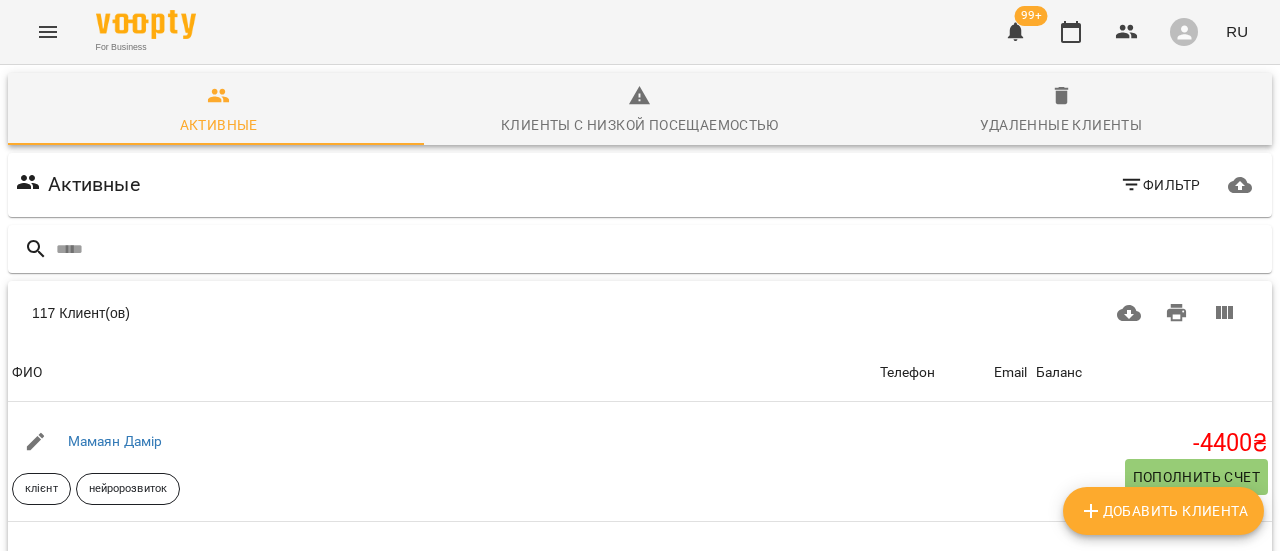 click 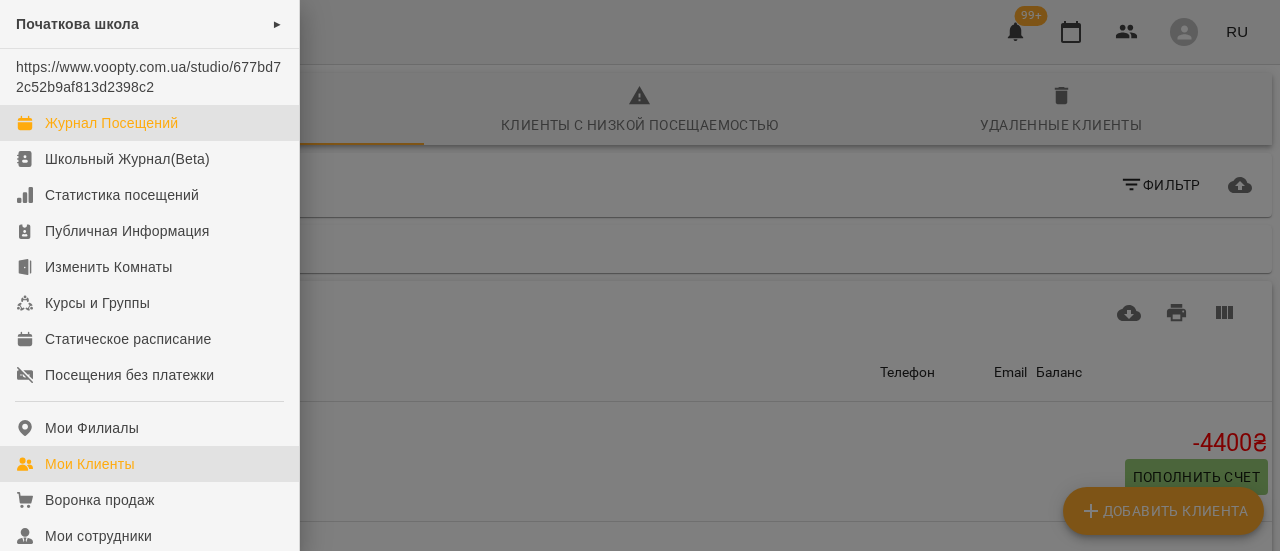 click on "Журнал Посещений" at bounding box center [111, 123] 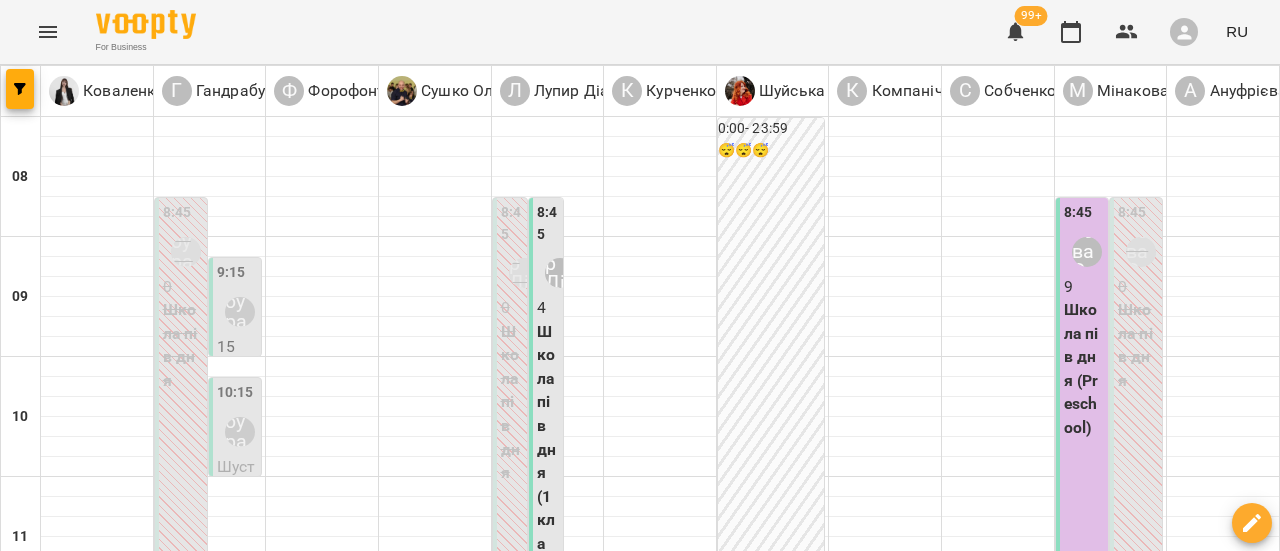 click on "03 июля" at bounding box center (830, 1602) 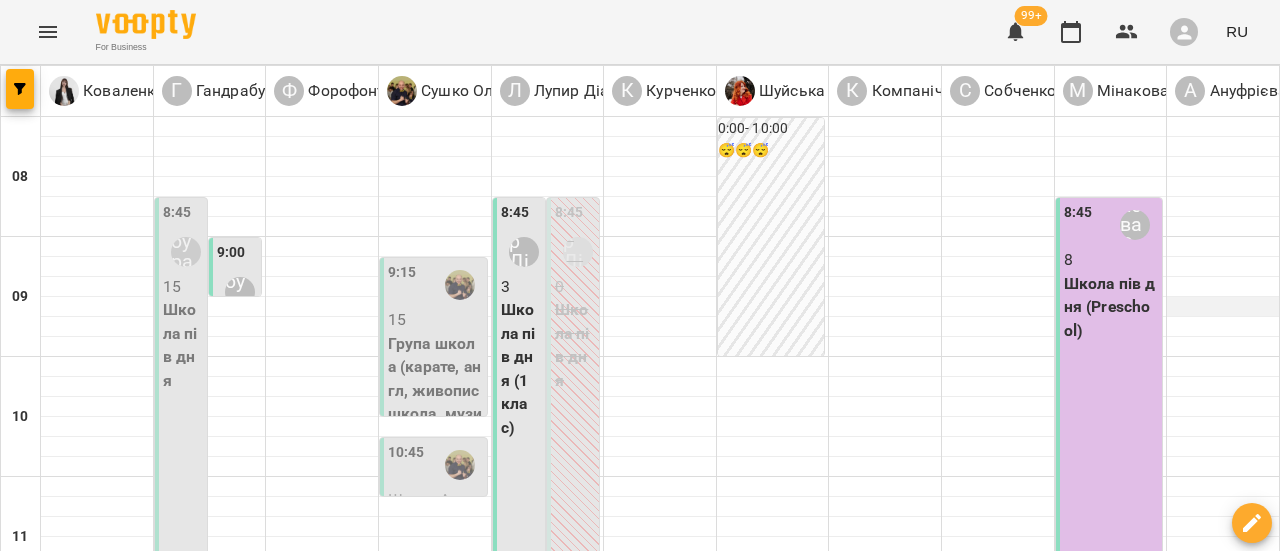 scroll, scrollTop: 600, scrollLeft: 0, axis: vertical 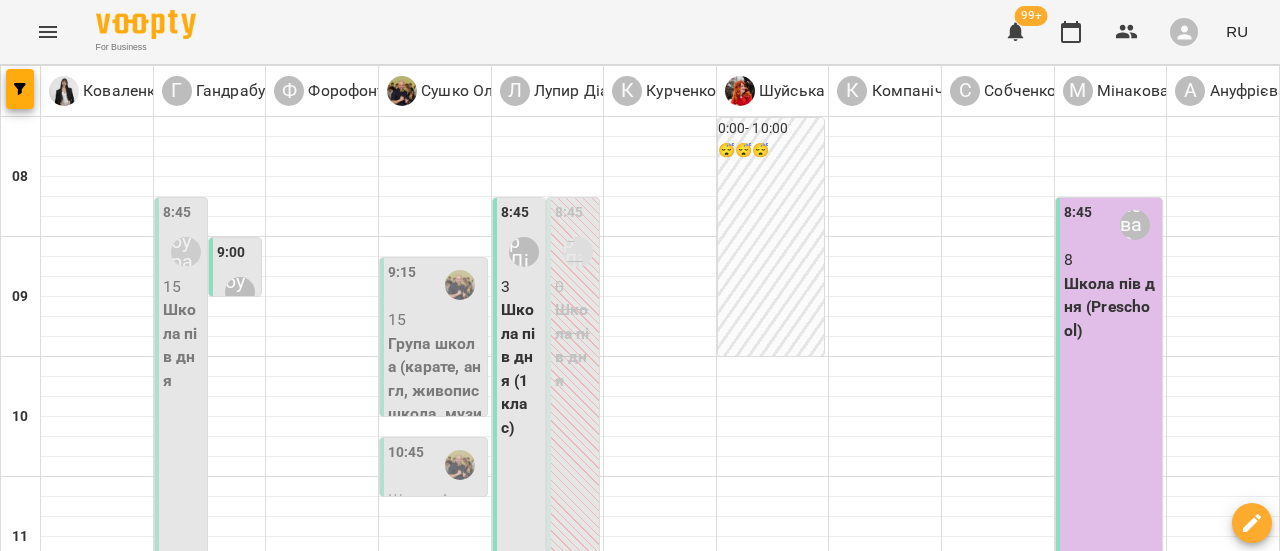 click on "13:30 Ануфрієва Ксенія ГПД школа - ГПД Ануфрієва Ксенія" at bounding box center [1221, 1047] 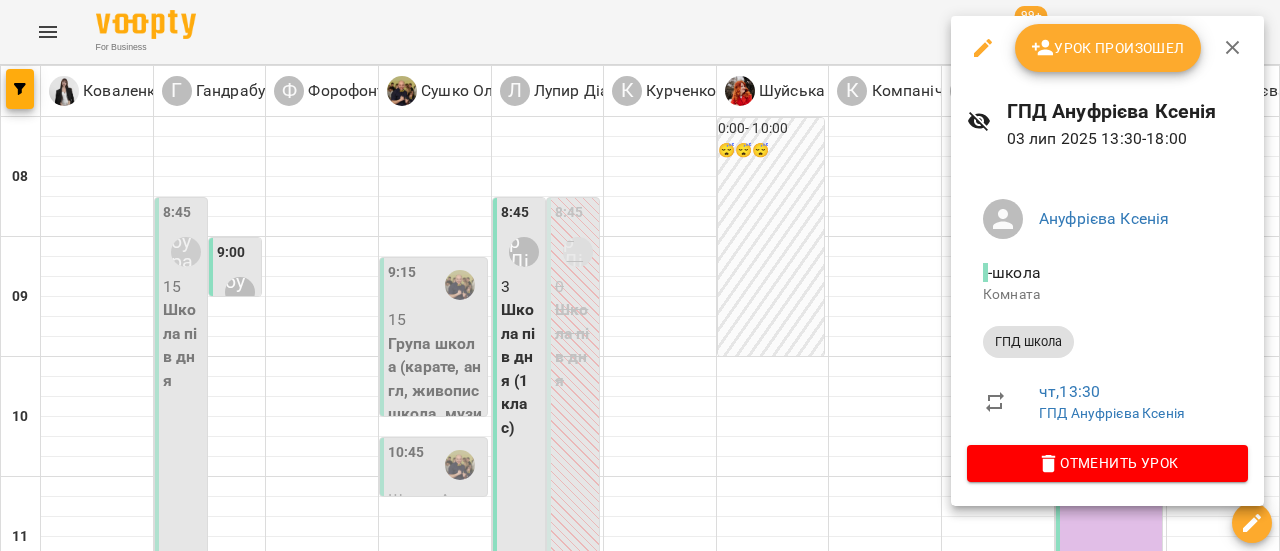 click on "Урок произошел" at bounding box center (1108, 48) 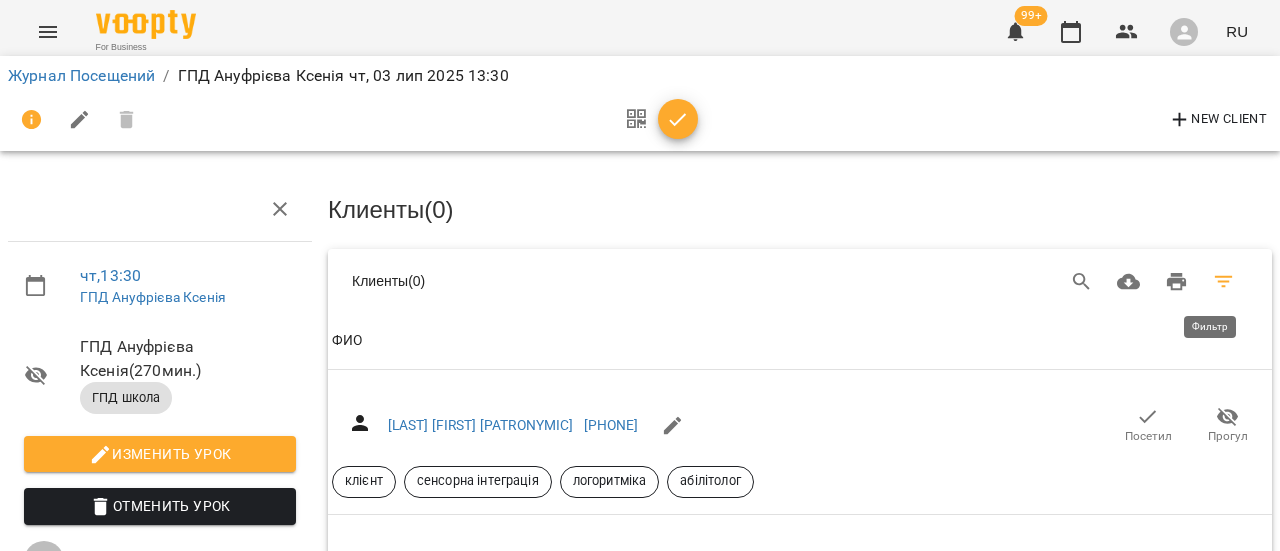 click 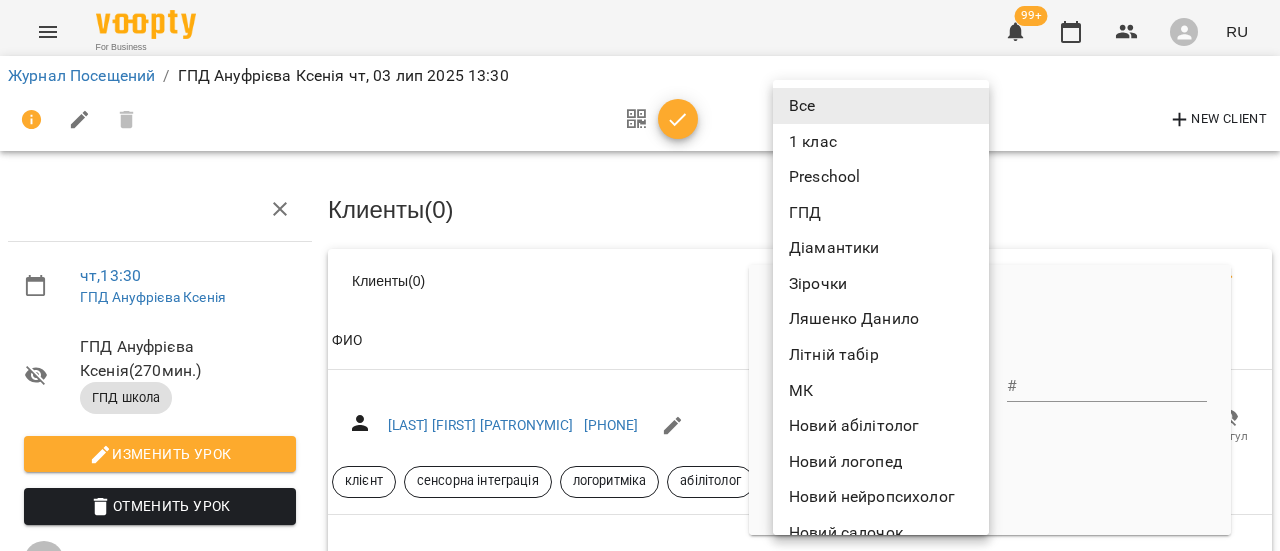 click on "For Business 99+ RU Журнал Посещений / ГПД [LAST] [FIRST] чт, 03 лип 2025 13:30 New Client чт , 13:30 ГПД [LAST] [FIRST] ГПД [LAST] [FIRST] ( 270 мин. ) ГПД школа Изменить урок Отменить Урок [LAST] [FIRST] школа Комната 2025-07-14 15:05:45 Клиенты ( 0 ) Клиенты ( 0 ) Клиенты ( 0 ) ФИО ФИО [LAST] [FIRST] [PATRONYMIC] [PHONE] Посетил Прогул клієнт сенсорна інтеграція логоритміка абілітолог ФИО [LAST] [FIRST] [PHONE] Посетил Прогул клієнт логопед нейророзвиток онлайн ФИО [LAST] [FIRST] [PHONE] Посетил Прогул клієнт логопед онлайн ФИО [LAST] [FIRST] [PHONE] #" at bounding box center [640, 7395] 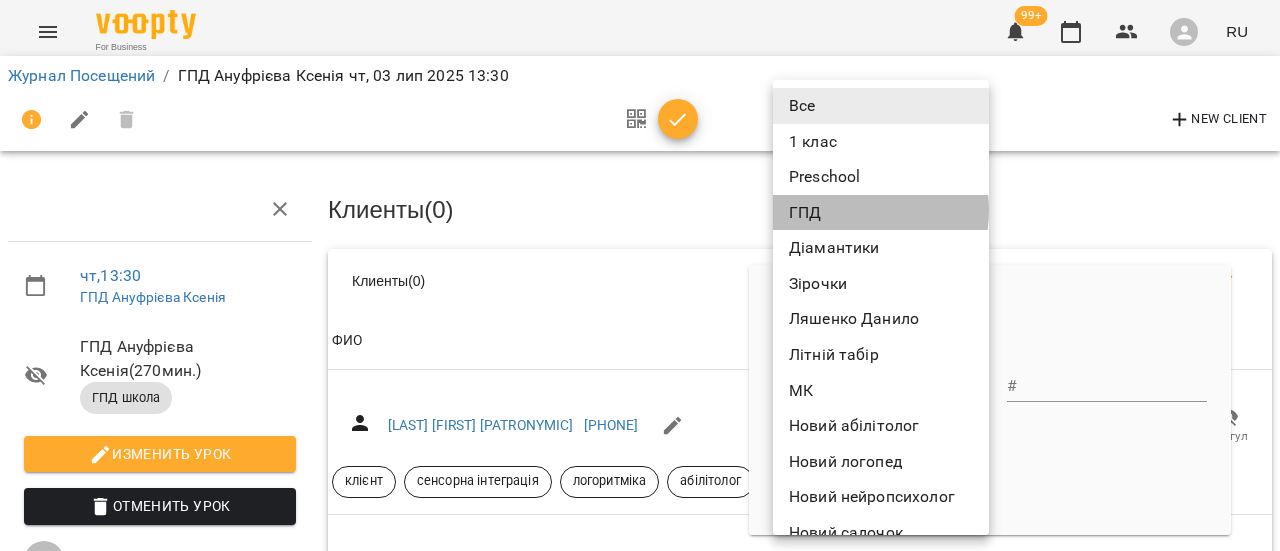 click on "ГПД" at bounding box center [881, 213] 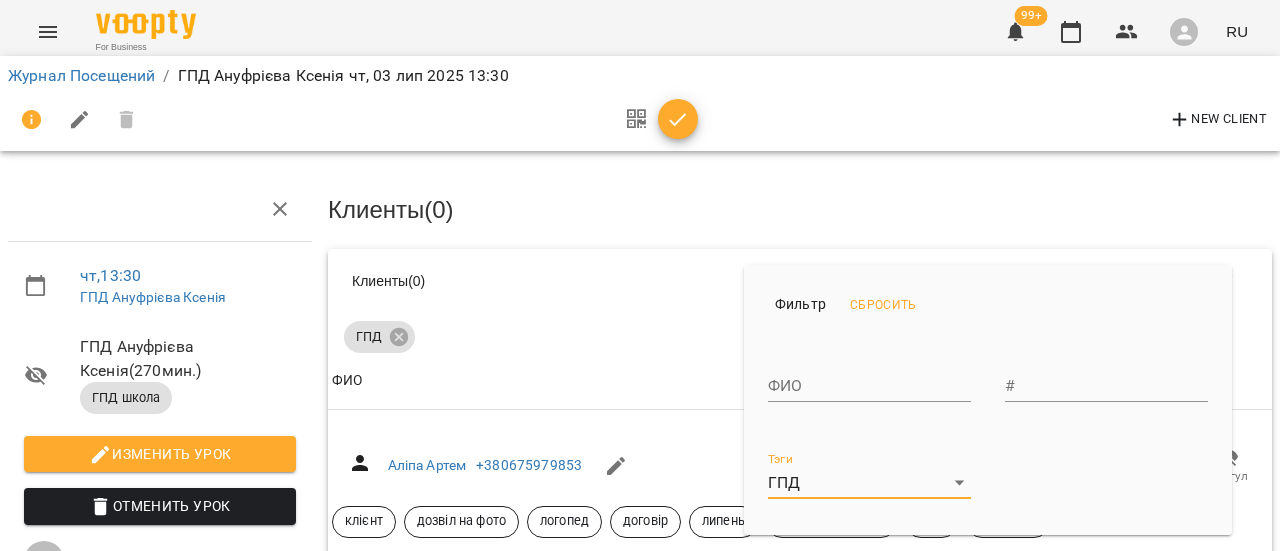 click at bounding box center [640, 275] 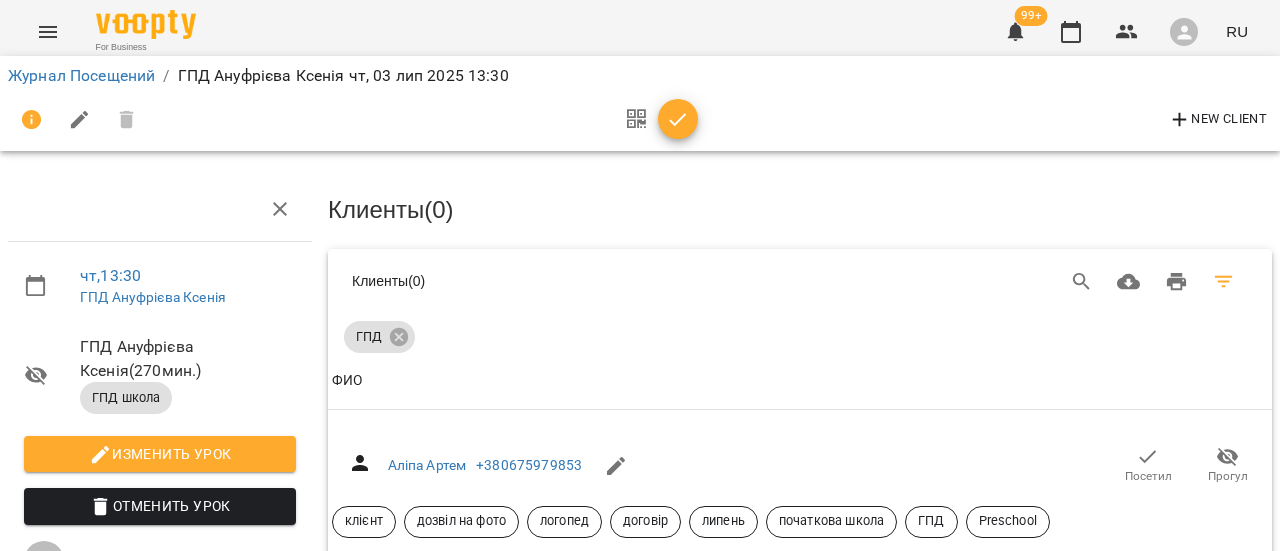 click on "Фильтр Сбросить ФИО # Тэги ГПД ***" at bounding box center [640, 275] 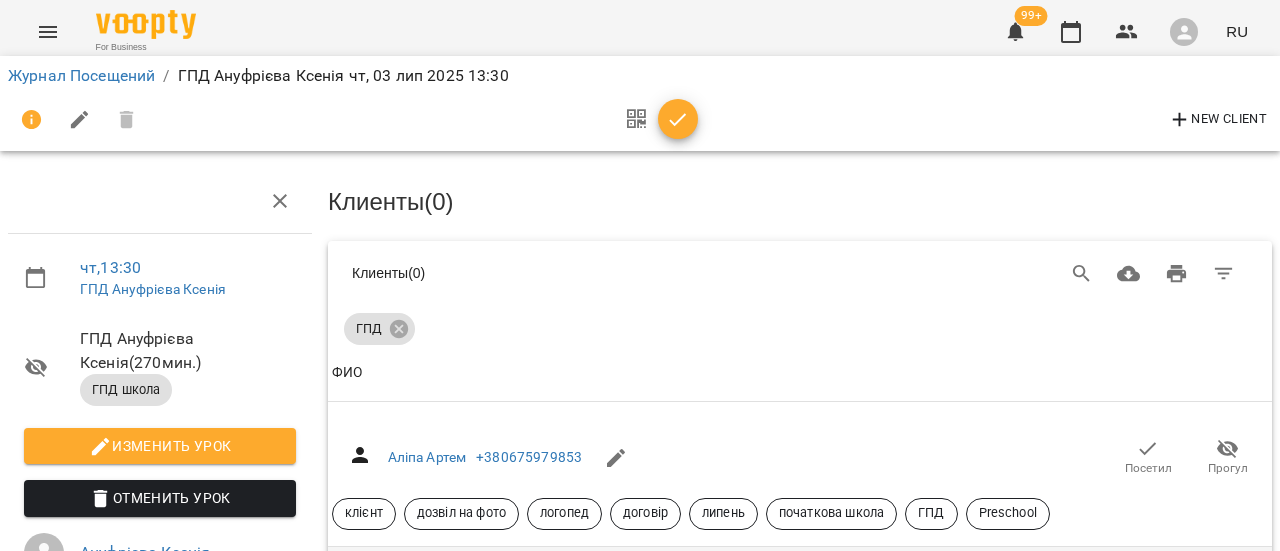 scroll, scrollTop: 700, scrollLeft: 0, axis: vertical 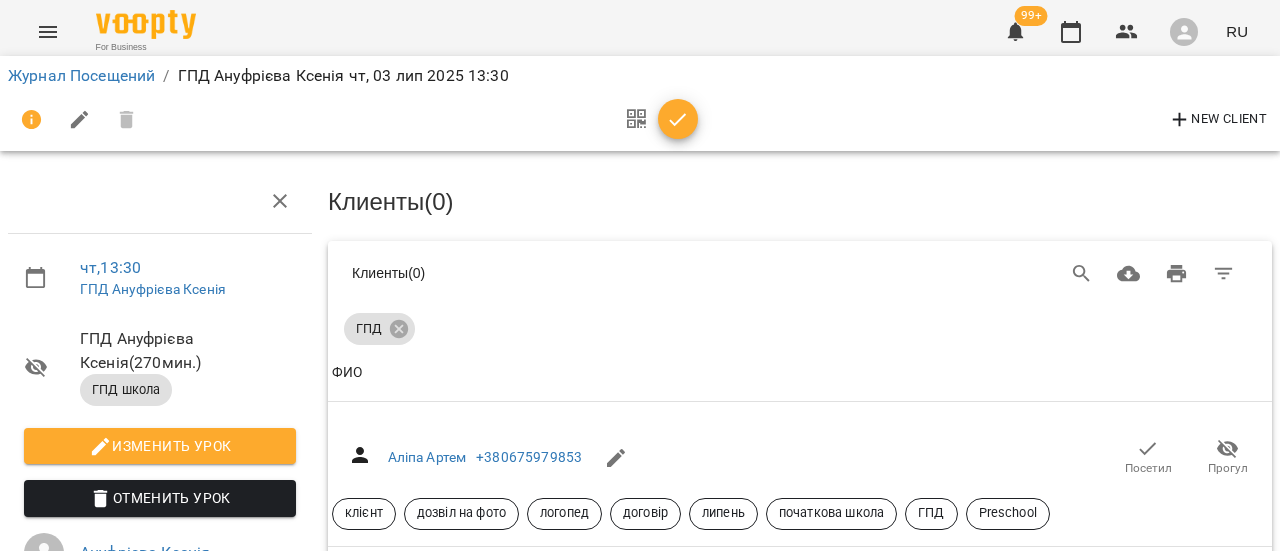 click 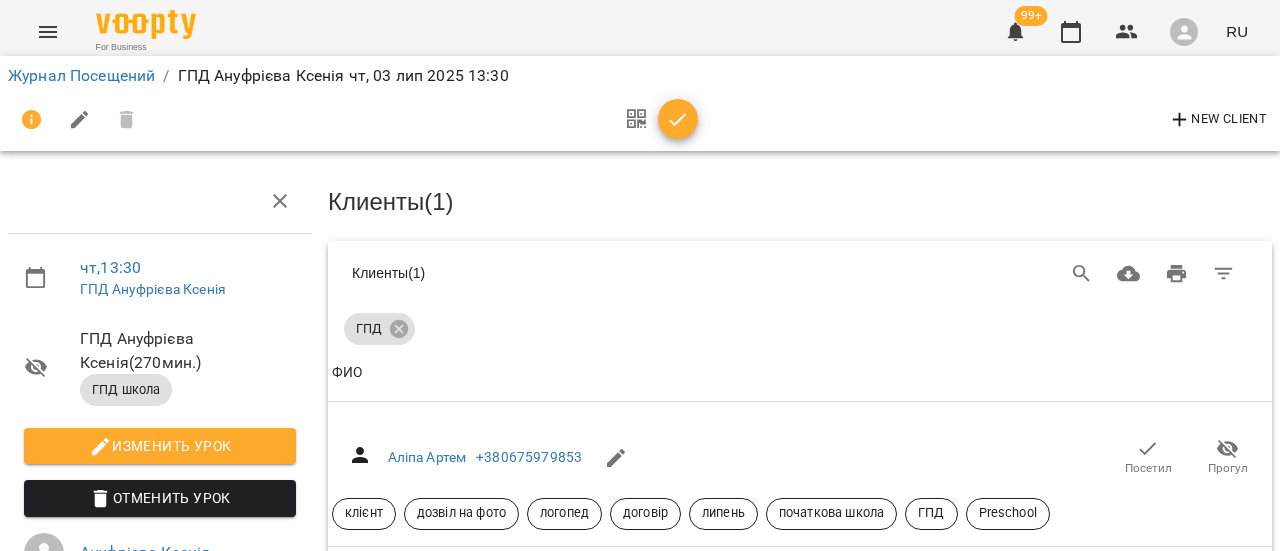 scroll, scrollTop: 626, scrollLeft: 0, axis: vertical 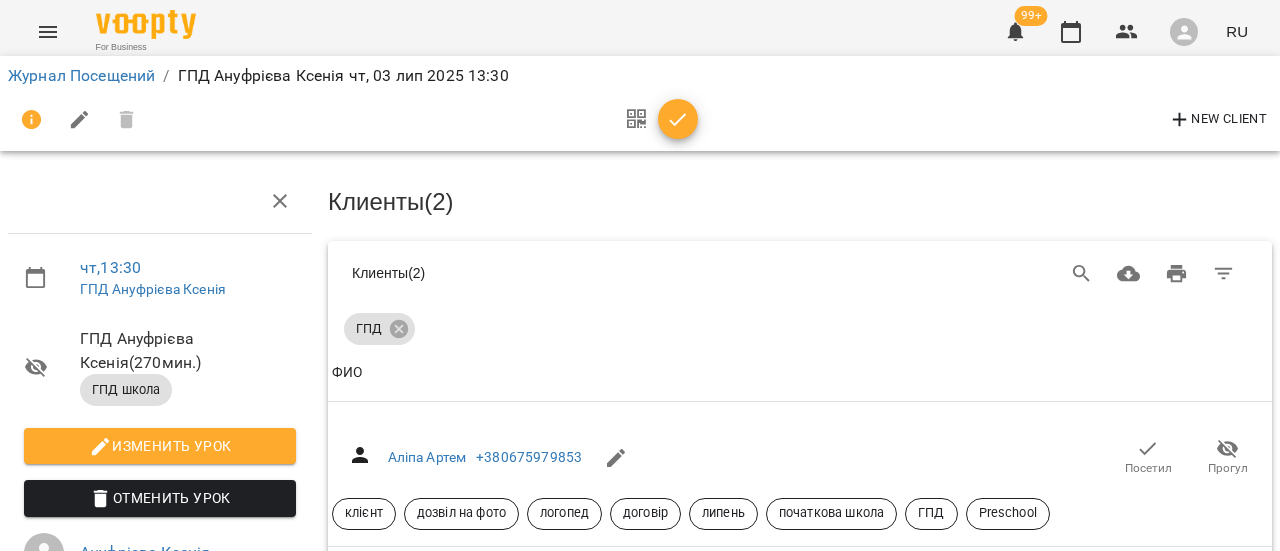 click on "Посетил" at bounding box center (1148, 1625) 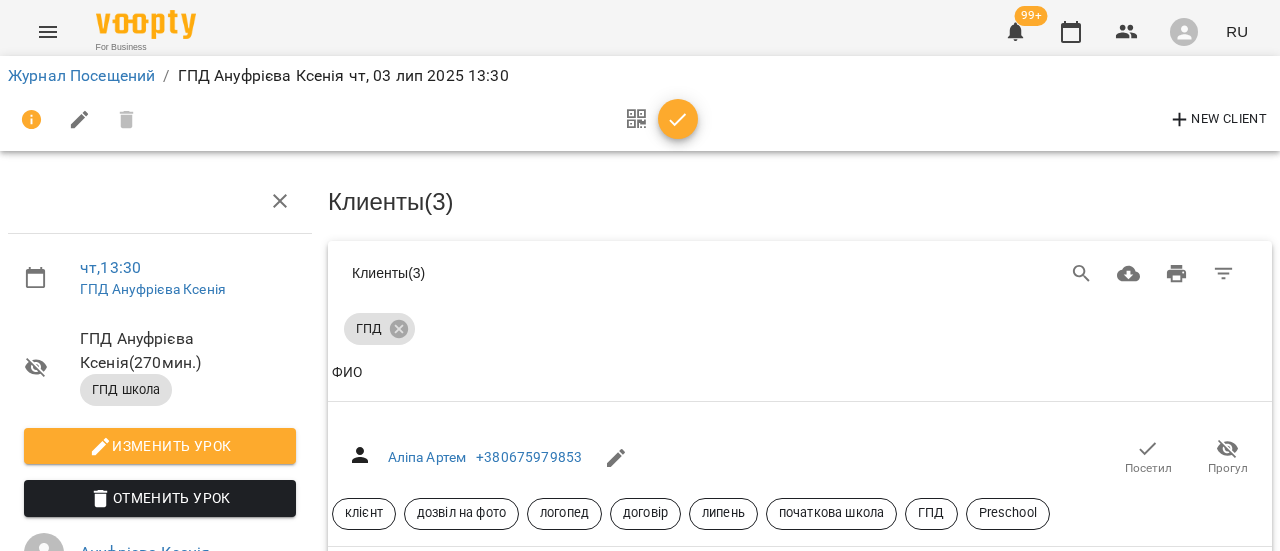 scroll, scrollTop: 226, scrollLeft: 0, axis: vertical 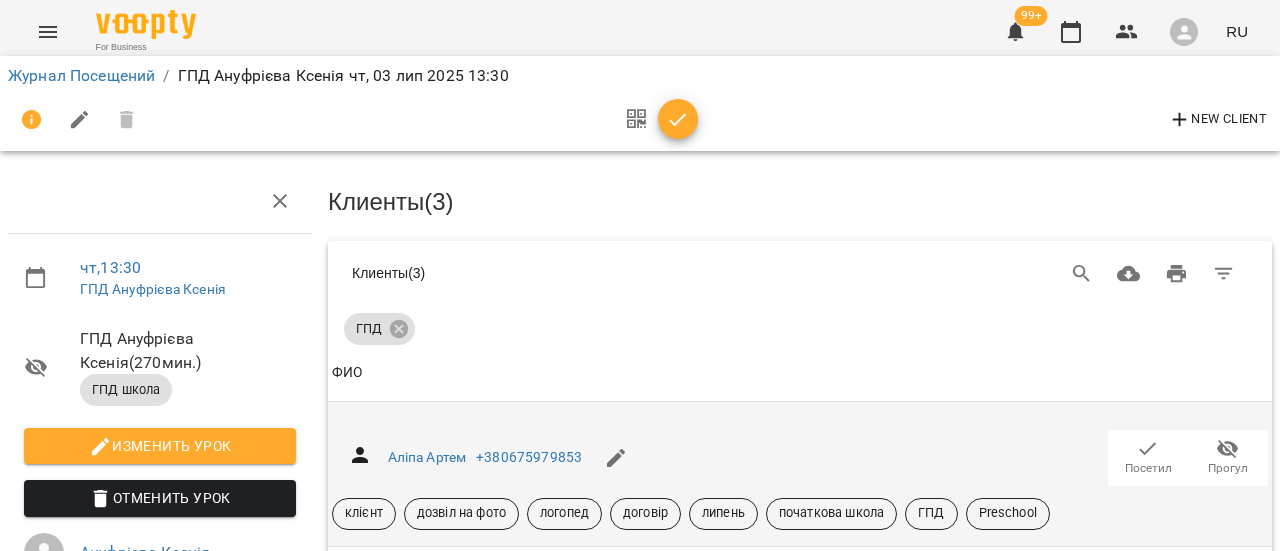 click on "Посетил" at bounding box center [1148, 468] 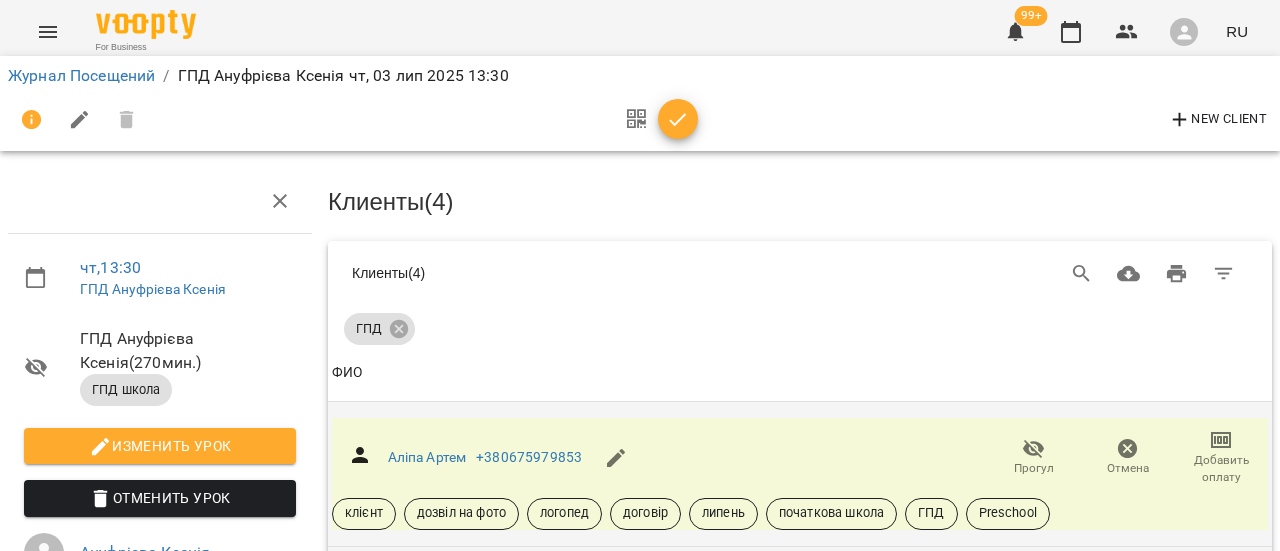 scroll, scrollTop: 426, scrollLeft: 0, axis: vertical 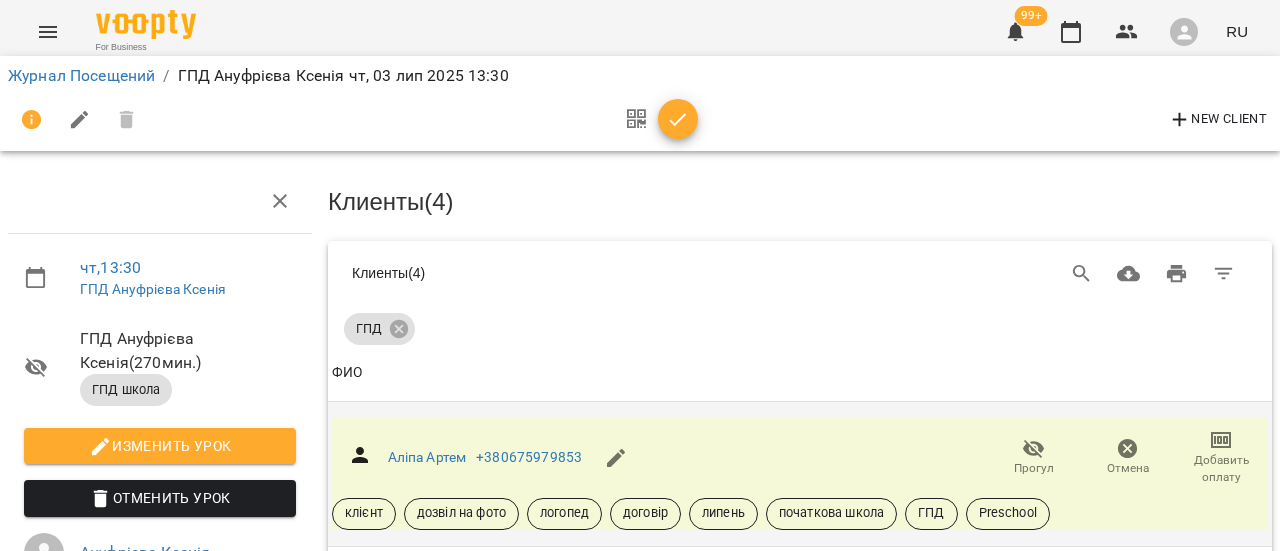click on "Посетил" at bounding box center [1148, 757] 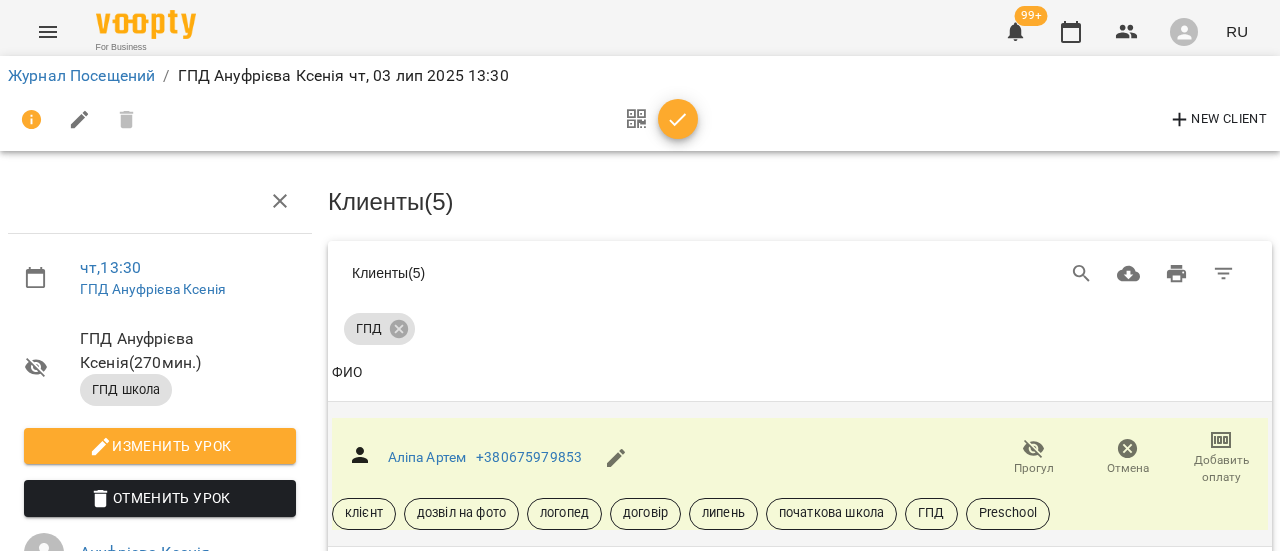scroll, scrollTop: 326, scrollLeft: 0, axis: vertical 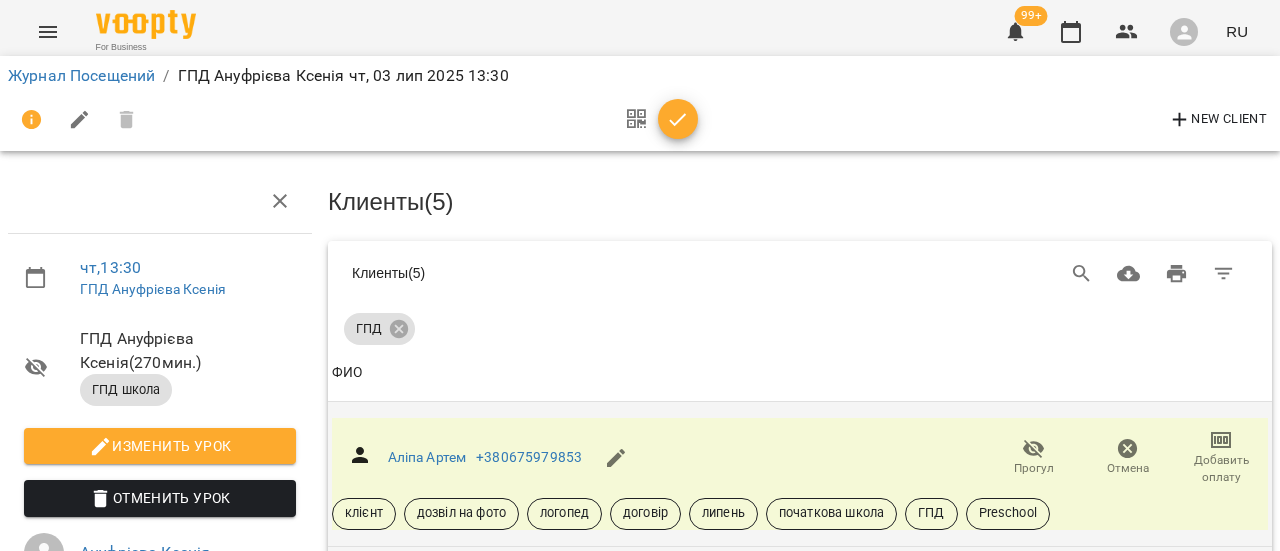 click on "Посетил" at bounding box center (1148, 613) 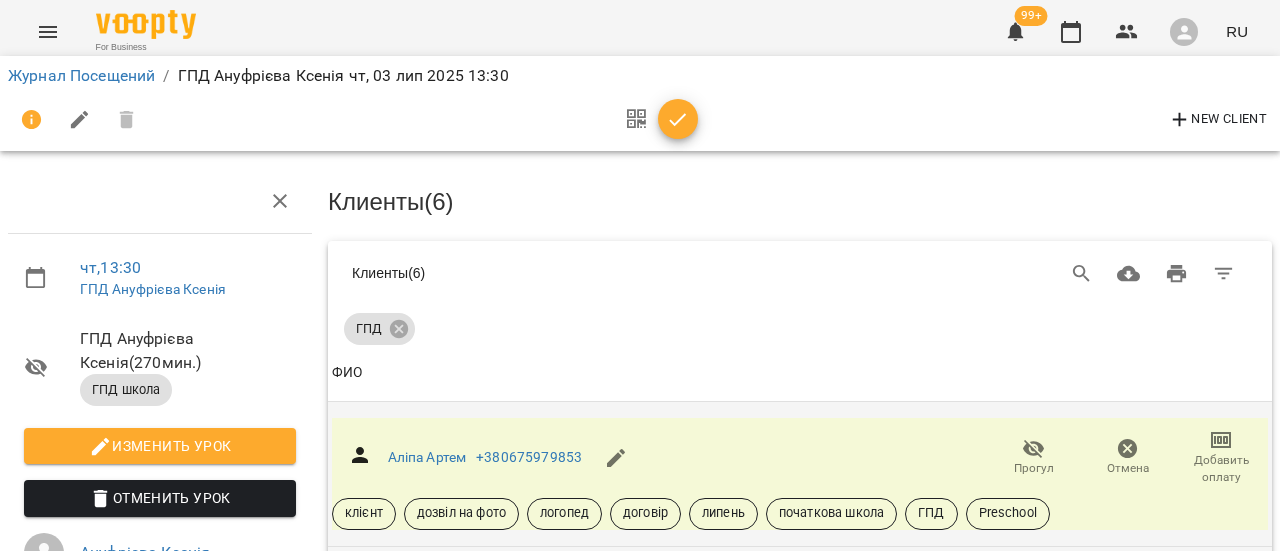 scroll, scrollTop: 1526, scrollLeft: 0, axis: vertical 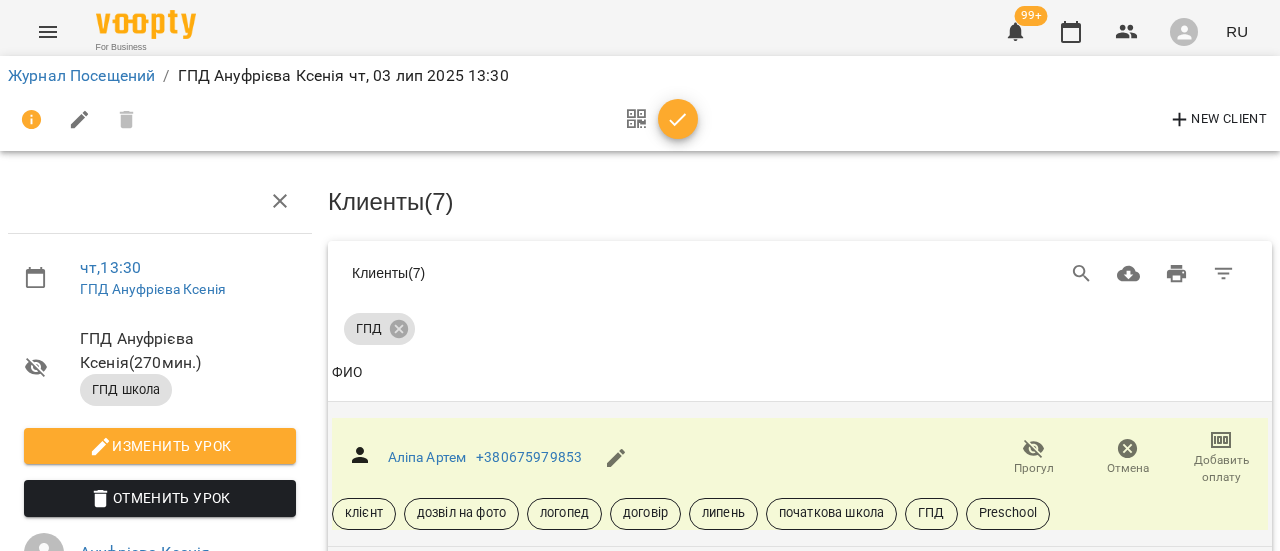 click 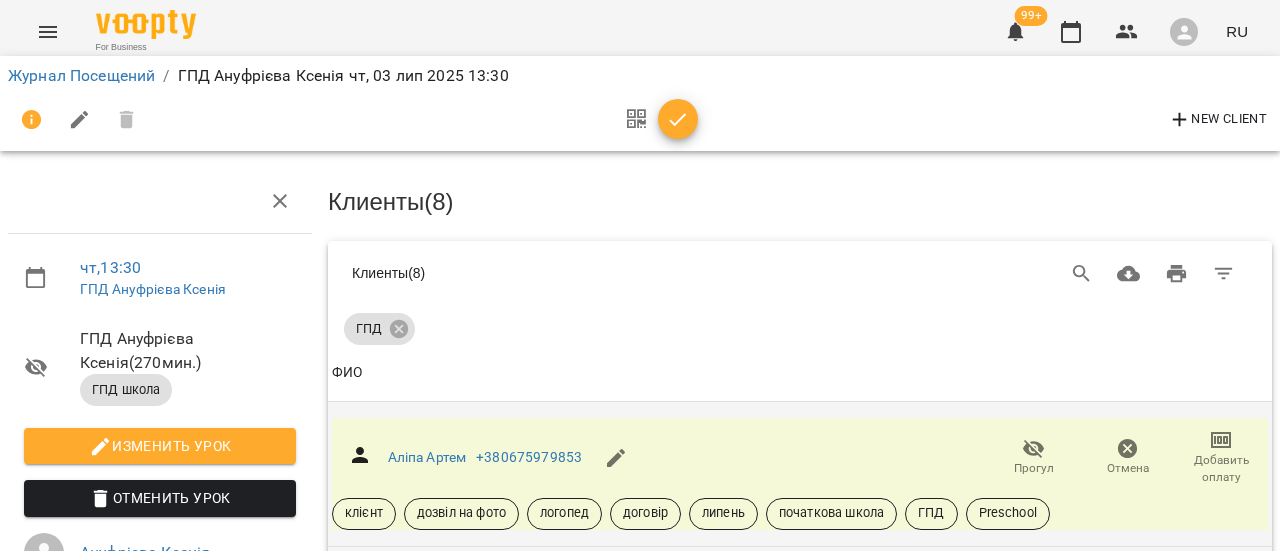 scroll, scrollTop: 1126, scrollLeft: 0, axis: vertical 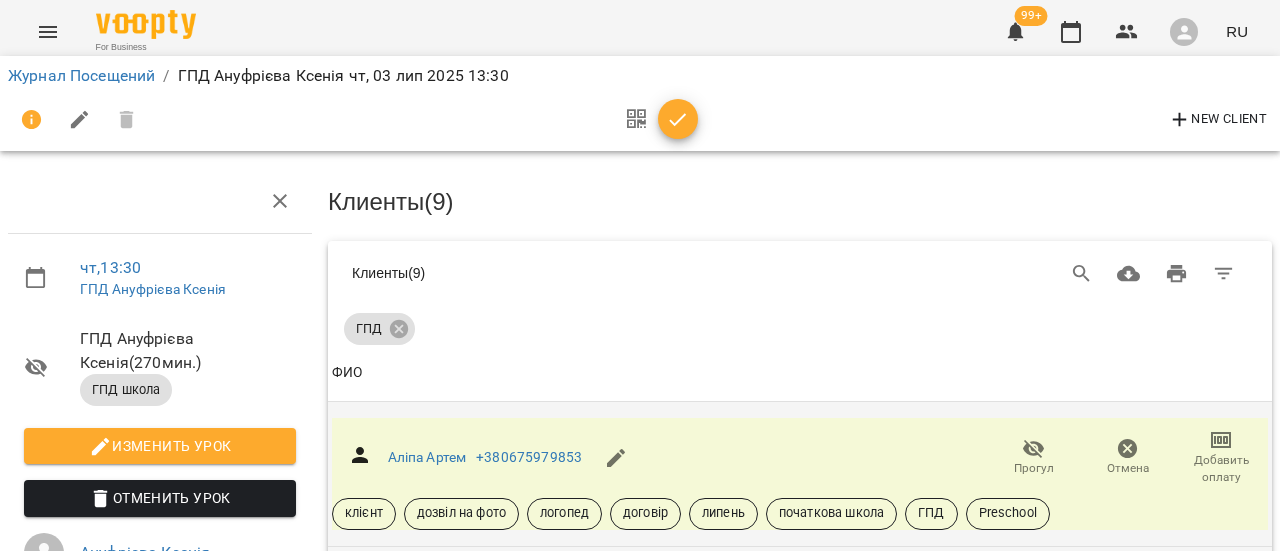 click on "Прогул" at bounding box center (1228, 1769) 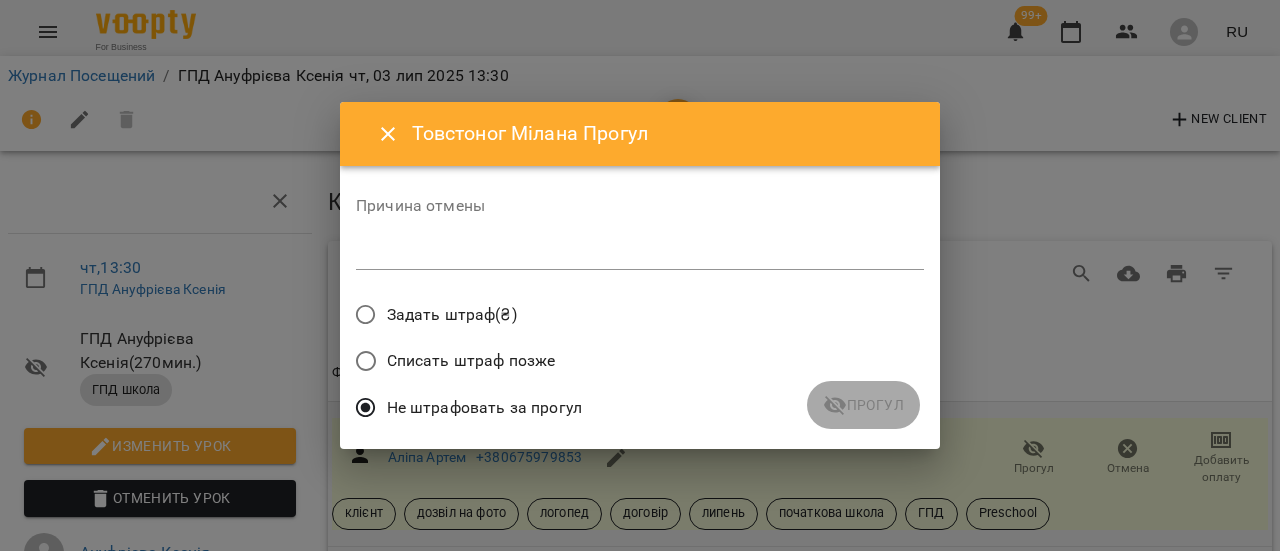 click at bounding box center [640, 253] 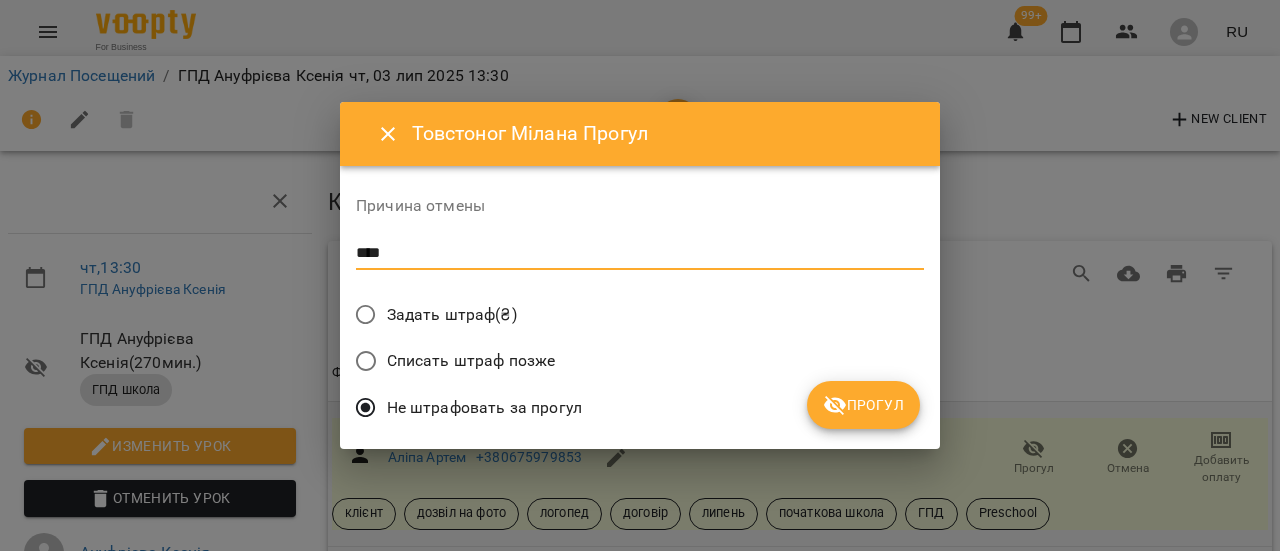 type on "****" 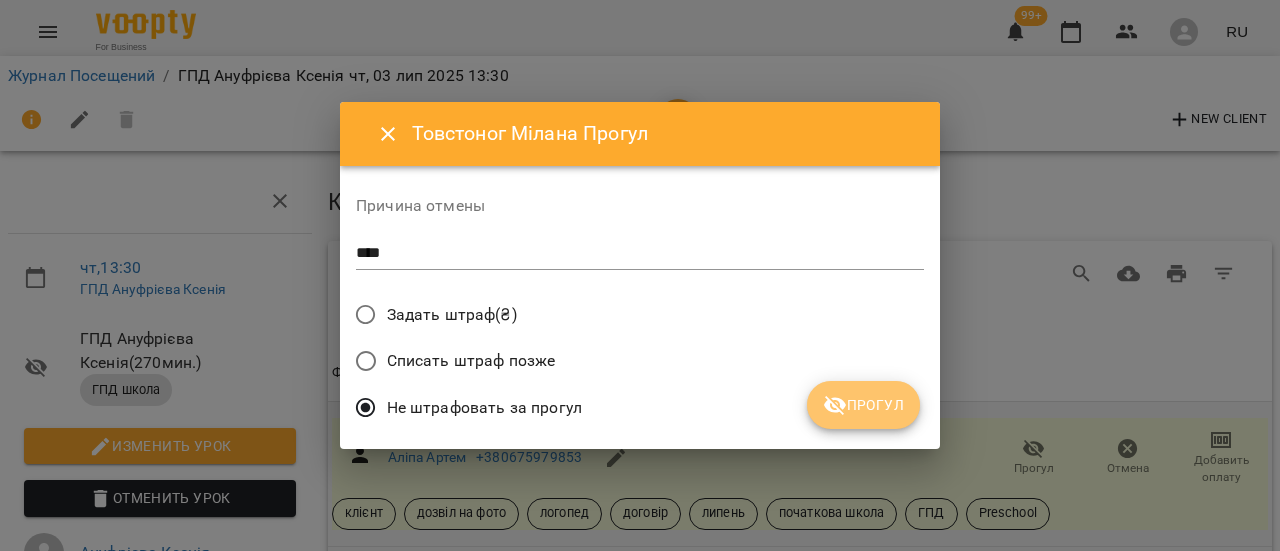 click on "Прогул" at bounding box center [863, 405] 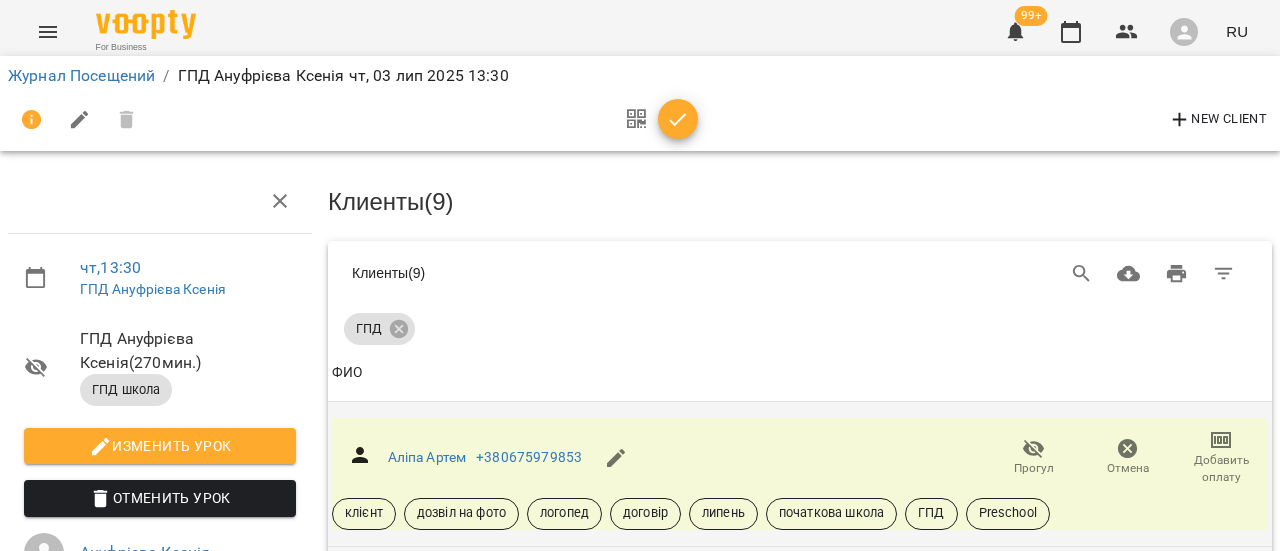 scroll, scrollTop: 1039, scrollLeft: 0, axis: vertical 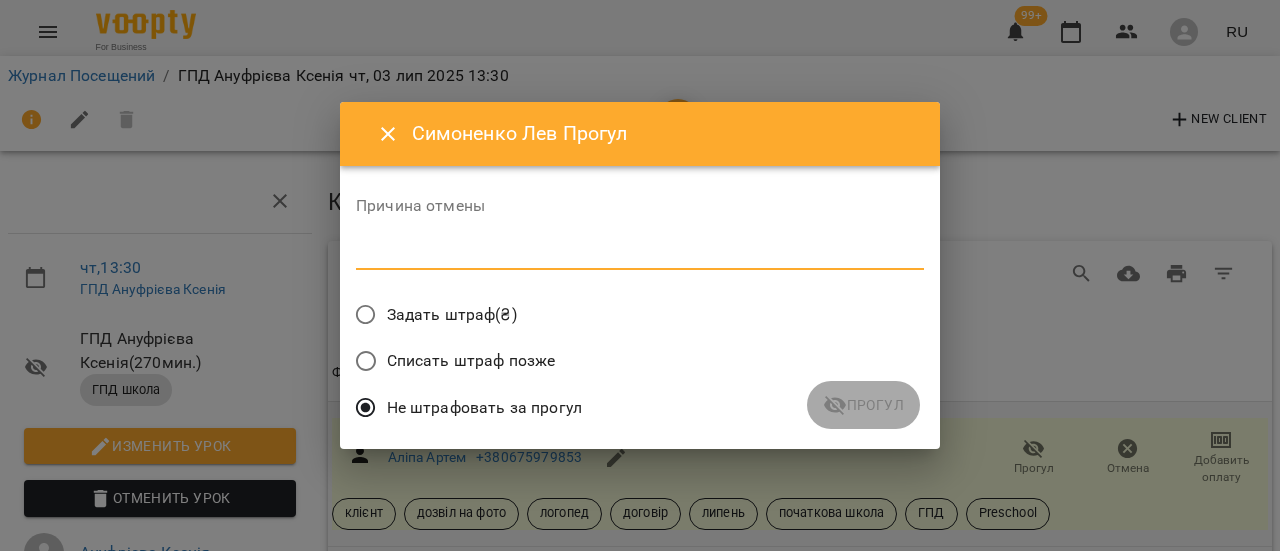 click at bounding box center [640, 253] 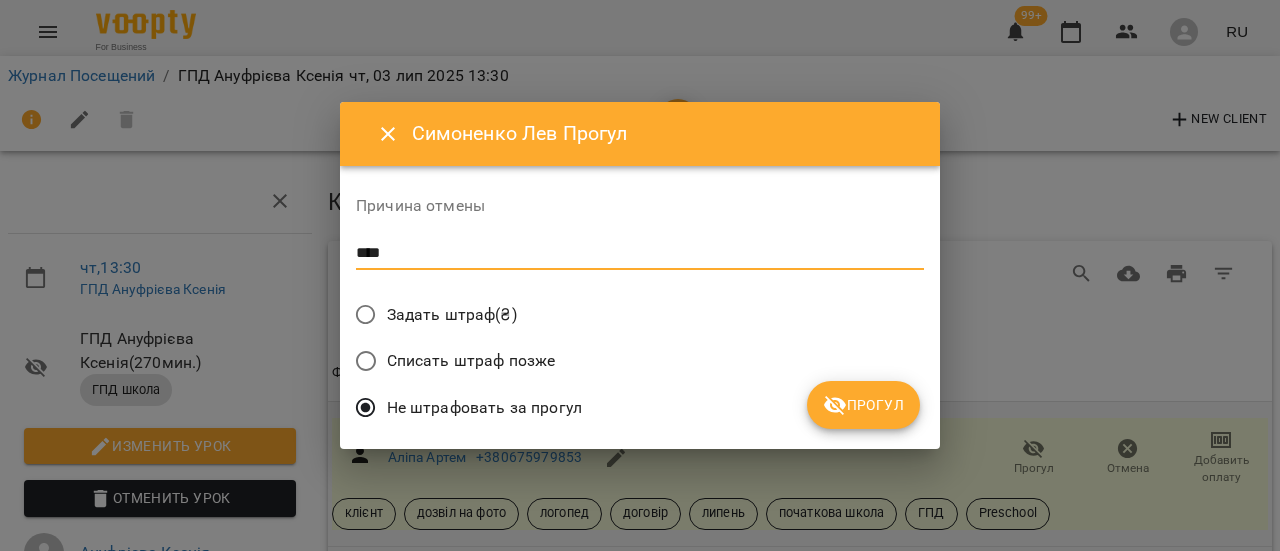 type on "****" 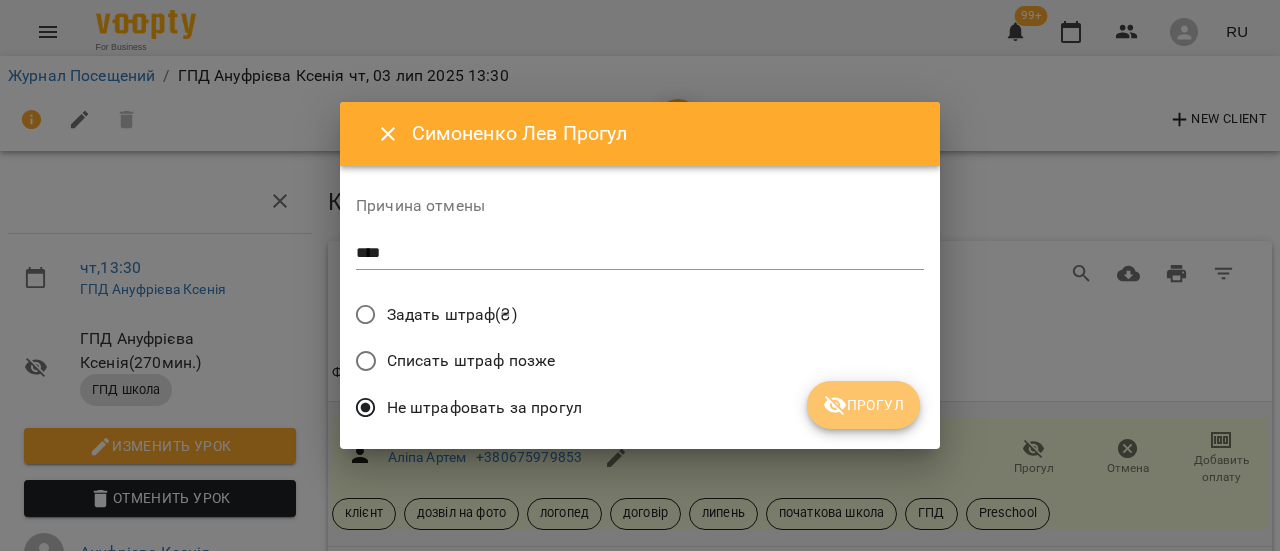 click on "Прогул" at bounding box center [863, 405] 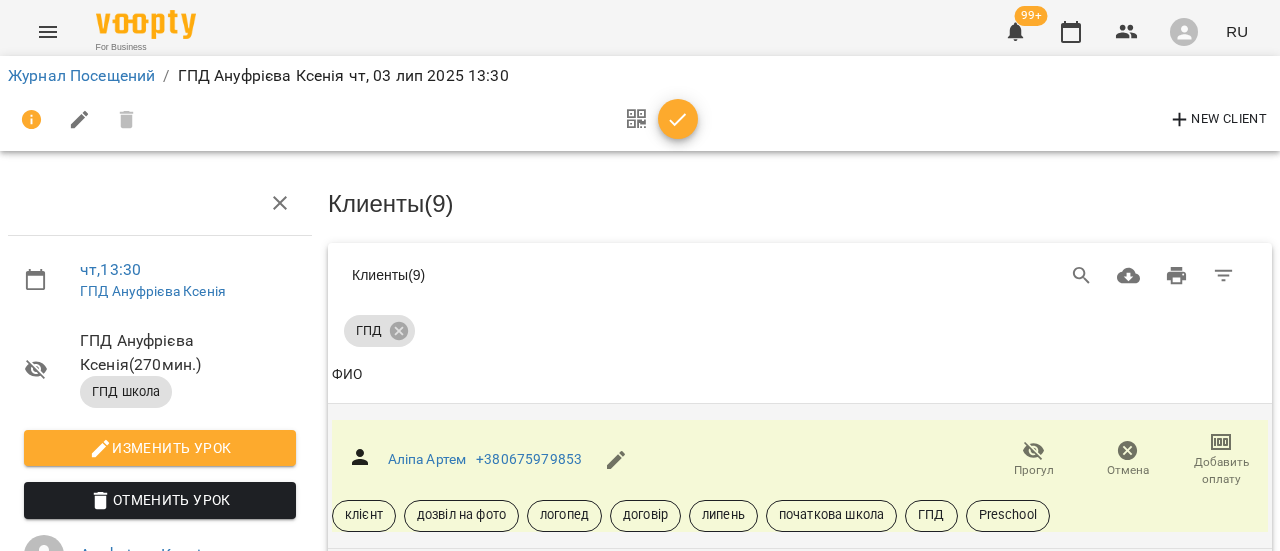 scroll, scrollTop: 0, scrollLeft: 0, axis: both 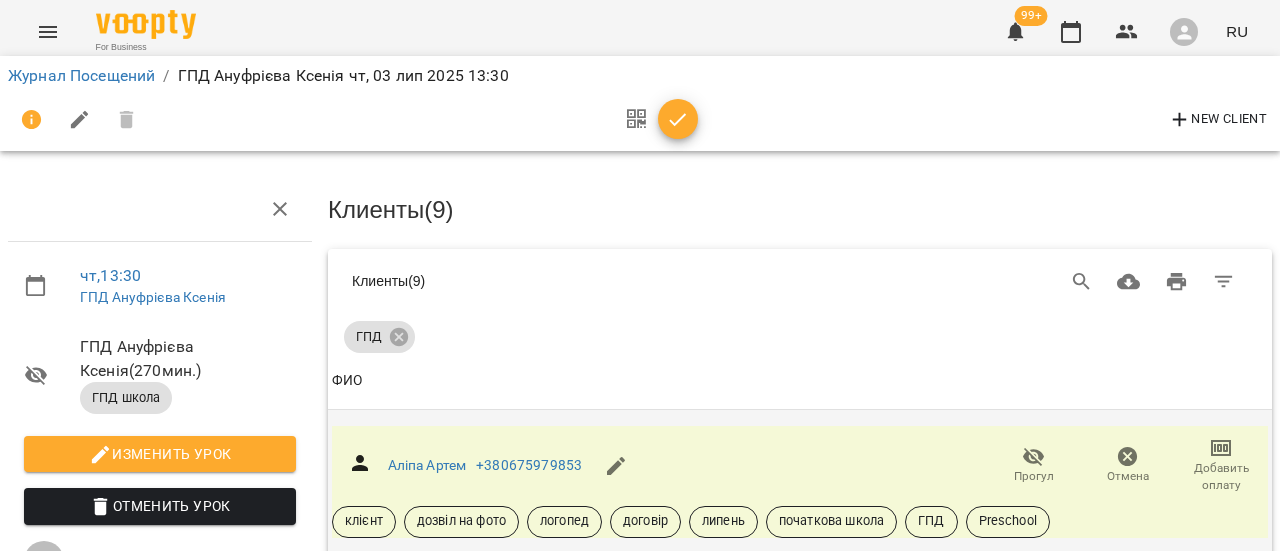 click 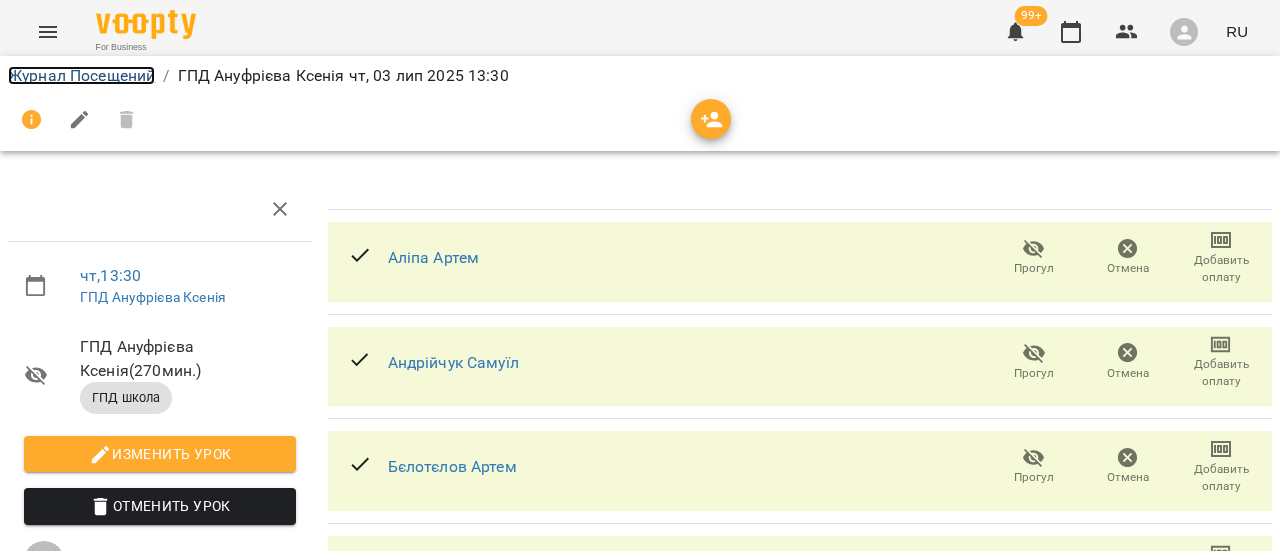 click on "Журнал Посещений" at bounding box center [81, 75] 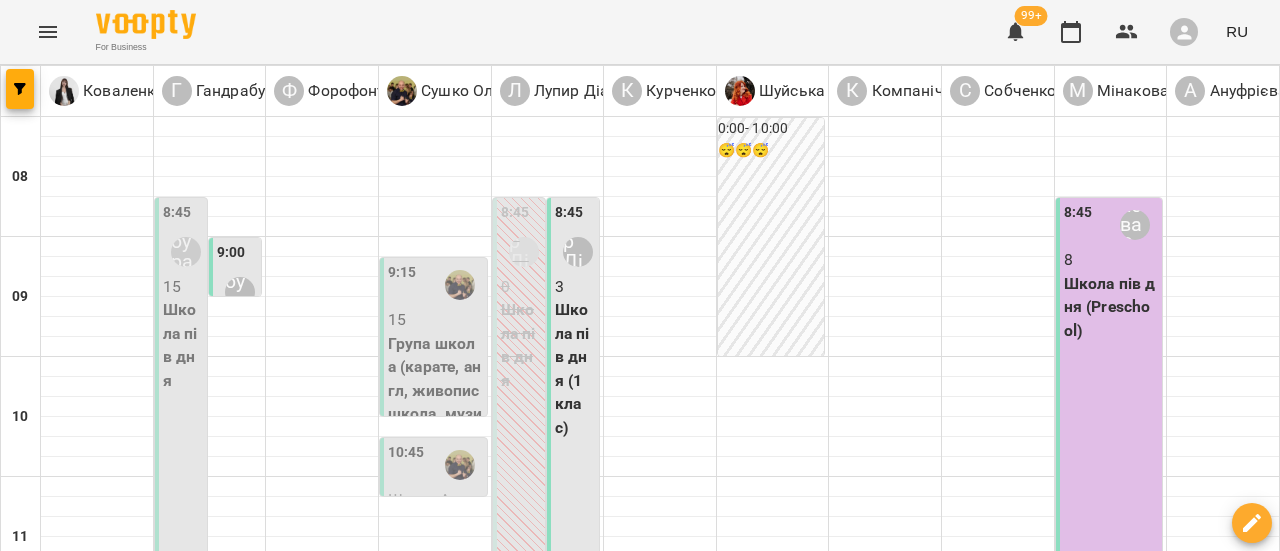 click on "04 июля" at bounding box center [1034, 1602] 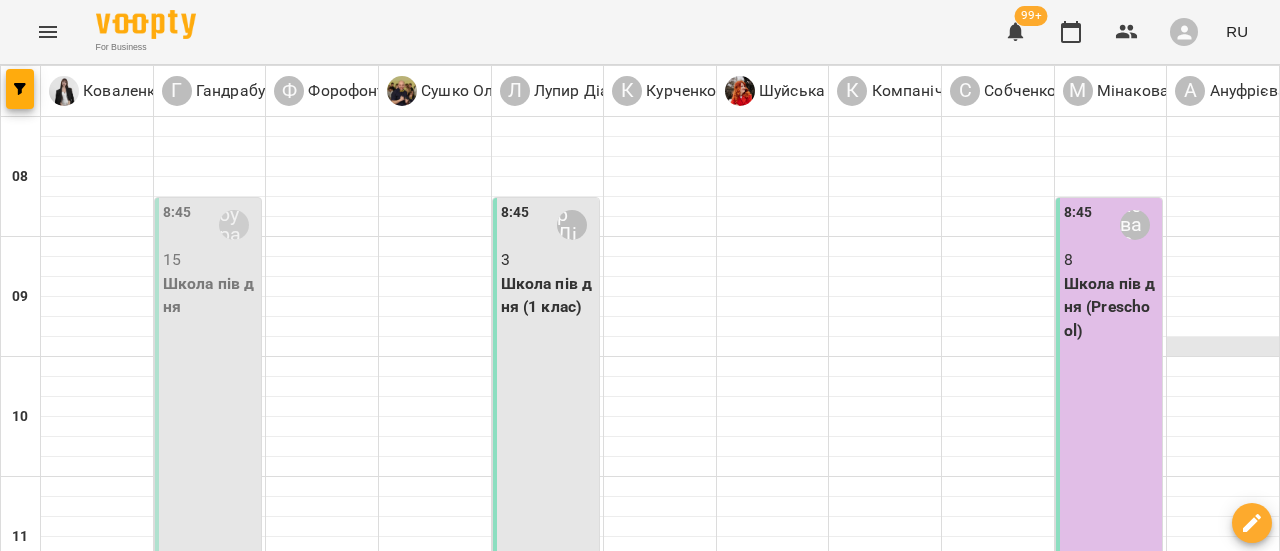 scroll, scrollTop: 600, scrollLeft: 0, axis: vertical 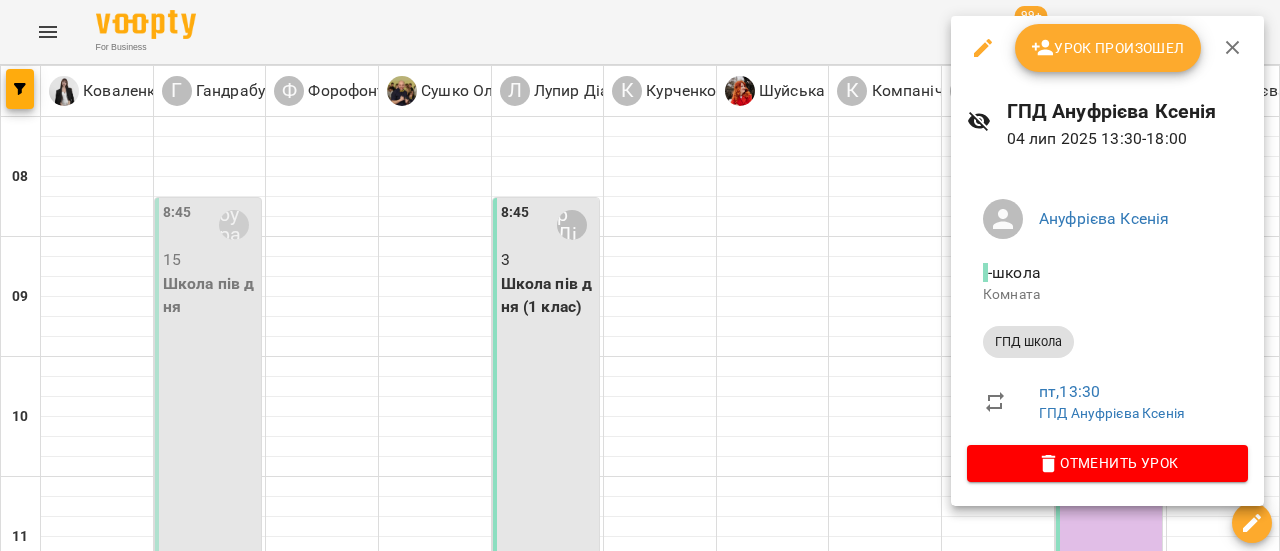 click on "Урок произошел" at bounding box center (1108, 48) 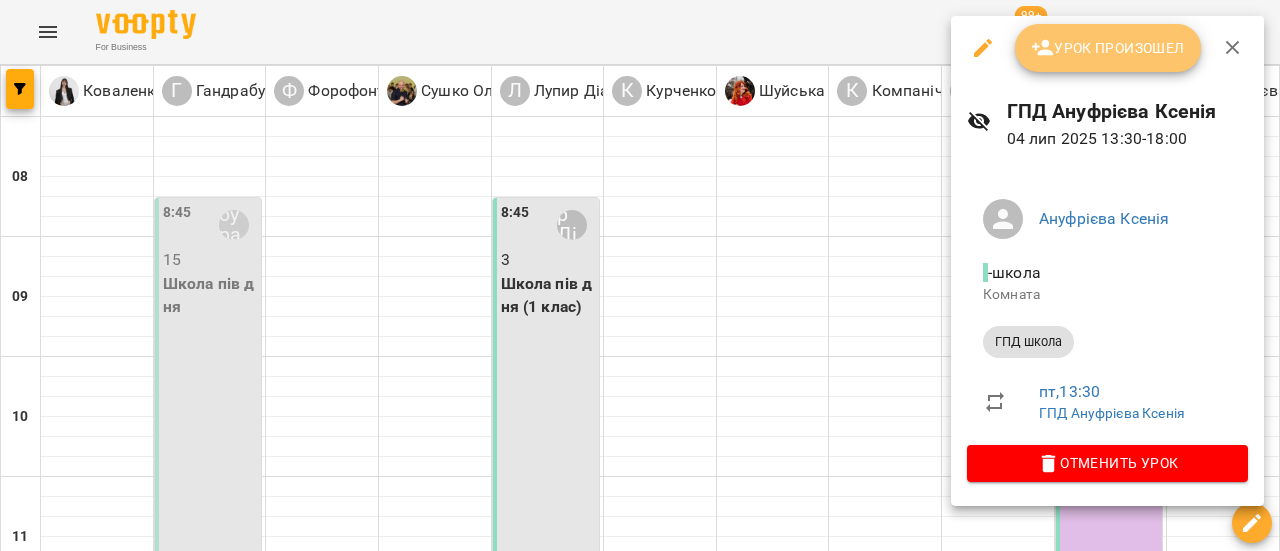 click on "Урок произошел" at bounding box center (1108, 48) 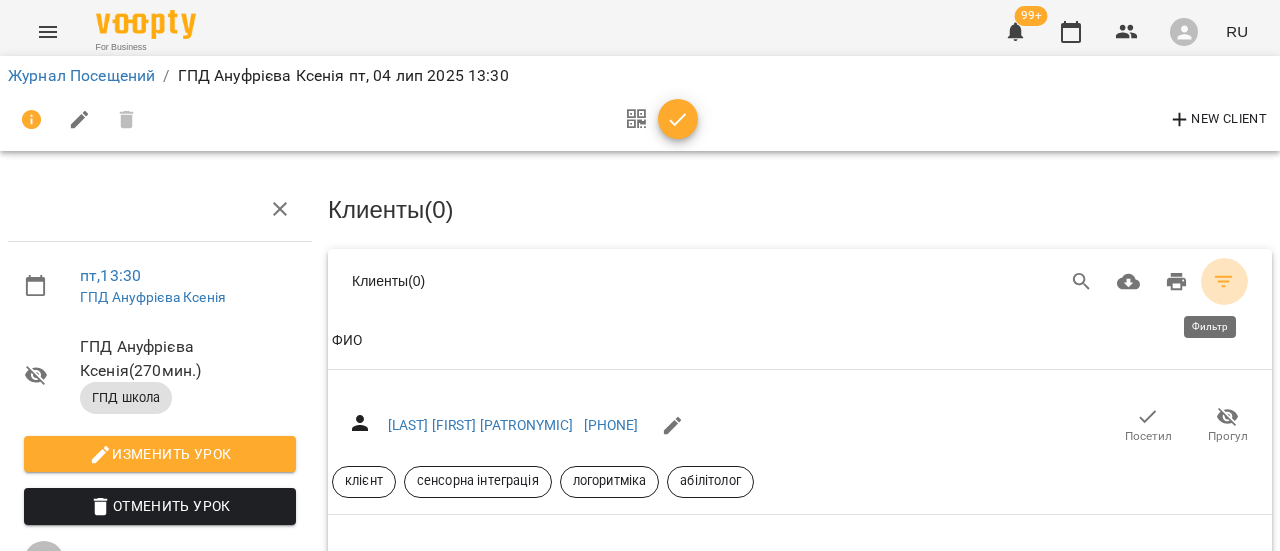 click 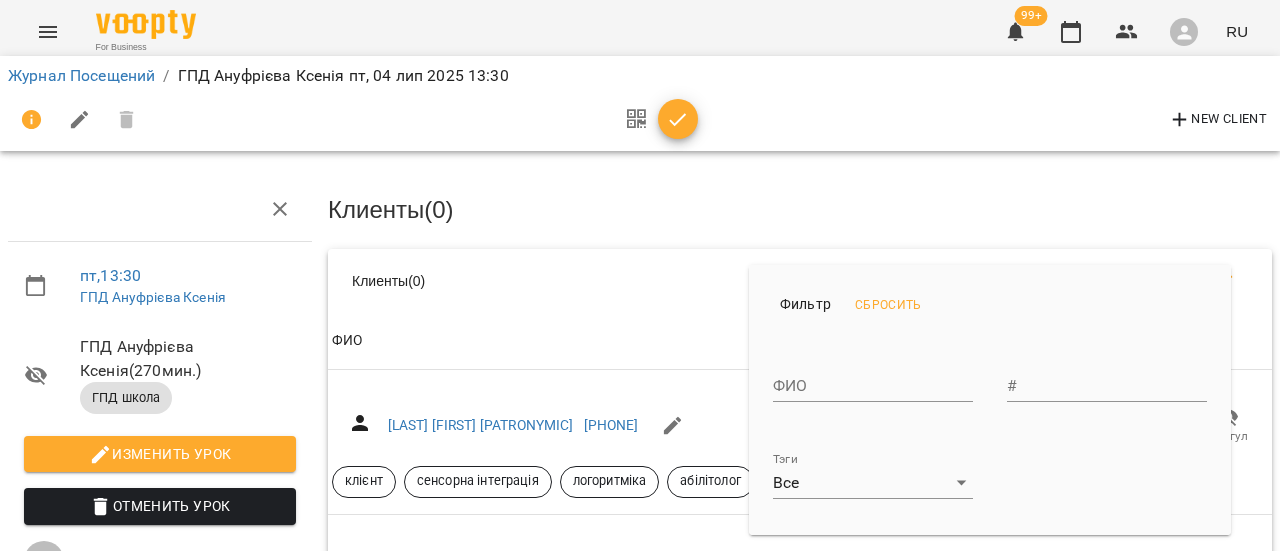 click on "For Business 99+ RU Журнал Посещений / ГПД Ануфрієва Ксенія   пт, 04 лип 2025 13:30 New Client пт ,  13:30 ГПД Ануфрієва Ксенія   ГПД Ануфрієва Ксенія ( 270 мин. ) ГПД школа Изменить урок Отменить Урок Ануфрієва Ксенія школа Комната 2025-07-14 15:10:02 Клиенты ( 0 ) Клиенты ( 0 ) Клиенты ( 0 ) ФИО ФИО Івахнов Лев Павлович +380687725080 Посетил Прогул клієнт сенсорна інтеграція логоритміка абілітолог ФИО Абілов Данієль +380674864440 Посетил Прогул клієнт логопед нейророзвиток онлайн ФИО Абілов Леон +380674864440 Посетил Прогул клієнт логопед онлайн ФИО Аверченко Максим +380679609796 #" at bounding box center [640, 7395] 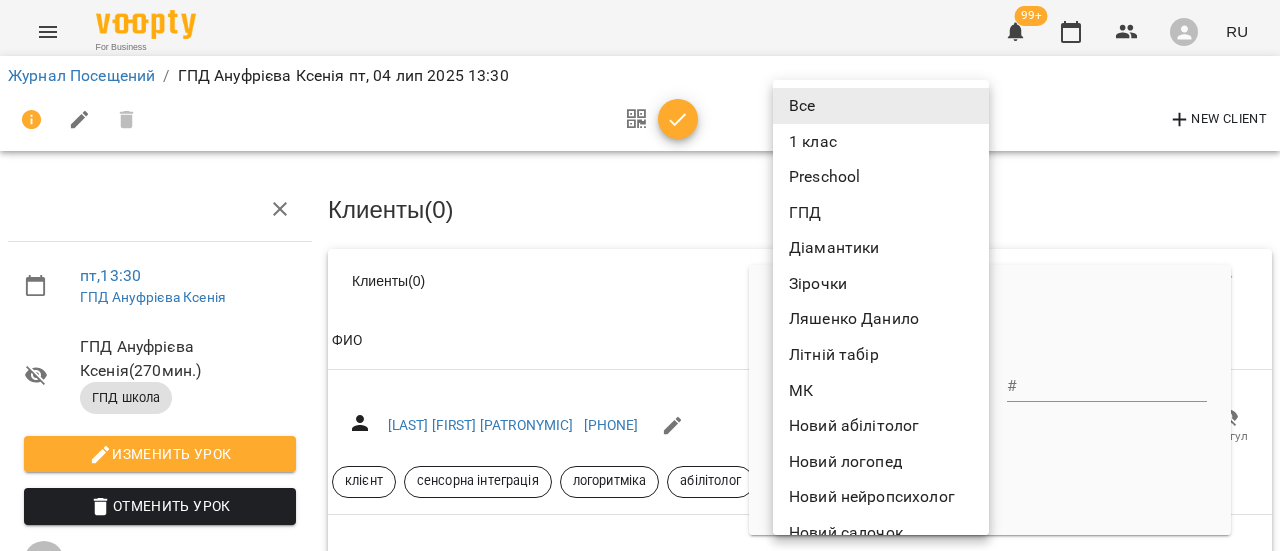 click on "ГПД" at bounding box center (881, 213) 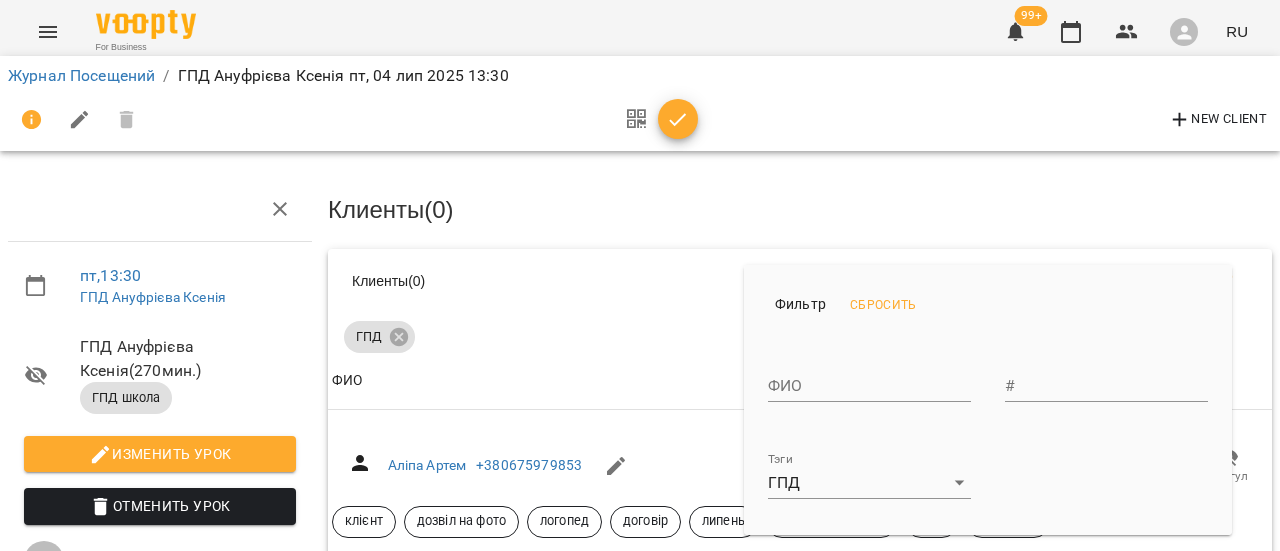 click at bounding box center (640, 275) 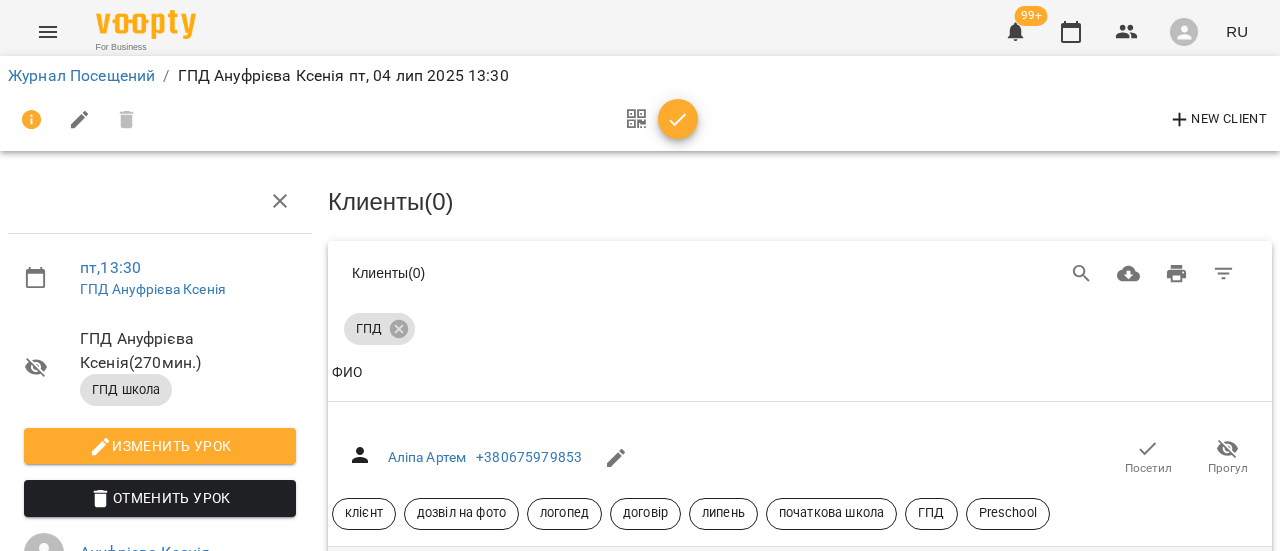 scroll, scrollTop: 700, scrollLeft: 0, axis: vertical 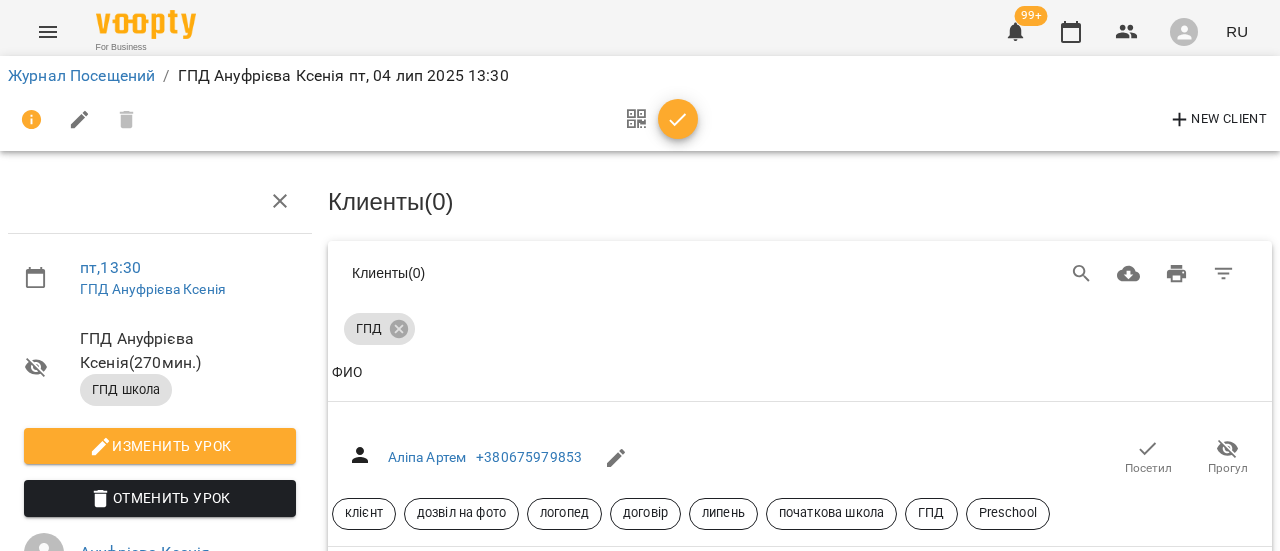 click 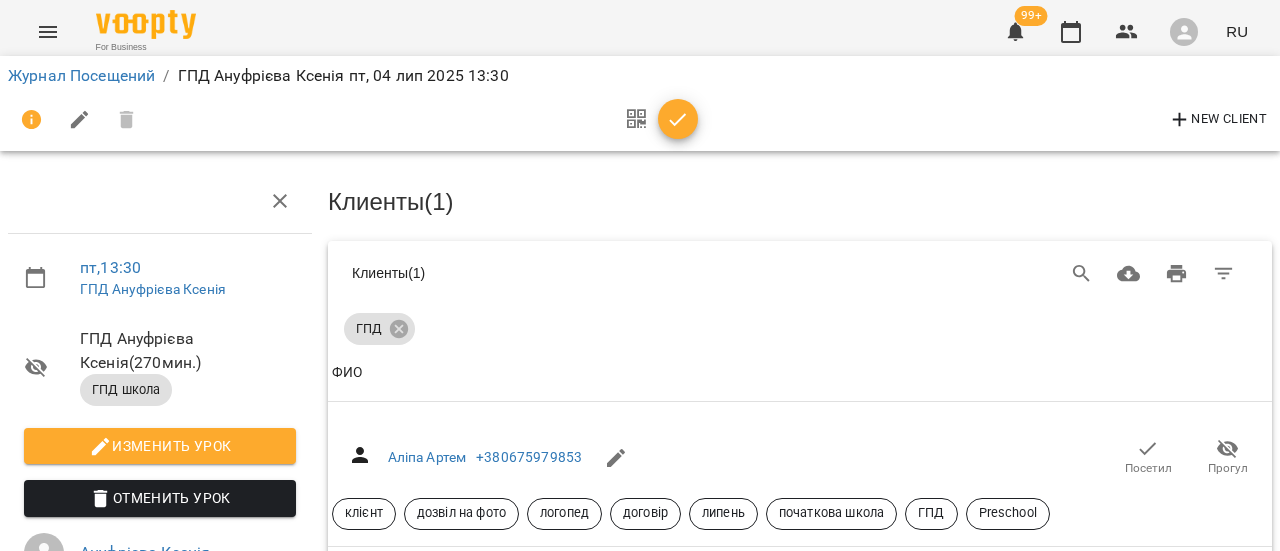 click on "Посетил" at bounding box center (1148, 902) 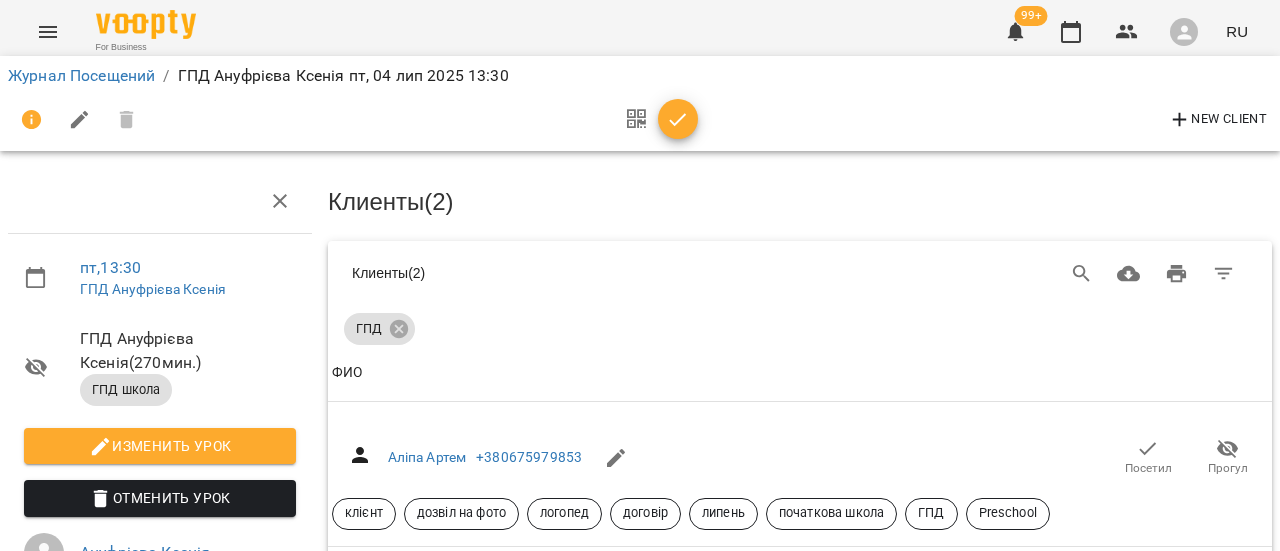 scroll, scrollTop: 1226, scrollLeft: 0, axis: vertical 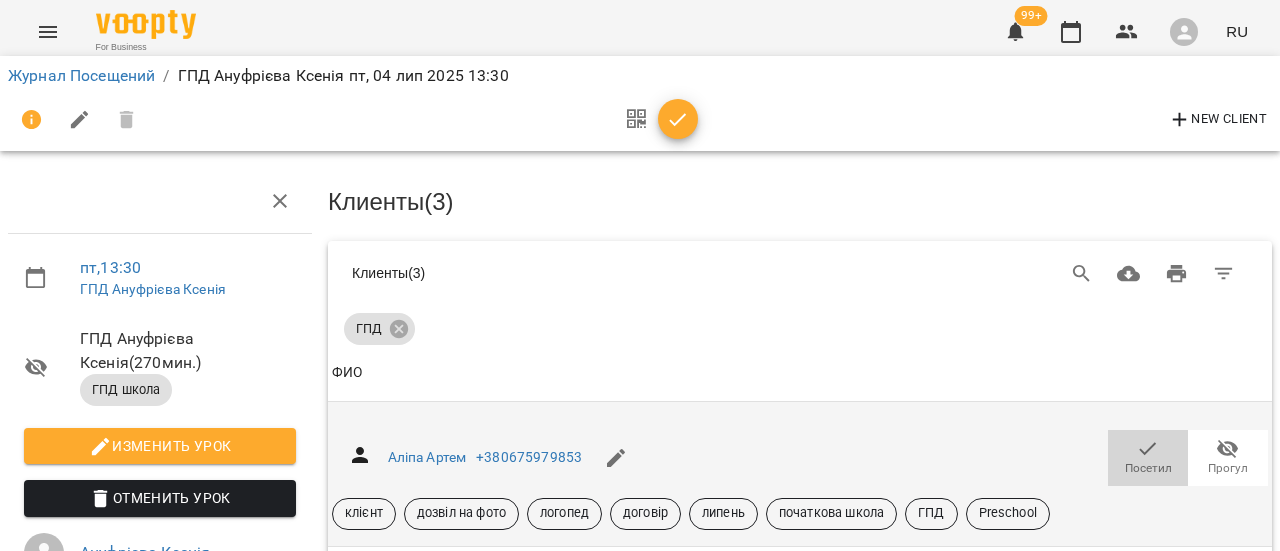 click on "Посетил" at bounding box center (1148, 468) 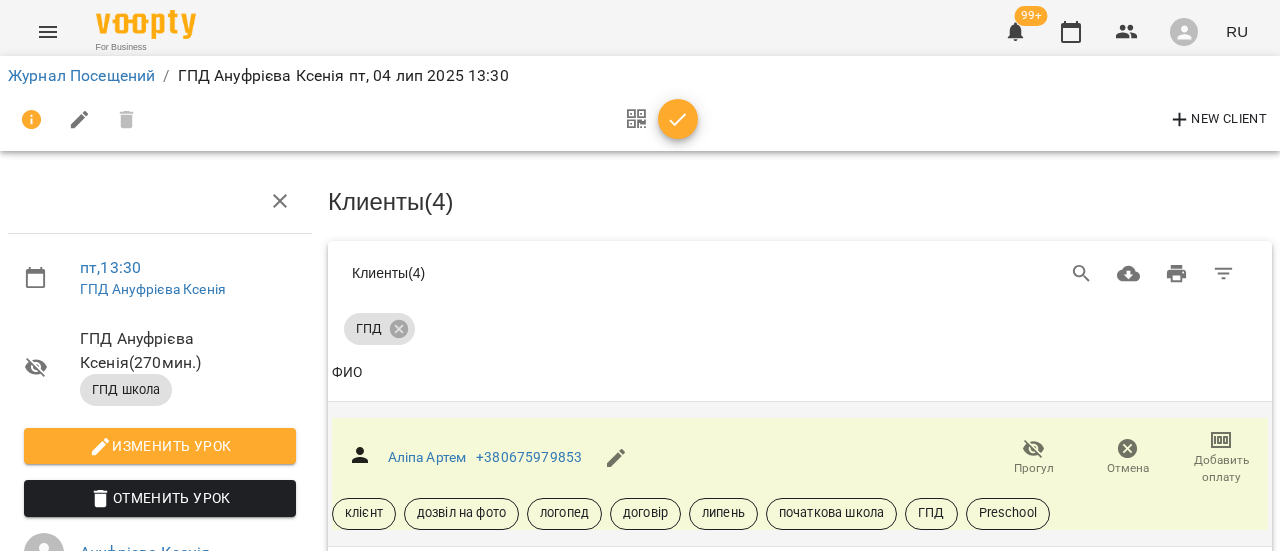 scroll, scrollTop: 426, scrollLeft: 0, axis: vertical 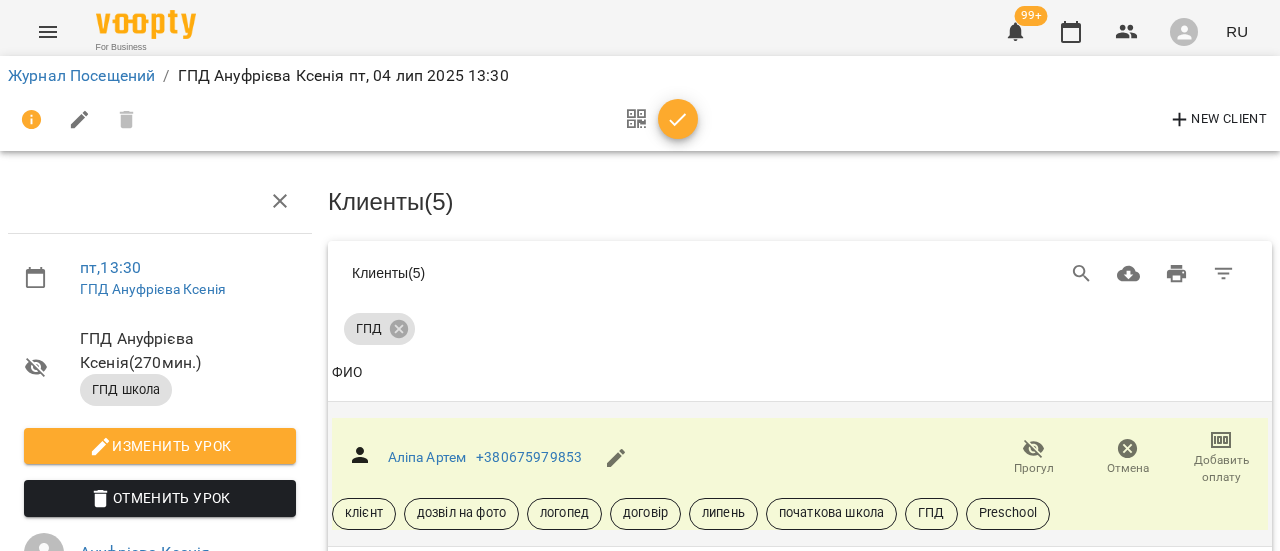 click on "Посетил" at bounding box center (1148, 1758) 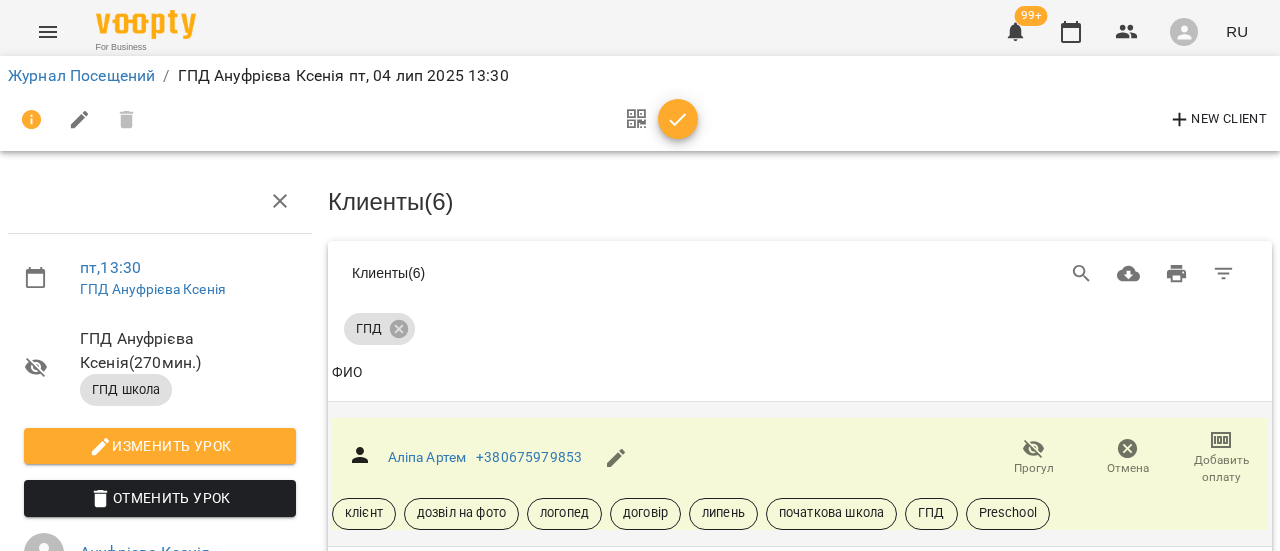 scroll, scrollTop: 326, scrollLeft: 0, axis: vertical 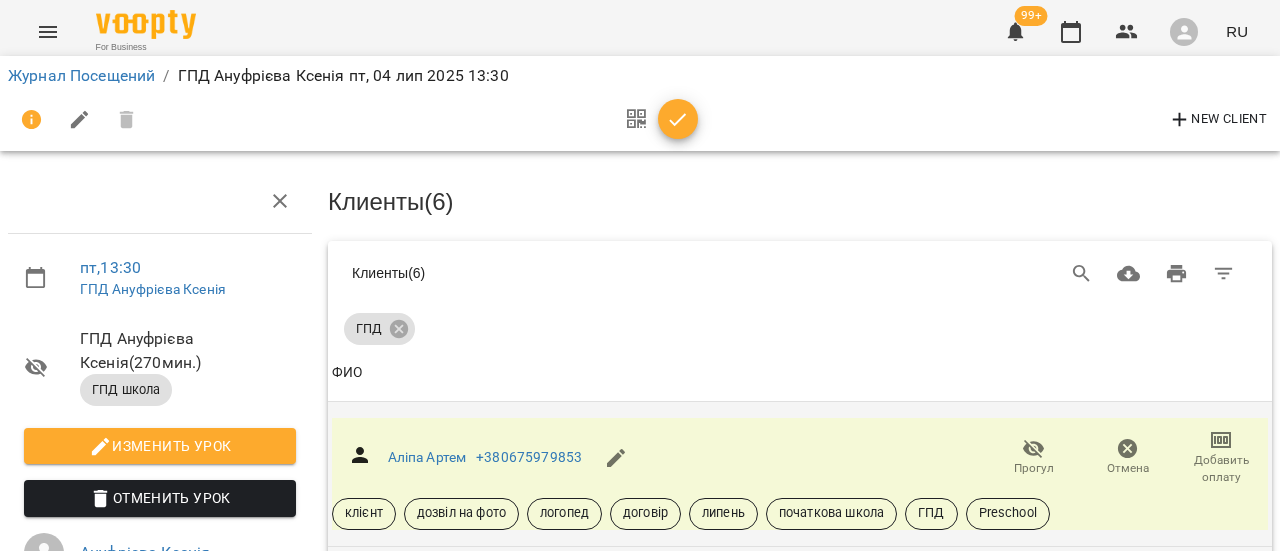 click 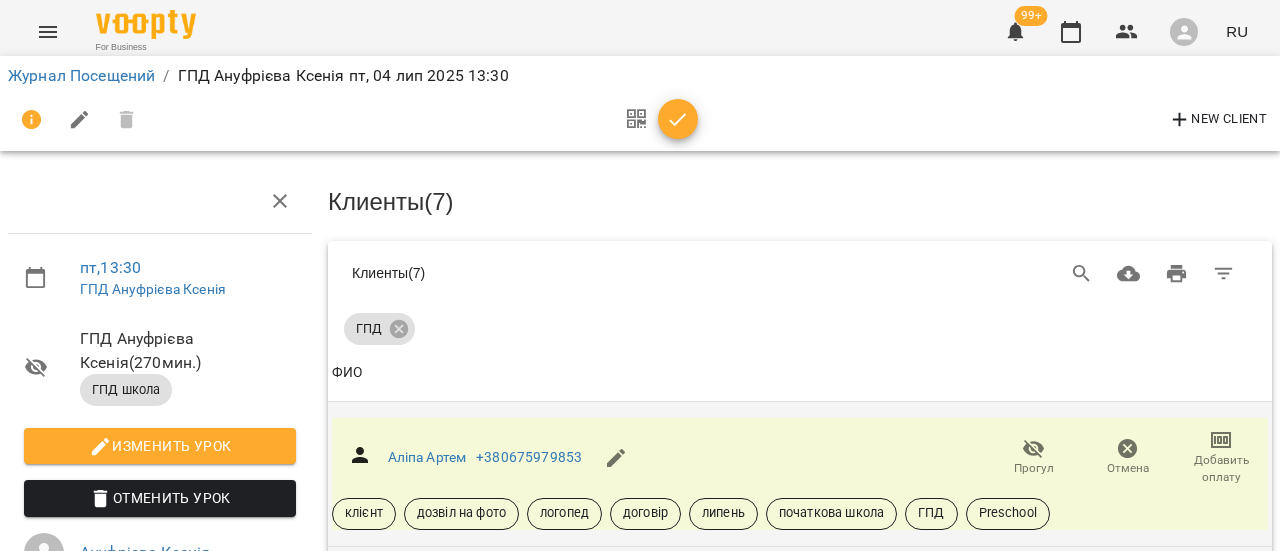 scroll, scrollTop: 926, scrollLeft: 0, axis: vertical 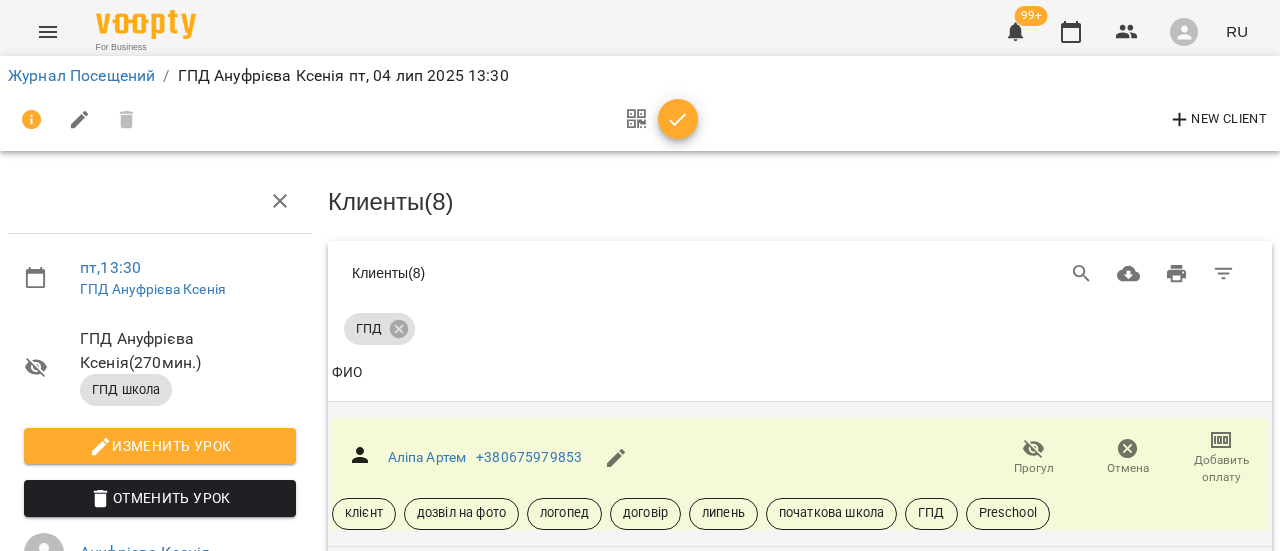 click 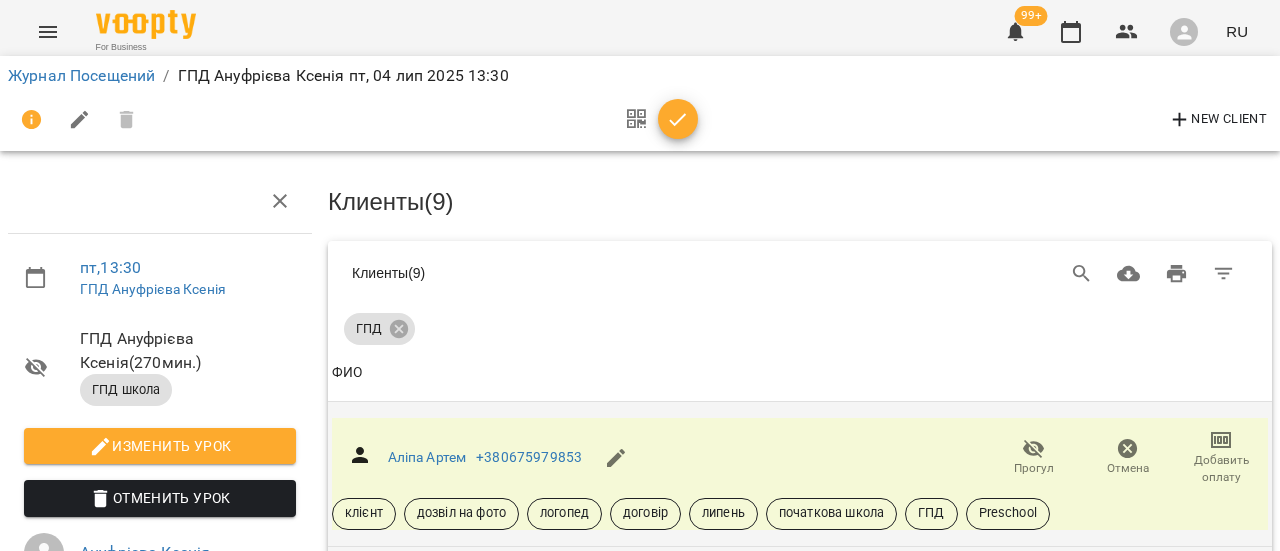 scroll, scrollTop: 1526, scrollLeft: 0, axis: vertical 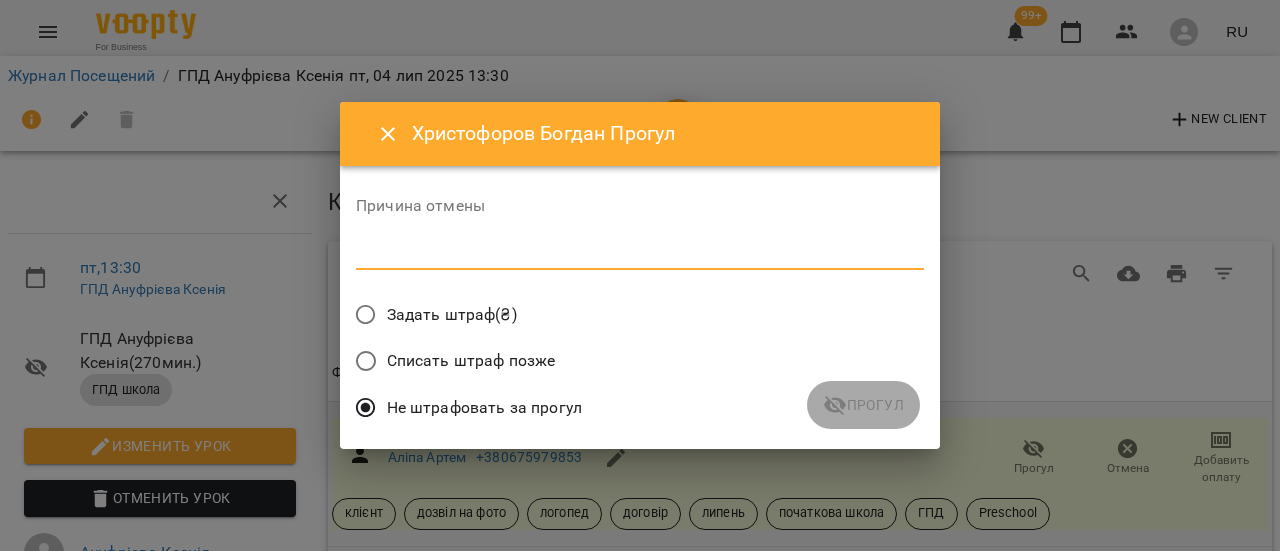 click at bounding box center [640, 253] 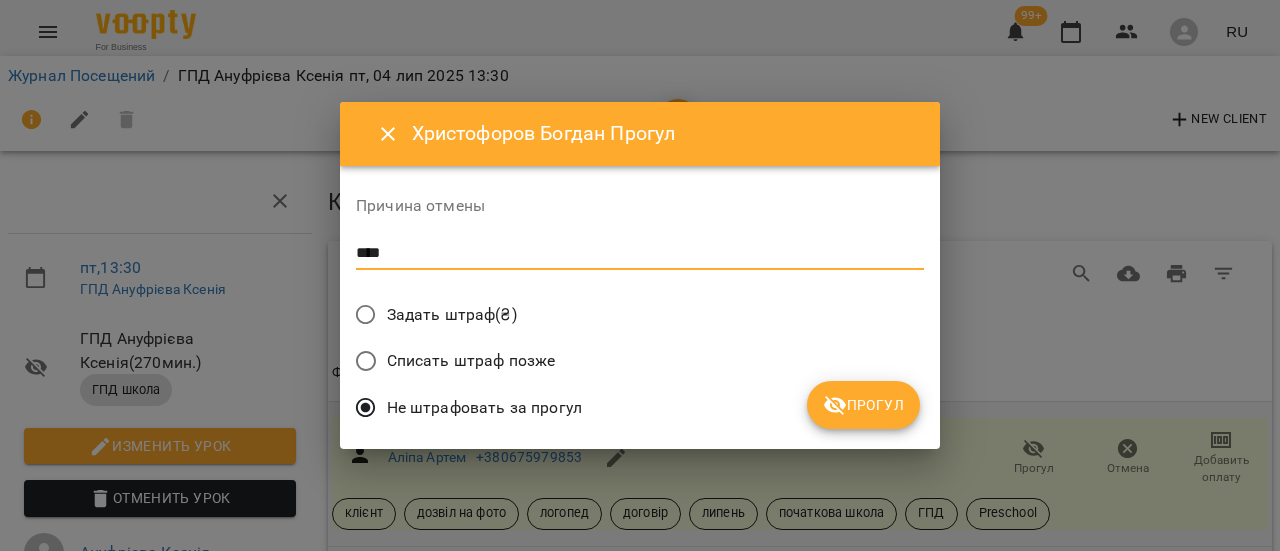 type on "****" 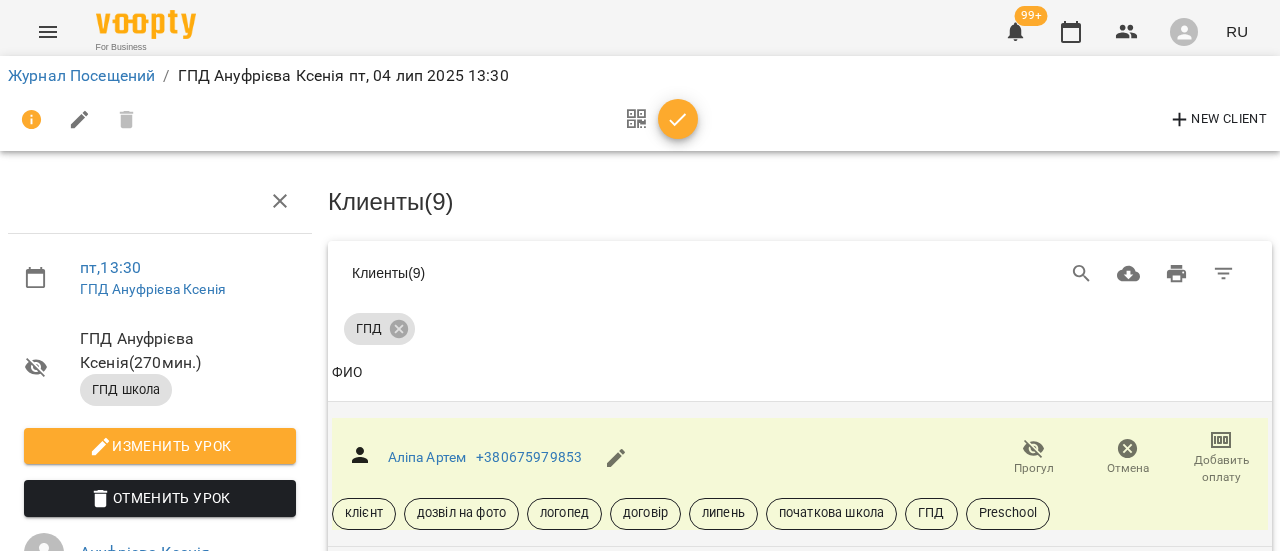 scroll, scrollTop: 939, scrollLeft: 0, axis: vertical 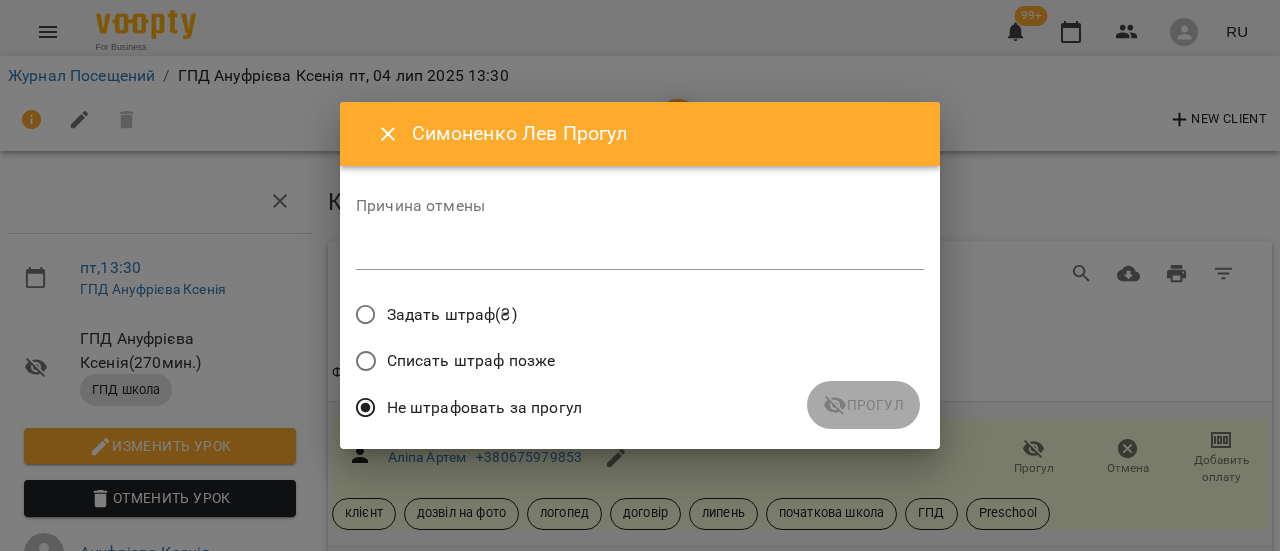 click at bounding box center [640, 253] 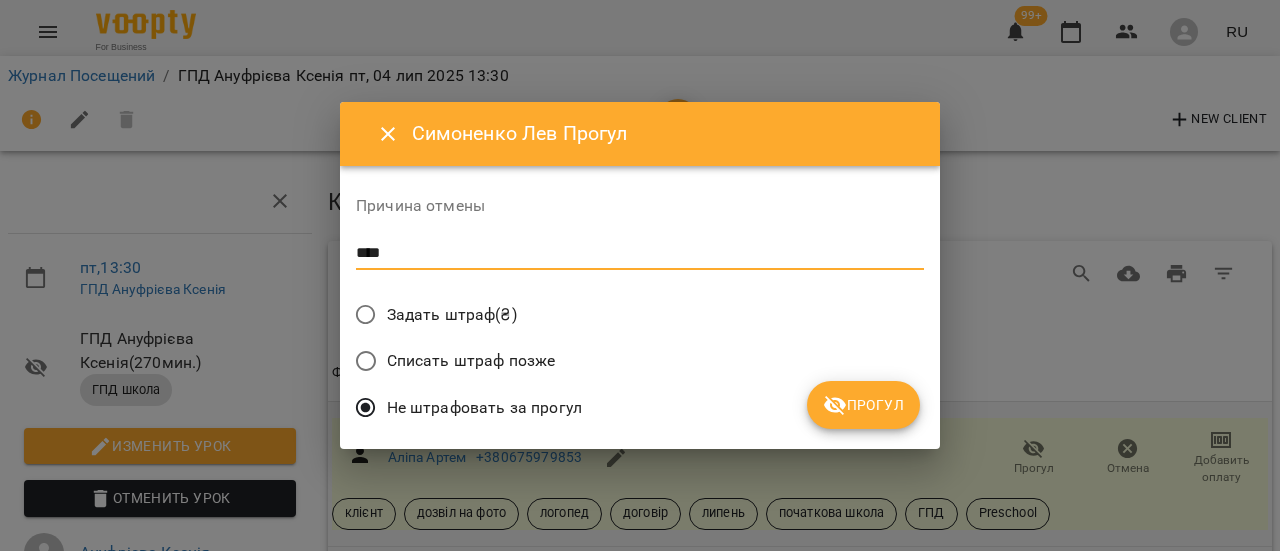 type on "****" 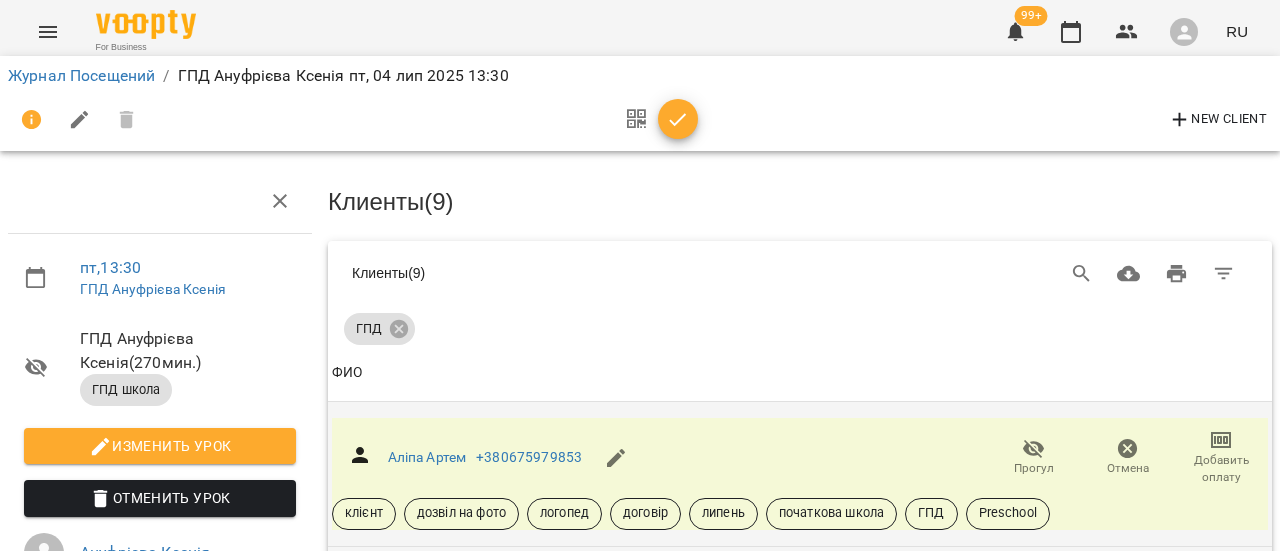 scroll, scrollTop: 0, scrollLeft: 0, axis: both 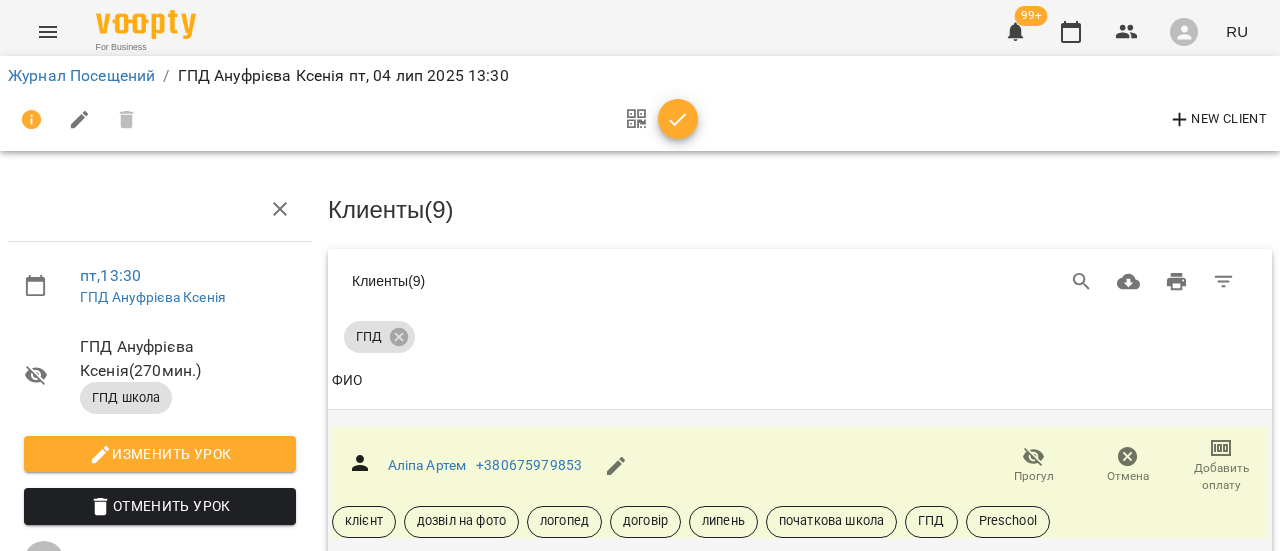 click 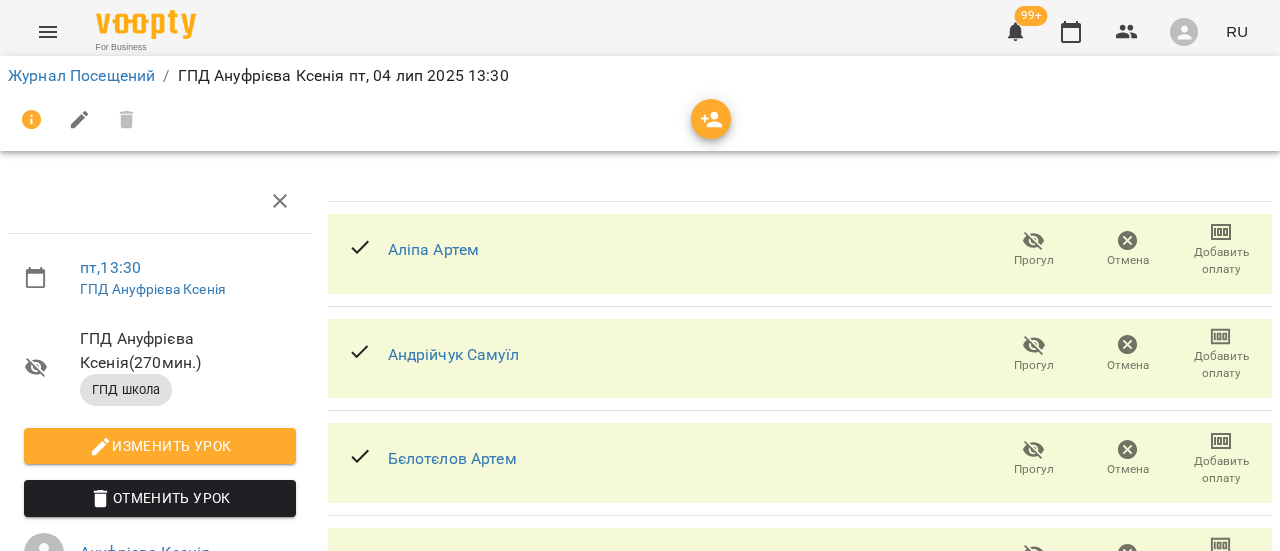scroll, scrollTop: 670, scrollLeft: 0, axis: vertical 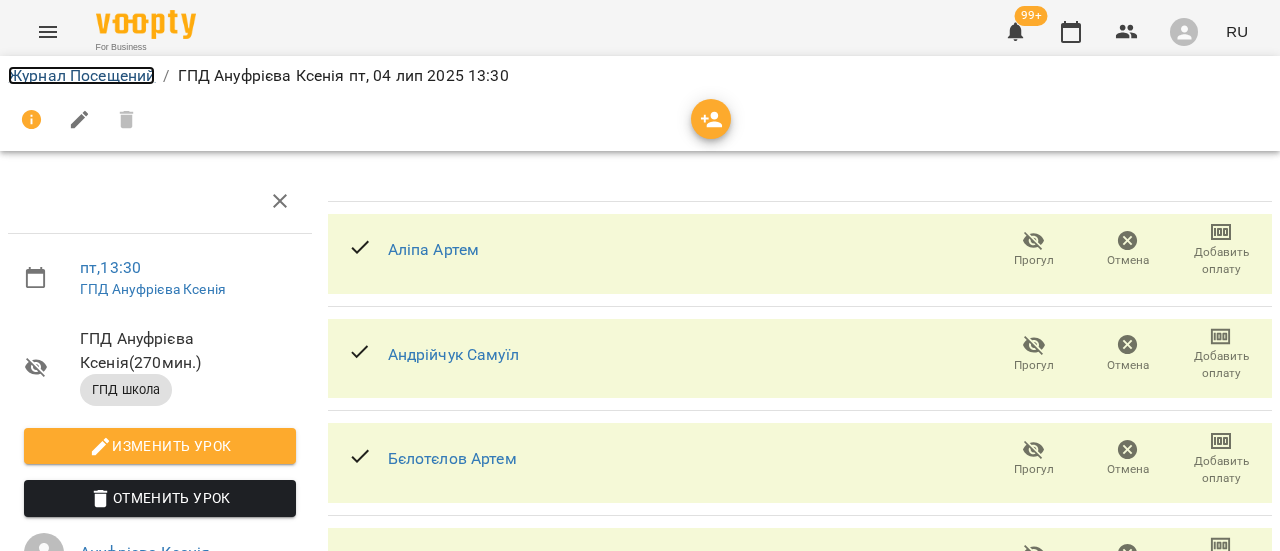 click on "Журнал Посещений" at bounding box center [81, 75] 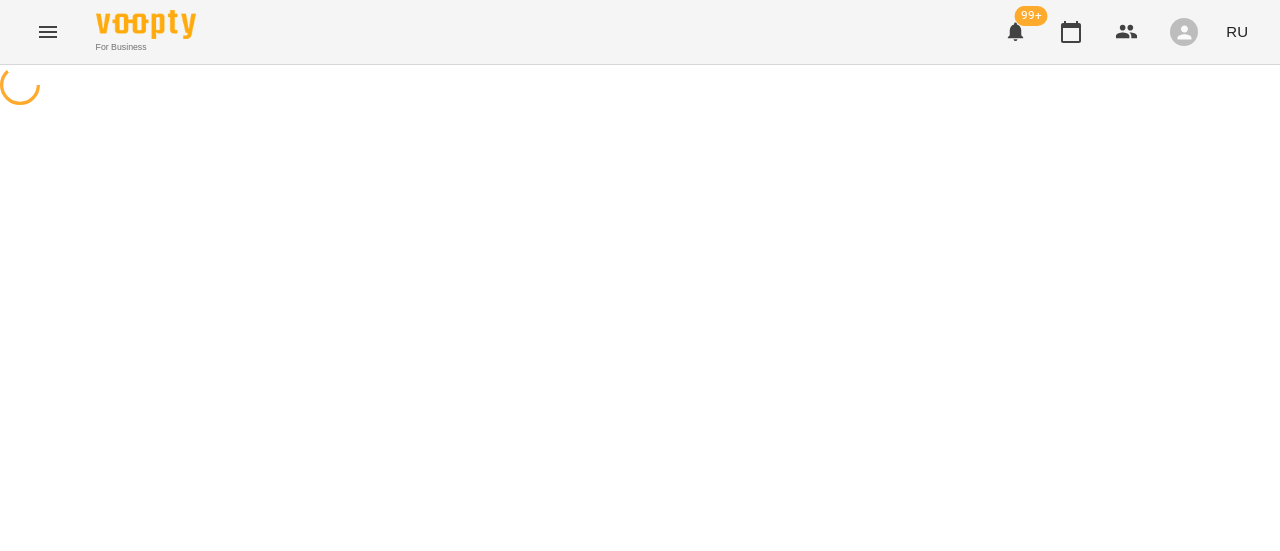 scroll, scrollTop: 0, scrollLeft: 0, axis: both 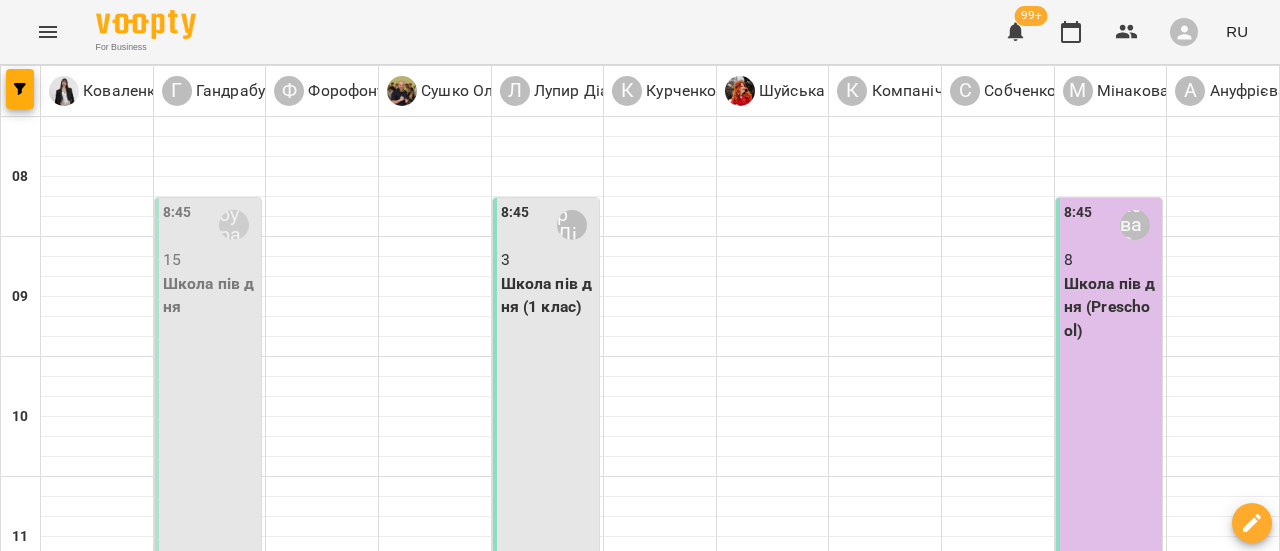 click at bounding box center (739, 1648) 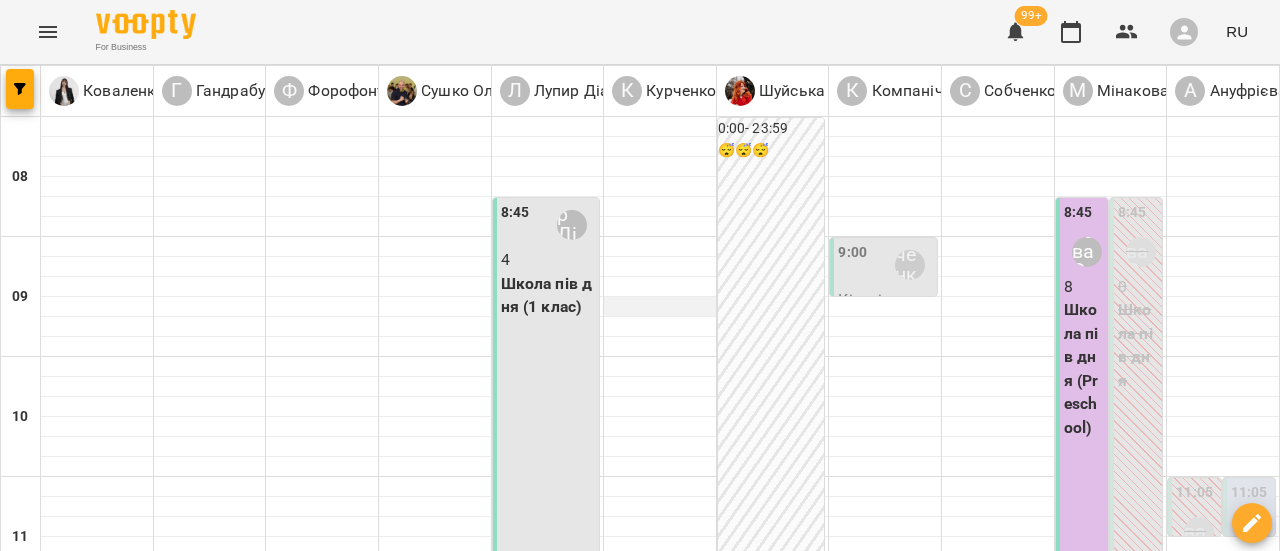 scroll, scrollTop: 600, scrollLeft: 0, axis: vertical 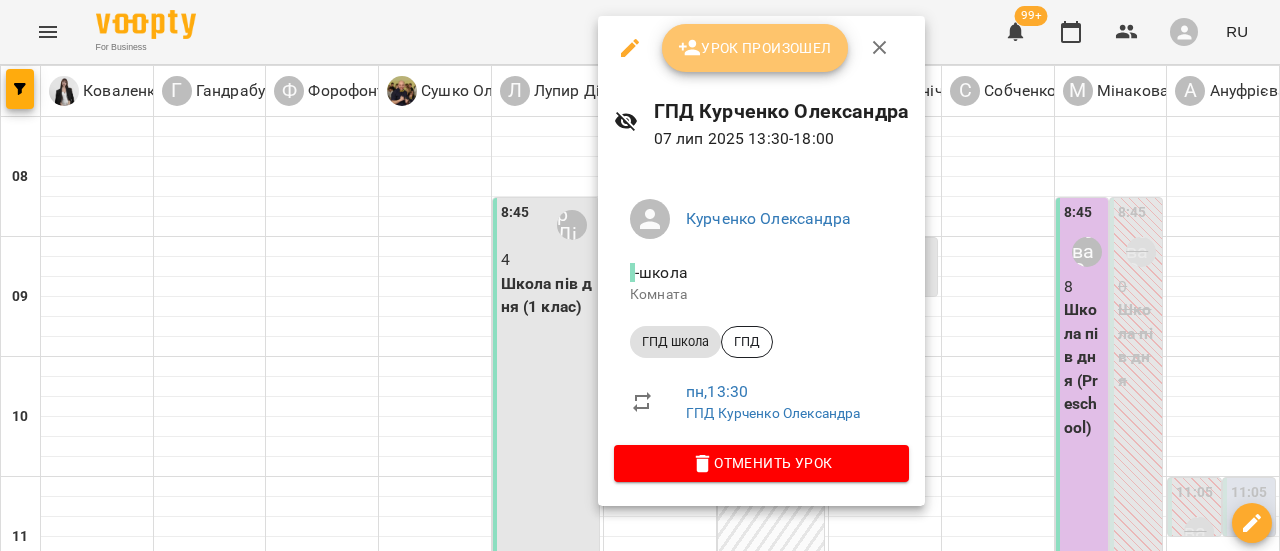 click on "Урок произошел" at bounding box center (755, 48) 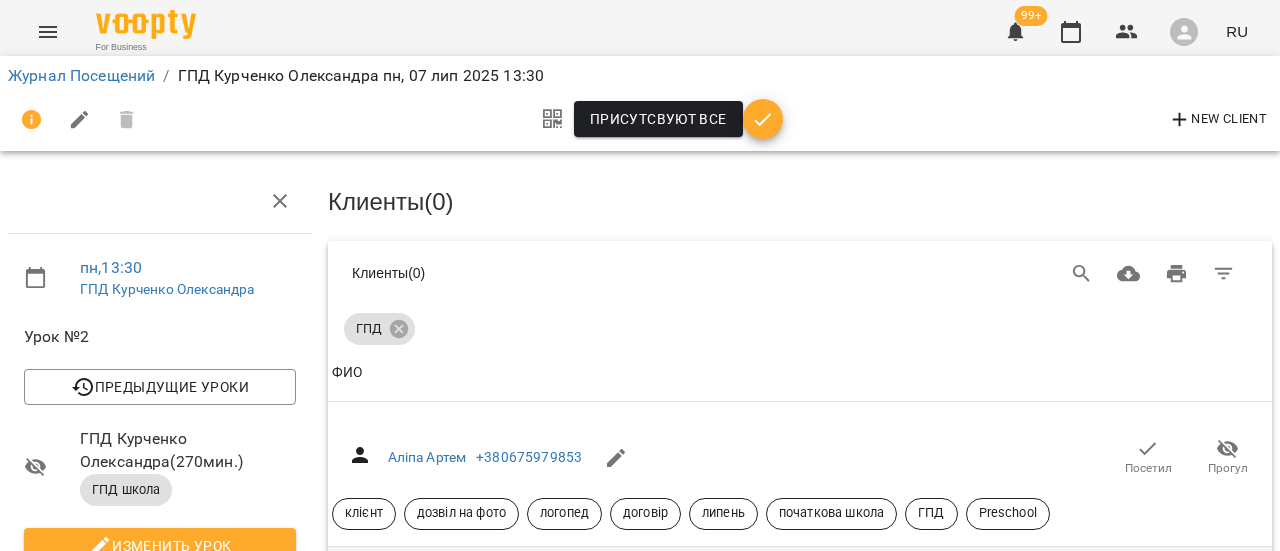 scroll, scrollTop: 800, scrollLeft: 0, axis: vertical 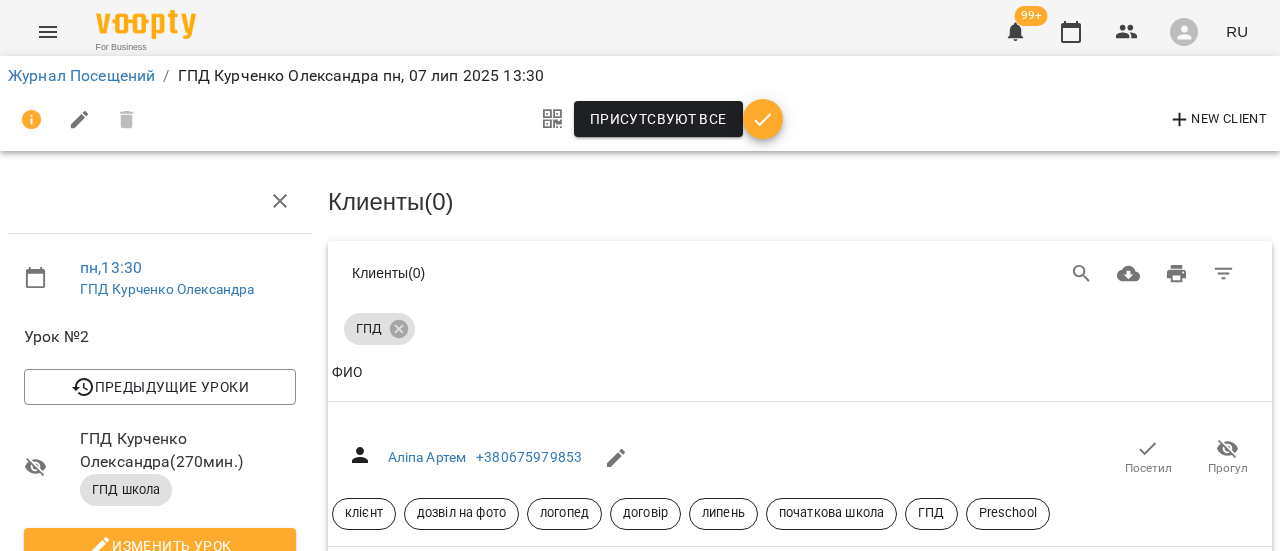 click on "Посетил" at bounding box center (1148, 1046) 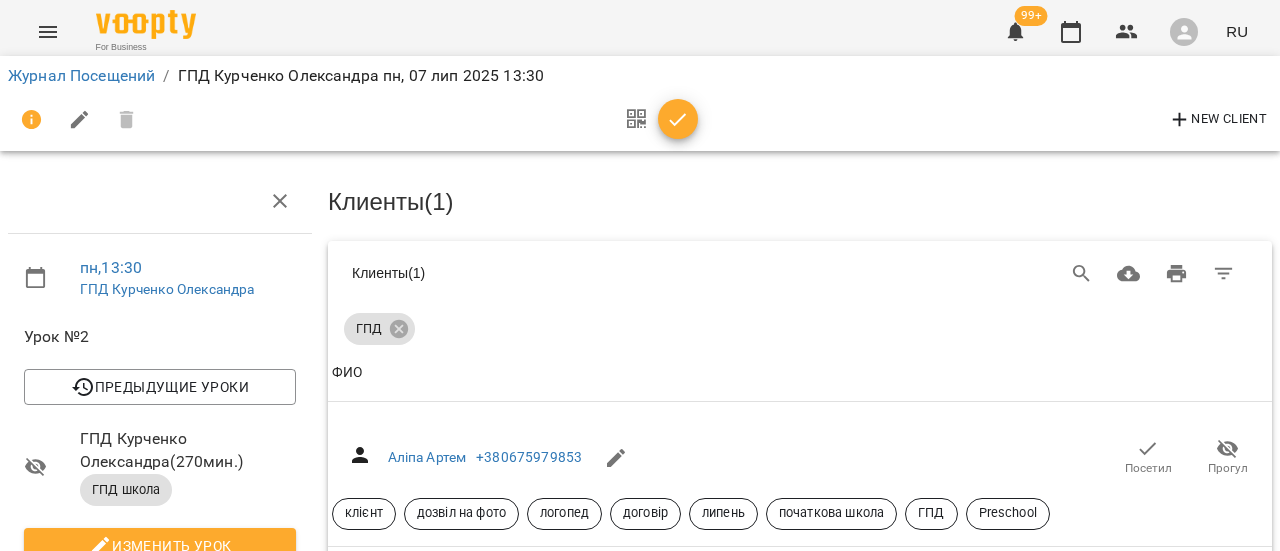 scroll, scrollTop: 600, scrollLeft: 0, axis: vertical 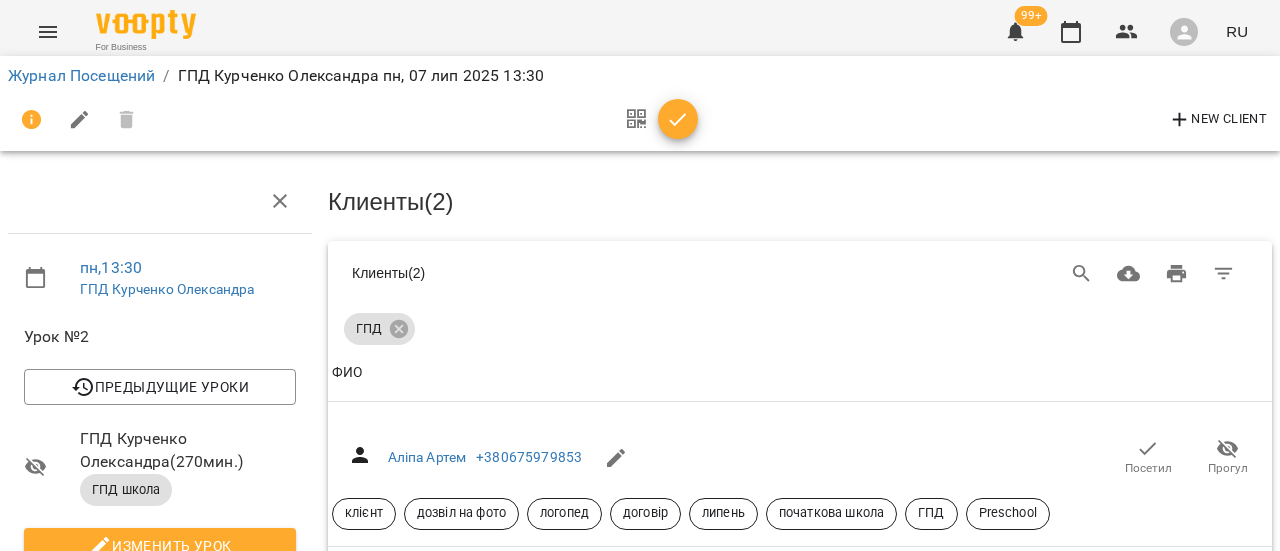 click on "Посетил" at bounding box center [1148, 1335] 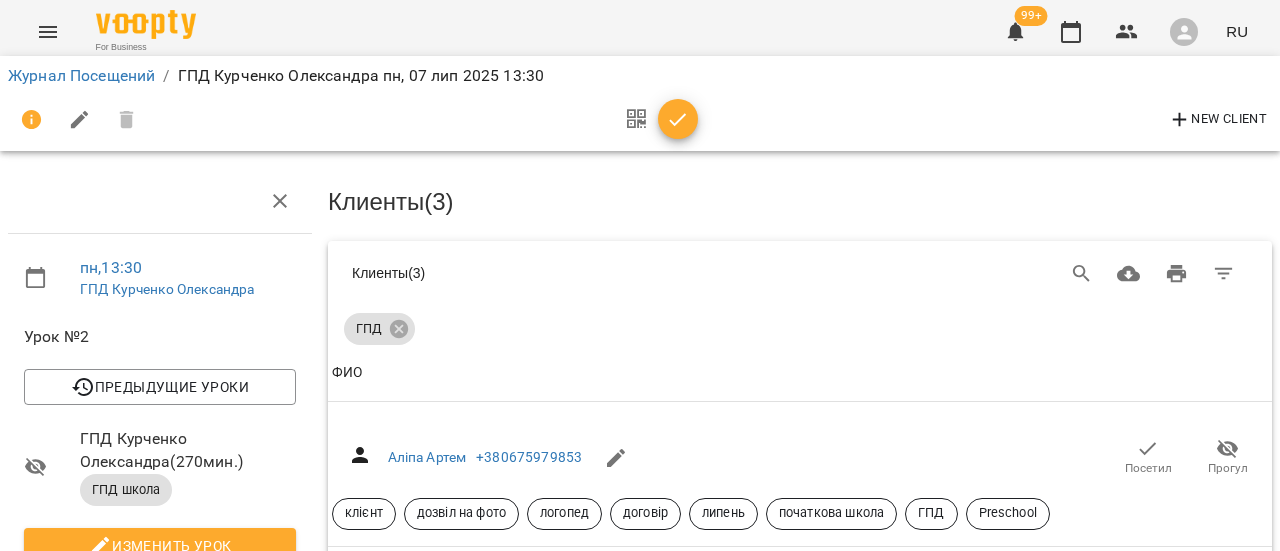 scroll, scrollTop: 1200, scrollLeft: 0, axis: vertical 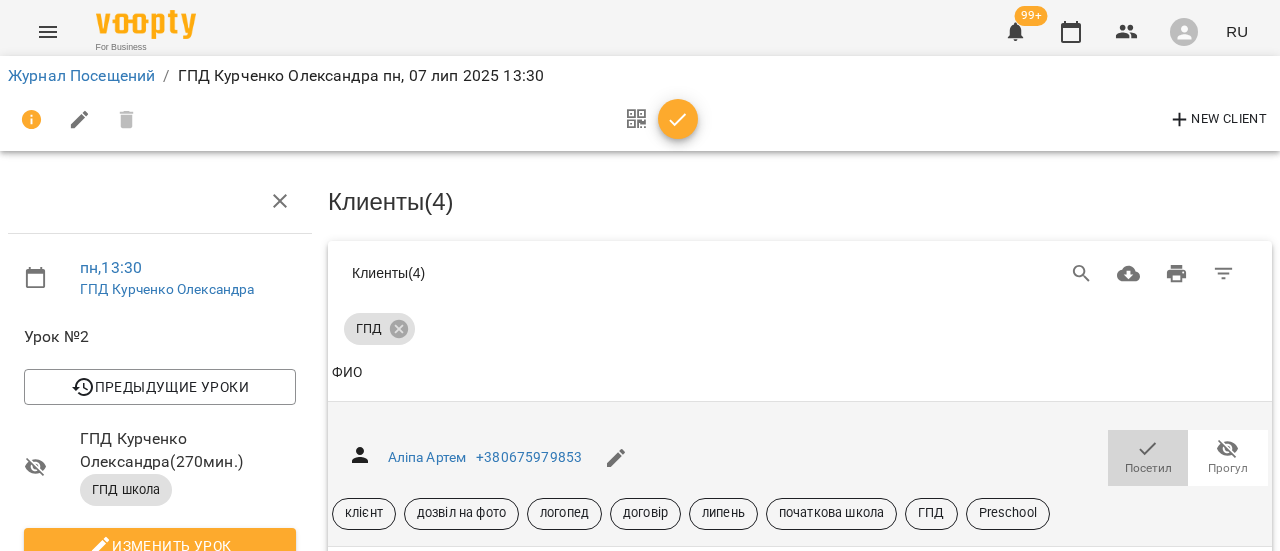 click 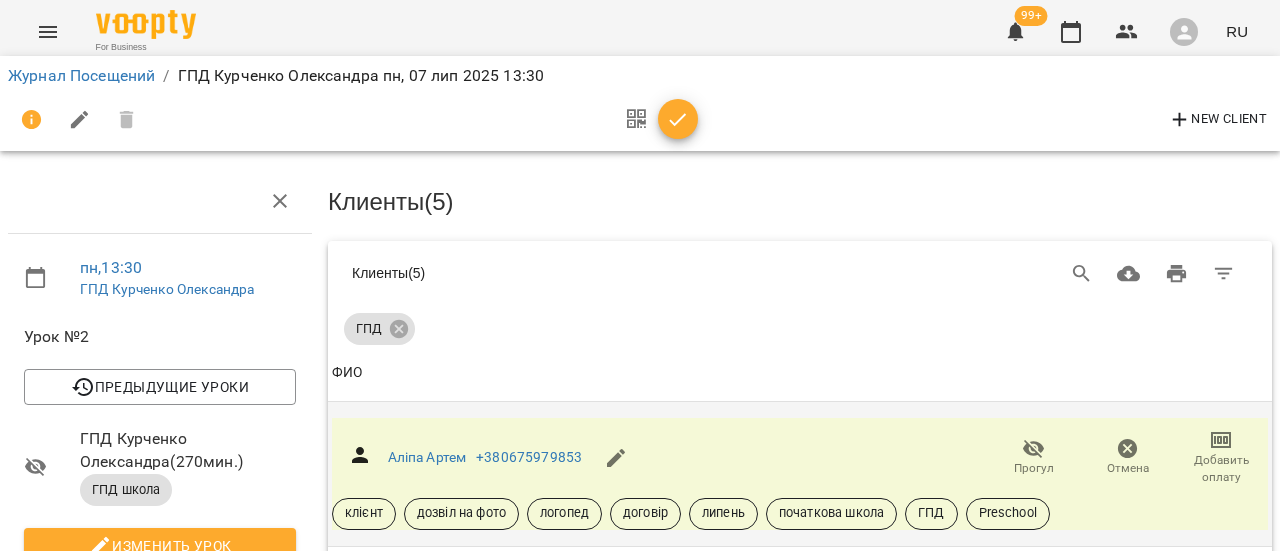 scroll, scrollTop: 500, scrollLeft: 0, axis: vertical 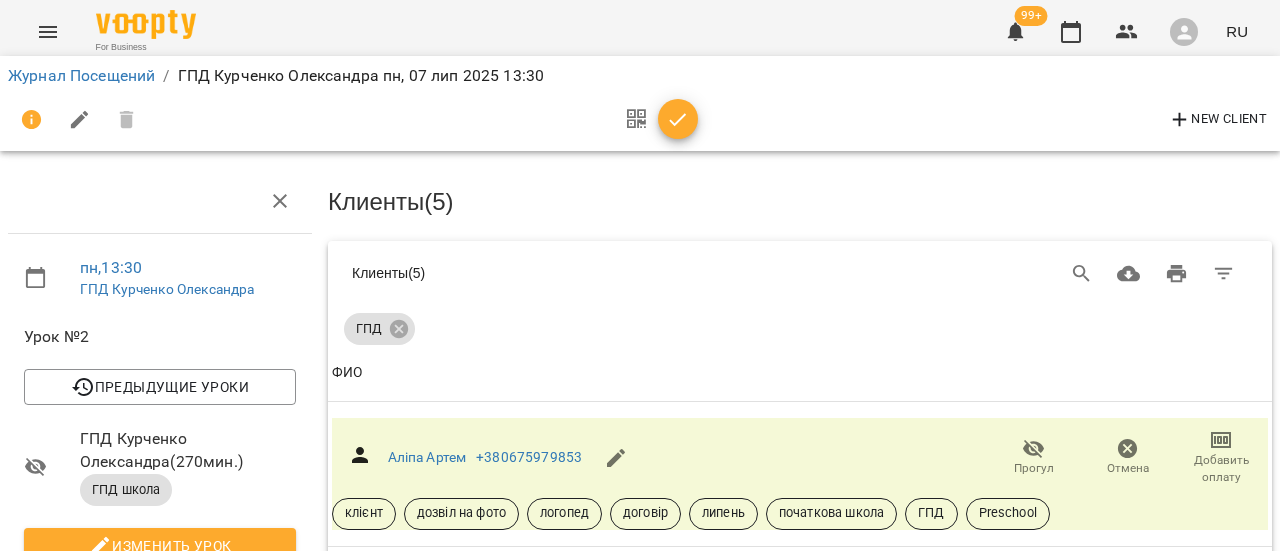 click 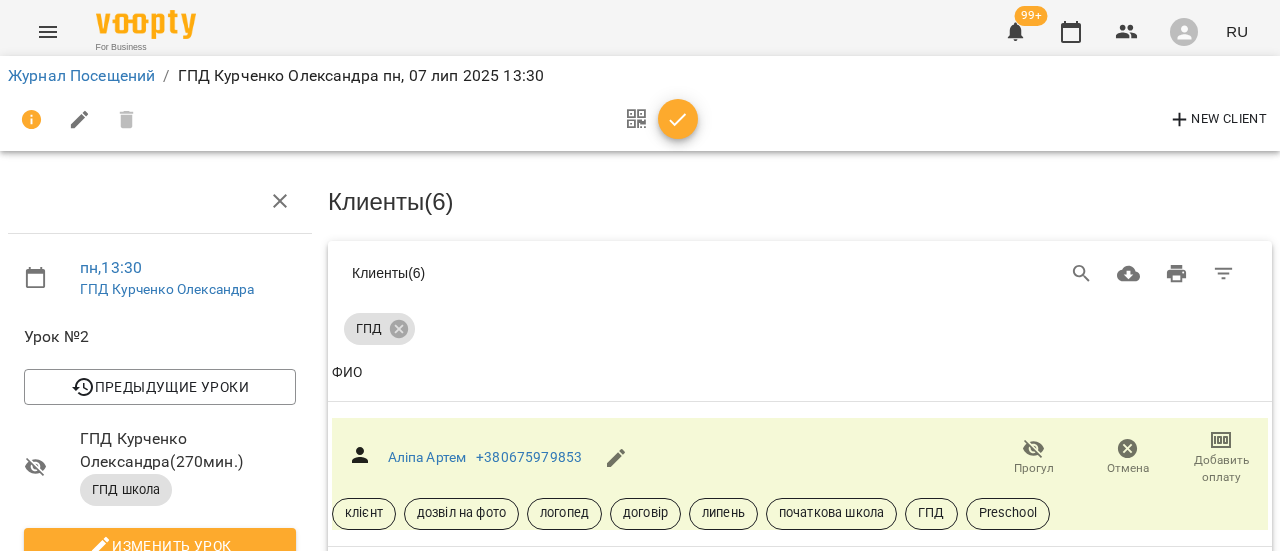 scroll, scrollTop: 1400, scrollLeft: 0, axis: vertical 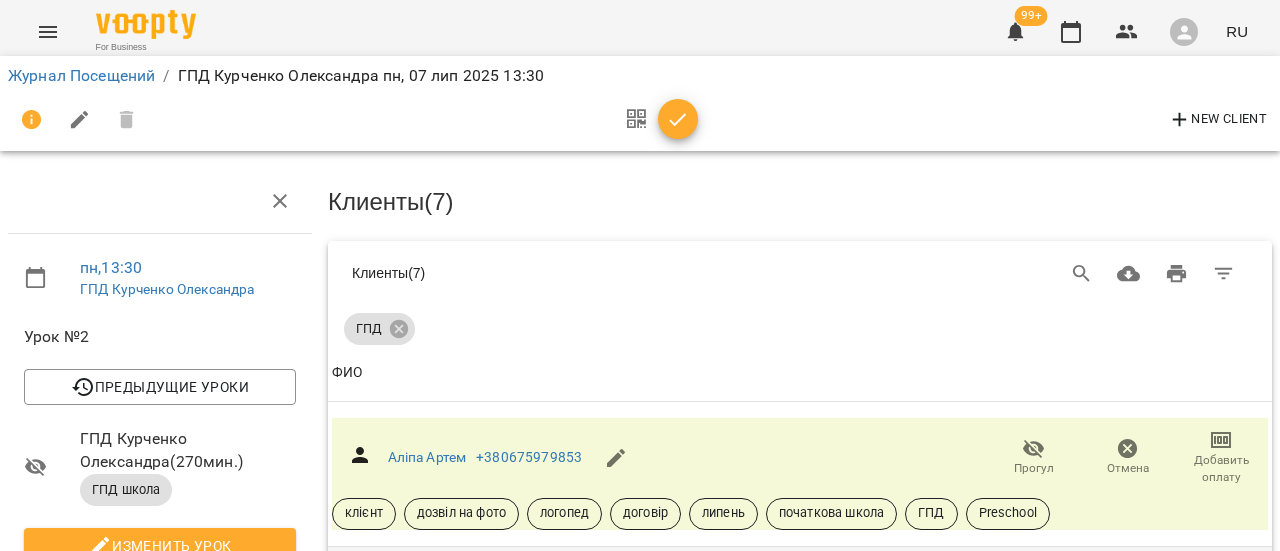 click on "Посетил" at bounding box center [1148, 601] 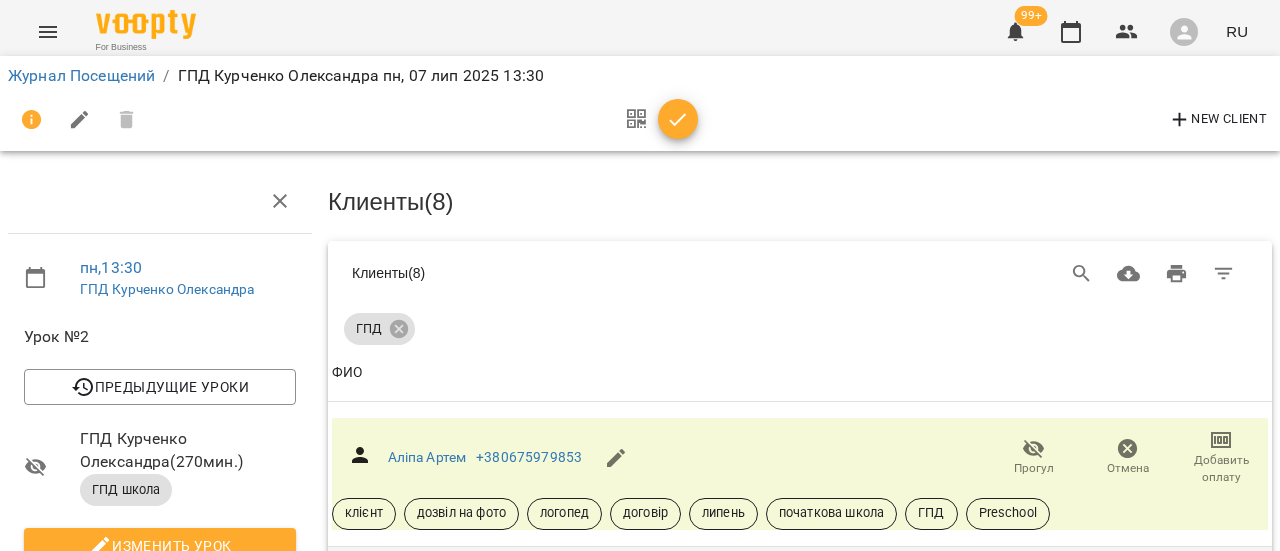 scroll, scrollTop: 1500, scrollLeft: 0, axis: vertical 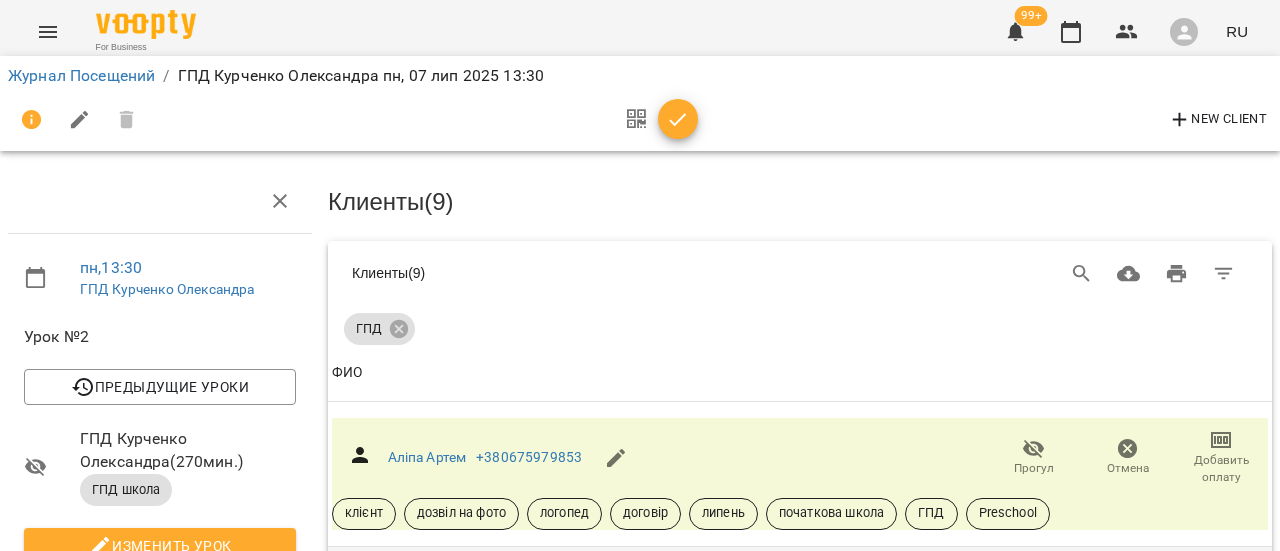 click on "Посетил" at bounding box center [1148, 1480] 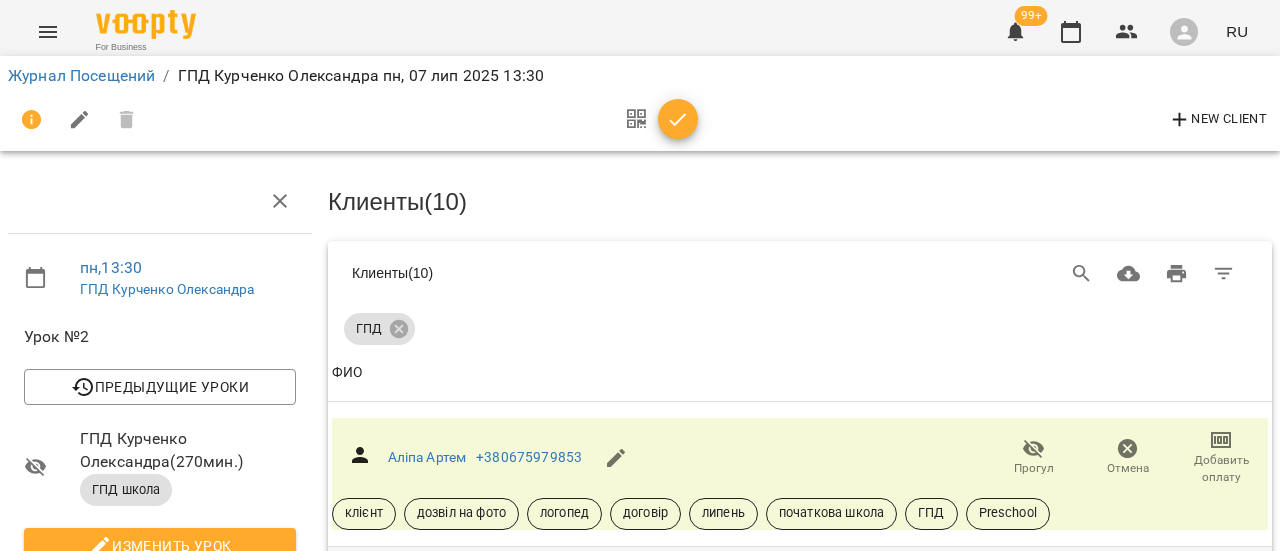 scroll, scrollTop: 826, scrollLeft: 0, axis: vertical 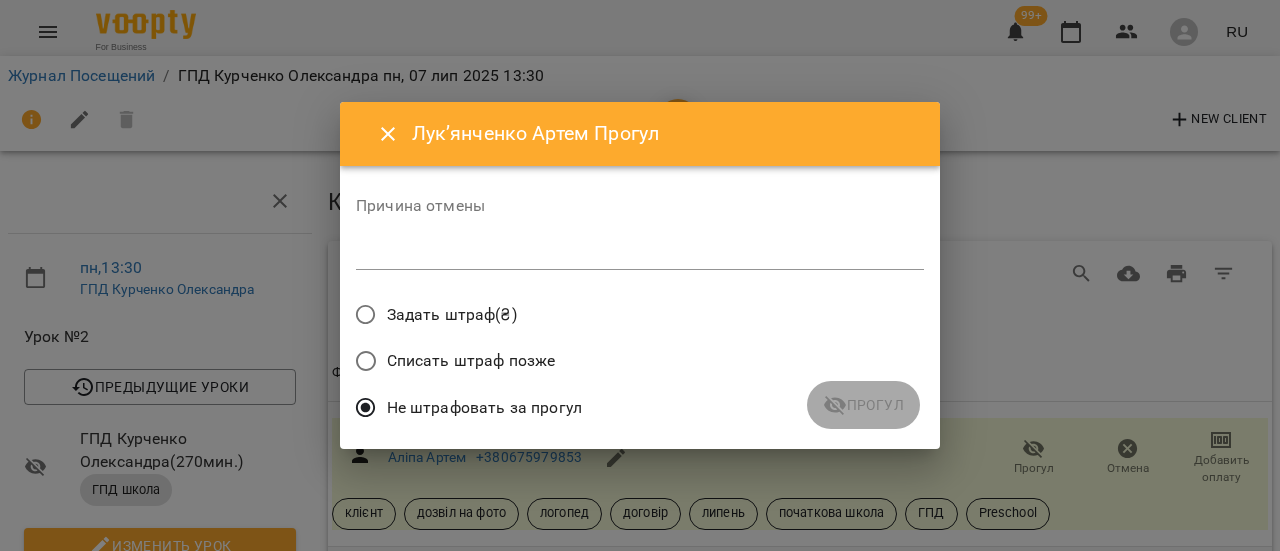 click at bounding box center (640, 253) 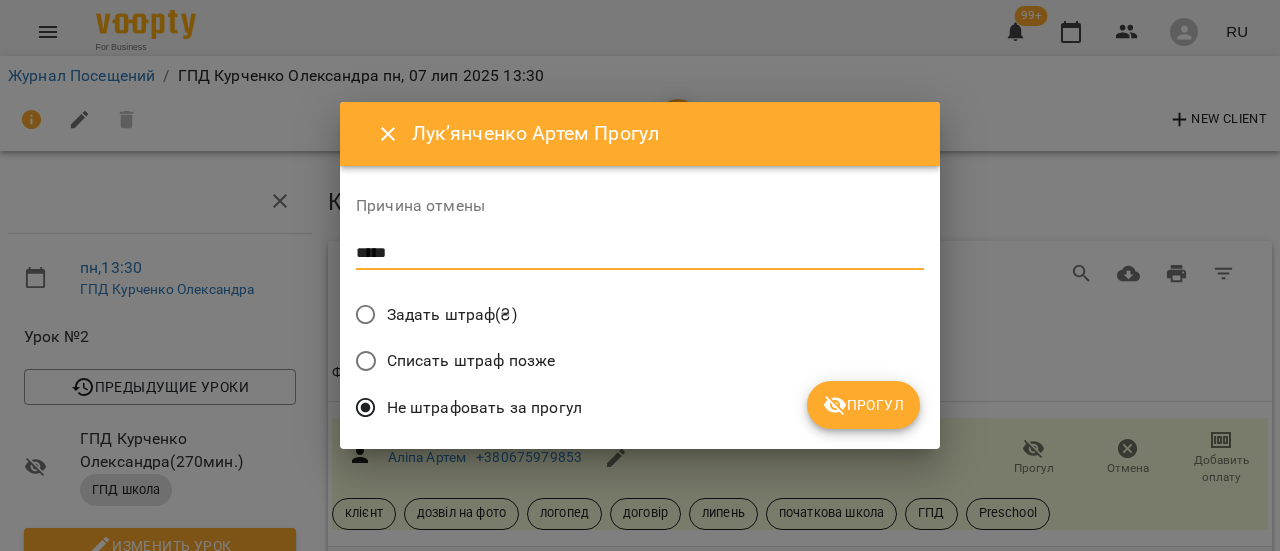 type on "*****" 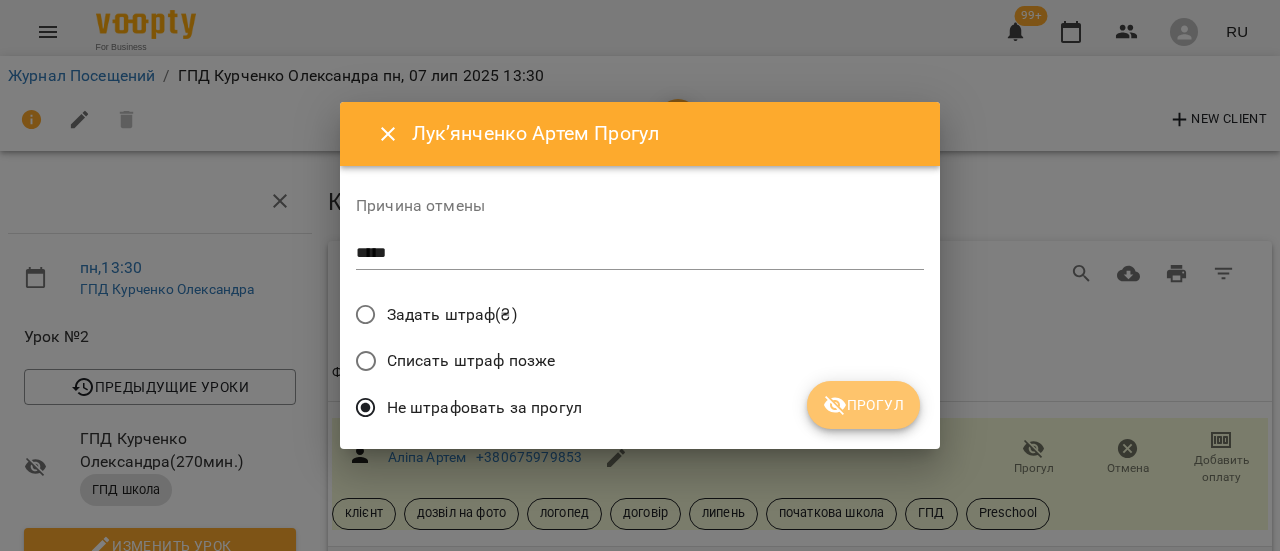 click on "Прогул" at bounding box center (863, 405) 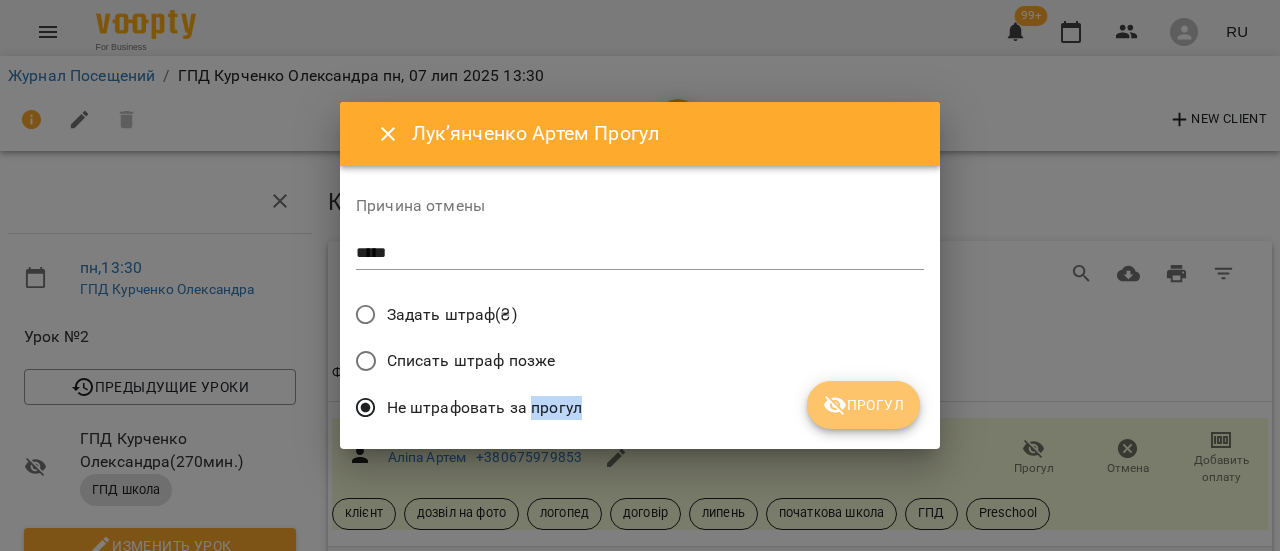click on "Не штрафовать за прогул" at bounding box center [640, 410] 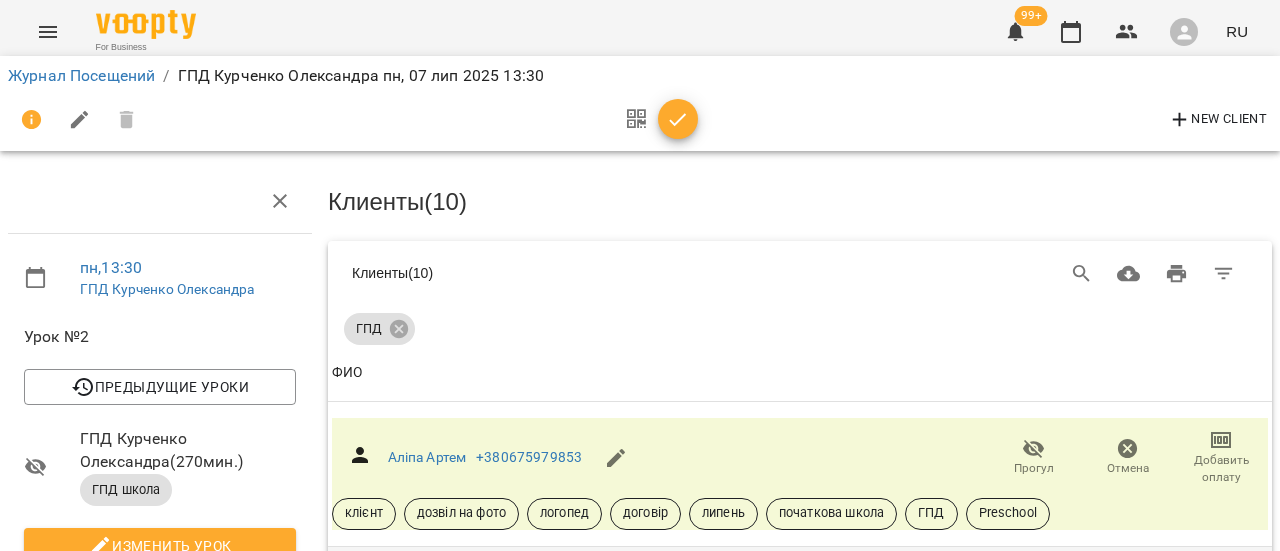 scroll, scrollTop: 826, scrollLeft: 0, axis: vertical 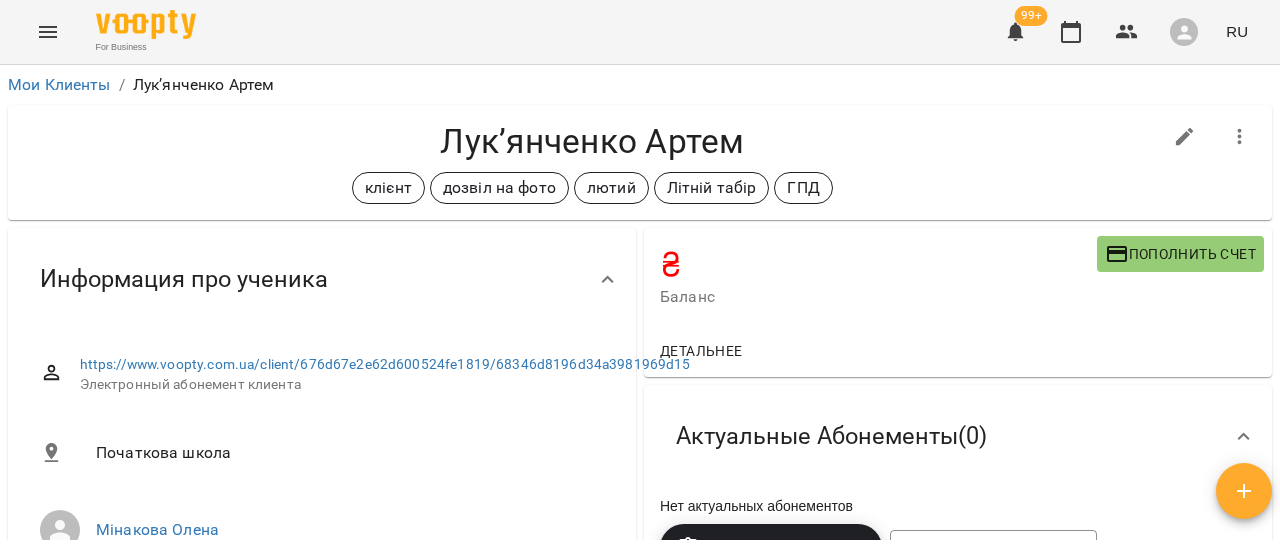 click 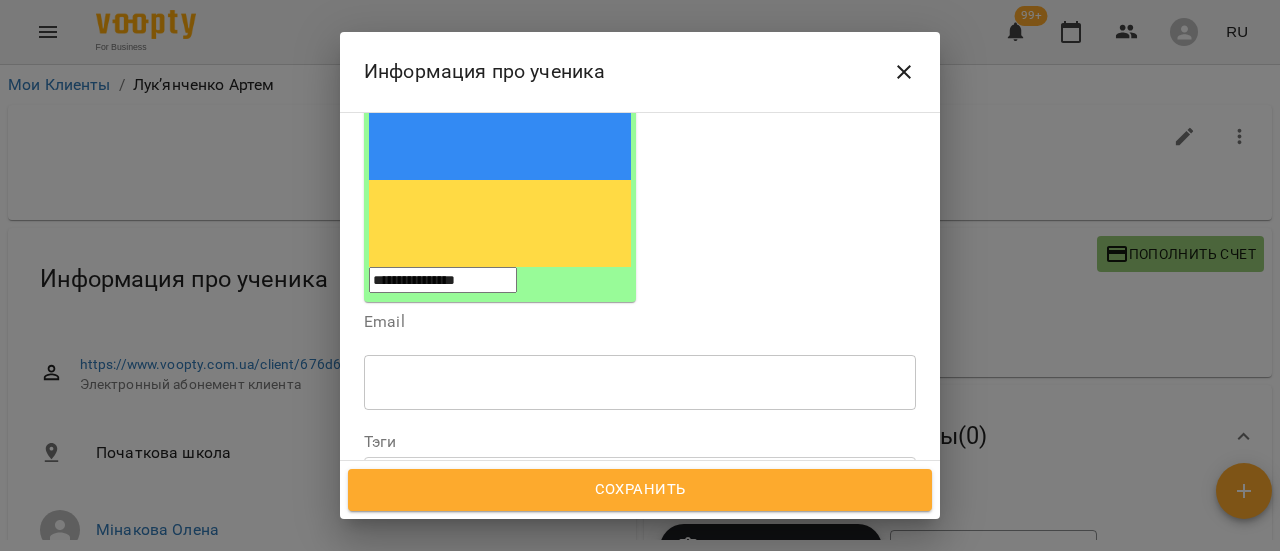scroll, scrollTop: 300, scrollLeft: 0, axis: vertical 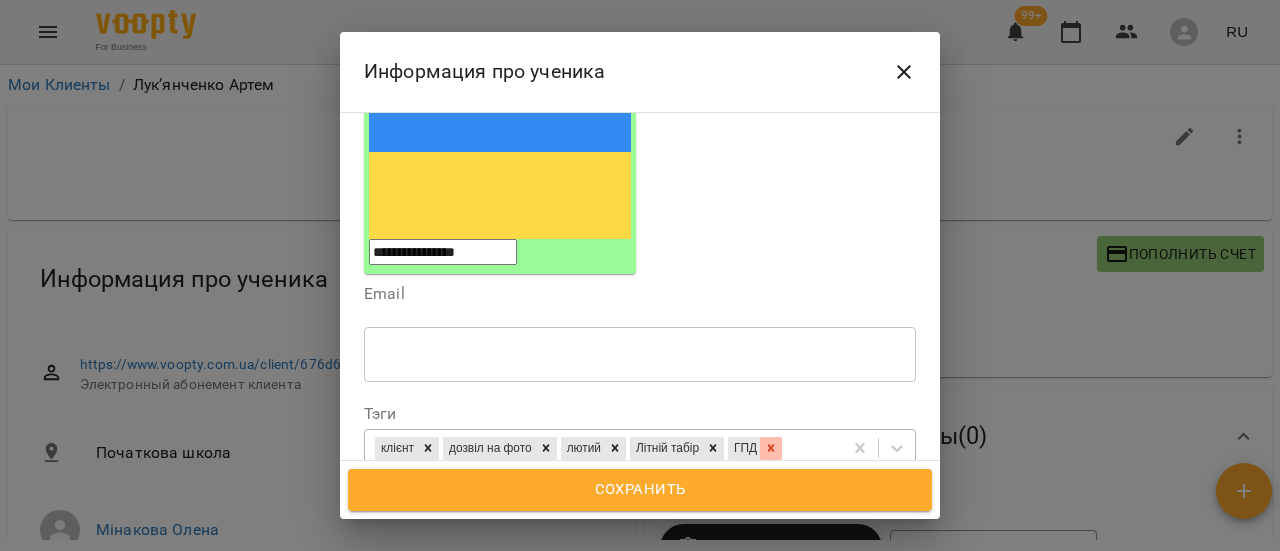 click 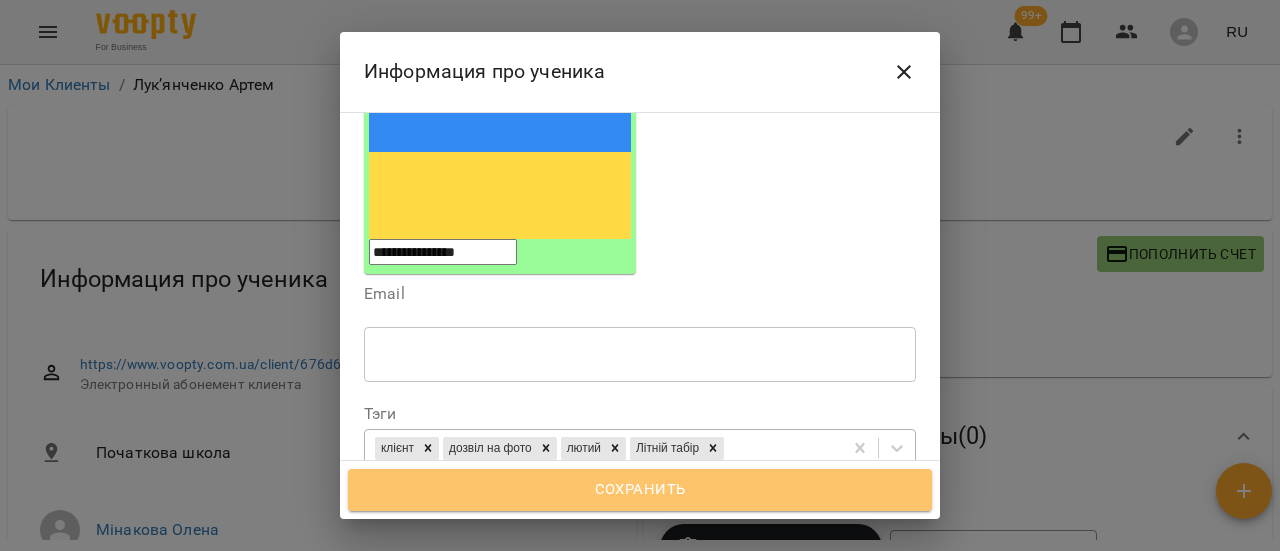 click on "Сохранить" at bounding box center (640, 490) 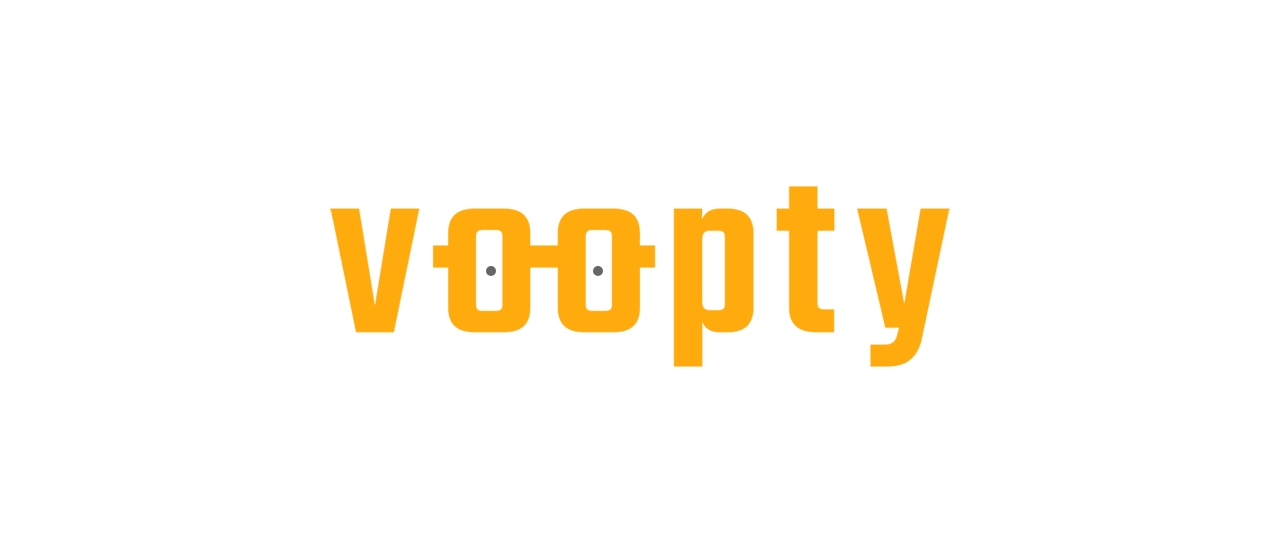 scroll, scrollTop: 0, scrollLeft: 0, axis: both 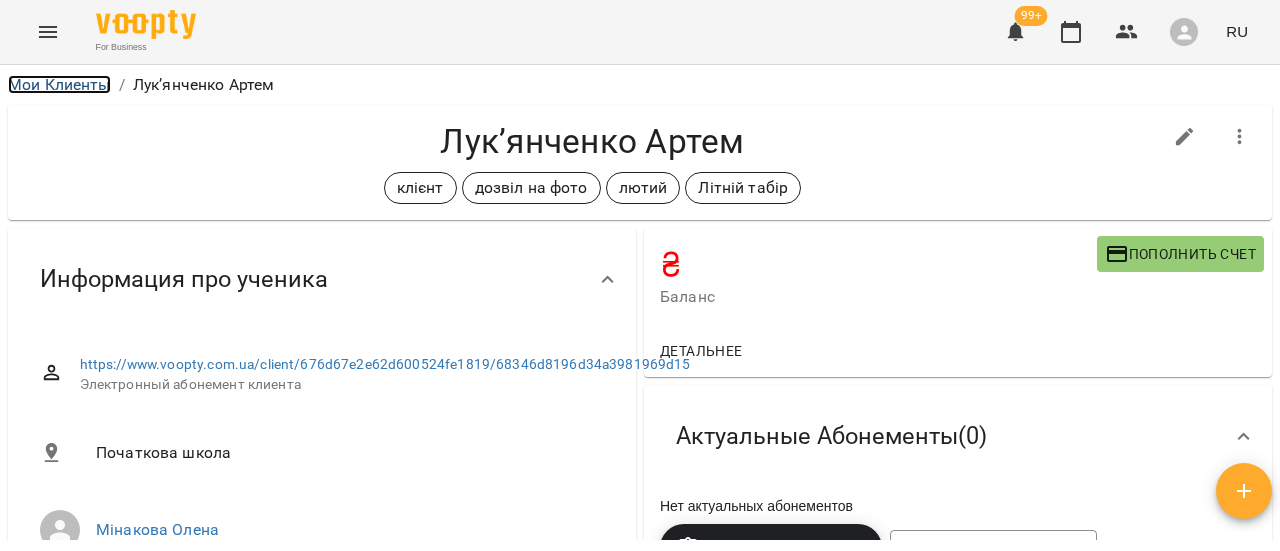 click on "Мои Клиенты" at bounding box center [59, 84] 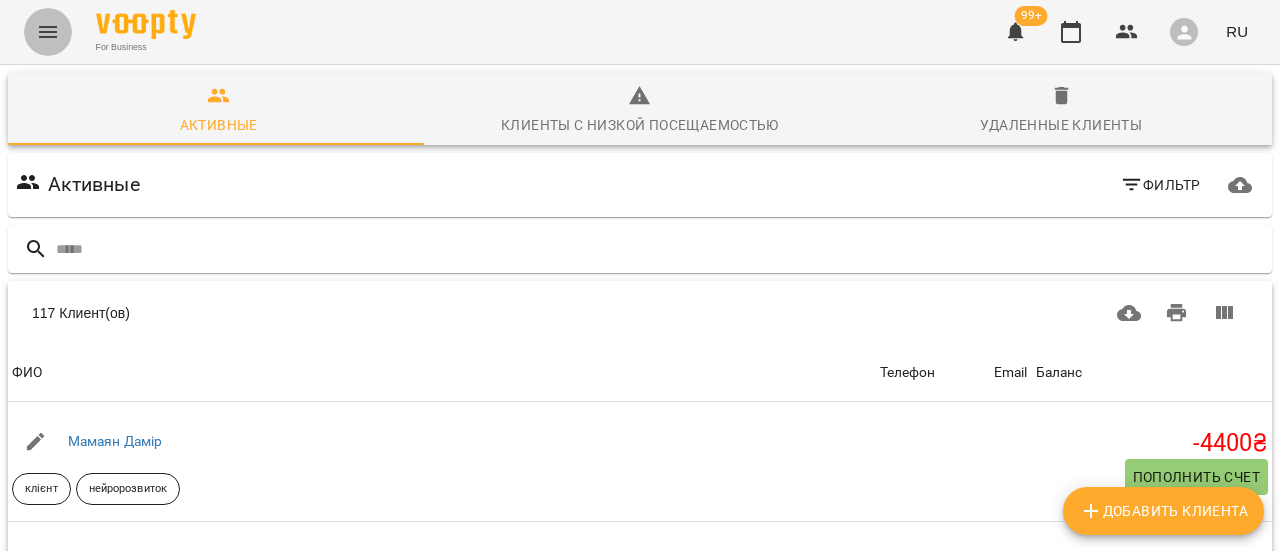 click 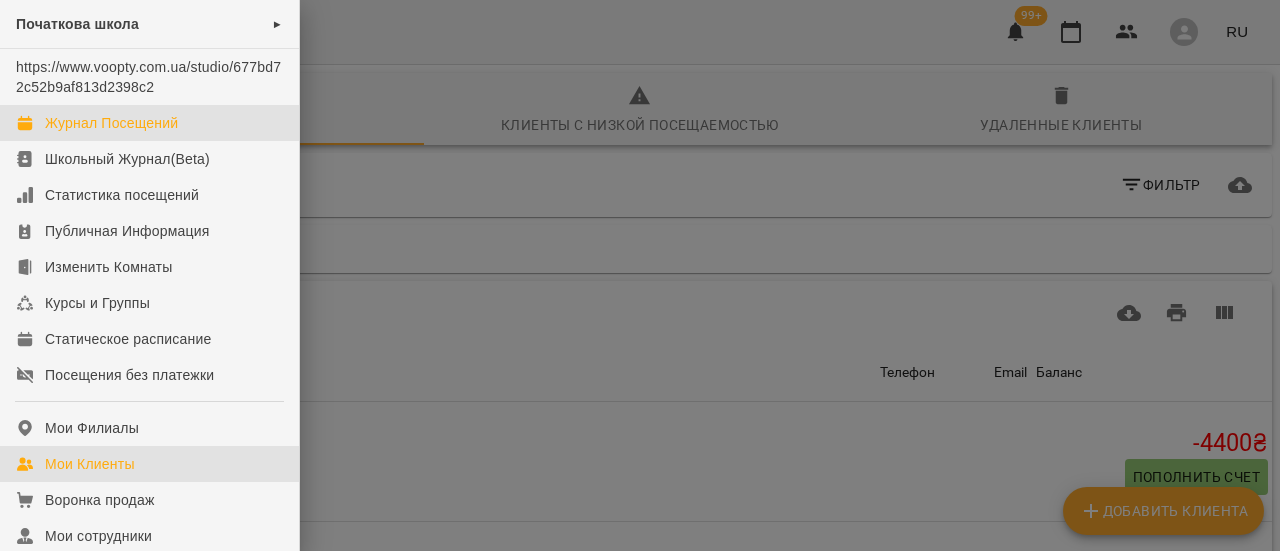 click on "Журнал Посещений" at bounding box center (111, 123) 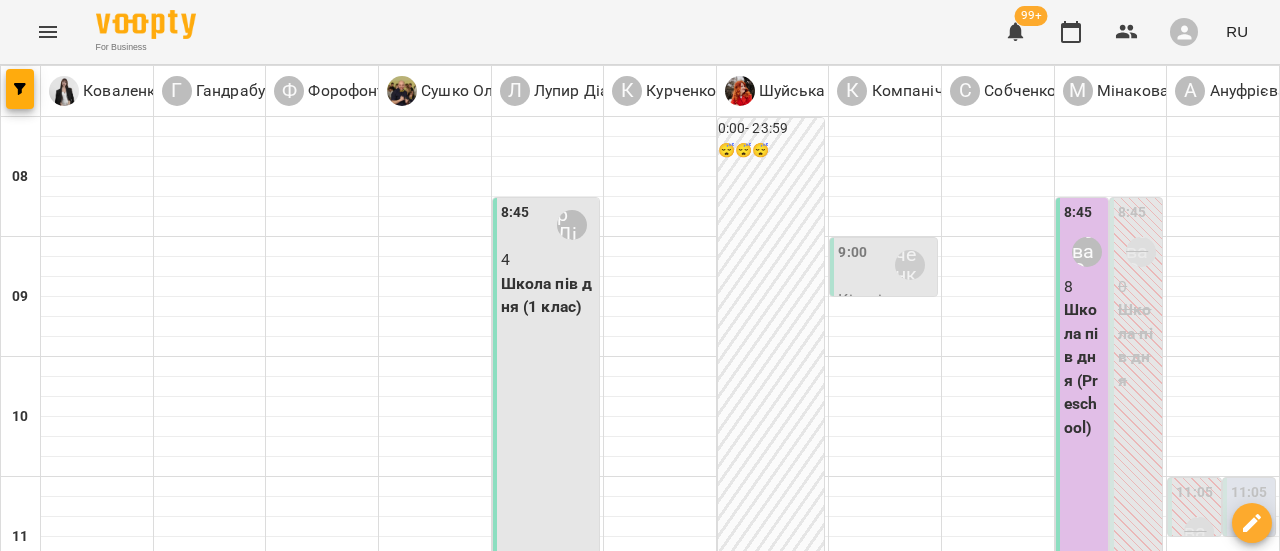 scroll, scrollTop: 700, scrollLeft: 0, axis: vertical 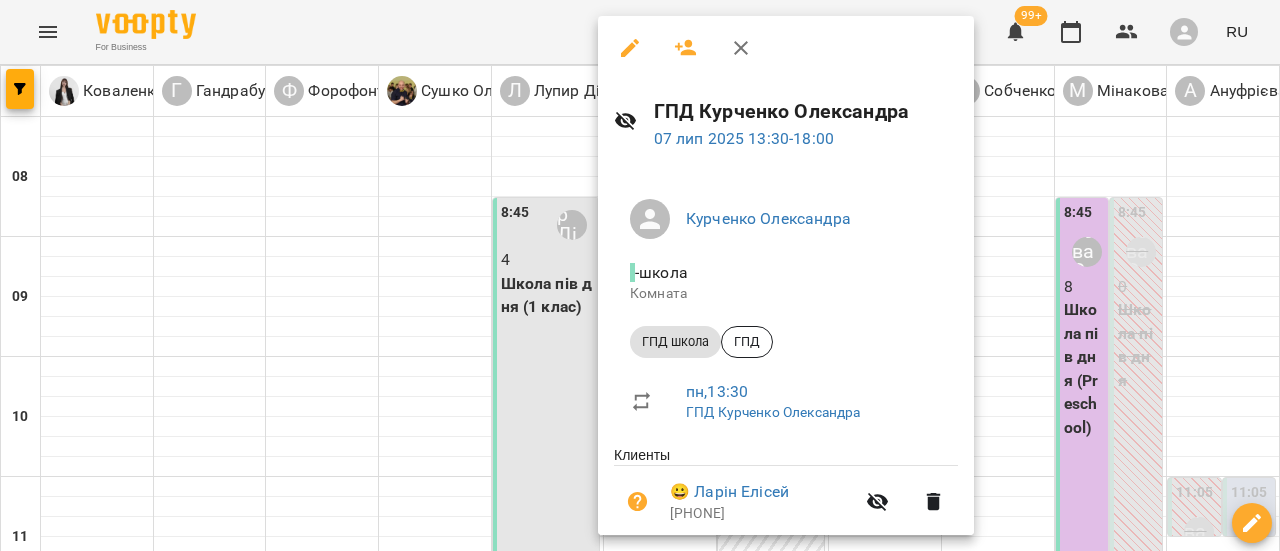 click at bounding box center [640, 275] 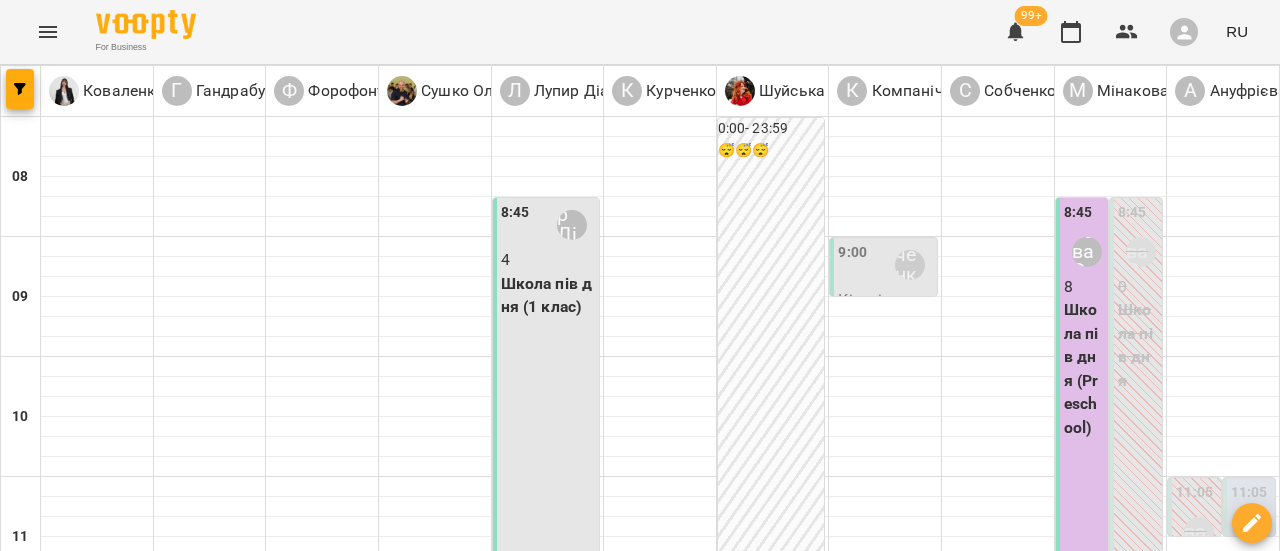 click on "08 июля" at bounding box center [420, 1602] 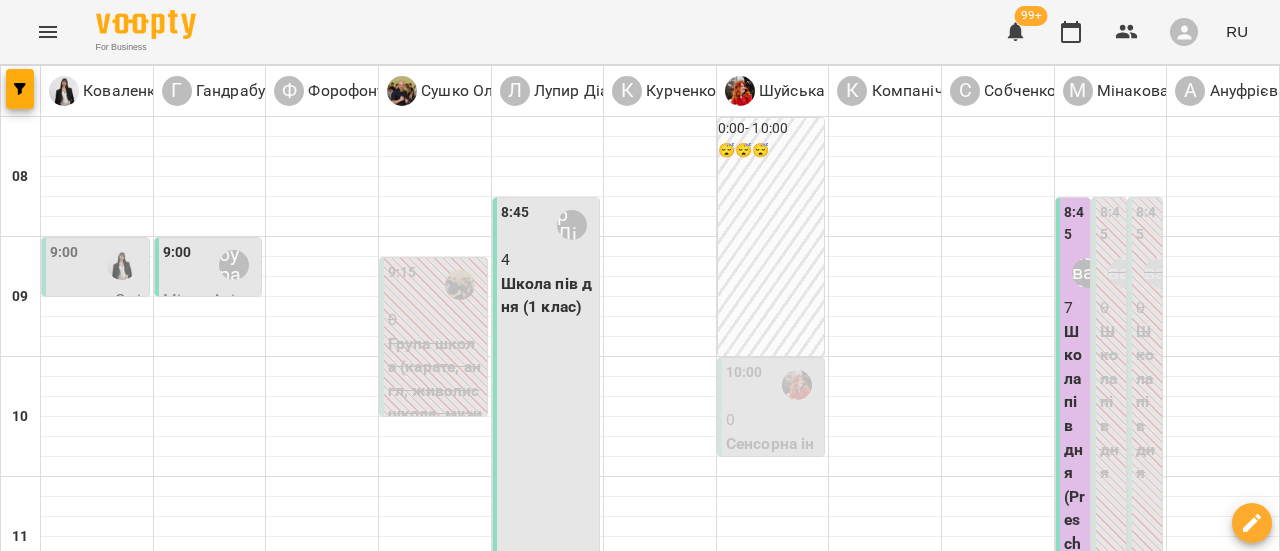 scroll, scrollTop: 700, scrollLeft: 0, axis: vertical 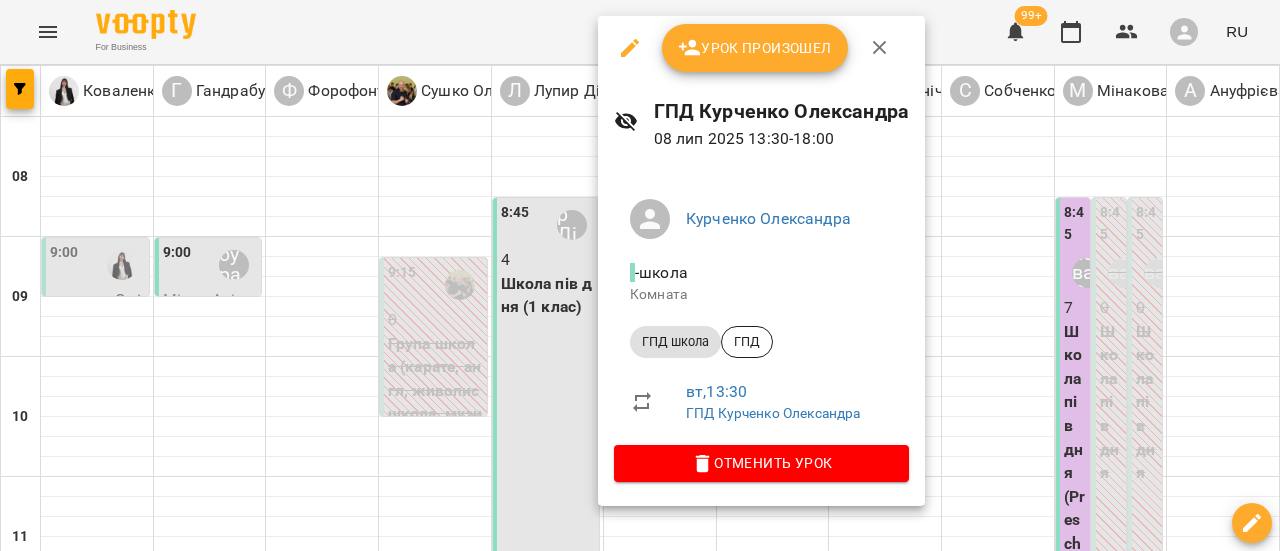 click on "Урок произошел" at bounding box center (755, 48) 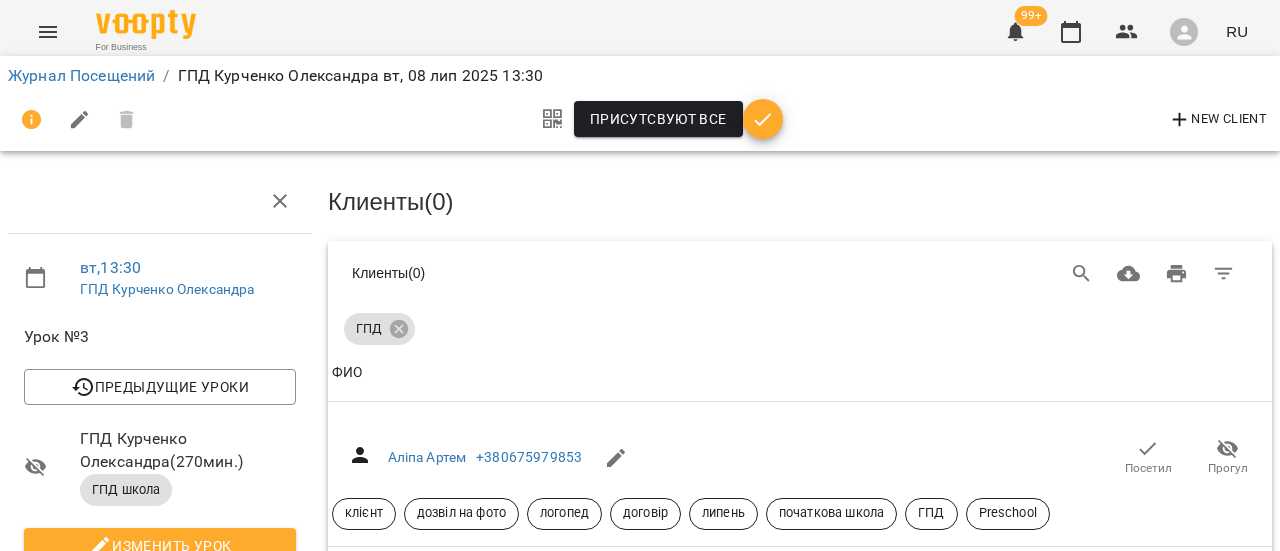 scroll, scrollTop: 700, scrollLeft: 0, axis: vertical 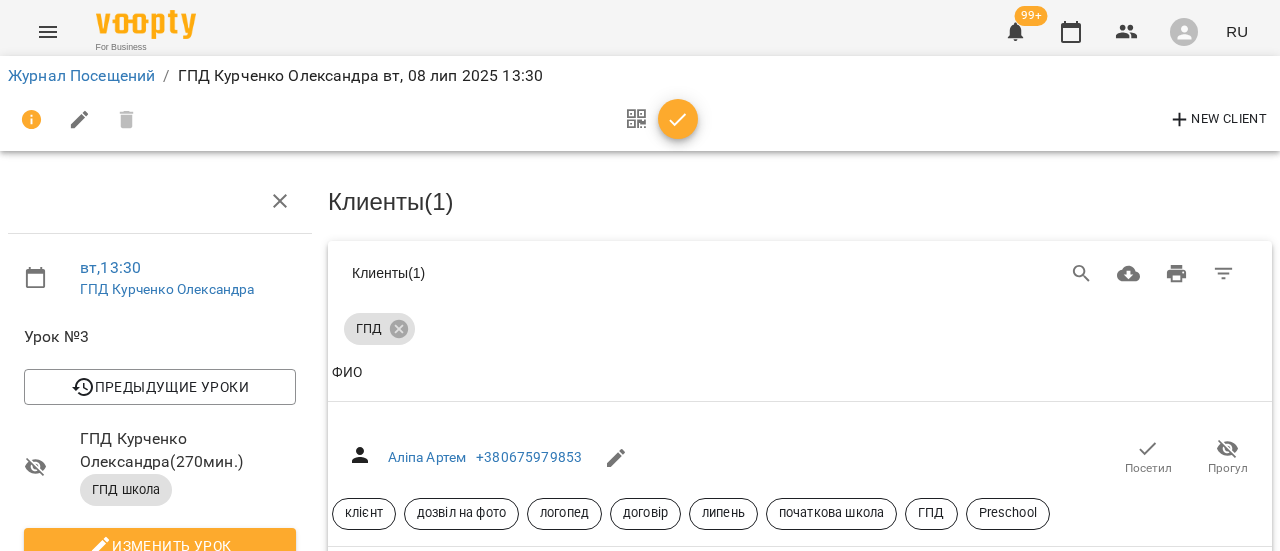 click on "Посетил" at bounding box center [1148, 890] 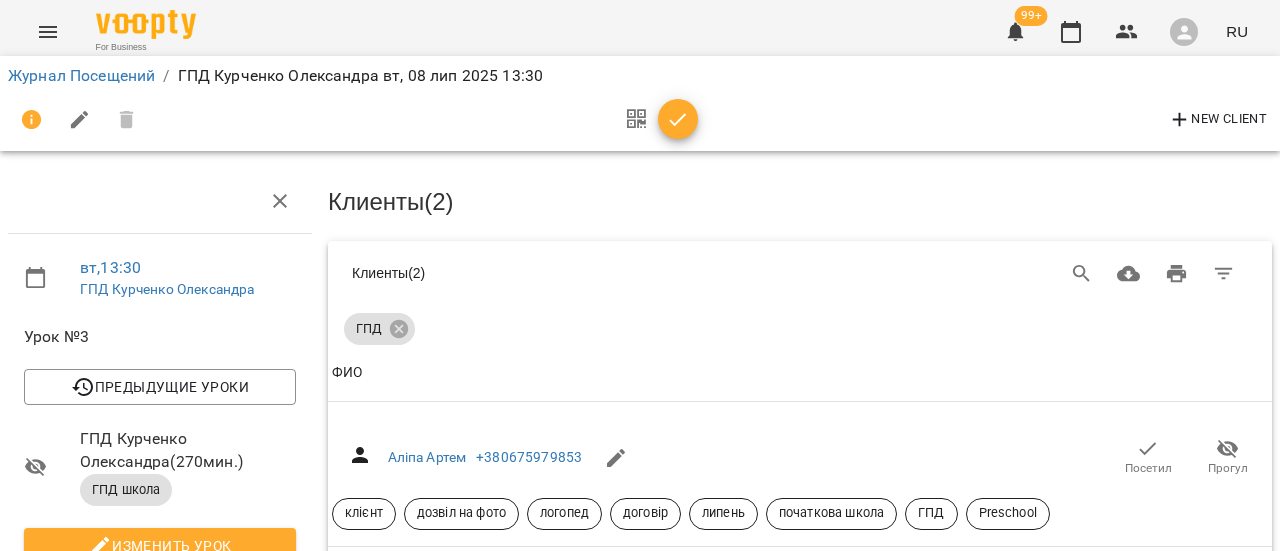 scroll, scrollTop: 900, scrollLeft: 0, axis: vertical 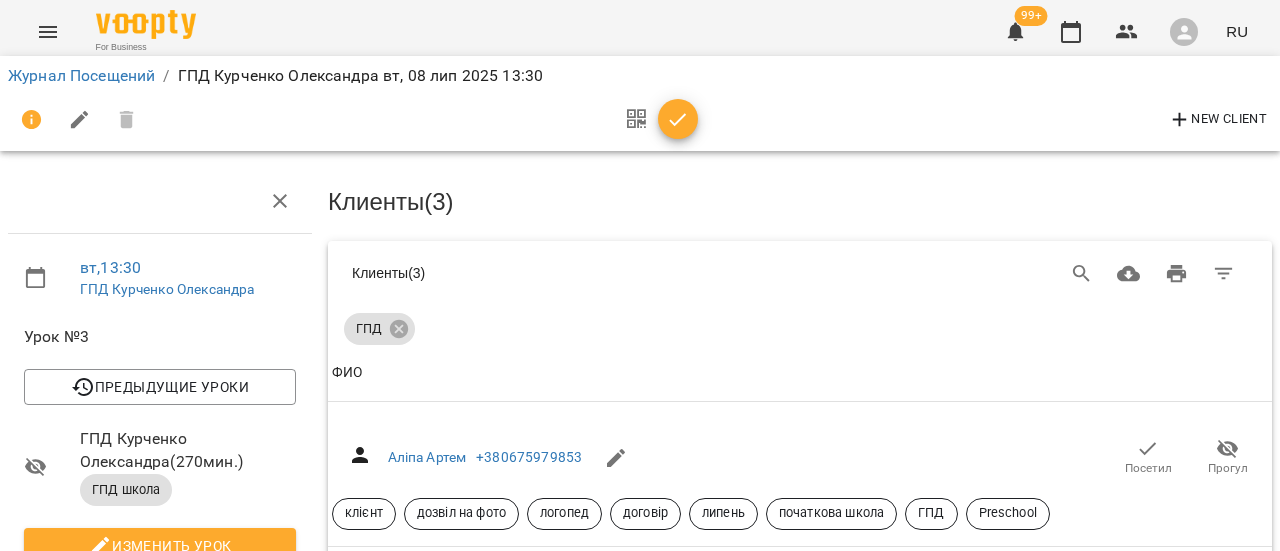 click 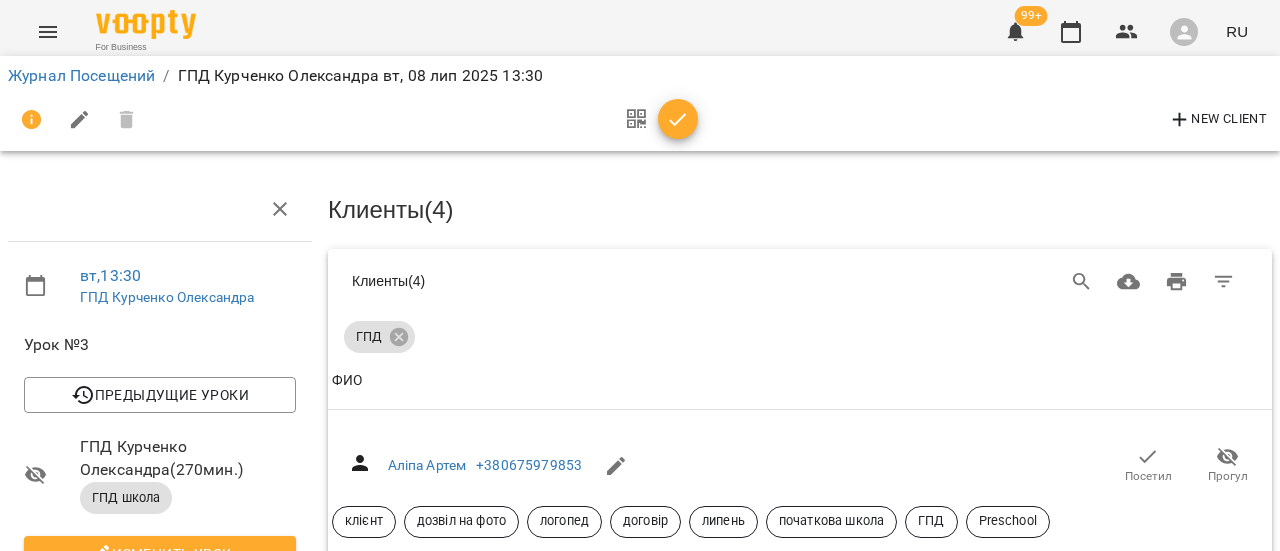 scroll, scrollTop: 100, scrollLeft: 0, axis: vertical 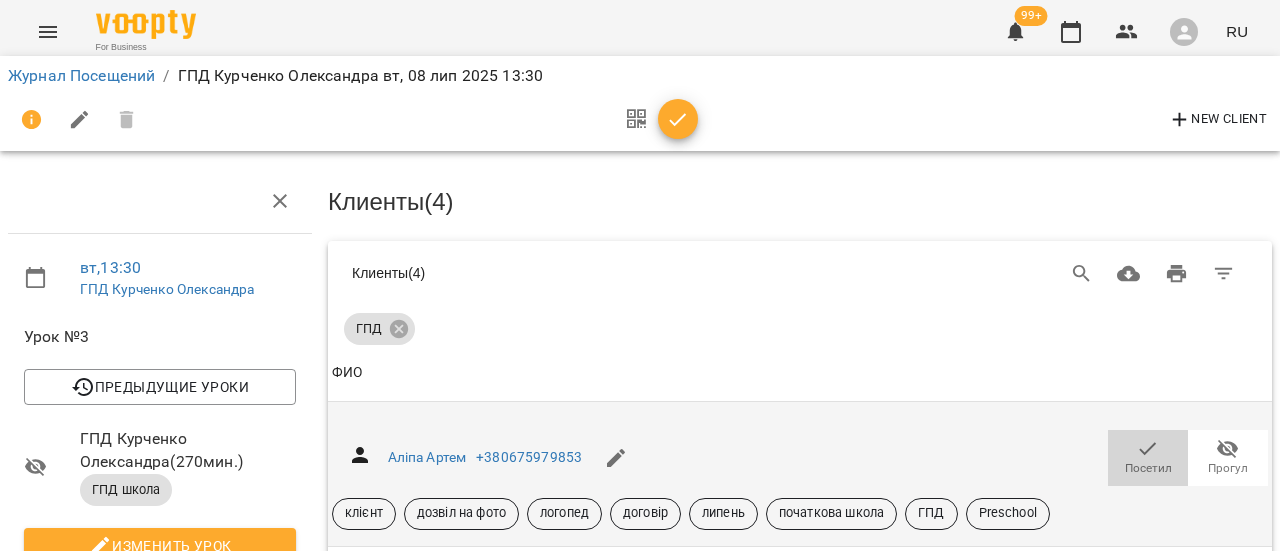 click 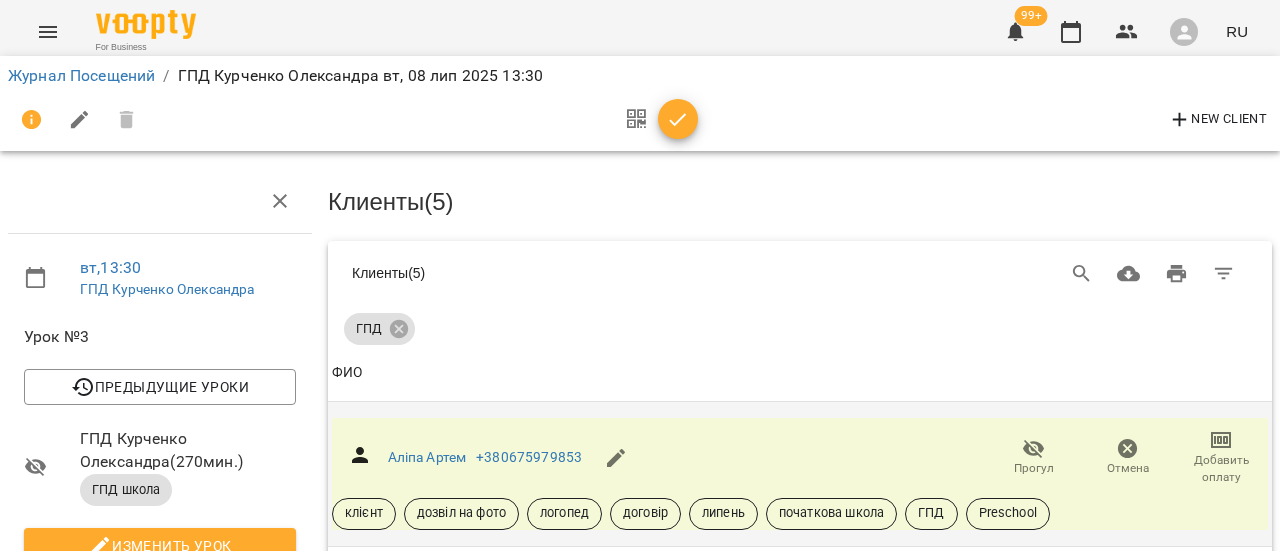 scroll, scrollTop: 400, scrollLeft: 0, axis: vertical 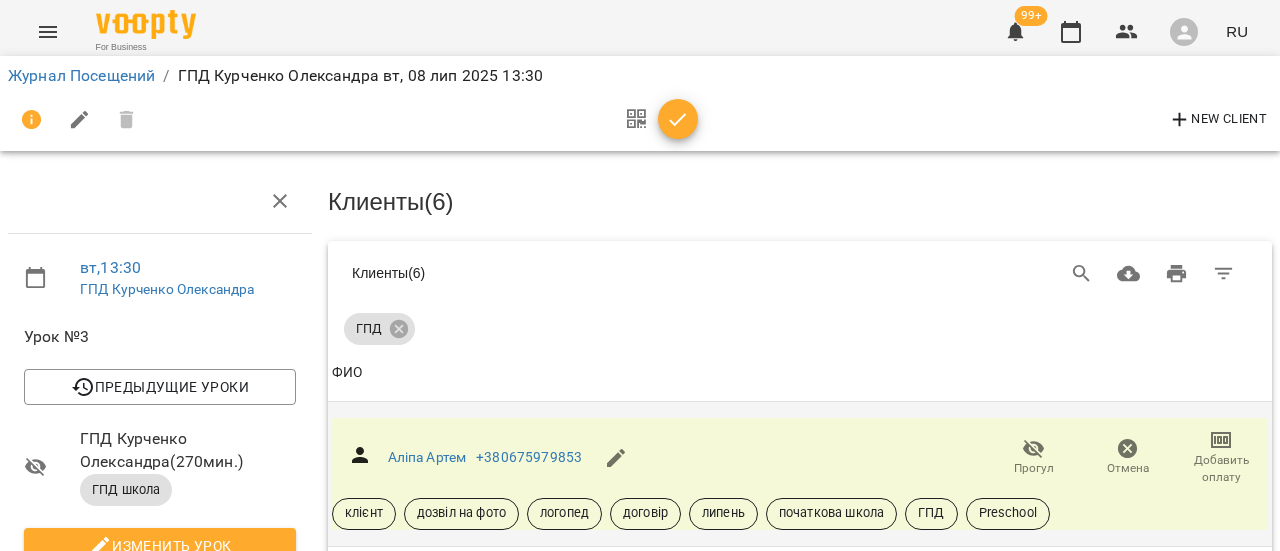 click 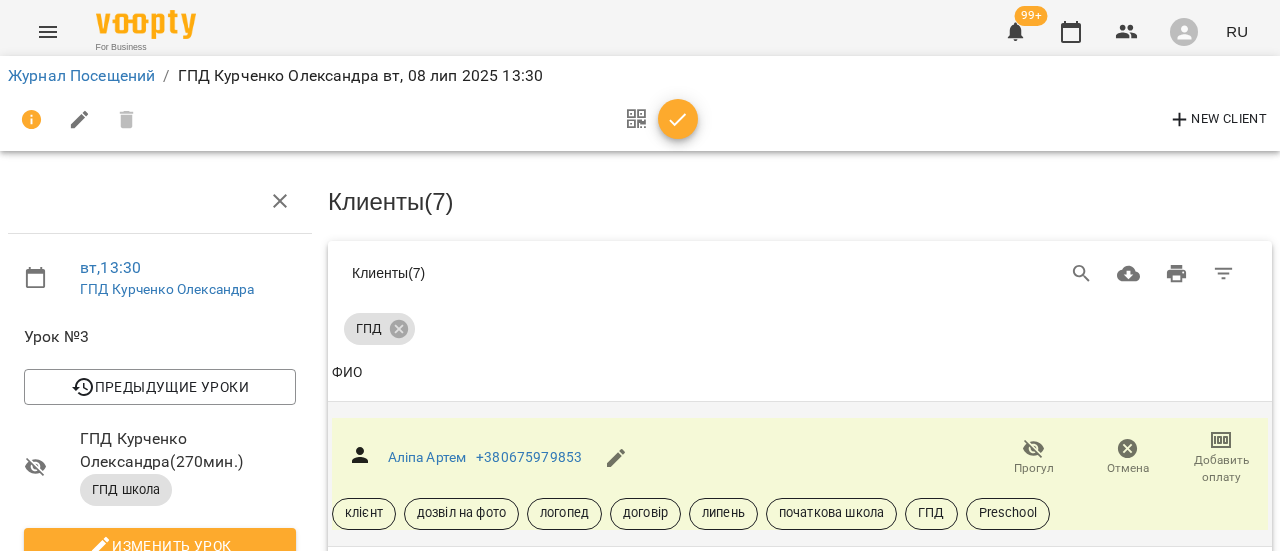 scroll, scrollTop: 200, scrollLeft: 0, axis: vertical 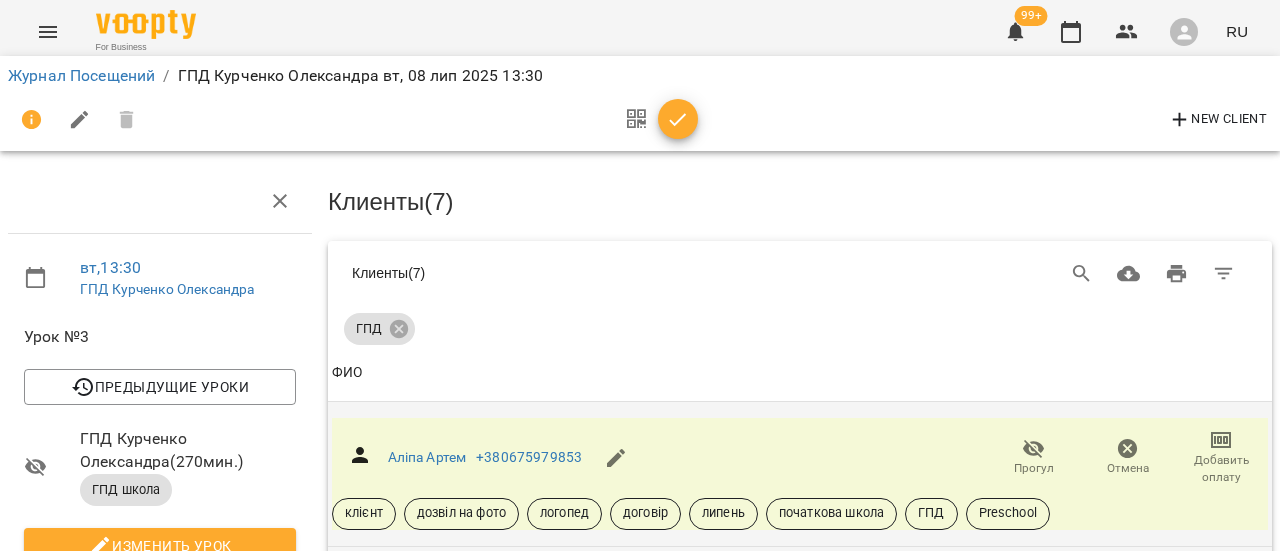 click on "Посетил" at bounding box center (1148, 601) 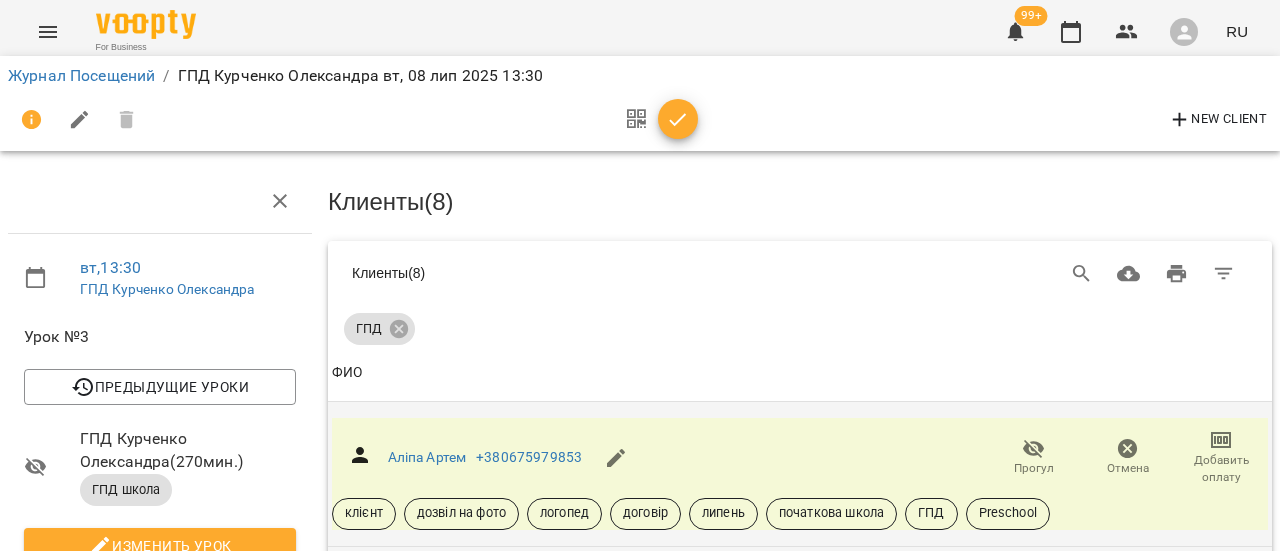 scroll, scrollTop: 1000, scrollLeft: 0, axis: vertical 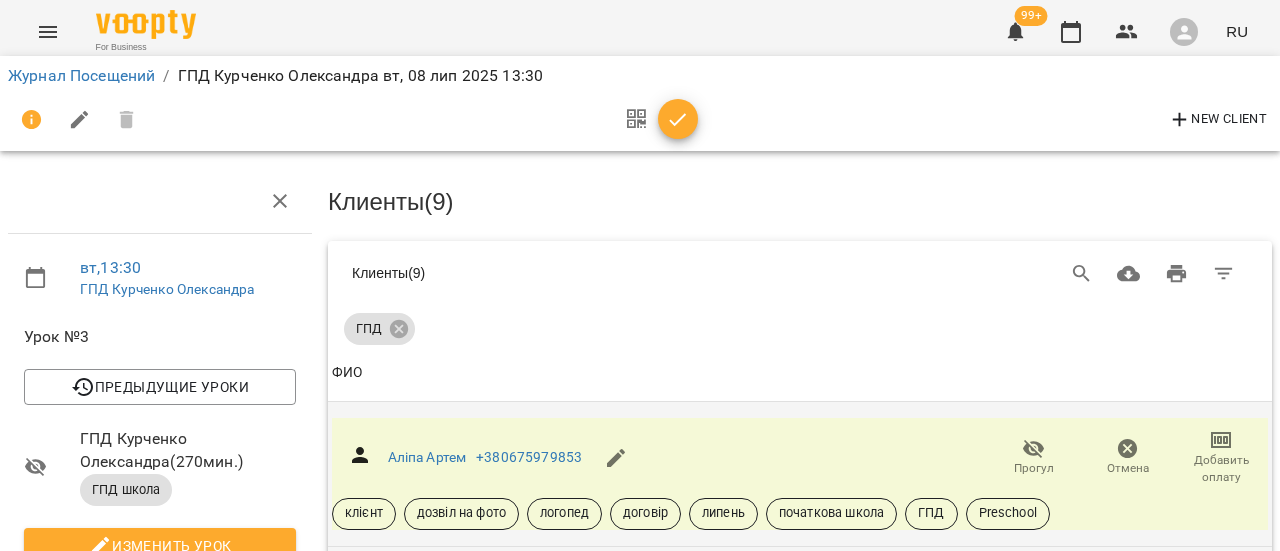 click 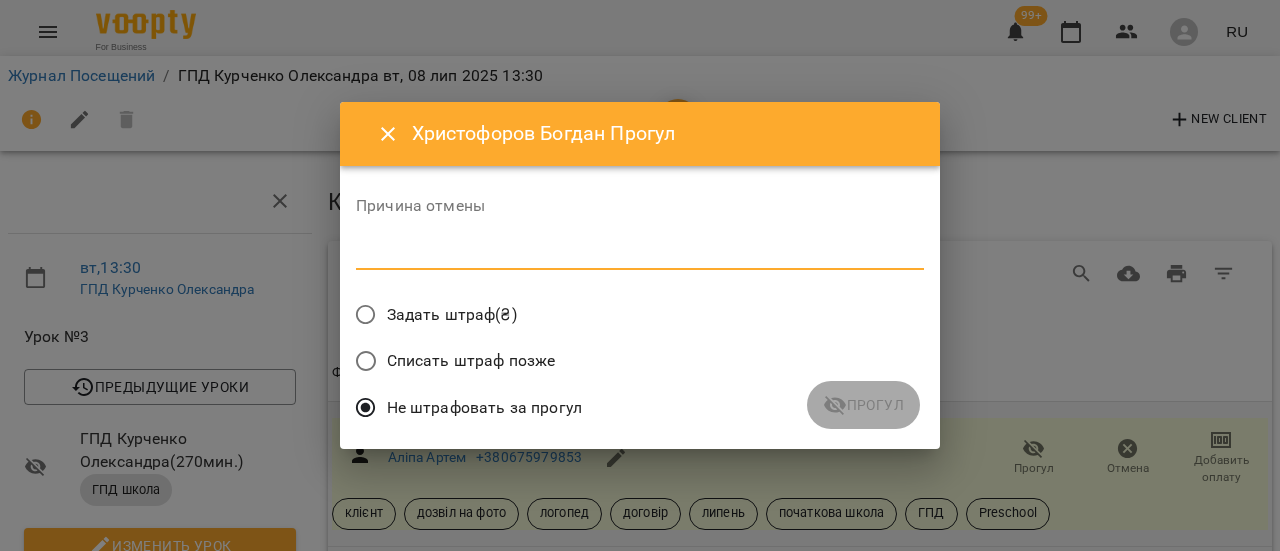 click at bounding box center [640, 253] 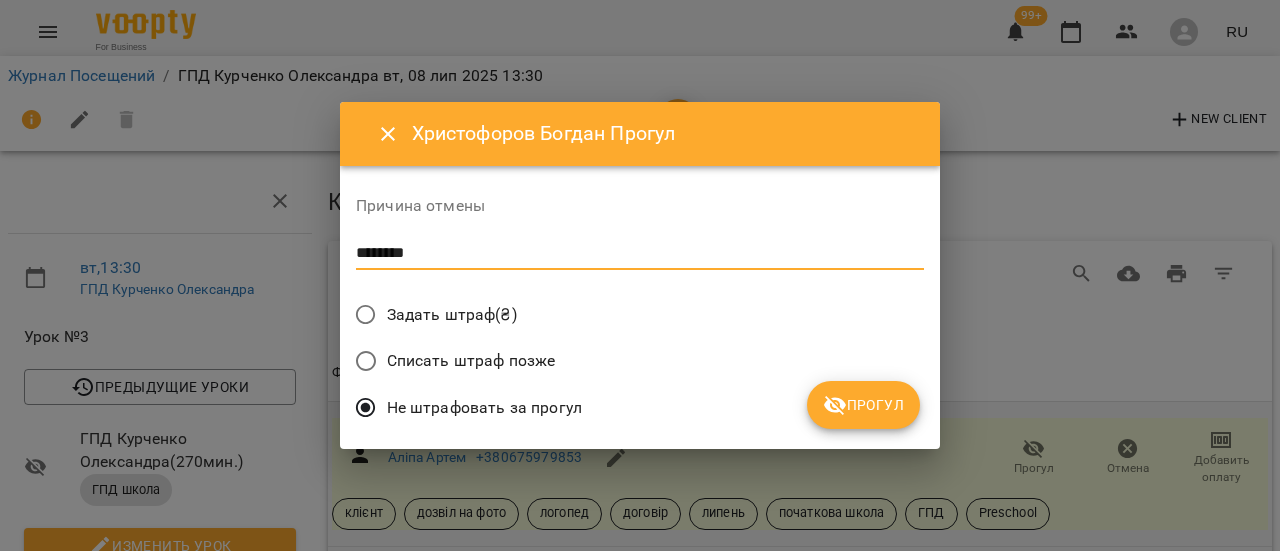 type on "********" 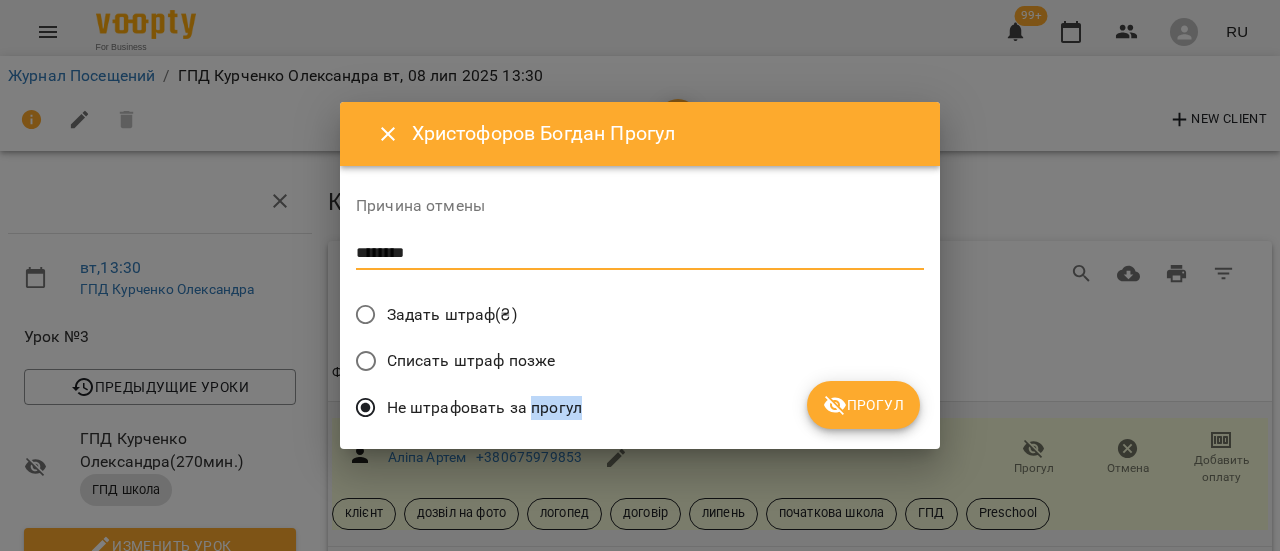 click on "Не штрафовать за прогул" at bounding box center (640, 410) 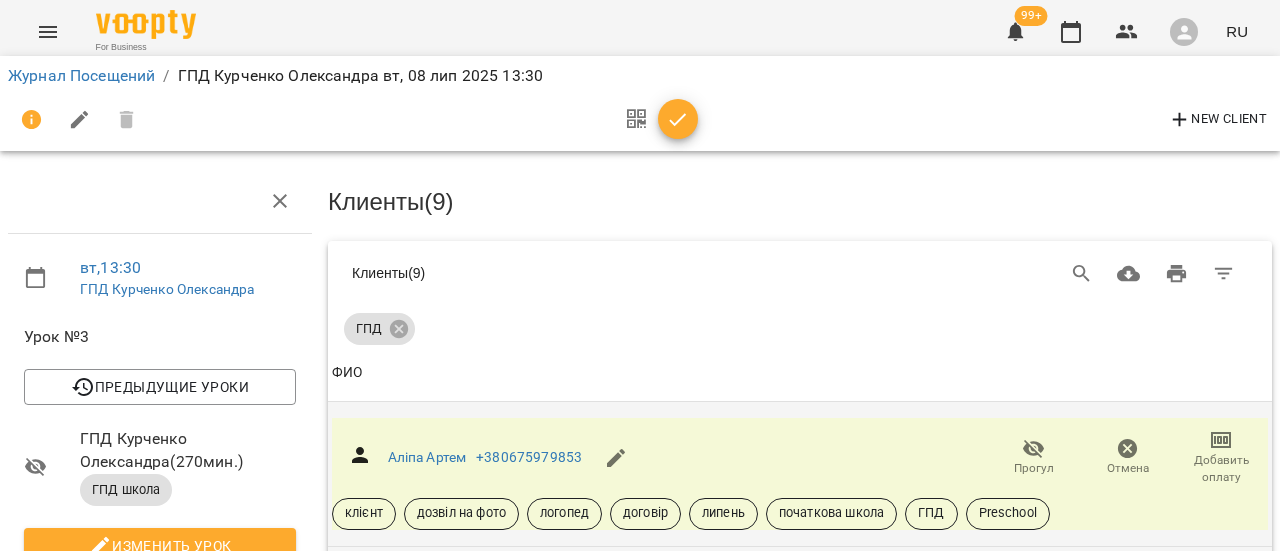 scroll, scrollTop: 0, scrollLeft: 0, axis: both 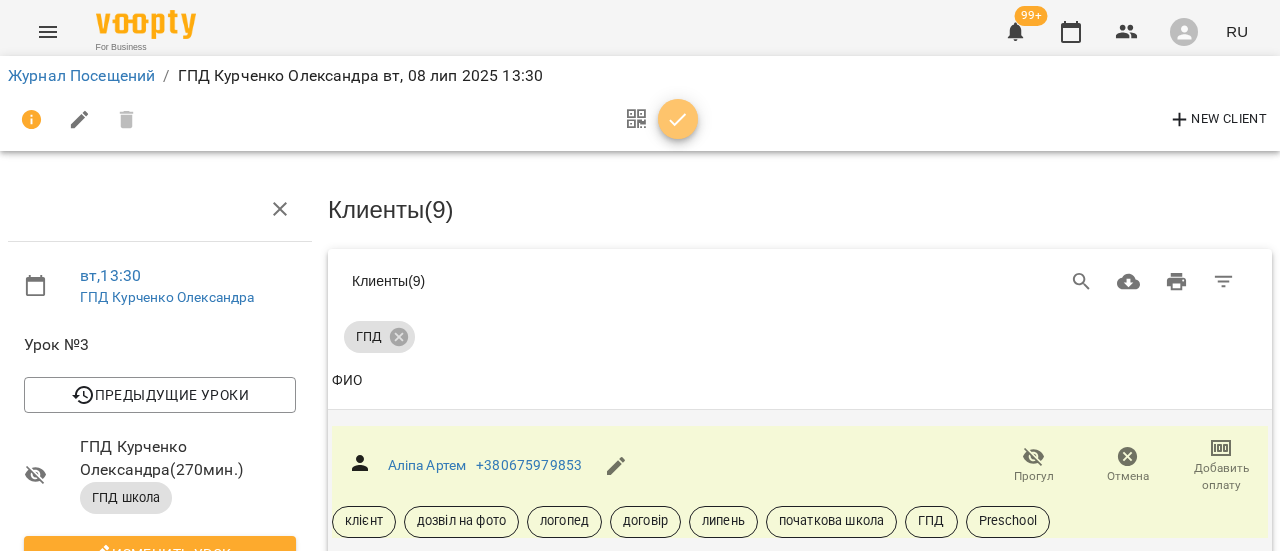 click 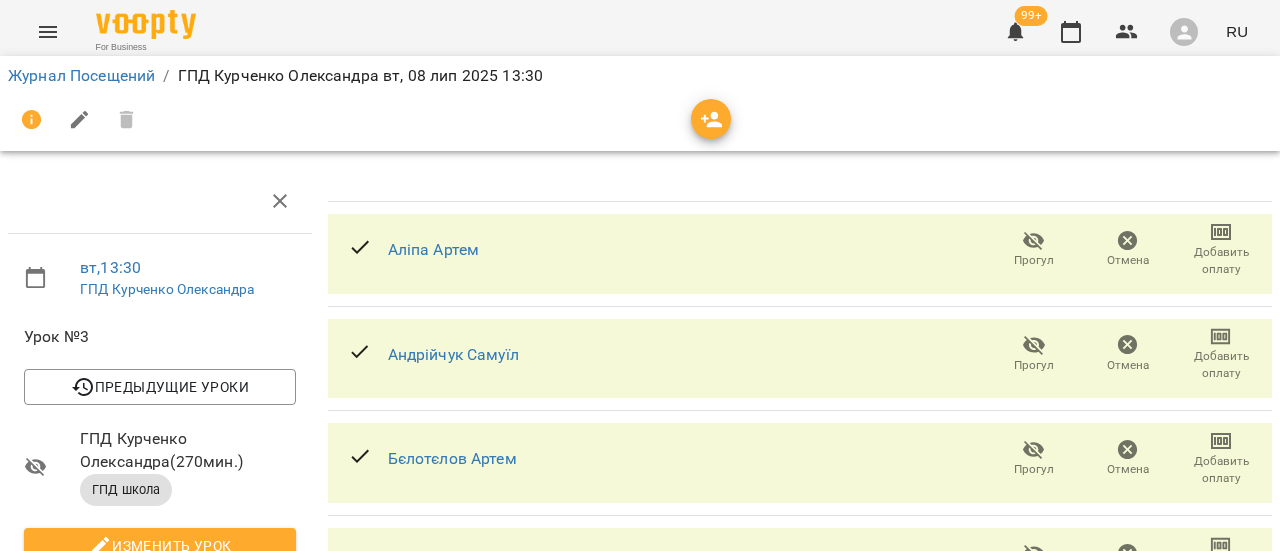 scroll, scrollTop: 749, scrollLeft: 0, axis: vertical 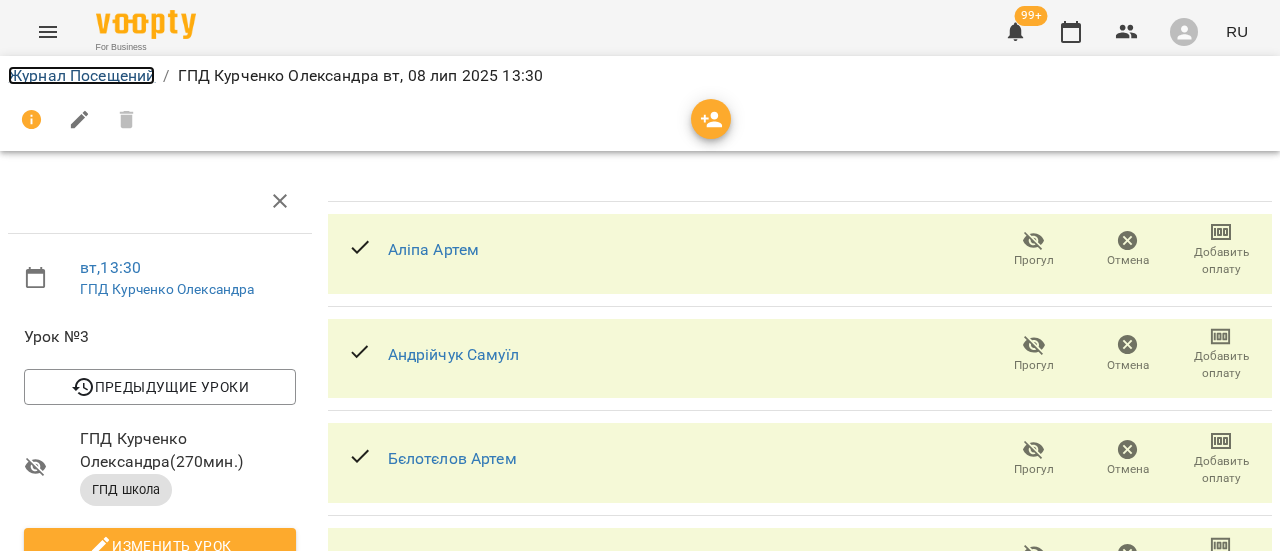 click on "Журнал Посещений" at bounding box center [81, 75] 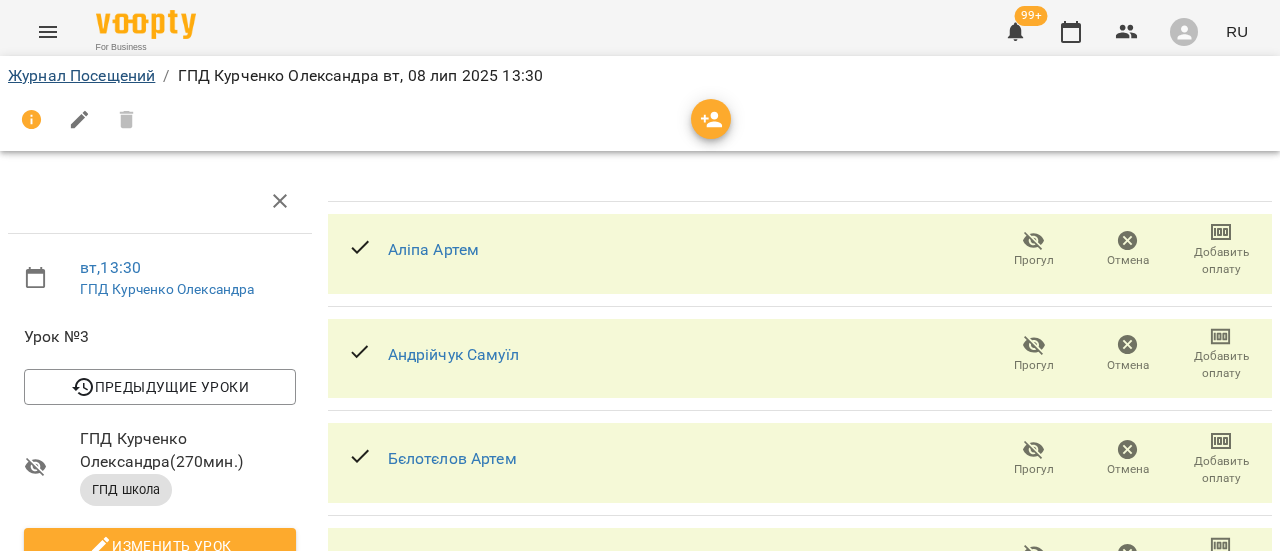 scroll, scrollTop: 0, scrollLeft: 0, axis: both 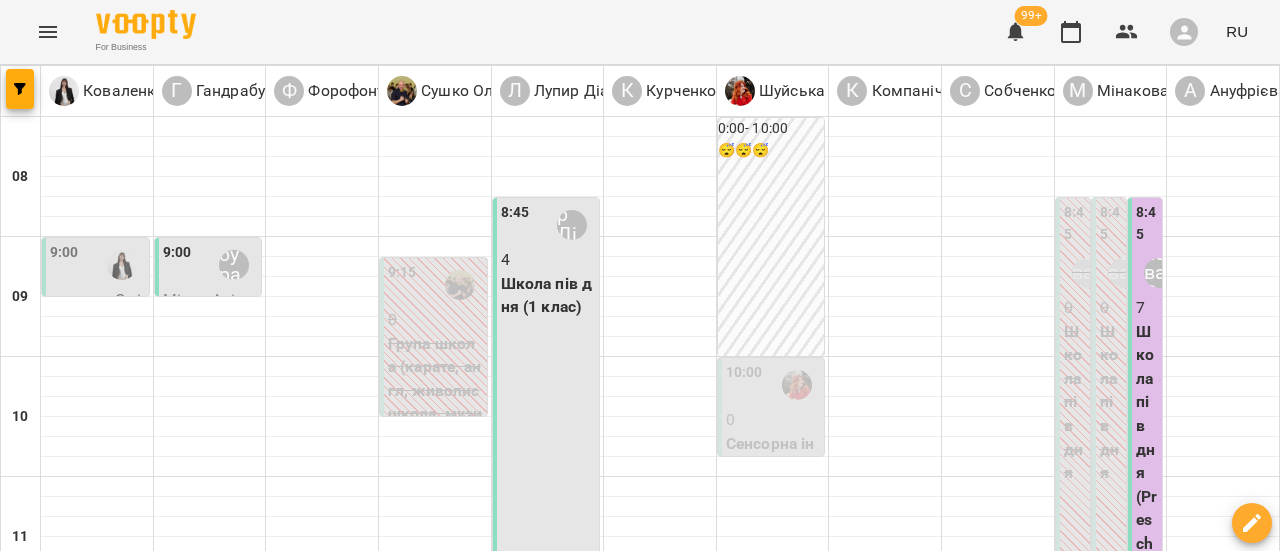 click on "ср 09 июля" at bounding box center (626, 1589) 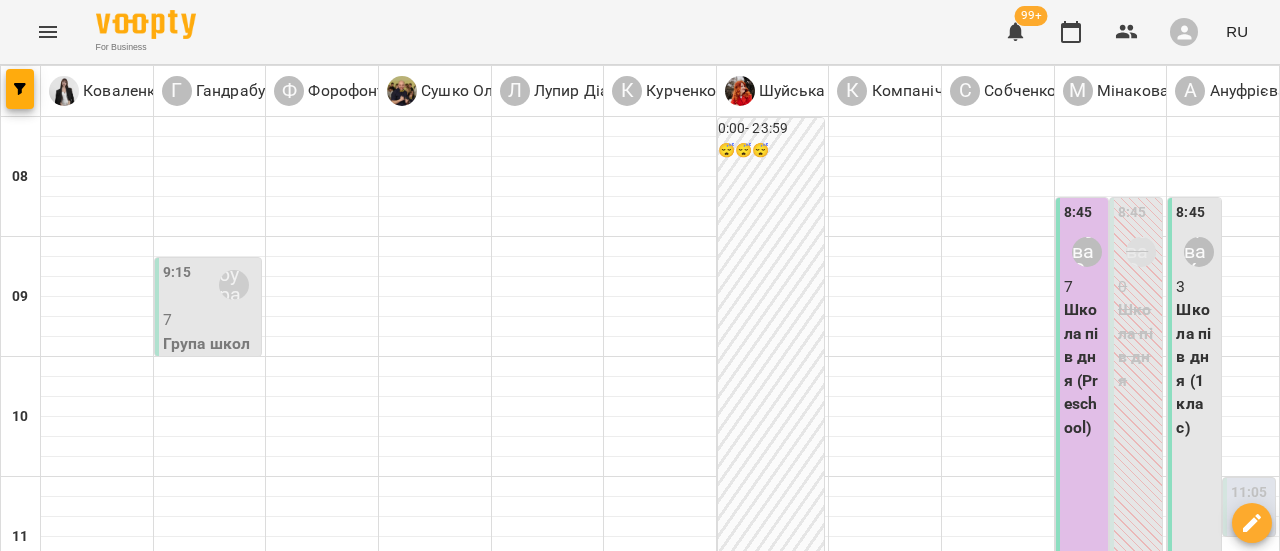 scroll, scrollTop: 600, scrollLeft: 0, axis: vertical 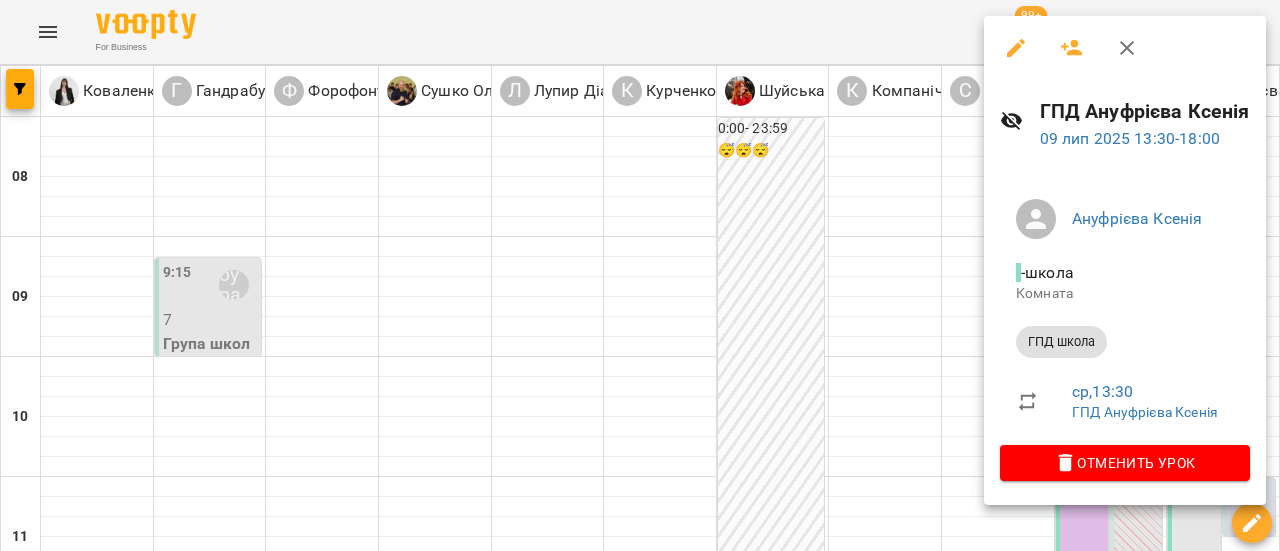 click 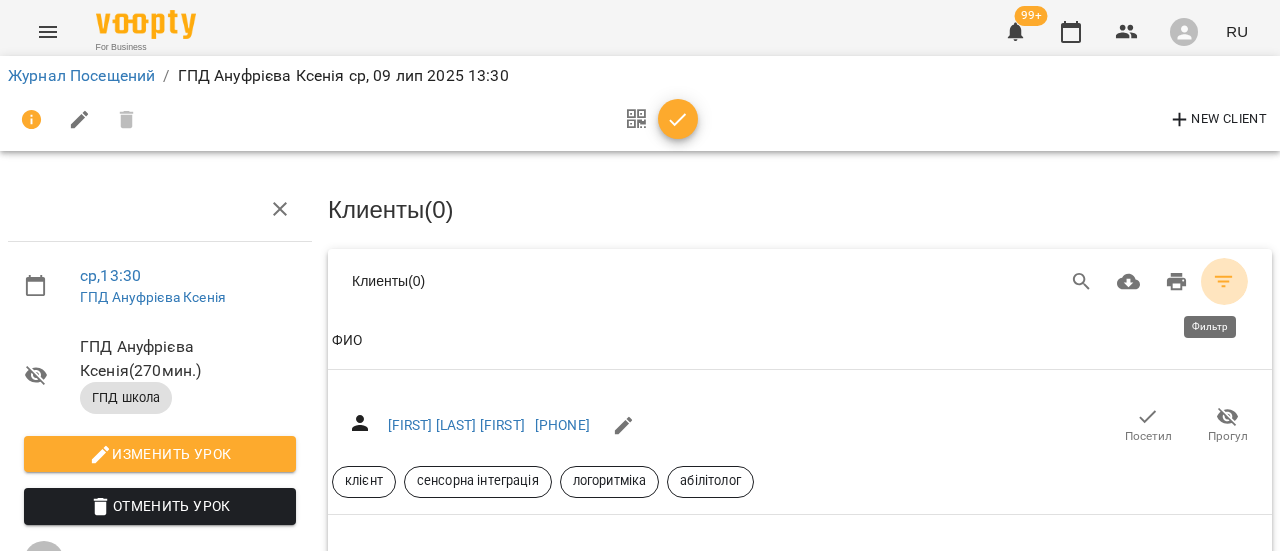 click 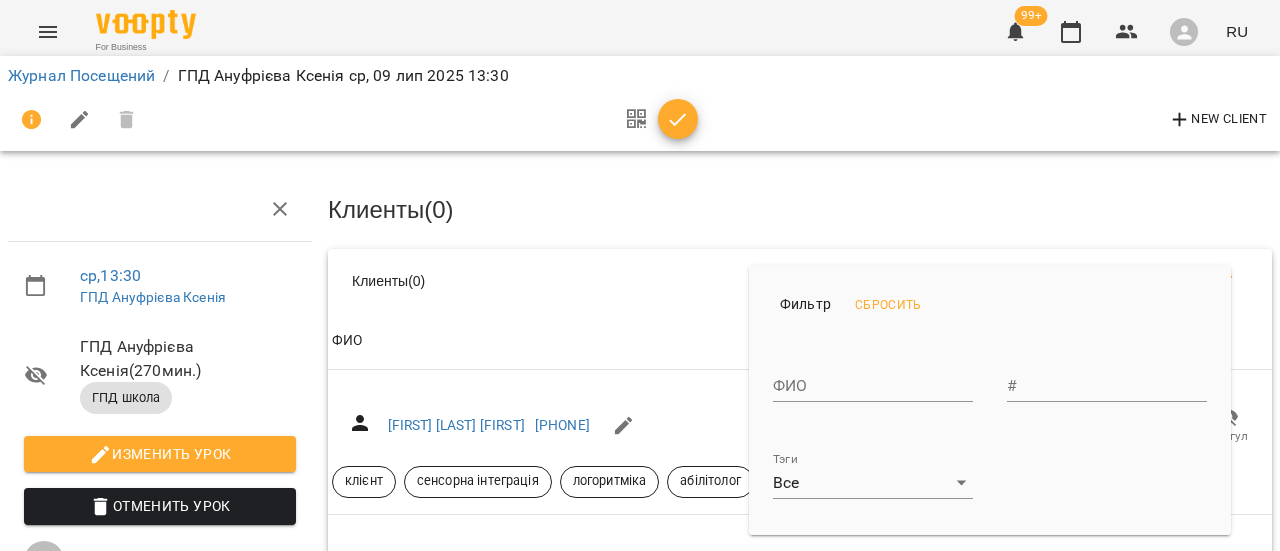 click on "For Business 99+ RU Журнал Посещений / ГПД Ануфрієва Ксенія   ср, 09 лип 2025 13:30 New Client ср ,  13:30 ГПД Ануфрієва Ксенія   ГПД Ануфрієва Ксенія ( 270 мин. ) ГПД школа Изменить урок Отменить Урок Ануфрієва Ксенія школа Комната 2025-07-14 14:58:34 Клиенты ( 0 ) Клиенты ( 0 ) Клиенты ( 0 ) ФИО ФИО Івахнов Лев Павлович +380687725080 Посетил Прогул клієнт сенсорна інтеграція логоритміка абілітолог ФИО Абілов Данієль +380674864440 Посетил Прогул клієнт логопед нейророзвиток онлайн ФИО Абілов Леон +380674864440 Посетил Прогул клієнт логопед онлайн ФИО Аверченко Максим +380679609796 #" at bounding box center (640, 7395) 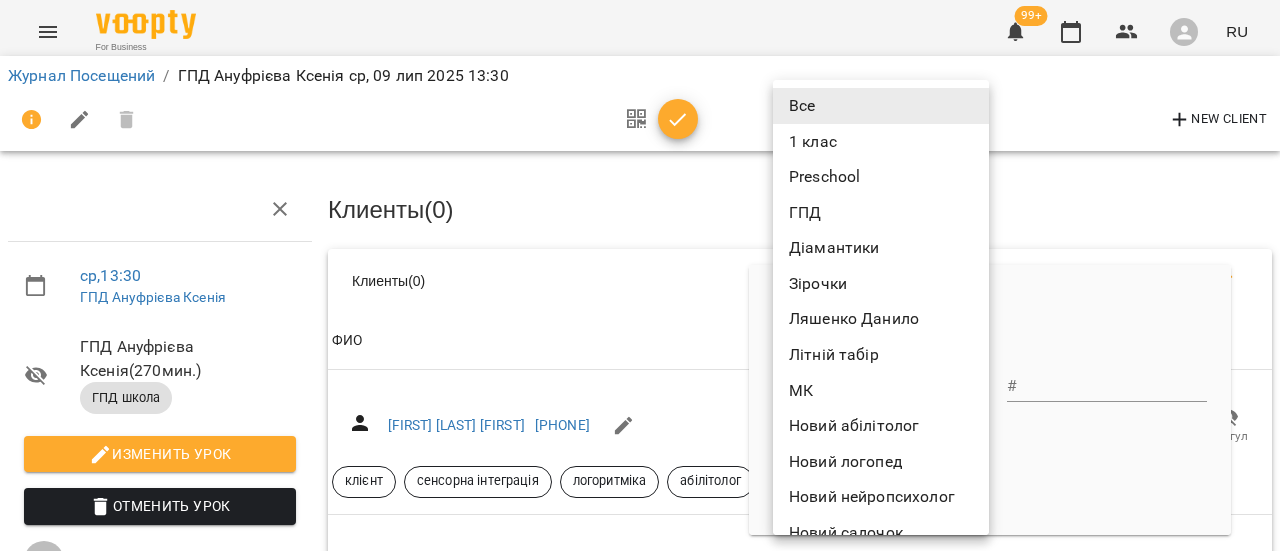 click on "ГПД" at bounding box center (881, 213) 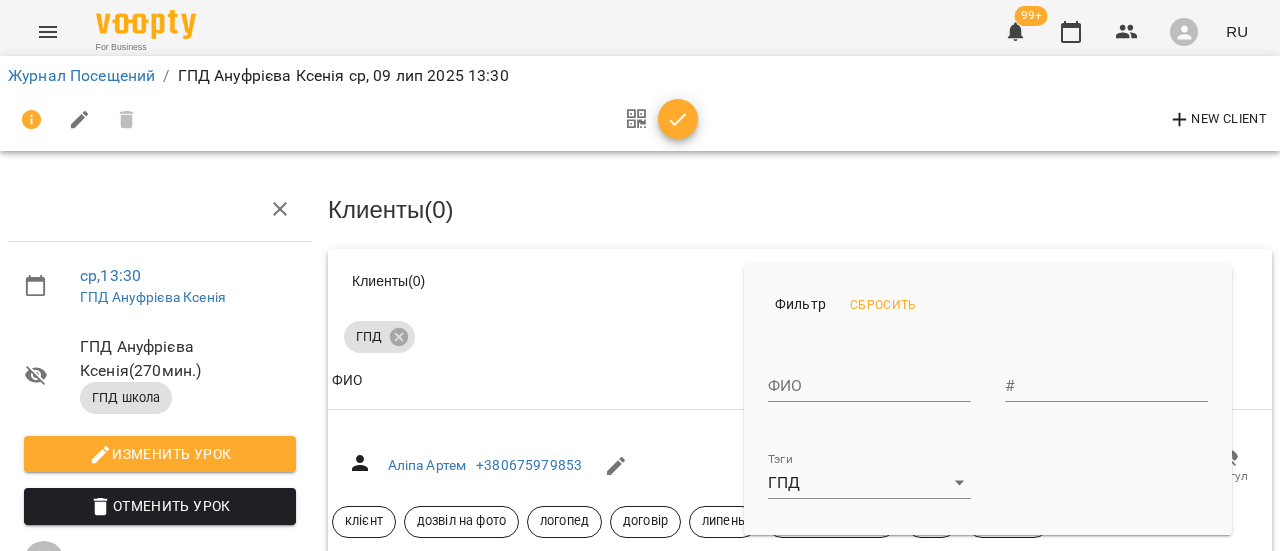 click at bounding box center [640, 275] 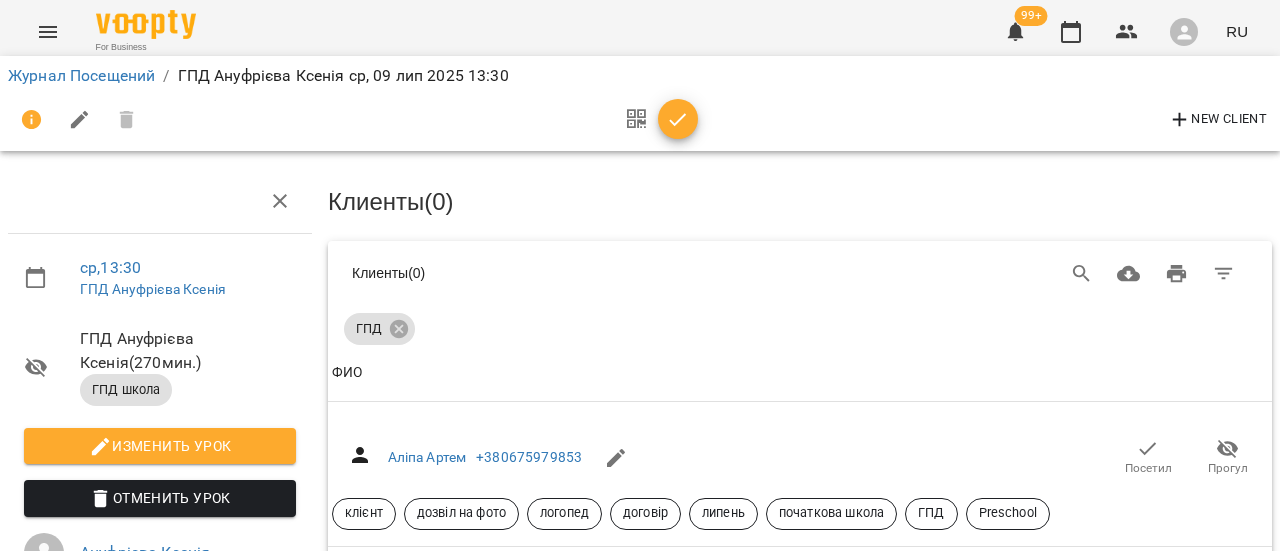 scroll, scrollTop: 600, scrollLeft: 0, axis: vertical 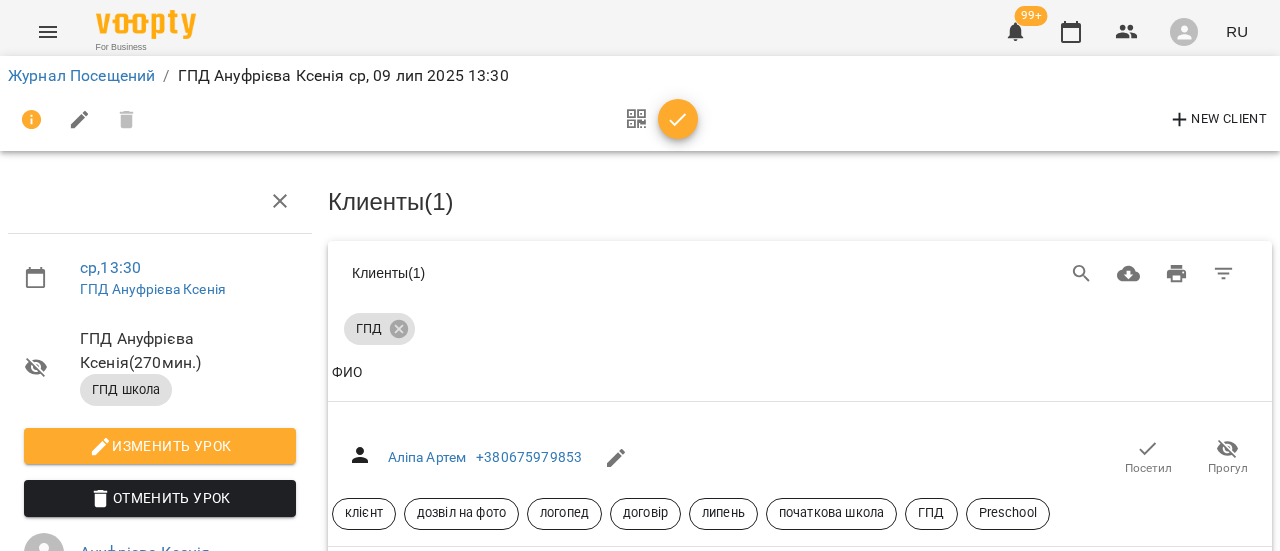 click 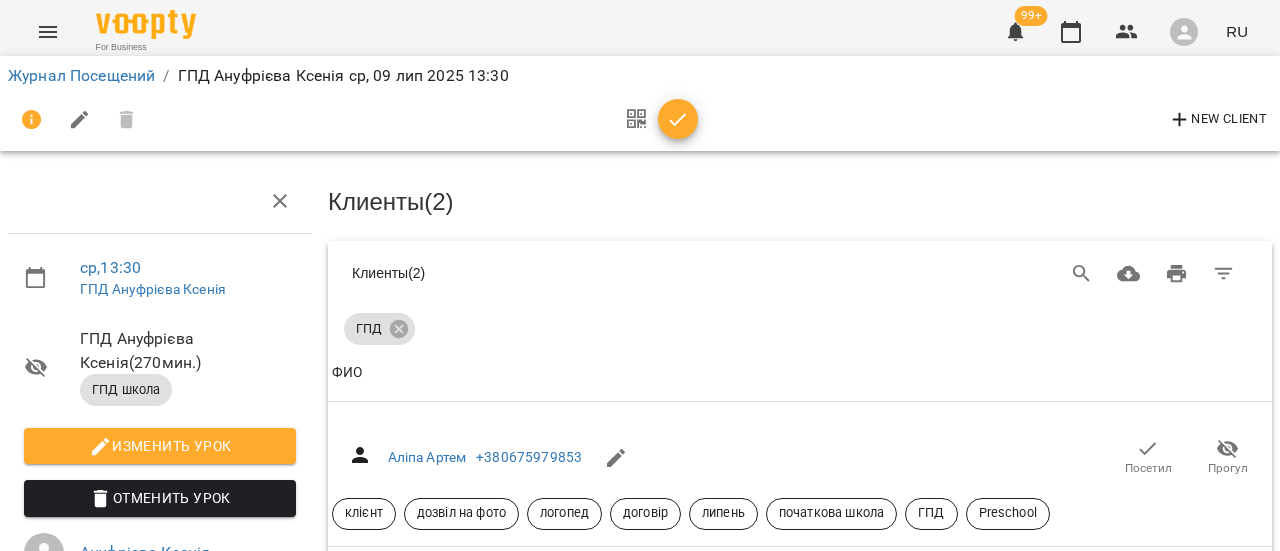 scroll, scrollTop: 1100, scrollLeft: 0, axis: vertical 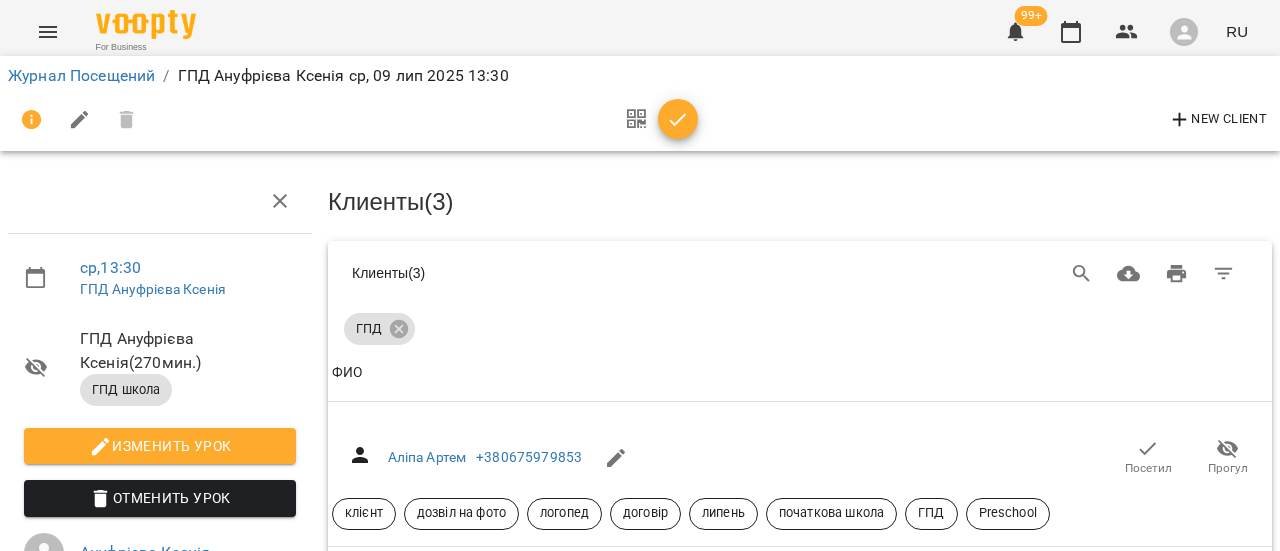 click at bounding box center (678, 119) 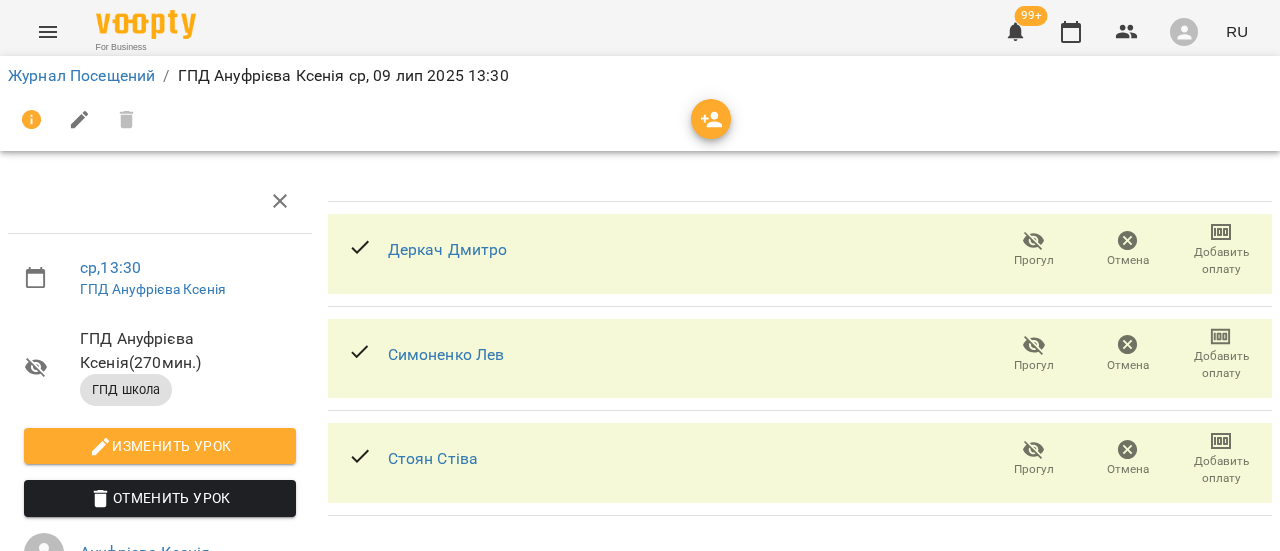 scroll, scrollTop: 0, scrollLeft: 0, axis: both 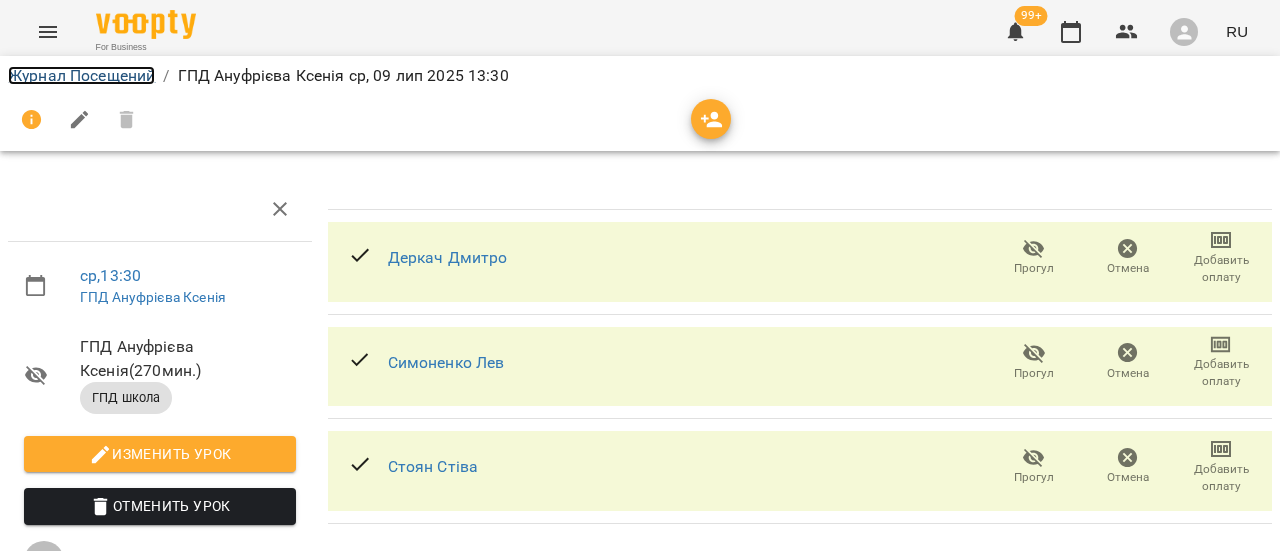 click on "Журнал Посещений" at bounding box center (81, 75) 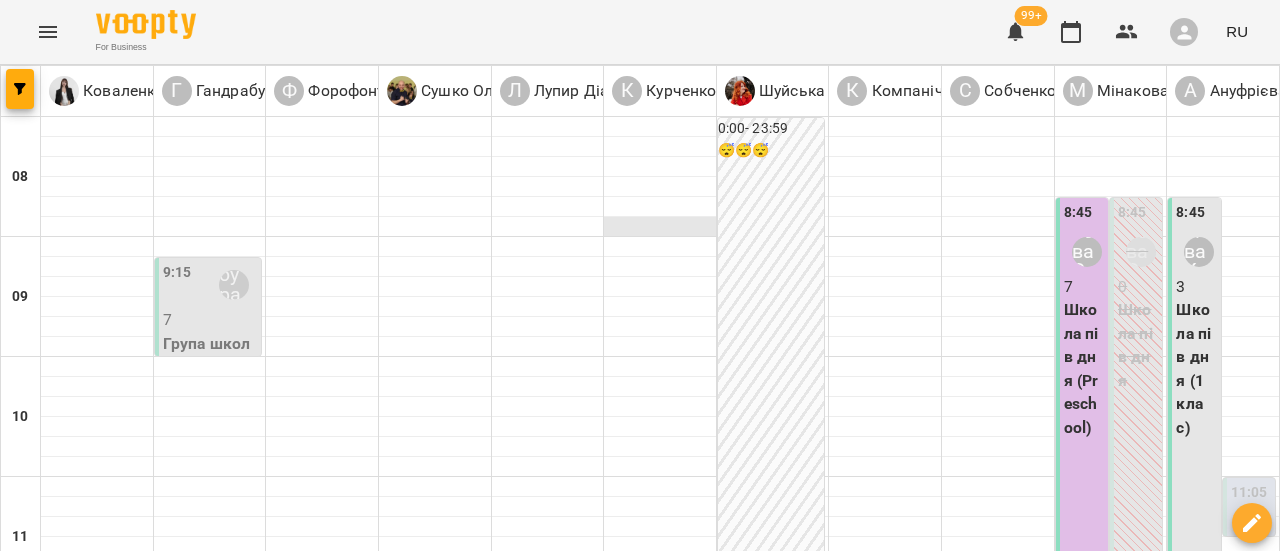 scroll, scrollTop: 600, scrollLeft: 0, axis: vertical 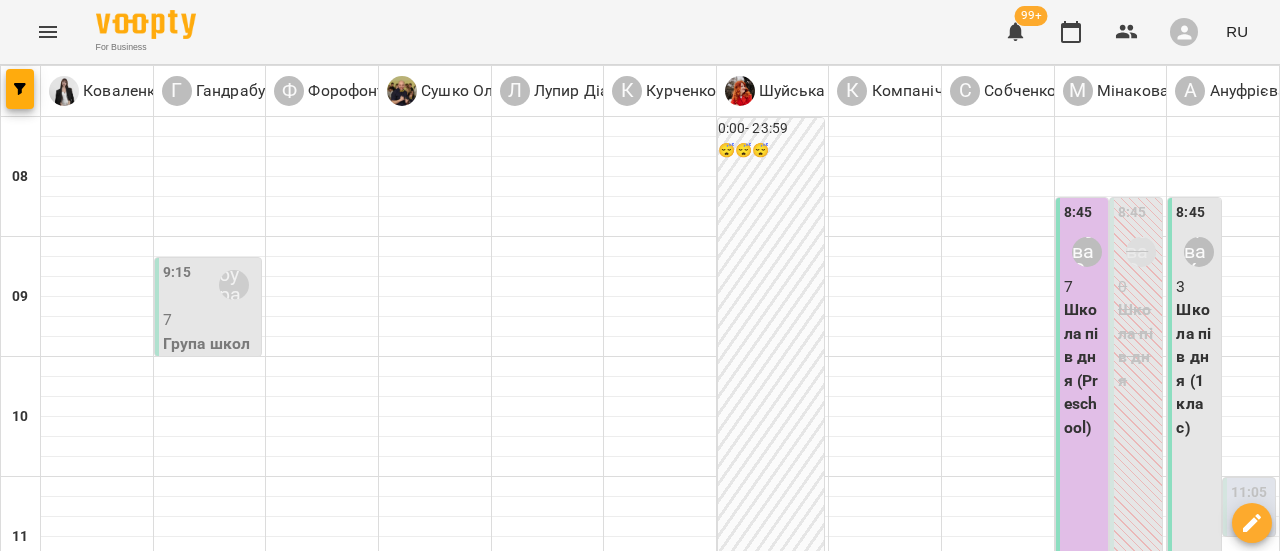 click on "ГПД школа - ГПД" at bounding box center (660, 851) 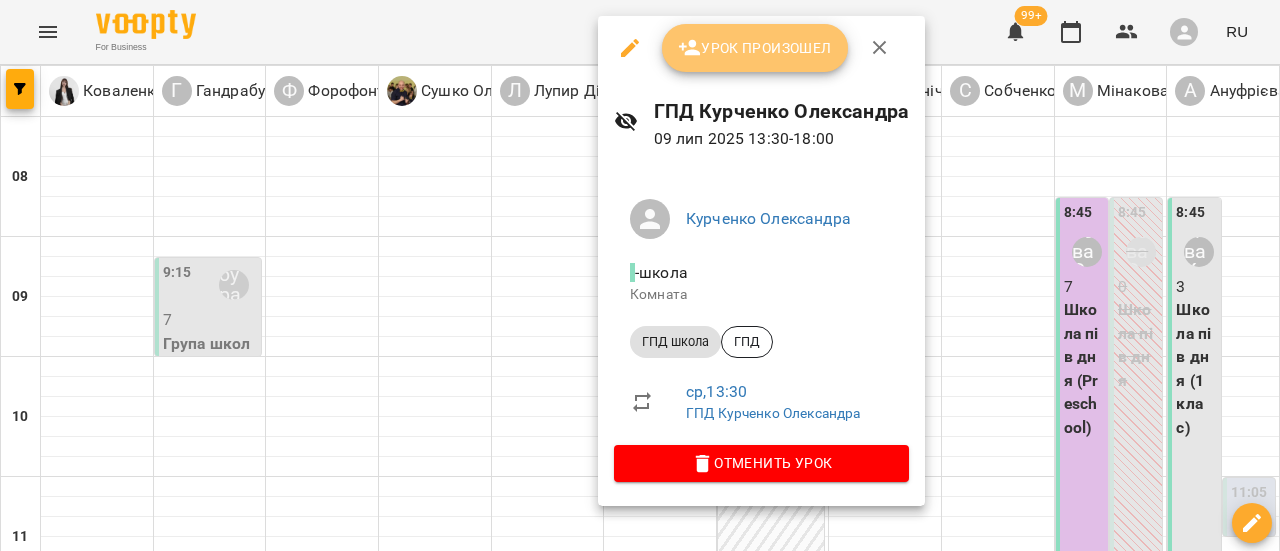 click on "Урок произошел" at bounding box center [755, 48] 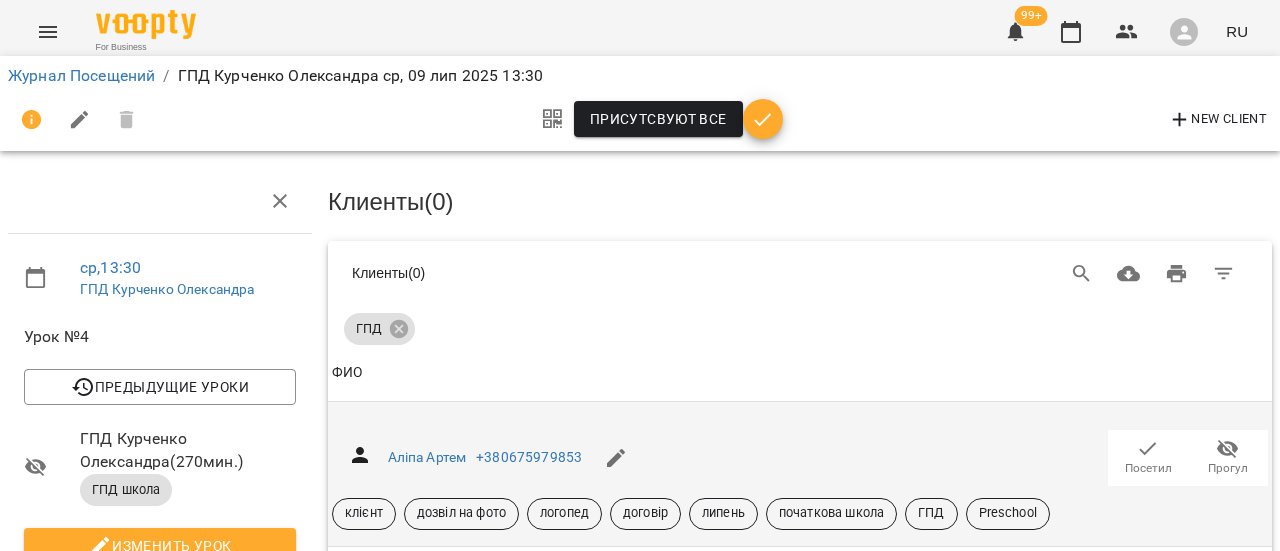 scroll, scrollTop: 200, scrollLeft: 0, axis: vertical 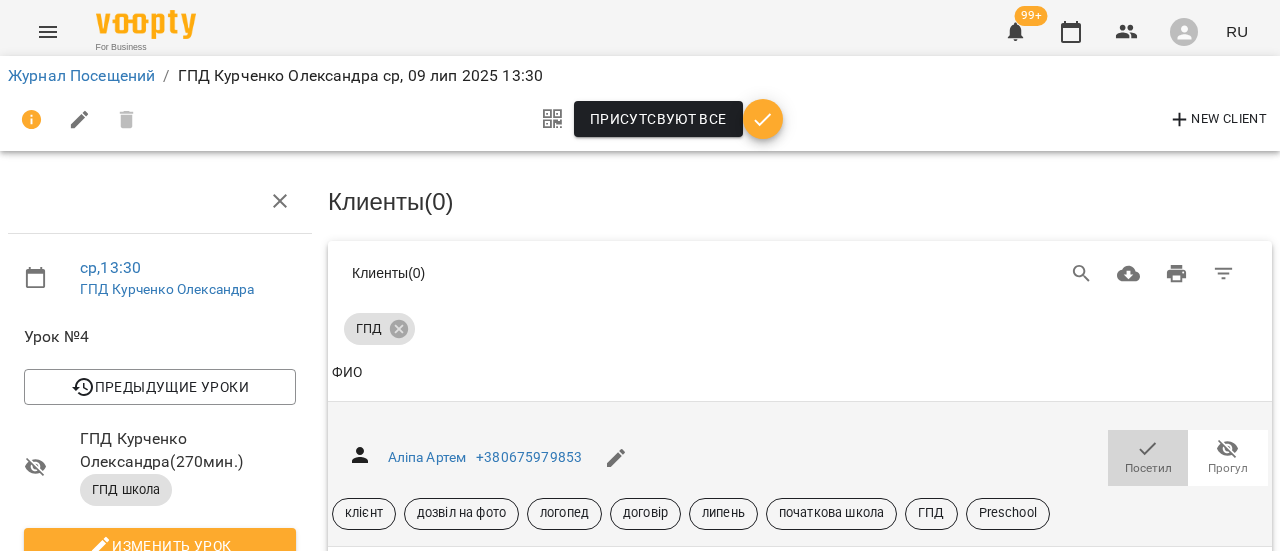 click on "Посетил" at bounding box center [1148, 468] 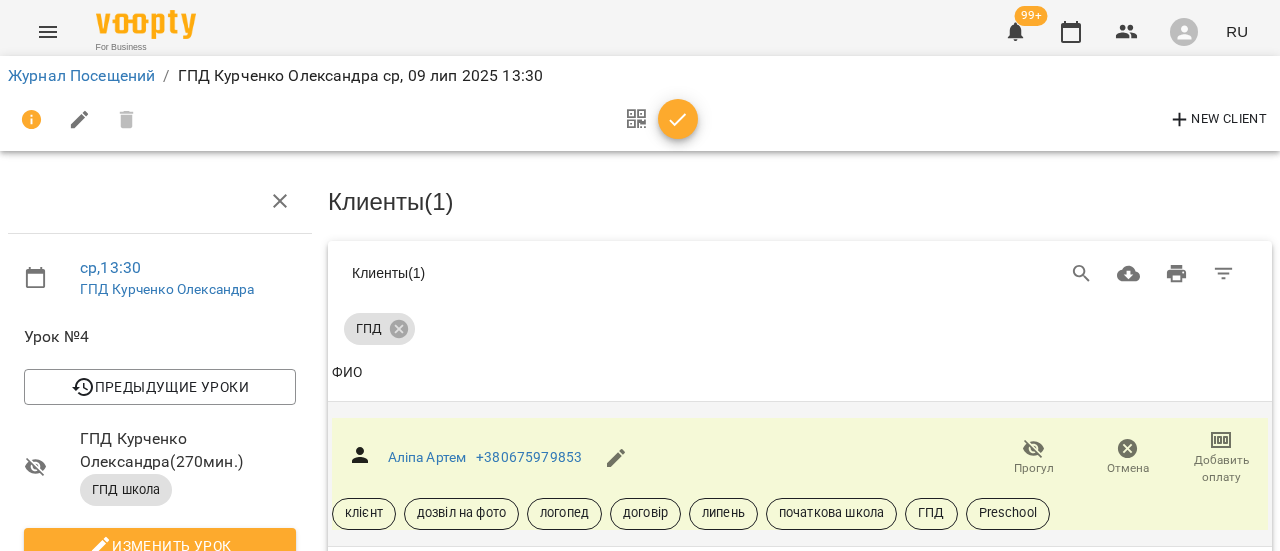 scroll, scrollTop: 400, scrollLeft: 0, axis: vertical 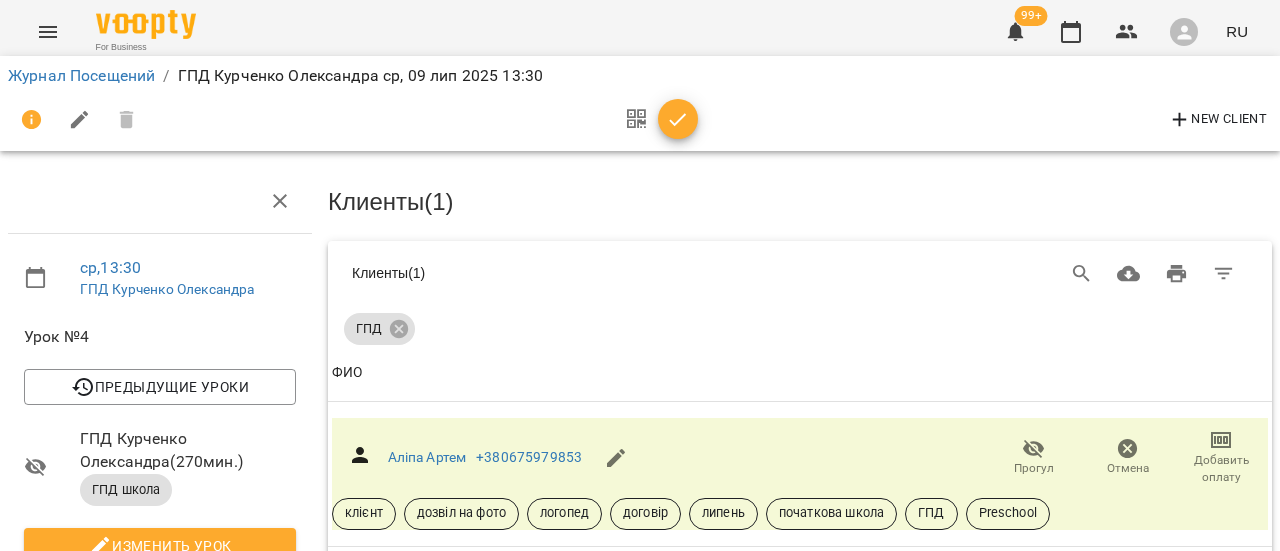 click 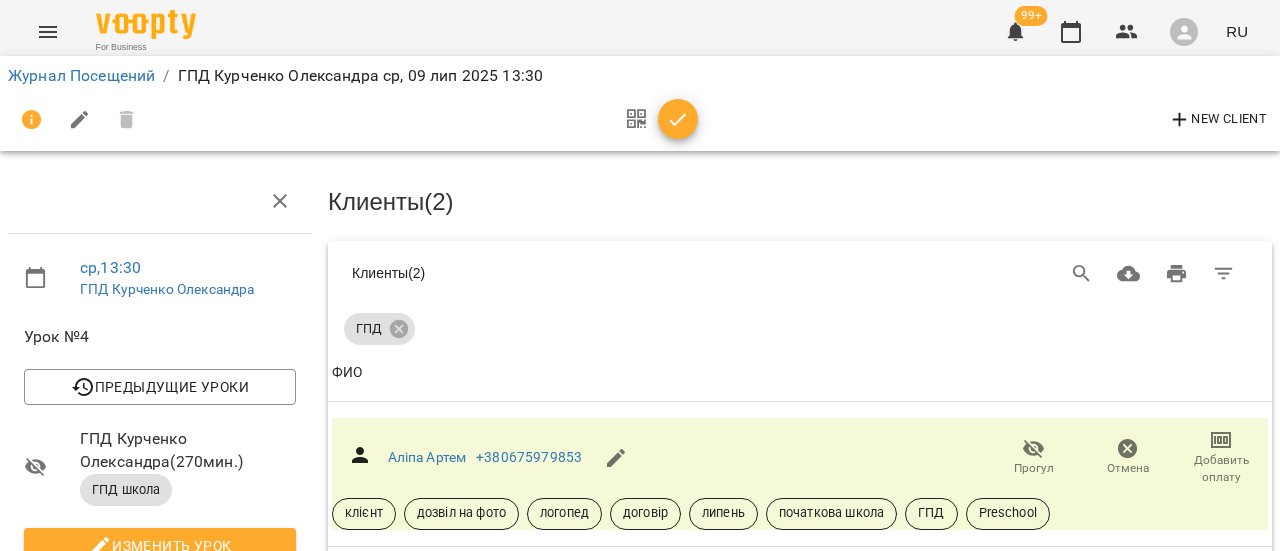 scroll, scrollTop: 1300, scrollLeft: 0, axis: vertical 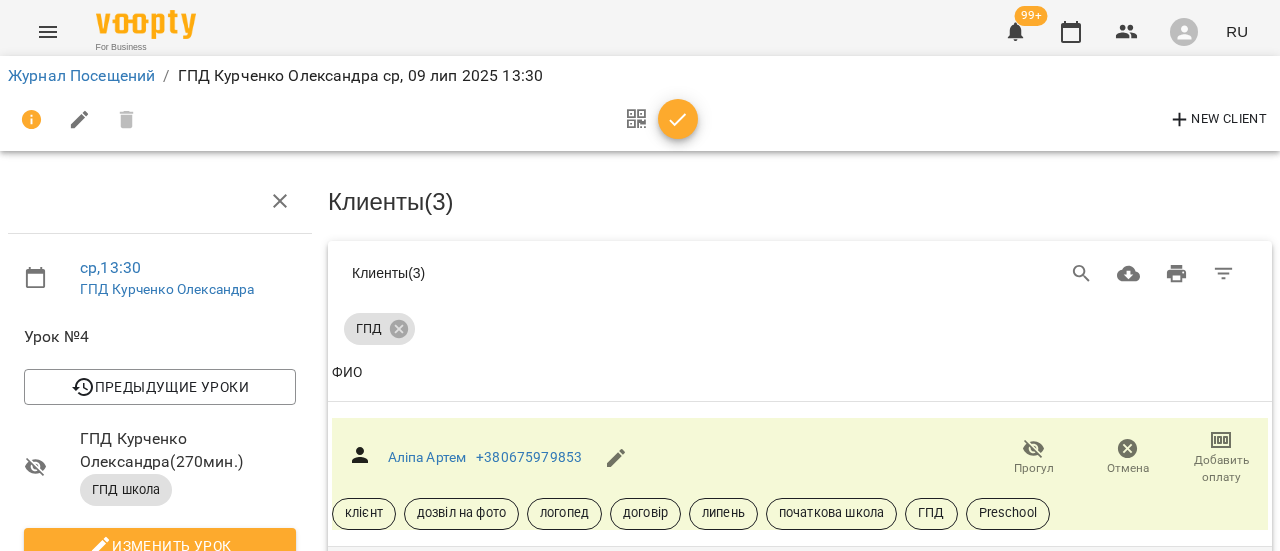 click on "Посетил" at bounding box center (1148, 613) 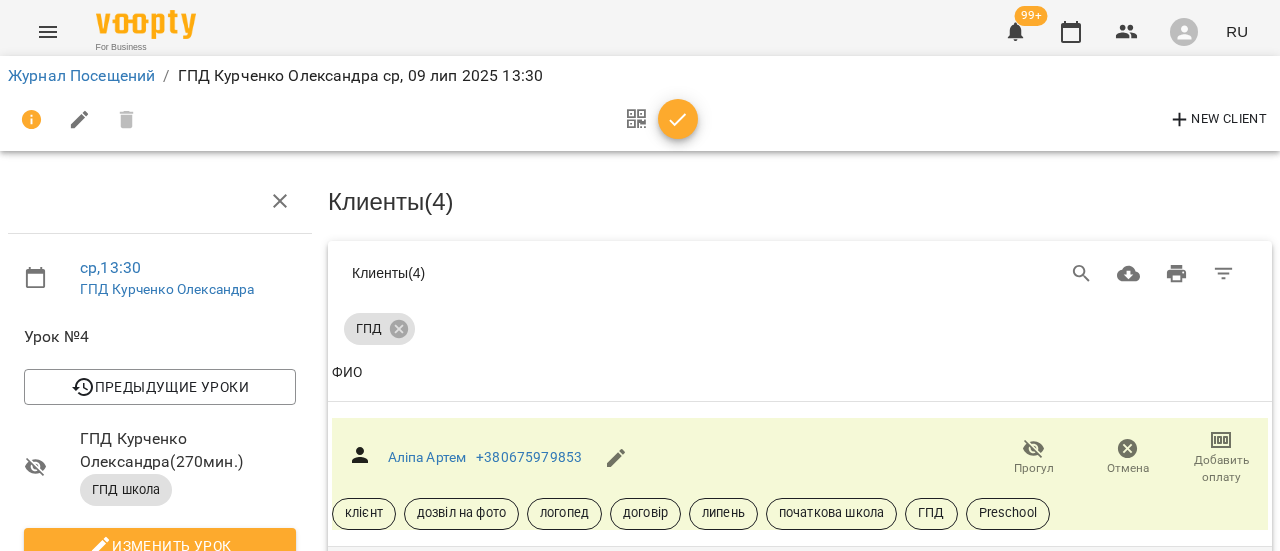 scroll, scrollTop: 1100, scrollLeft: 0, axis: vertical 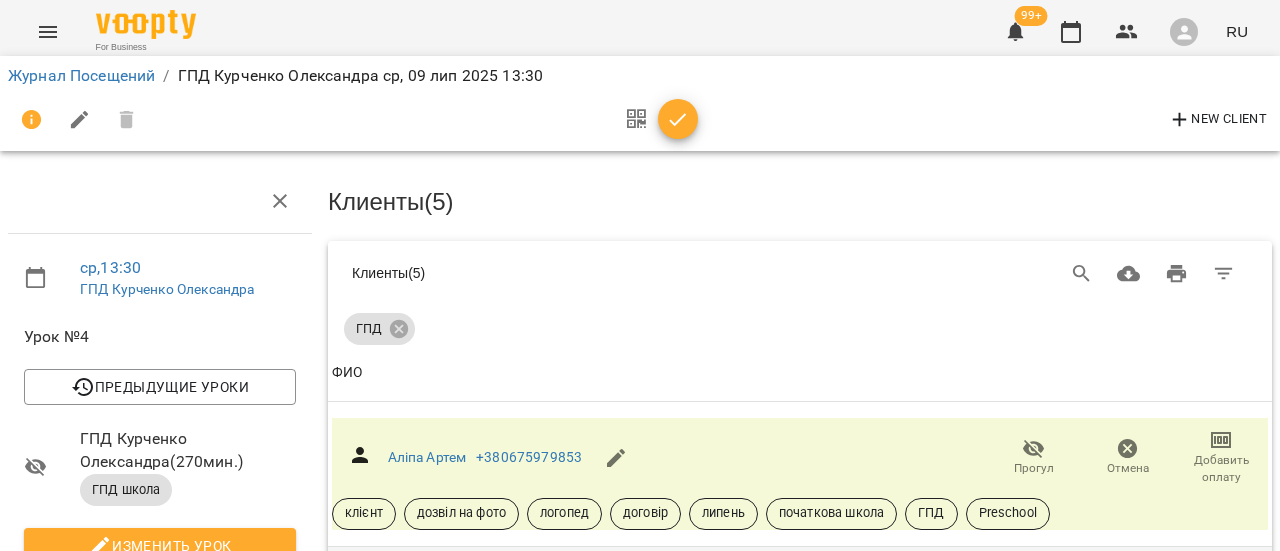 click 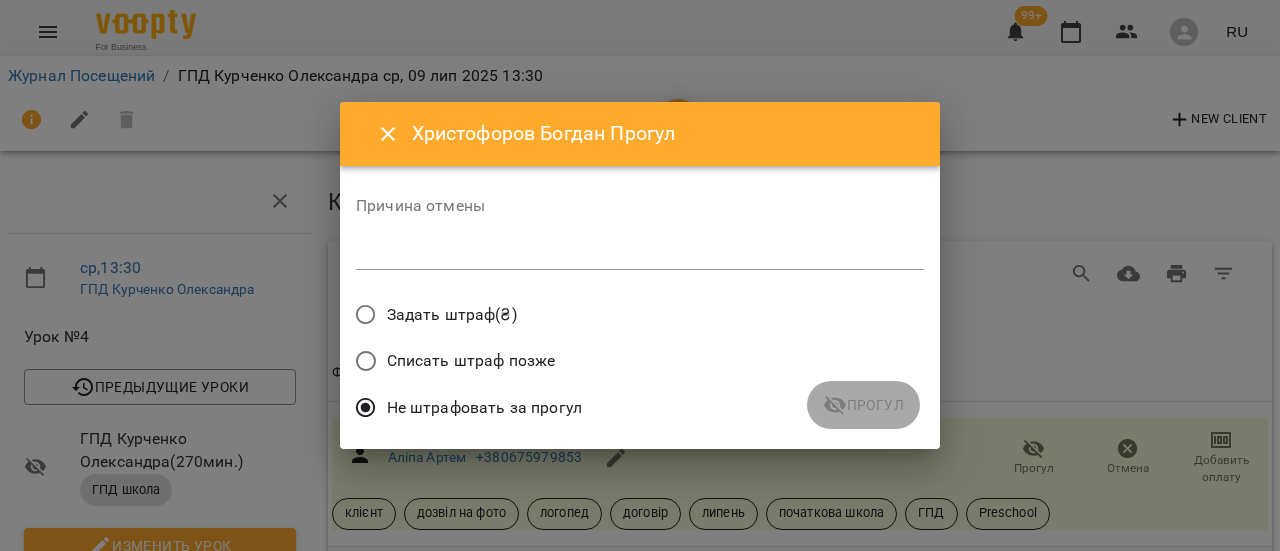 click at bounding box center (640, 253) 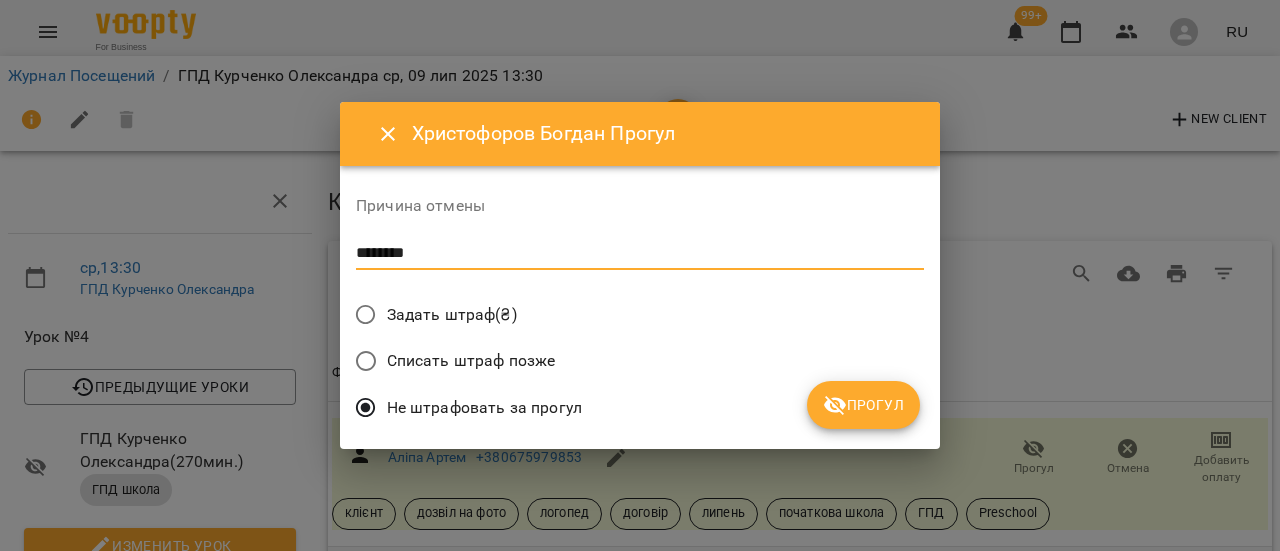 type on "********" 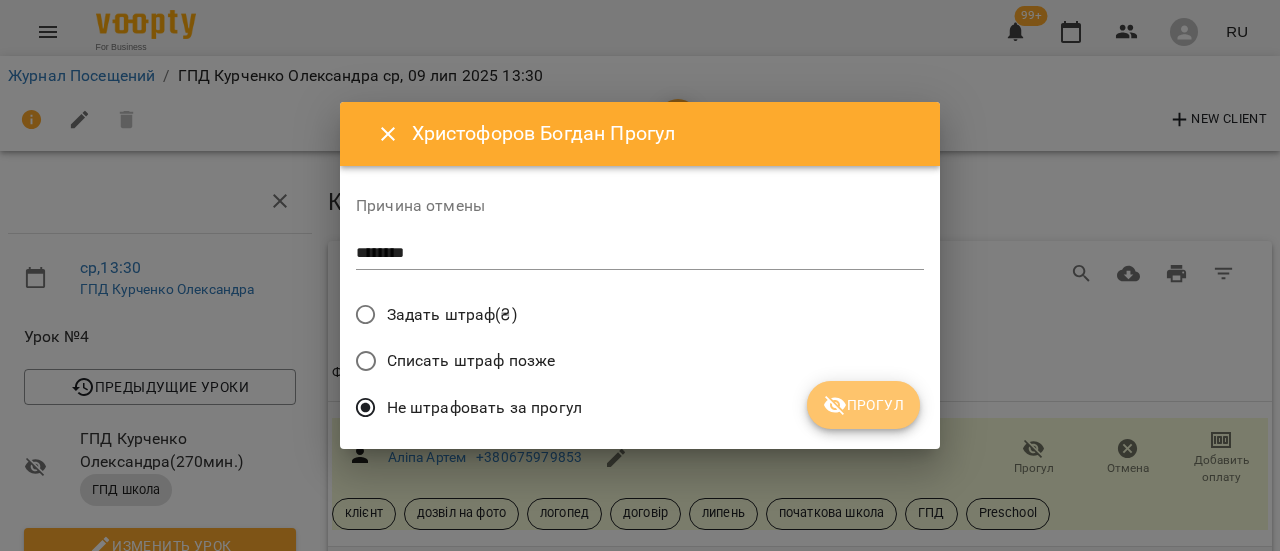 click on "Прогул" at bounding box center [863, 405] 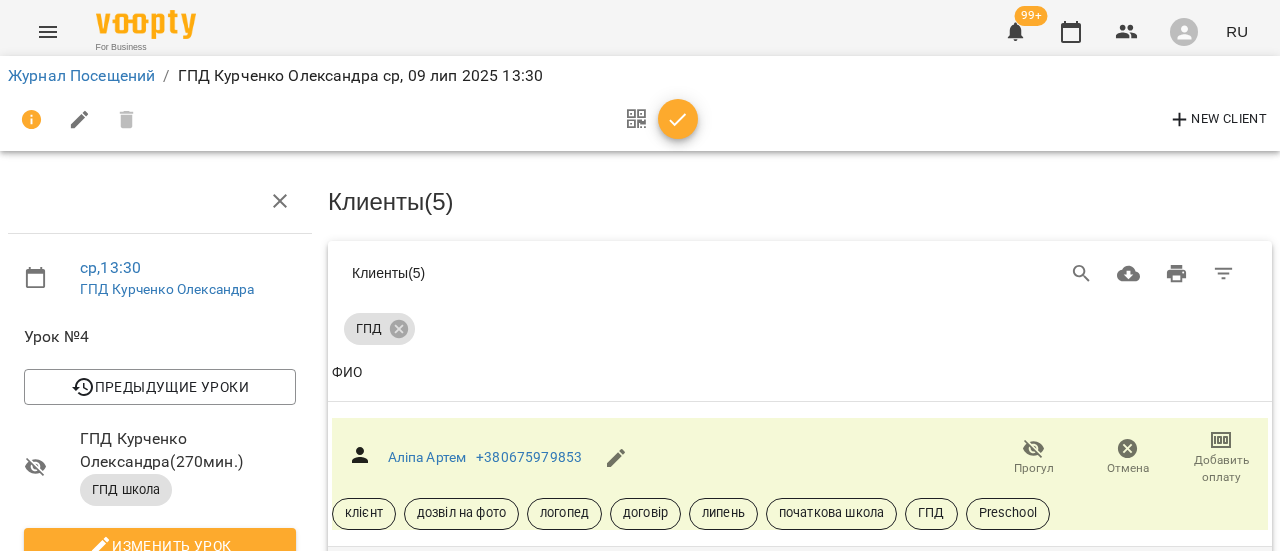 scroll, scrollTop: 395, scrollLeft: 0, axis: vertical 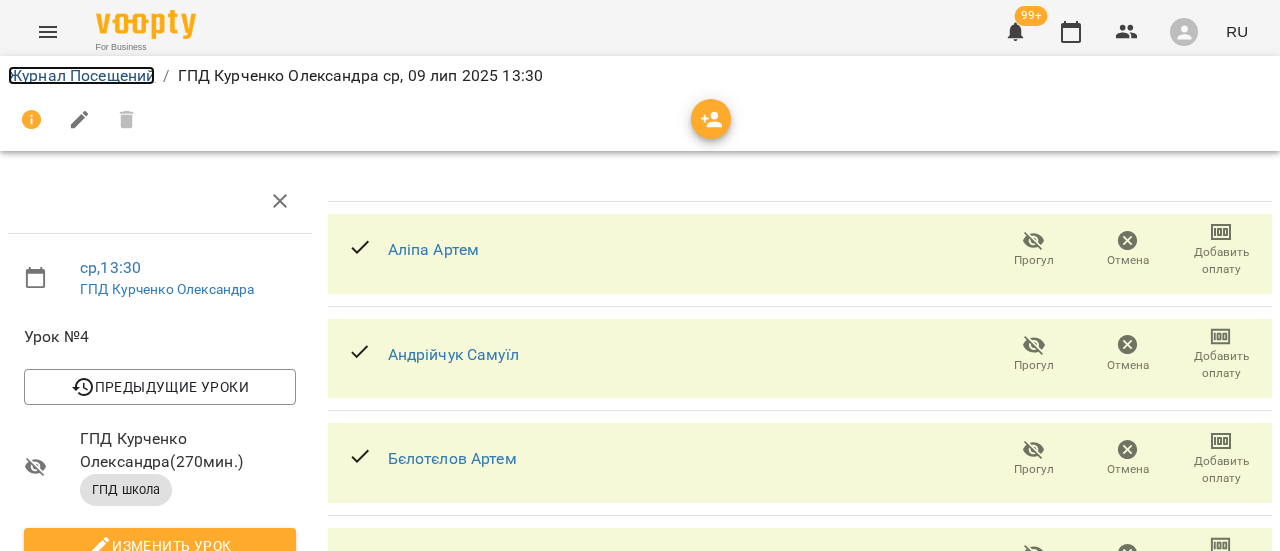 click on "Журнал Посещений" at bounding box center (81, 75) 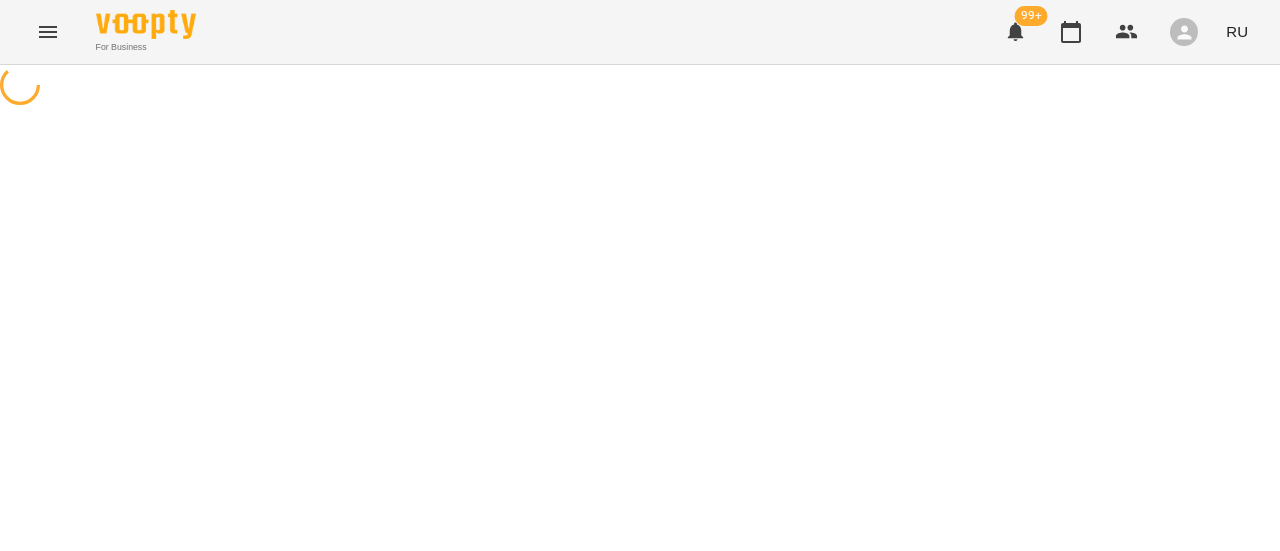 scroll, scrollTop: 0, scrollLeft: 0, axis: both 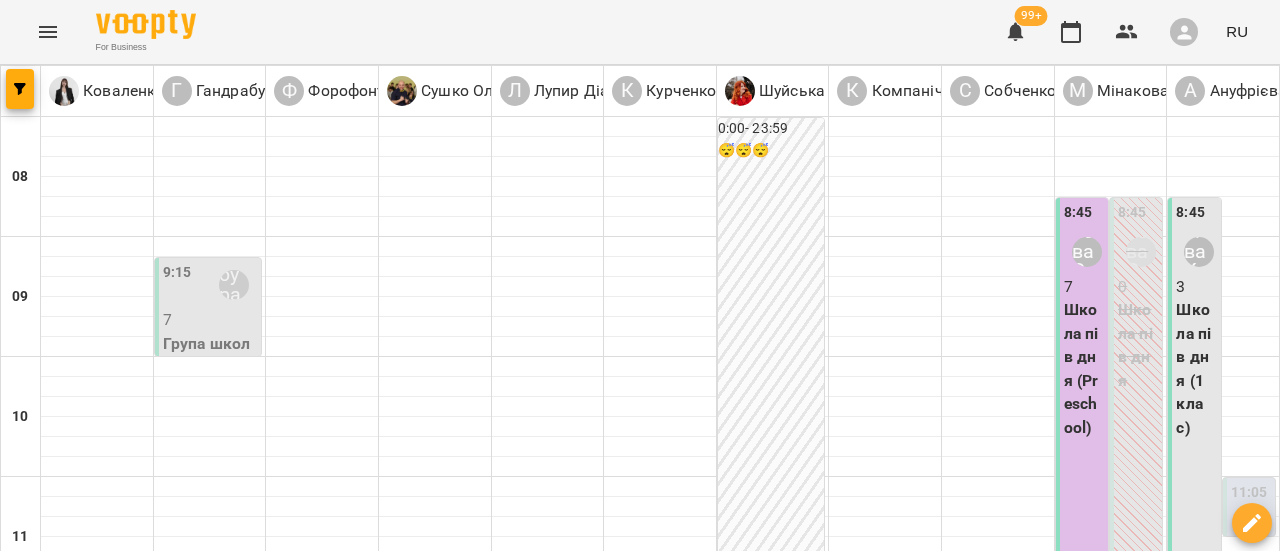 click on "13:30 [LAST] [FIRST] 3 ГПД школа" at bounding box center (1221, 1047) 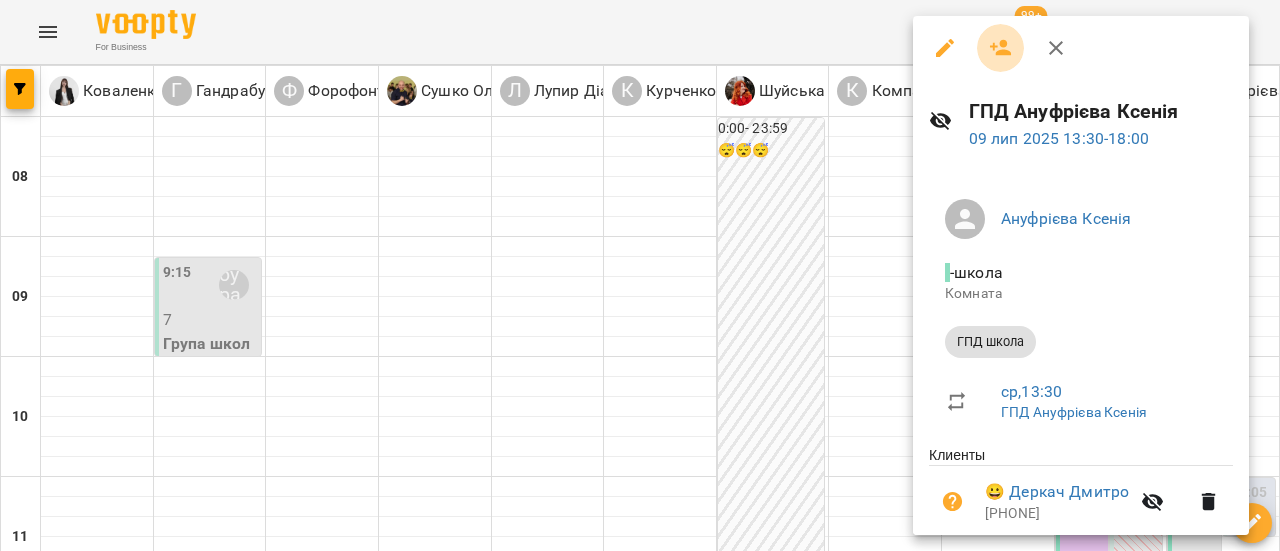click 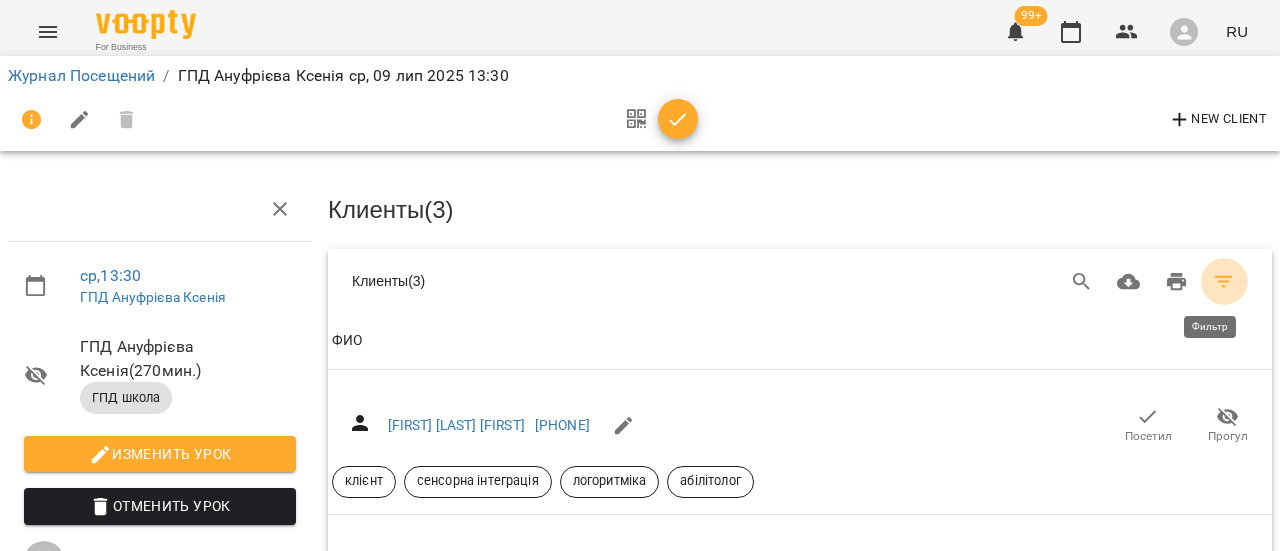 click 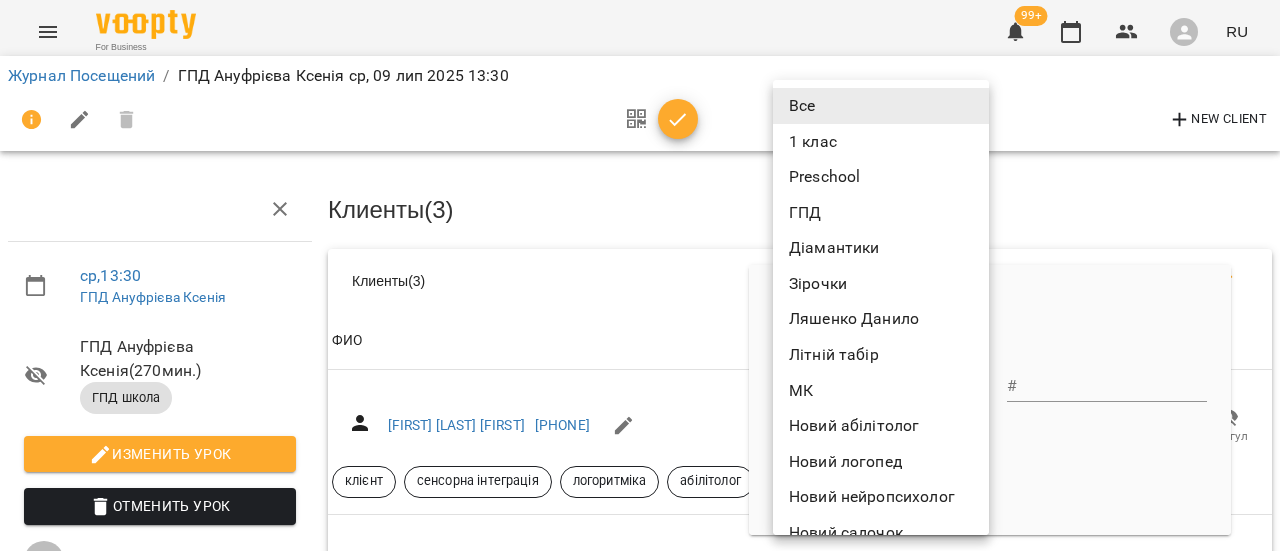 click on "For Business 99+ RU Журнал Посещений / ГПД [LAST] [FIRST]   ср, 09 лип 2025 13:30 New Client ср ,  13:30 ГПД [LAST] [FIRST]   ГПД [LAST] [FIRST] ( 270 мин. ) ГПД школа Изменить урок Отменить Урок [LAST] [FIRST] школа Комната 2025-07-14 14:58:34 Создать рассылку Клиенты ( 3 ) Клиенты ( 3 ) Клиенты ( 3 ) ФИО ФИО Івахнов Лев Павлович [PHONE] Посетил Прогул клієнт сенсорна інтеграція логоритміка абілітолог ФИО Абілов Данієль [PHONE] Посетил Прогул клієнт логопед нейророзвиток онлайн ФИО Абілов Леон [PHONE] Посетил Прогул клієнт логопед онлайн ФИО [PHONE] #" at bounding box center [640, 7395] 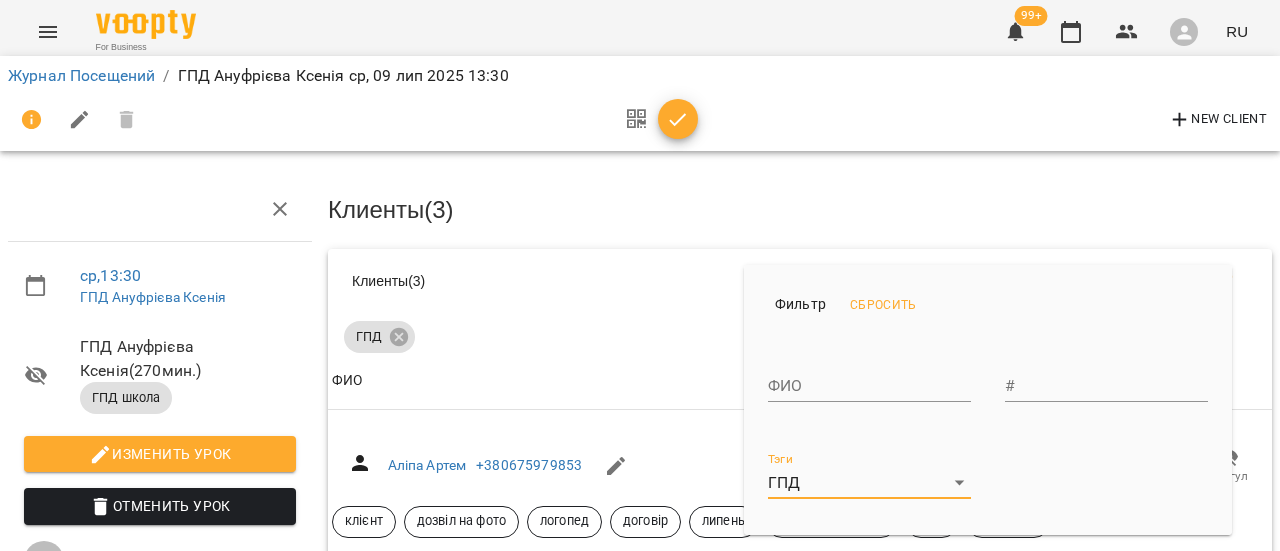 click at bounding box center [640, 275] 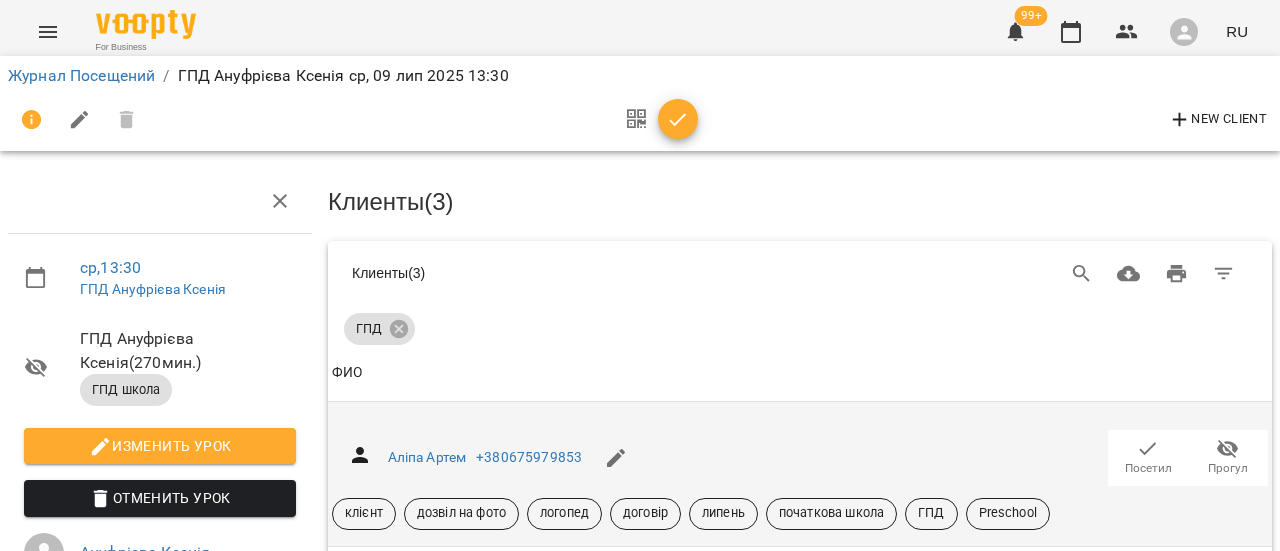 scroll, scrollTop: 800, scrollLeft: 0, axis: vertical 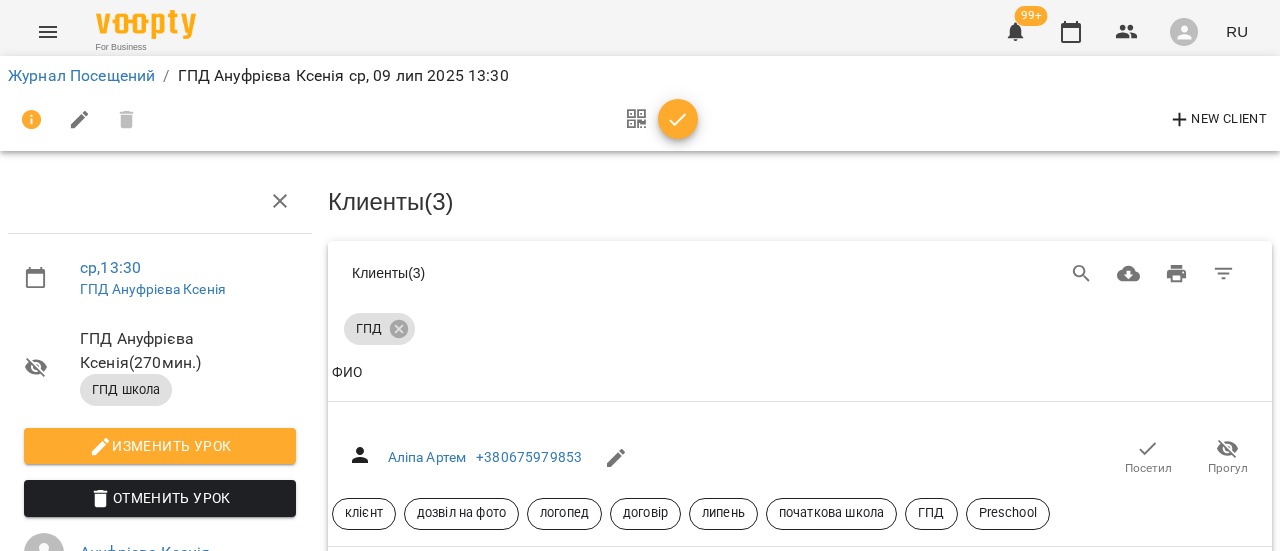 click on "Прогул" at bounding box center (1228, 1046) 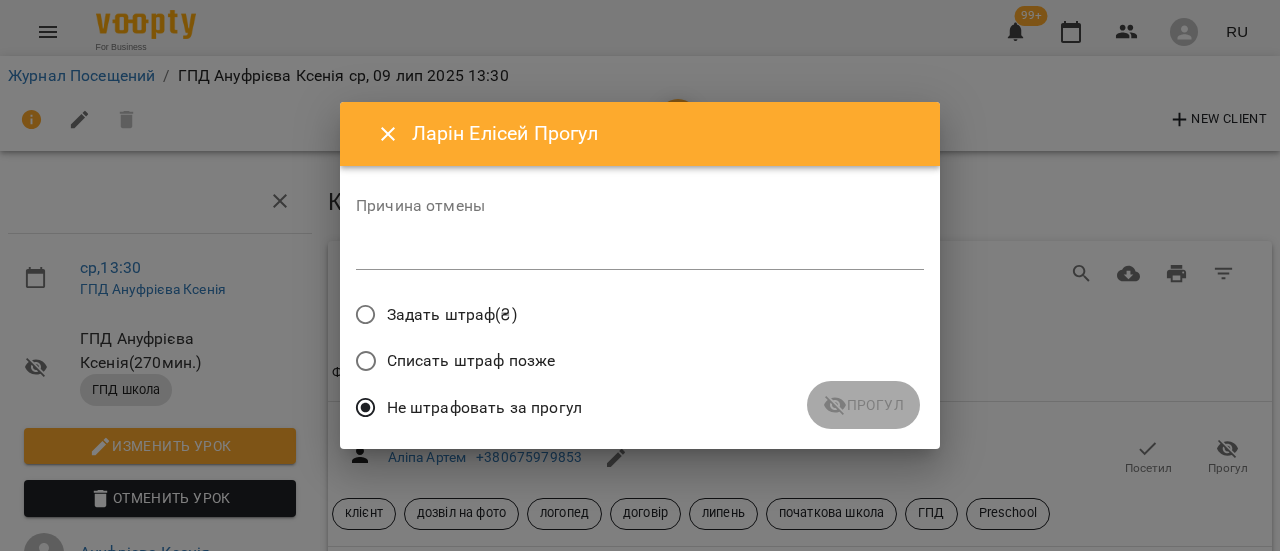 click at bounding box center [640, 253] 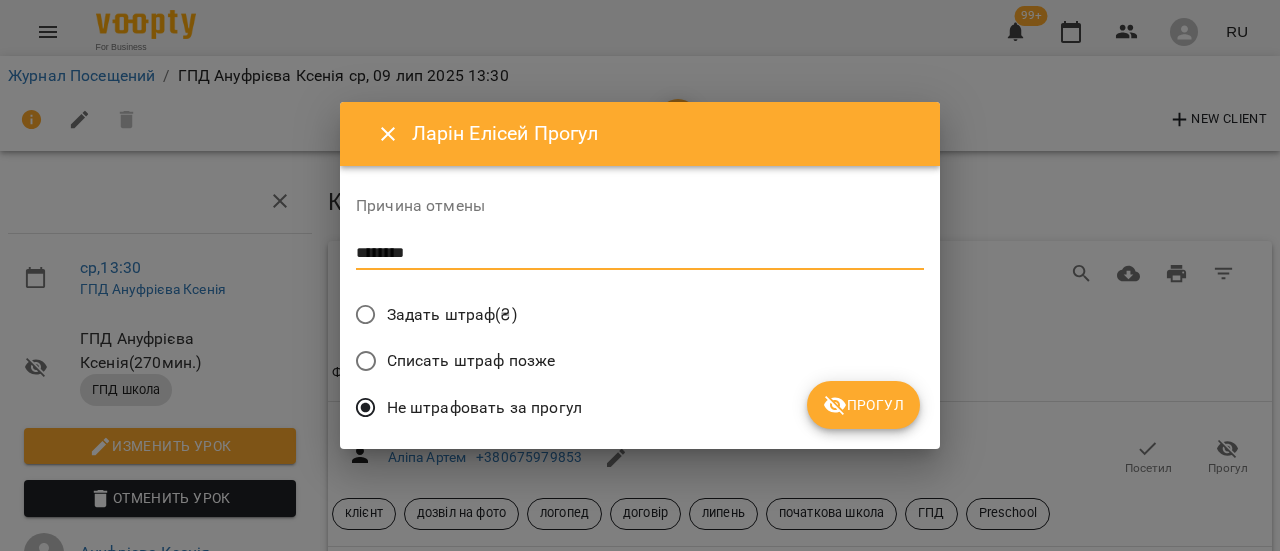 type on "********" 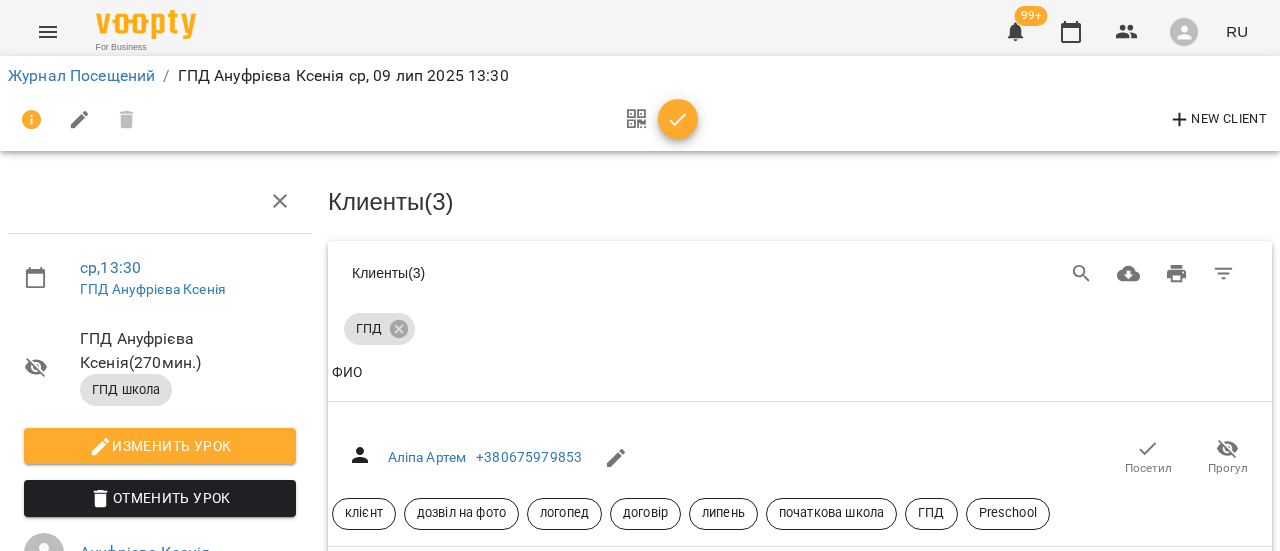 scroll, scrollTop: 695, scrollLeft: 0, axis: vertical 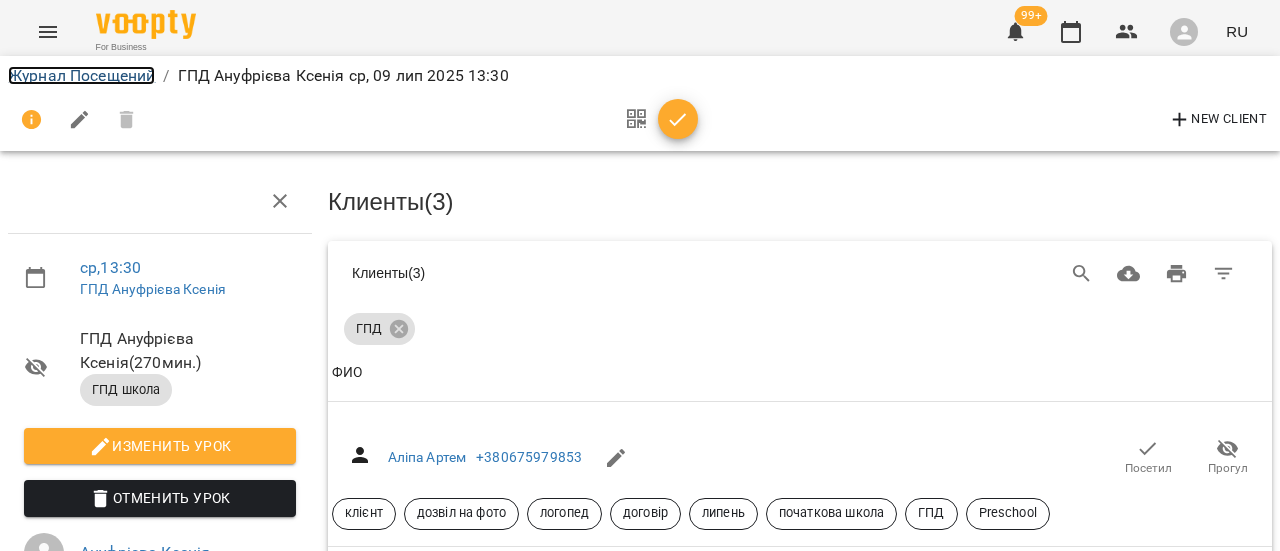 click on "Журнал Посещений" at bounding box center [81, 75] 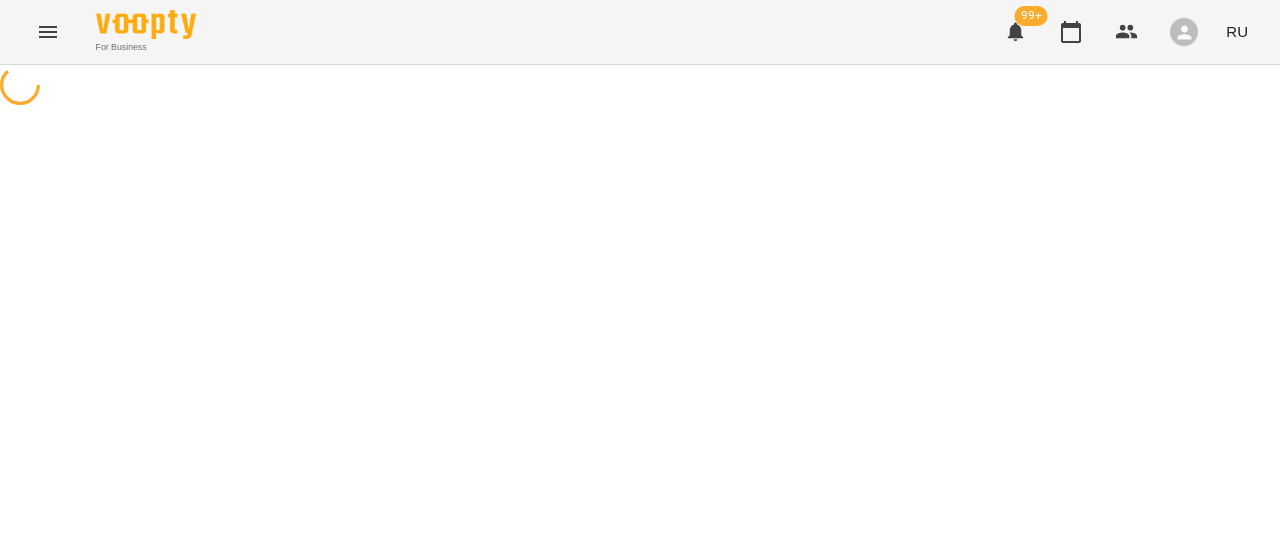 scroll, scrollTop: 0, scrollLeft: 0, axis: both 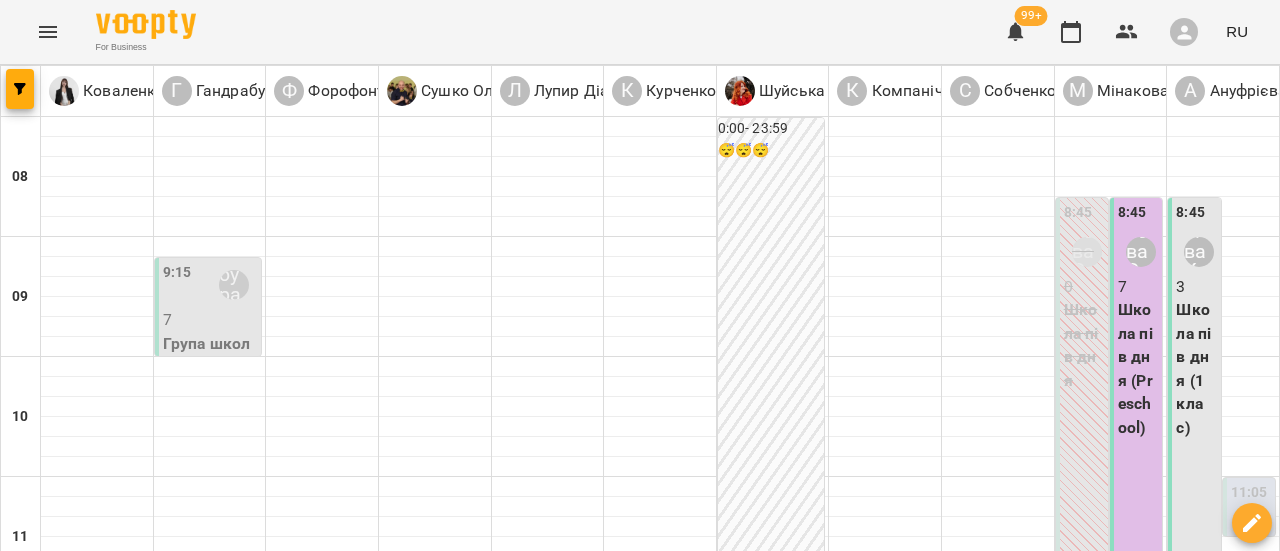 click 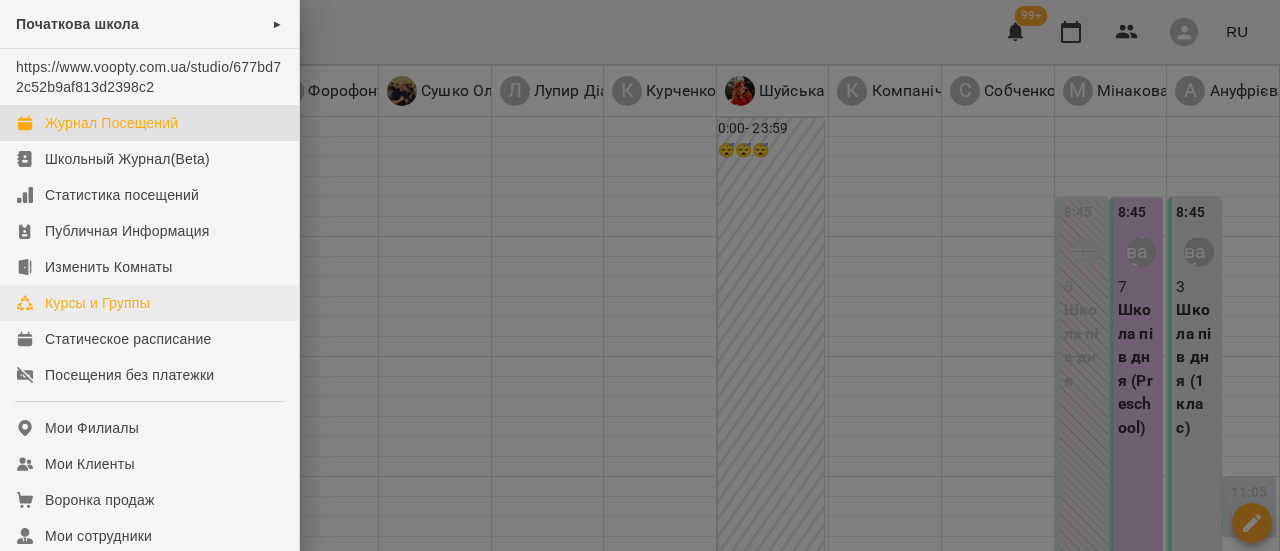 scroll, scrollTop: 200, scrollLeft: 0, axis: vertical 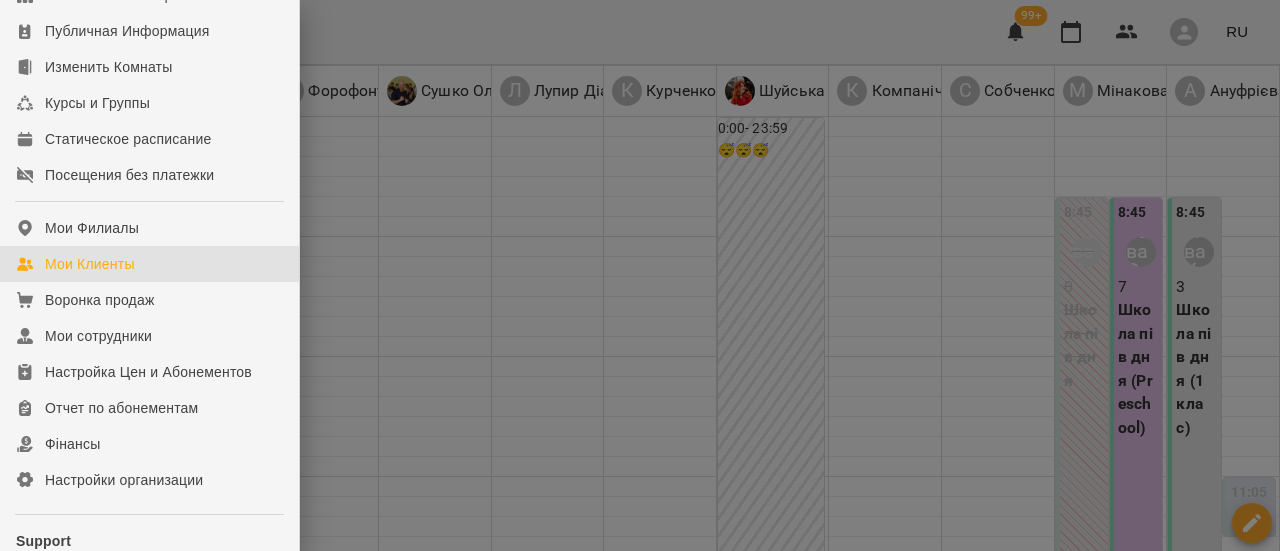 click on "Мои Клиенты" at bounding box center (90, 264) 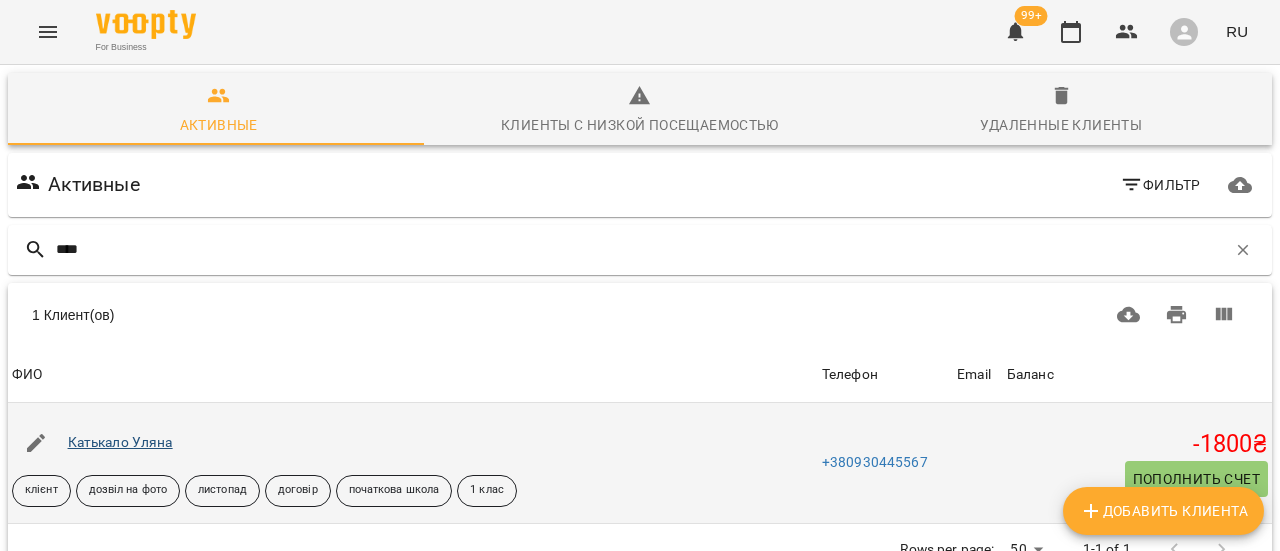 type on "****" 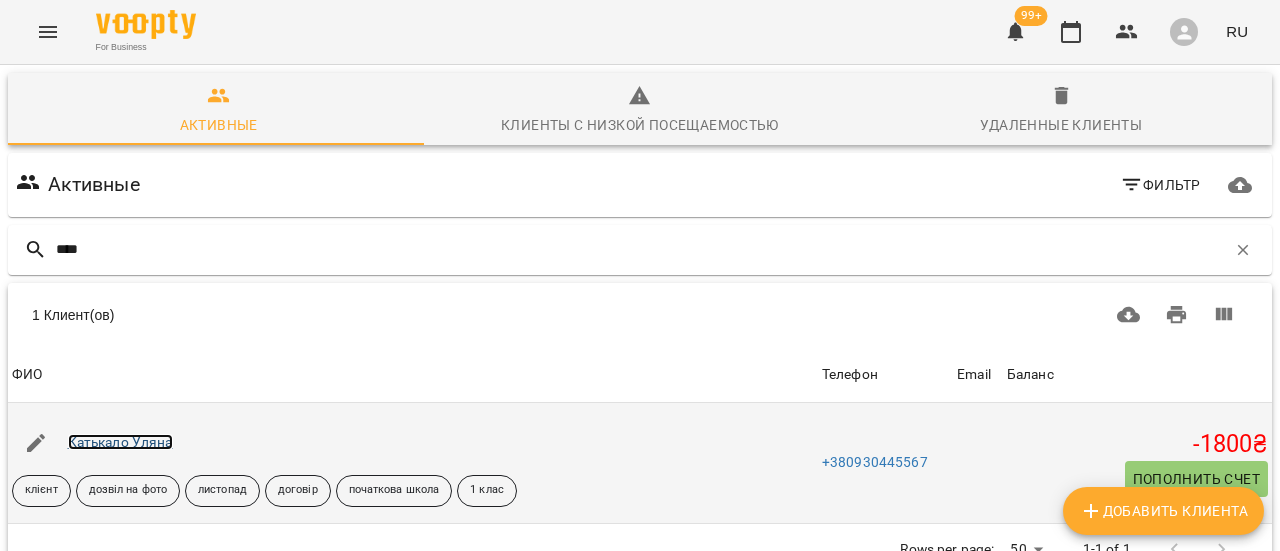 click on "Катькало Уляна" at bounding box center (120, 442) 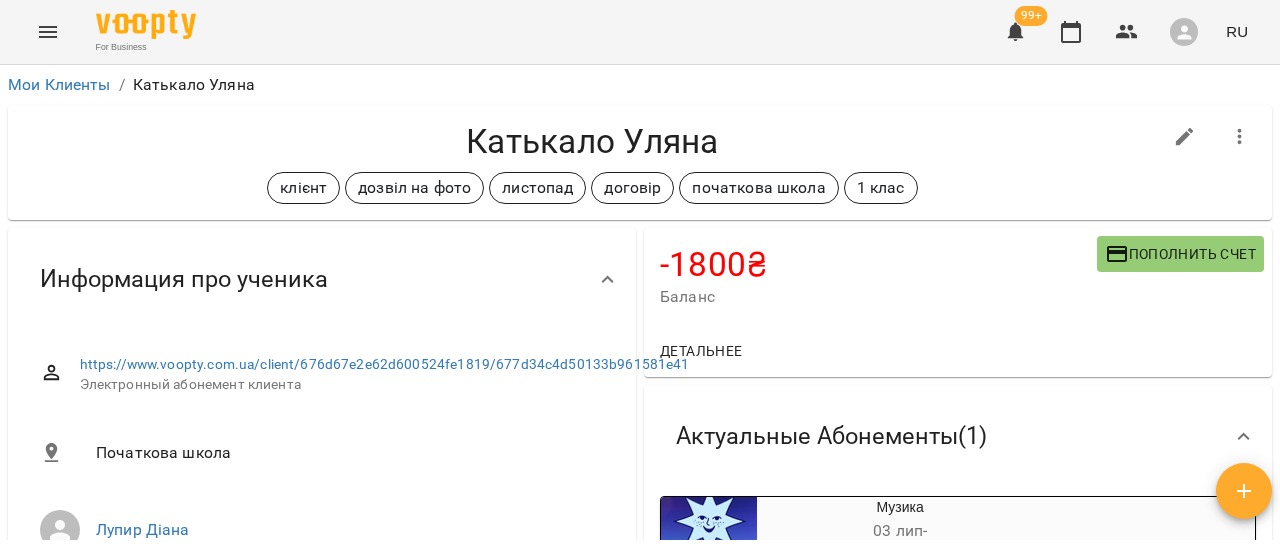 click 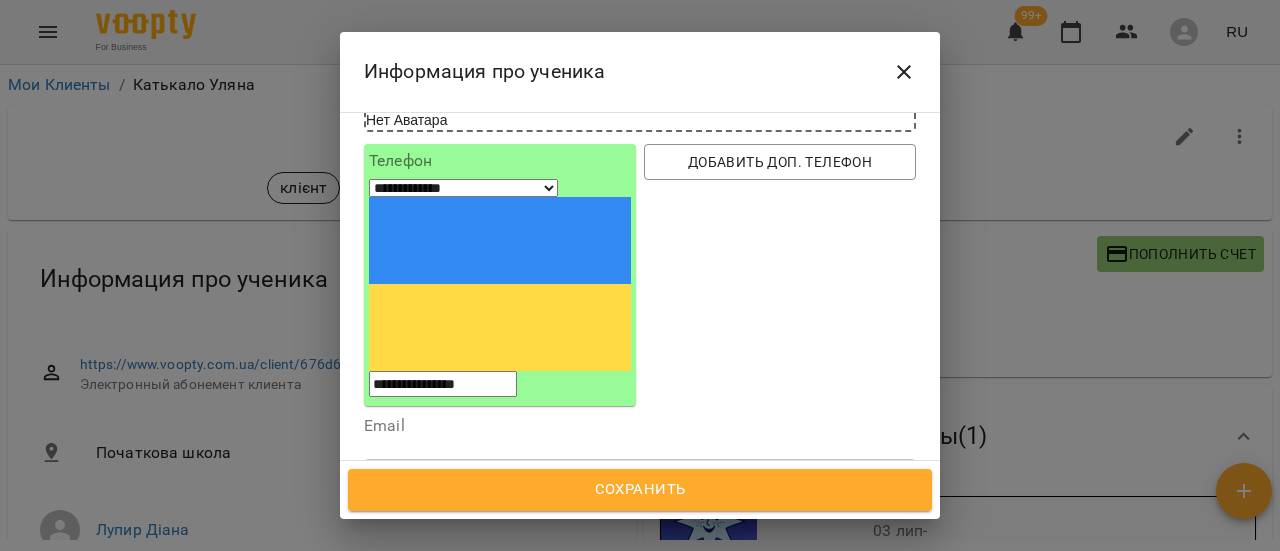 scroll, scrollTop: 200, scrollLeft: 0, axis: vertical 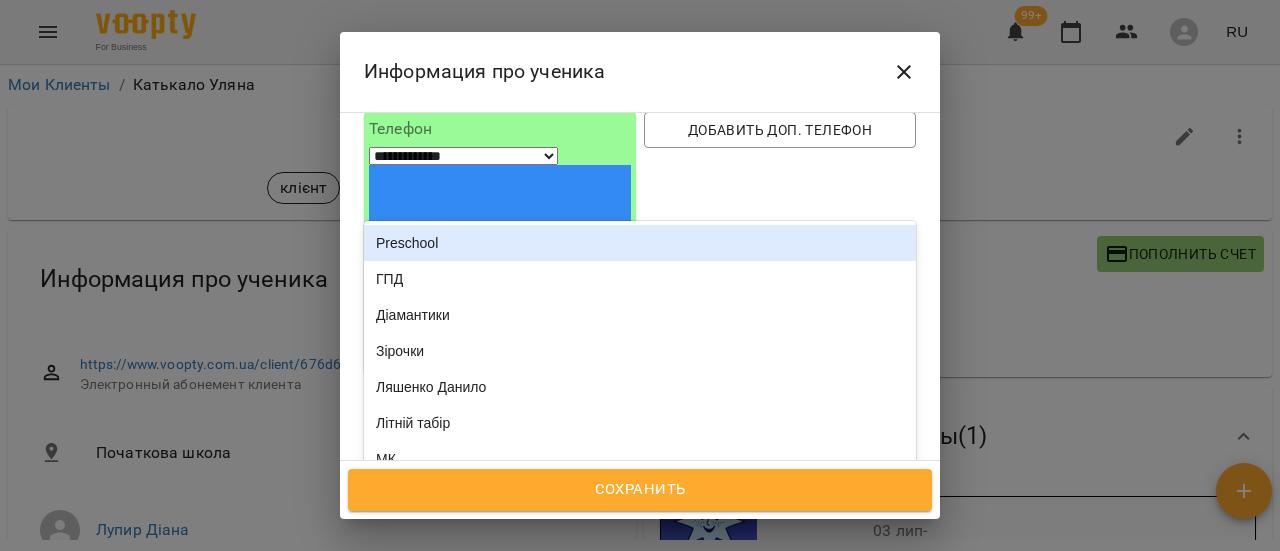 click 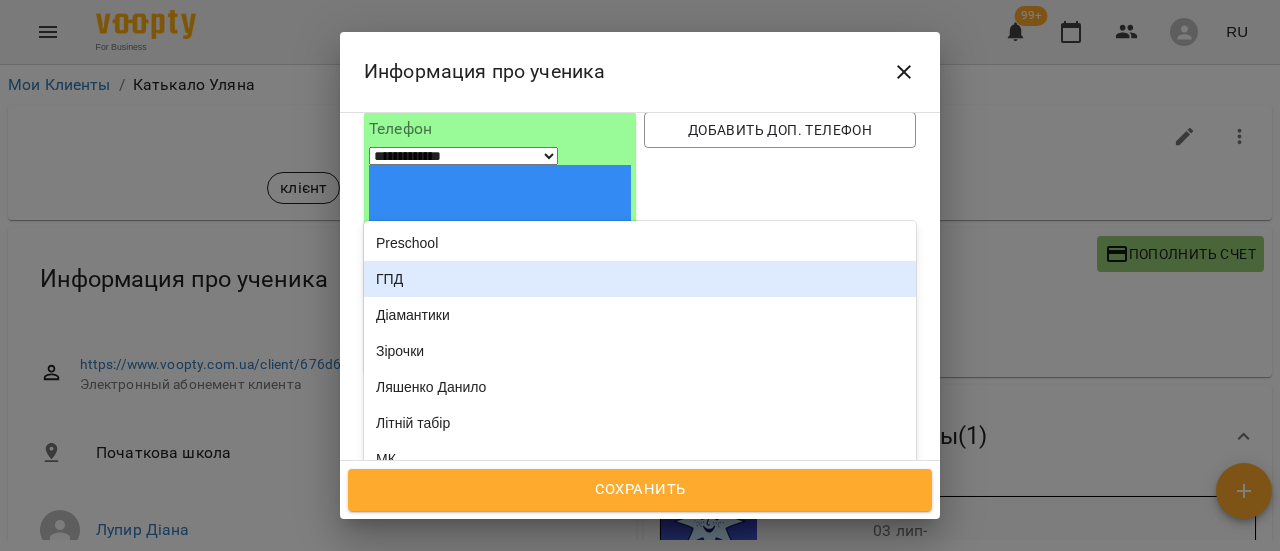 click on "ГПД" at bounding box center [640, 279] 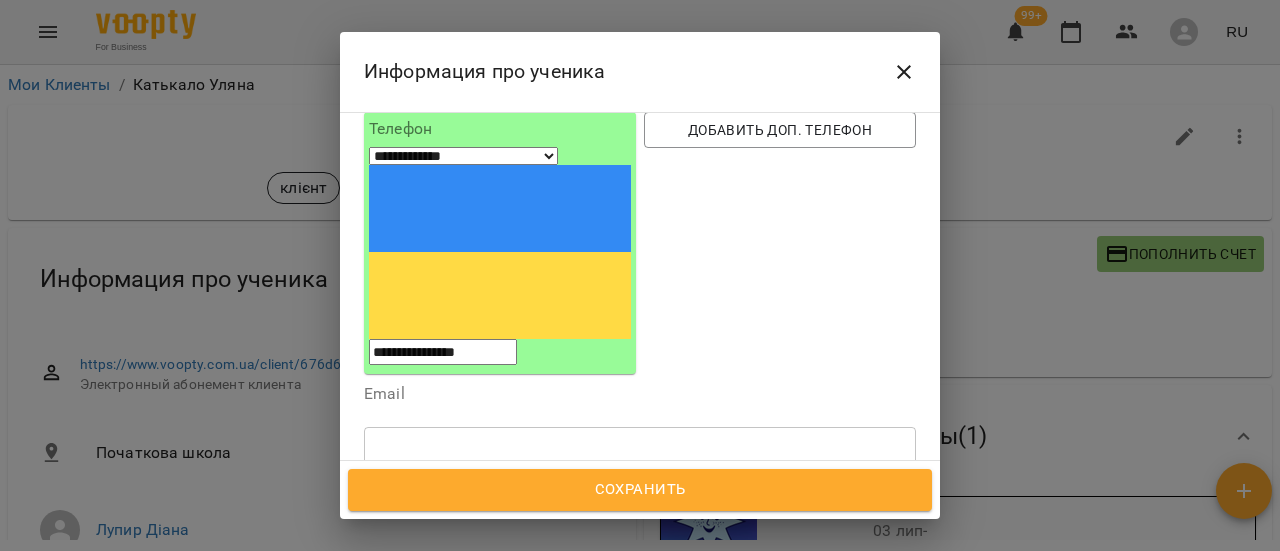 click on "Сохранить" at bounding box center [640, 490] 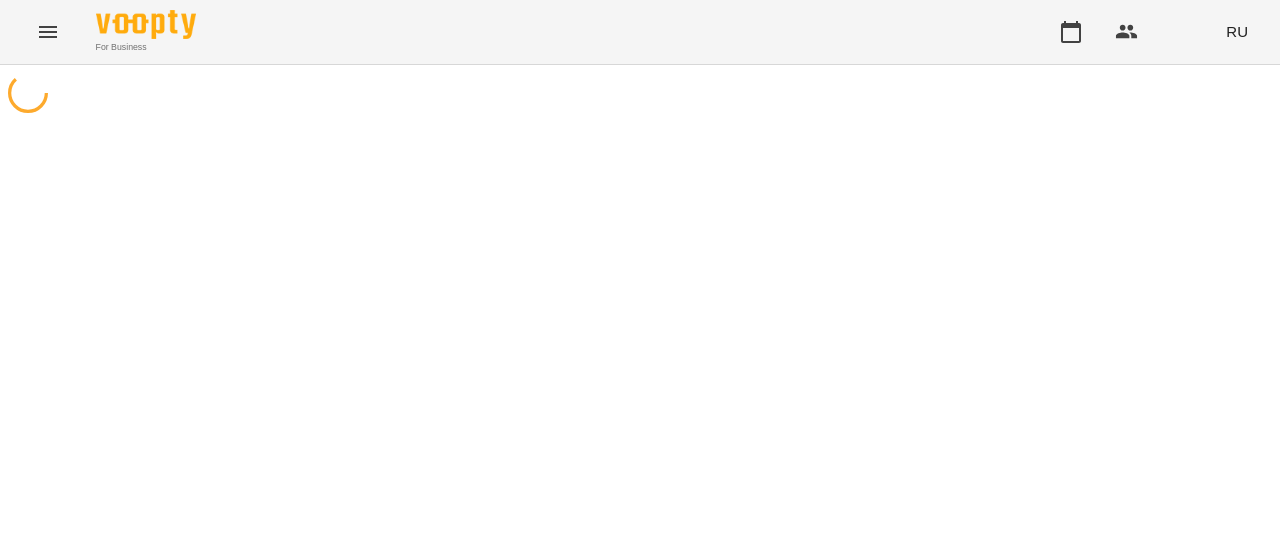 scroll, scrollTop: 0, scrollLeft: 0, axis: both 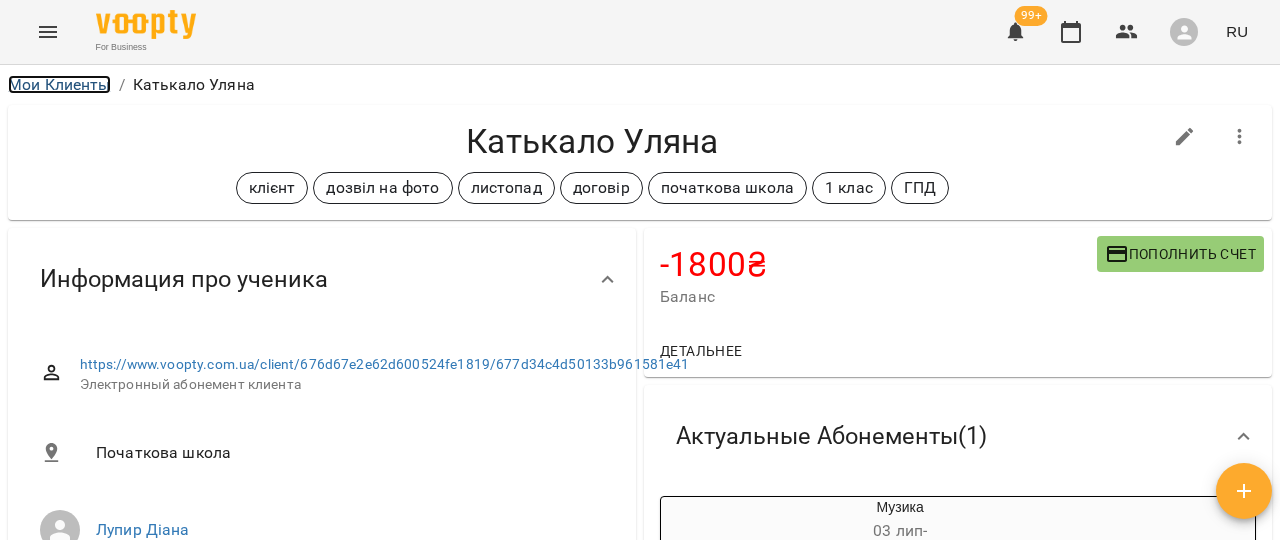 click on "Мои Клиенты" at bounding box center [59, 84] 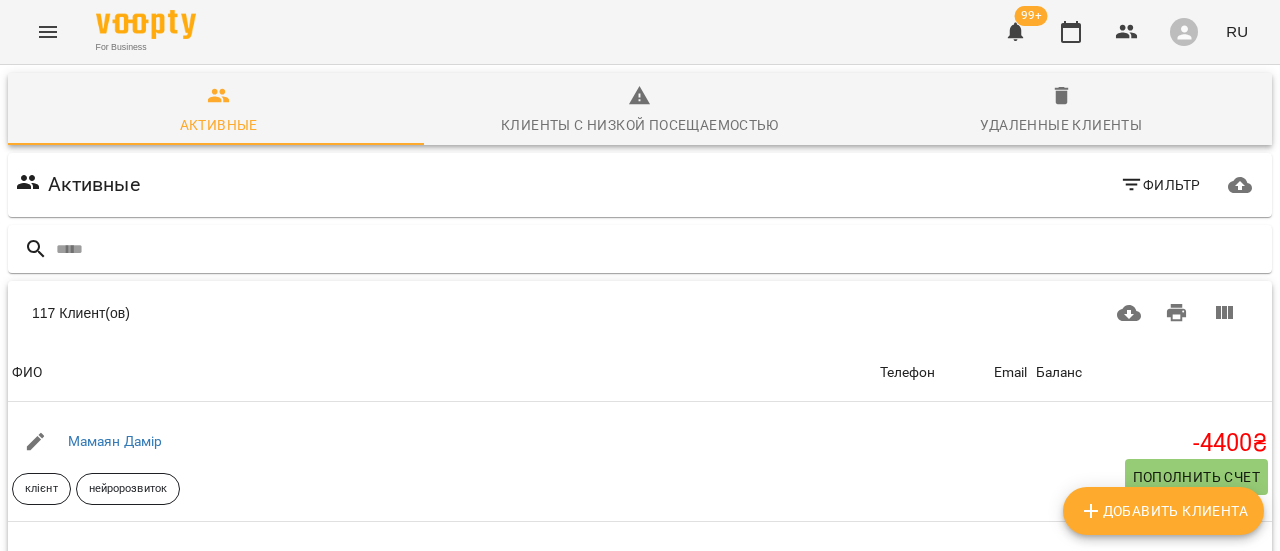 click at bounding box center (48, 32) 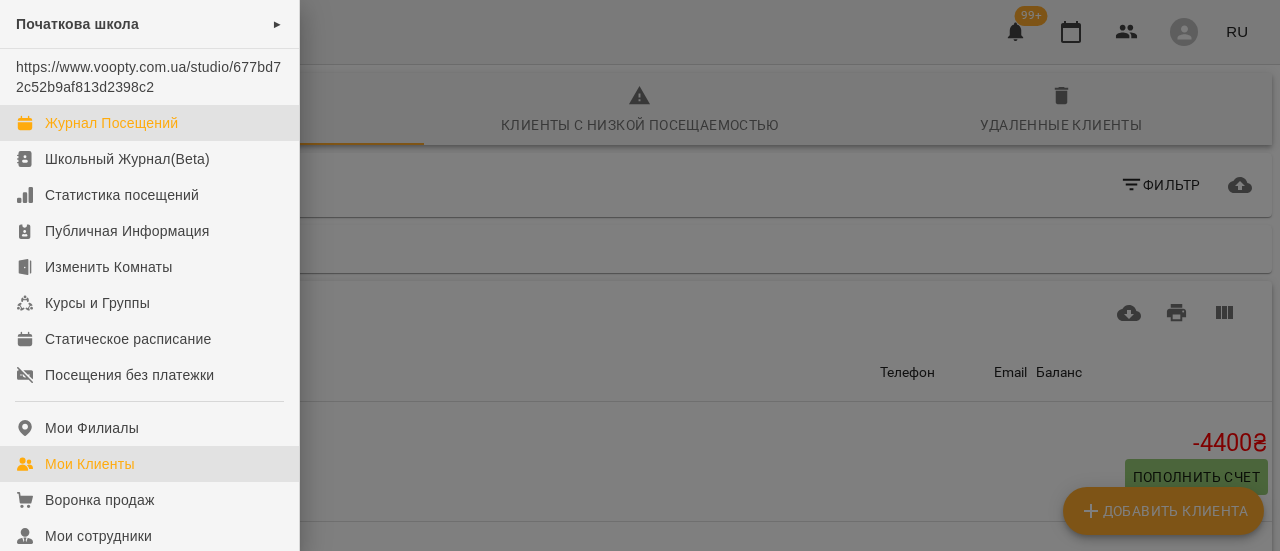 click on "Журнал Посещений" at bounding box center (111, 123) 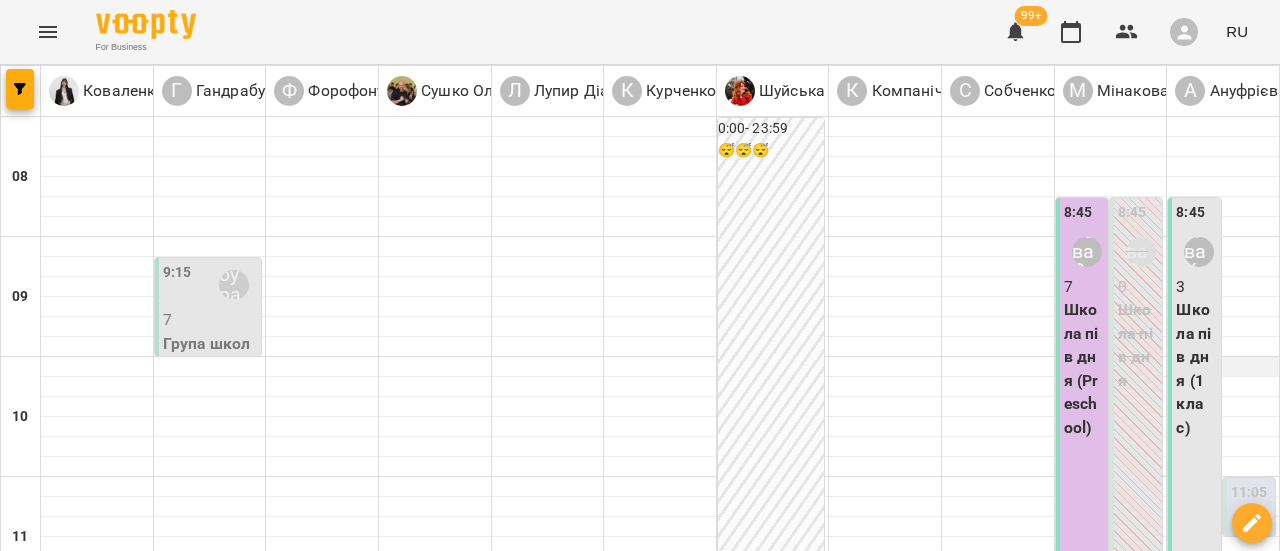 scroll, scrollTop: 900, scrollLeft: 0, axis: vertical 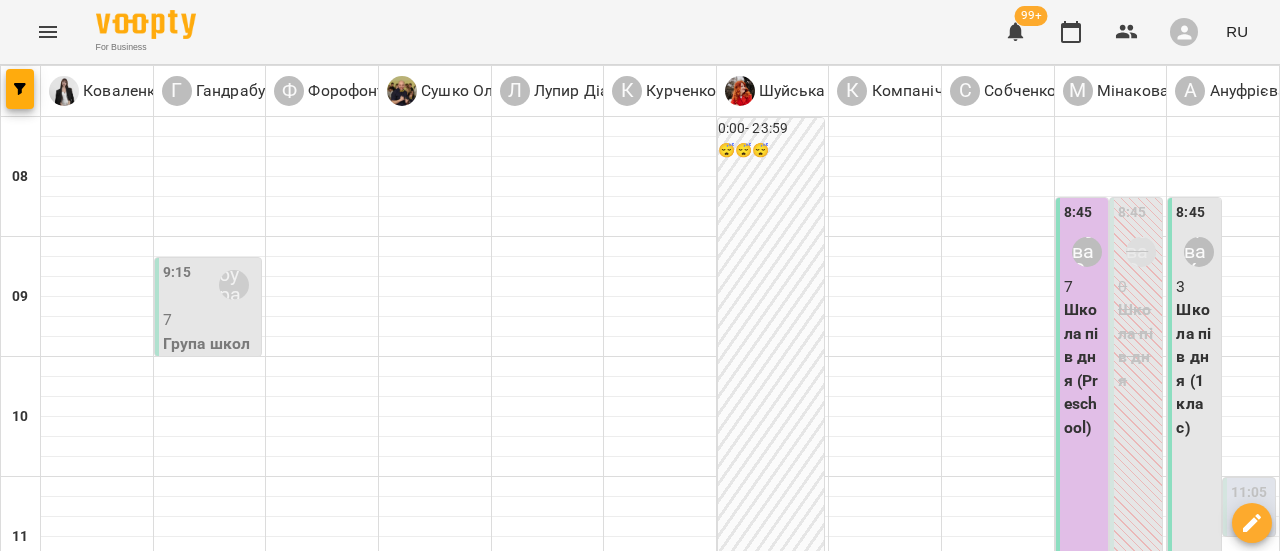 click on "13:30 [LAST] [FIRST] 3 ГПД школа" at bounding box center (1221, 1047) 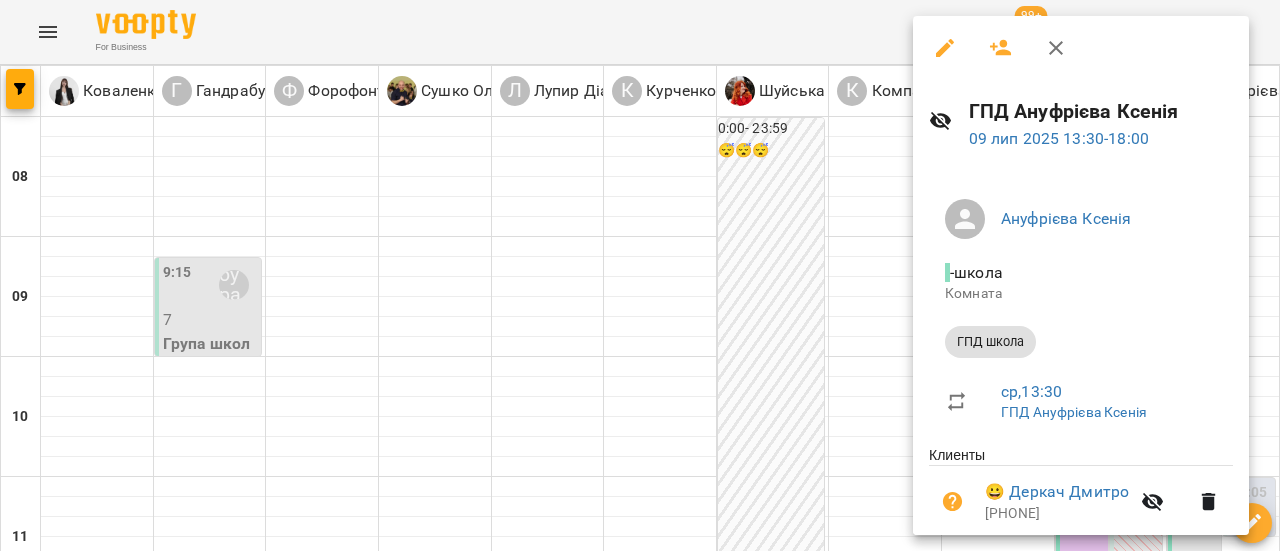 click 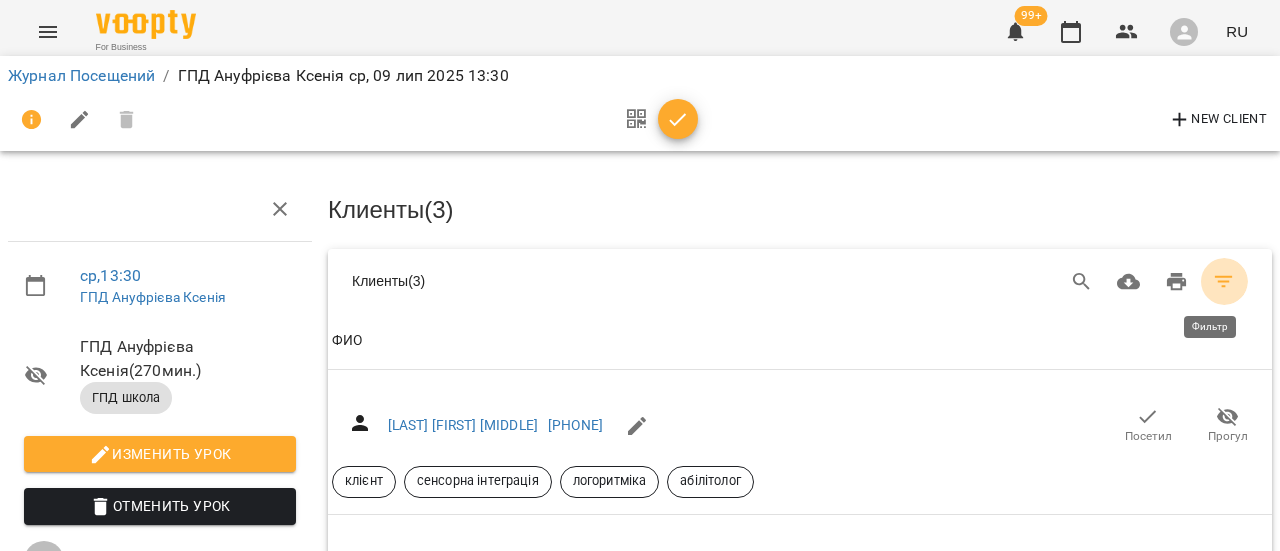 click 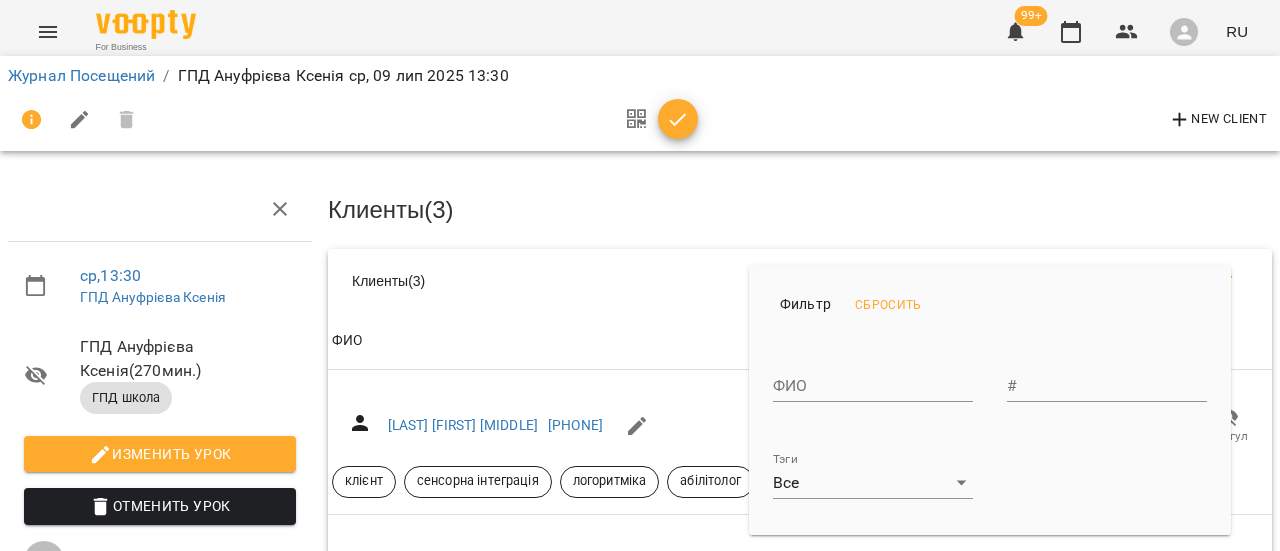 click on "For Business 99+ RU Журнал Посещений / ГПД [LAST] [FIRST]   ср, 09 лип 2025 13:30 New Client ср ,  13:30 ГПД [LAST] [FIRST]   ГПД [LAST] [FIRST] ( 270 мин. ) ГПД школа Изменить урок Отменить Урок [LAST] [FIRST] школа Комната 2025-07-14 14:58:34 Создать рассылку Клиенты ( 3 ) Клиенты ( 3 ) Клиенты ( 3 ) ФИО ФИО Івахнов Лев Павлович [PHONE] Посетил Прогул клієнт сенсорна інтеграція логоритміка абілітолог ФИО Абілов Данієль [PHONE] Посетил Прогул клієнт логопед нейророзвиток онлайн ФИО Абілов Леон [PHONE] Посетил Прогул клієнт логопед онлайн ФИО [PHONE] #" at bounding box center (640, 7402) 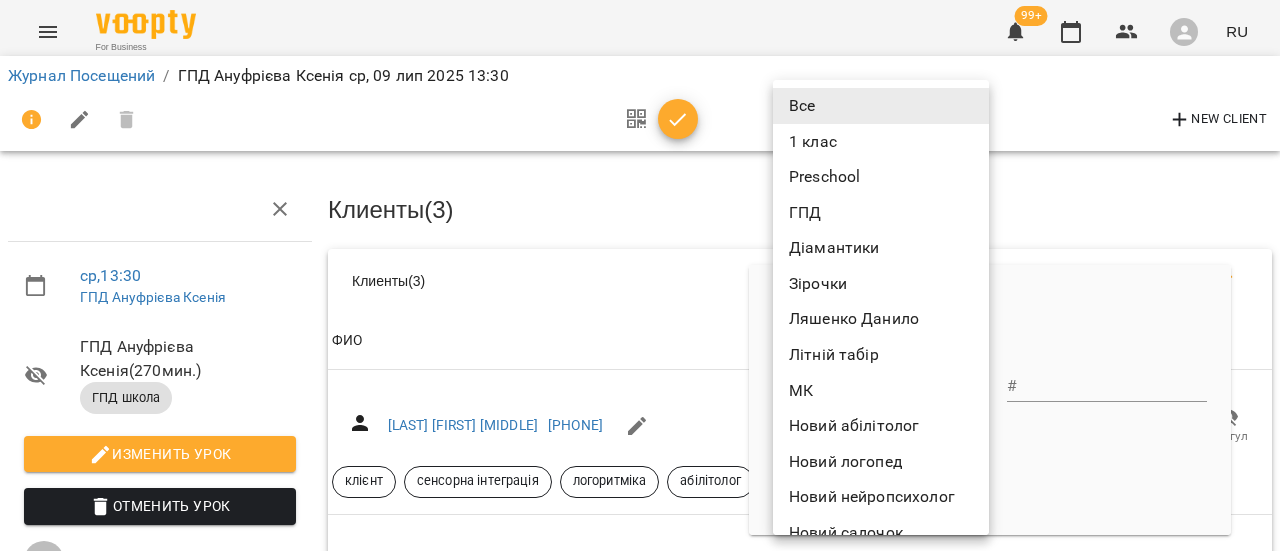 click on "ГПД" at bounding box center (881, 213) 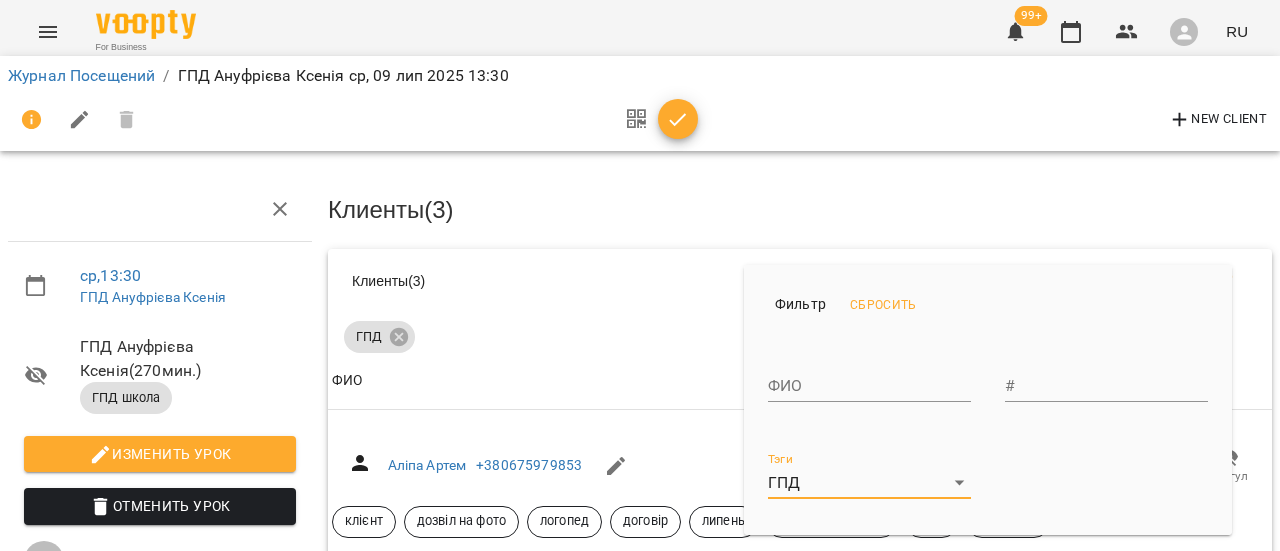 click at bounding box center [640, 275] 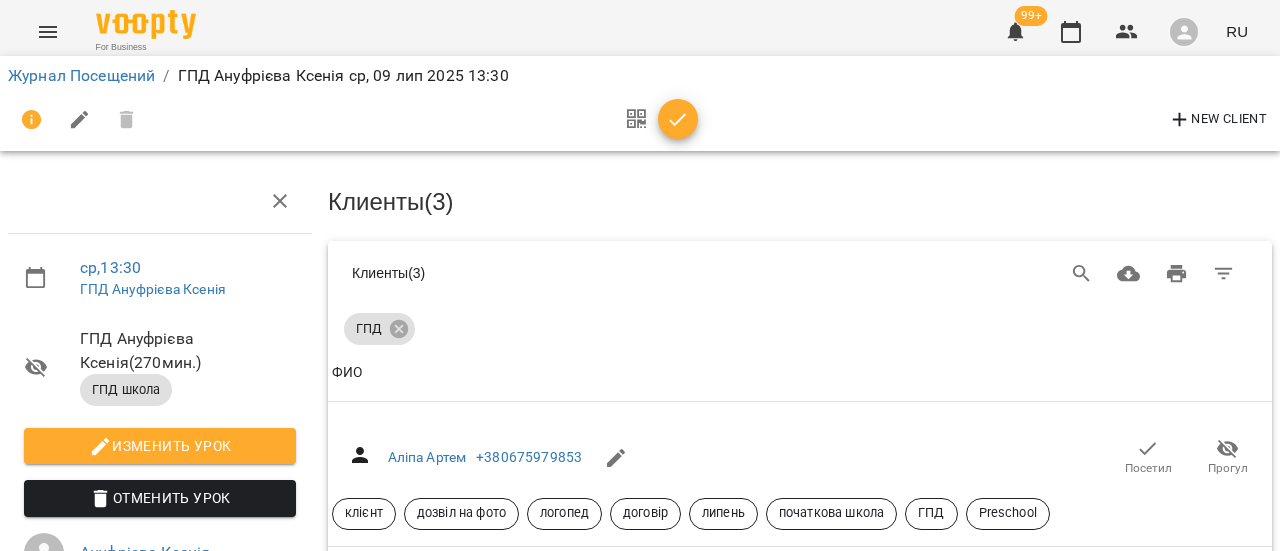 scroll, scrollTop: 639, scrollLeft: 0, axis: vertical 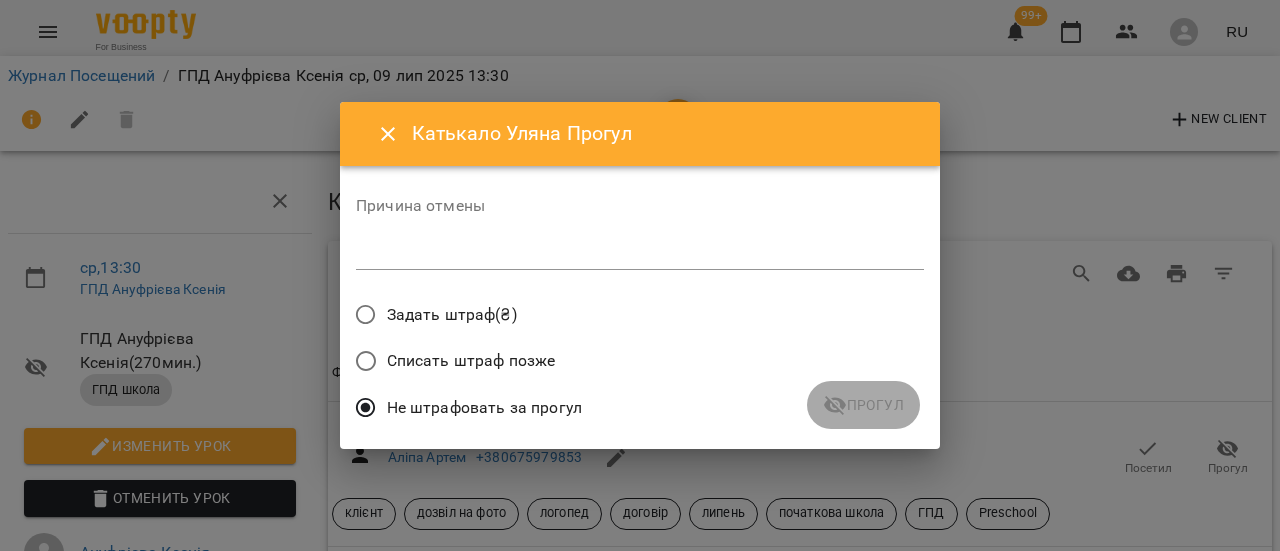 click at bounding box center (640, 253) 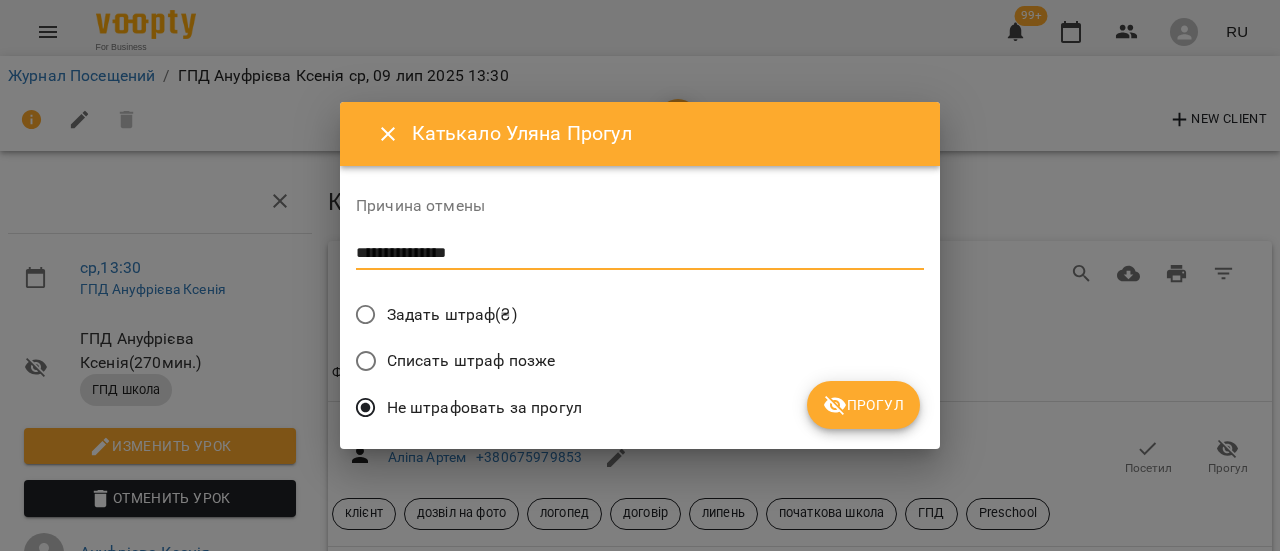 type on "**********" 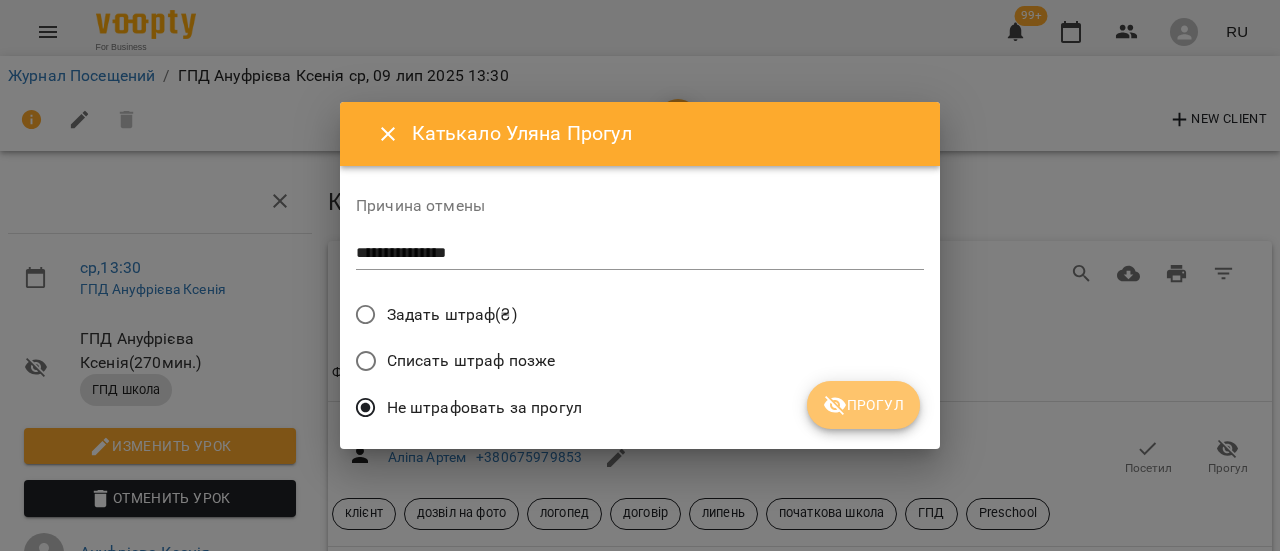 click on "Прогул" at bounding box center [863, 405] 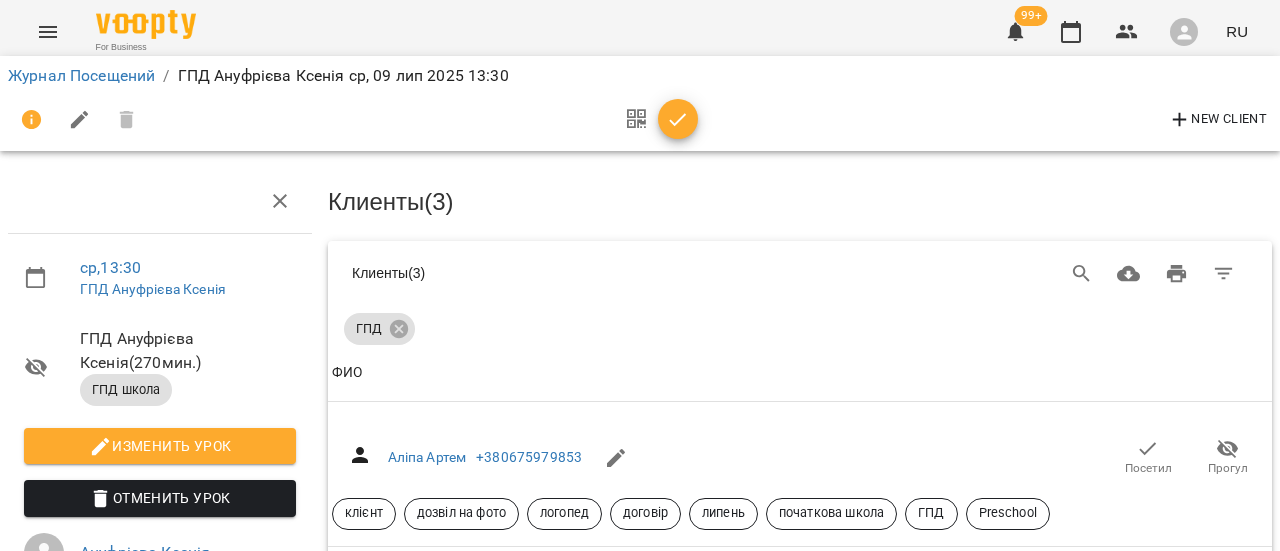 scroll, scrollTop: 1439, scrollLeft: 0, axis: vertical 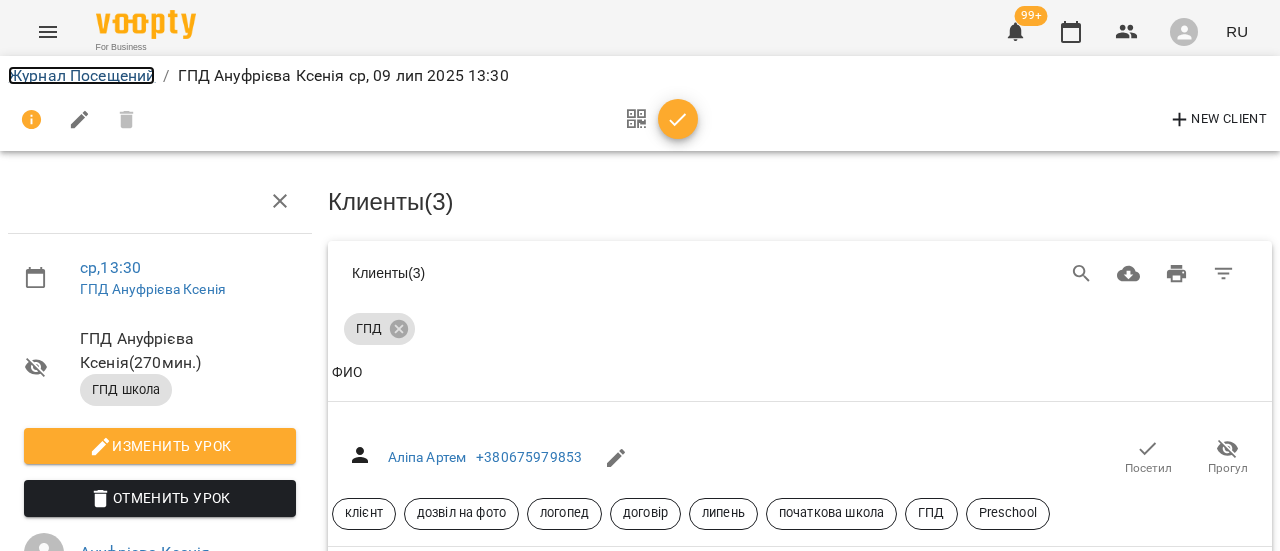 click on "Журнал Посещений" at bounding box center (81, 75) 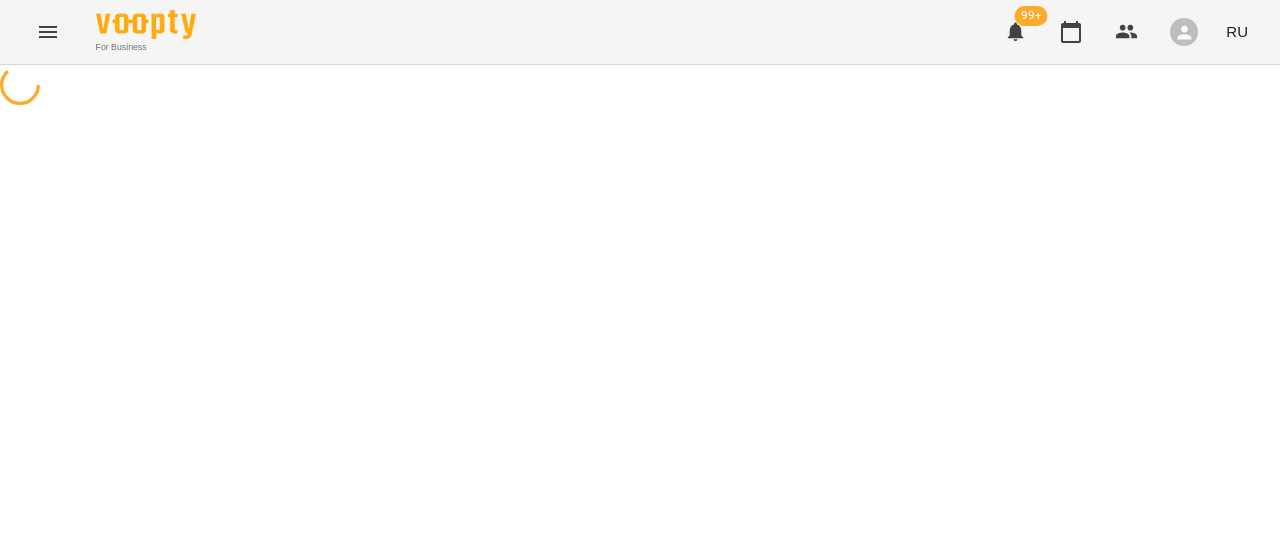 scroll, scrollTop: 0, scrollLeft: 0, axis: both 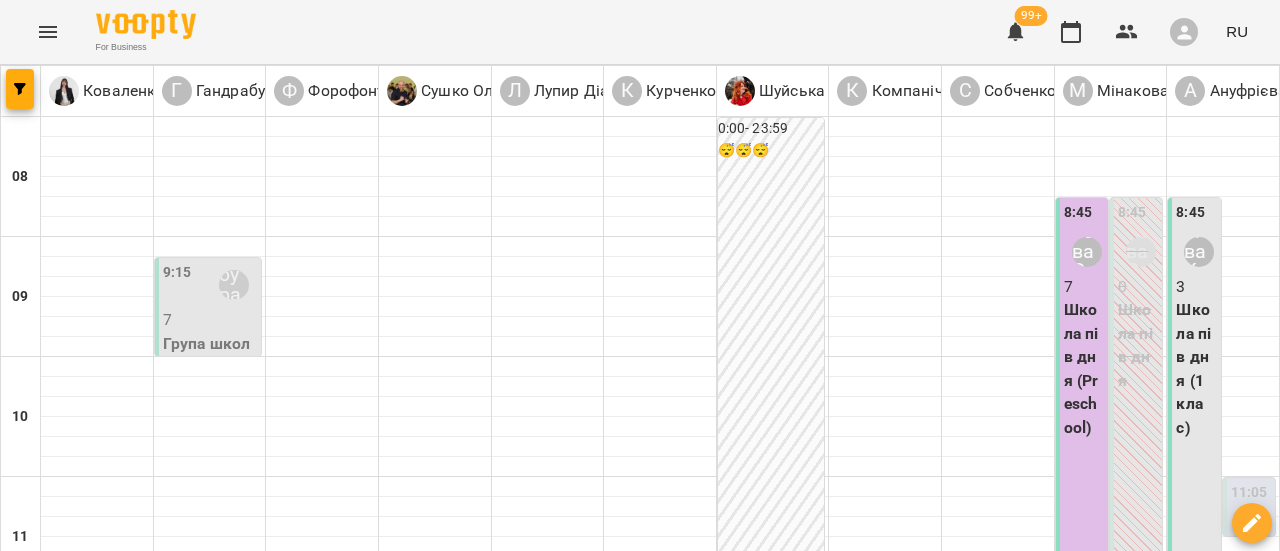 click on "чт 10 июля" at bounding box center (830, 1589) 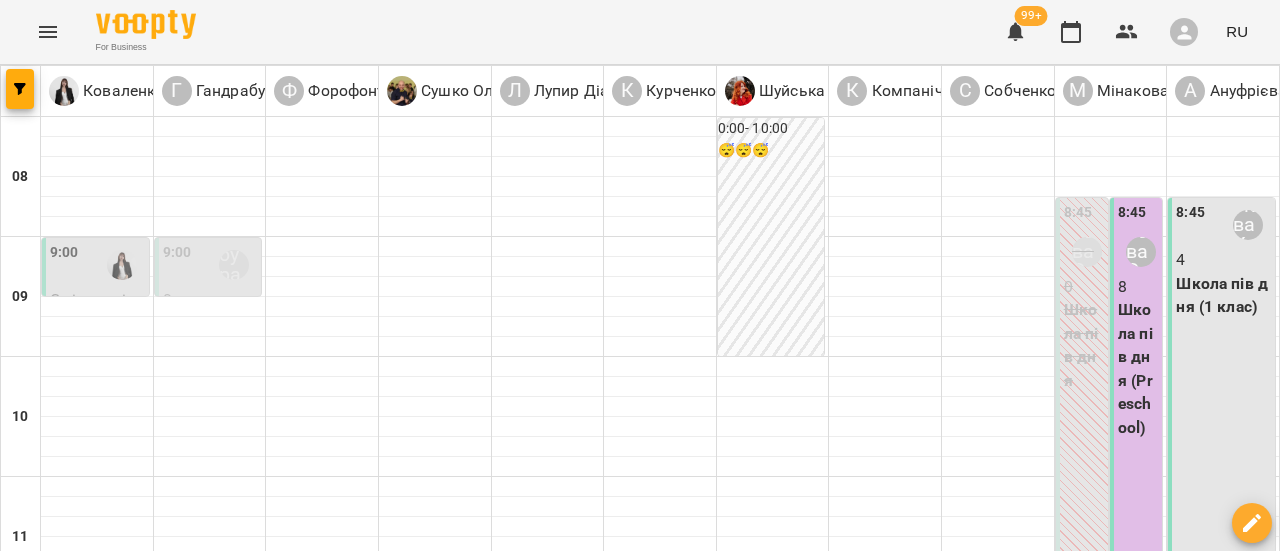 scroll, scrollTop: 600, scrollLeft: 0, axis: vertical 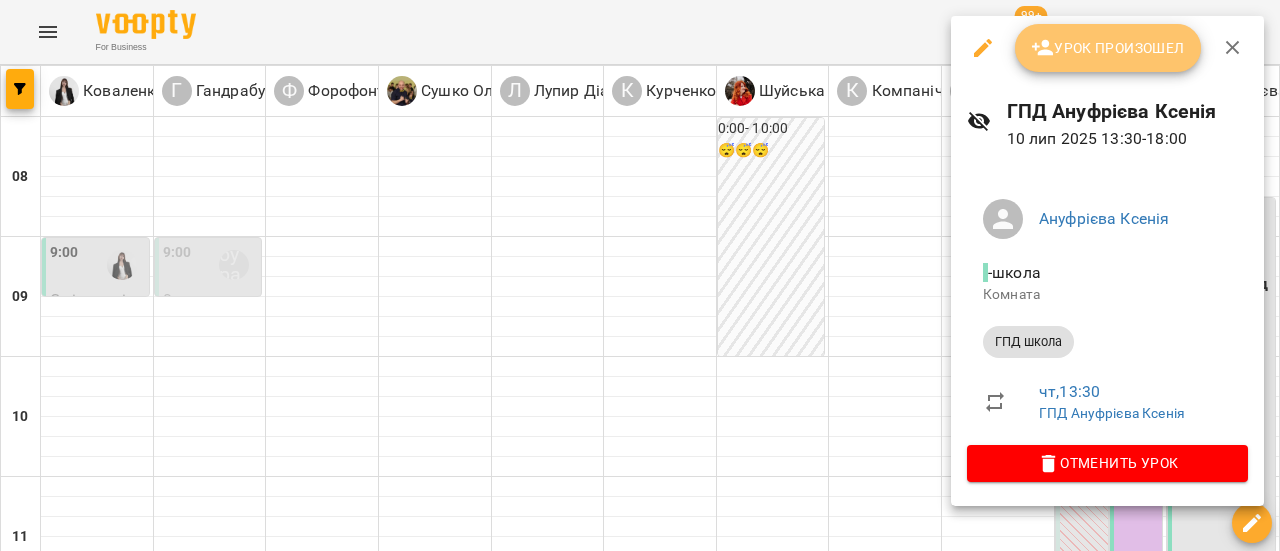 click on "Урок произошел" at bounding box center [1108, 48] 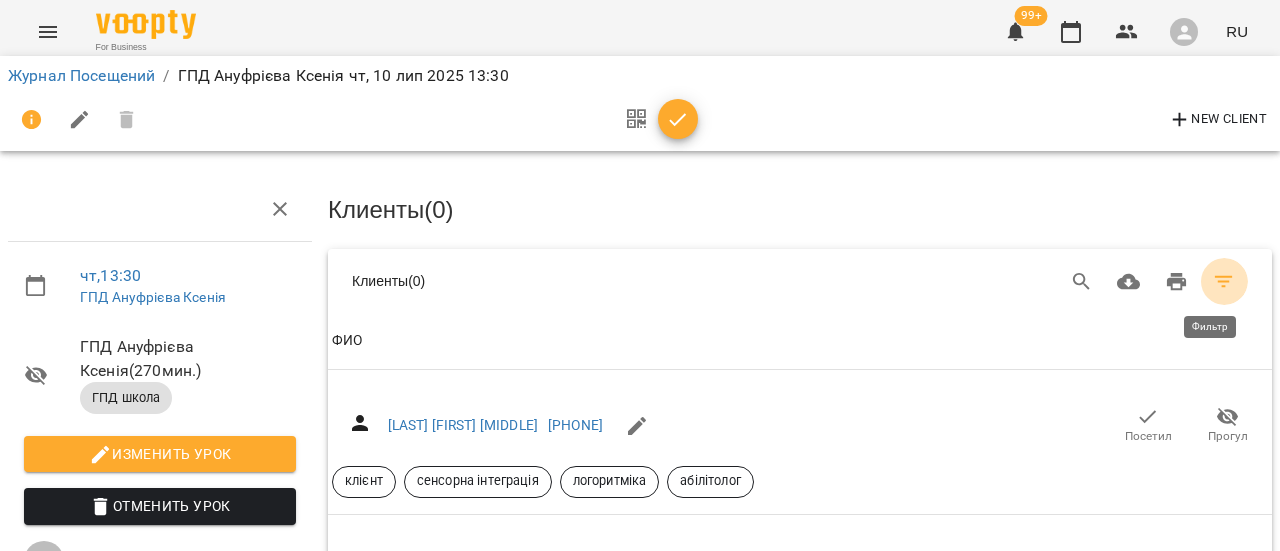 click 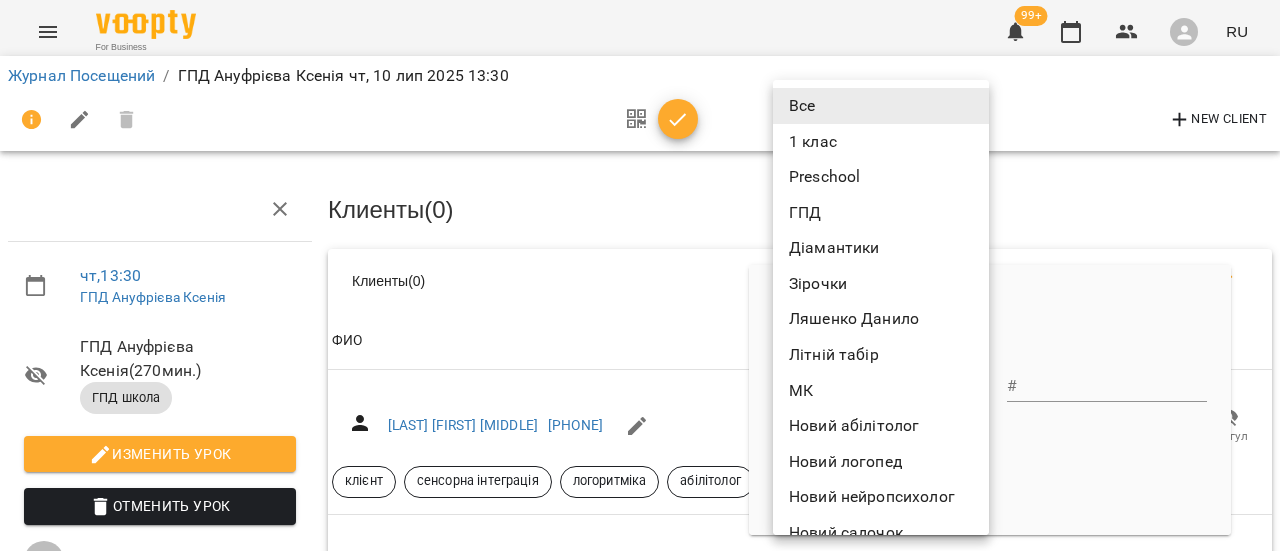 click on "For Business 99+ RU Журнал Посещений / ГПД [LAST] [FIRST]   чт, 10 лип 2025 13:30 New Client чт ,  13:30 ГПД [LAST] [FIRST]   ГПД [LAST] [FIRST] ( 270 мин. ) ГПД школа Изменить урок Отменить Урок [LAST] [FIRST] школа Комната 2025-07-14 15:30:49 Клиенты ( 0 ) Клиенты ( 0 ) Клиенты ( 0 ) ФИО ФИО Івахнов Лев Павлович [PHONE] Посетил Прогул клієнт сенсорна інтеграція логоритміка абілітолог ФИО Абілов Данієль [PHONE] Посетил Прогул клієнт логопед нейророзвиток онлайн ФИО Абілов Леон [PHONE] Посетил Прогул клієнт логопед онлайн ФИО Аверченко Максим [PHONE] #" at bounding box center (640, 7395) 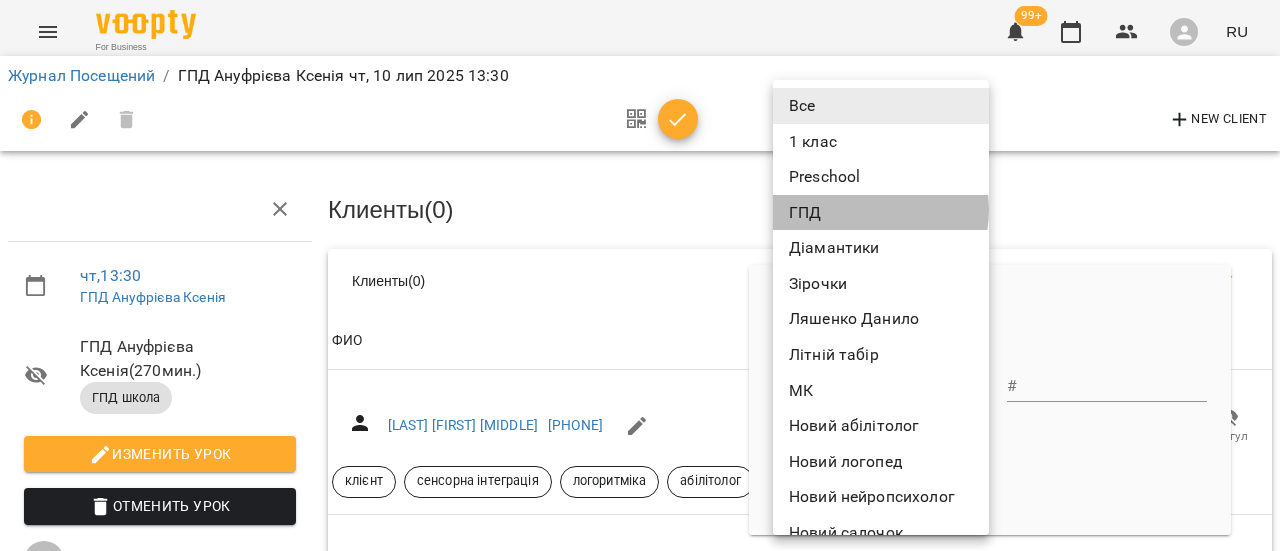 click on "ГПД" at bounding box center (881, 213) 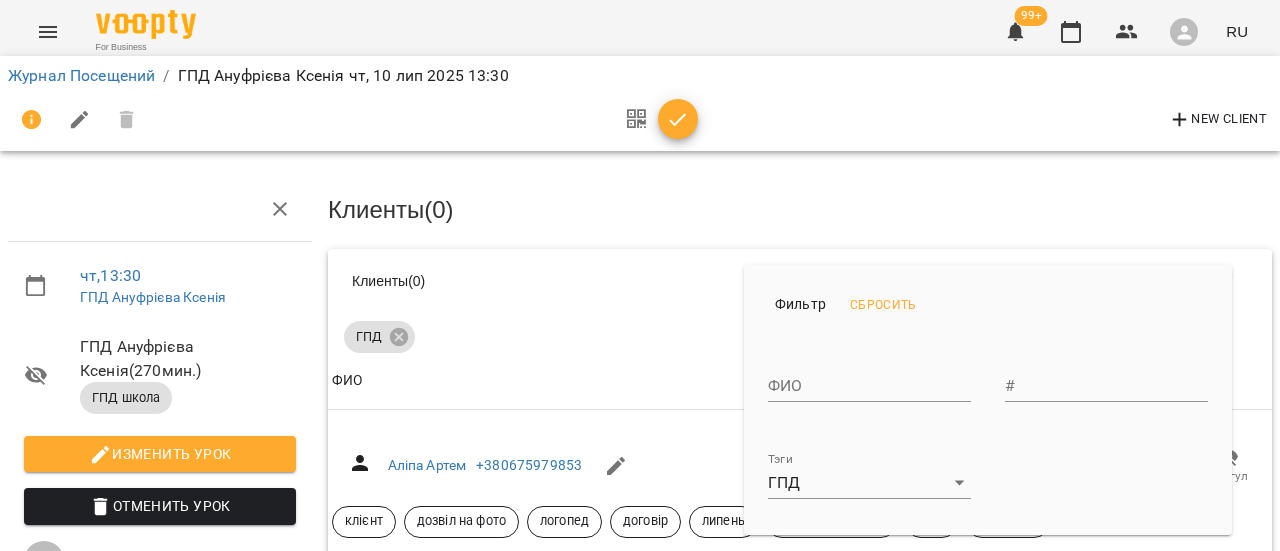 click at bounding box center [640, 275] 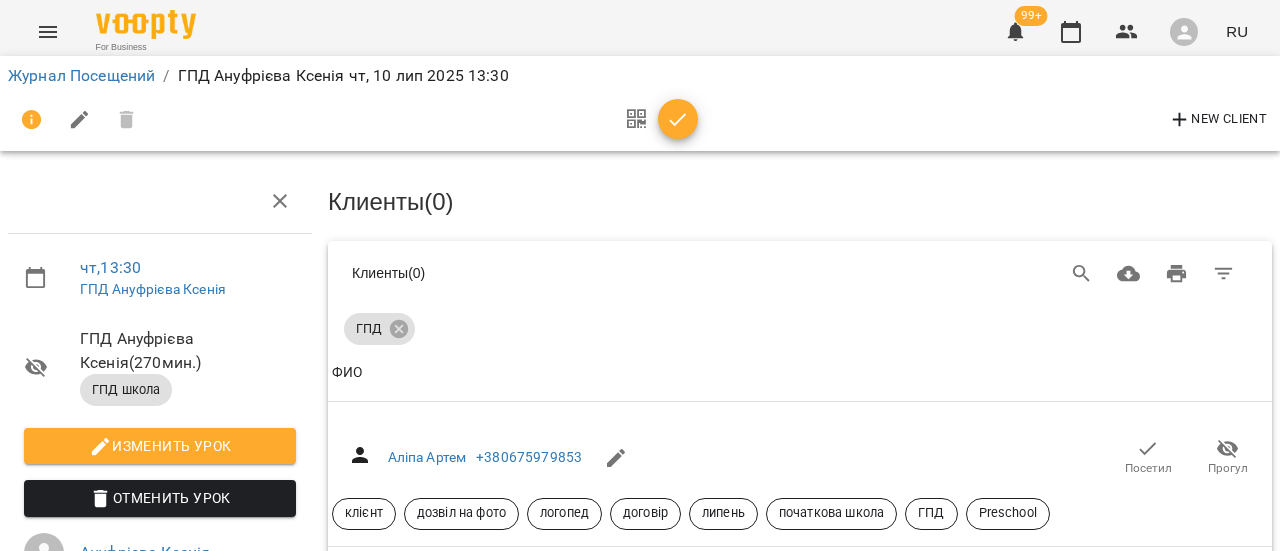 scroll, scrollTop: 900, scrollLeft: 0, axis: vertical 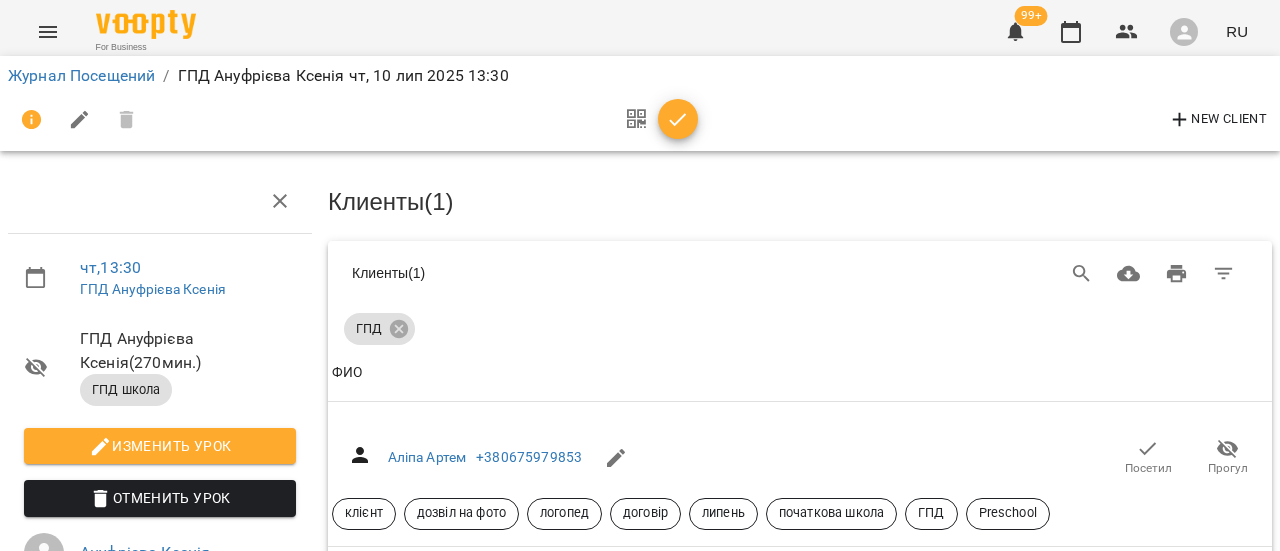 click on "Посетил" at bounding box center [1148, 902] 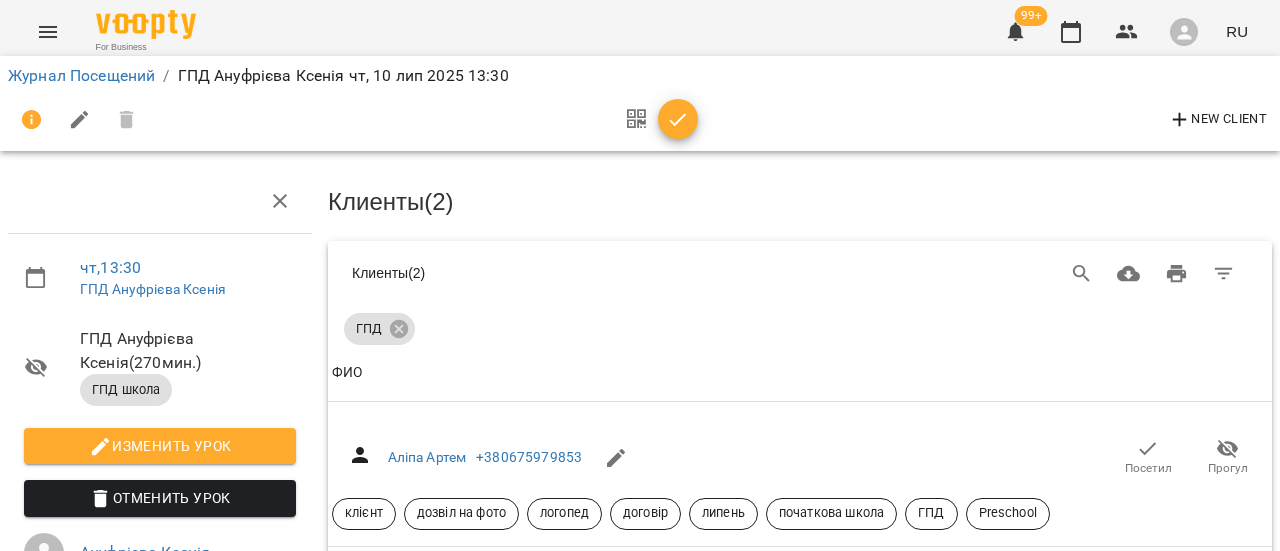 scroll, scrollTop: 926, scrollLeft: 0, axis: vertical 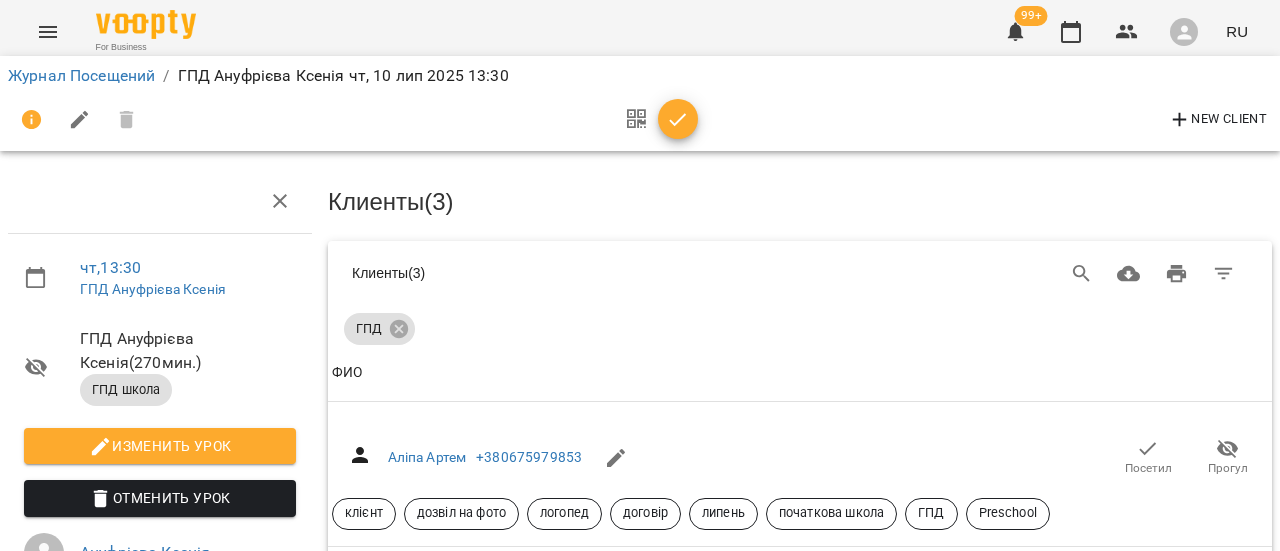 click 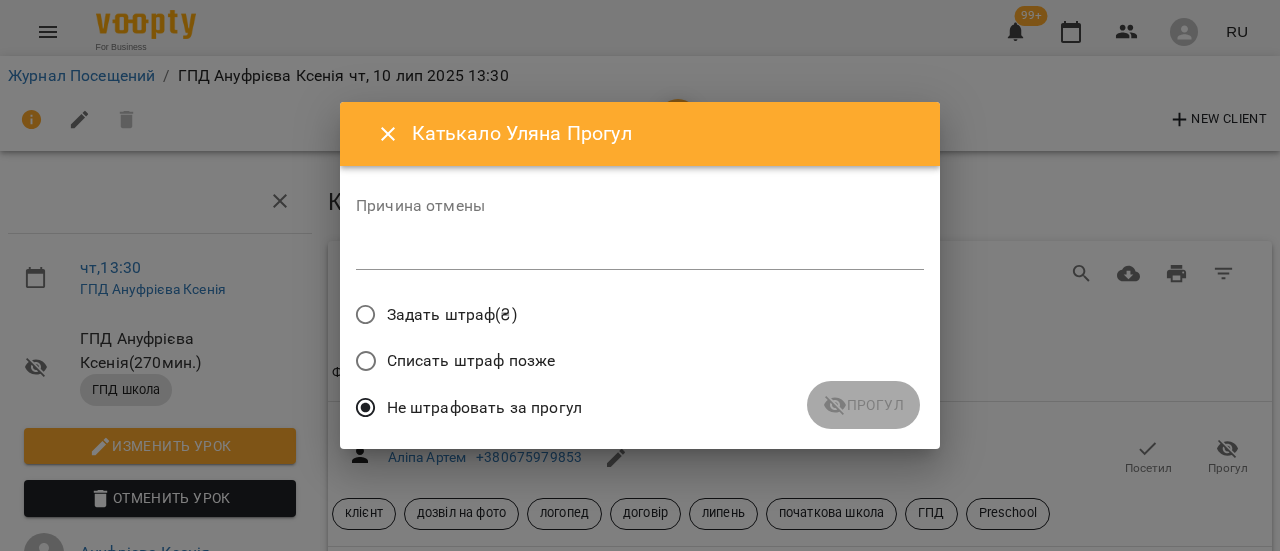 click on "Причина отмены *" at bounding box center (640, 238) 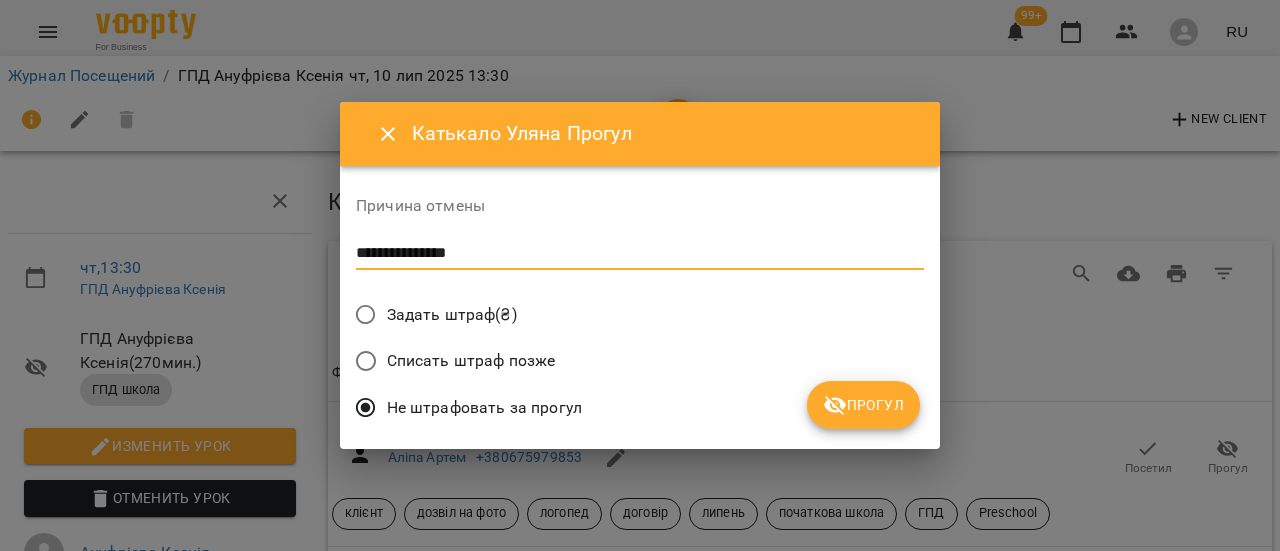 type on "**********" 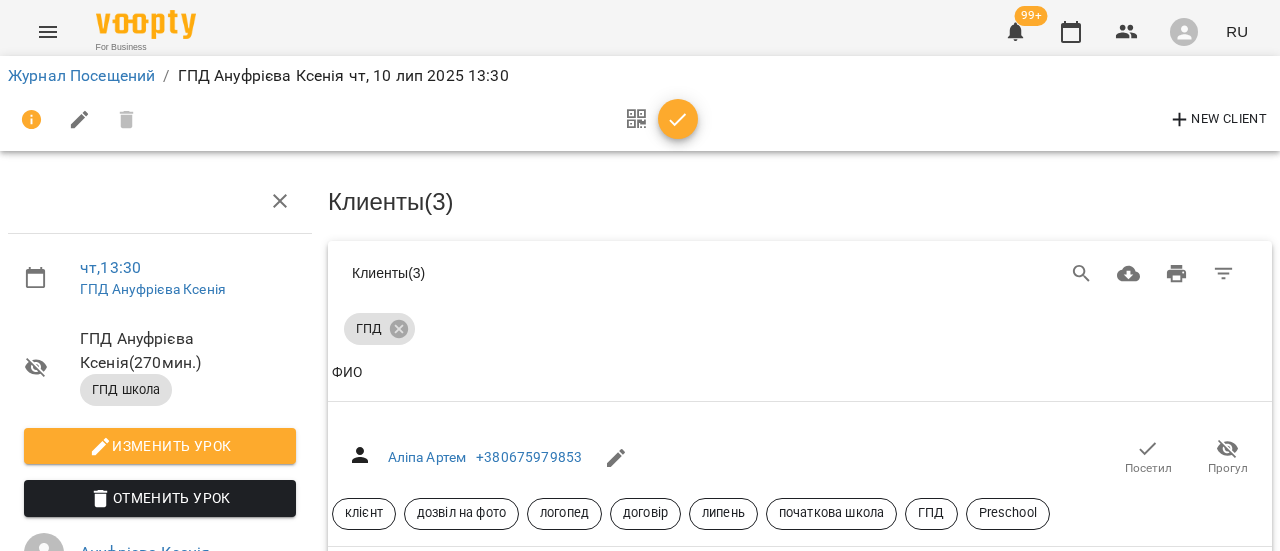 scroll, scrollTop: 1326, scrollLeft: 0, axis: vertical 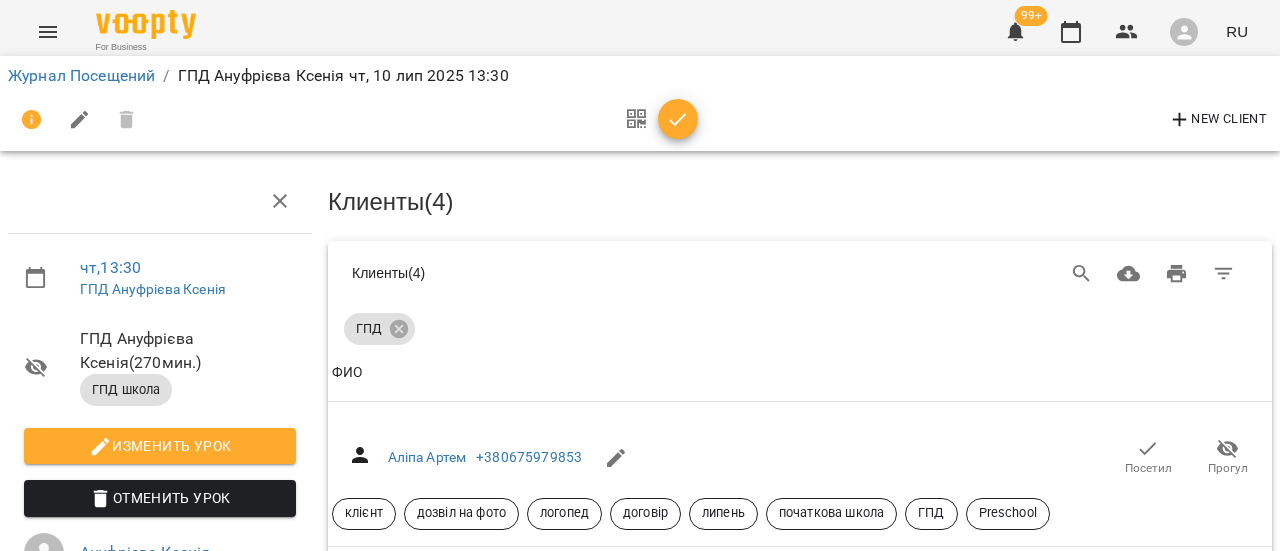 click 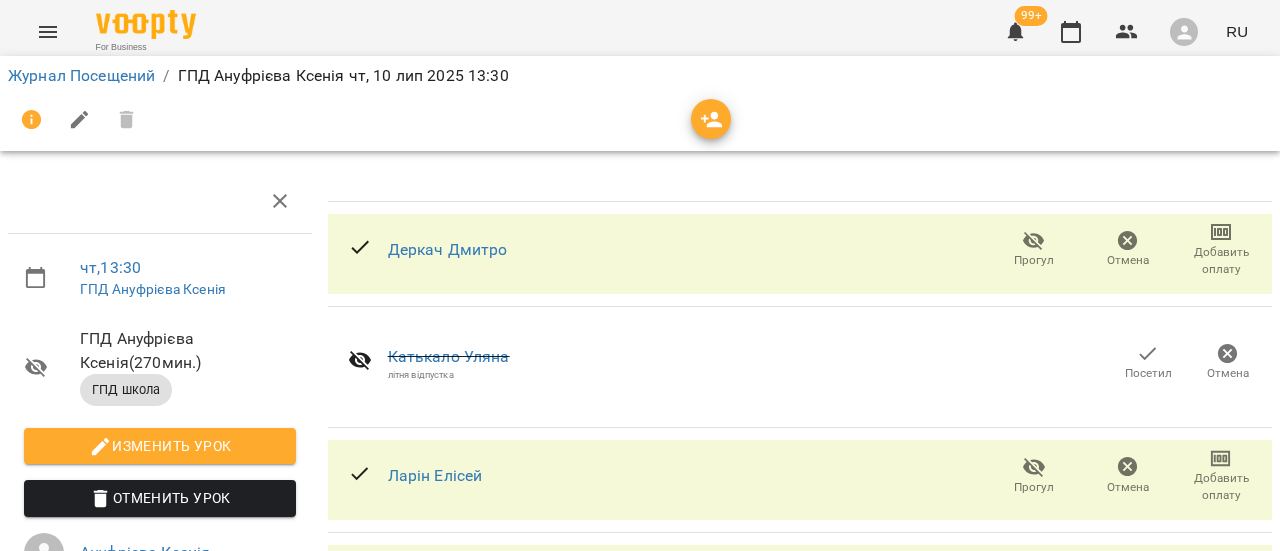 scroll, scrollTop: 259, scrollLeft: 0, axis: vertical 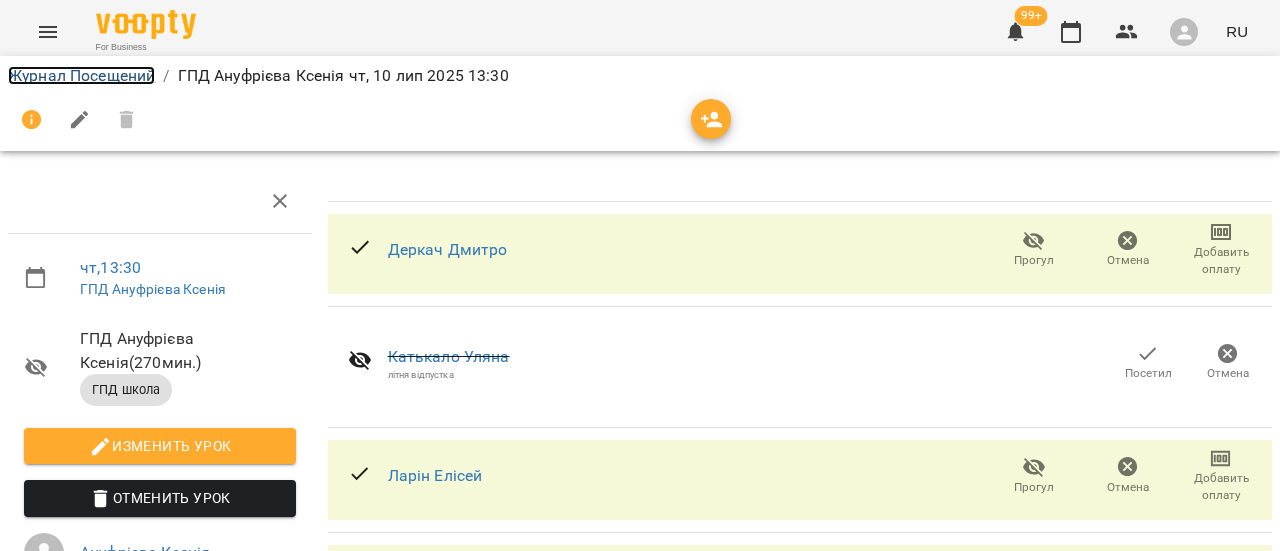 click on "Журнал Посещений" at bounding box center [81, 75] 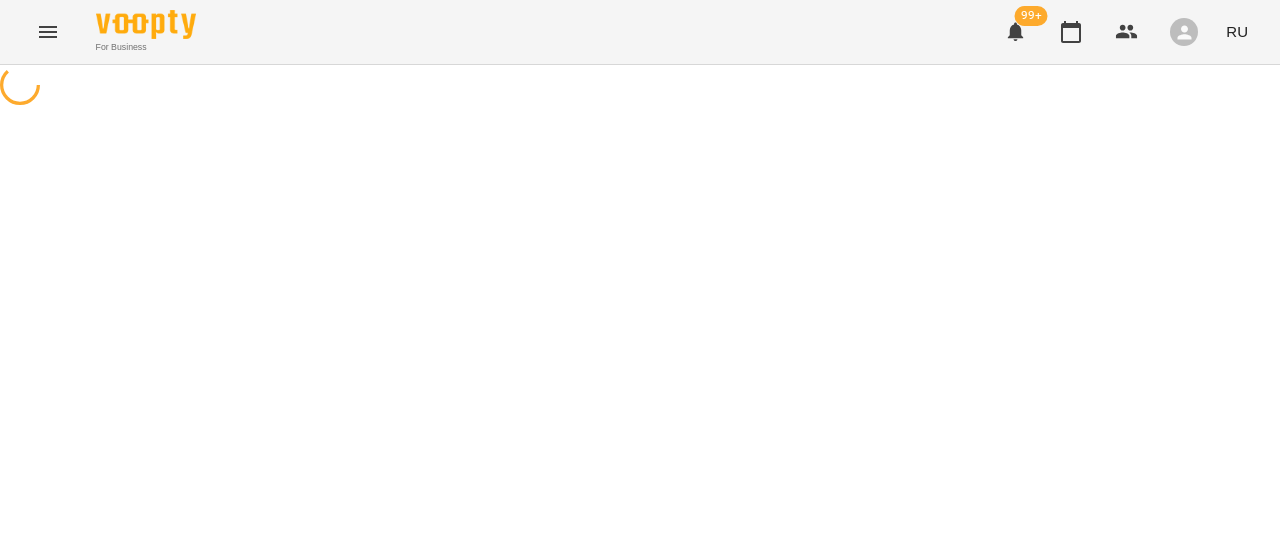 scroll, scrollTop: 0, scrollLeft: 0, axis: both 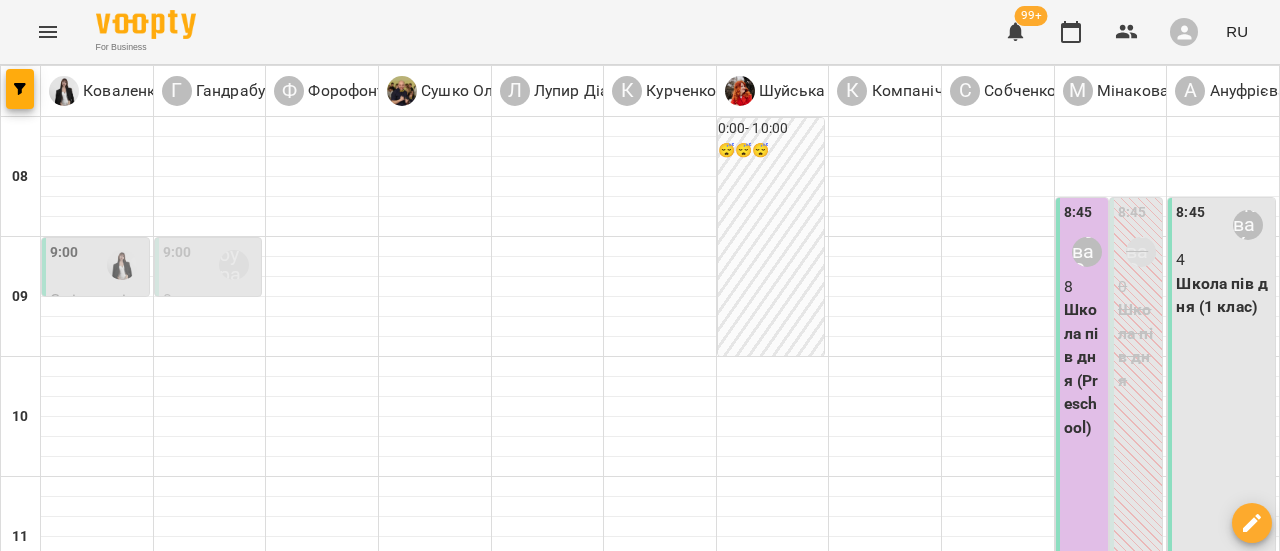 click on "13:30 Курченко Олександра ГПД школа - ГПД" at bounding box center [658, 1047] 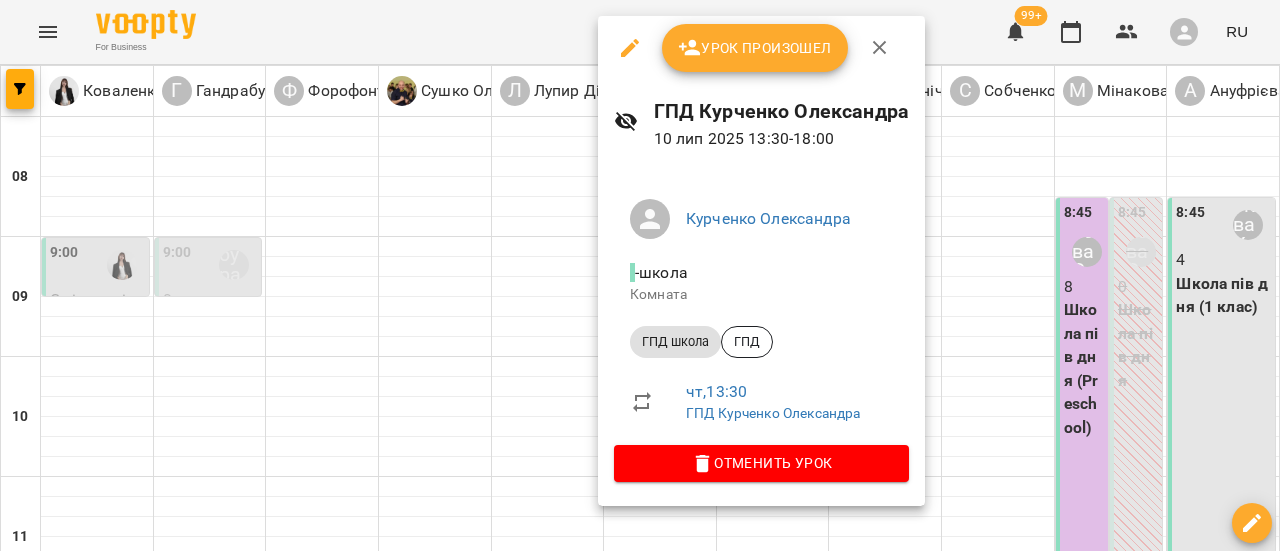 click on "Урок произошел" at bounding box center (755, 48) 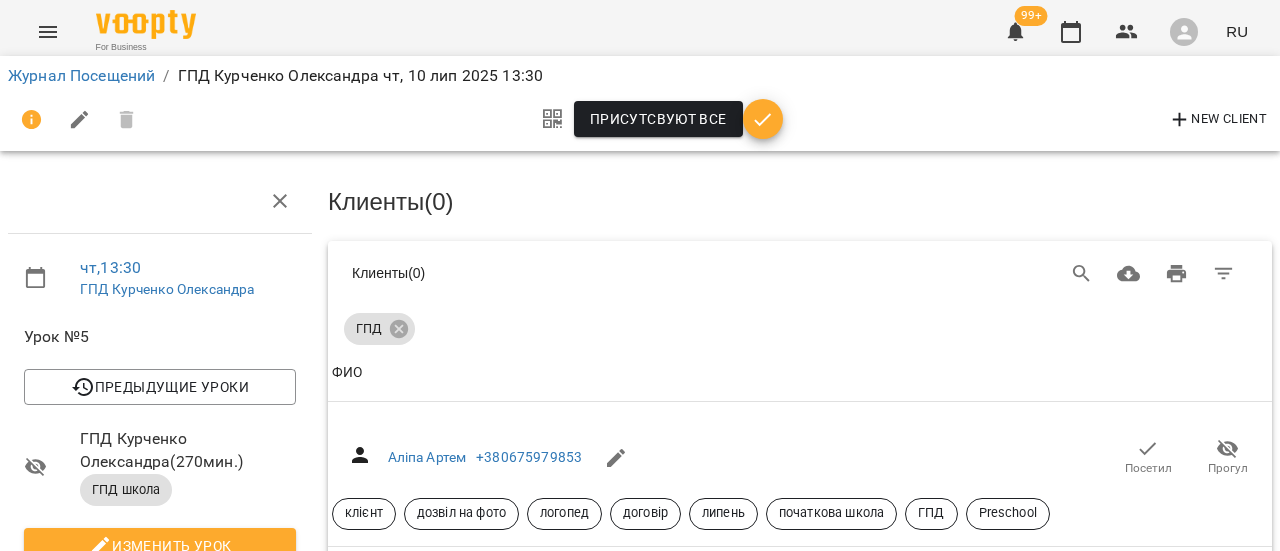 scroll, scrollTop: 100, scrollLeft: 0, axis: vertical 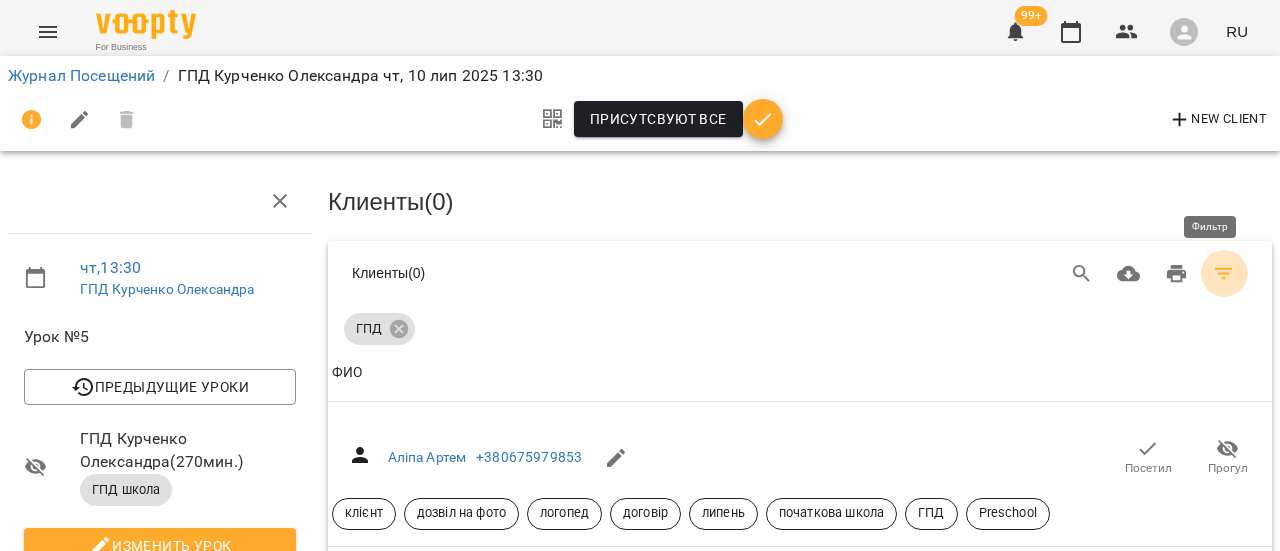 click 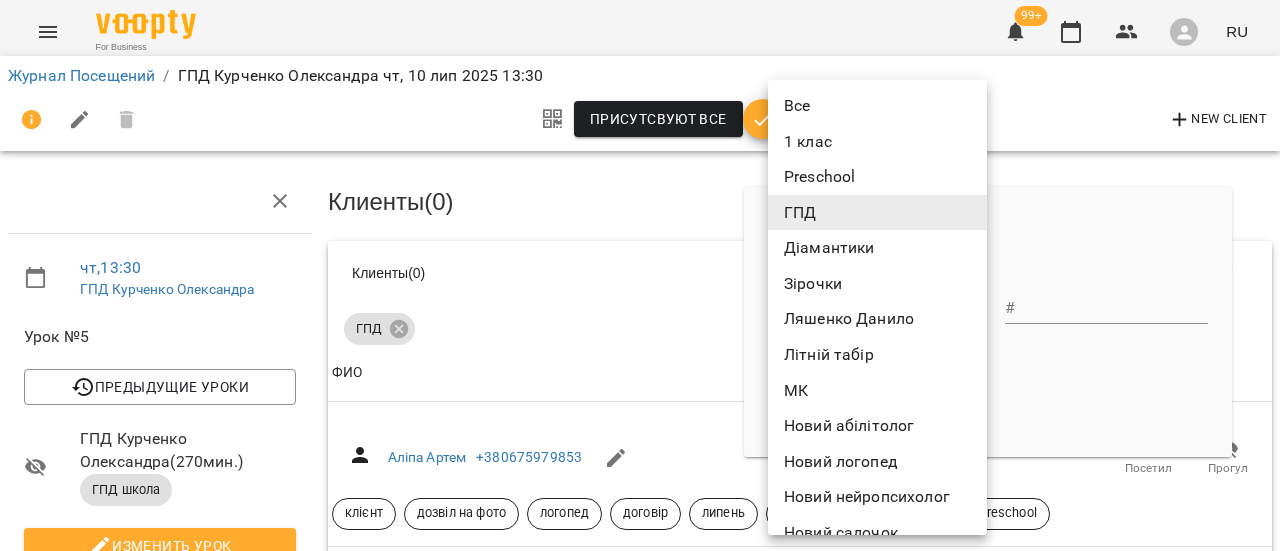 click on "For Business 99+ RU Журнал Посещений / ГПД Курченко Олександра   чт, 10 лип 2025 13:30 Присутсвуют все New Client чт ,  13:30 ГПД Курченко Олександра Урок №5 Предыдущие уроки ср 09 лип 2025 13:30 вт 08 лип 2025 13:30 пн 07 лип 2025 13:30 вт 01 лип 2025 13:30   ГПД Курченко Олександра ( 270 мин. ) ГПД школа Изменить урок Отменить Урок Курченко Олександра школа Комната ГПД 2025-07-14 15:32:06 Клиенты ( 0 ) Клиенты ( 0 ) ГПД Клиенты ( 0 ) ФИО ФИО Аліпа Артем +380675979853 Посетил Прогул клієнт дозвіл на фото логопед договір липень початкова школа ГПД Preschool ФИО Андрійчук Самуїл +380633003300 Посетил ГПД #" at bounding box center (640, 1030) 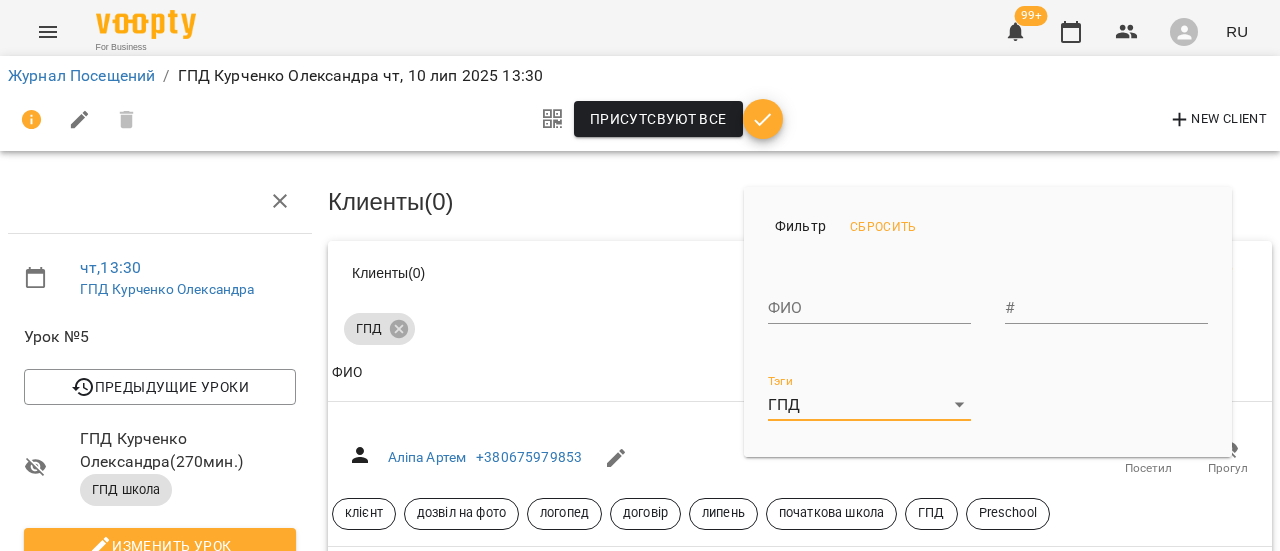 click at bounding box center [640, 275] 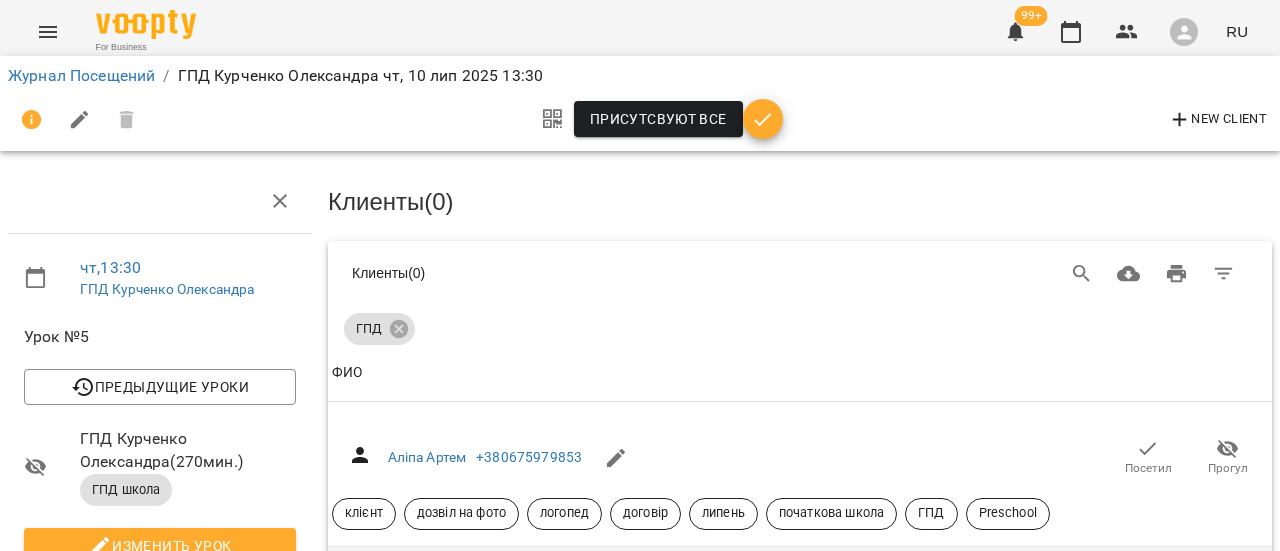scroll, scrollTop: 100, scrollLeft: 0, axis: vertical 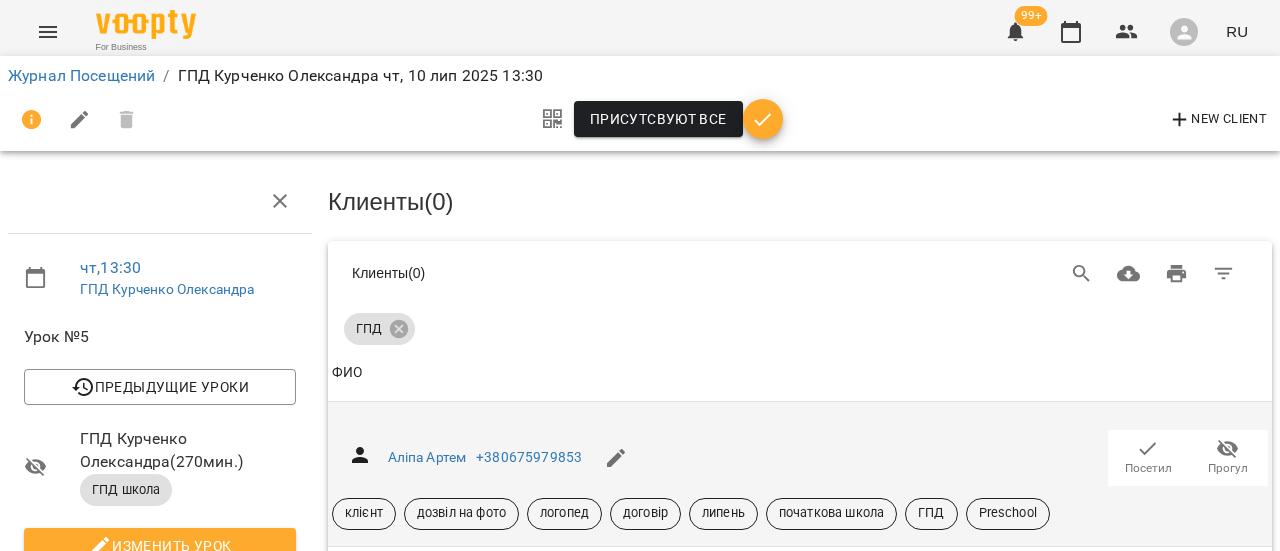 click 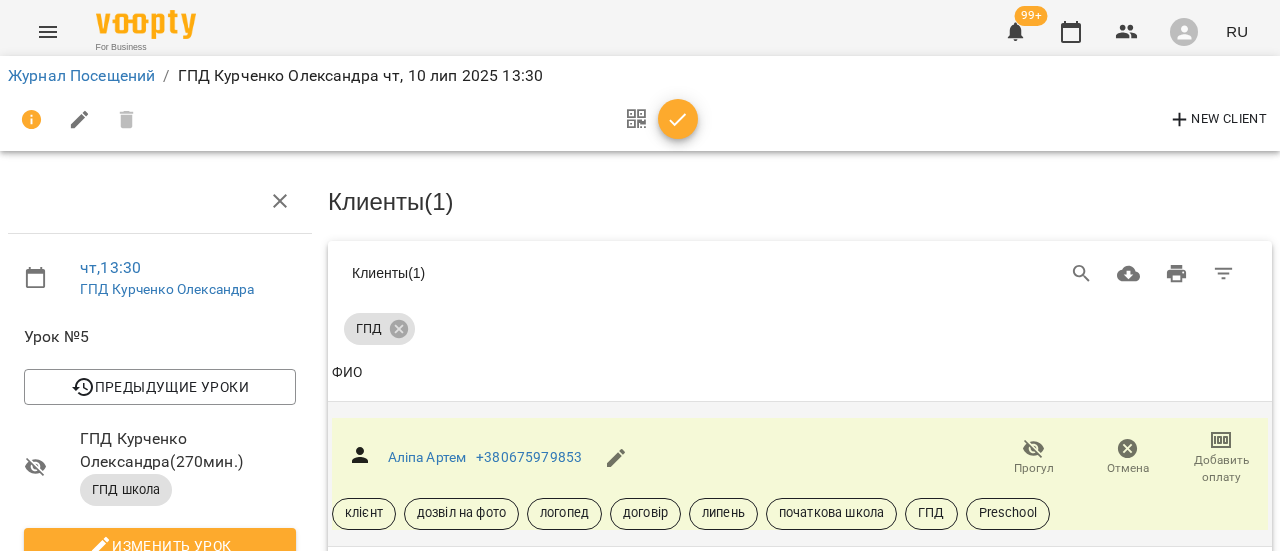 scroll, scrollTop: 400, scrollLeft: 0, axis: vertical 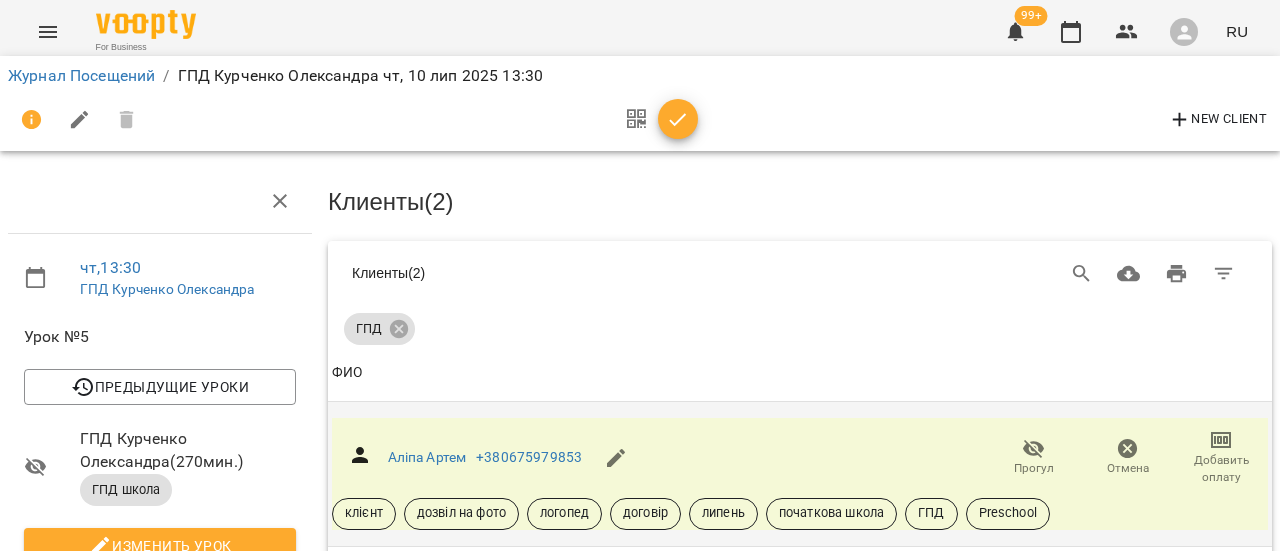 click 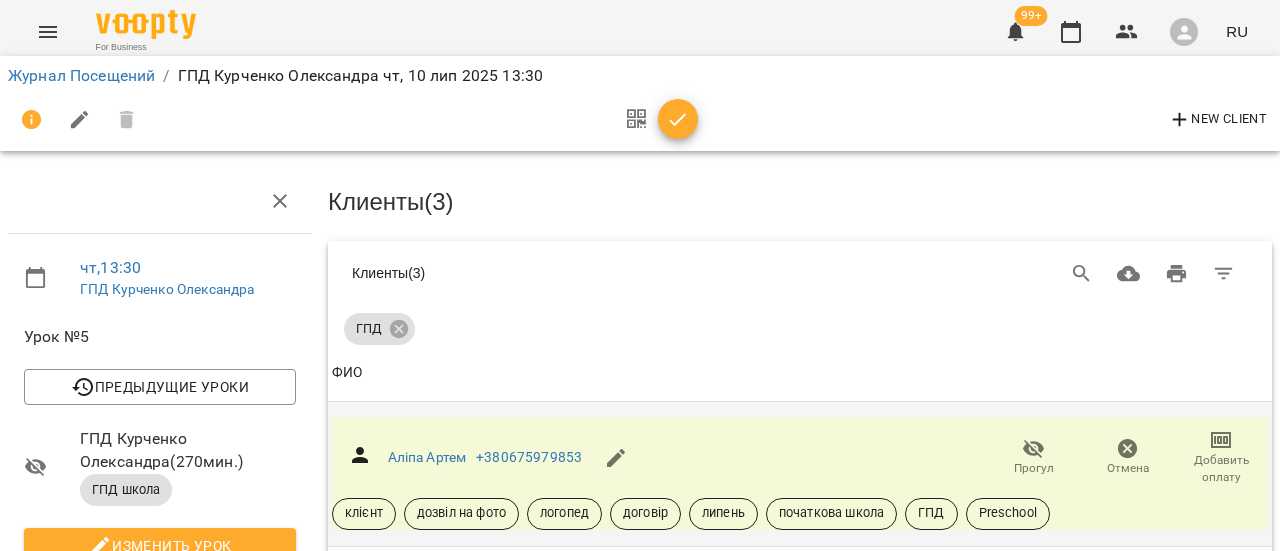 scroll, scrollTop: 400, scrollLeft: 0, axis: vertical 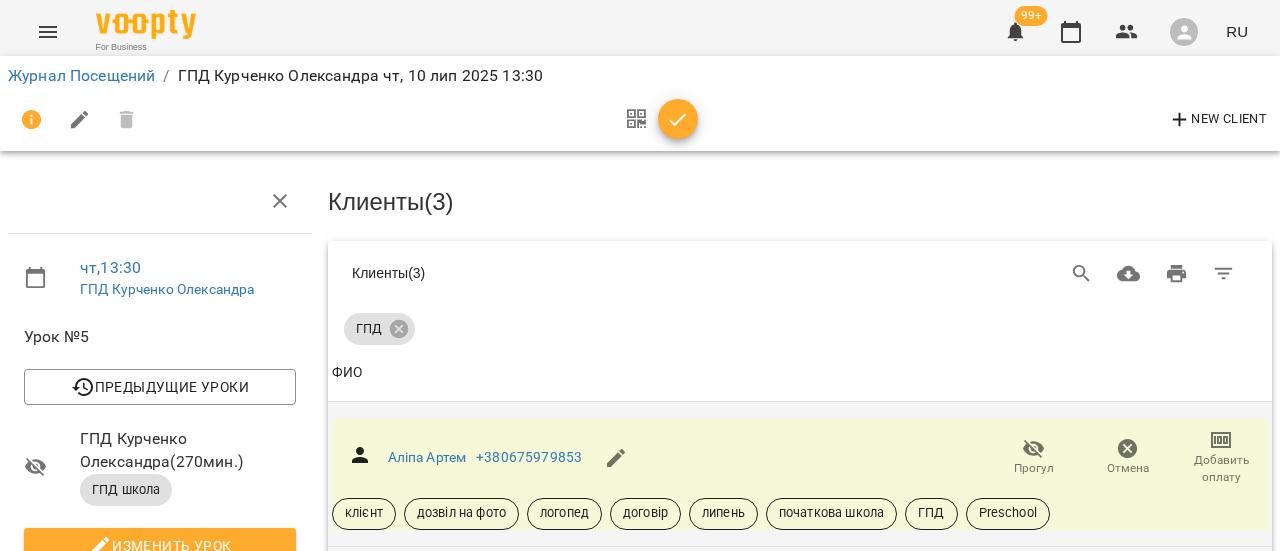 click on "Посетил" at bounding box center [1148, 601] 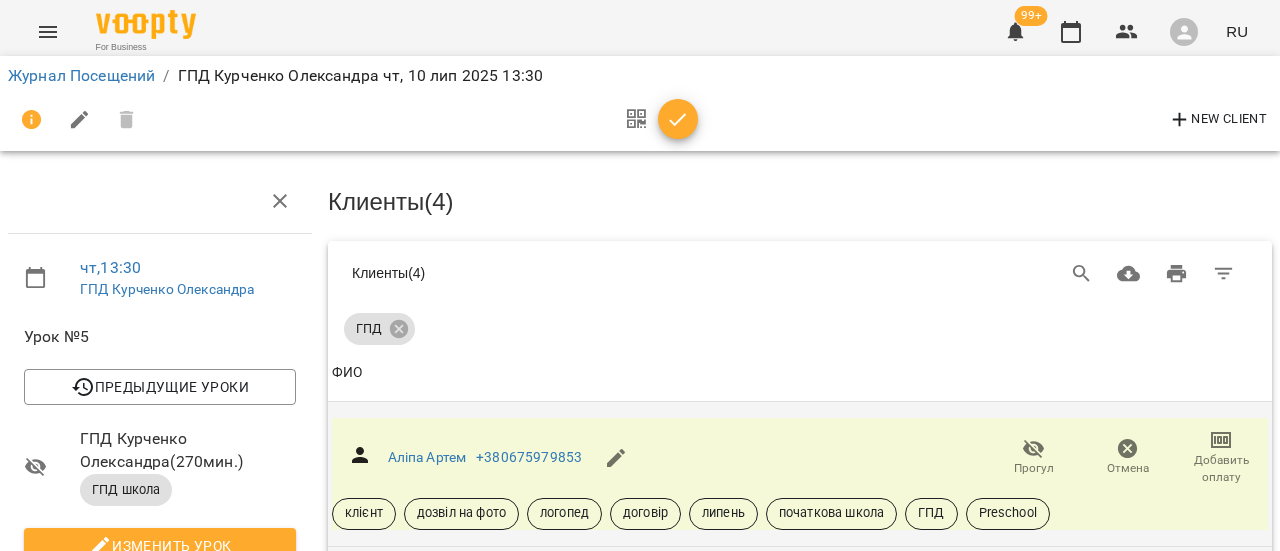 scroll, scrollTop: 1200, scrollLeft: 0, axis: vertical 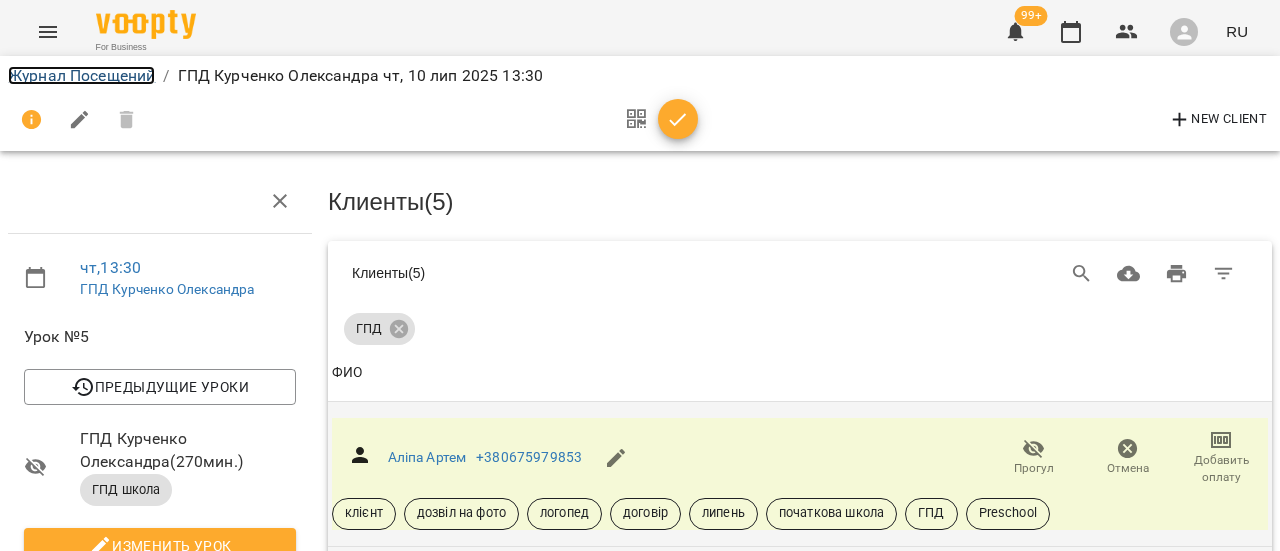 click on "Журнал Посещений" at bounding box center (81, 75) 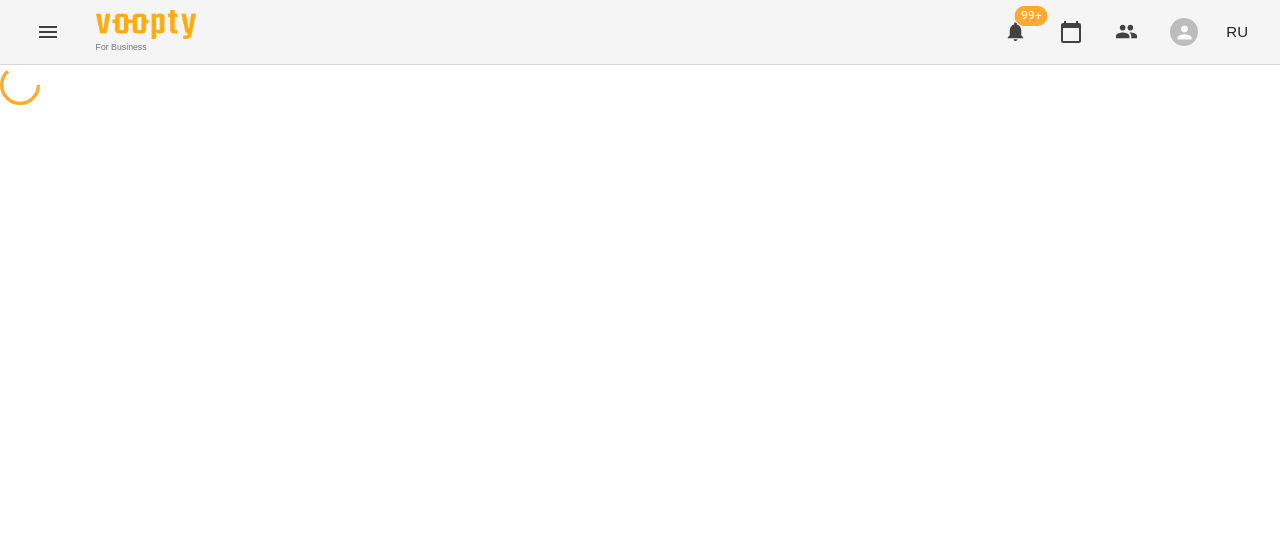 scroll, scrollTop: 0, scrollLeft: 0, axis: both 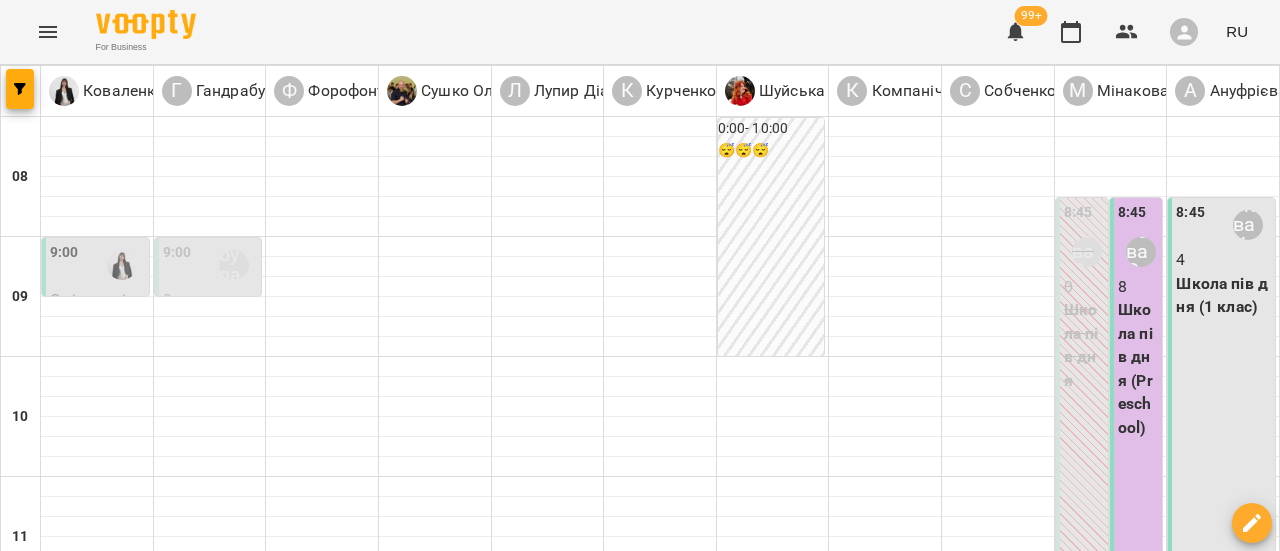 click on "13:30 Курченко Олександра 5 ГПД школа (ГПД)" at bounding box center [658, 1047] 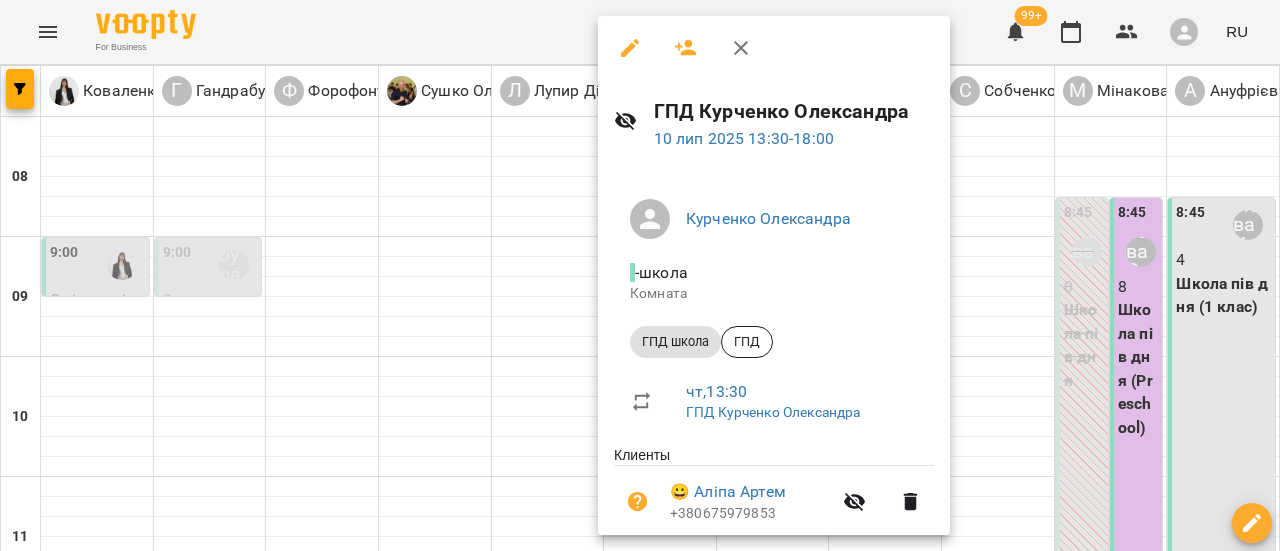 click 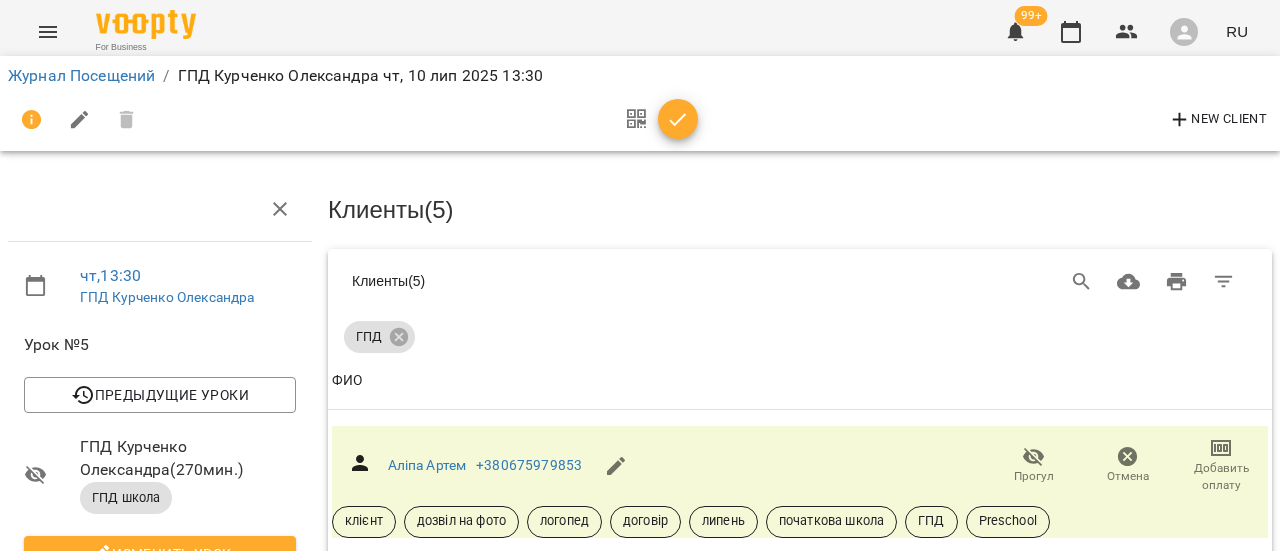 click 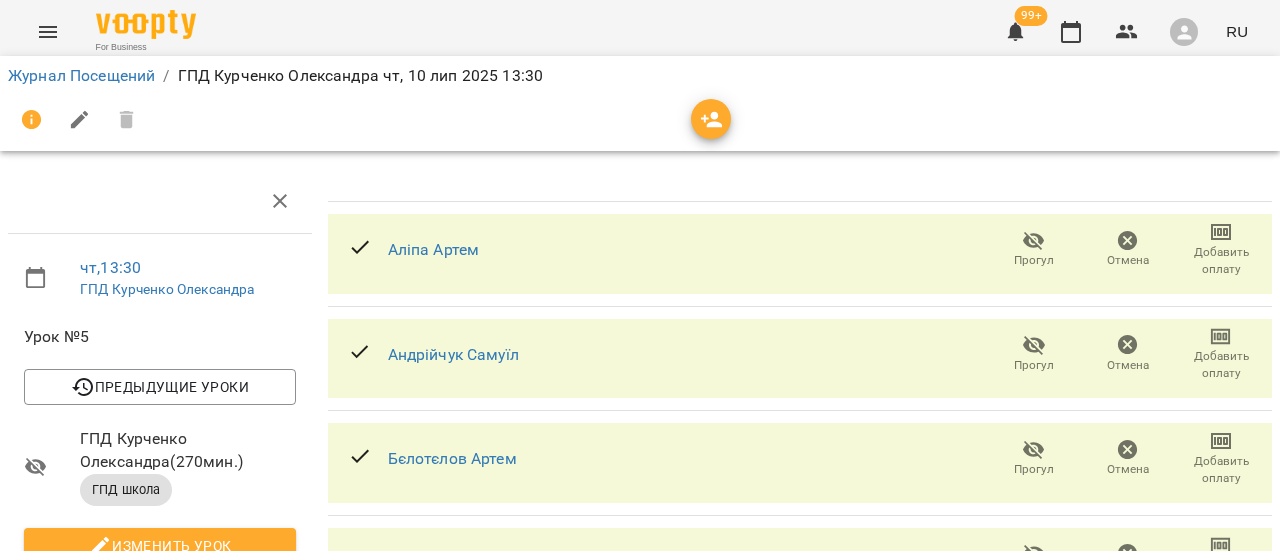 scroll, scrollTop: 0, scrollLeft: 0, axis: both 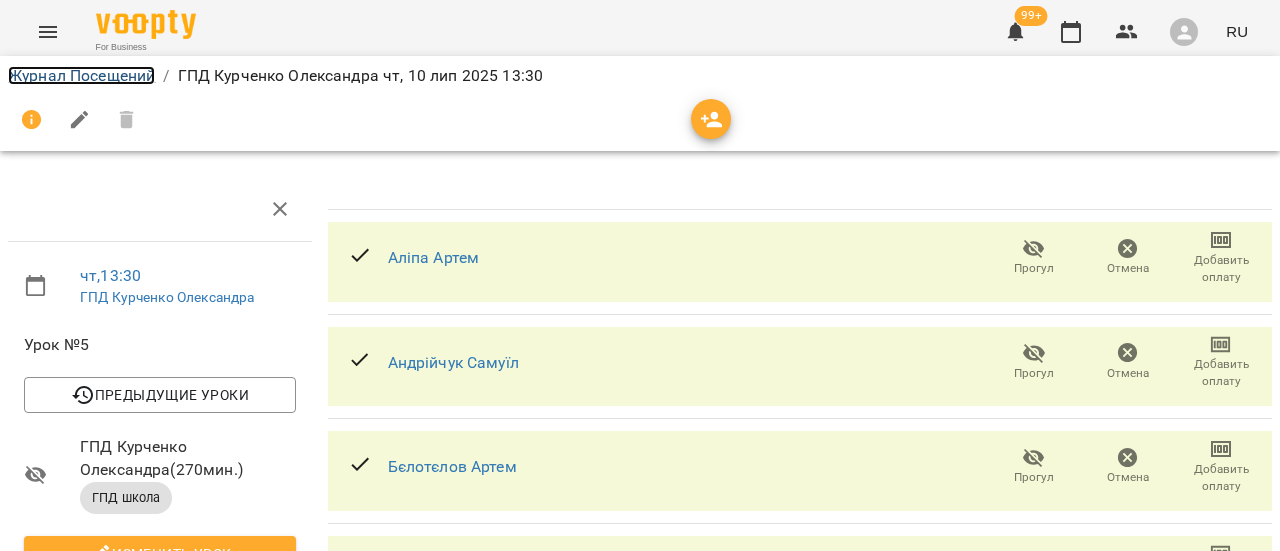 click on "Журнал Посещений" at bounding box center [81, 75] 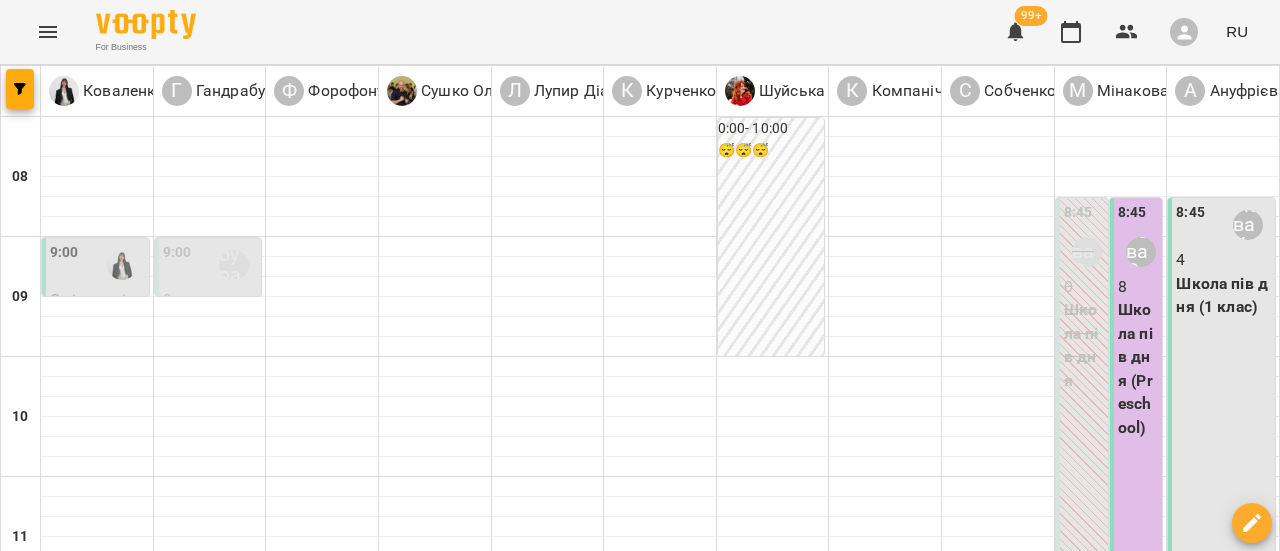 click on "пт 11 июля" at bounding box center (1034, 1589) 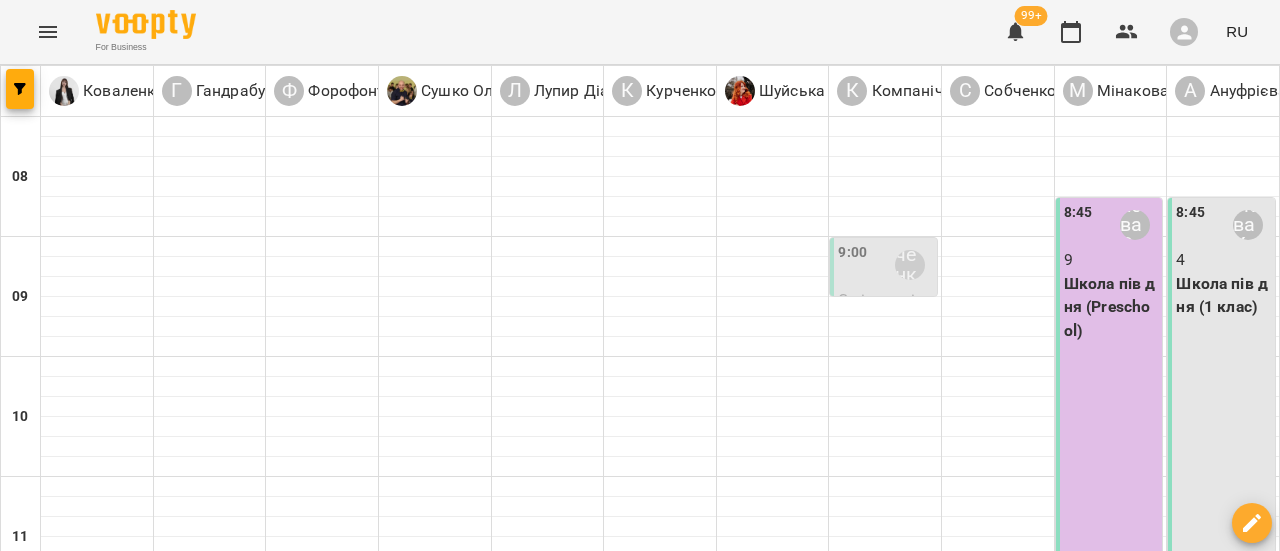 scroll, scrollTop: 800, scrollLeft: 0, axis: vertical 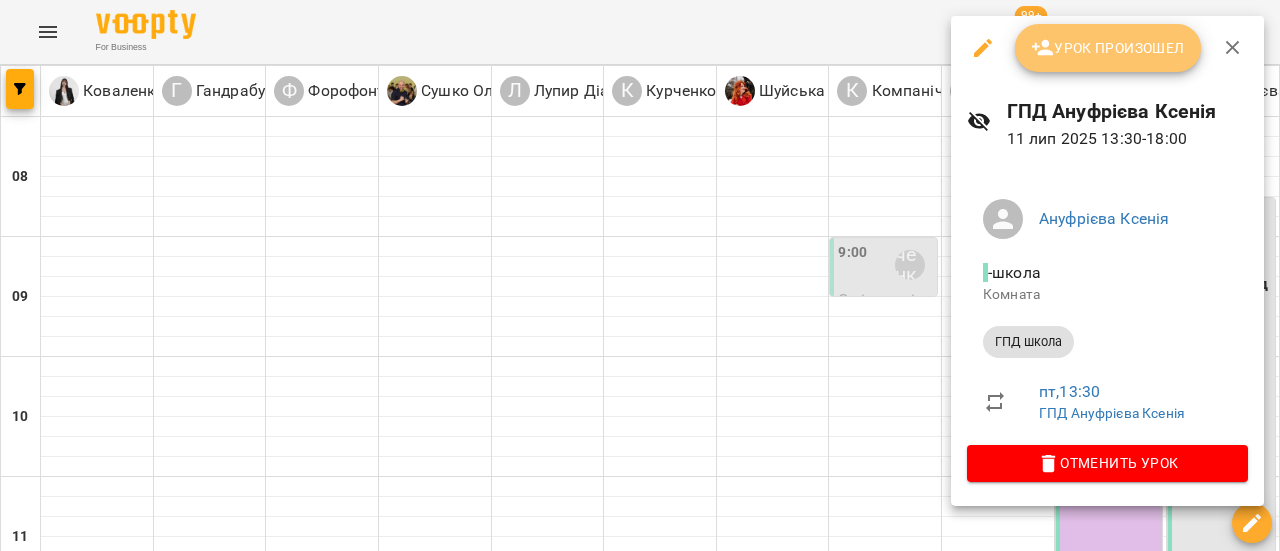 click on "Урок произошел" at bounding box center [1108, 48] 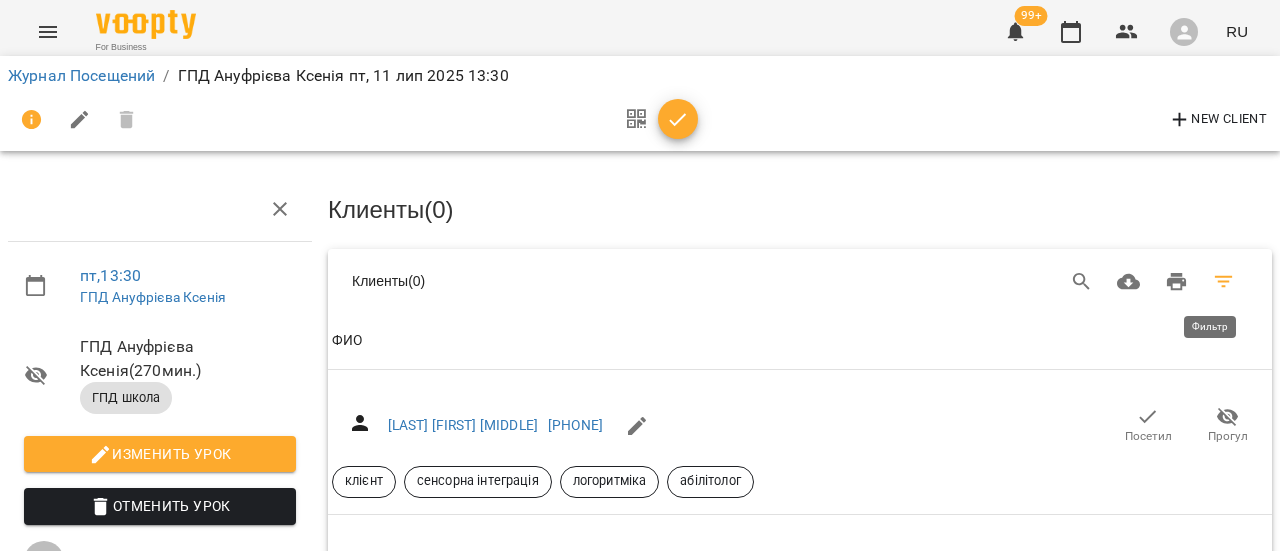 click 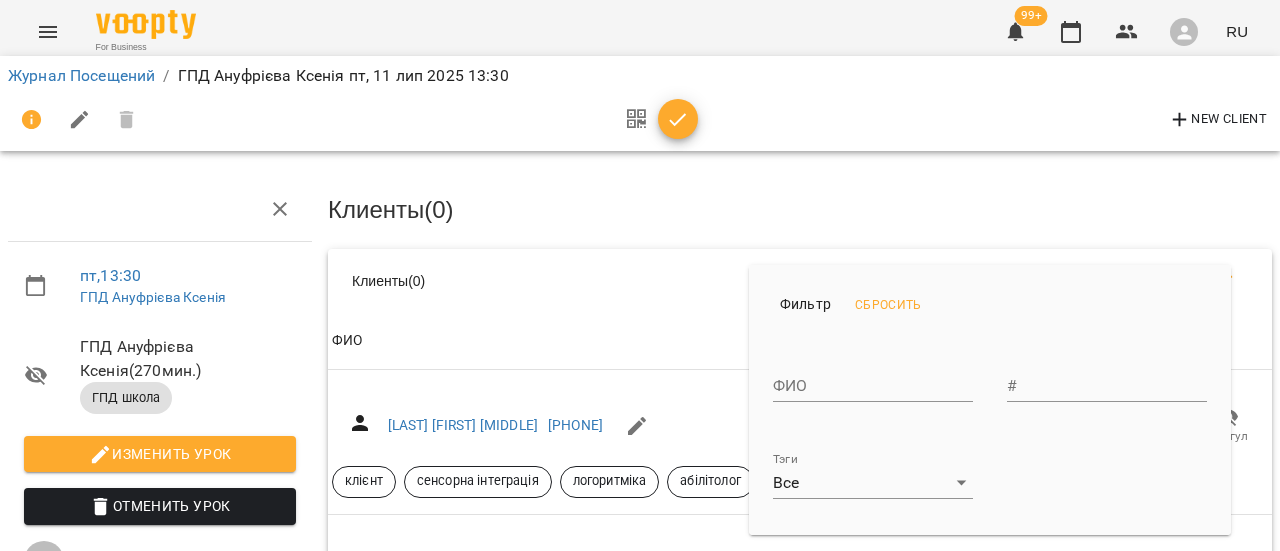 click on "For Business 99+ RU Журнал Посещений / ГПД Ануфрієва Ксенія   пт, 11 лип 2025 13:30 New Client пт ,  13:30 ГПД Ануфрієва Ксенія   ГПД Ануфрієва Ксенія ( 270 мин. ) ГПД школа Изменить урок Отменить Урок Ануфрієва Ксенія школа Комната 2025-07-14 15:33:34 Клиенты ( 0 ) Клиенты ( 0 ) Клиенты ( 0 ) ФИО ФИО Івахнов Лев Павлович +380687725080 Посетил Прогул клієнт сенсорна інтеграція логоритміка абілітолог ФИО Абілов Данієль +380674864440 Посетил Прогул клієнт логопед нейророзвиток онлайн ФИО Абілов Леон +380674864440 Посетил Прогул клієнт логопед онлайн ФИО Аверченко Максим +380679609796 #" at bounding box center (640, 7395) 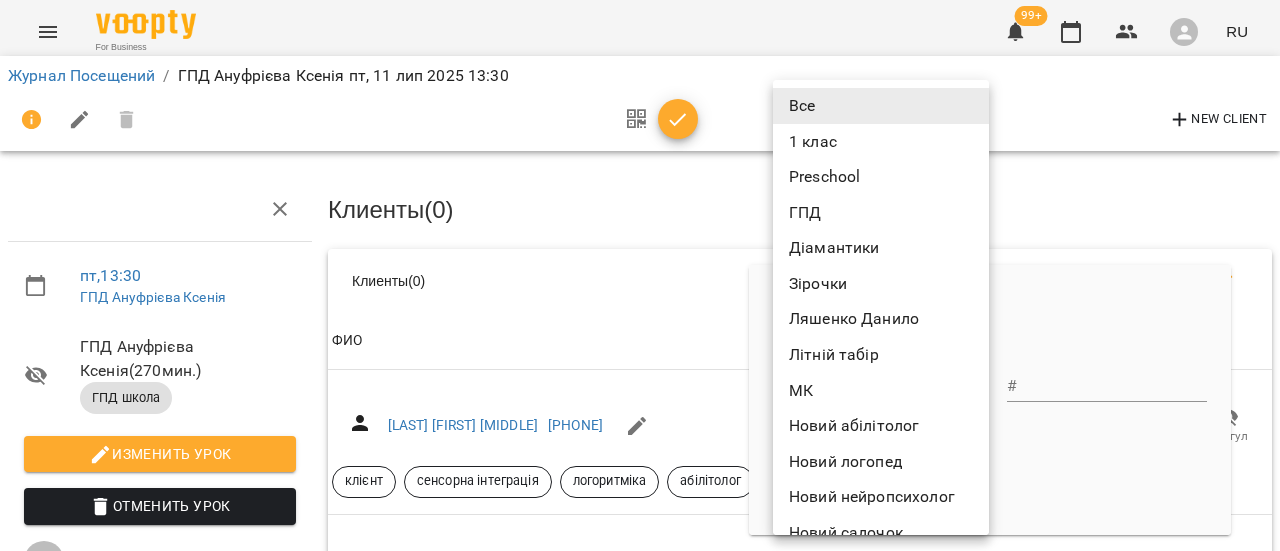 click on "ГПД" at bounding box center (881, 213) 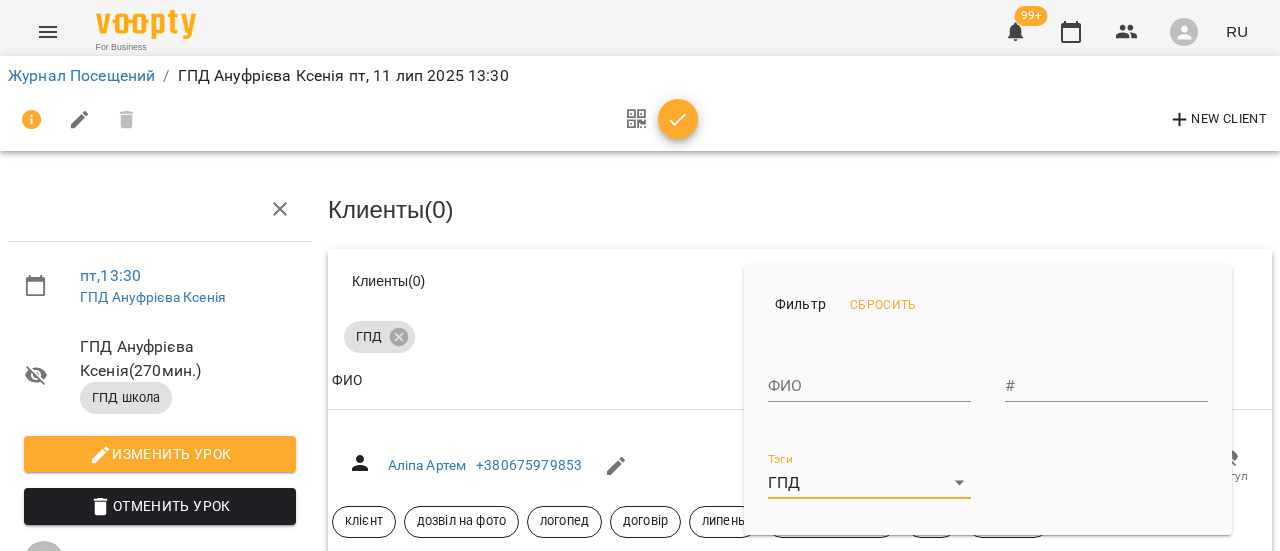 click at bounding box center [640, 275] 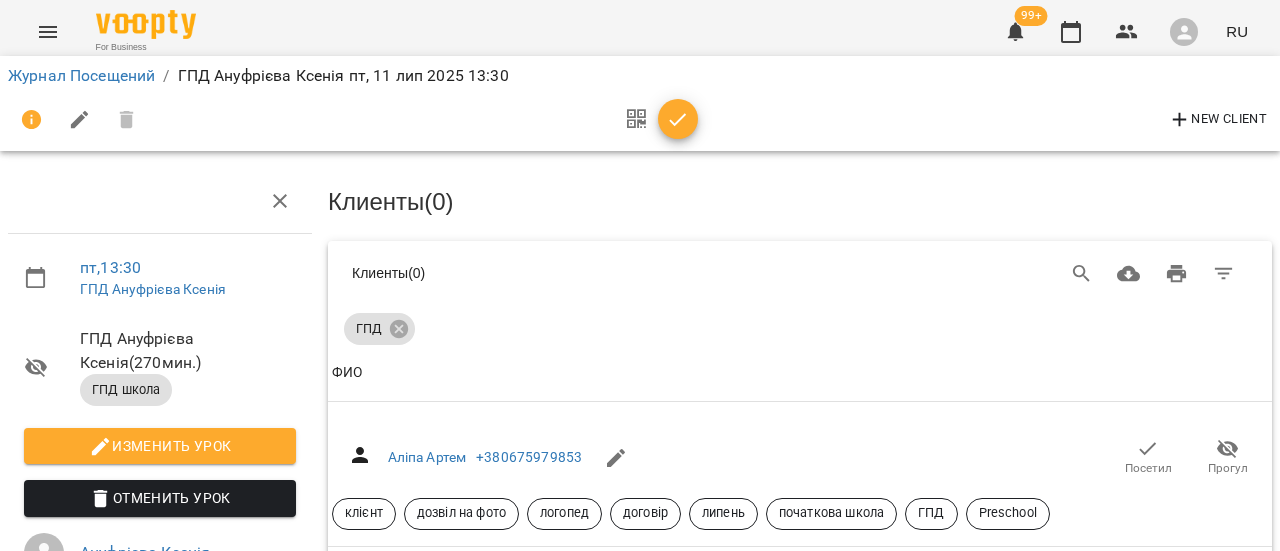 scroll, scrollTop: 900, scrollLeft: 0, axis: vertical 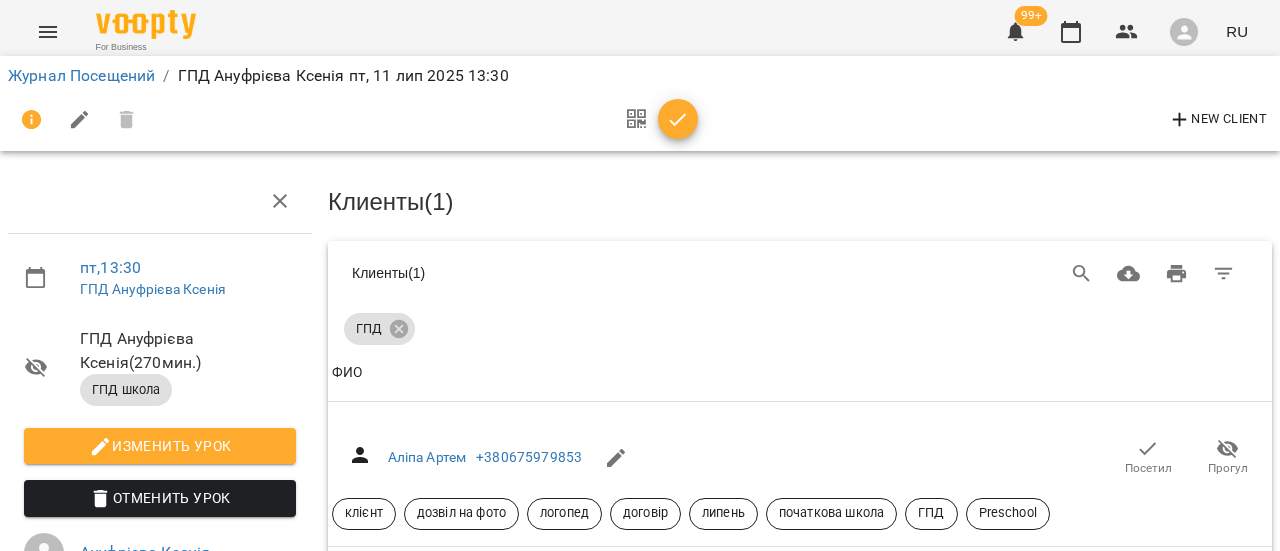 click on "Посетил" at bounding box center (1148, 902) 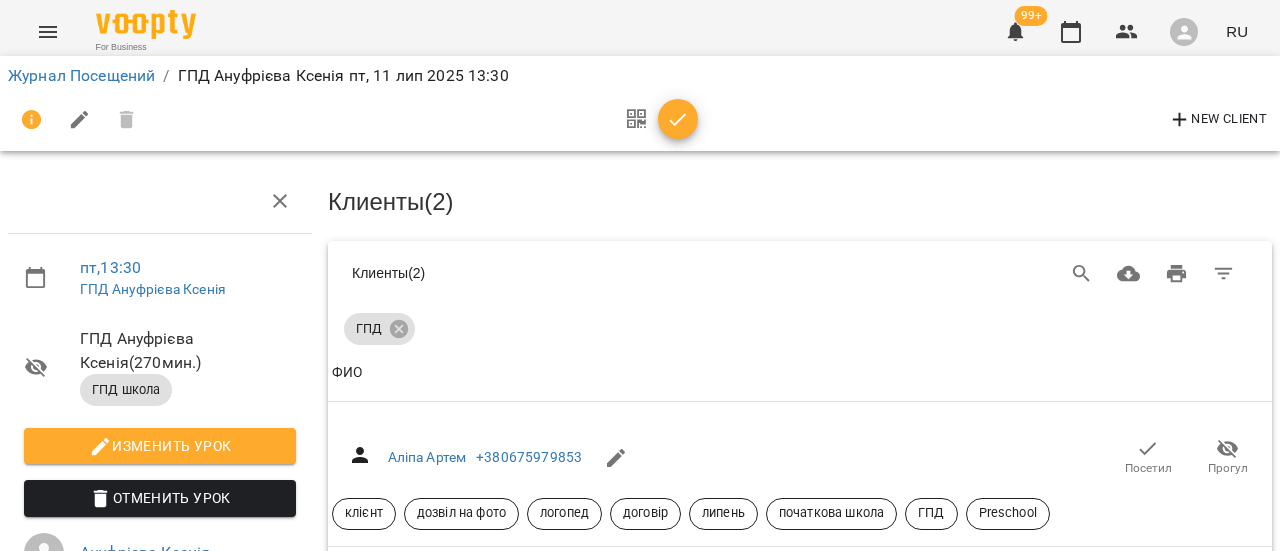 scroll, scrollTop: 800, scrollLeft: 0, axis: vertical 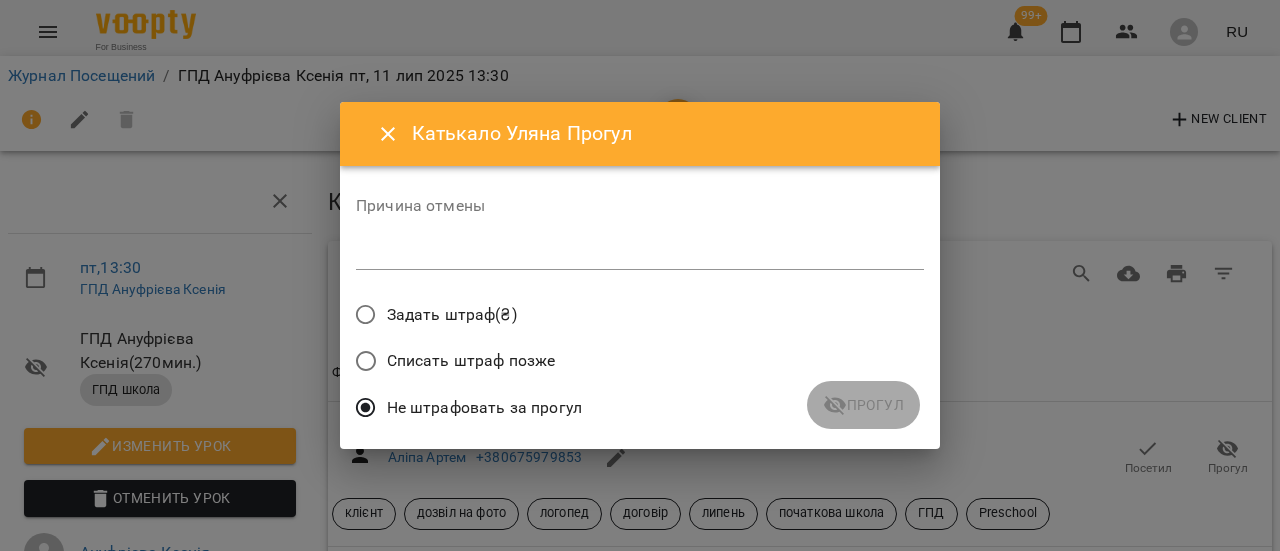 click at bounding box center [640, 253] 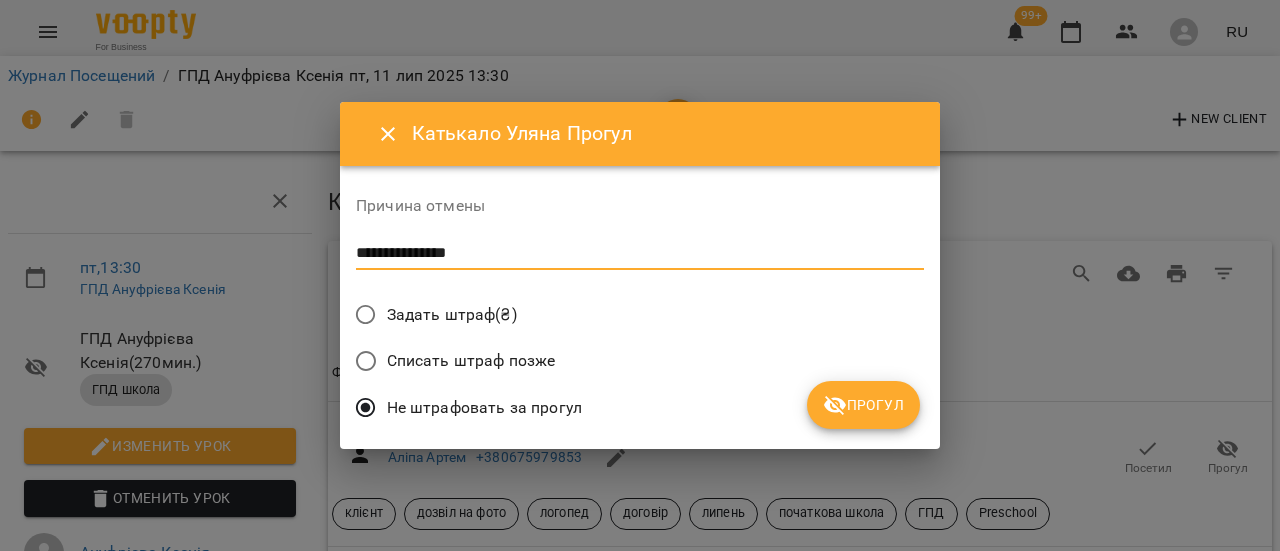 type on "**********" 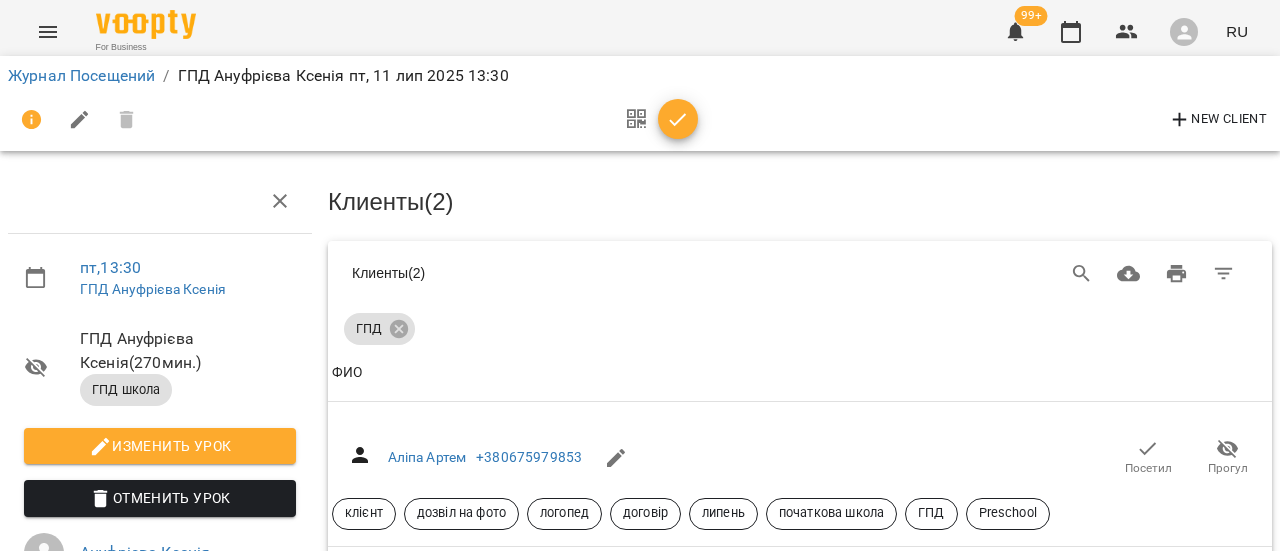scroll, scrollTop: 1000, scrollLeft: 0, axis: vertical 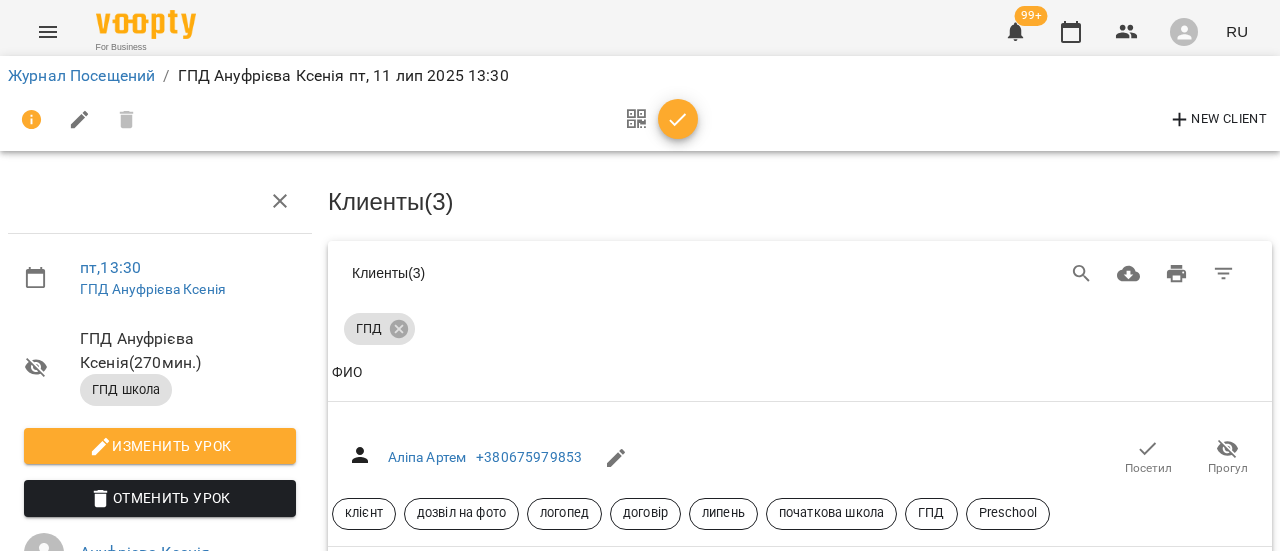 click on "Посетил" at bounding box center (1148, 1638) 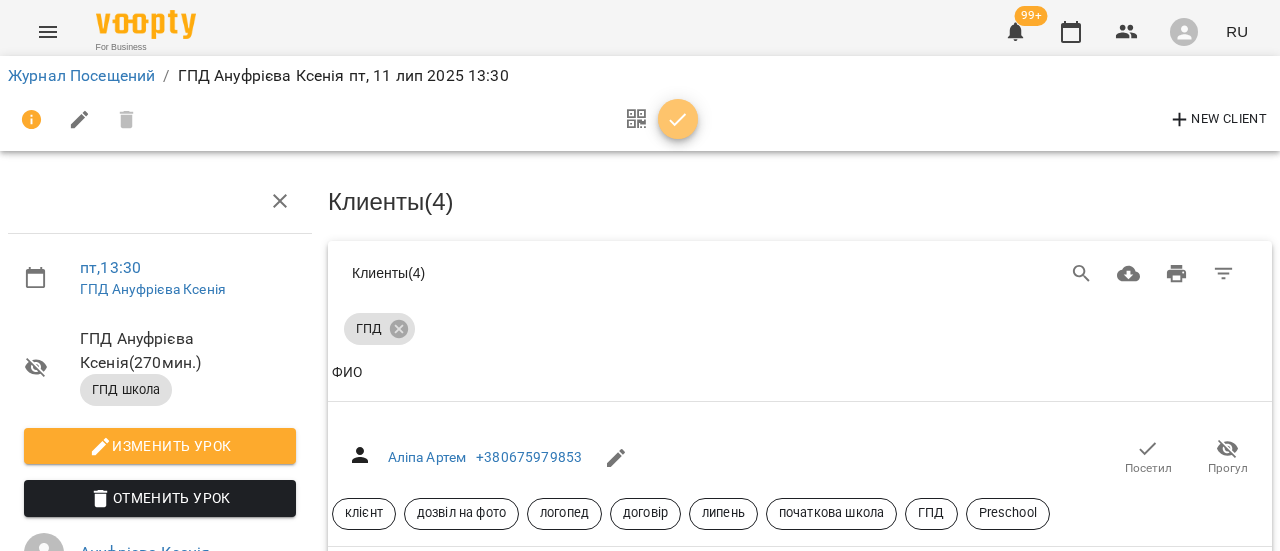 click 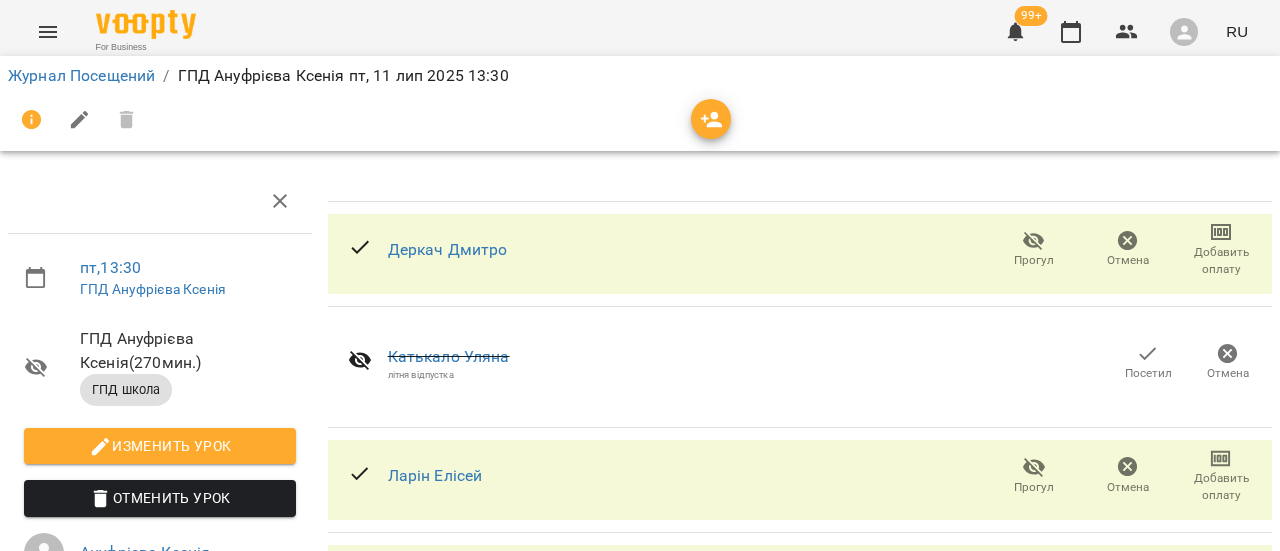 scroll, scrollTop: 0, scrollLeft: 0, axis: both 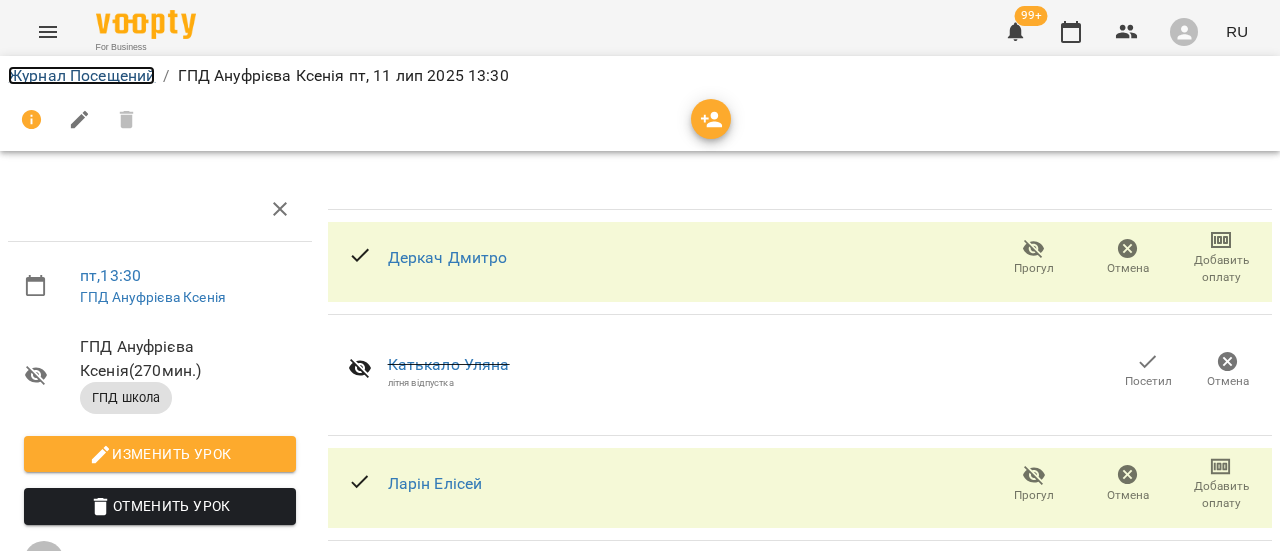 click on "Журнал Посещений" at bounding box center (81, 75) 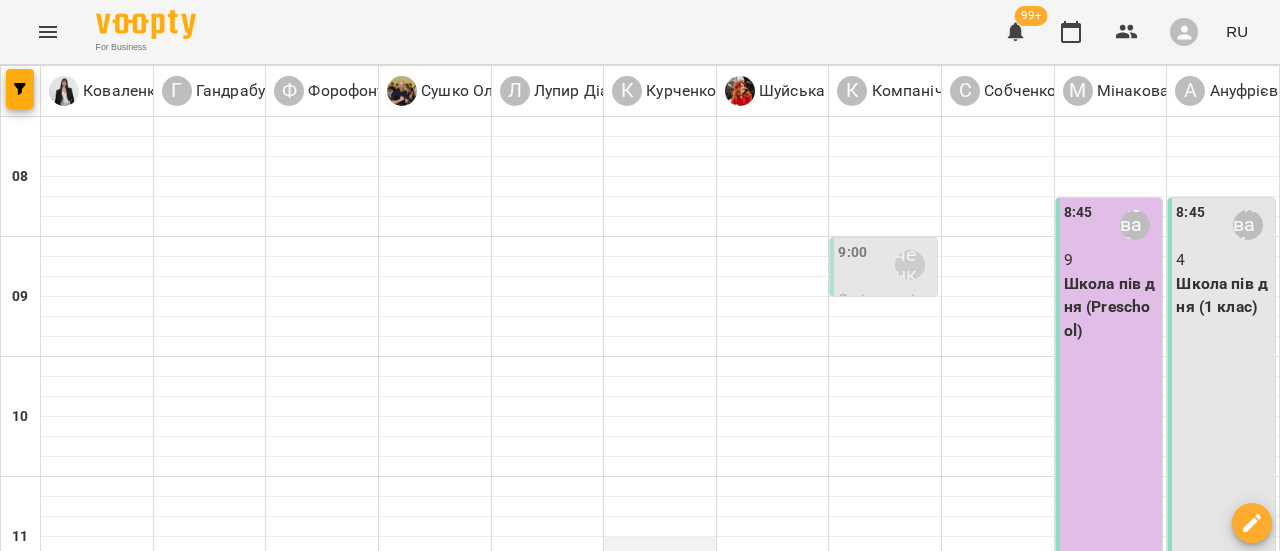 scroll, scrollTop: 800, scrollLeft: 0, axis: vertical 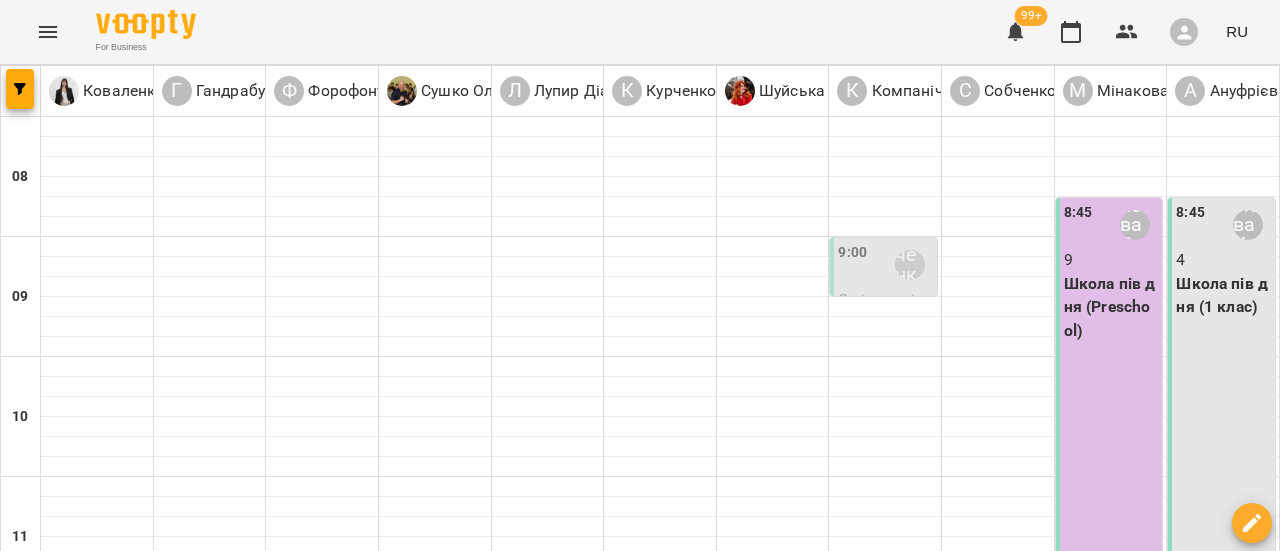 click on "13:30 Курченко Олександра 7 ГПД школа (ГПД)" at bounding box center (658, 1047) 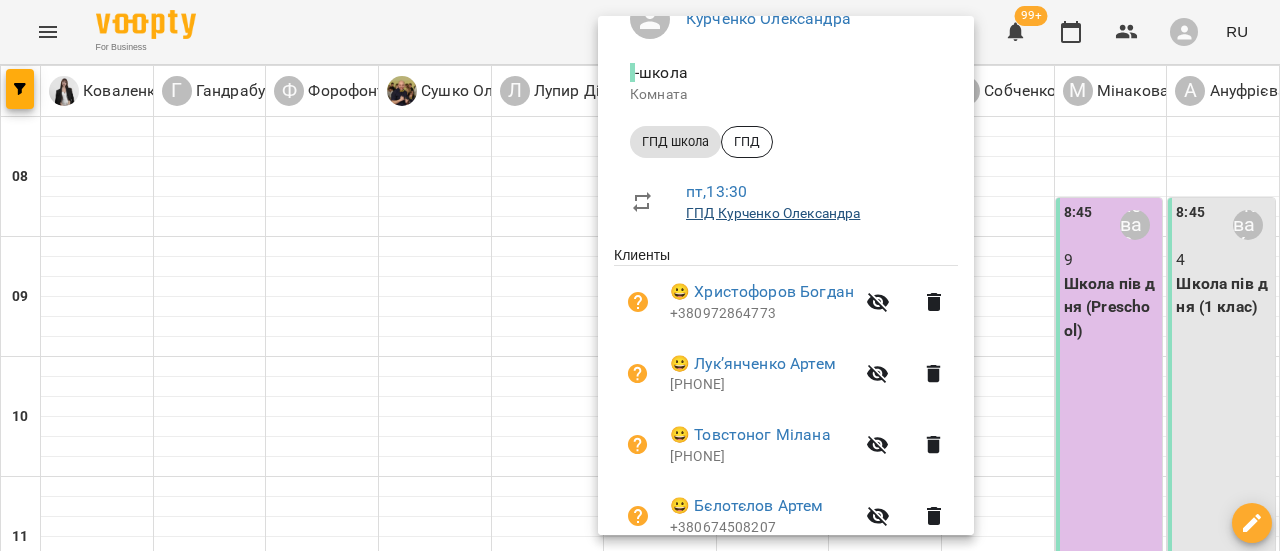 scroll, scrollTop: 0, scrollLeft: 0, axis: both 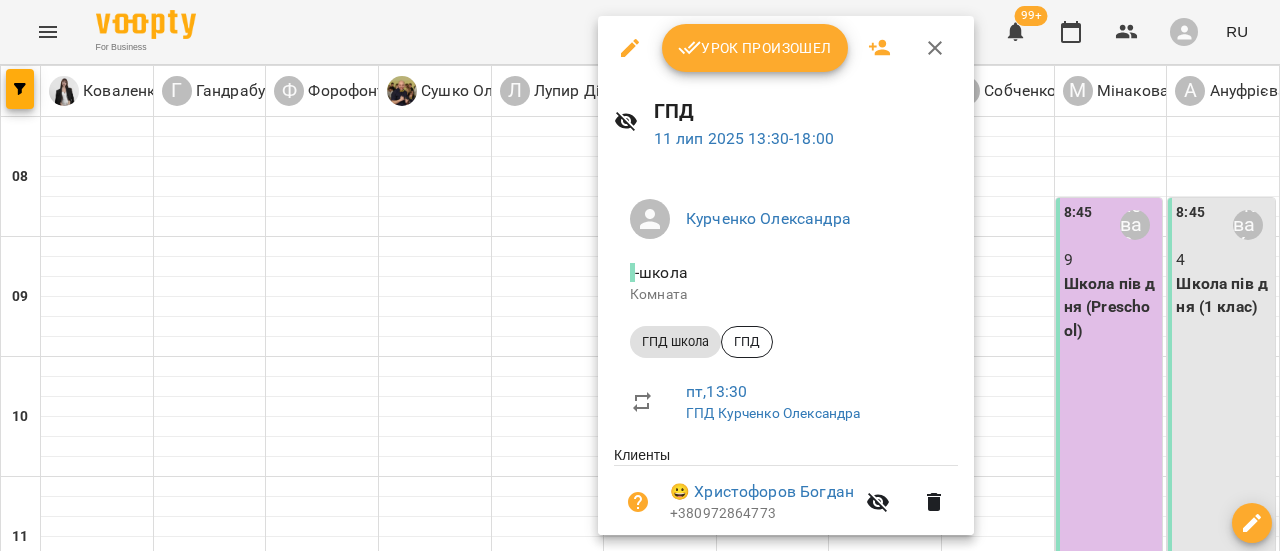 click on "Урок произошел" at bounding box center [755, 48] 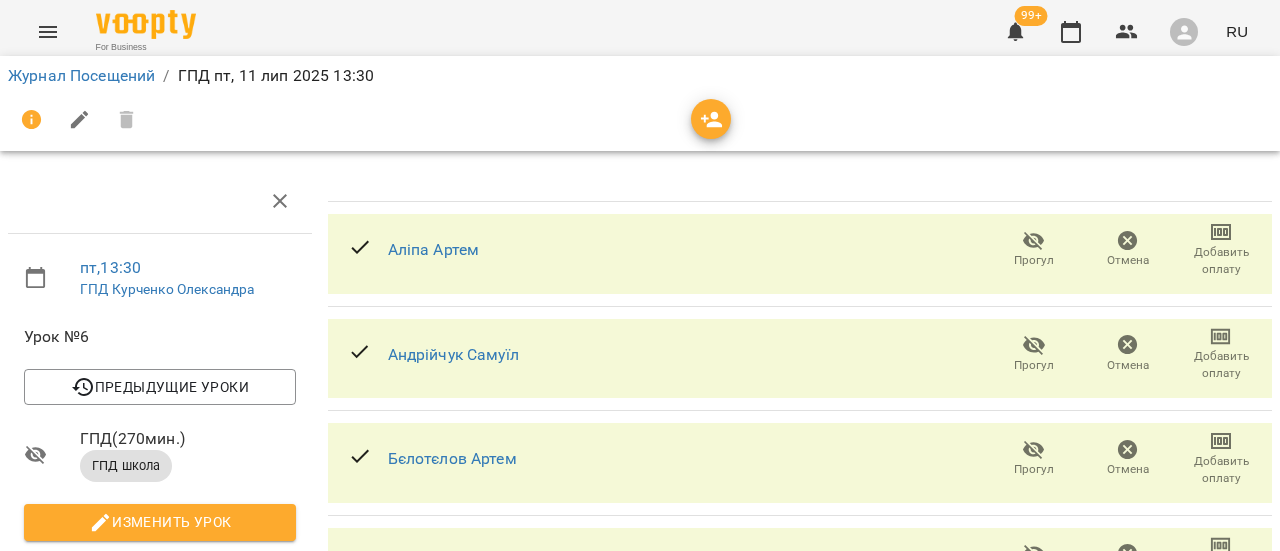 scroll, scrollTop: 219, scrollLeft: 0, axis: vertical 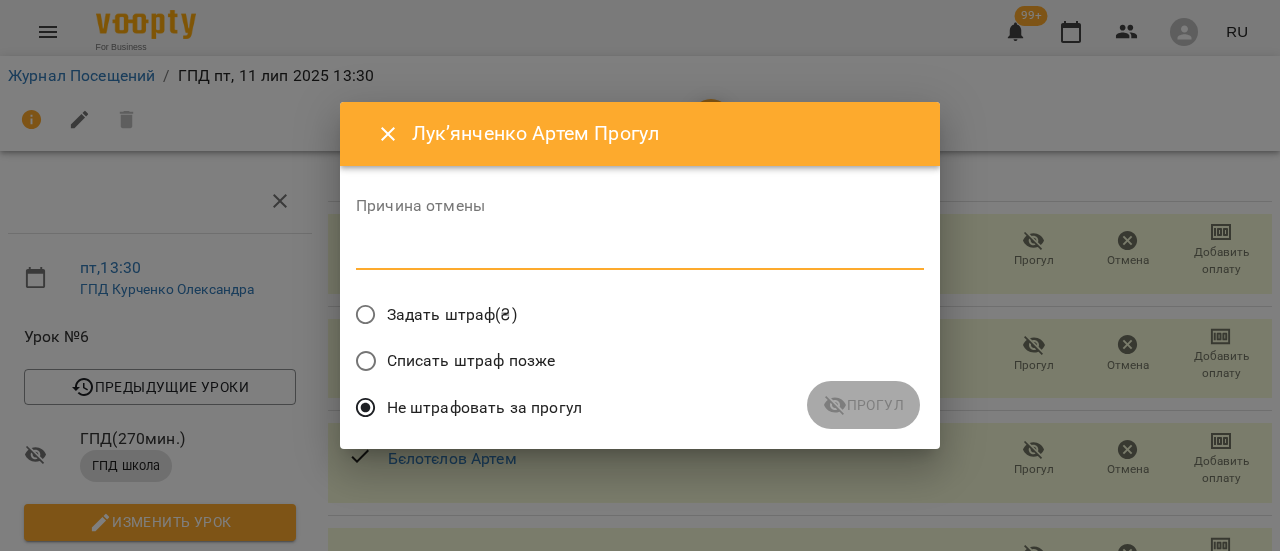 click at bounding box center (640, 253) 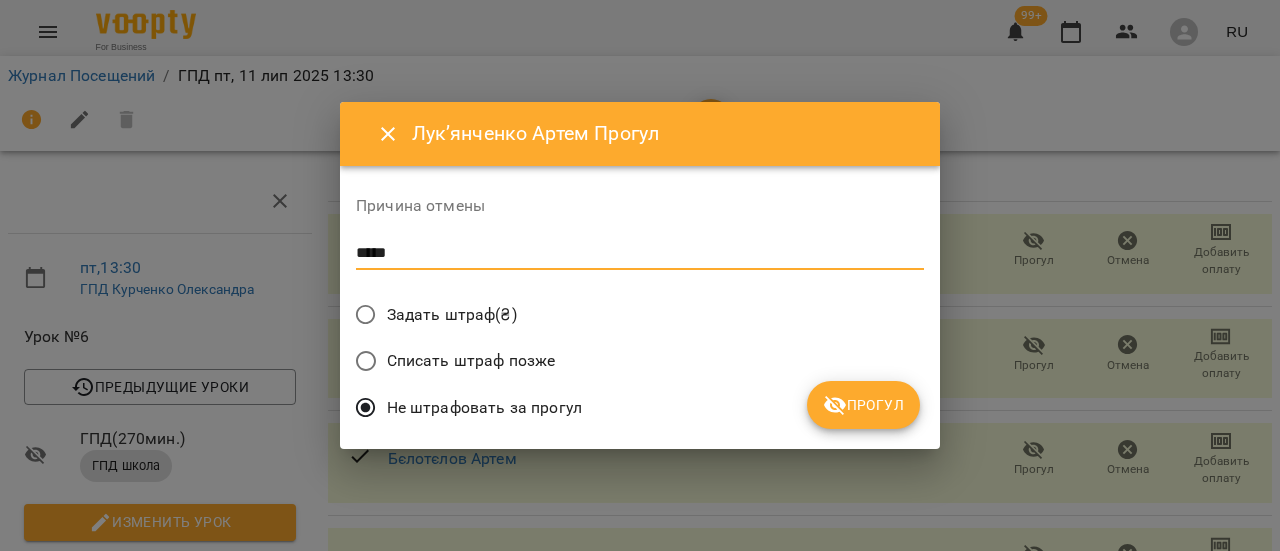 type on "*****" 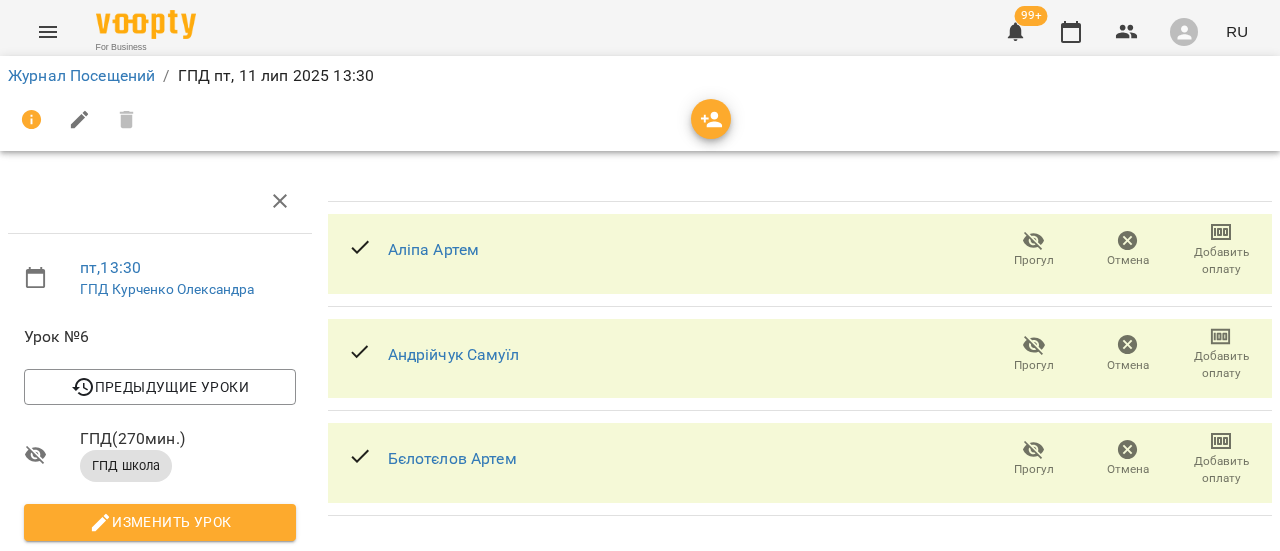 scroll, scrollTop: 0, scrollLeft: 0, axis: both 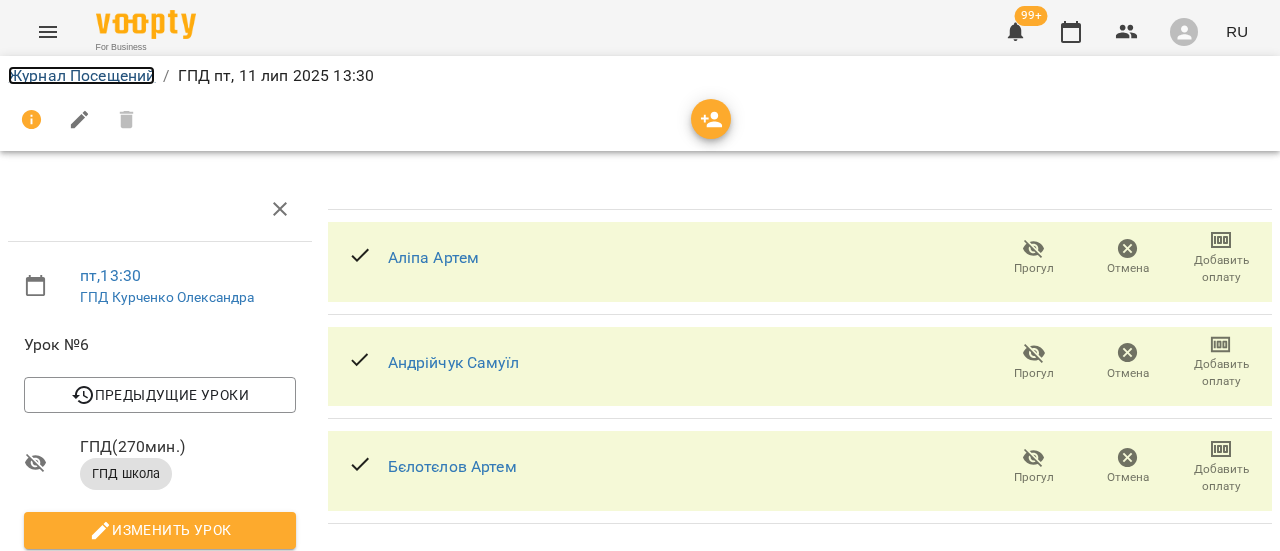 click on "Журнал Посещений" at bounding box center [81, 75] 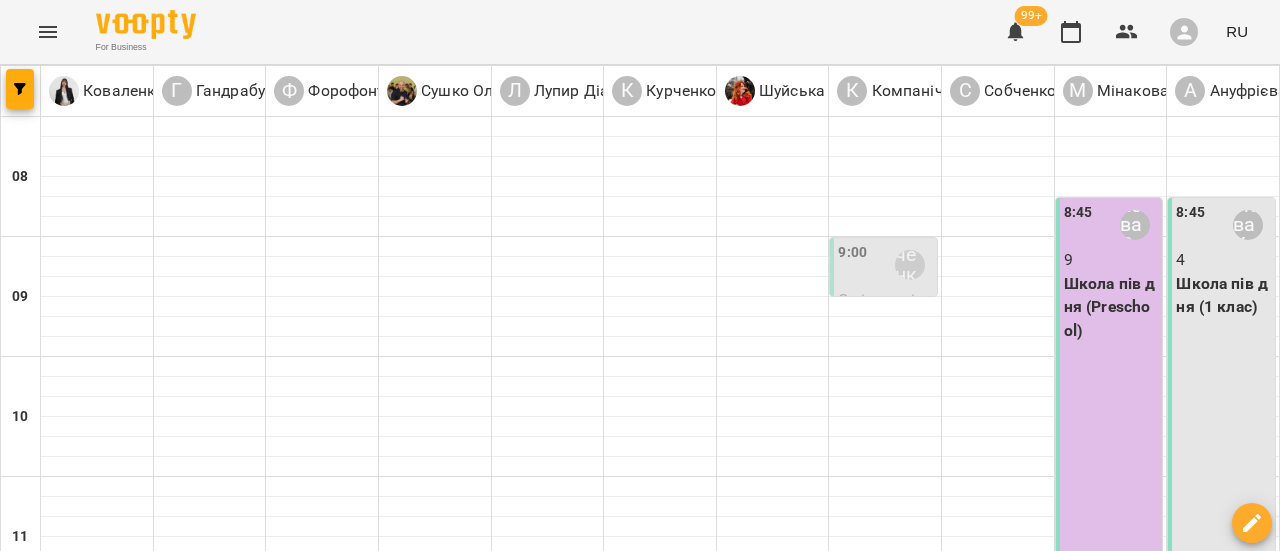scroll, scrollTop: 600, scrollLeft: 0, axis: vertical 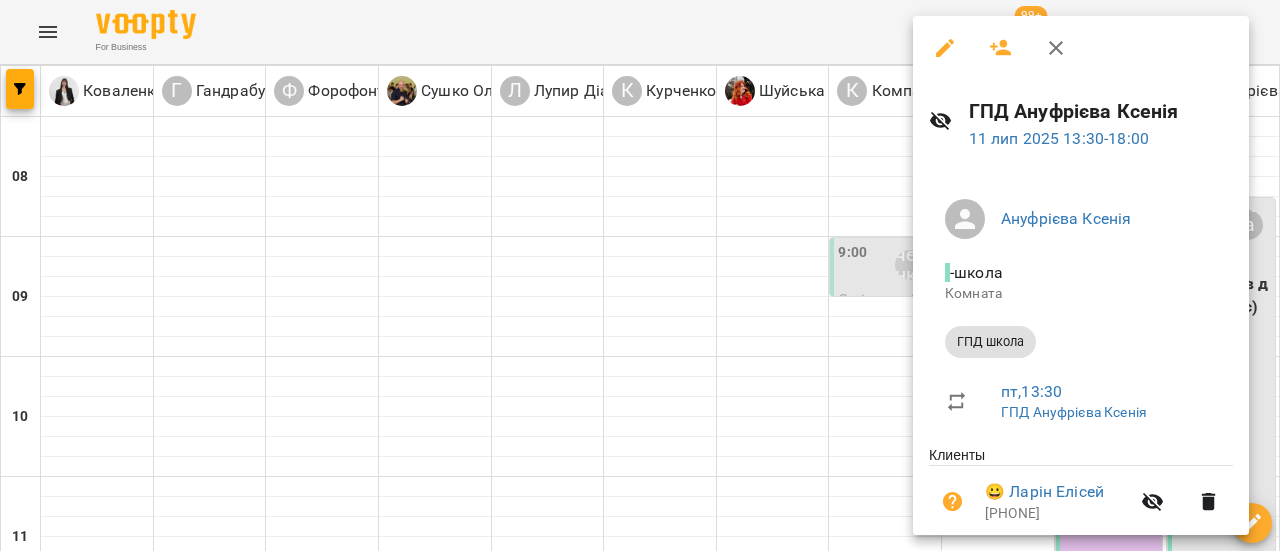 click at bounding box center (640, 275) 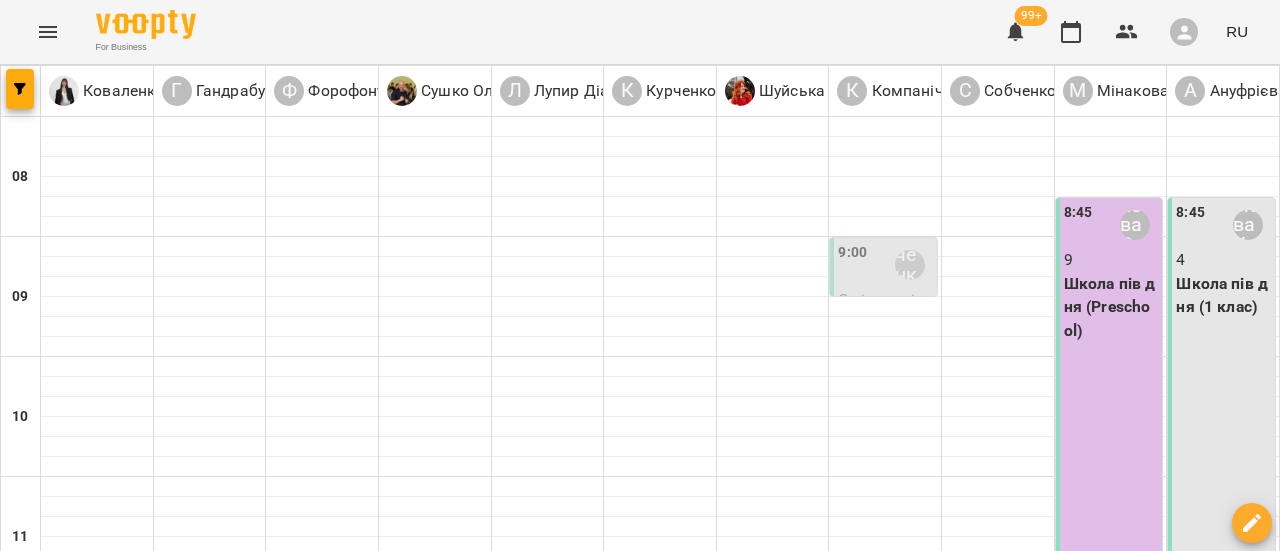 click at bounding box center (739, 1648) 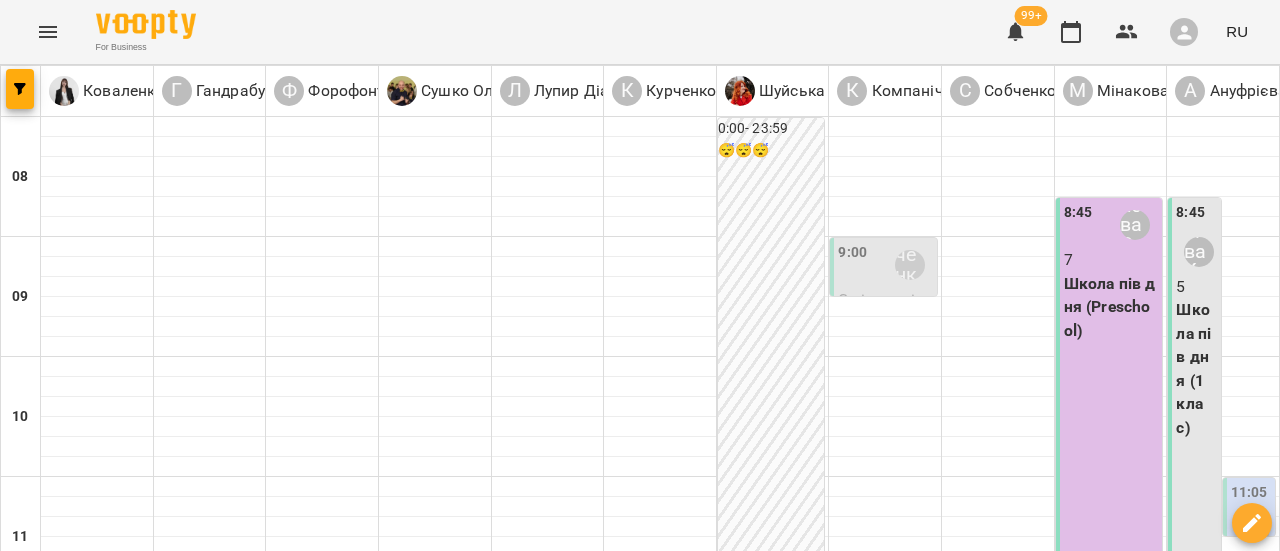 click on "Школа пів дня (Preschool)" at bounding box center [1111, 307] 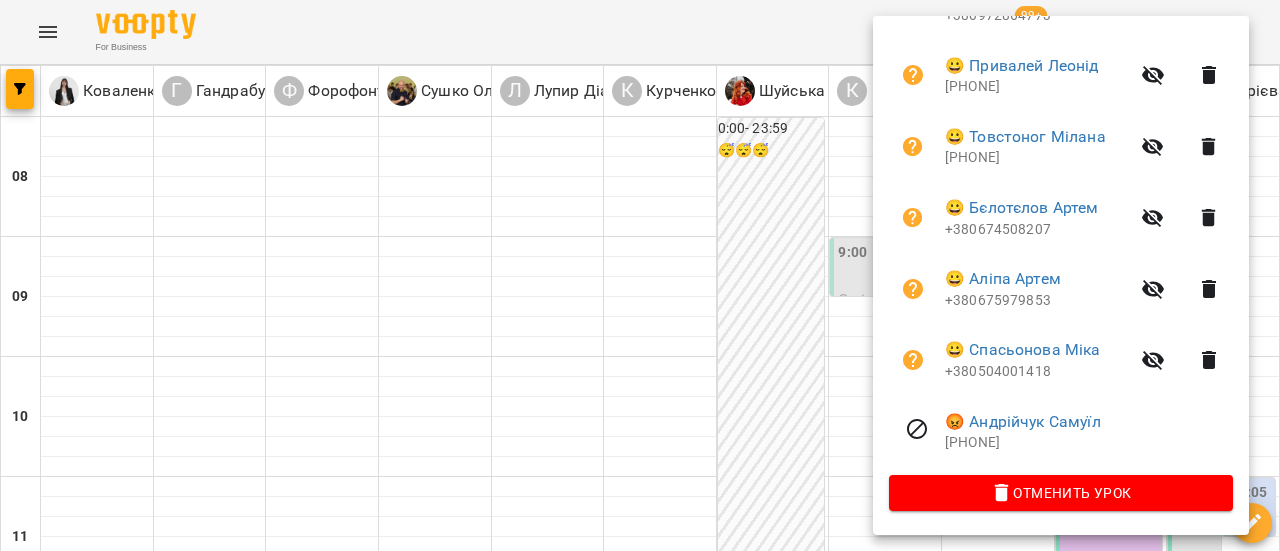 scroll, scrollTop: 0, scrollLeft: 0, axis: both 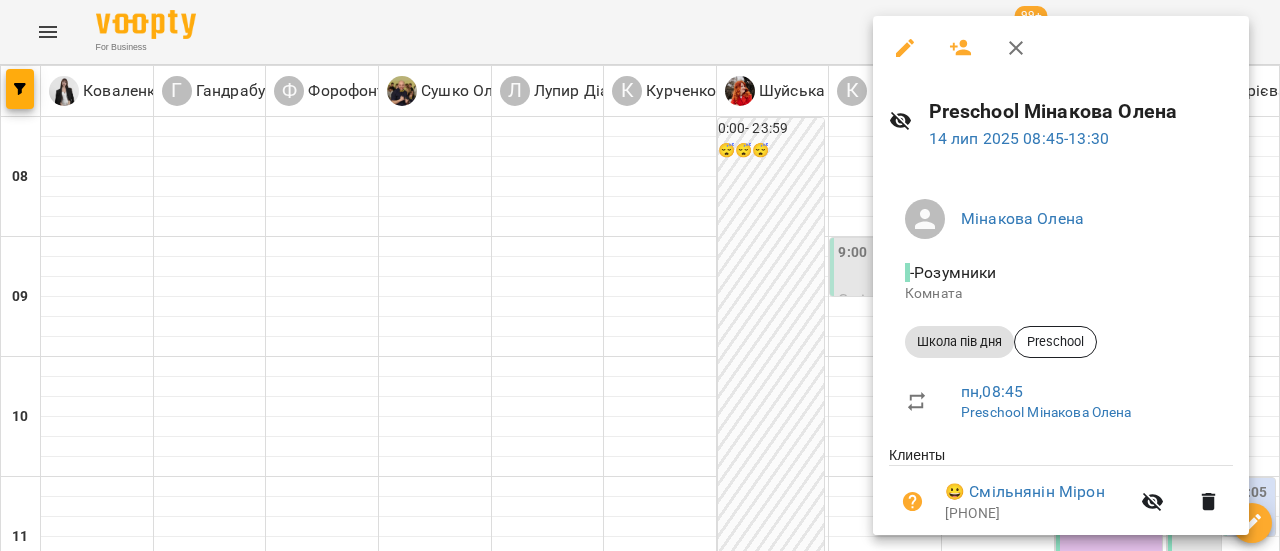 click at bounding box center (640, 275) 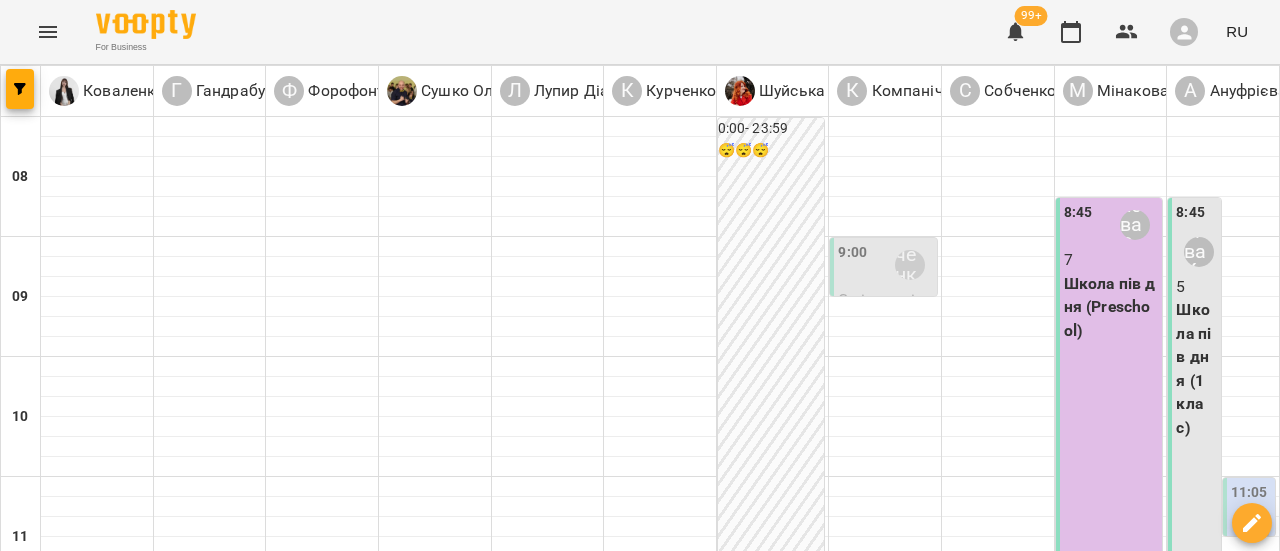 scroll, scrollTop: 738, scrollLeft: 0, axis: vertical 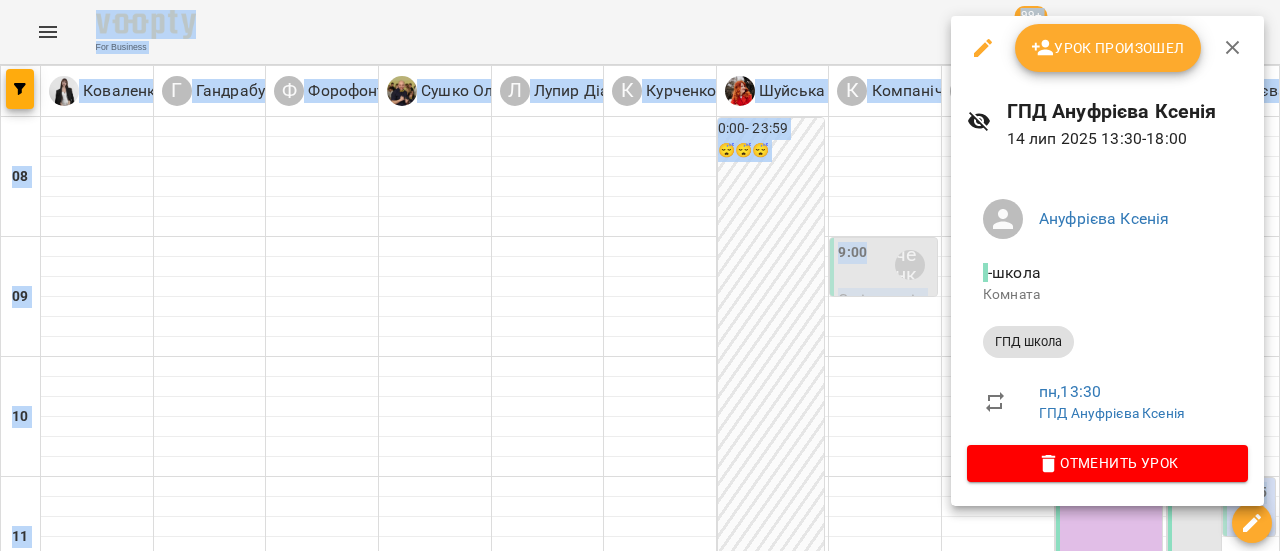 click on "Урок произошел" at bounding box center [1108, 48] 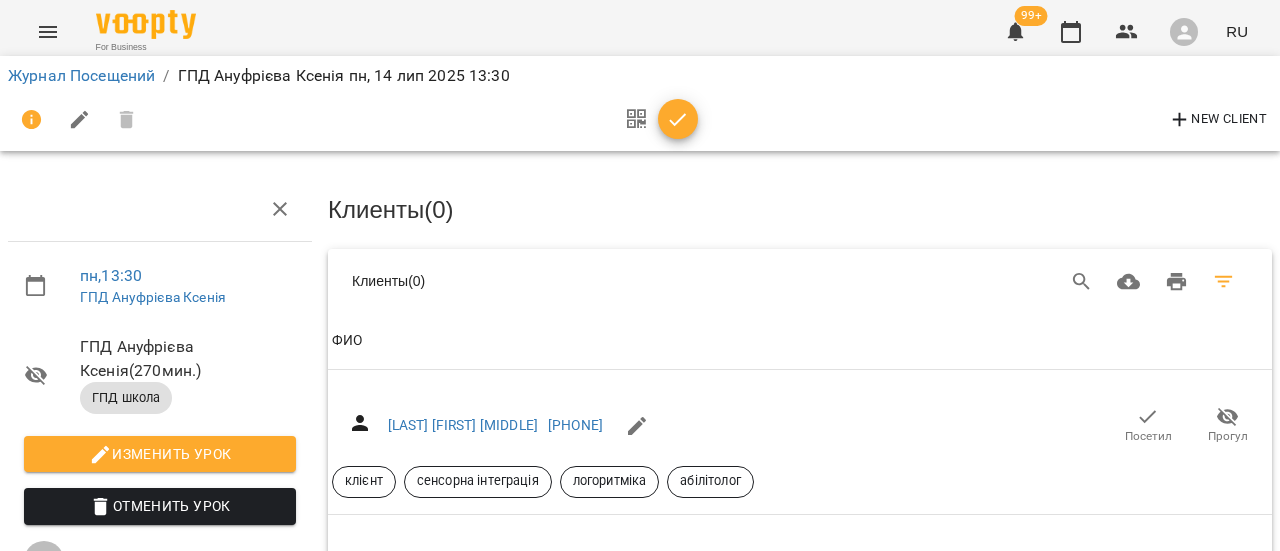 click 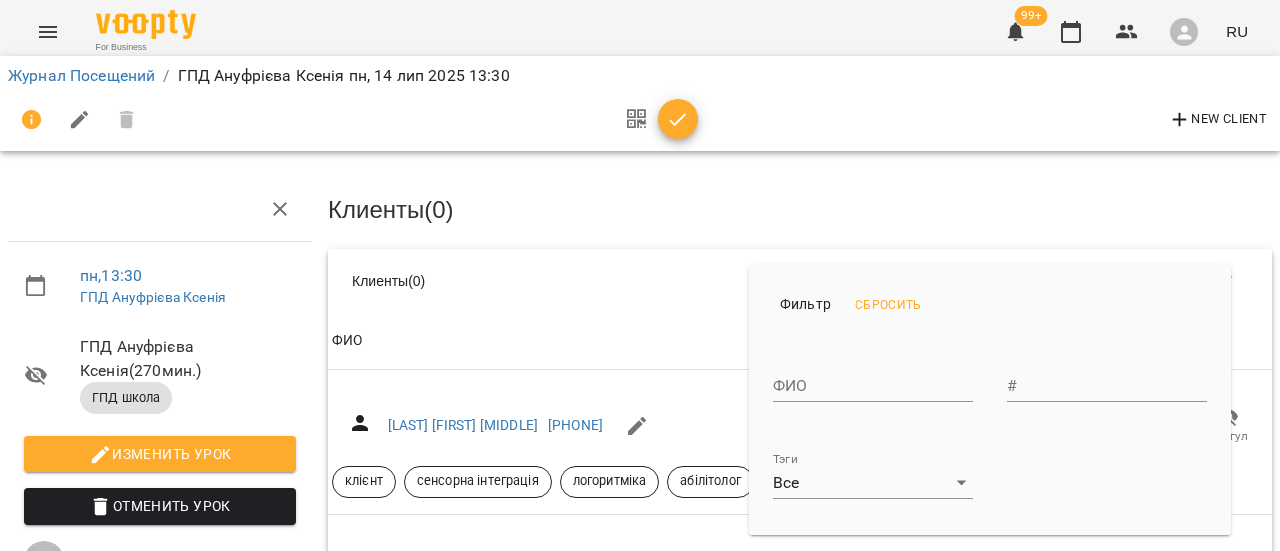 click on "For Business 99+ RU Журнал Посещений / ГПД Ануфрієва Ксенія   пн, 14 лип 2025 13:30 New Client пн ,  13:30 ГПД Ануфрієва Ксенія   ГПД Ануфрієва Ксенія ( 270 мин. ) ГПД школа Изменить урок Отменить Урок Ануфрієва Ксенія школа Комната 2025-07-14 16:12:49 Клиенты ( 0 ) Клиенты ( 0 ) Клиенты ( 0 ) ФИО ФИО Івахнов Лев Павлович +380687725080 Посетил Прогул клієнт сенсорна інтеграція логоритміка абілітолог ФИО Абілов Данієль +380674864440 Посетил Прогул клієнт логопед нейророзвиток онлайн ФИО Абілов Леон +380674864440 Посетил Прогул клієнт логопед онлайн ФИО Аверченко Максим +380679609796 #" at bounding box center (640, 7395) 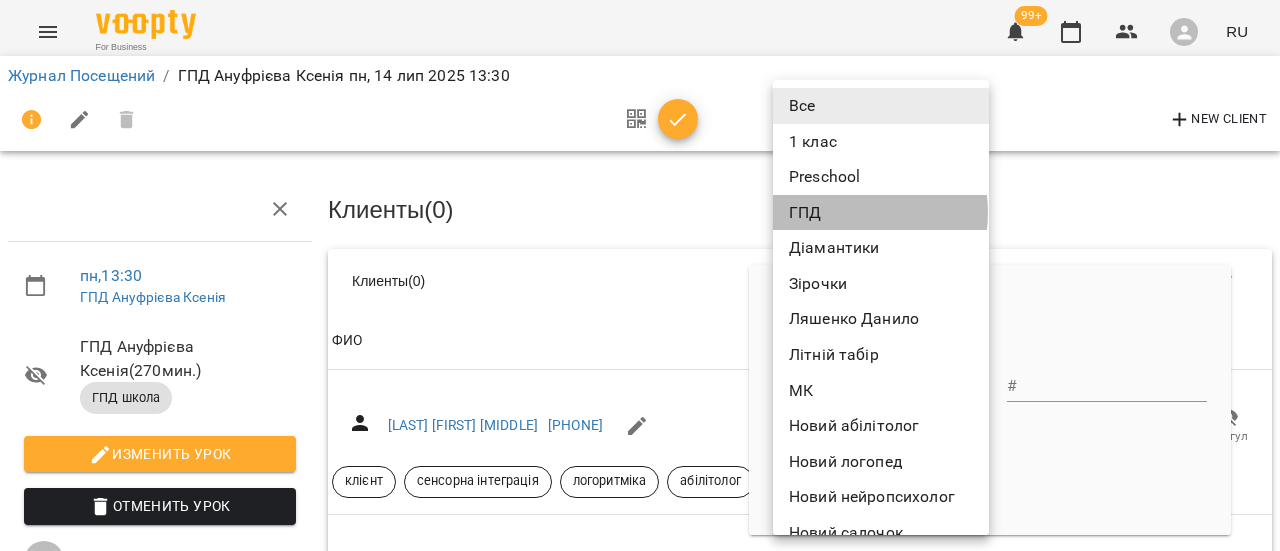click on "ГПД" at bounding box center [881, 213] 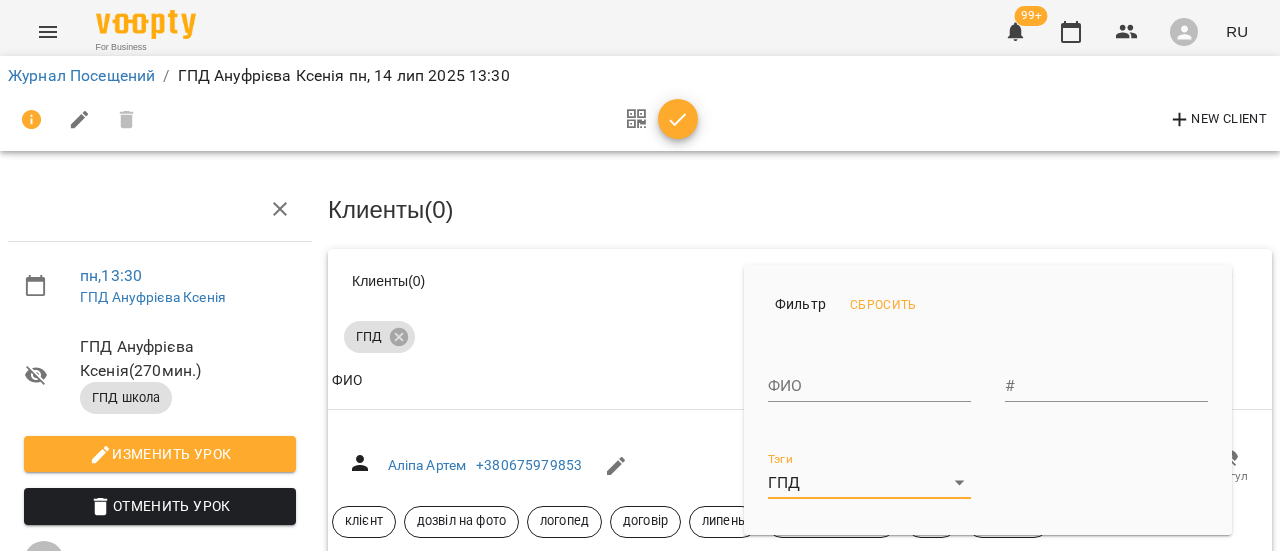 click at bounding box center [640, 275] 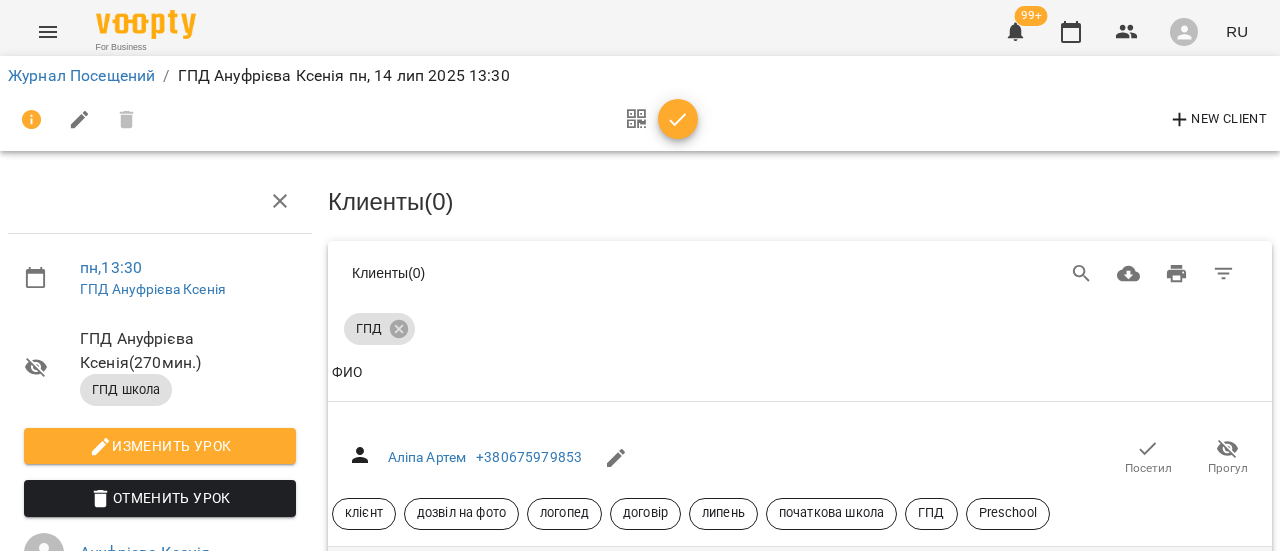 scroll, scrollTop: 800, scrollLeft: 0, axis: vertical 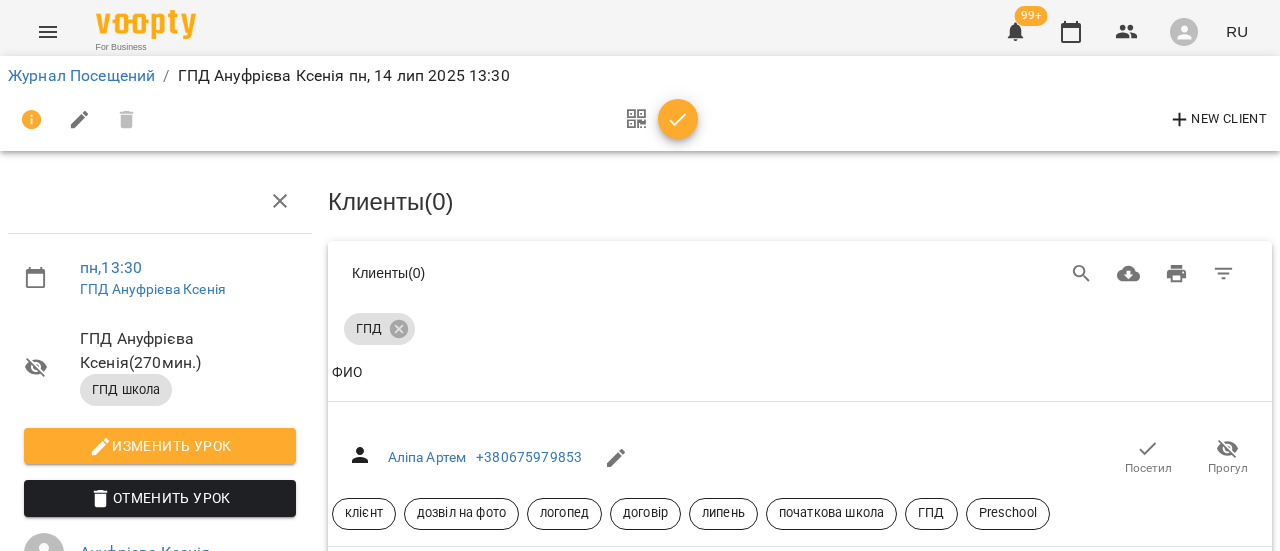 click on "Посетил" at bounding box center (1148, 1191) 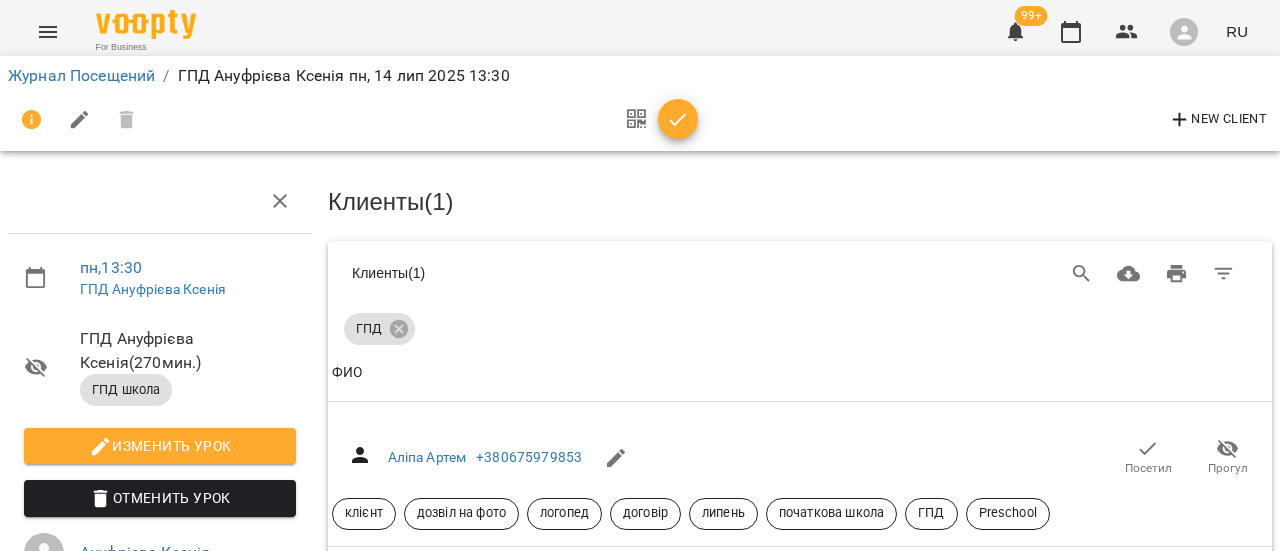 scroll, scrollTop: 526, scrollLeft: 0, axis: vertical 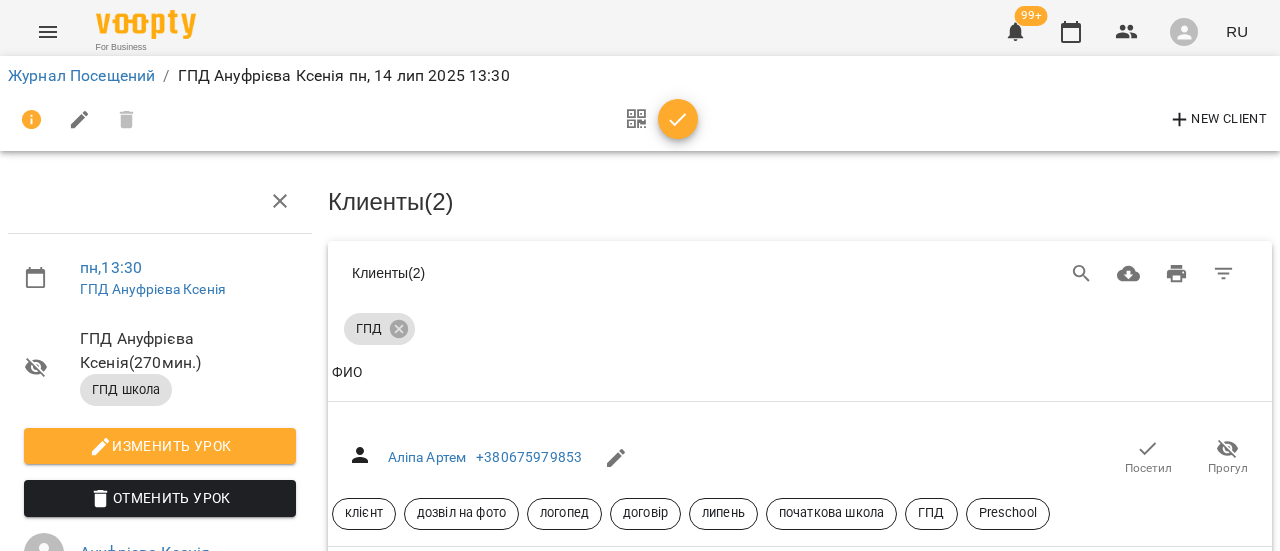click 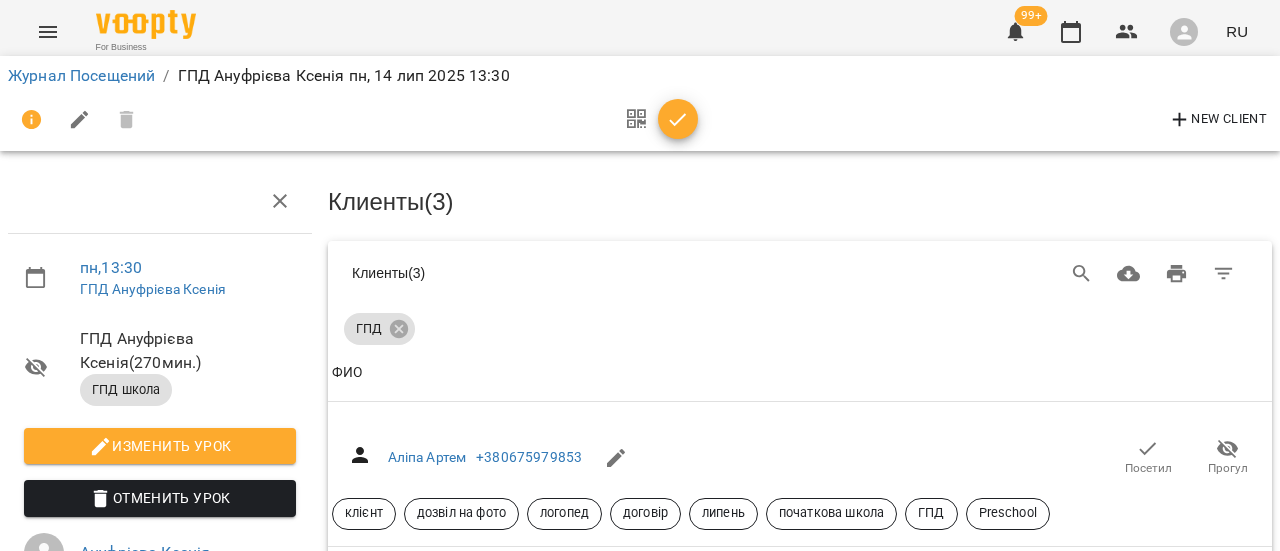 scroll, scrollTop: 1326, scrollLeft: 0, axis: vertical 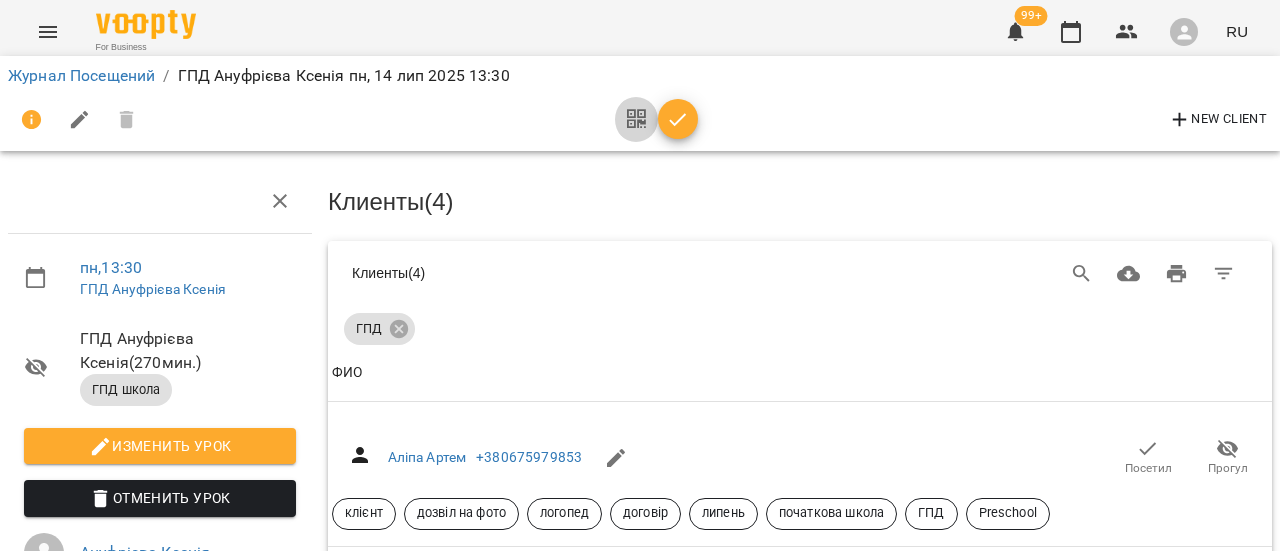 click at bounding box center (636, 120) 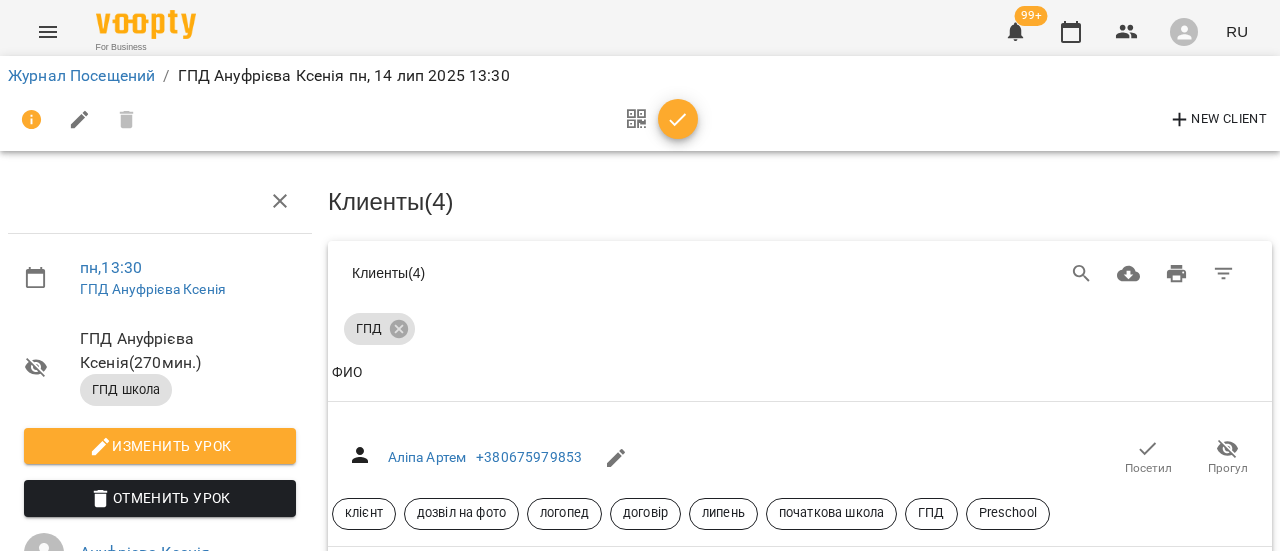 click at bounding box center [678, 120] 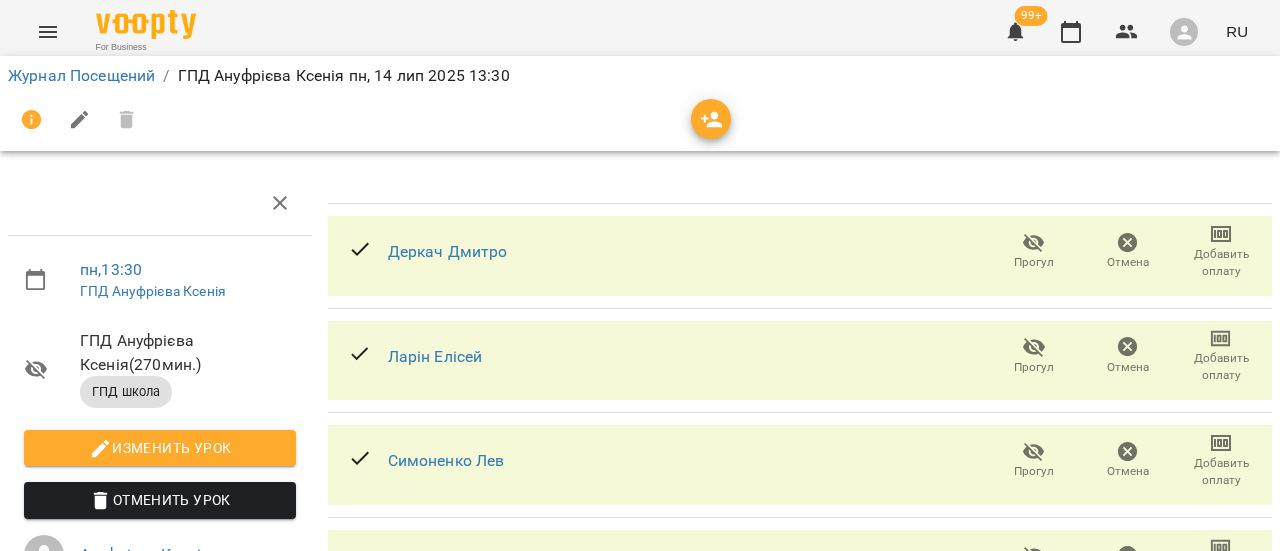 scroll, scrollTop: 0, scrollLeft: 0, axis: both 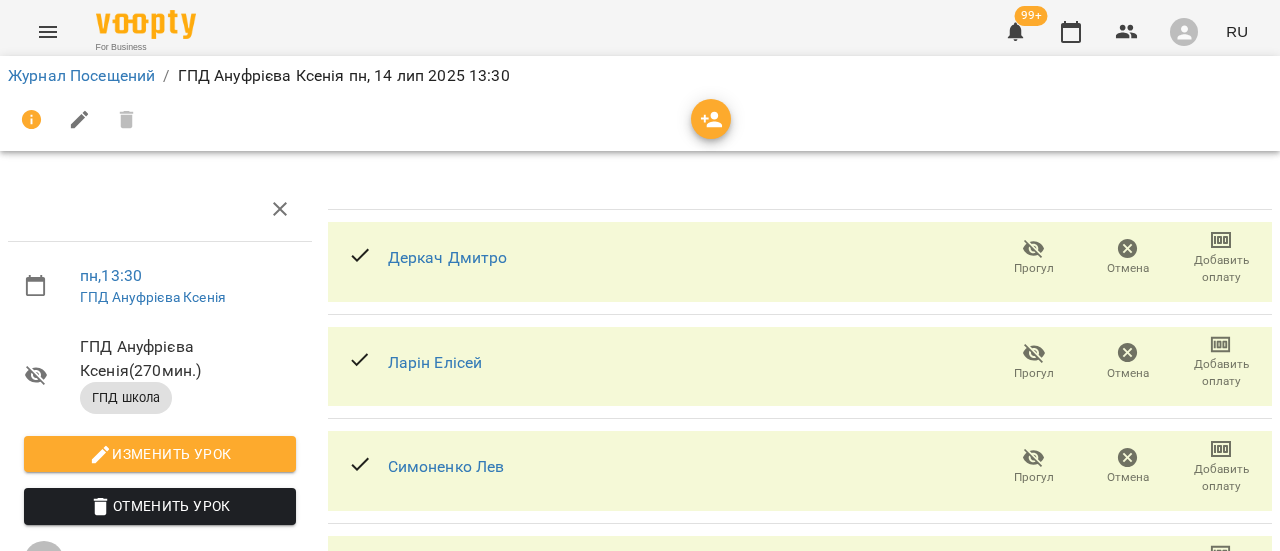 click at bounding box center (640, 120) 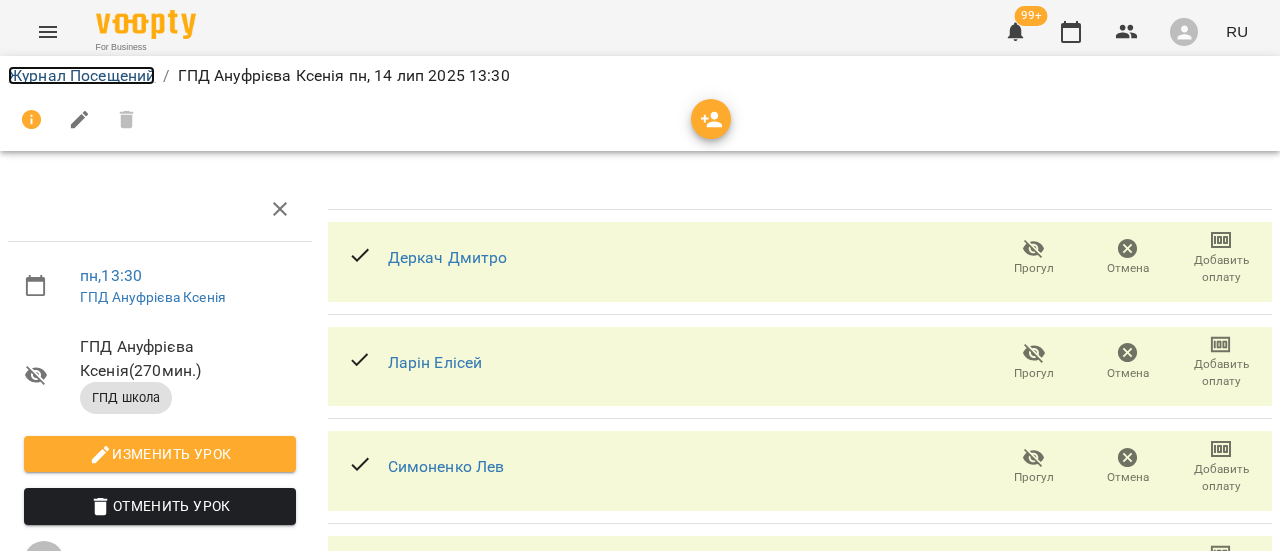 click on "Журнал Посещений" at bounding box center (81, 75) 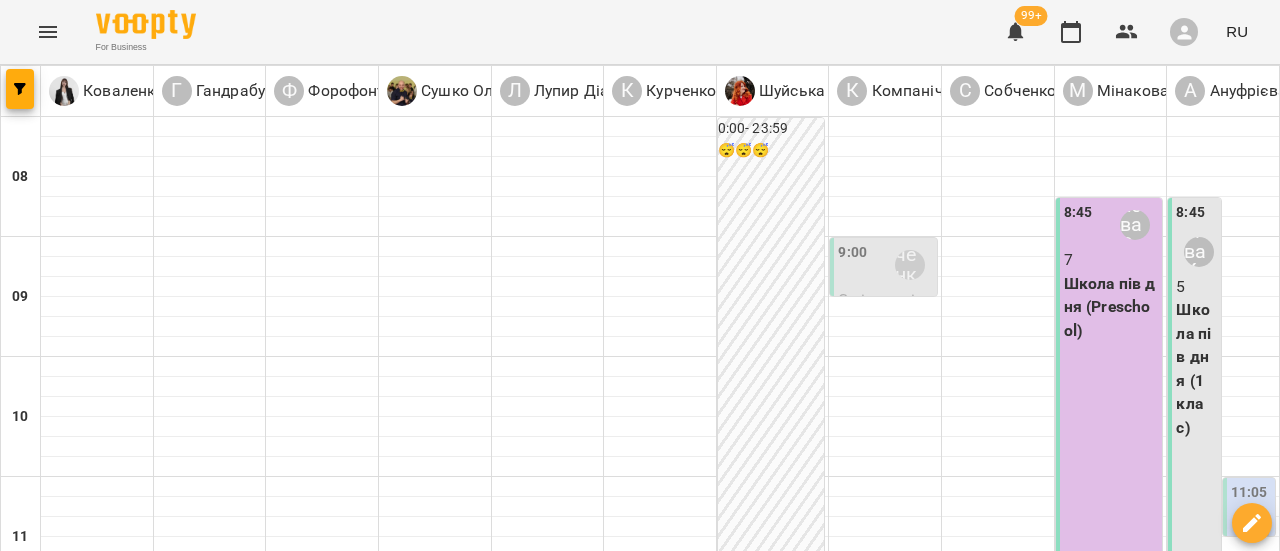 scroll, scrollTop: 700, scrollLeft: 0, axis: vertical 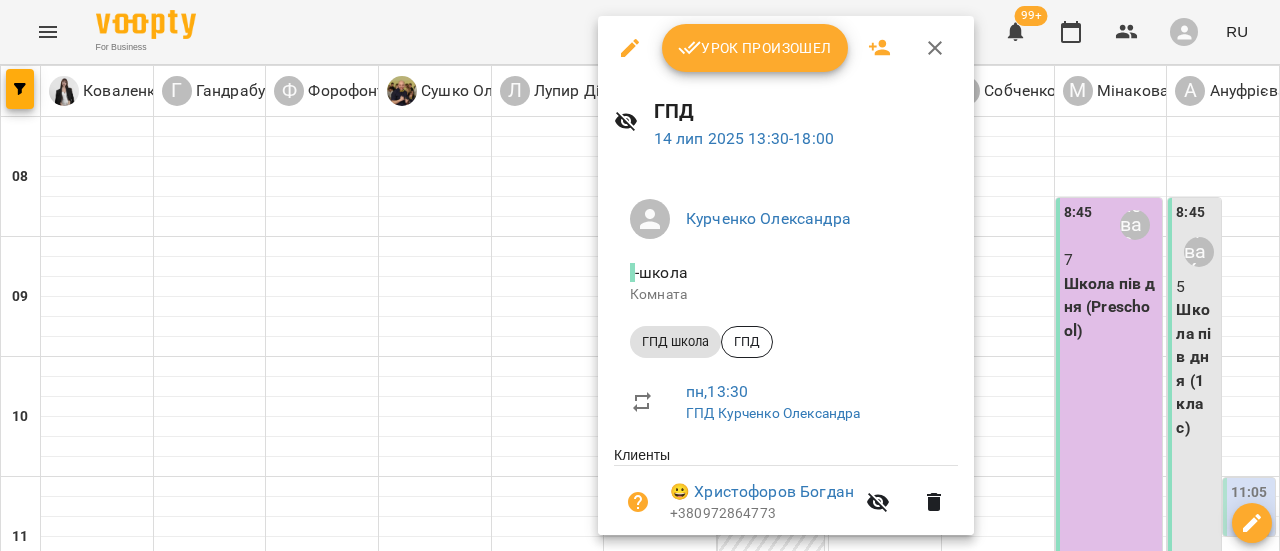 click on "Урок произошел" at bounding box center [755, 48] 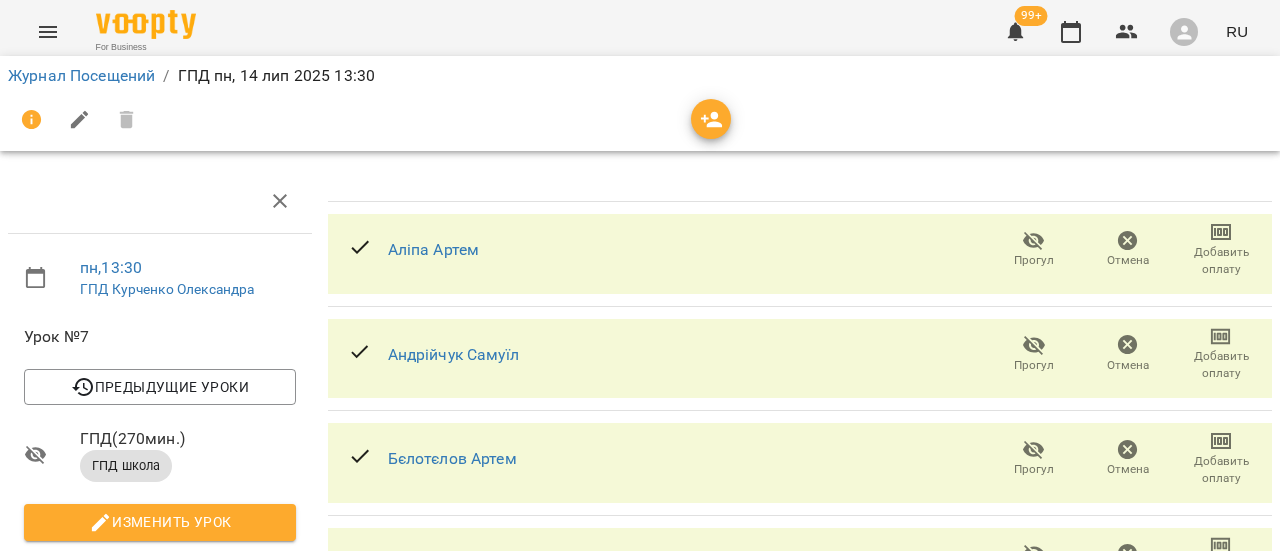 scroll, scrollTop: 58, scrollLeft: 0, axis: vertical 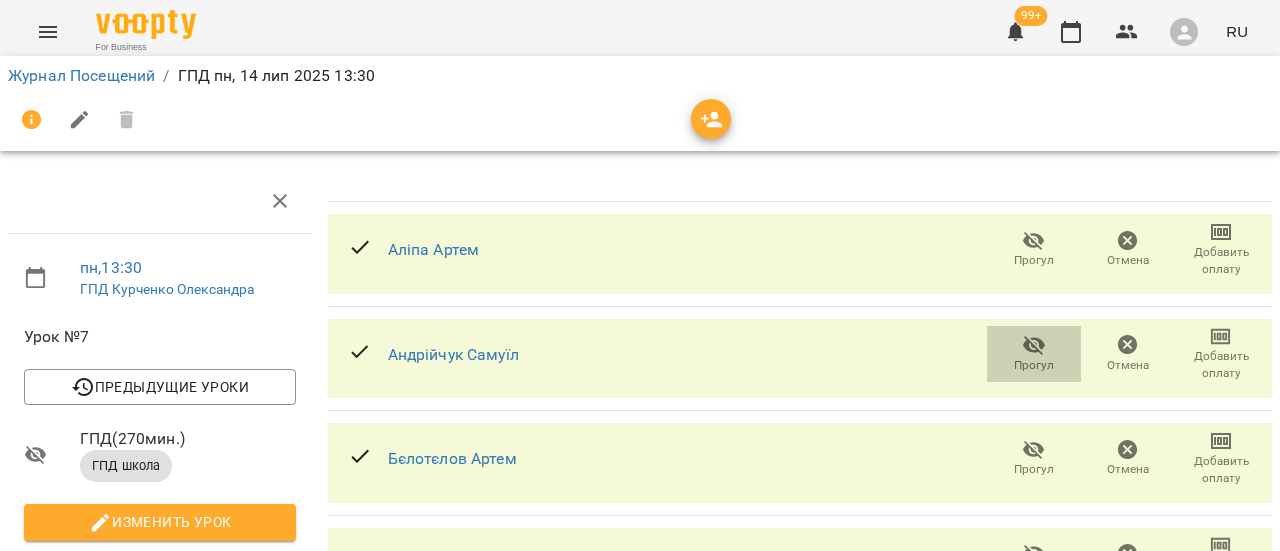 click 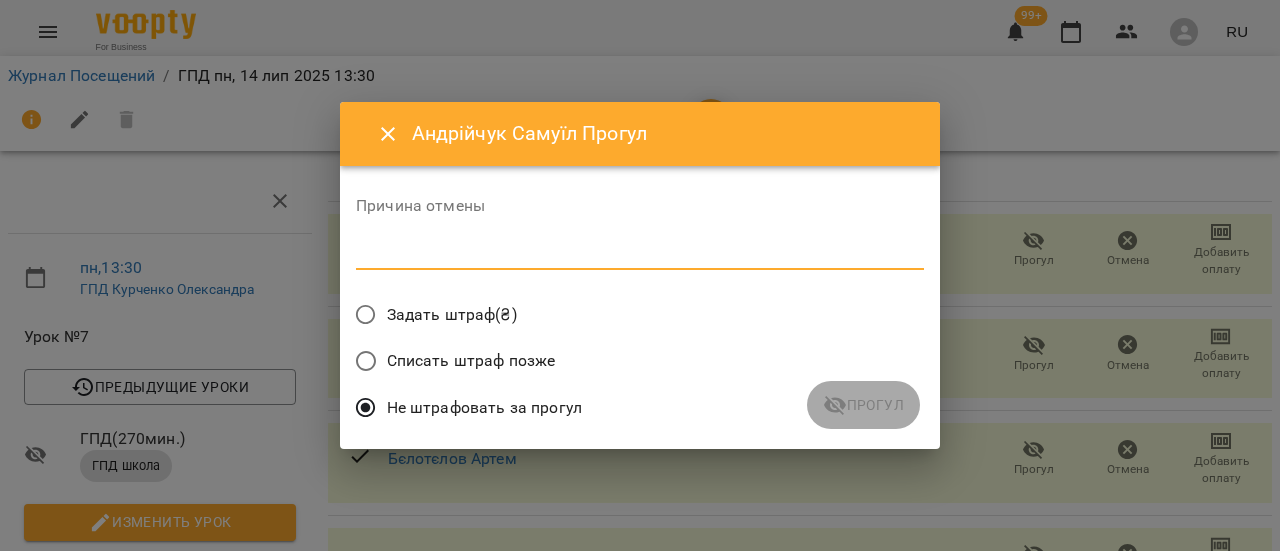 click at bounding box center [640, 253] 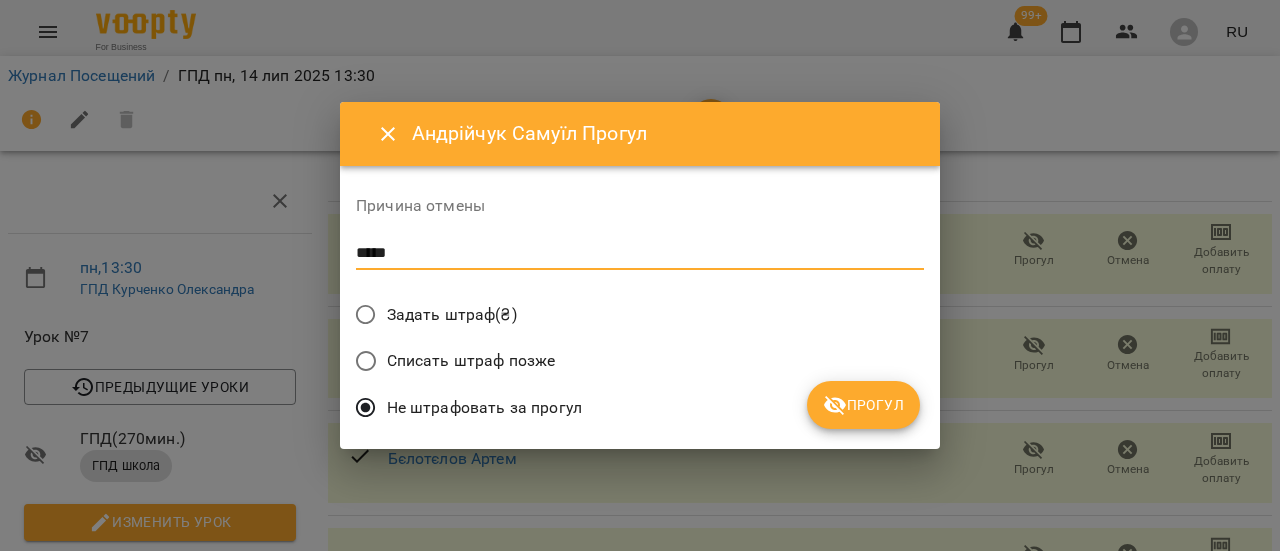 type on "*****" 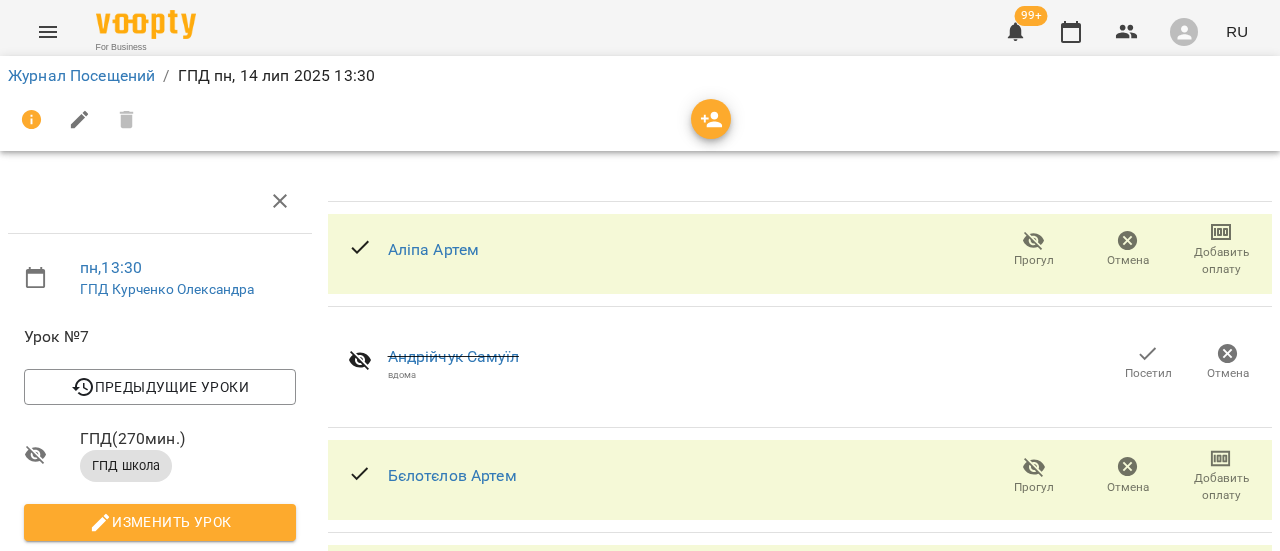 scroll, scrollTop: 0, scrollLeft: 0, axis: both 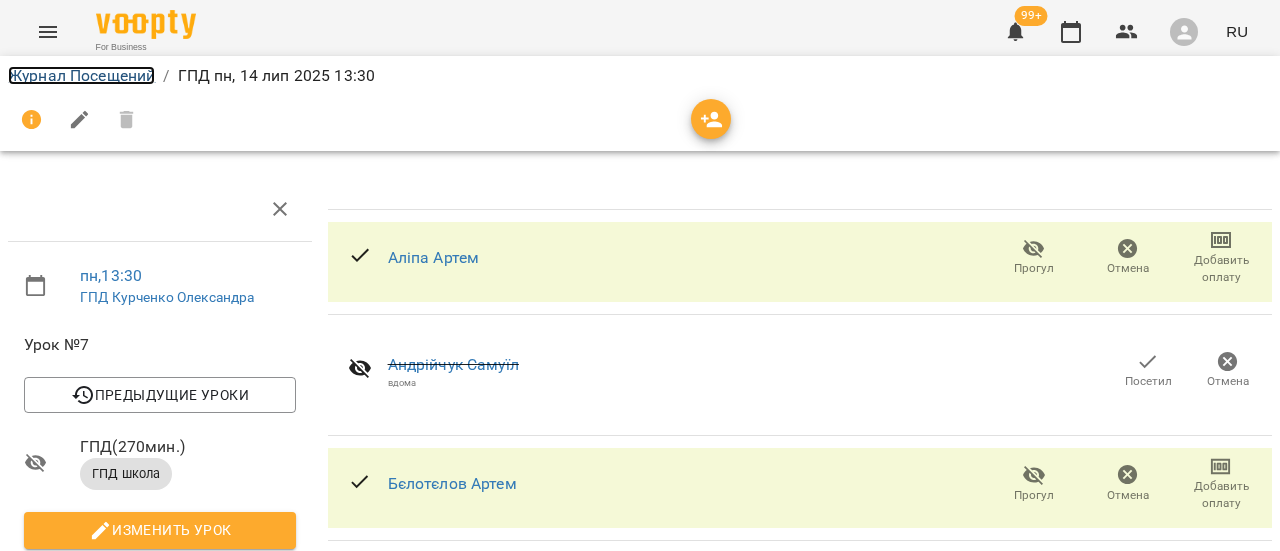 click on "Журнал Посещений" at bounding box center [81, 75] 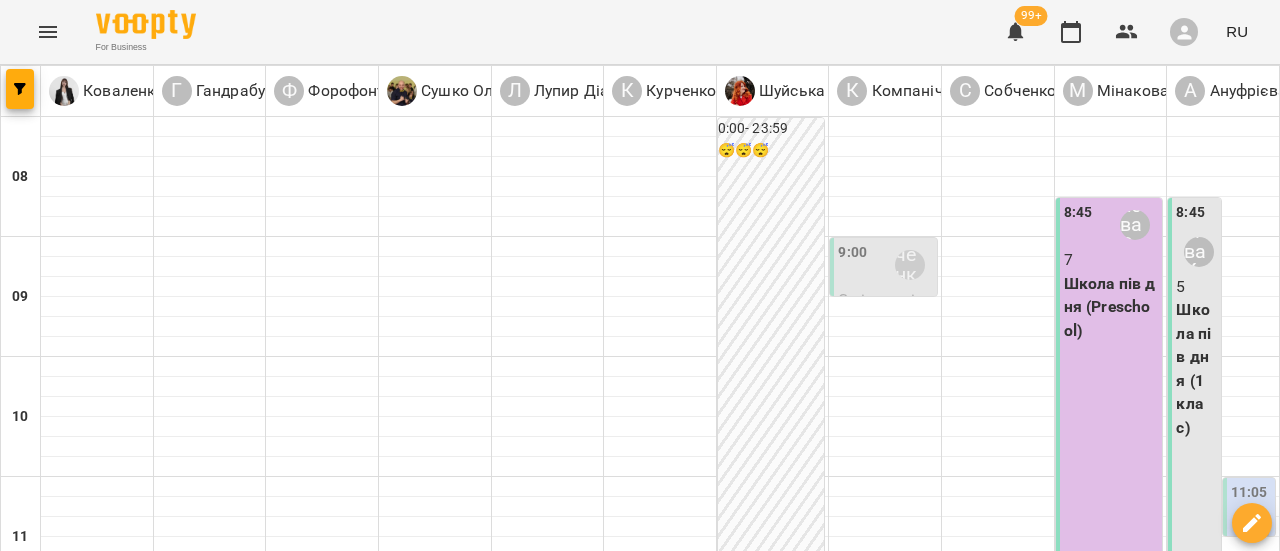 click 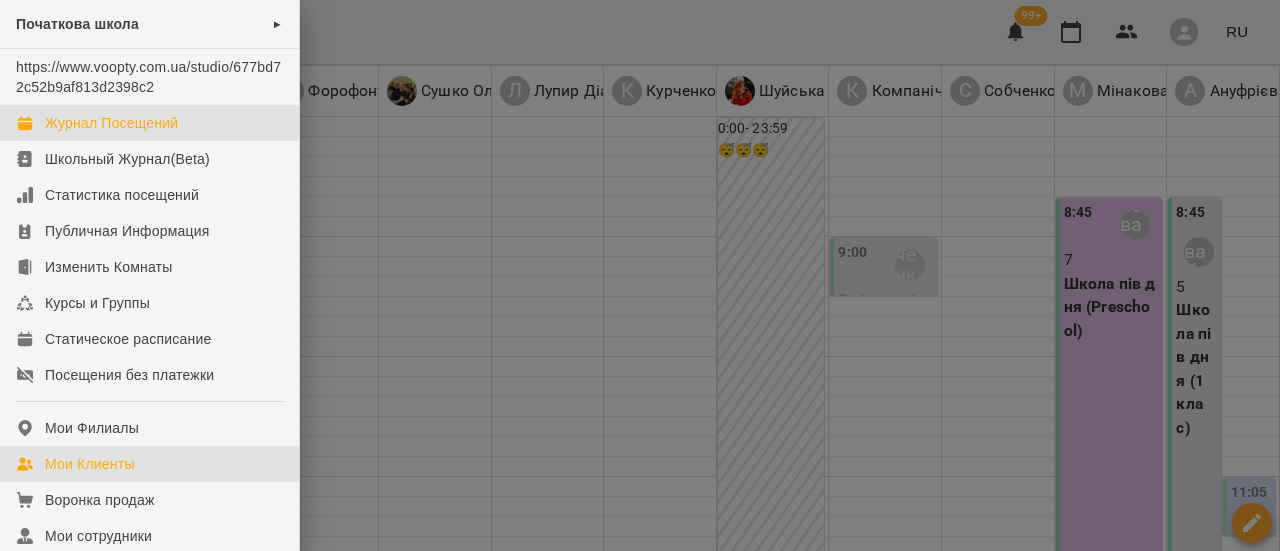 click on "Мои Клиенты" at bounding box center (90, 464) 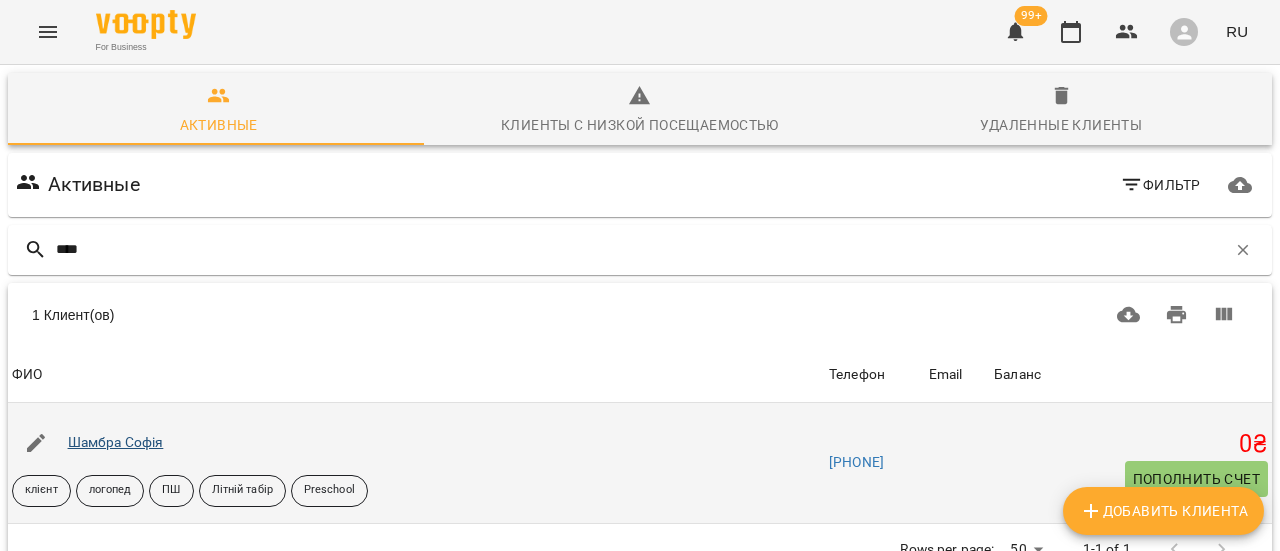 type on "****" 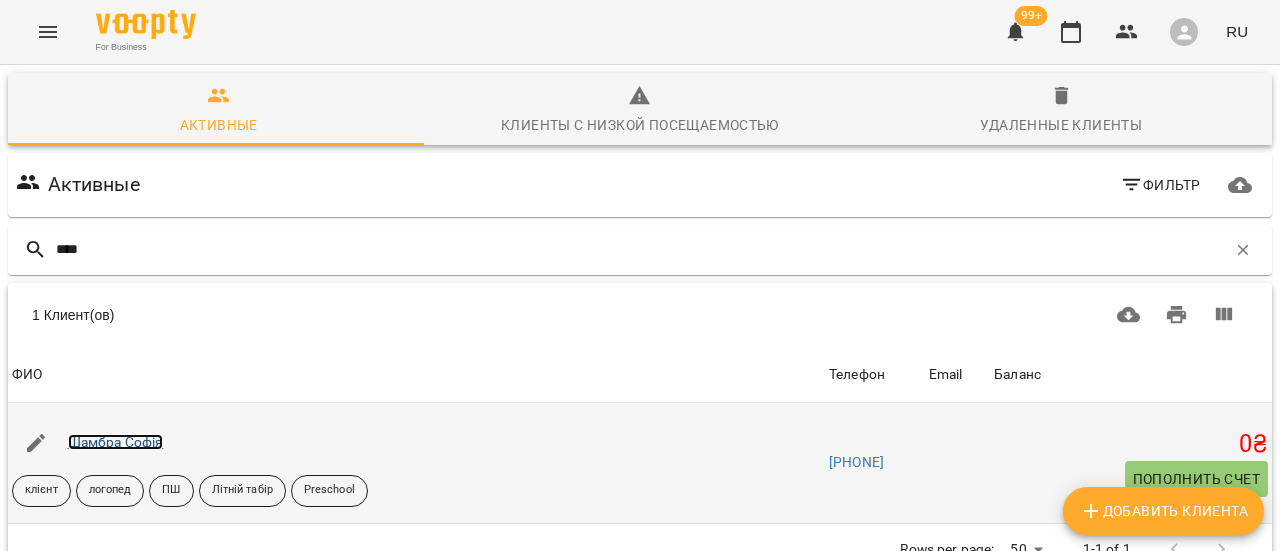 click on "Шамбра Софія" at bounding box center [116, 442] 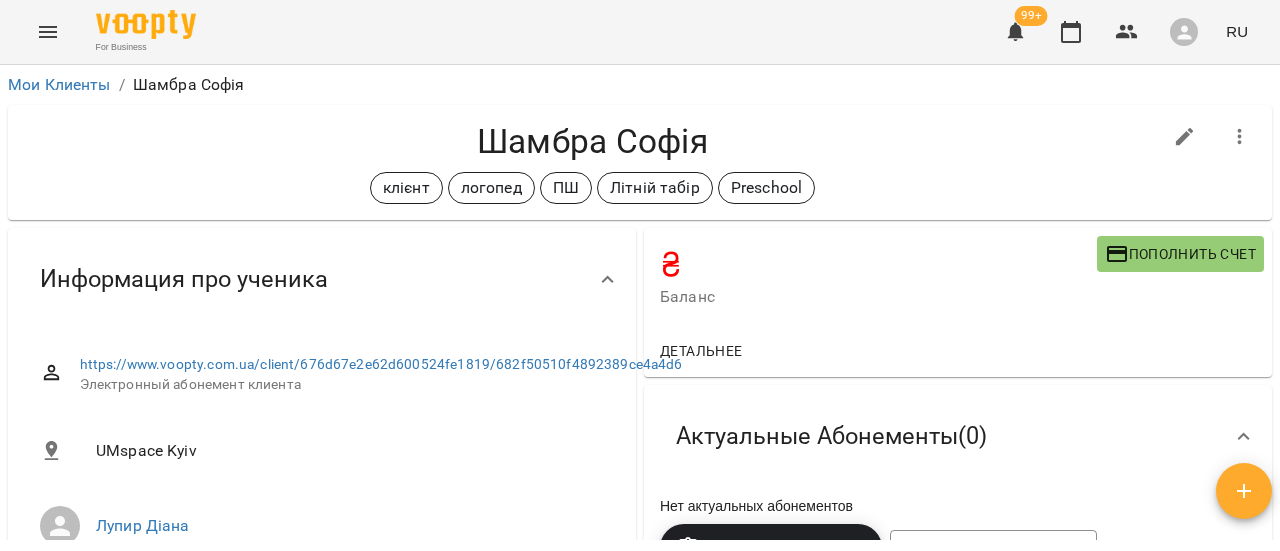 click 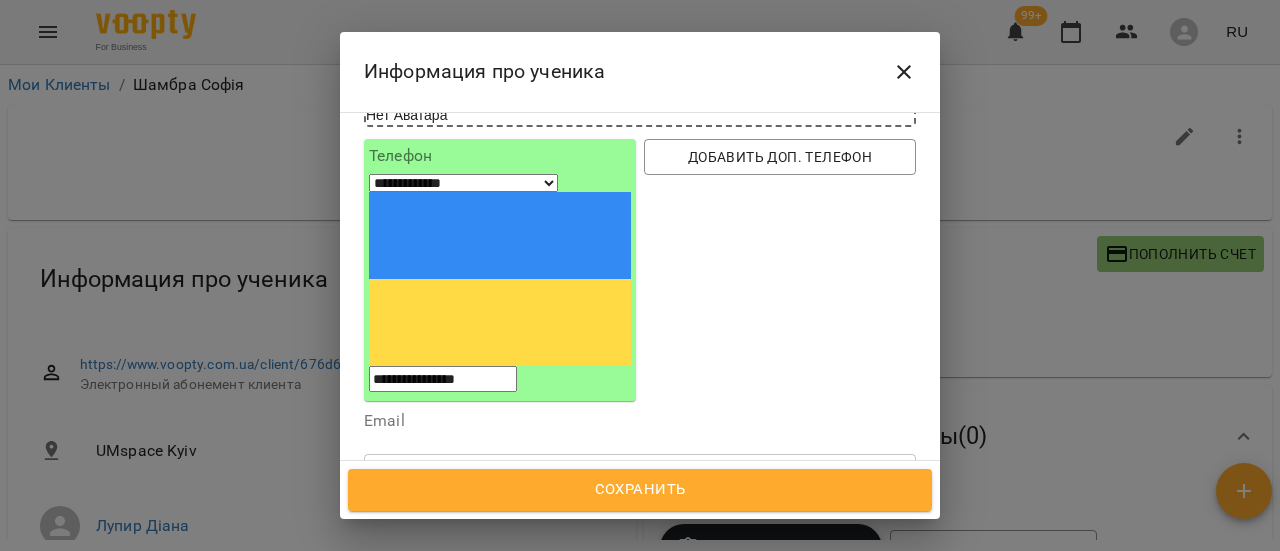 scroll, scrollTop: 200, scrollLeft: 0, axis: vertical 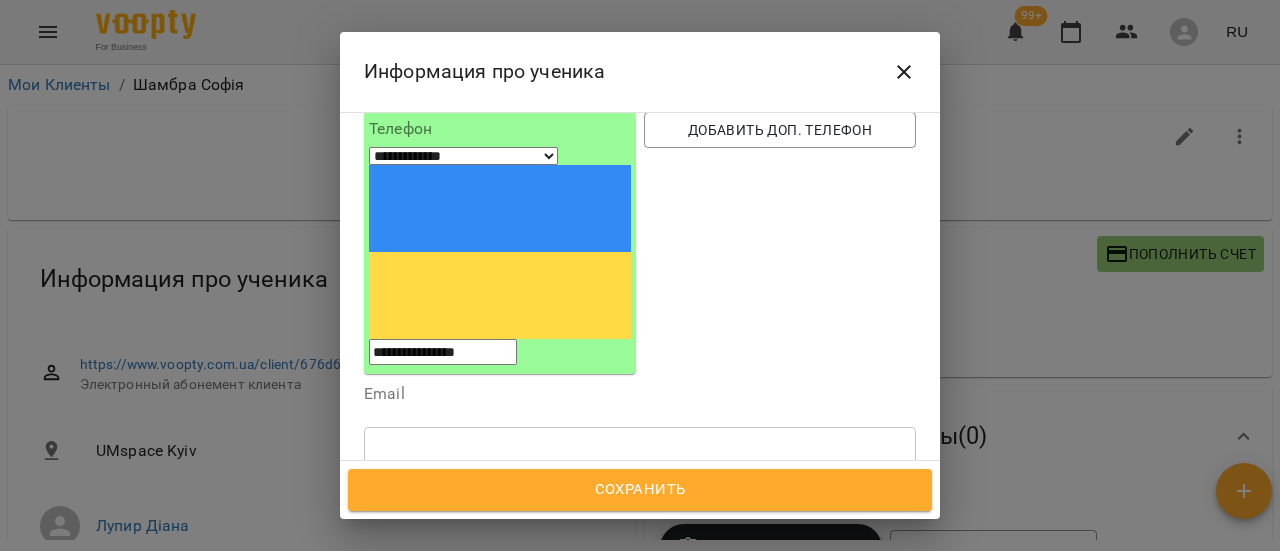 click at bounding box center [897, 548] 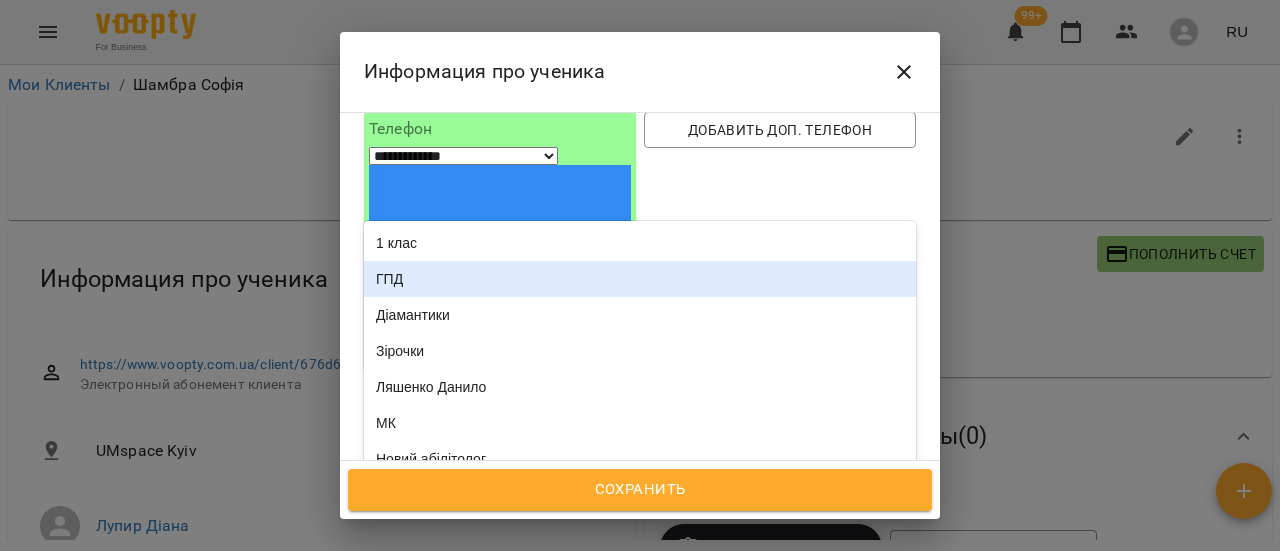 click on "ГПД" at bounding box center [640, 279] 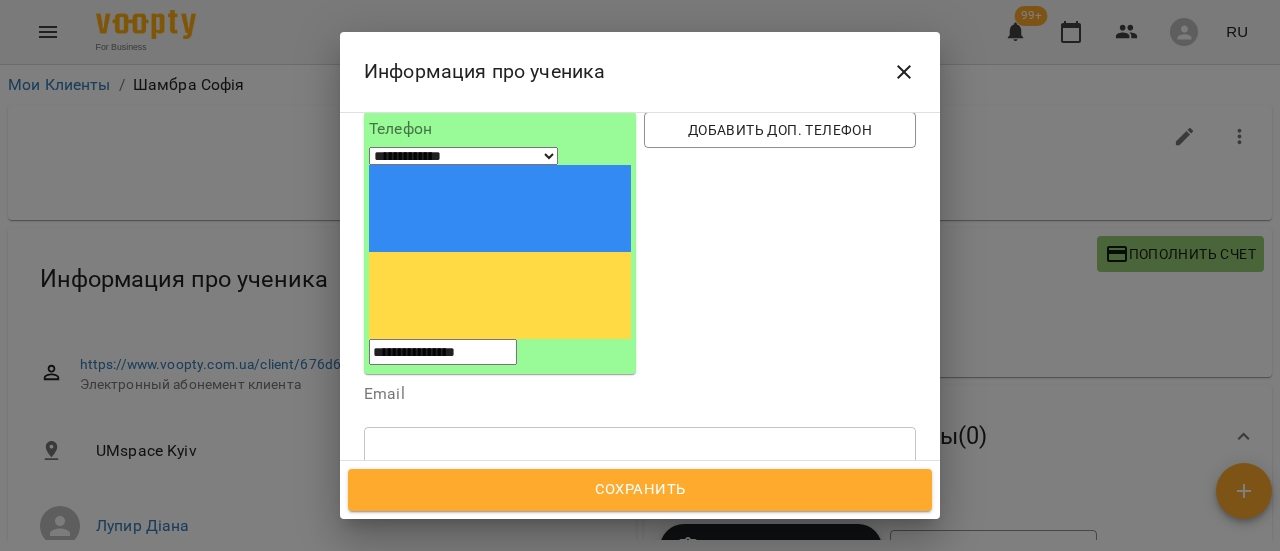 click on "Сохранить" at bounding box center (640, 490) 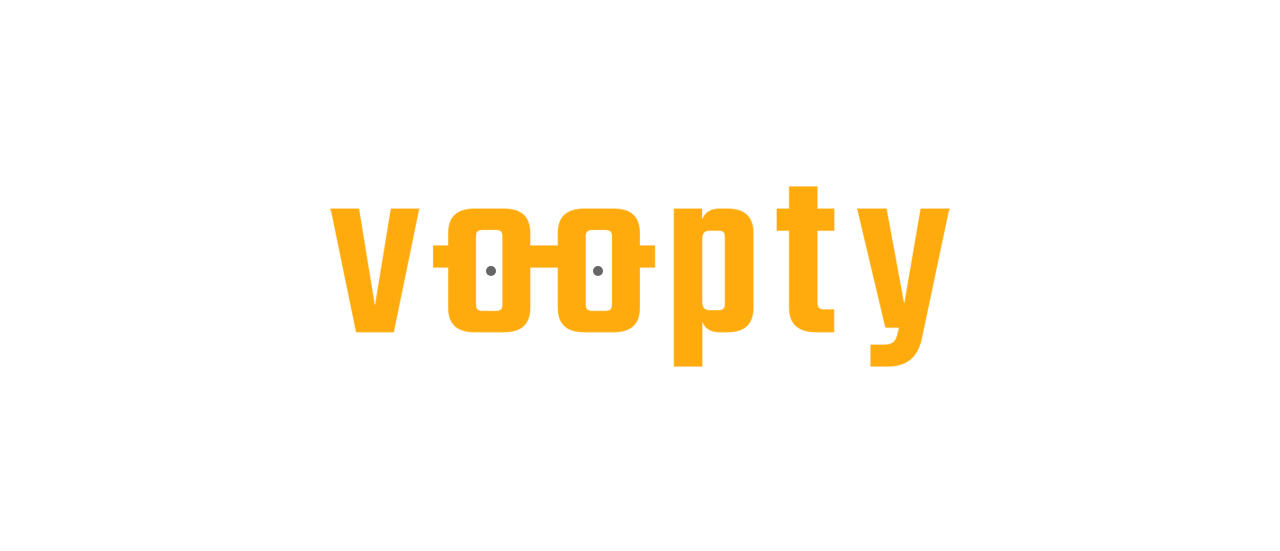 scroll, scrollTop: 0, scrollLeft: 0, axis: both 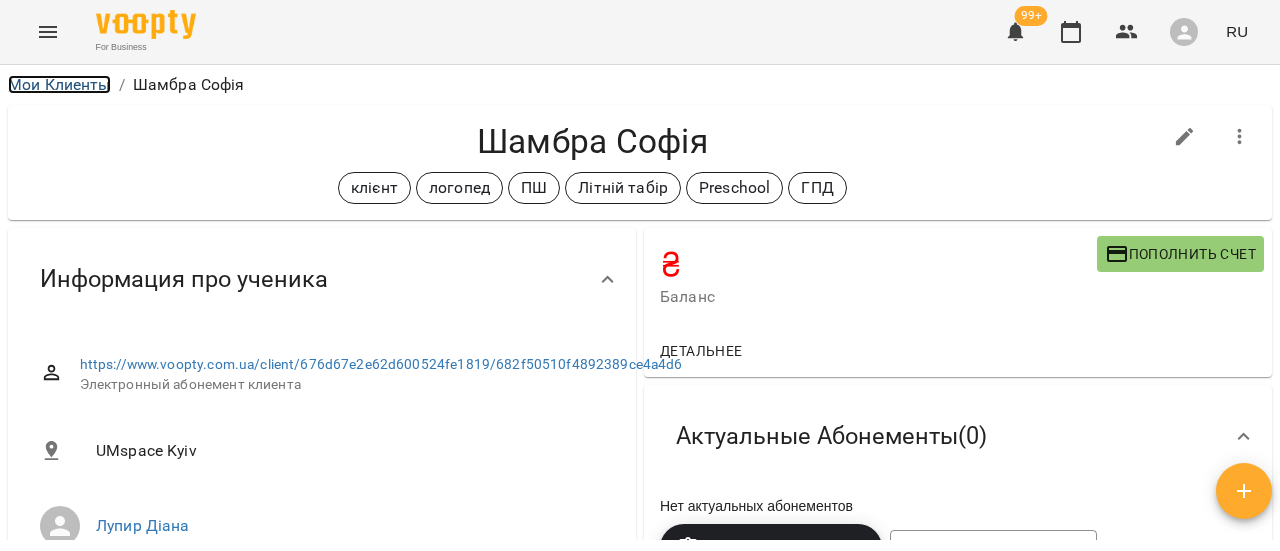 click on "Мои Клиенты" at bounding box center (59, 84) 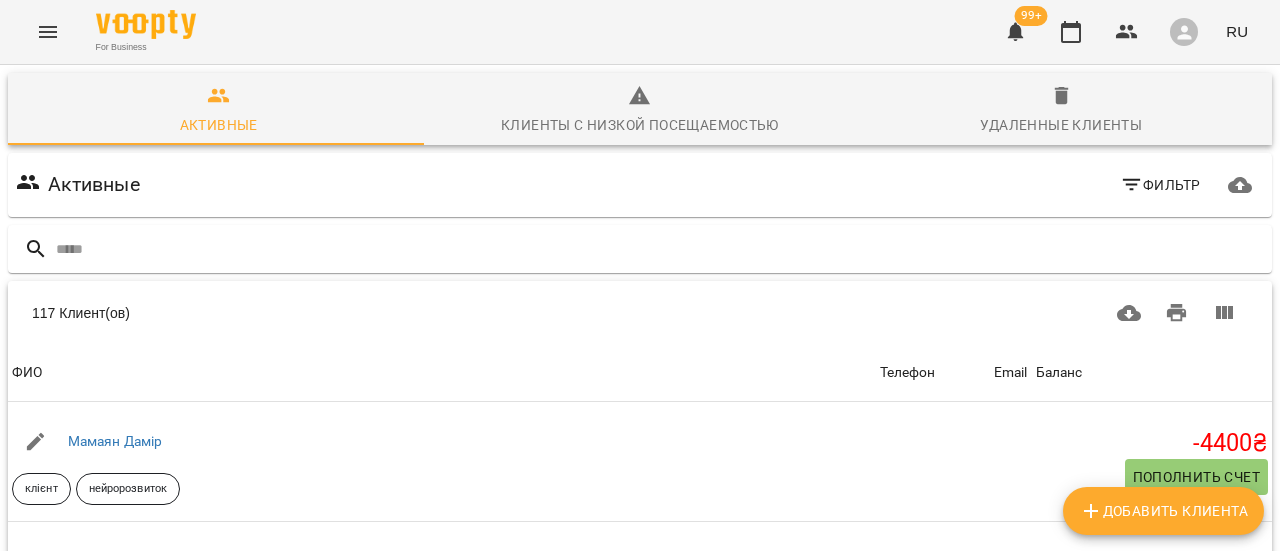 click 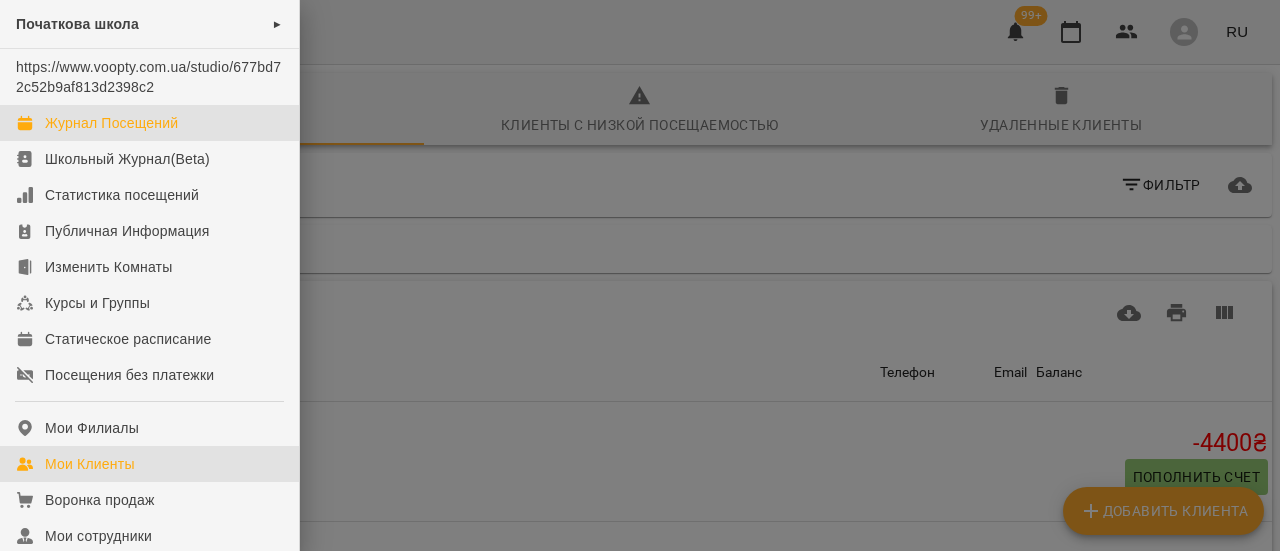 click on "Журнал Посещений" at bounding box center [111, 123] 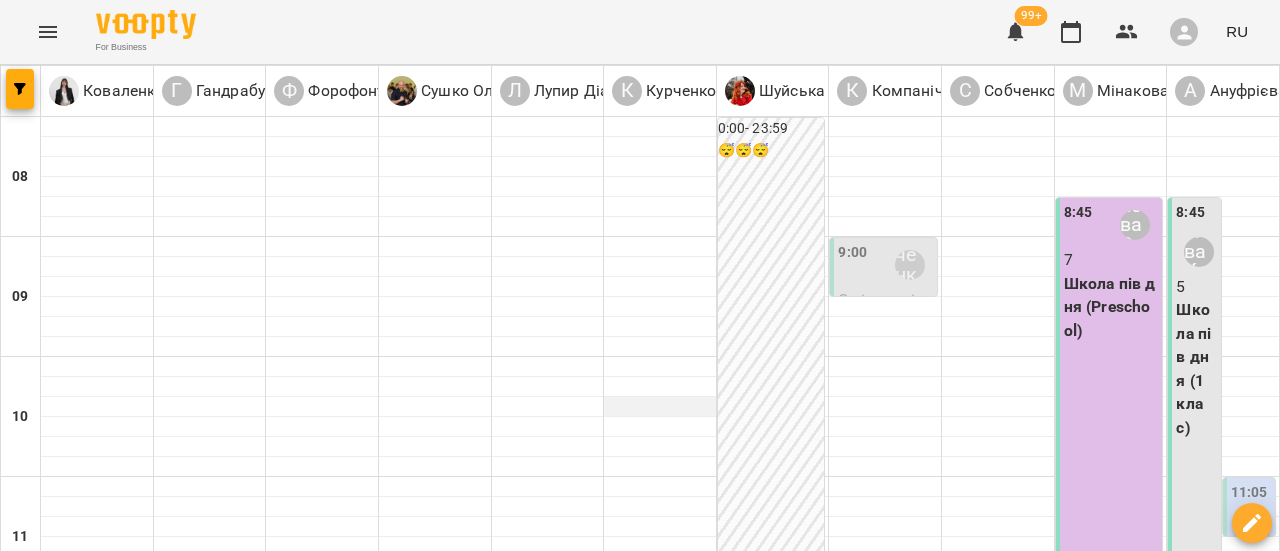 scroll, scrollTop: 700, scrollLeft: 0, axis: vertical 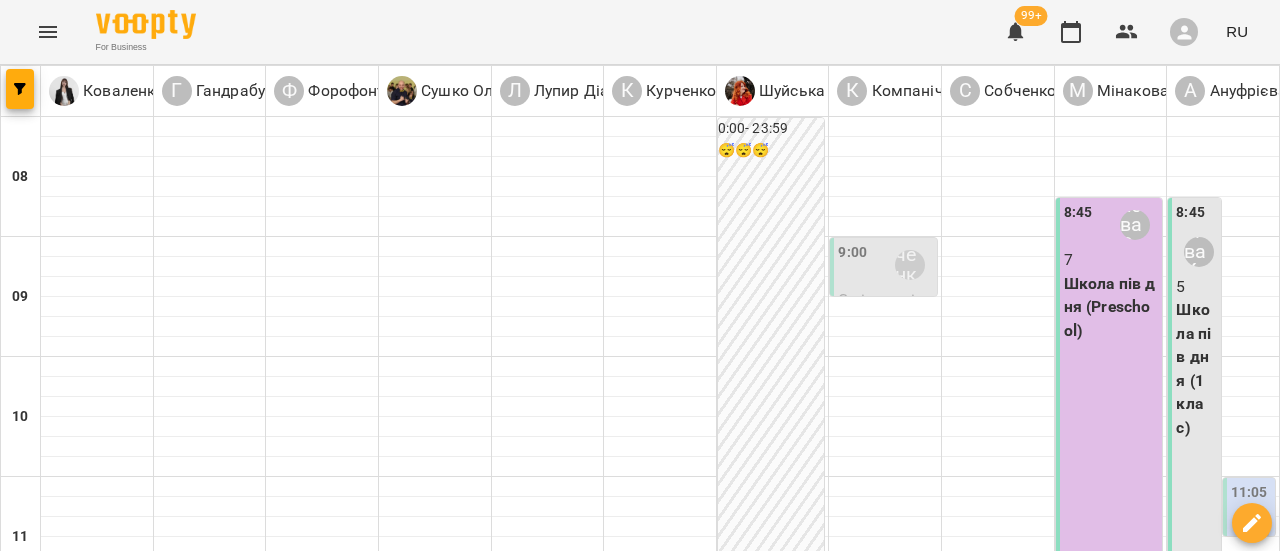 click on "[TIME] [LAST] [FIRST] [GRADE] [SCHOOL] ([SCHOOL])" at bounding box center [658, 1047] 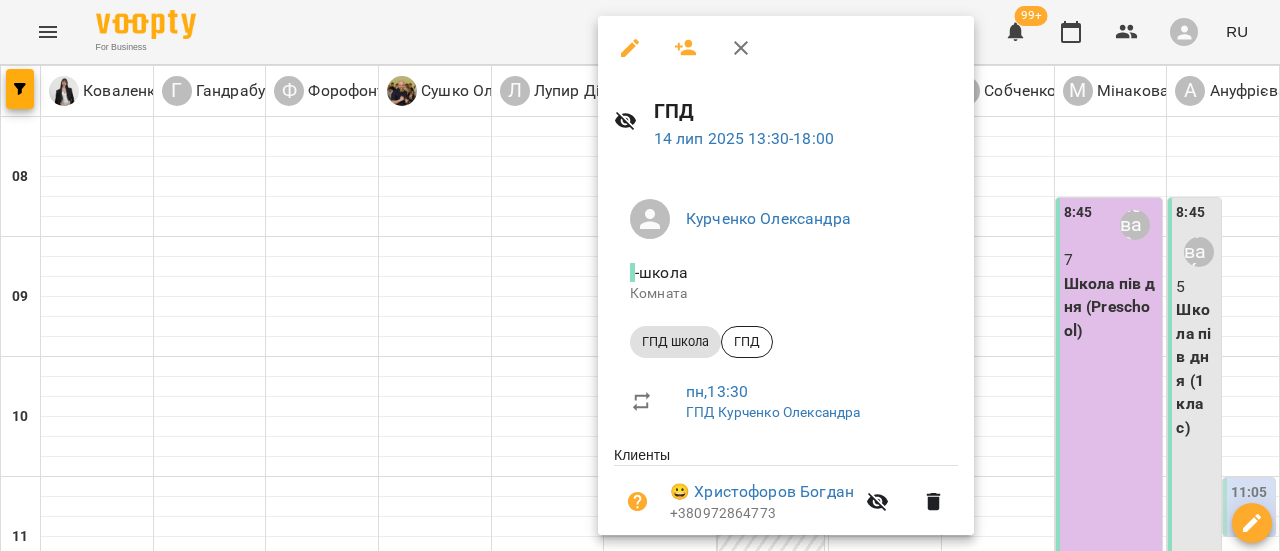click 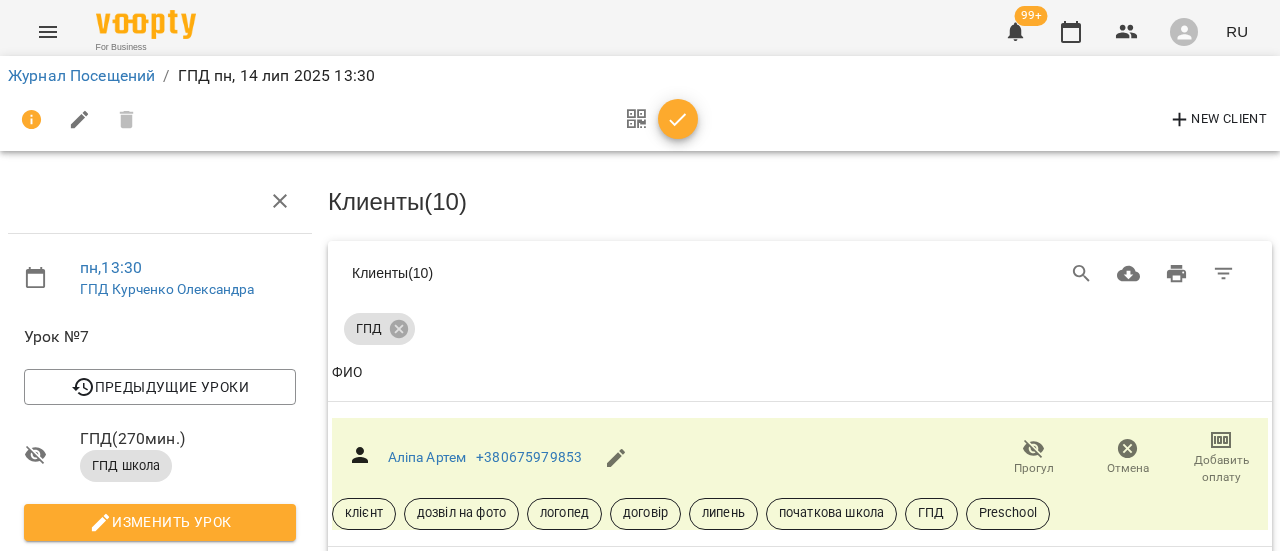scroll, scrollTop: 1683, scrollLeft: 0, axis: vertical 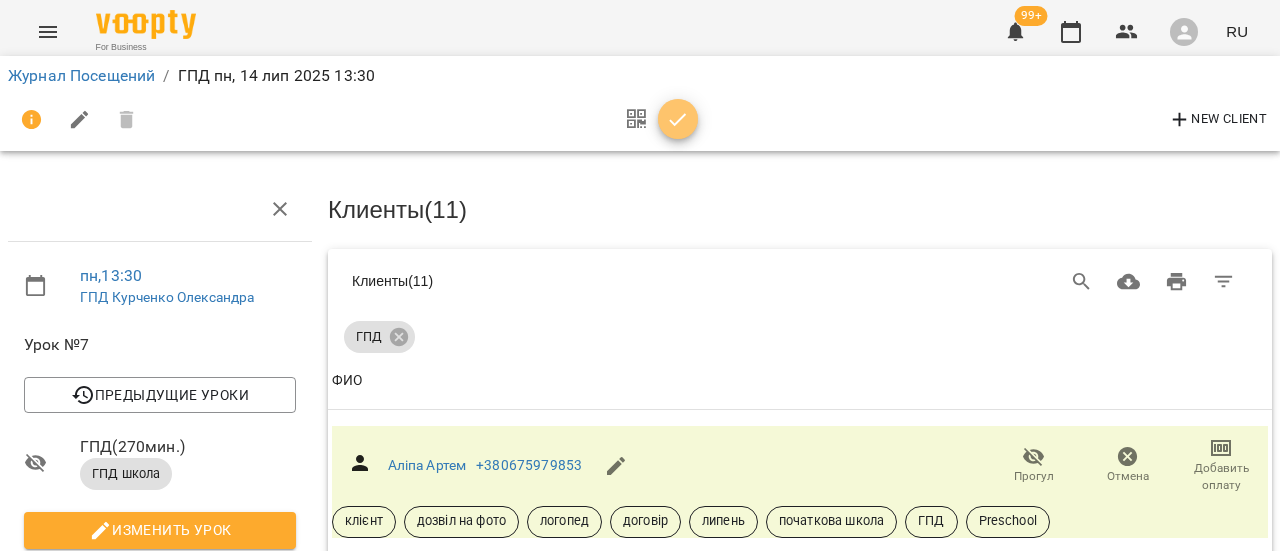 click at bounding box center (678, 120) 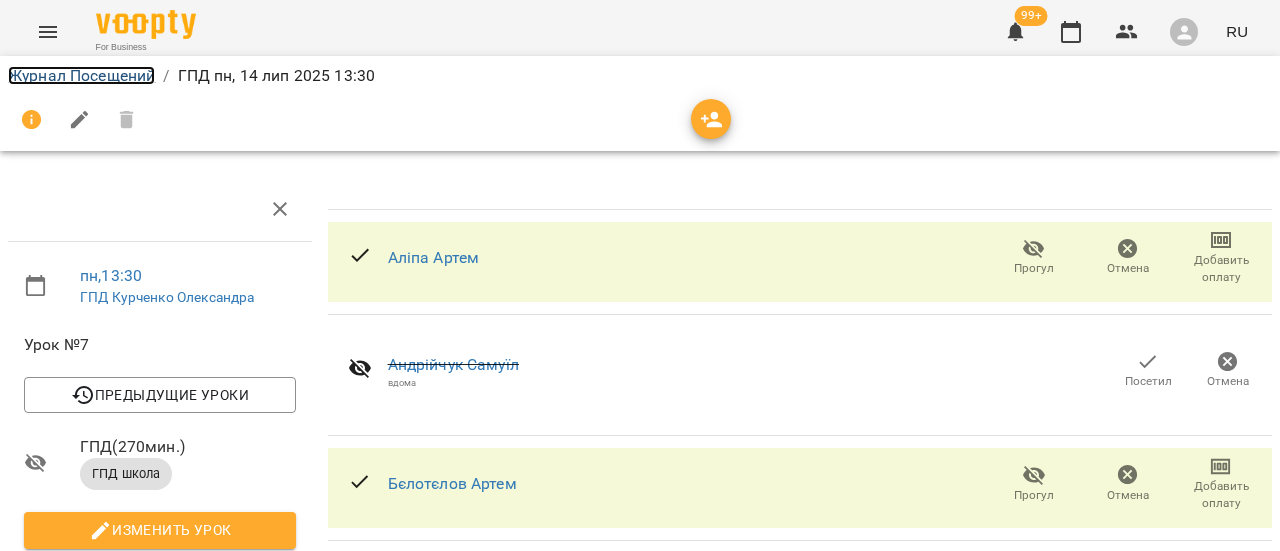 click on "Журнал Посещений" at bounding box center (81, 75) 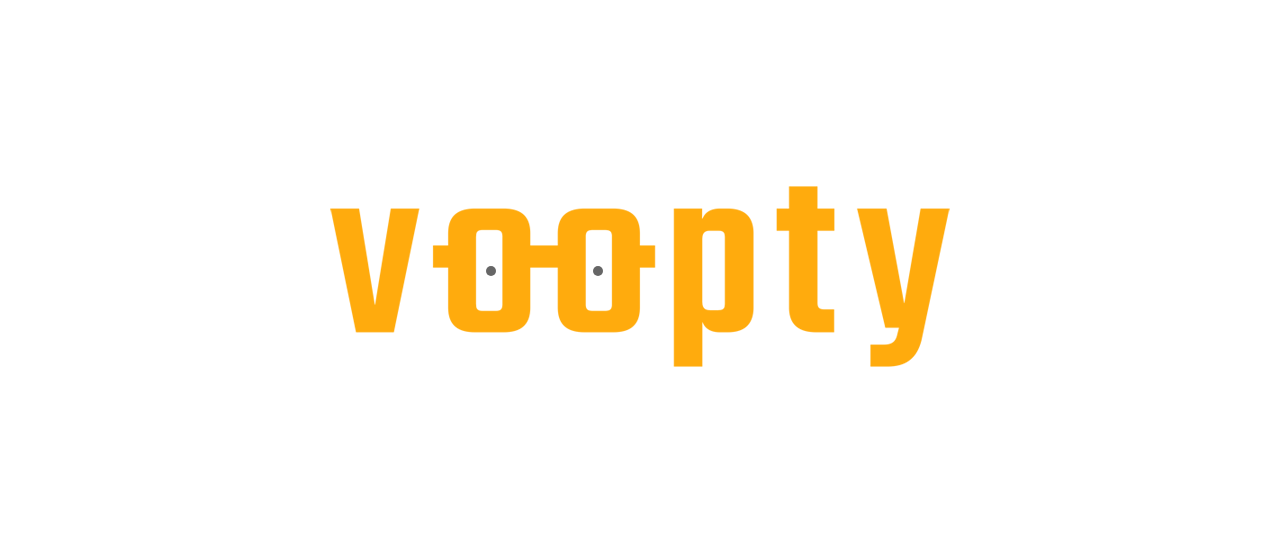 scroll, scrollTop: 0, scrollLeft: 0, axis: both 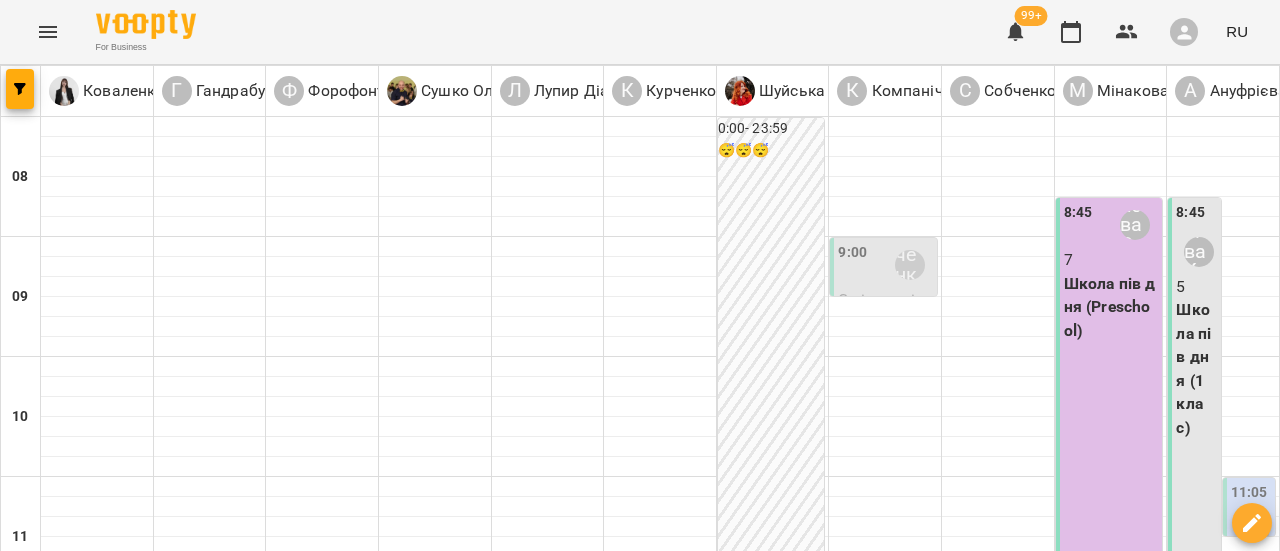 click 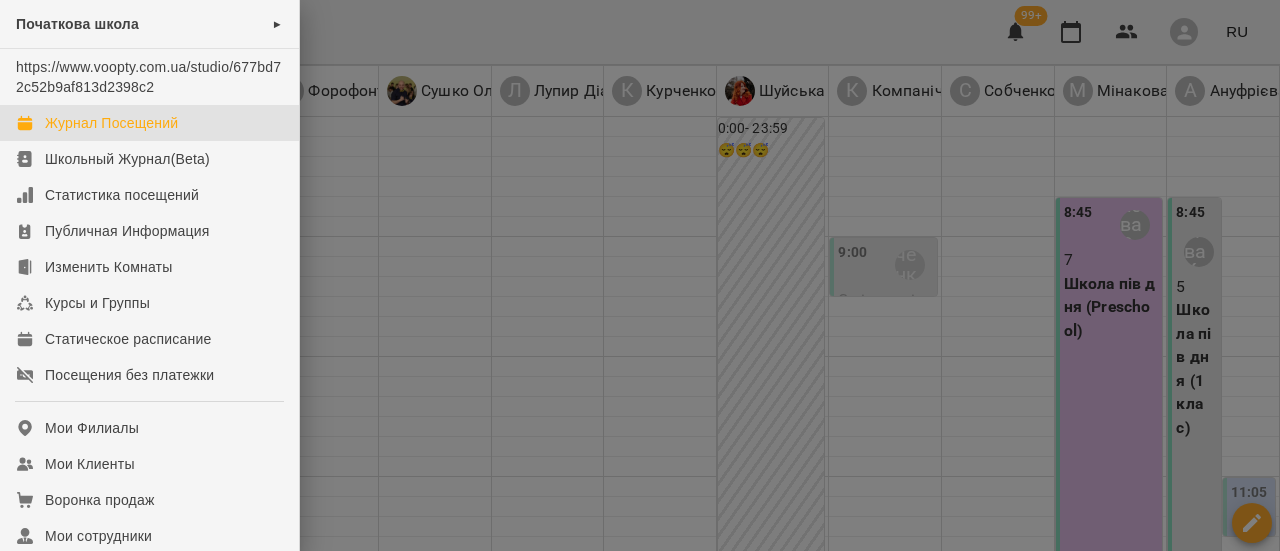 click on "Журнал Посещений" at bounding box center [111, 123] 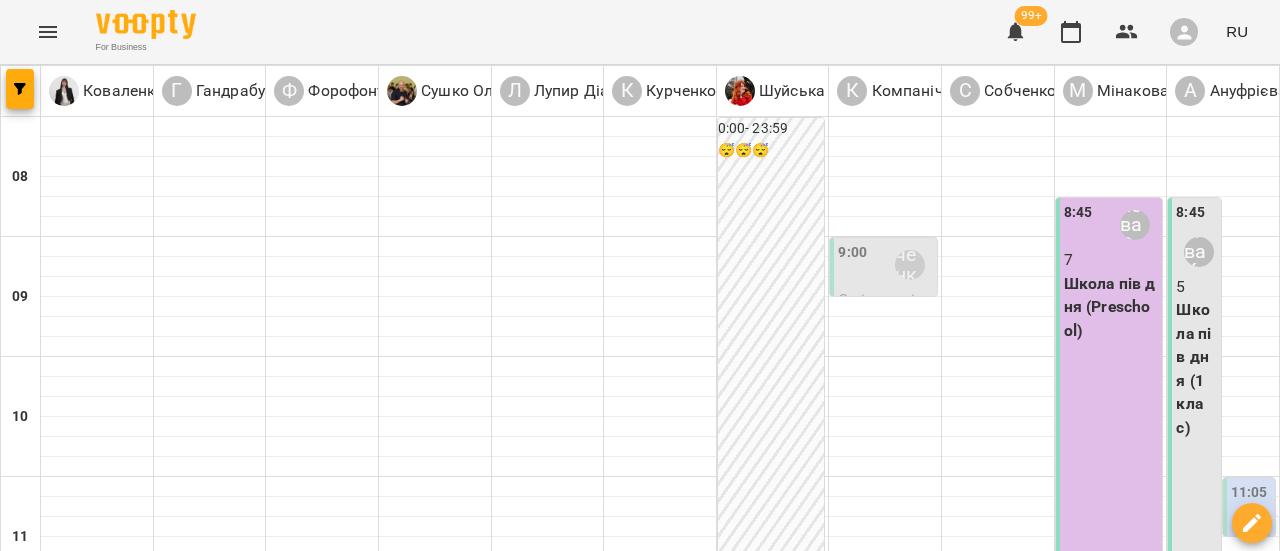 click 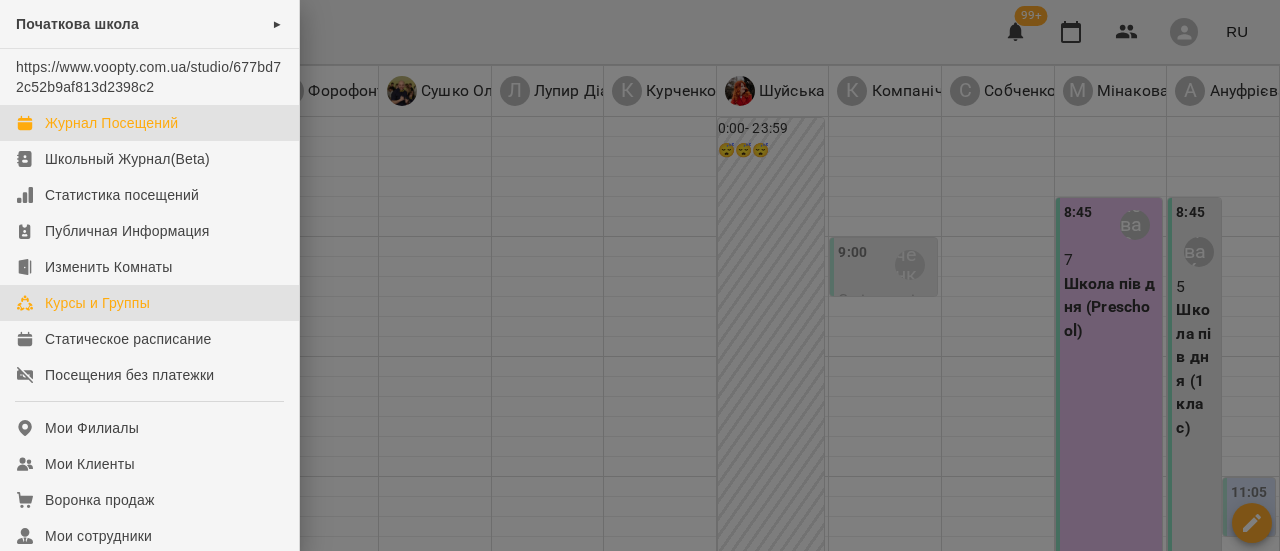 click on "Курсы и Группы" at bounding box center [97, 303] 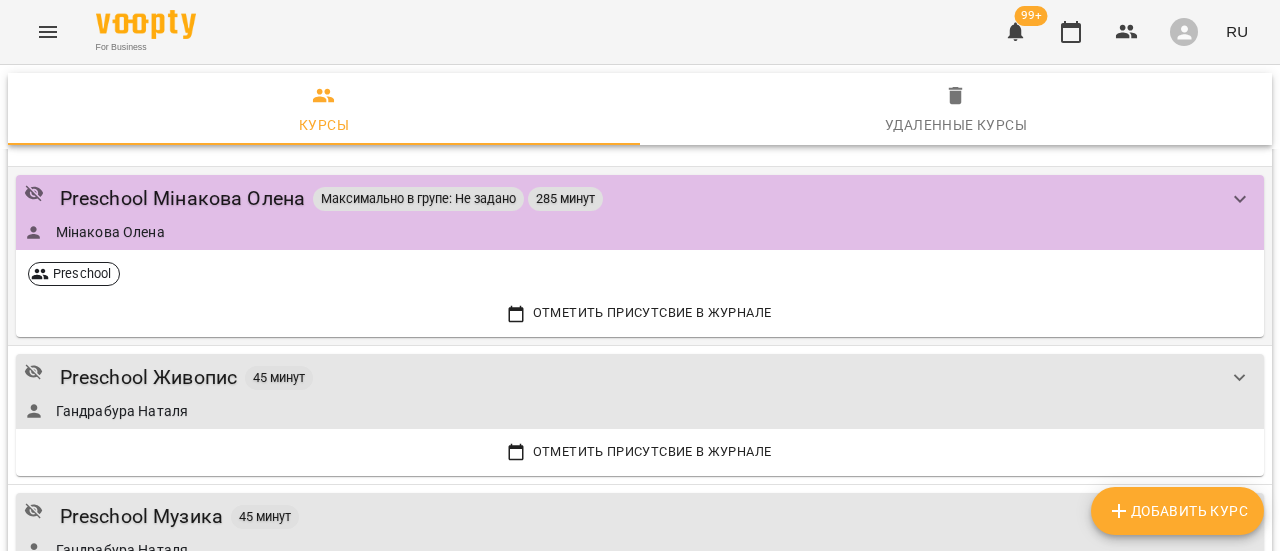 scroll, scrollTop: 100, scrollLeft: 0, axis: vertical 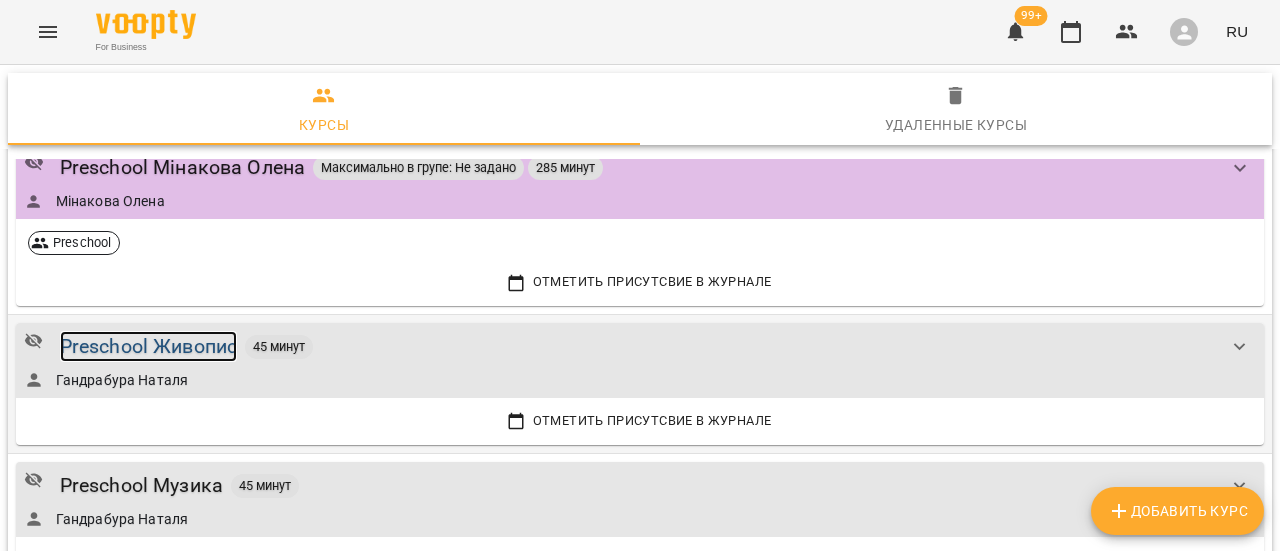 click on "Preschool Живопис" at bounding box center (149, 346) 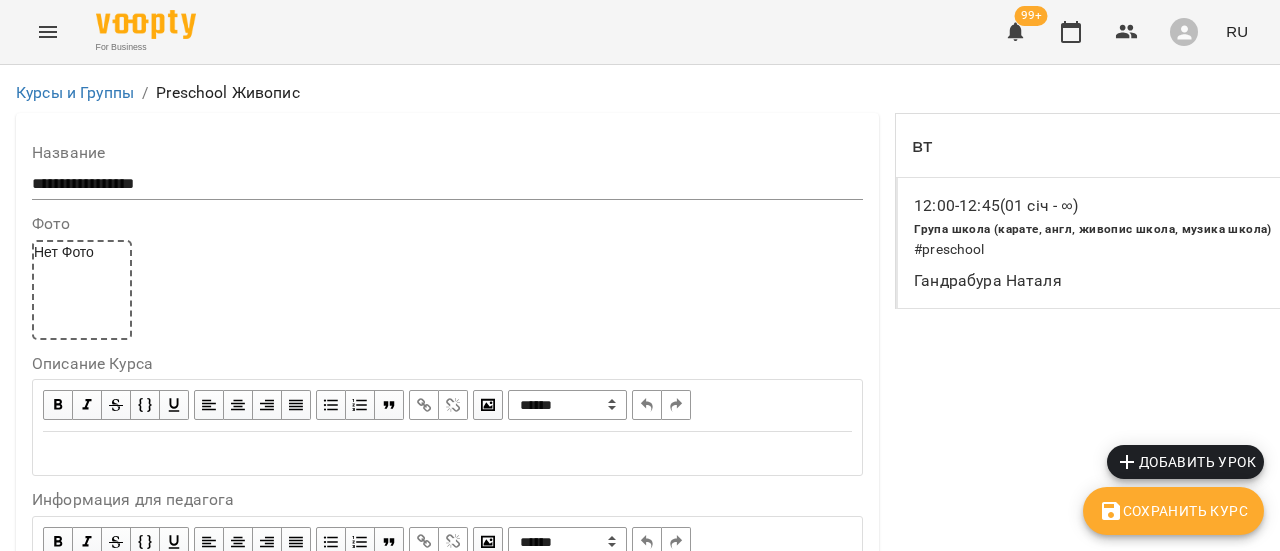 scroll, scrollTop: 300, scrollLeft: 0, axis: vertical 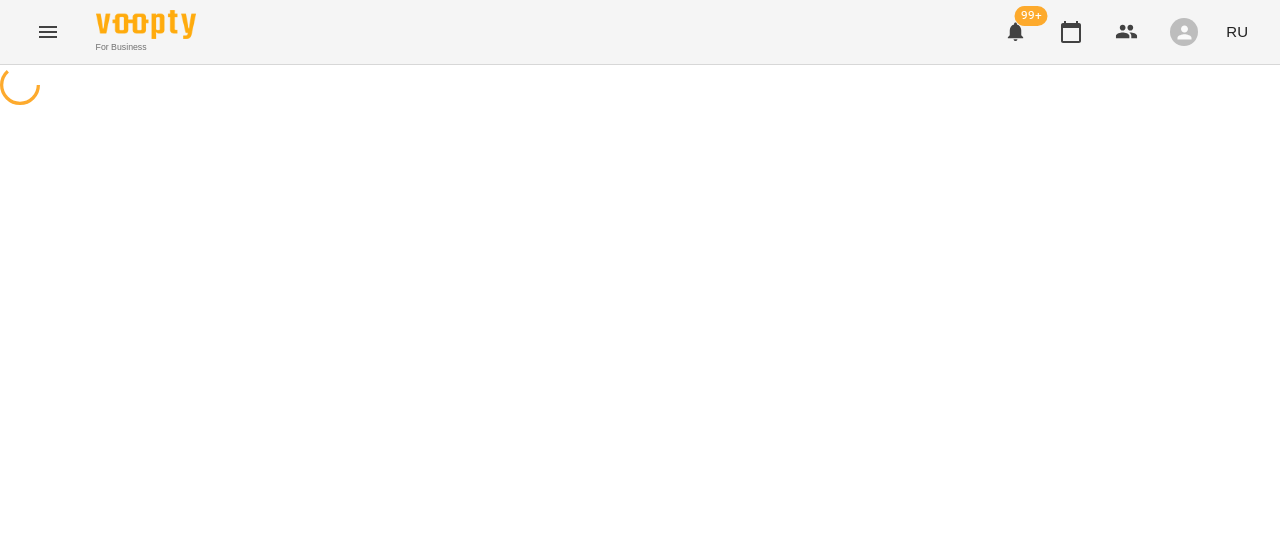 select on "**********" 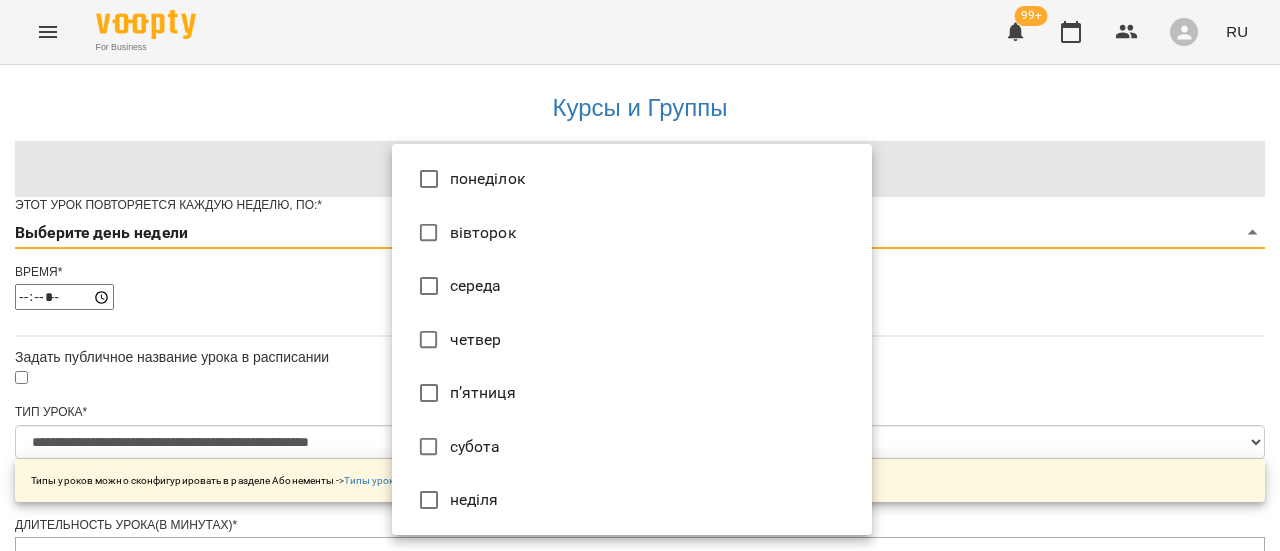 click on "**********" at bounding box center [640, 642] 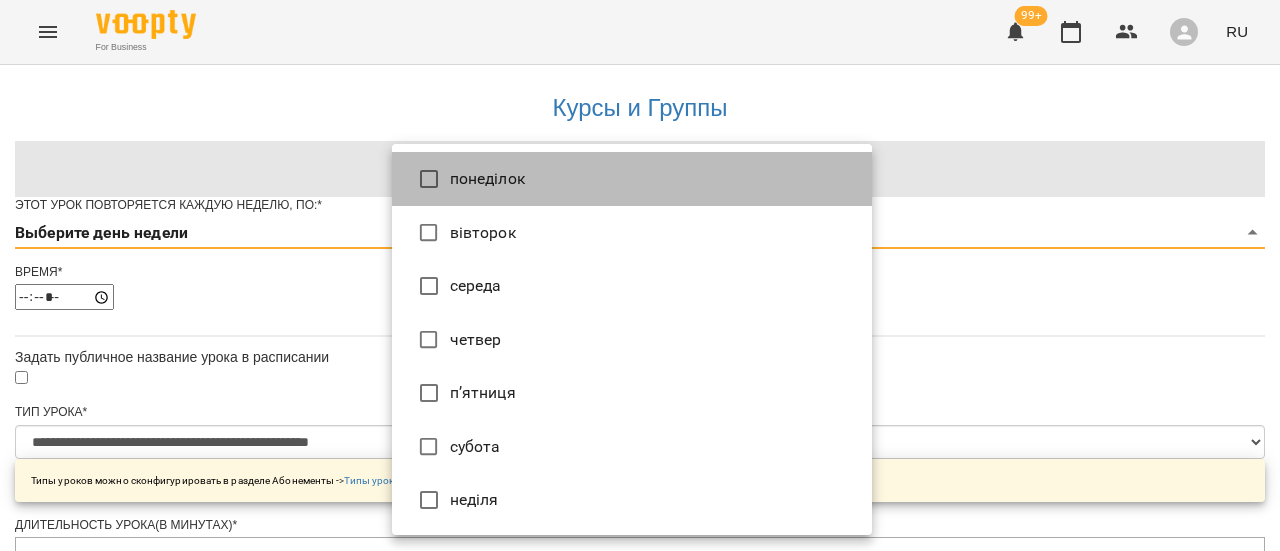 click on "понеділок" at bounding box center (632, 179) 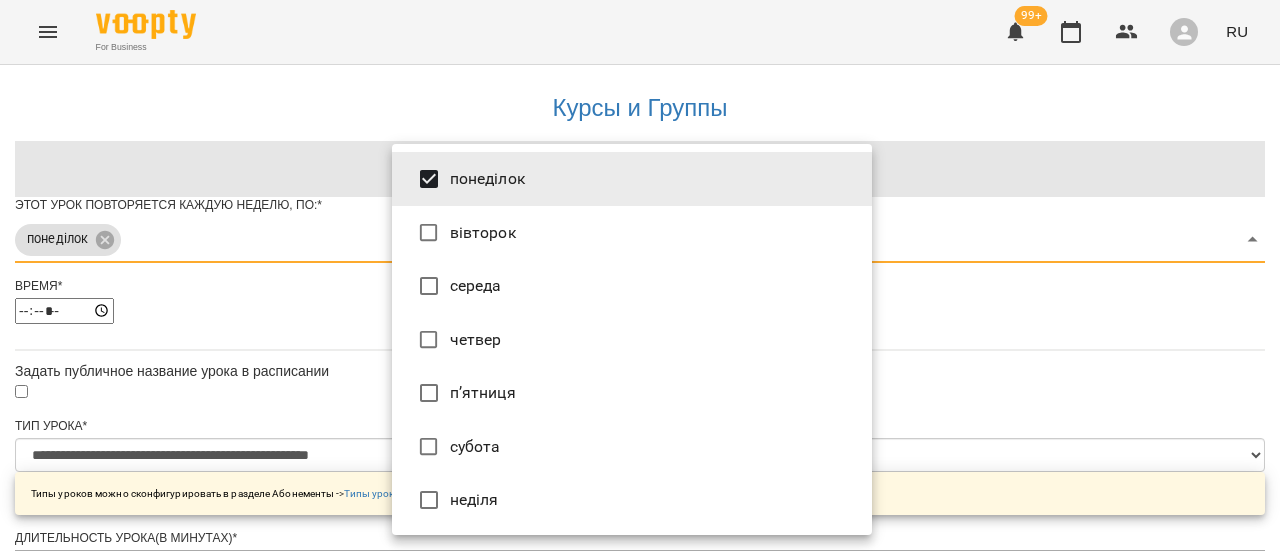 click at bounding box center (640, 275) 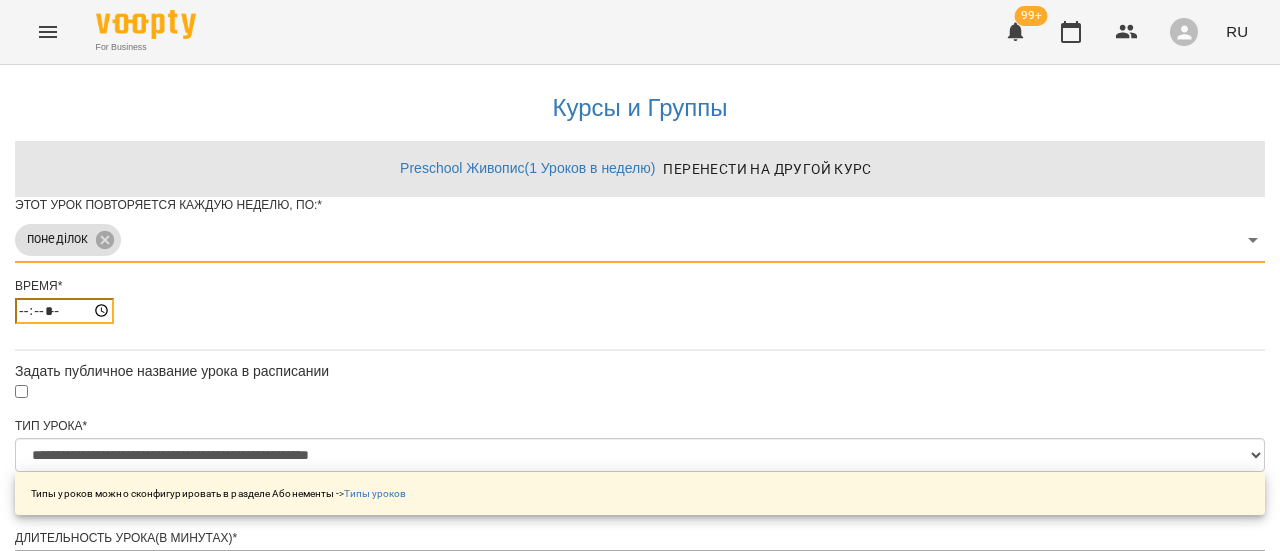 click on "*****" at bounding box center (64, 311) 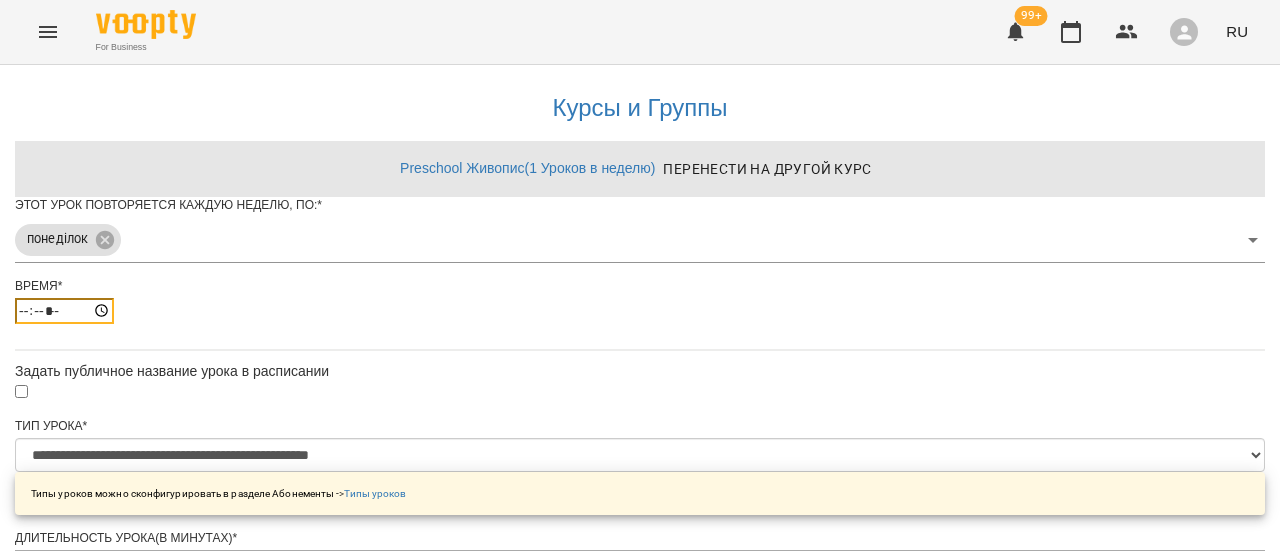 type on "*****" 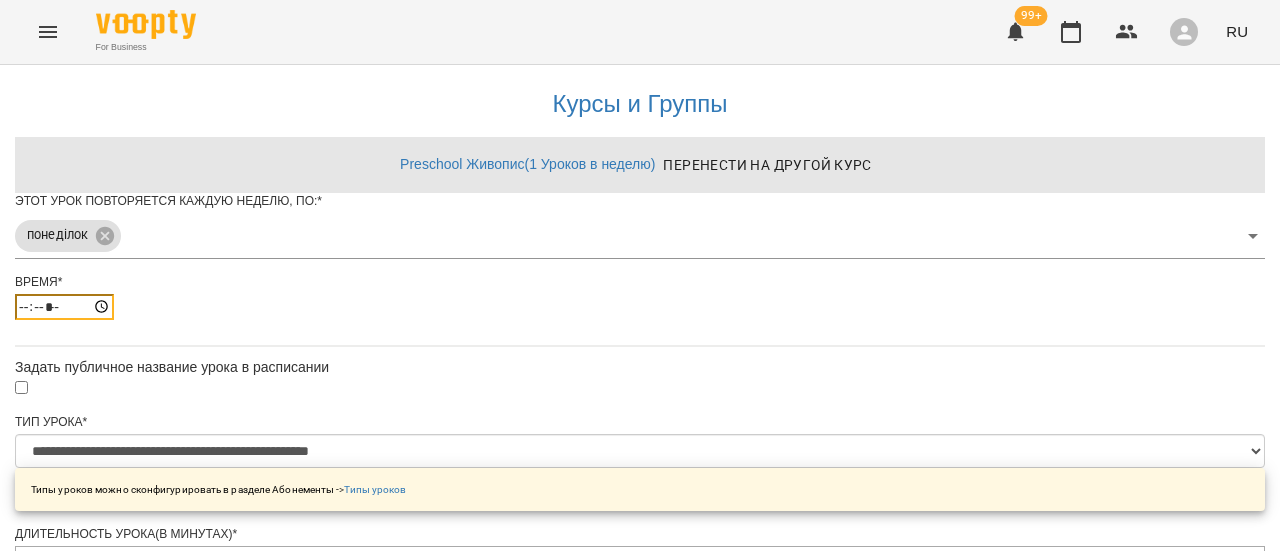 scroll, scrollTop: 200, scrollLeft: 0, axis: vertical 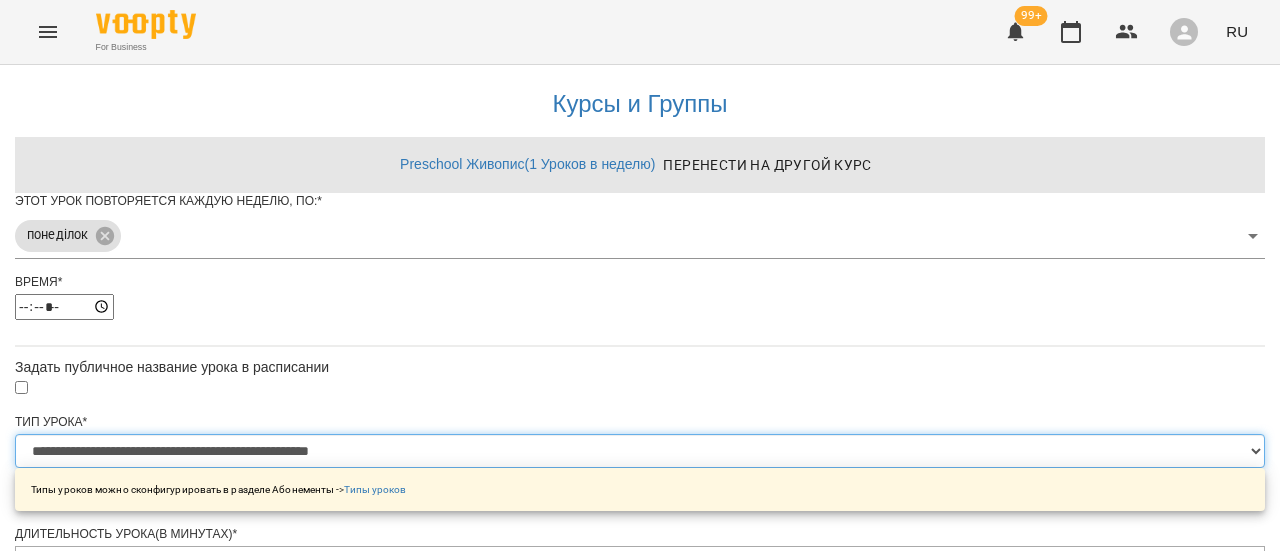 click on "**********" at bounding box center (640, 451) 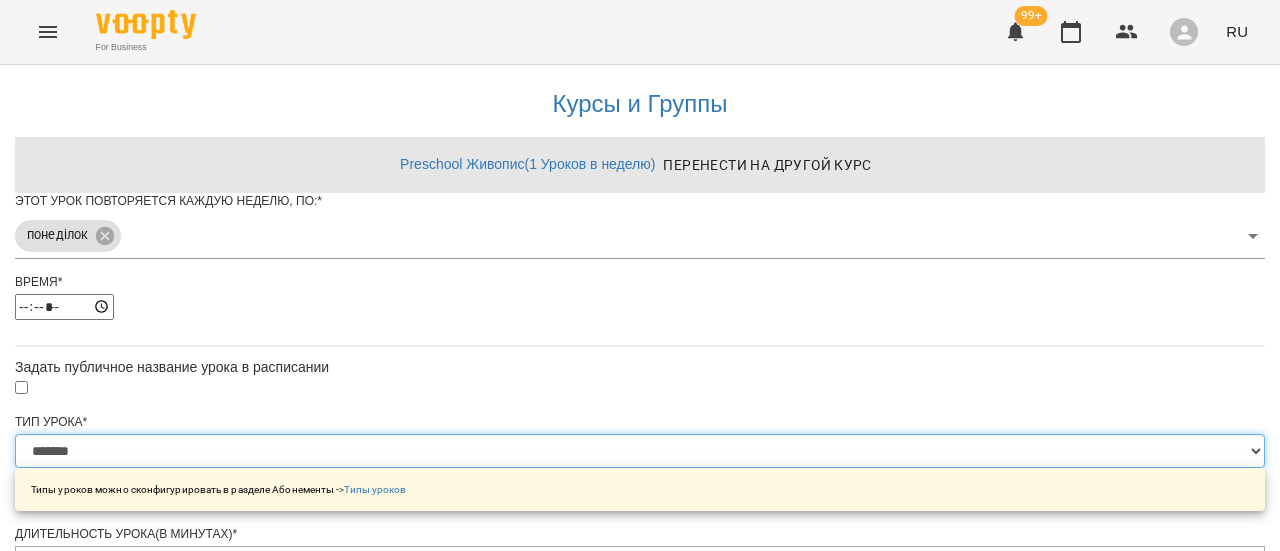 click on "**********" at bounding box center (640, 451) 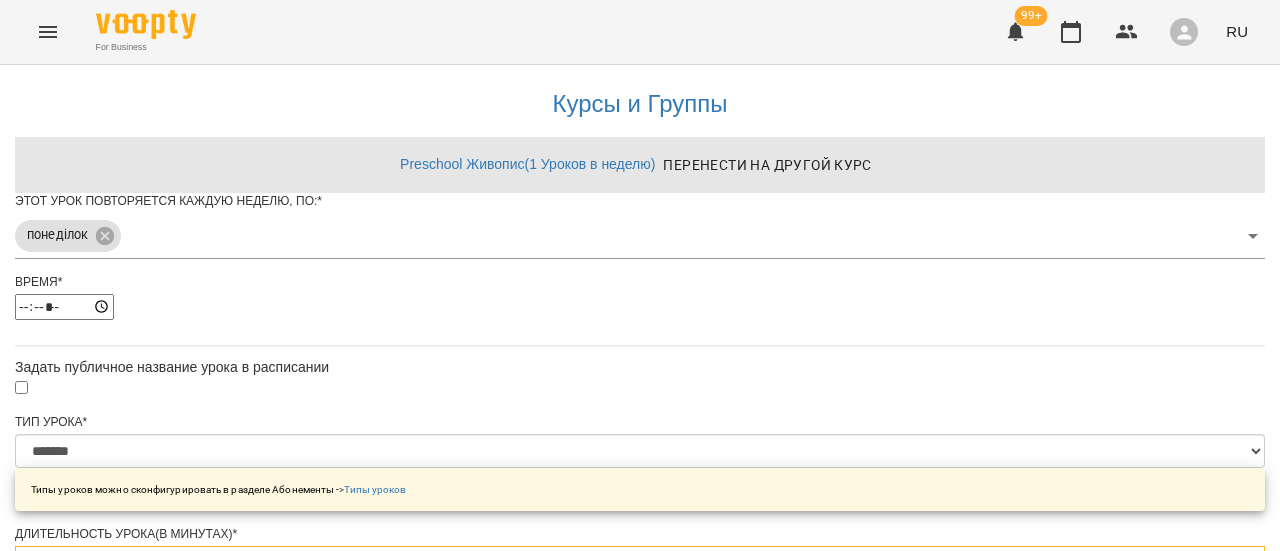 click on "**" at bounding box center (640, 565) 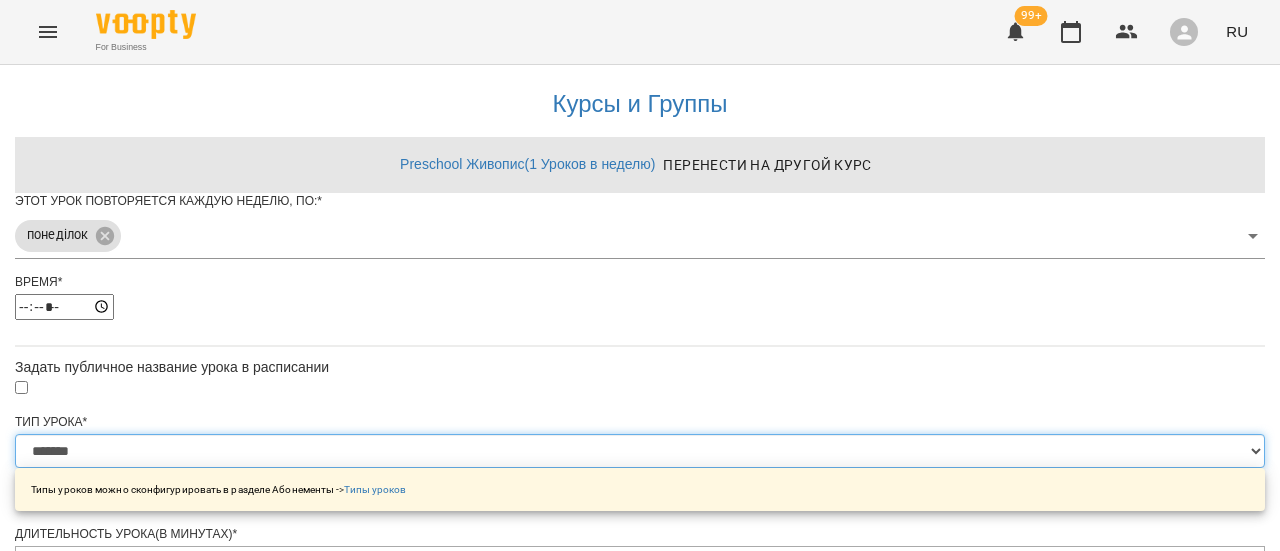 click on "**********" at bounding box center (640, 451) 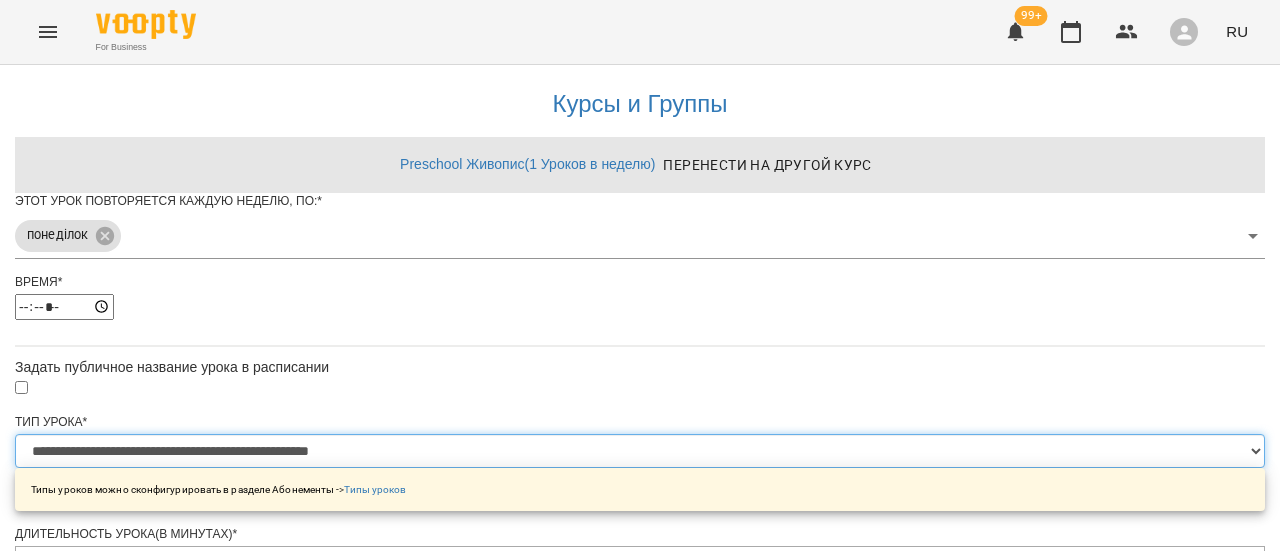 click on "**********" at bounding box center (640, 451) 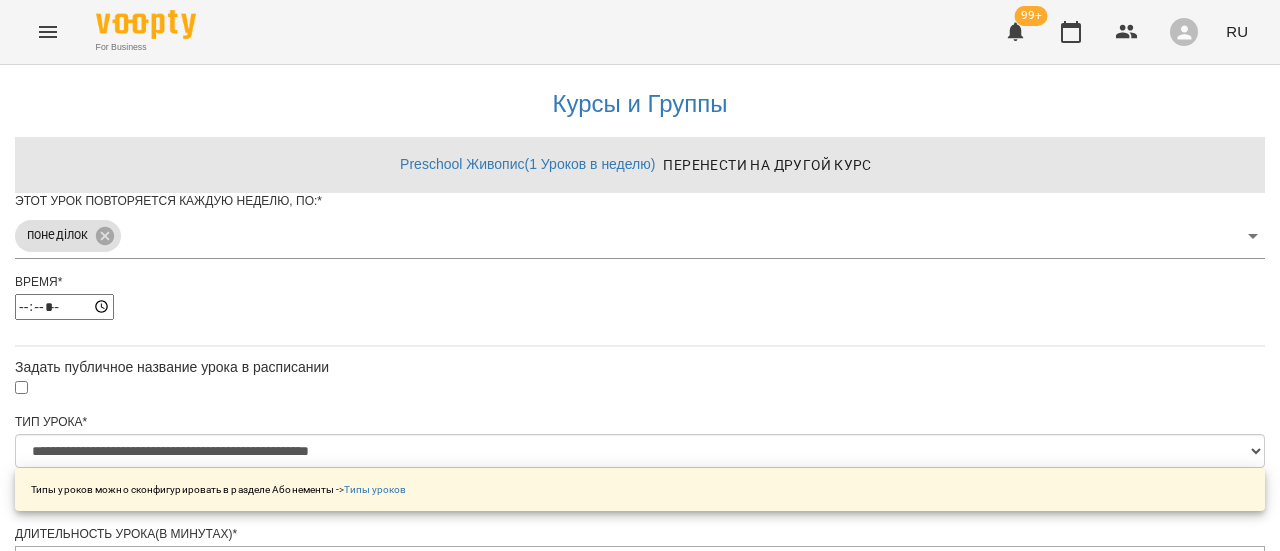click on "**********" at bounding box center (640, 679) 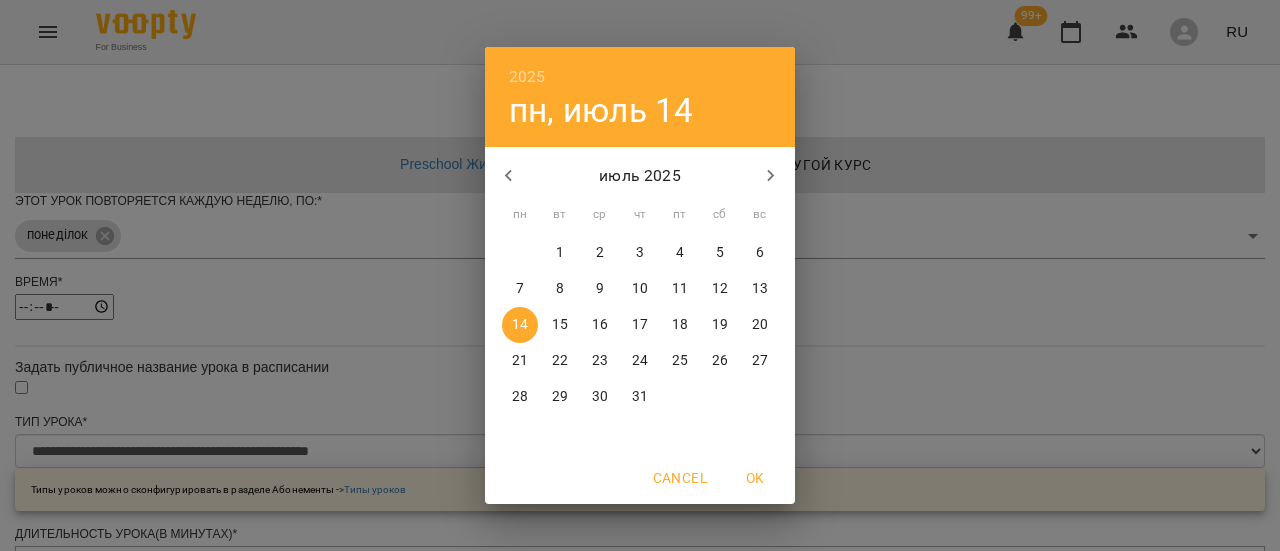 click on "1" at bounding box center (560, 253) 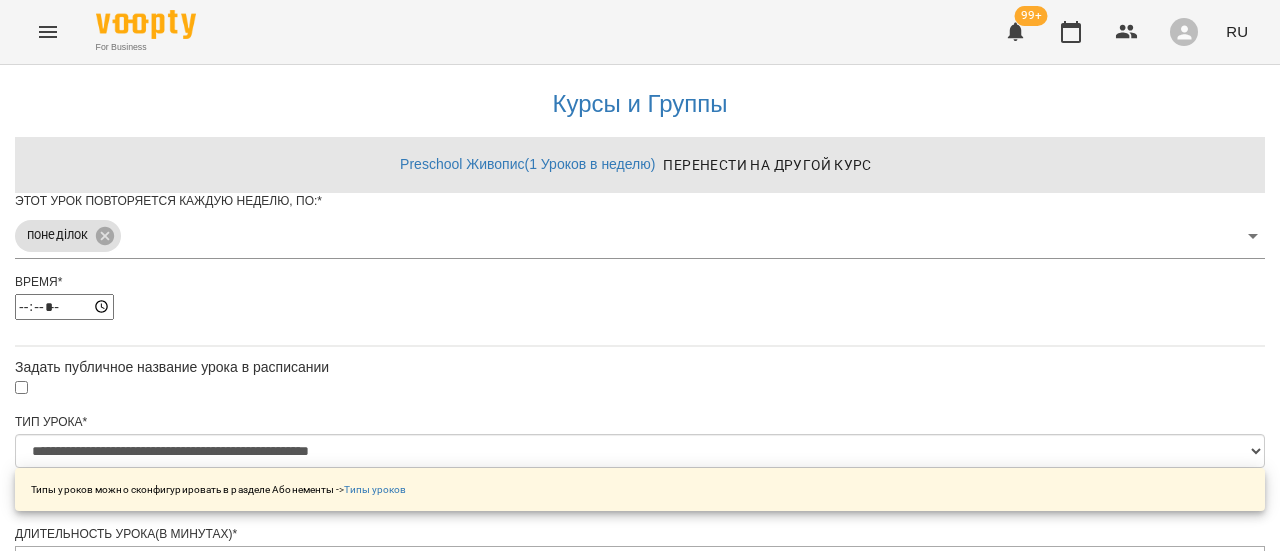 scroll, scrollTop: 899, scrollLeft: 0, axis: vertical 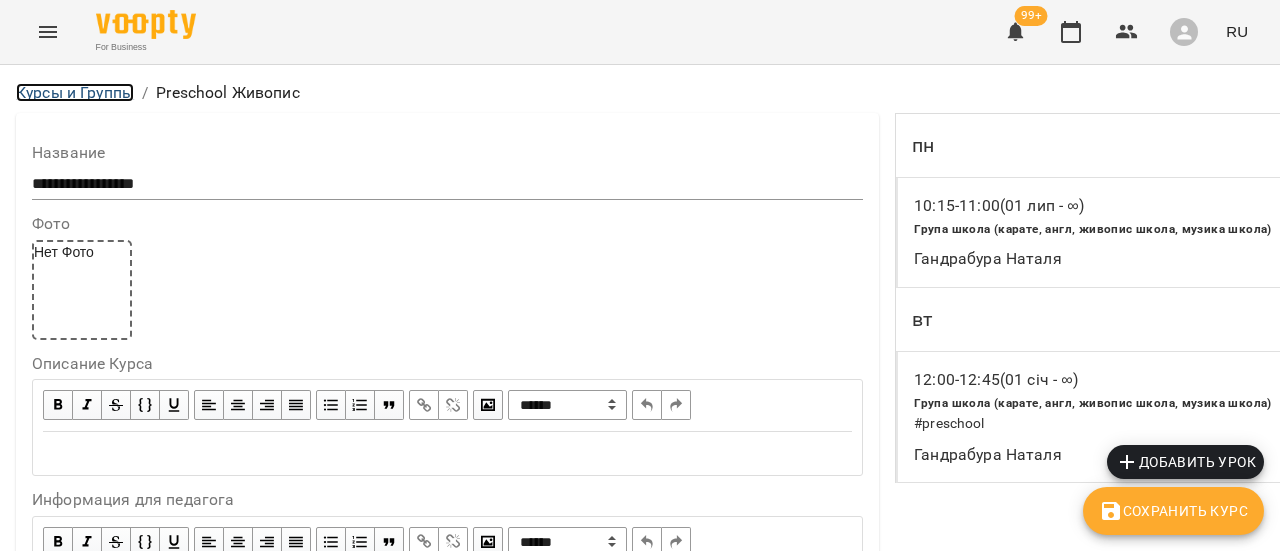 click on "Курсы и Группы" at bounding box center (75, 92) 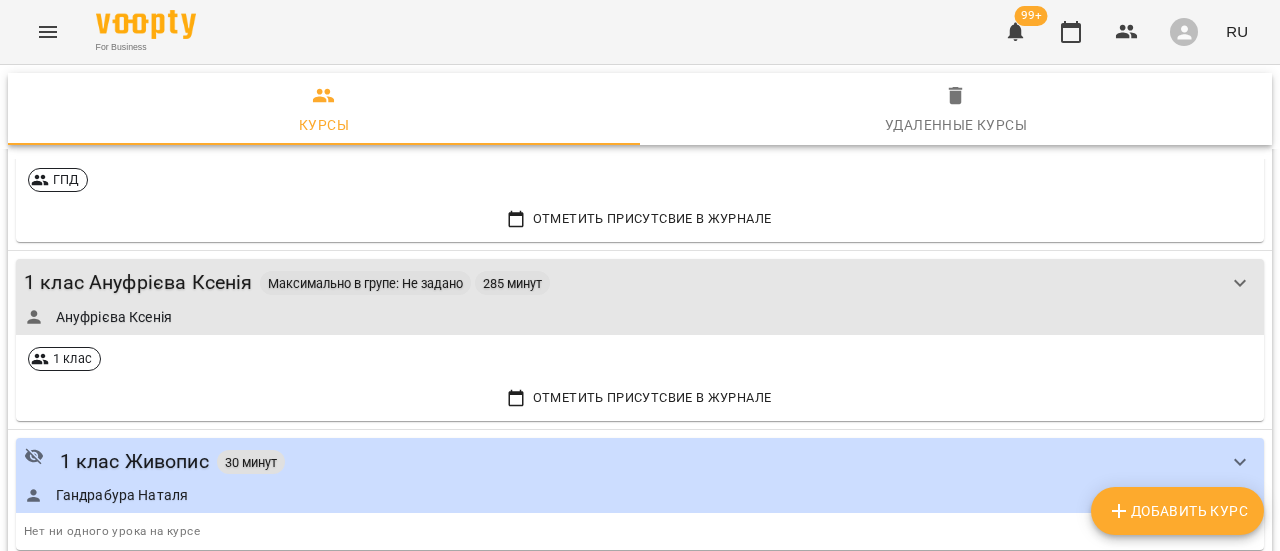scroll, scrollTop: 2200, scrollLeft: 0, axis: vertical 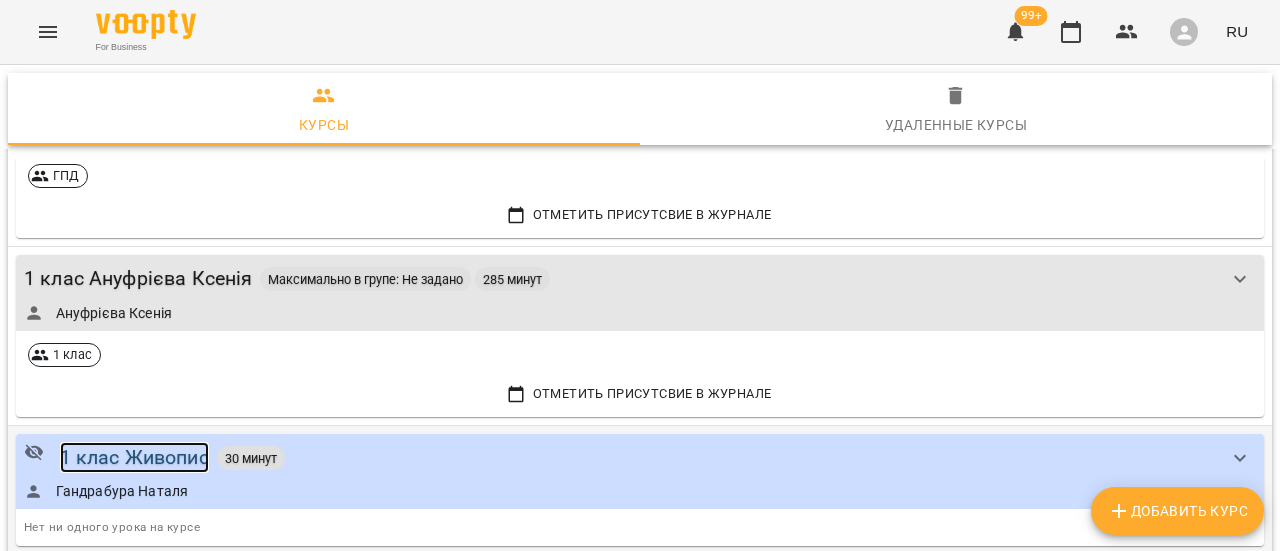 click on "1 клас Живопис" at bounding box center [134, 457] 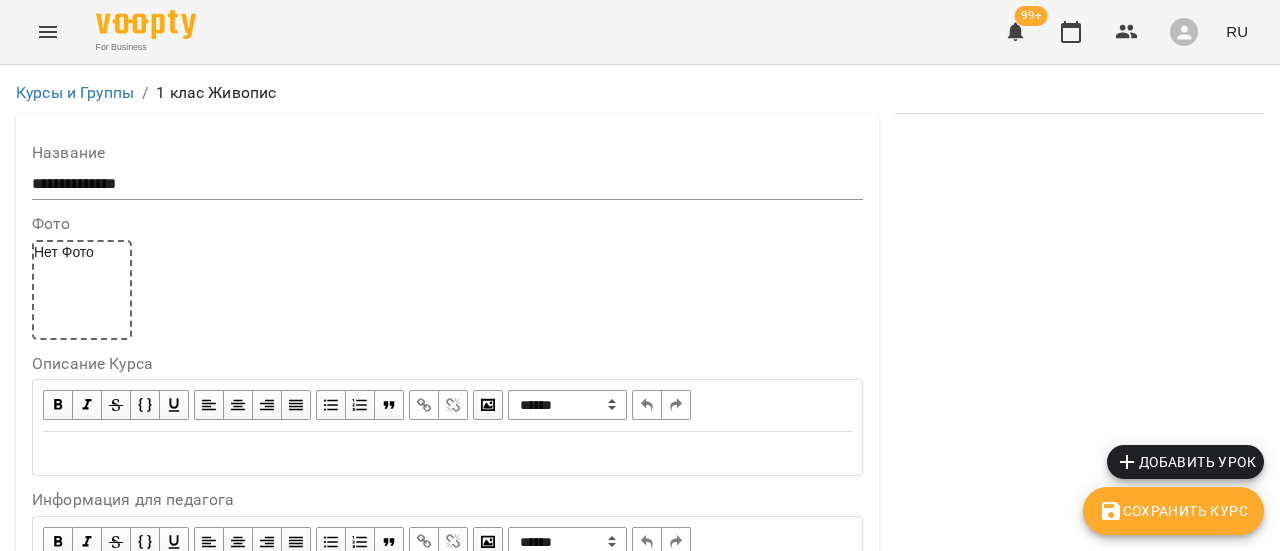 scroll, scrollTop: 500, scrollLeft: 0, axis: vertical 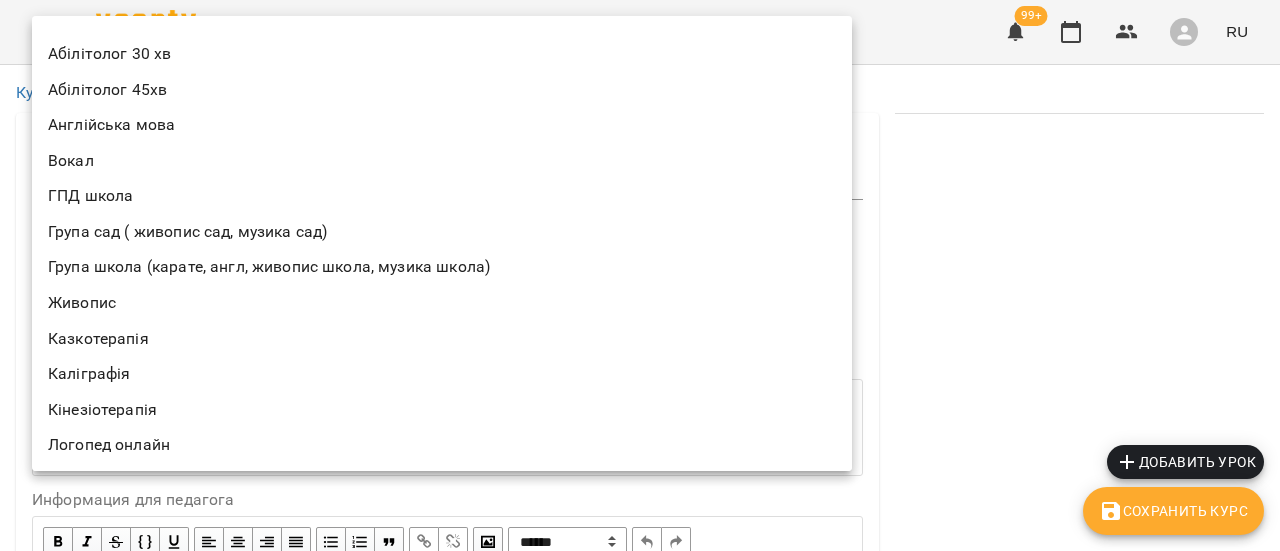 click on "Група школа (карате, англ, живопис школа, музика школа)" at bounding box center (442, 267) 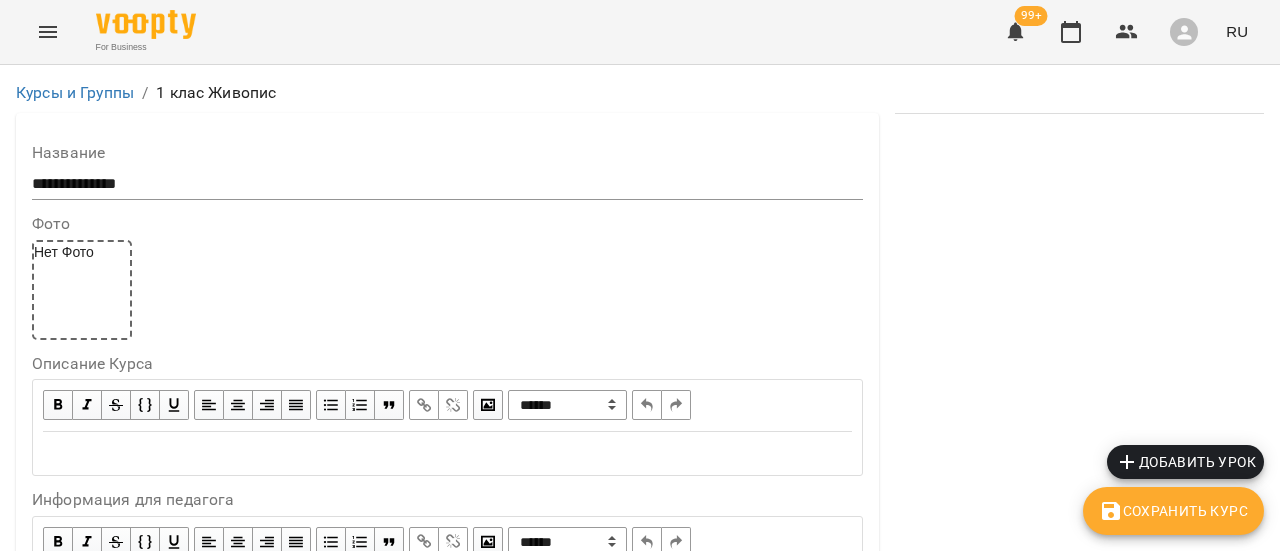 scroll, scrollTop: 1100, scrollLeft: 0, axis: vertical 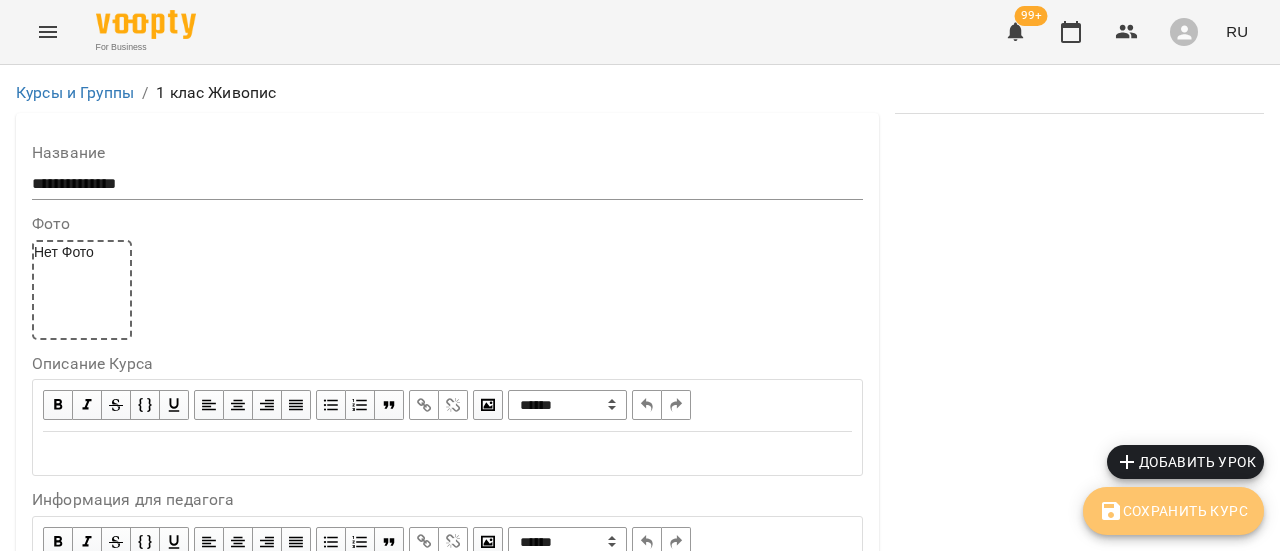 click on "Сохранить Курс" at bounding box center (1173, 511) 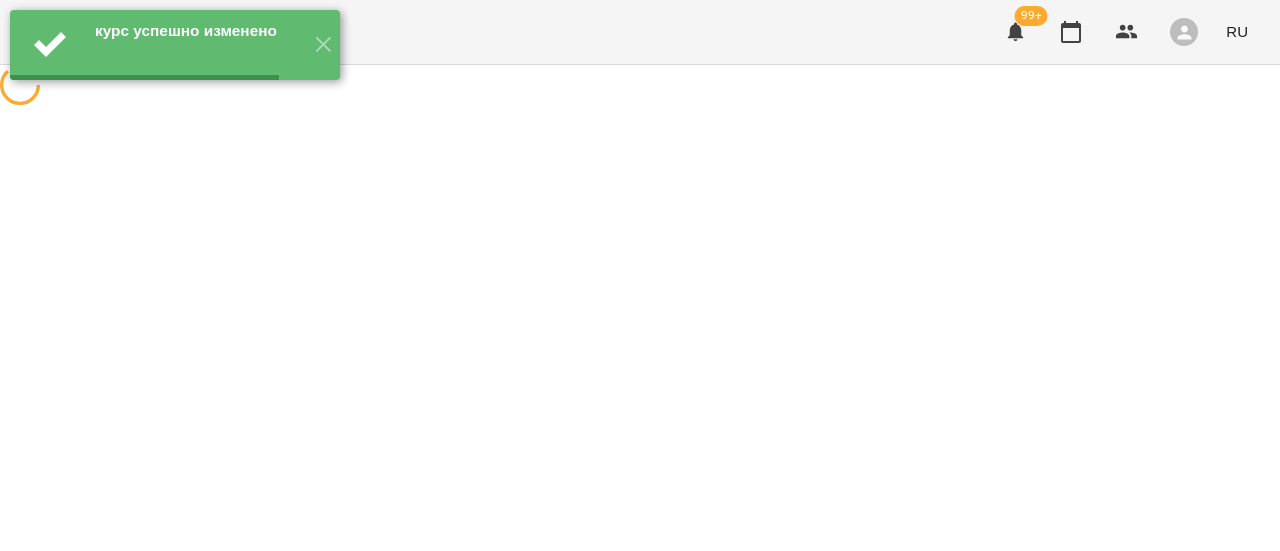 scroll, scrollTop: 0, scrollLeft: 0, axis: both 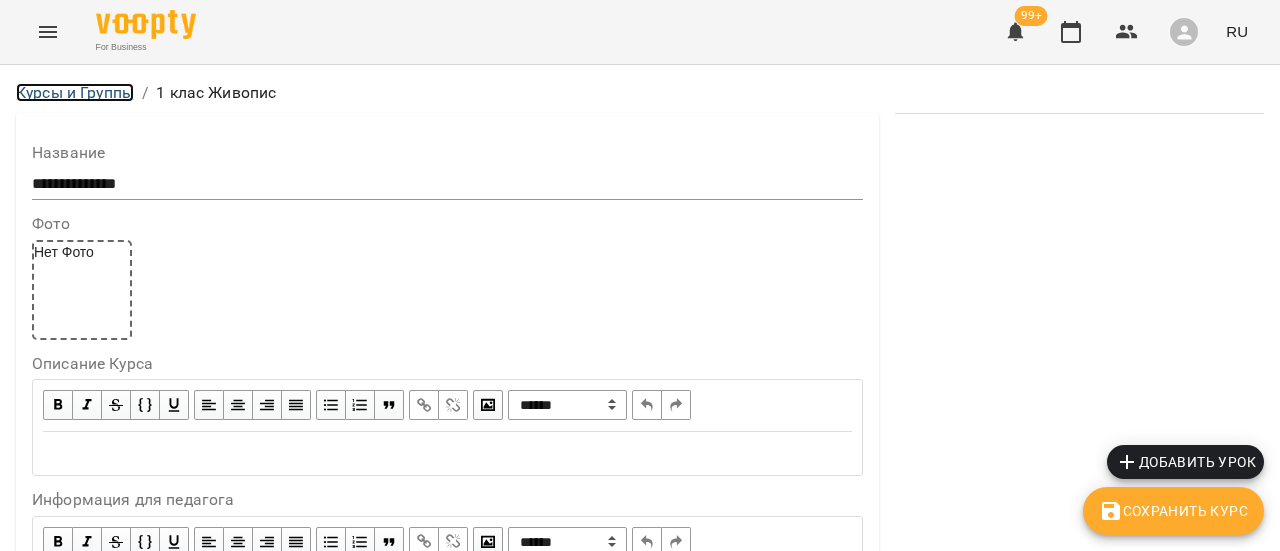 click on "Курсы и Группы" at bounding box center [75, 92] 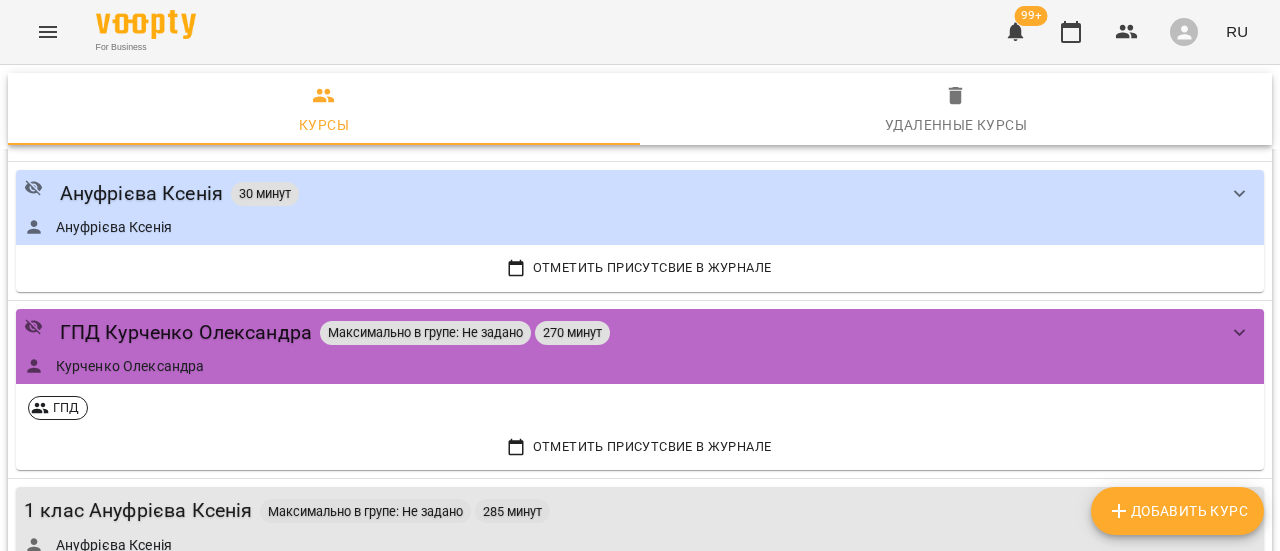 scroll, scrollTop: 2400, scrollLeft: 0, axis: vertical 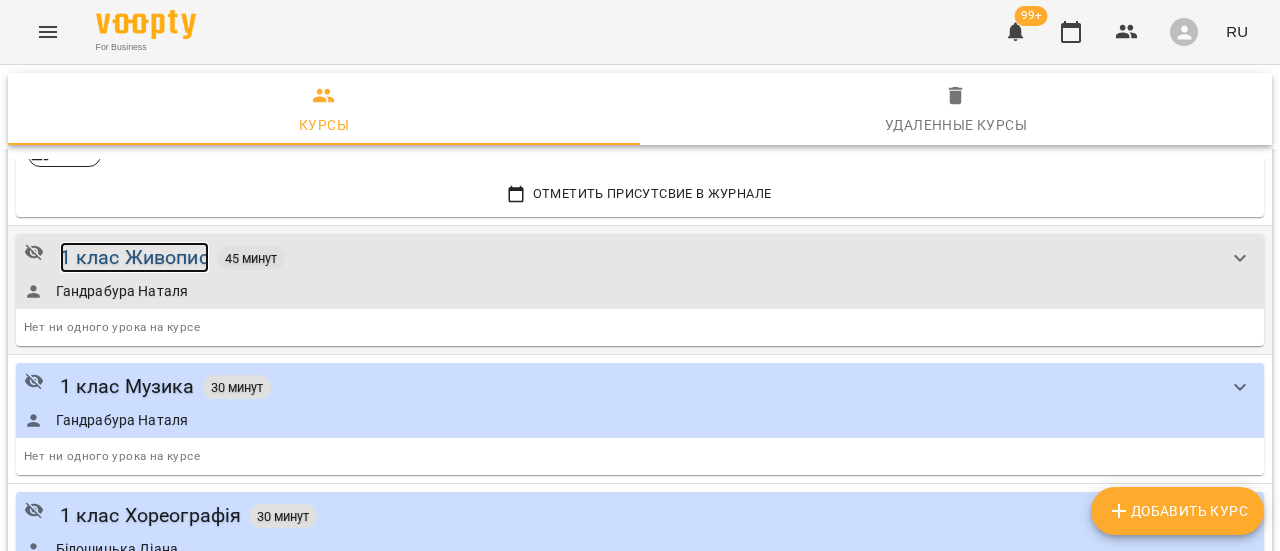 click on "1 клас Живопис" at bounding box center (134, 257) 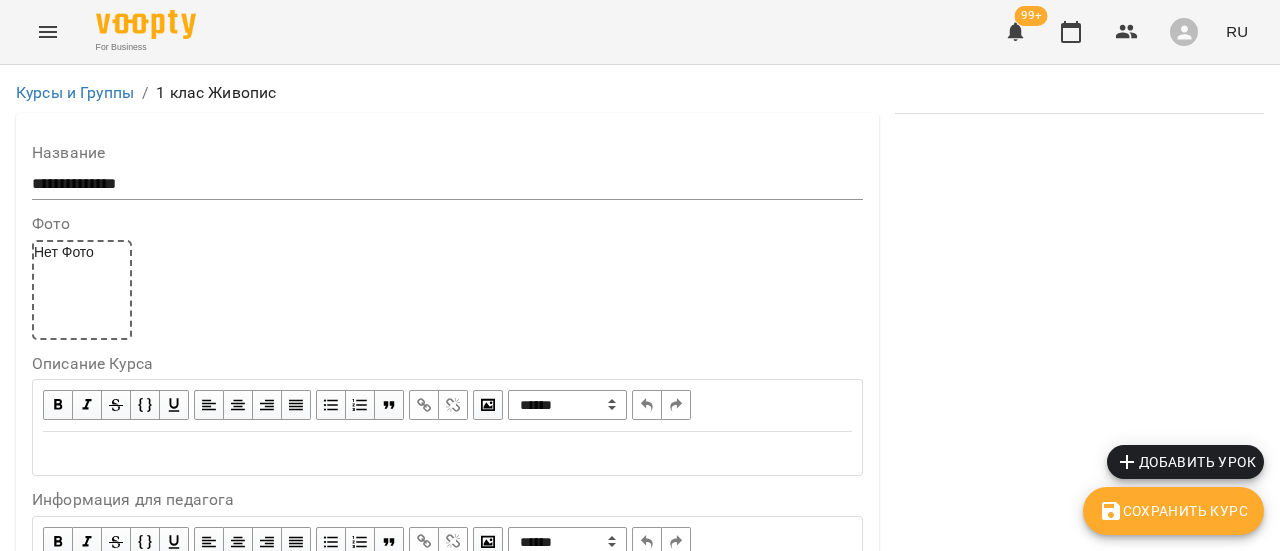 click on "Добавить урок" at bounding box center [1185, 462] 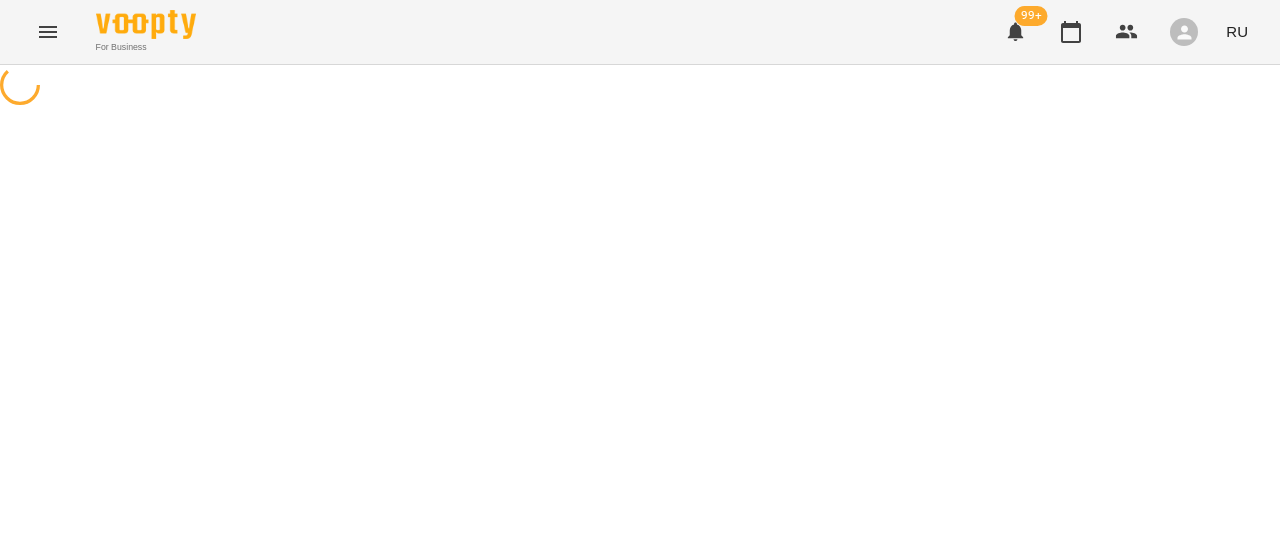 select on "**********" 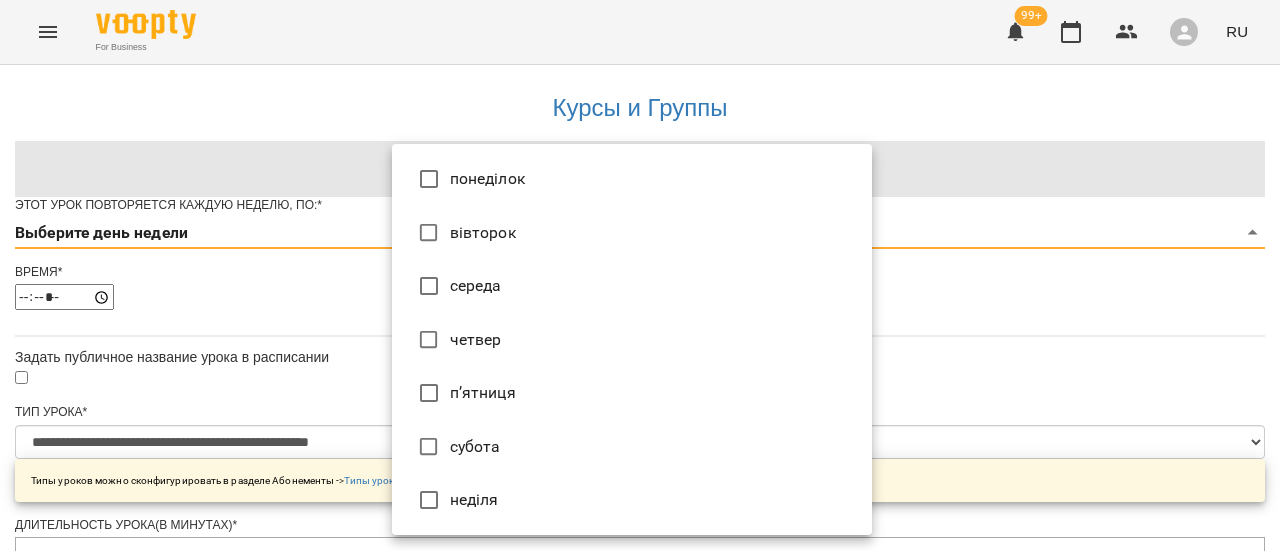 click on "**********" at bounding box center [640, 642] 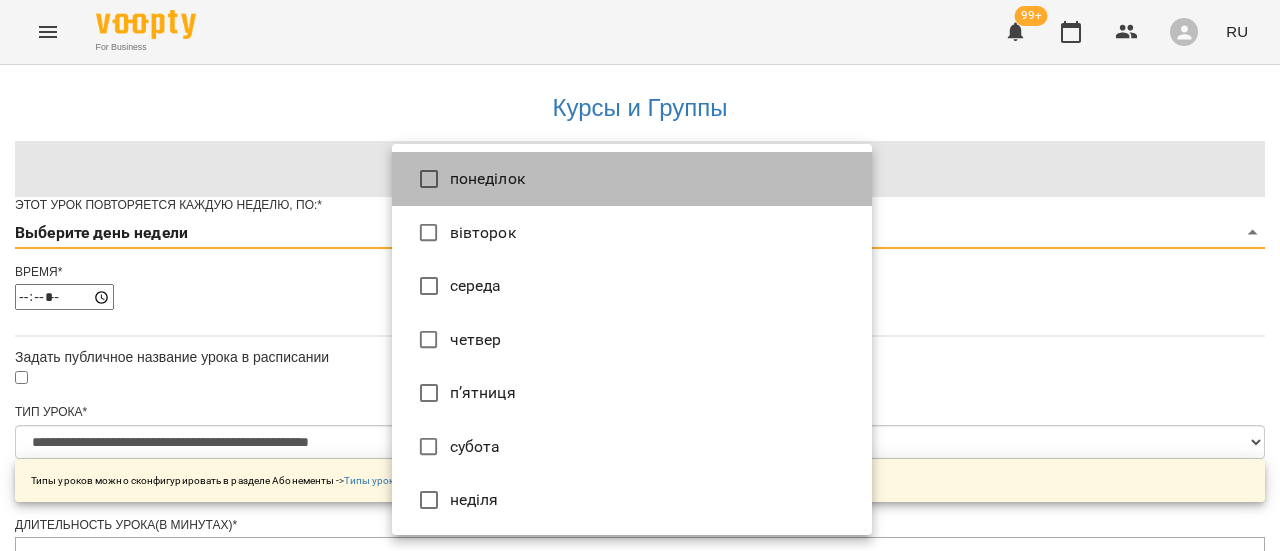 click on "понеділок" at bounding box center [632, 179] 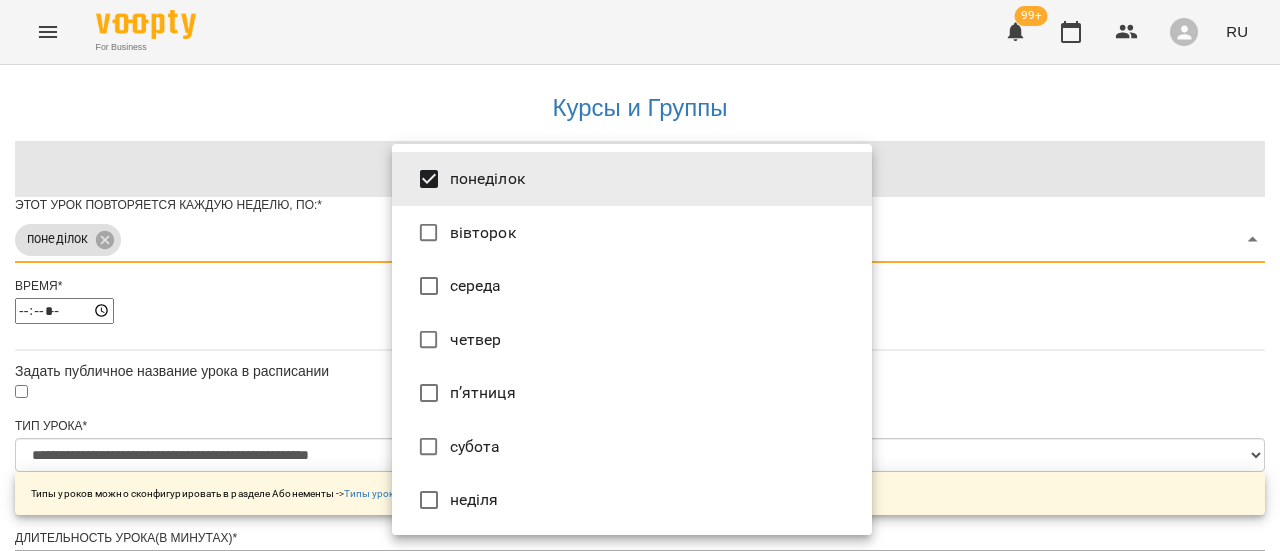 click at bounding box center (640, 275) 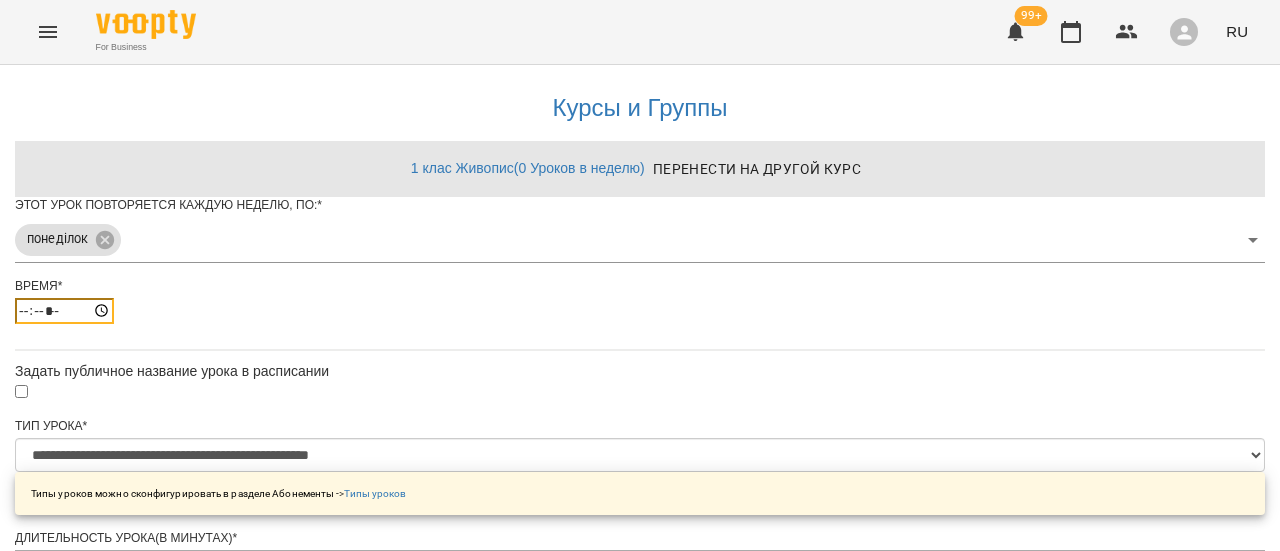click on "*****" at bounding box center (64, 311) 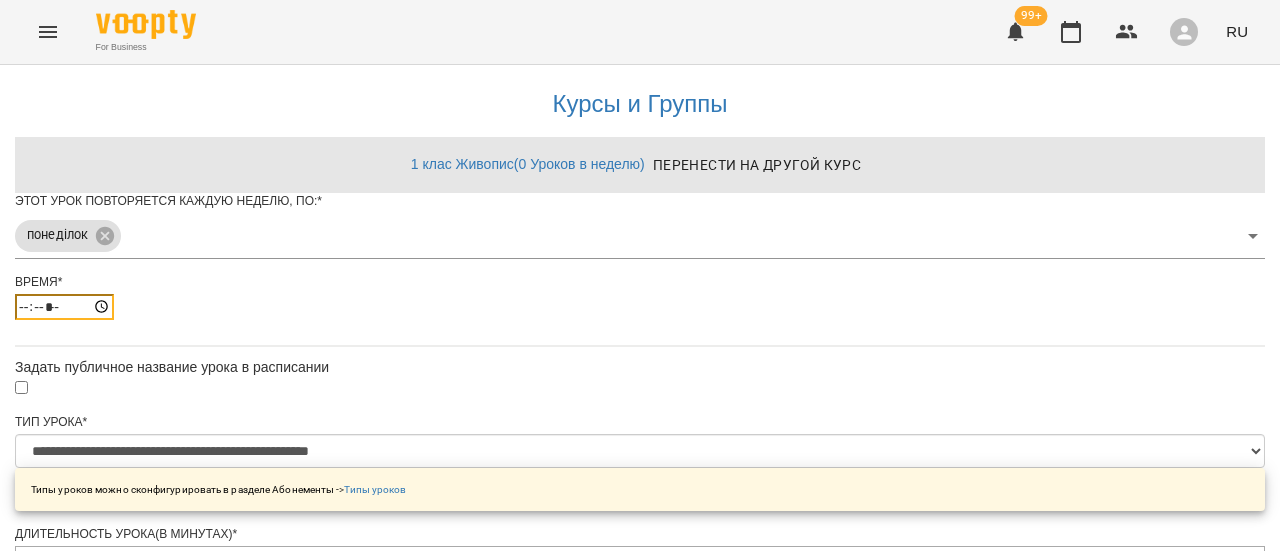 scroll, scrollTop: 844, scrollLeft: 0, axis: vertical 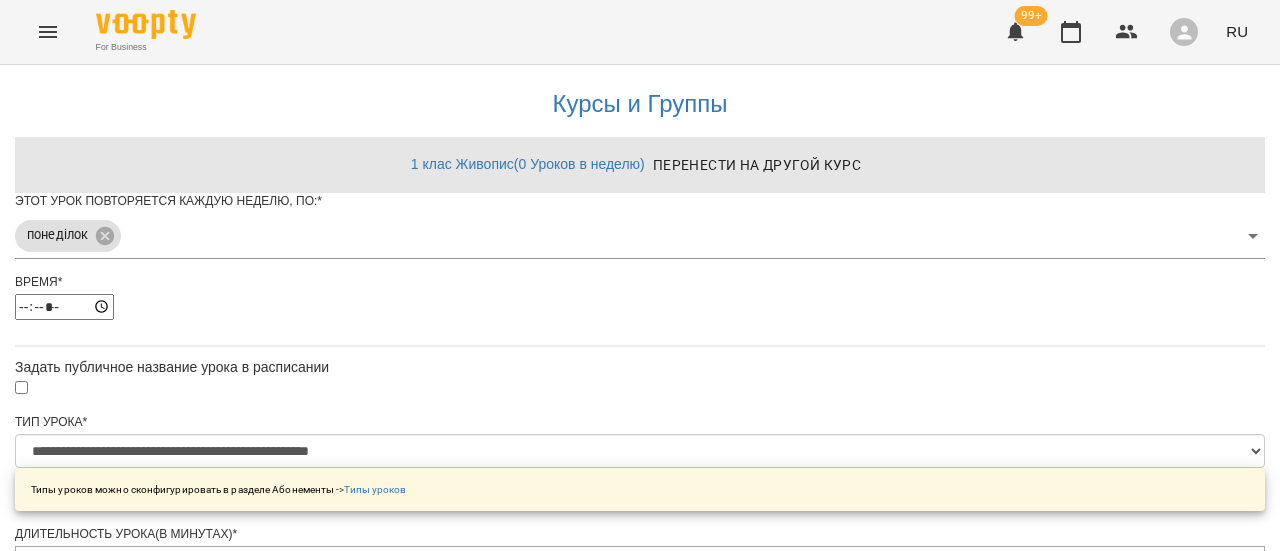 click on "**********" at bounding box center [108, 1220] 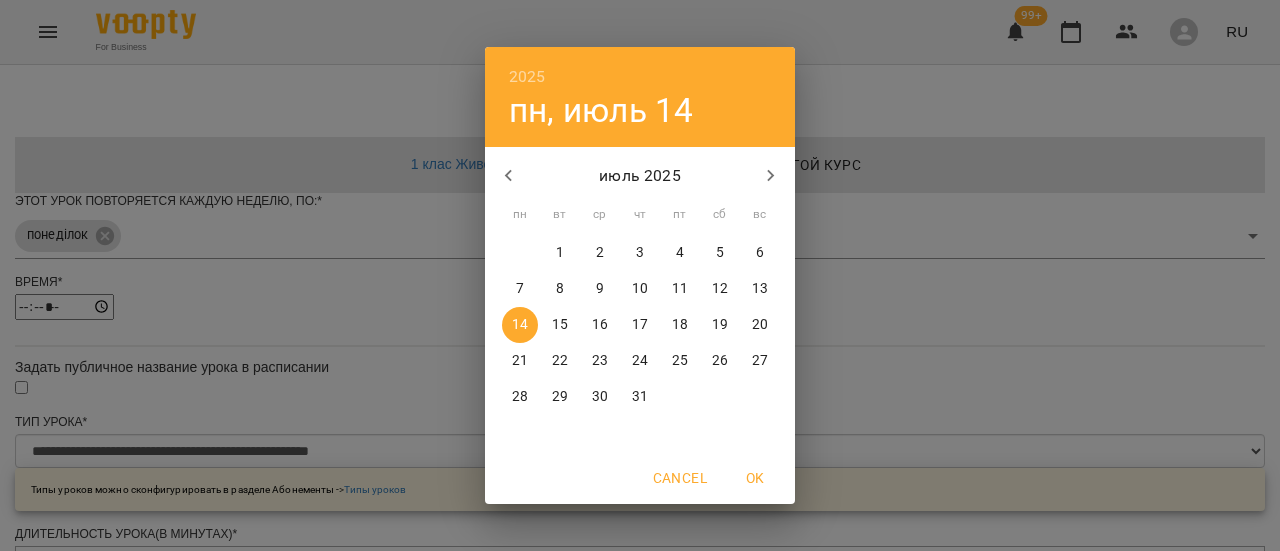 click on "1" at bounding box center (560, 253) 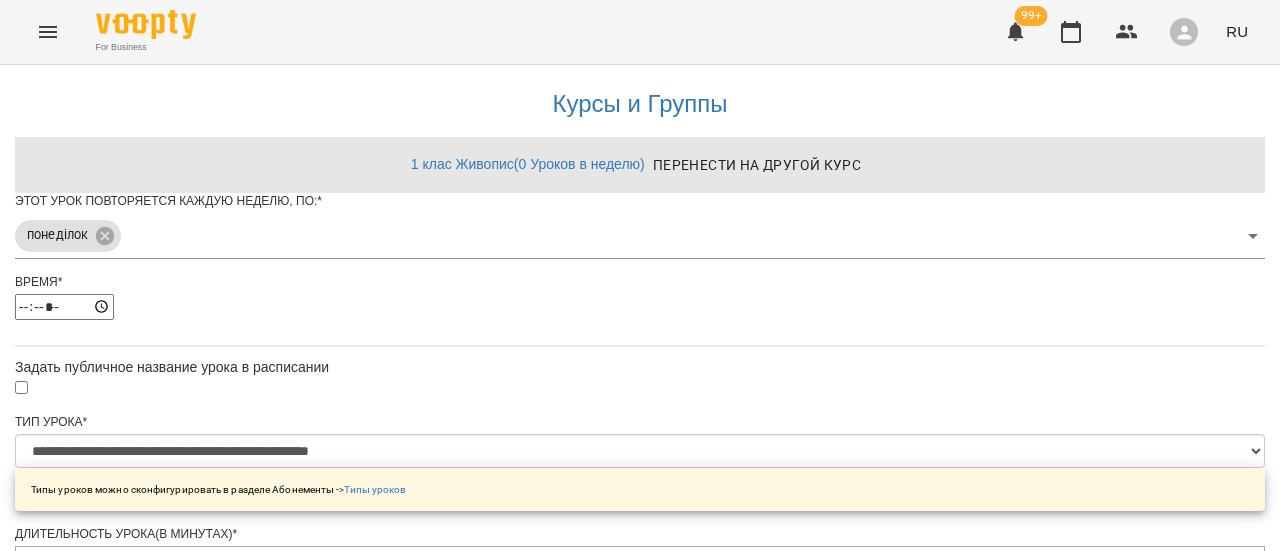 scroll, scrollTop: 899, scrollLeft: 0, axis: vertical 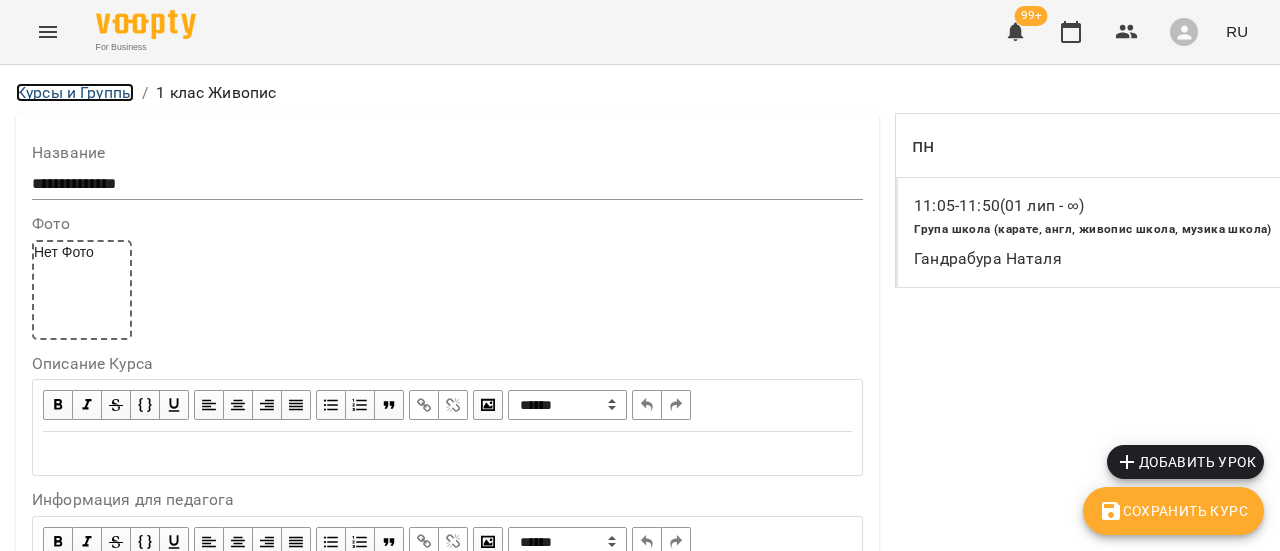 click on "Курсы и Группы" at bounding box center (75, 92) 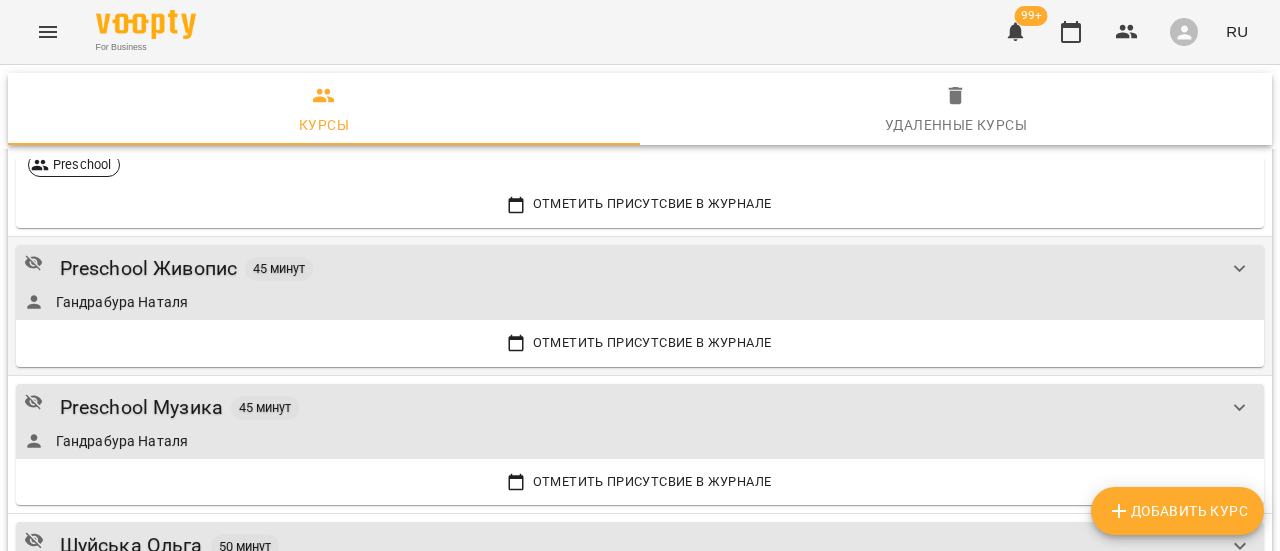 scroll, scrollTop: 300, scrollLeft: 0, axis: vertical 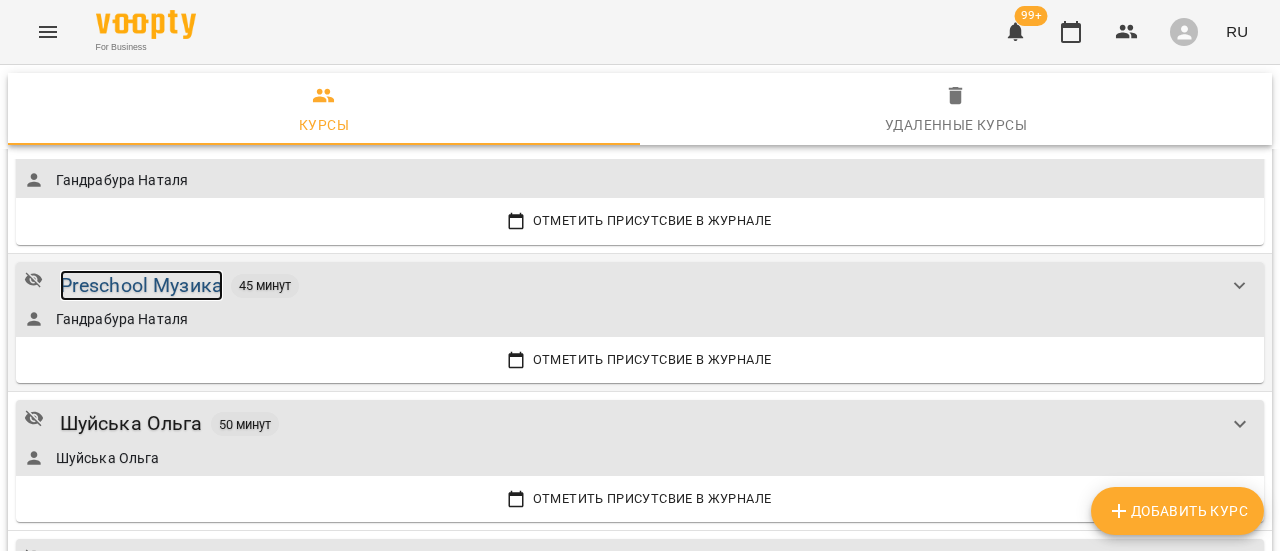 click on "Preschool Музика" at bounding box center [141, 285] 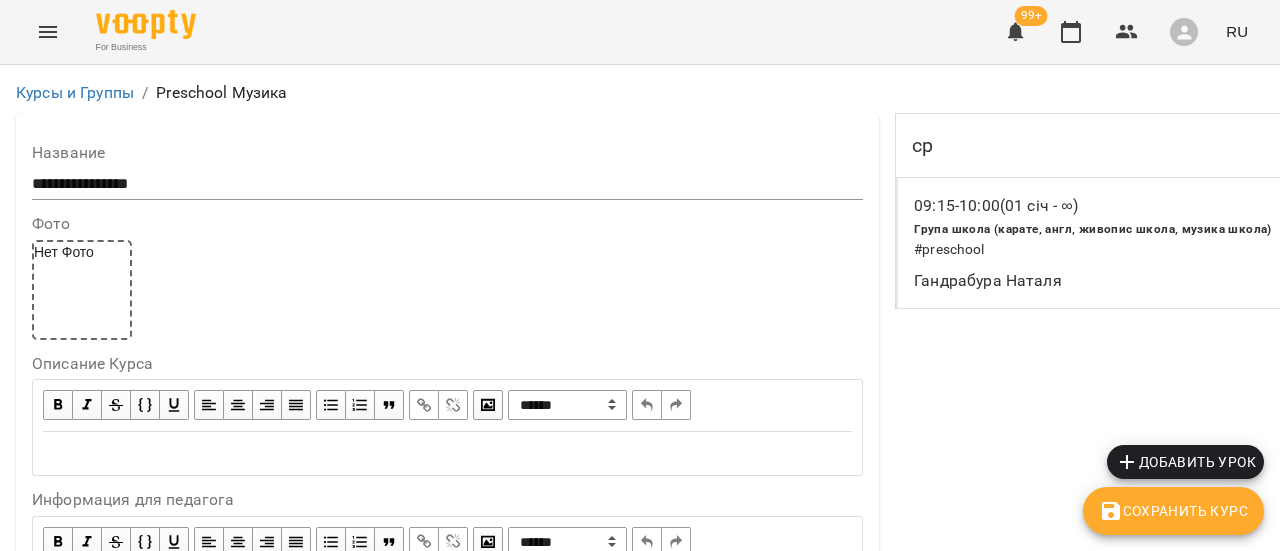 scroll, scrollTop: 1000, scrollLeft: 0, axis: vertical 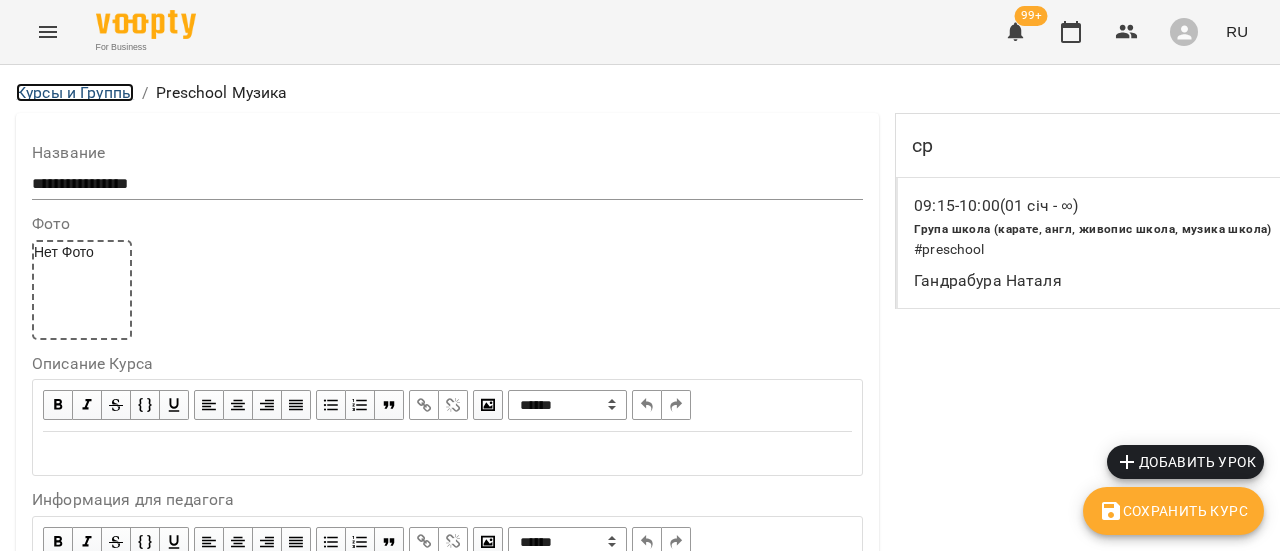 click on "Курсы и Группы" at bounding box center (75, 92) 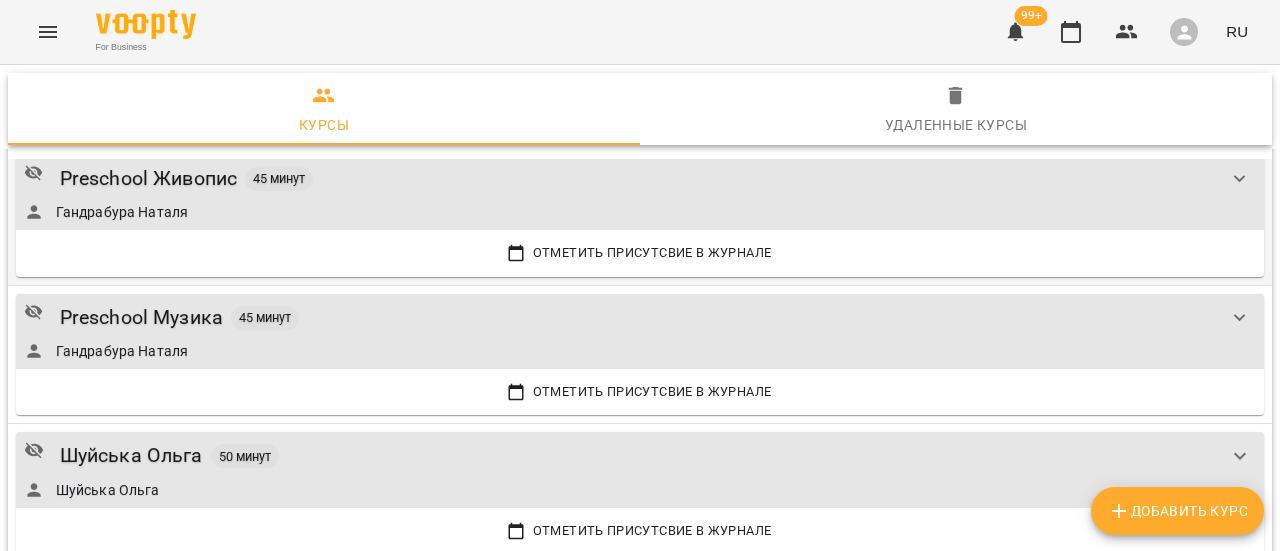 scroll, scrollTop: 300, scrollLeft: 0, axis: vertical 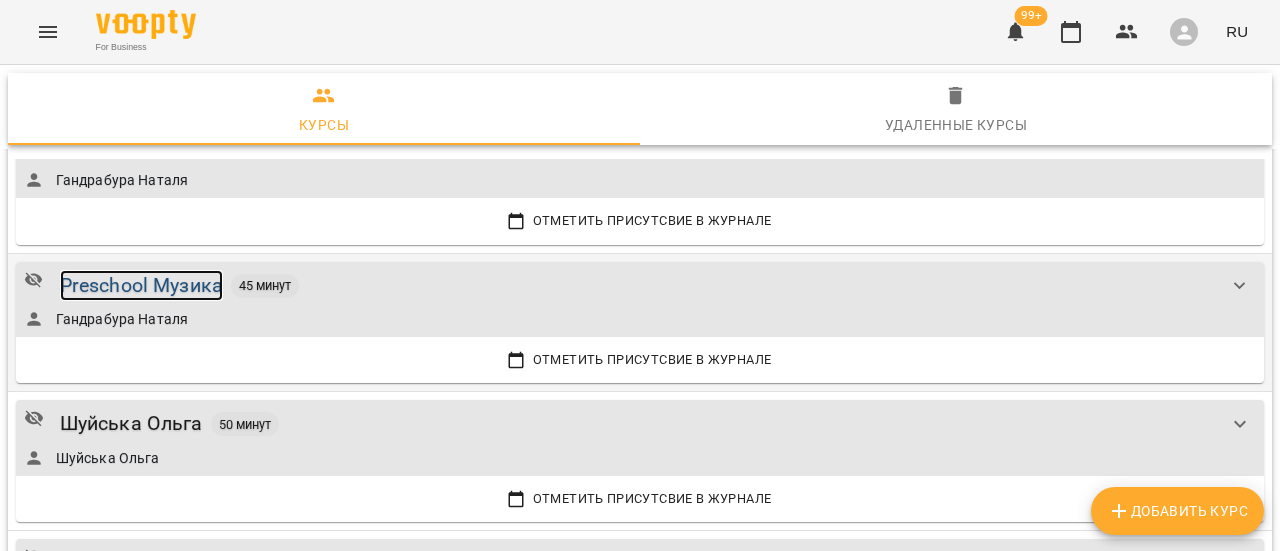 click on "Preschool Музика" at bounding box center [141, 285] 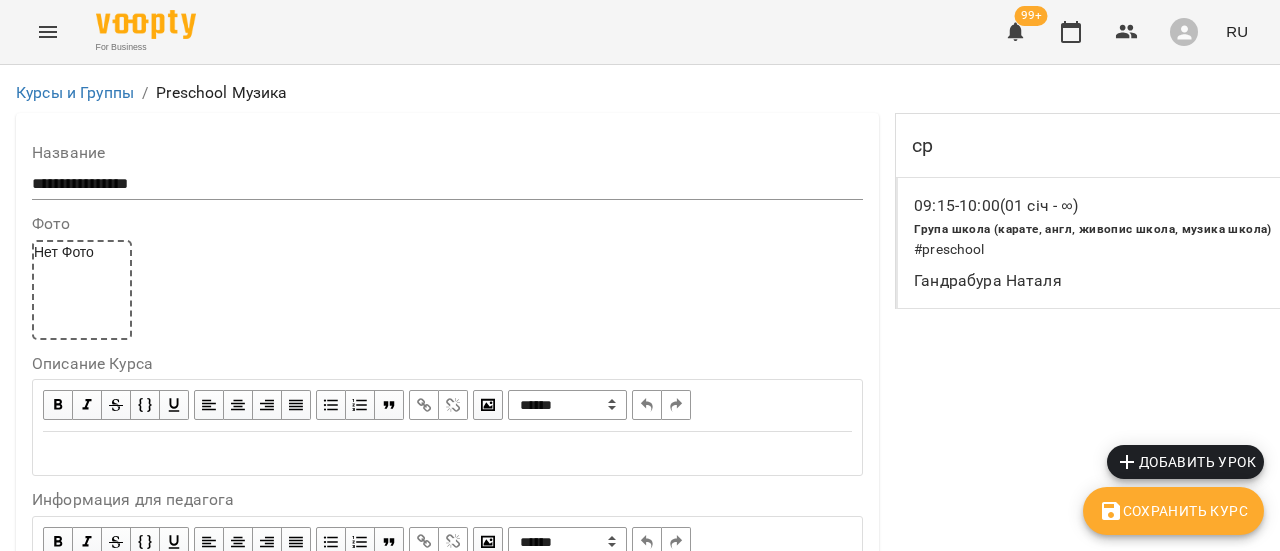 scroll, scrollTop: 1100, scrollLeft: 0, axis: vertical 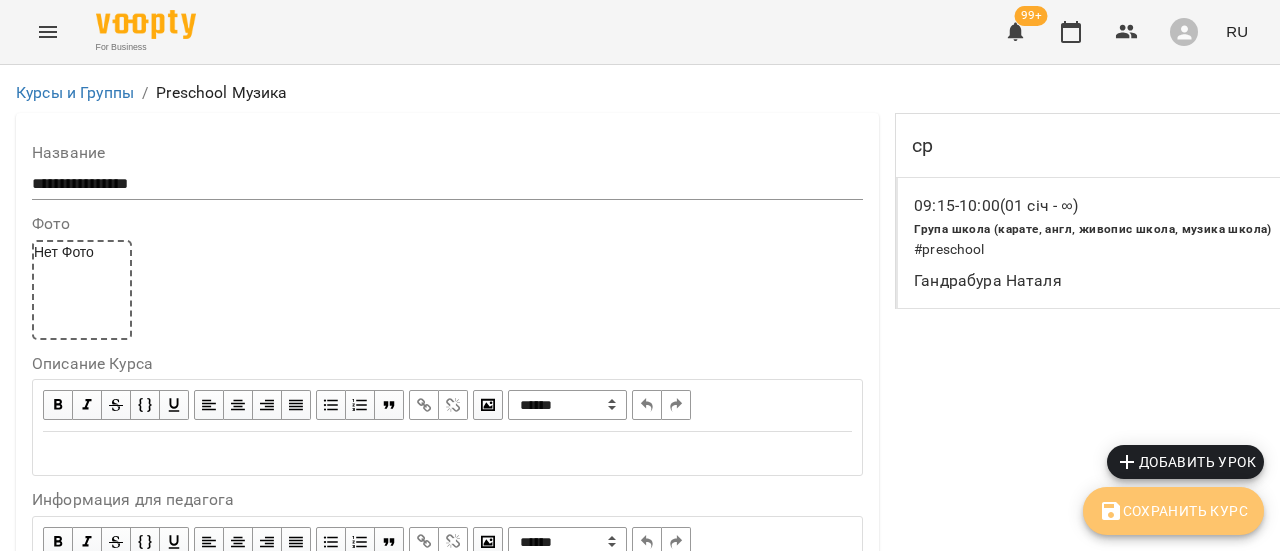 click on "Сохранить Курс" at bounding box center (1173, 511) 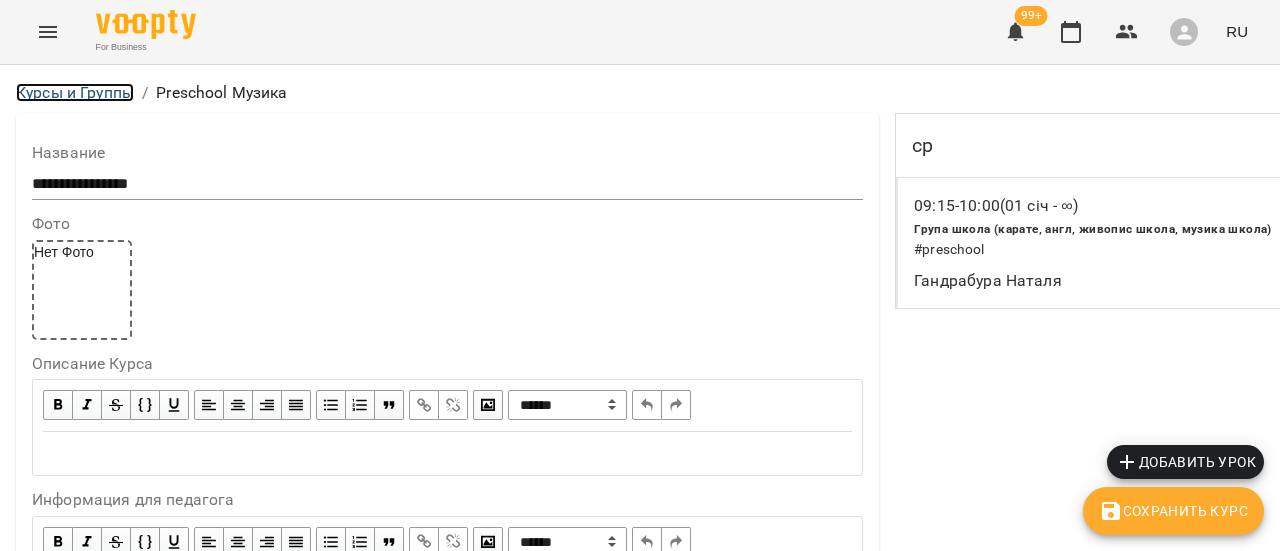 click on "Курсы и Группы" at bounding box center (75, 92) 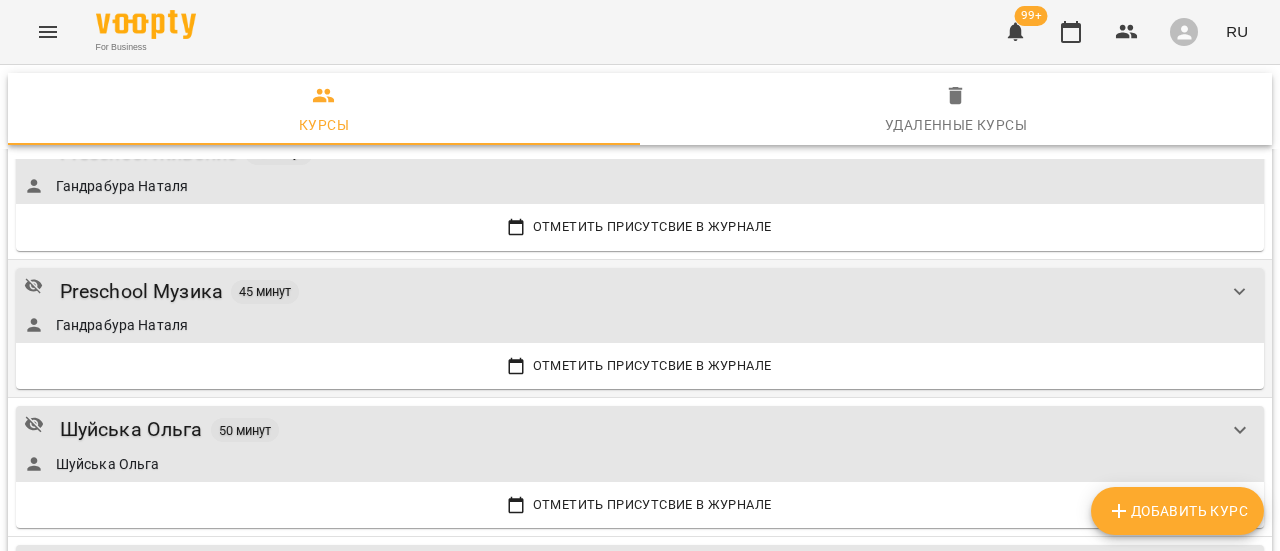 scroll, scrollTop: 300, scrollLeft: 0, axis: vertical 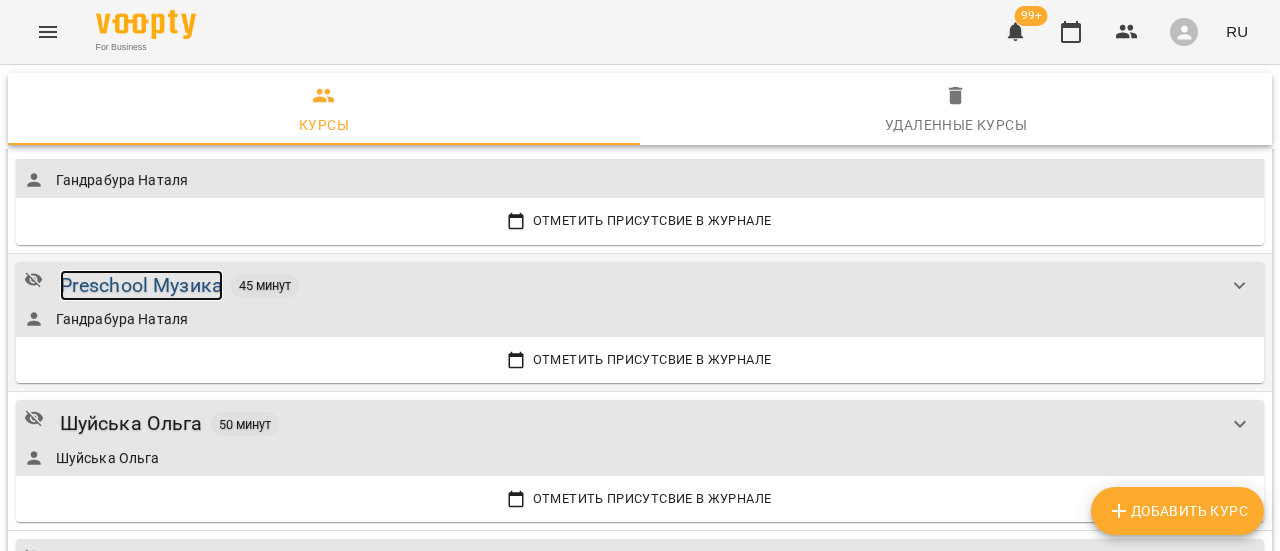 click on "Preschool Музика" at bounding box center (141, 285) 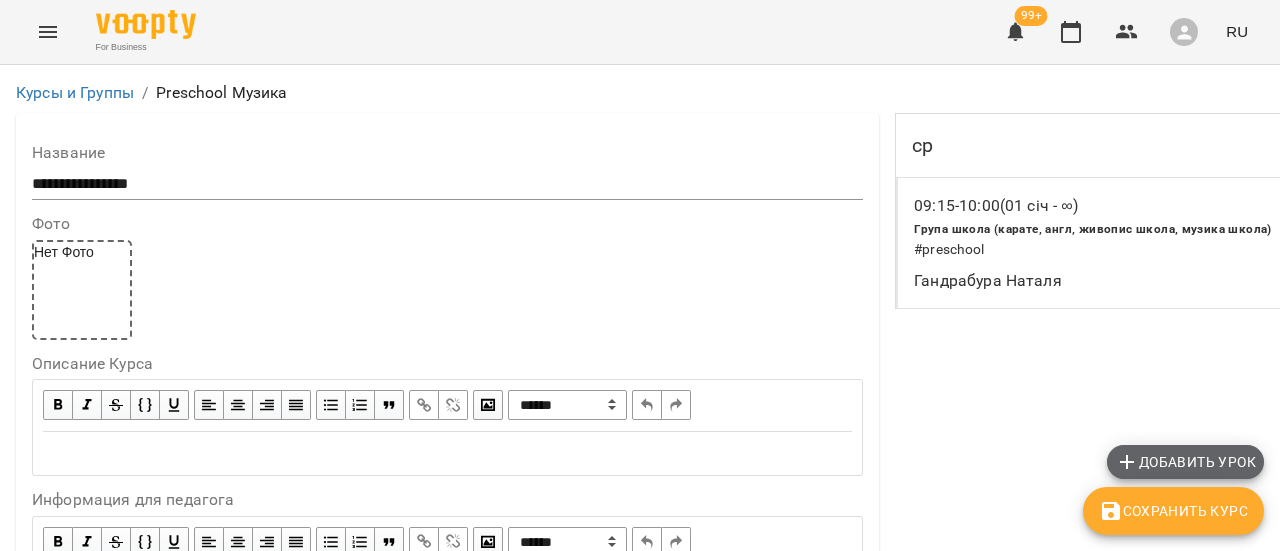click on "Добавить урок" at bounding box center (1185, 462) 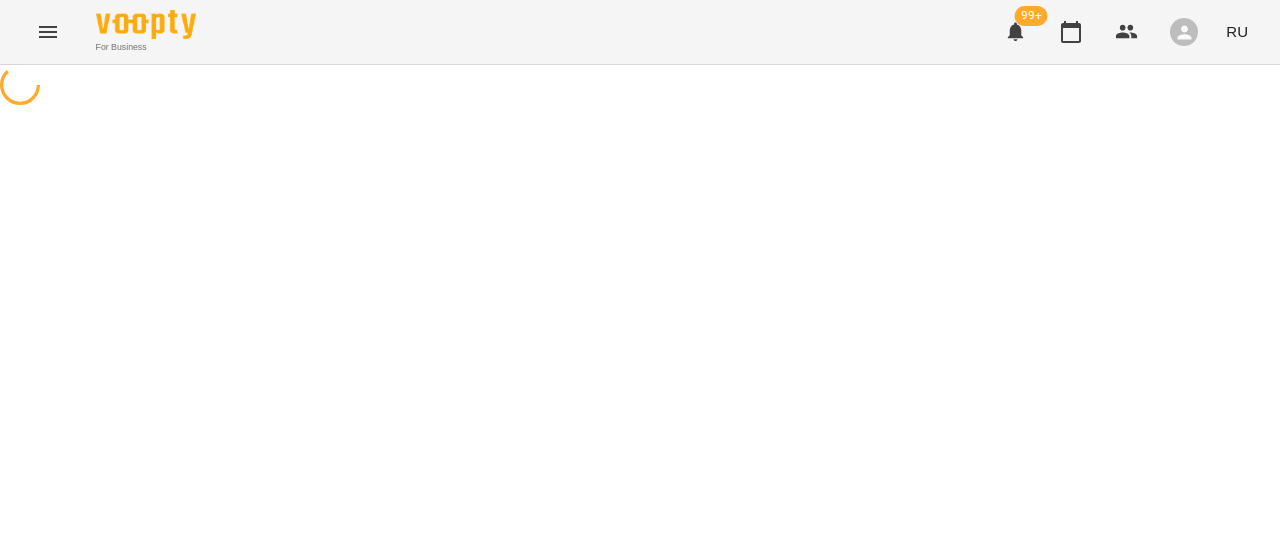 select on "**********" 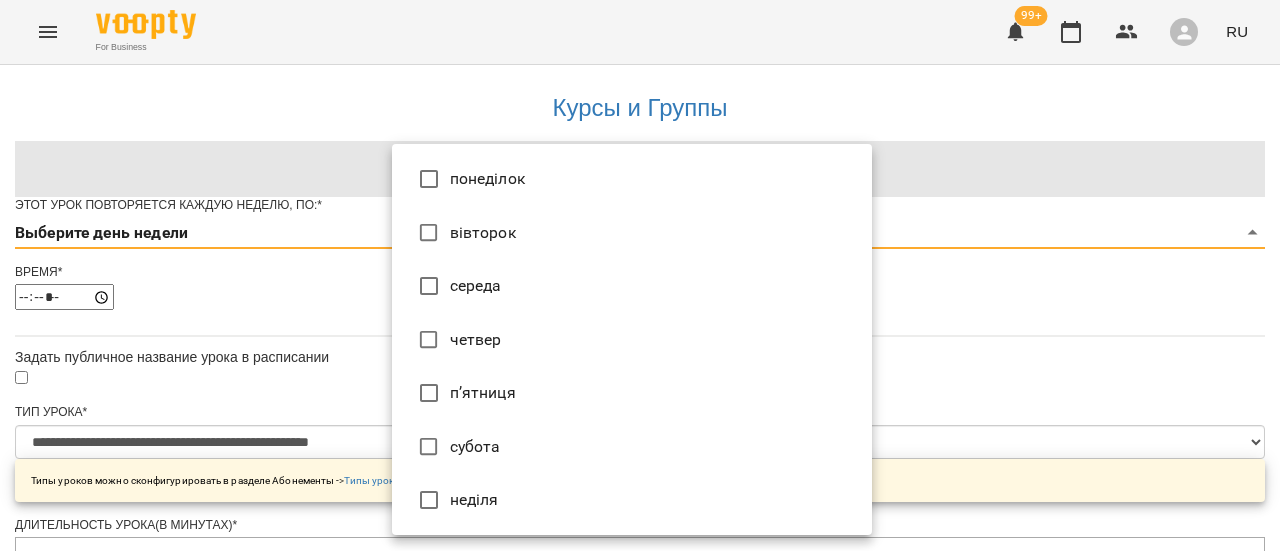 click on "**********" at bounding box center [640, 642] 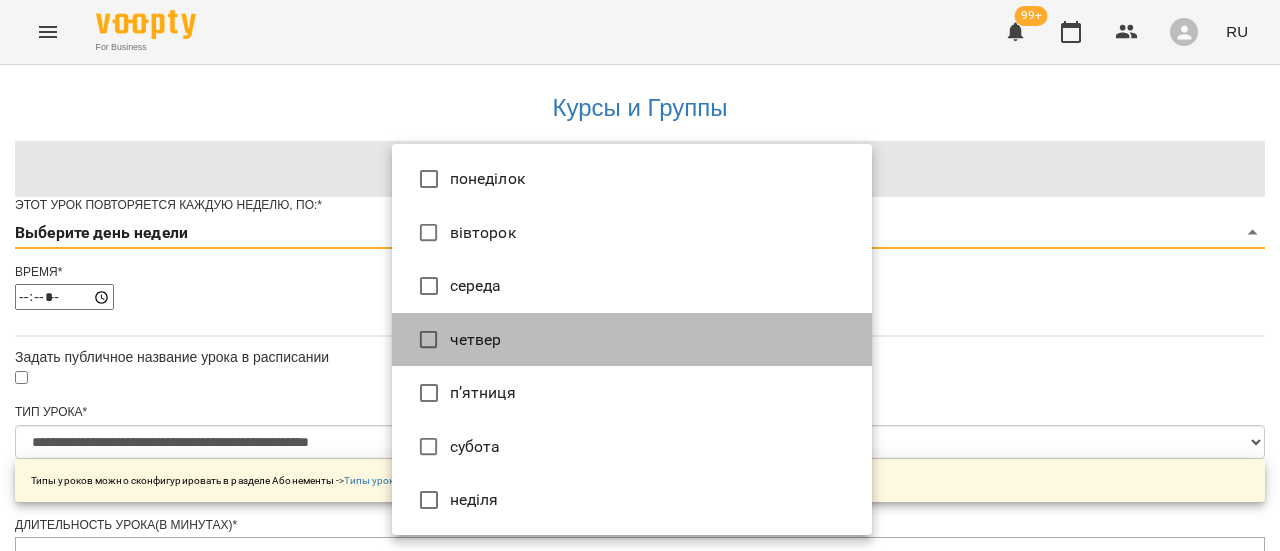 click on "четвер" at bounding box center [632, 340] 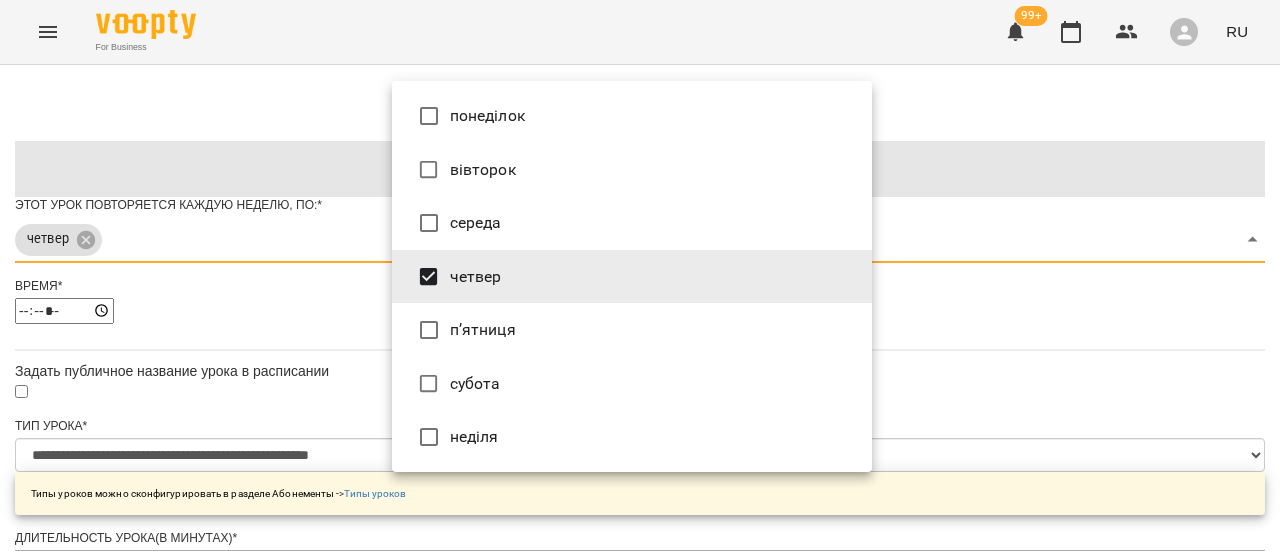 click at bounding box center [640, 275] 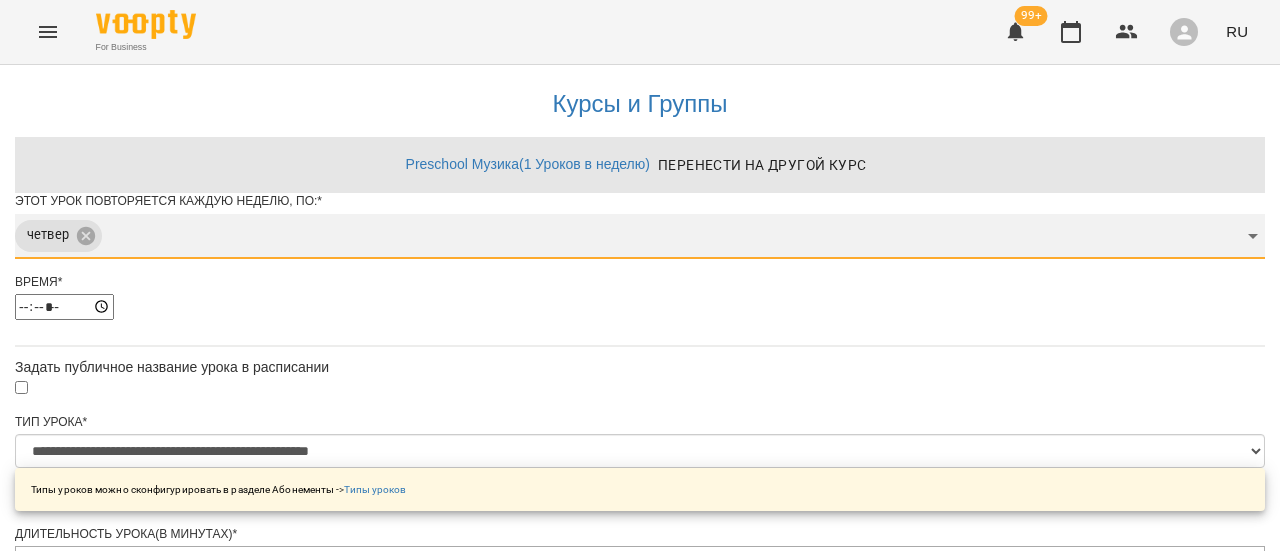 scroll, scrollTop: 200, scrollLeft: 0, axis: vertical 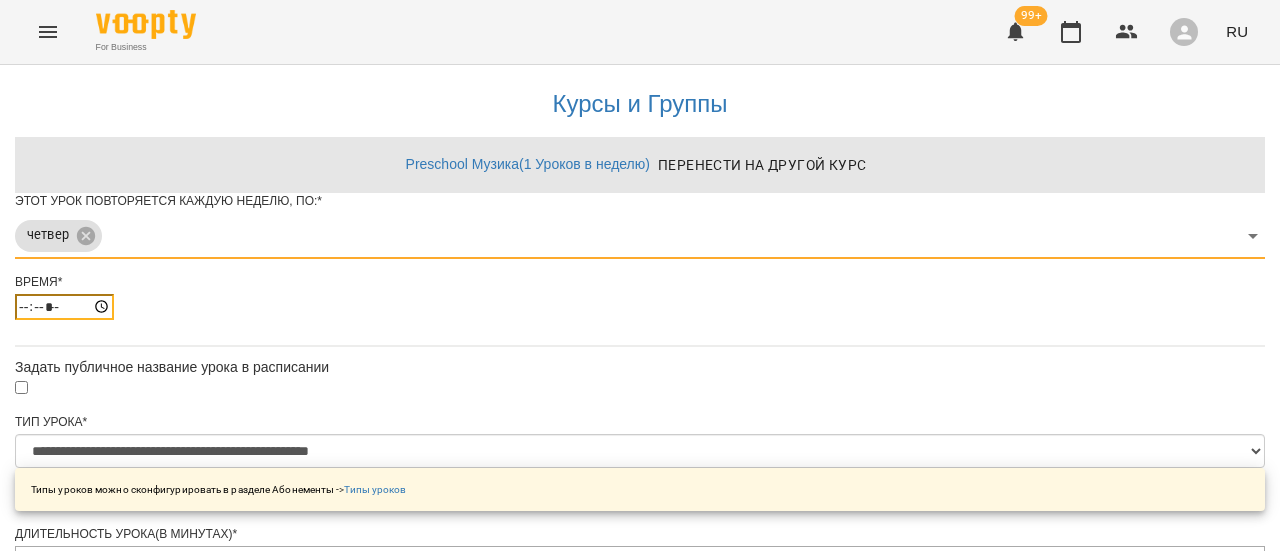 click on "*****" at bounding box center (64, 307) 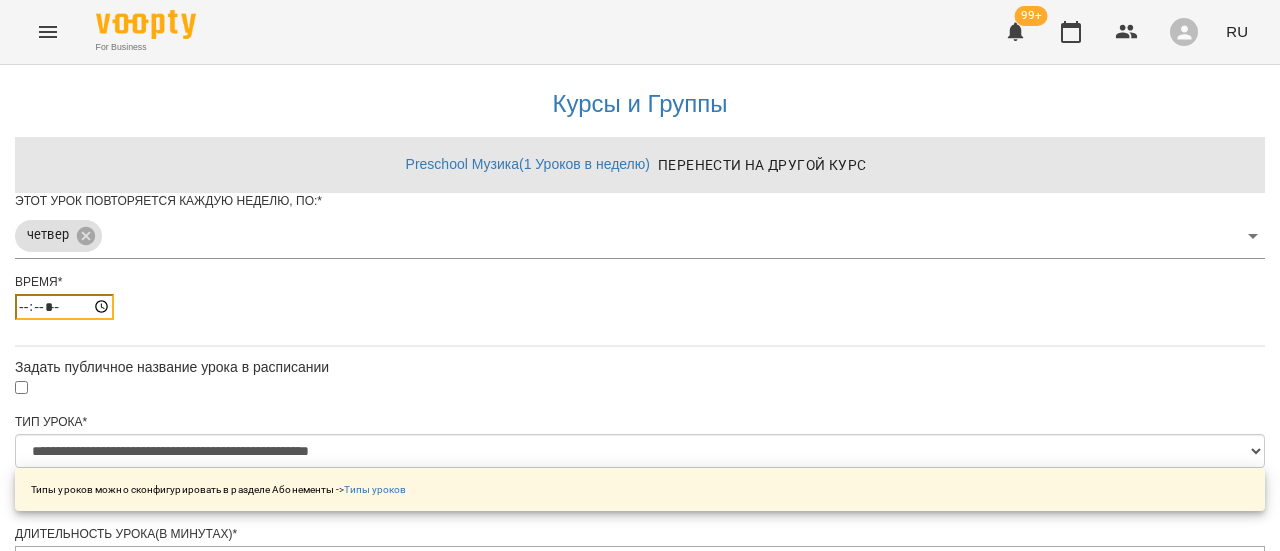 type on "*****" 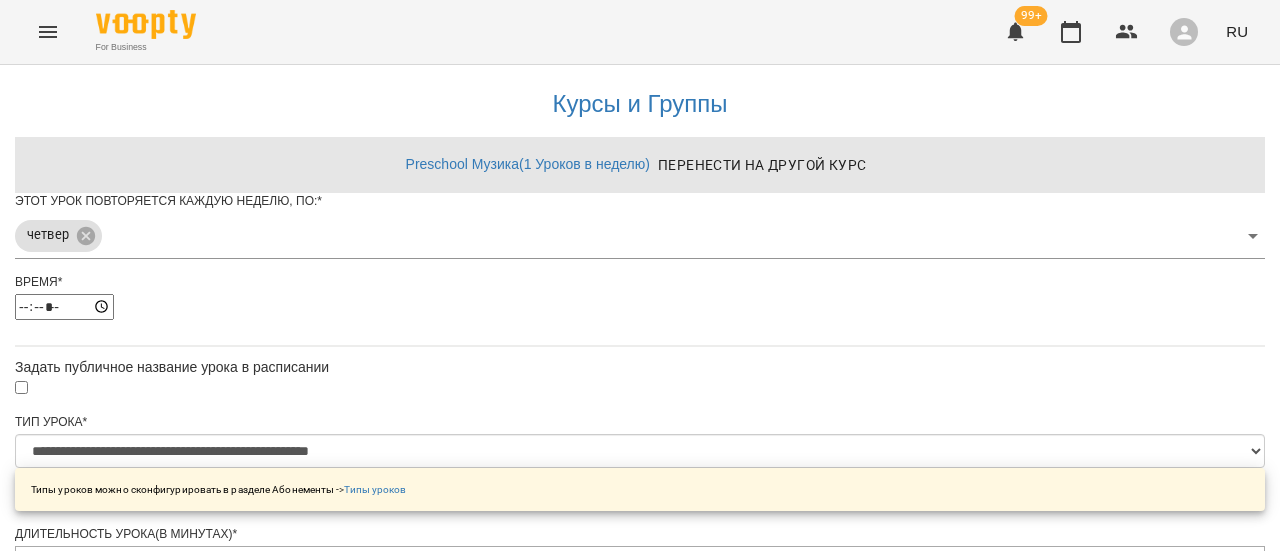click on "**********" at bounding box center [640, 679] 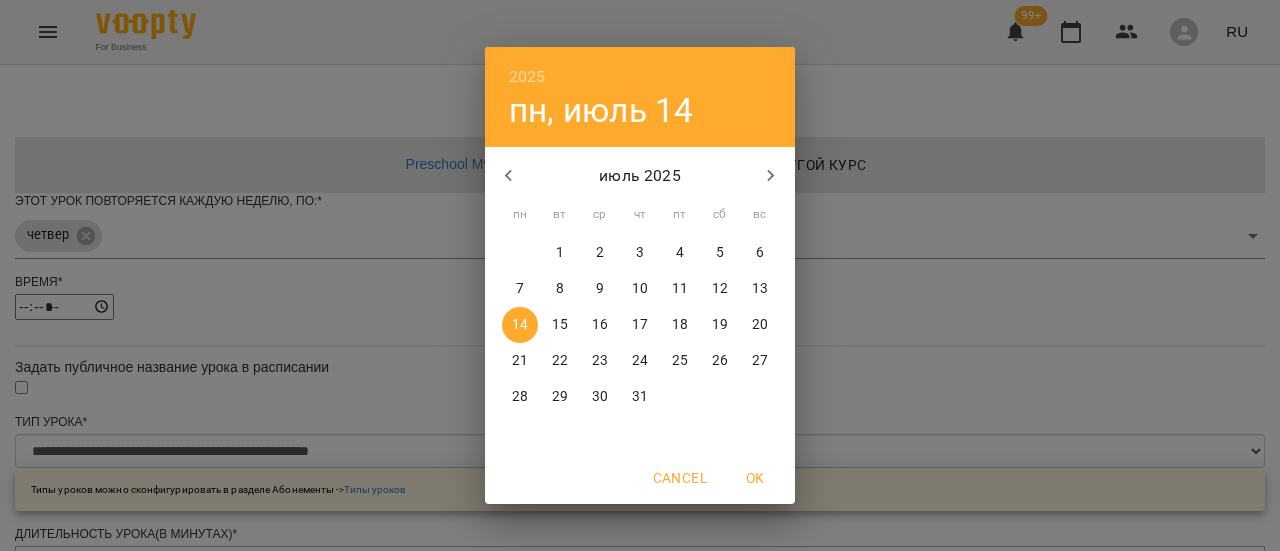 click on "1" at bounding box center [560, 253] 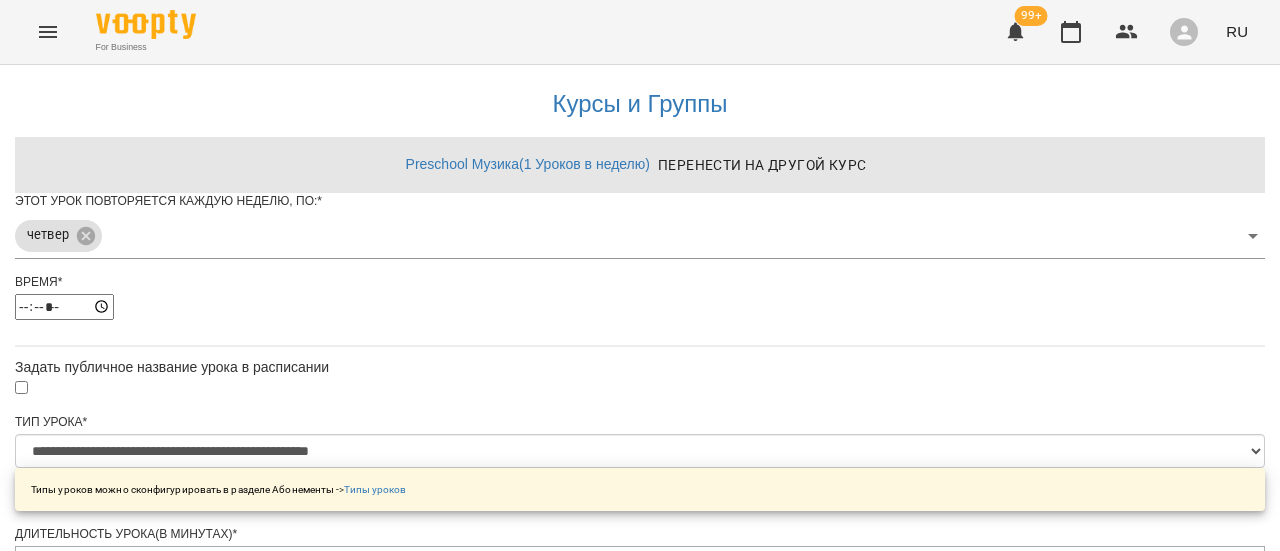scroll, scrollTop: 899, scrollLeft: 0, axis: vertical 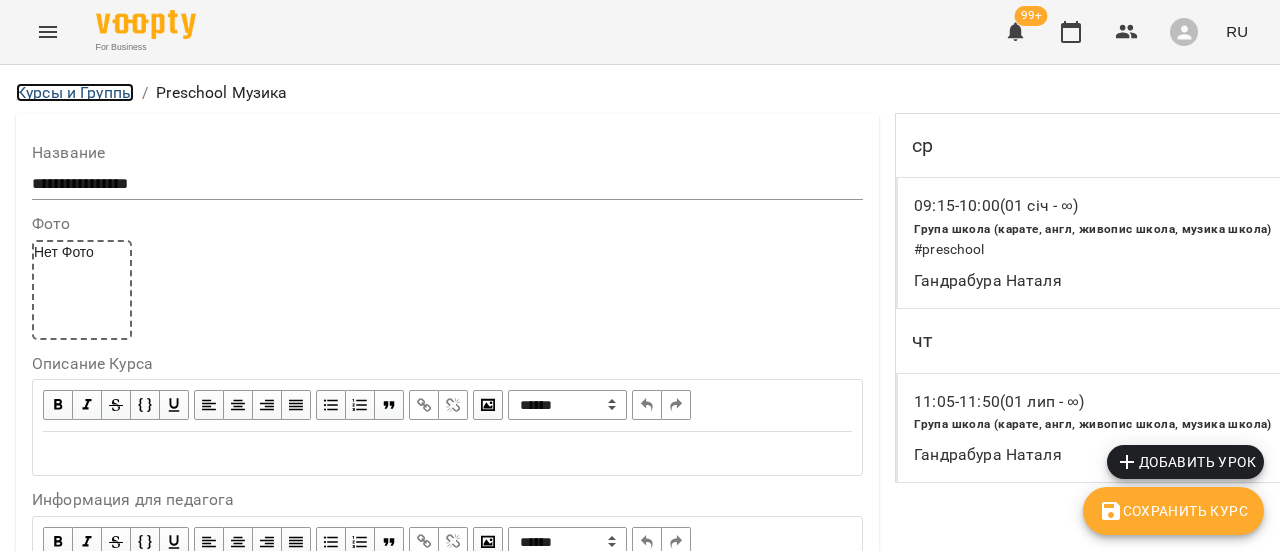click on "Курсы и Группы" at bounding box center [75, 92] 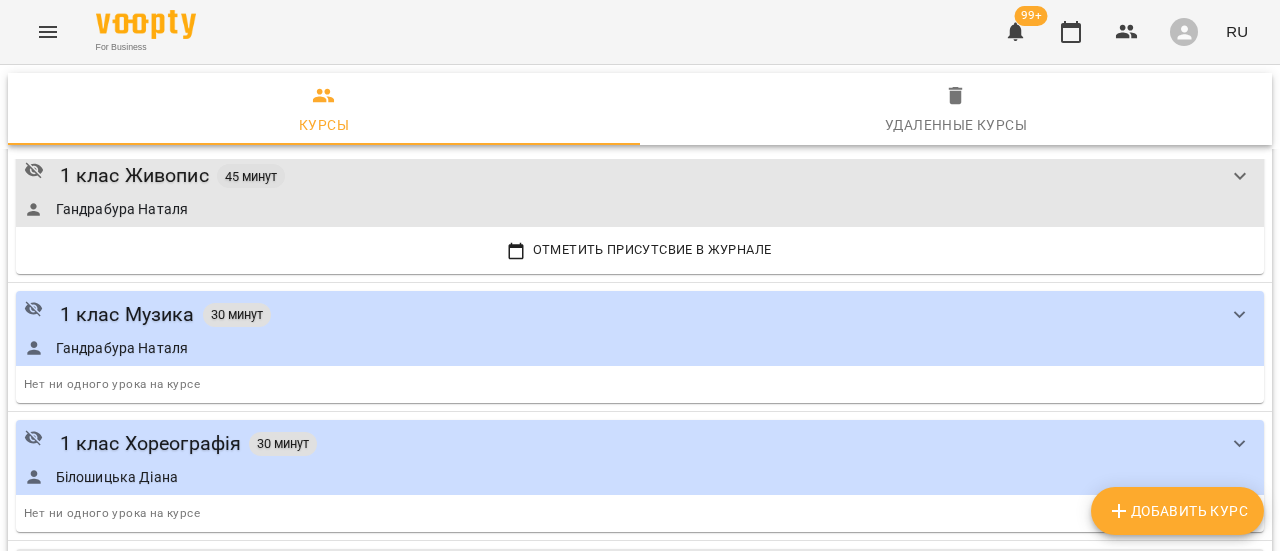 scroll, scrollTop: 2500, scrollLeft: 0, axis: vertical 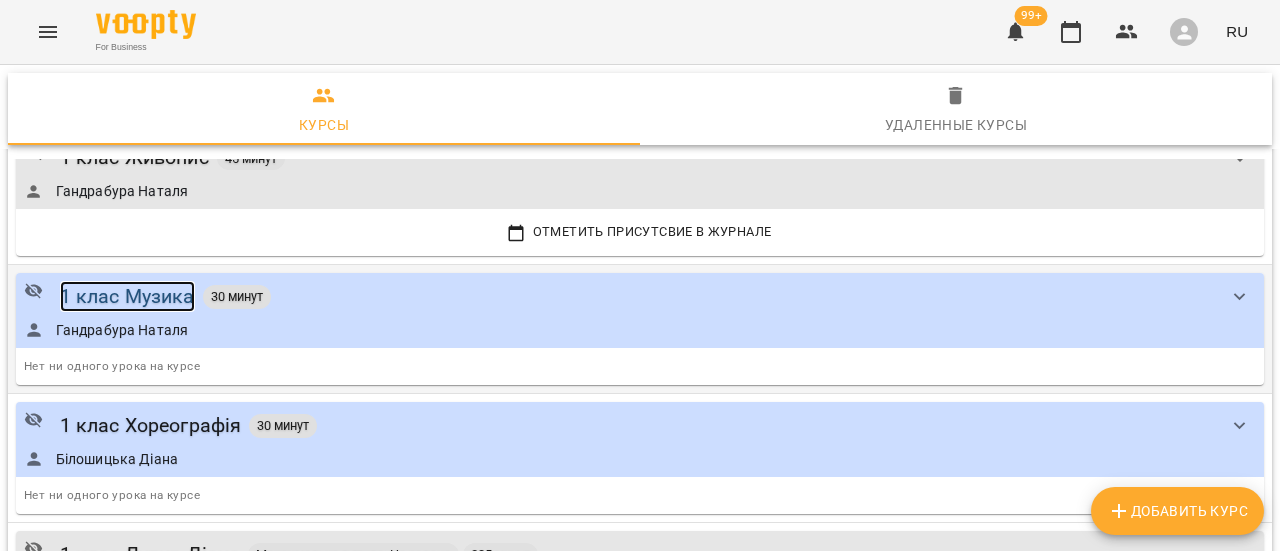 click on "1 клас Музика" at bounding box center (127, 296) 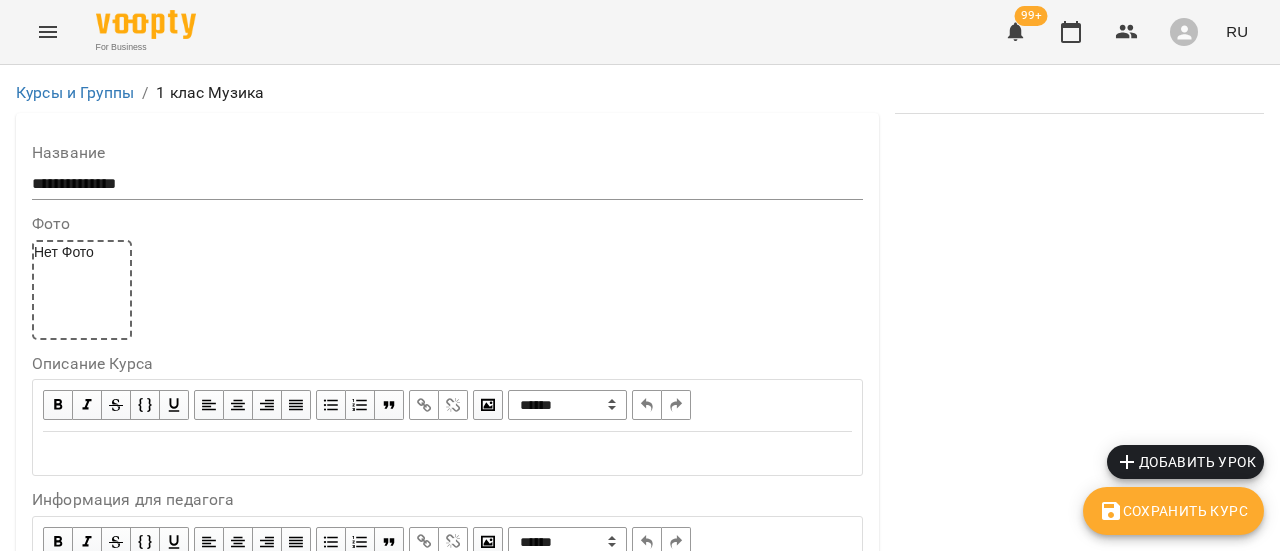 scroll, scrollTop: 500, scrollLeft: 0, axis: vertical 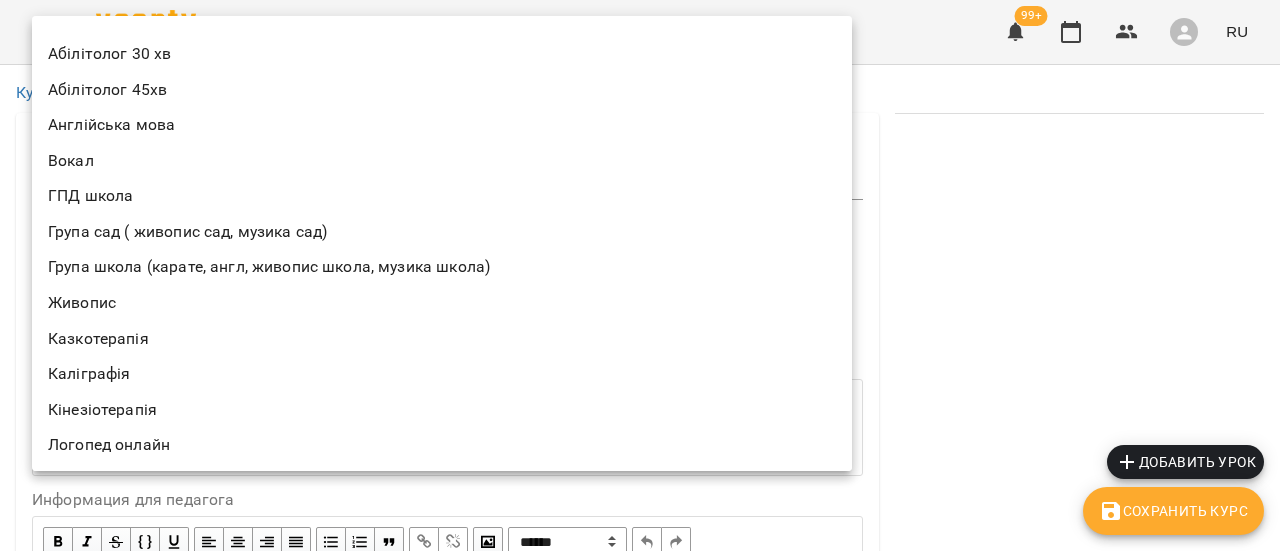 click on "**********" at bounding box center (640, 1236) 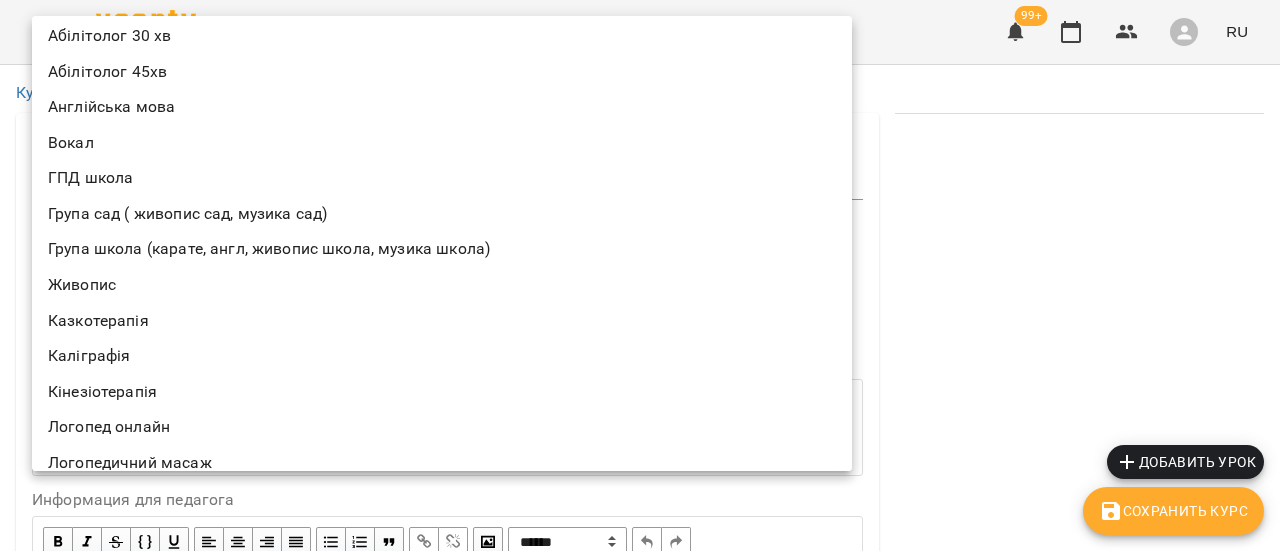 scroll, scrollTop: 0, scrollLeft: 0, axis: both 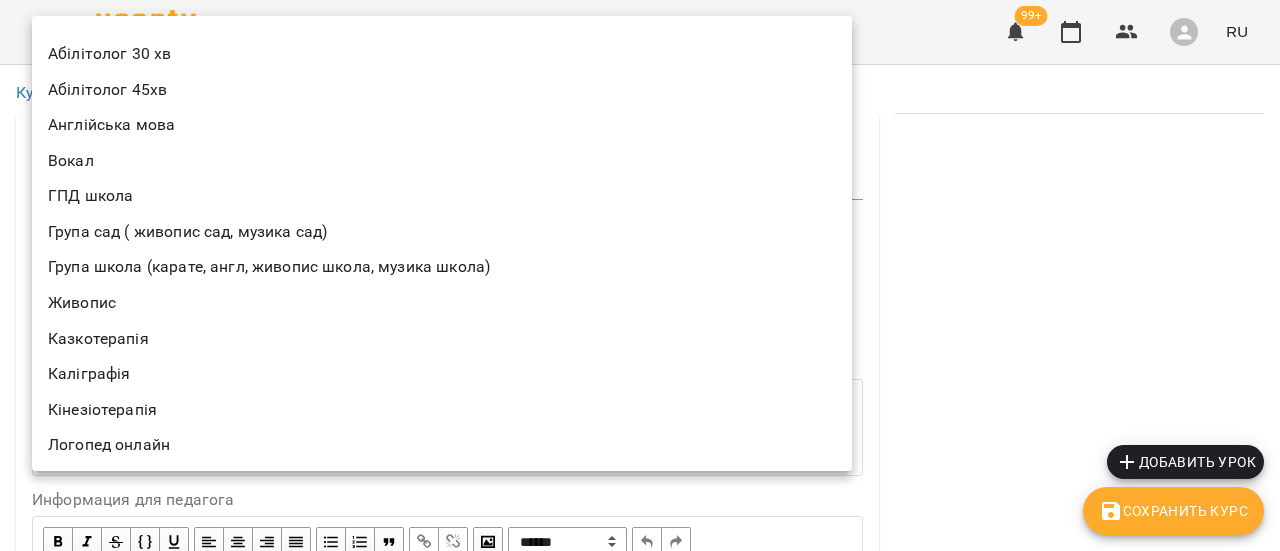 click on "Група школа (карате, англ, живопис школа, музика школа)" at bounding box center (442, 267) 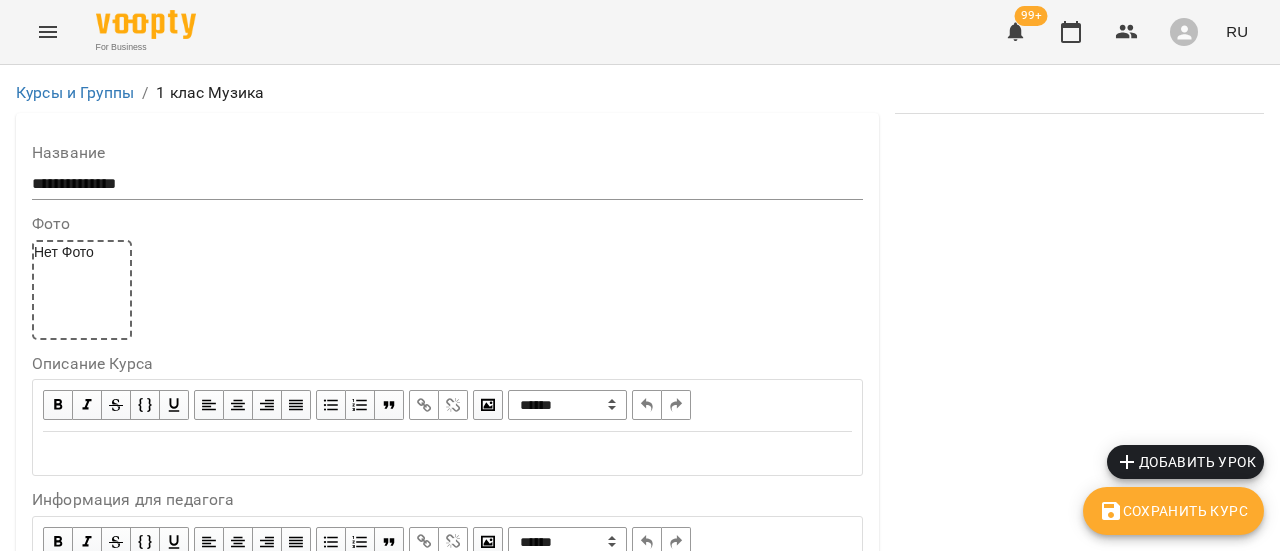 scroll, scrollTop: 1100, scrollLeft: 0, axis: vertical 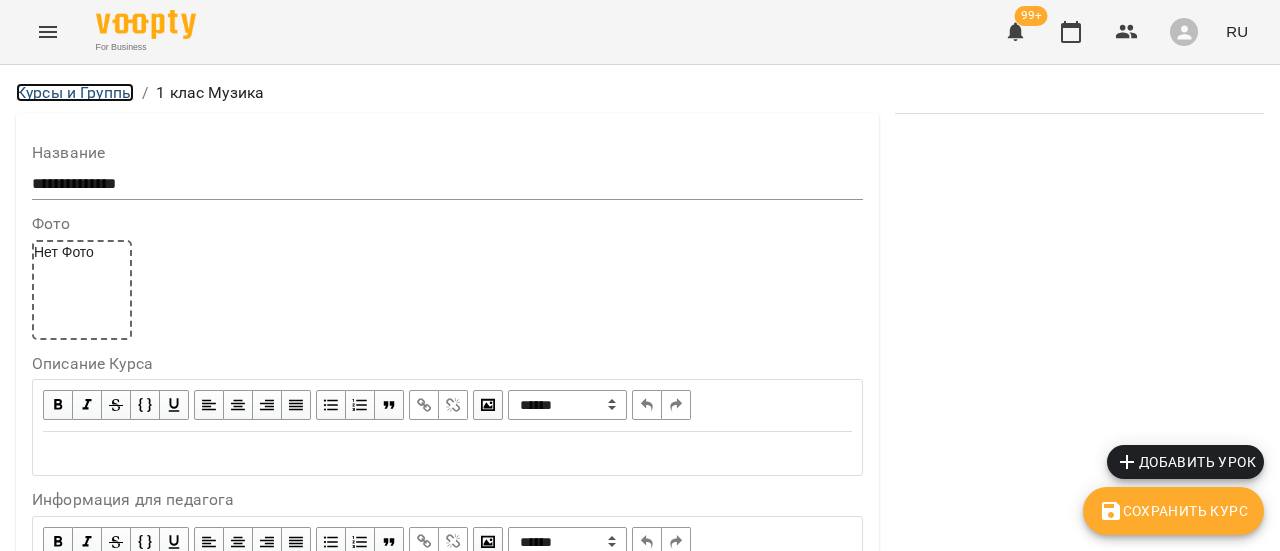 click on "Курсы и Группы" at bounding box center [75, 92] 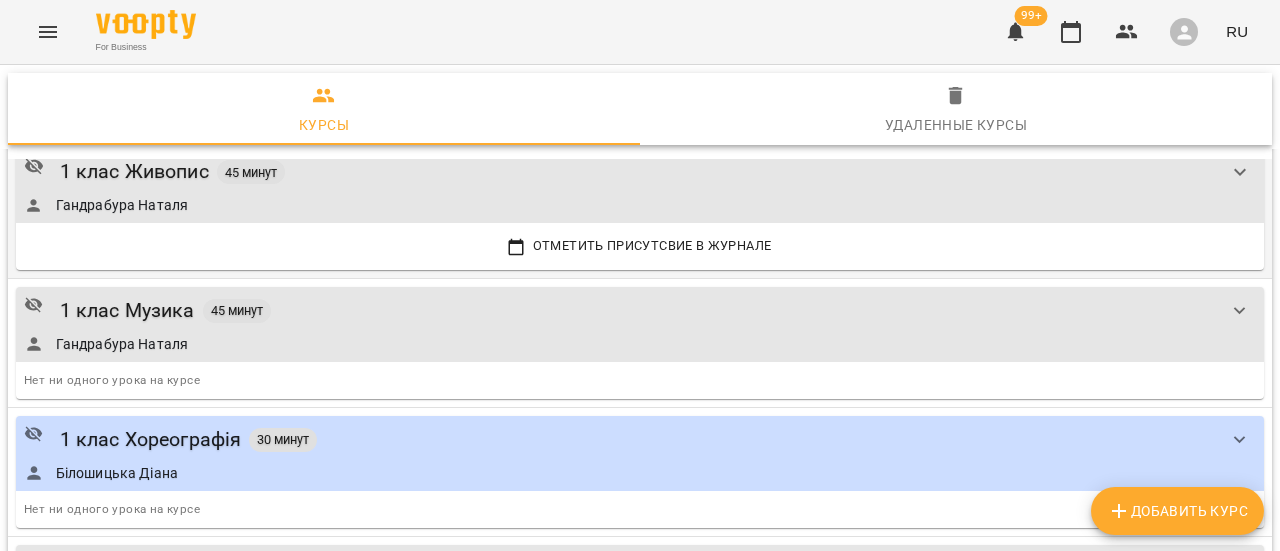 scroll, scrollTop: 2600, scrollLeft: 0, axis: vertical 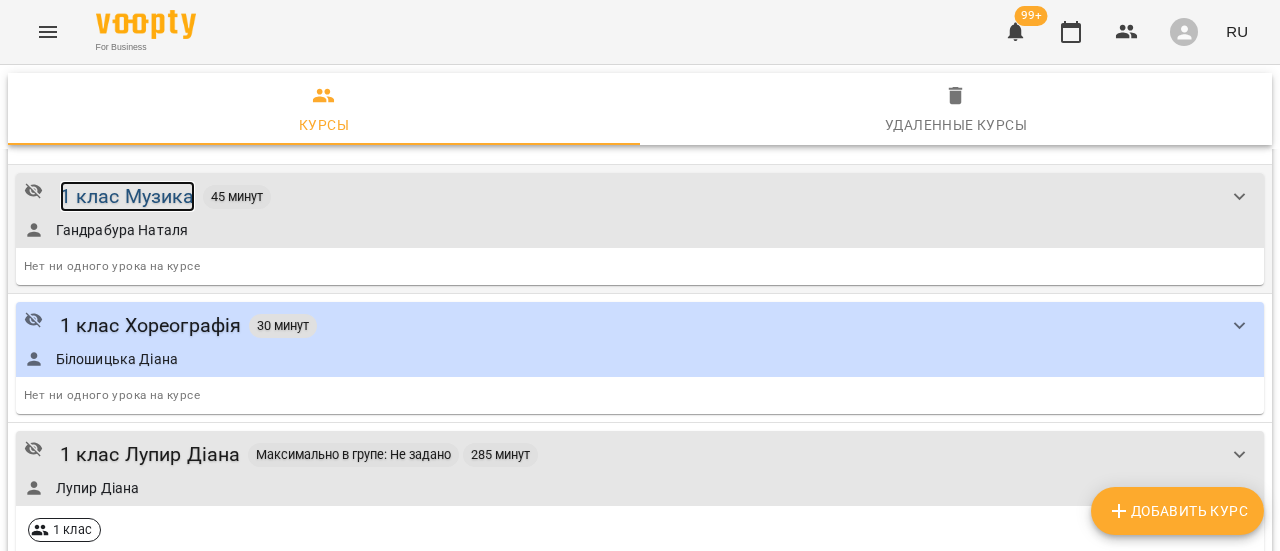 click on "1 клас Музика" at bounding box center [127, 196] 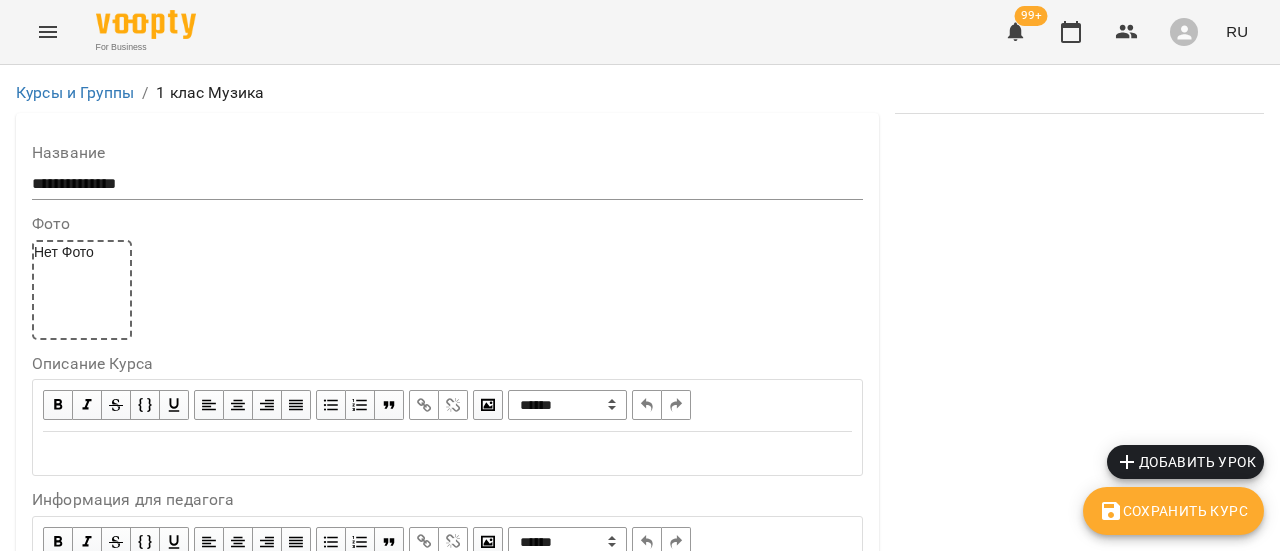 click on "Добавить урок" at bounding box center (1185, 462) 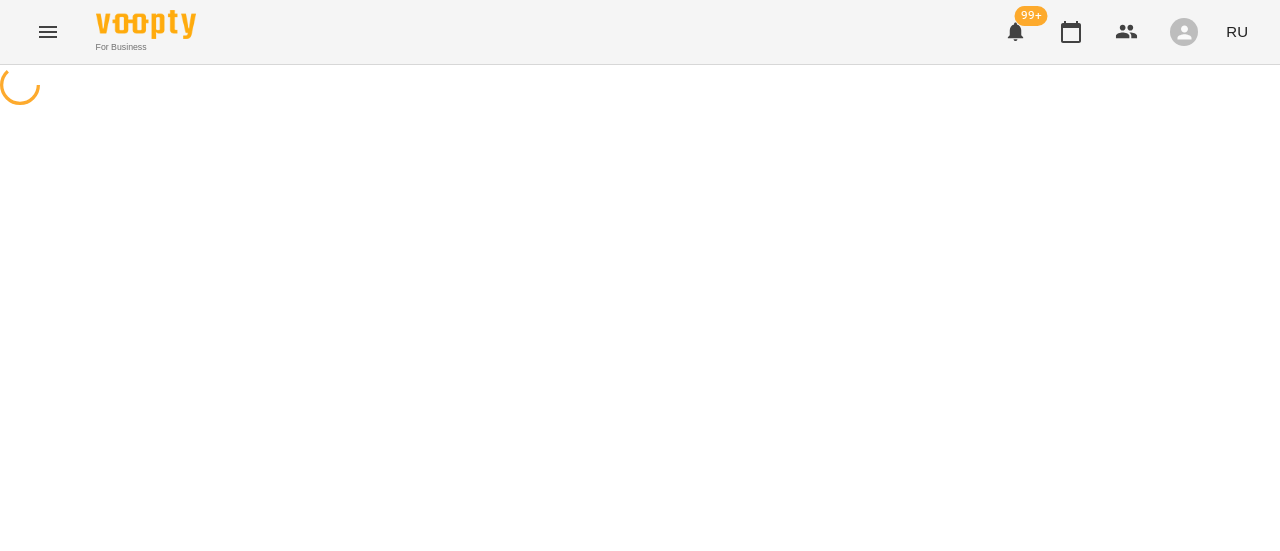 select on "**********" 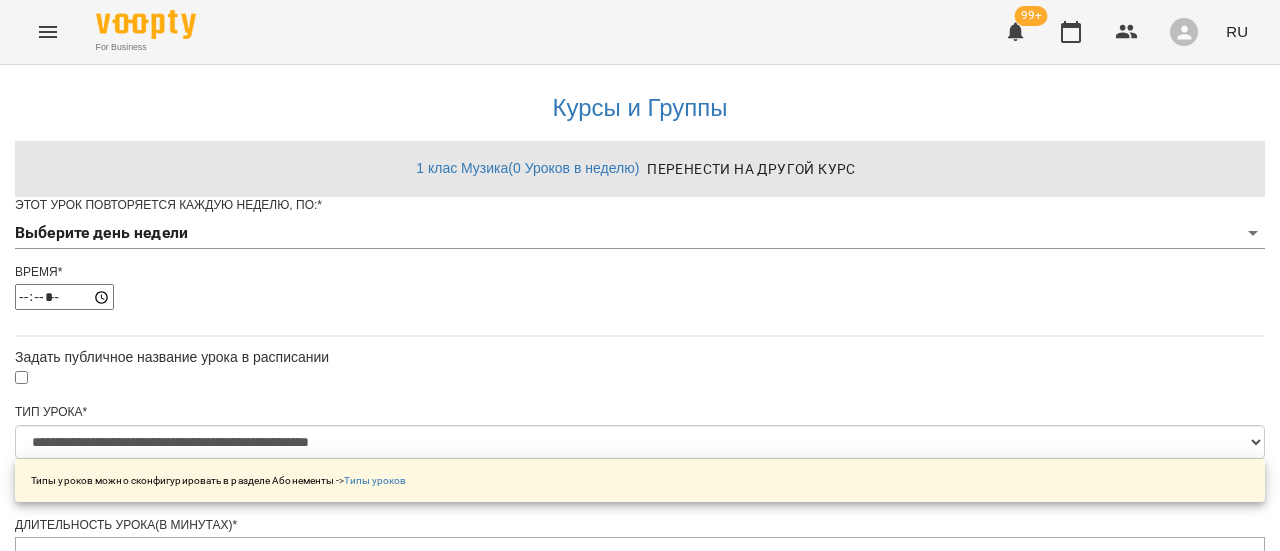click on "**********" at bounding box center (640, 642) 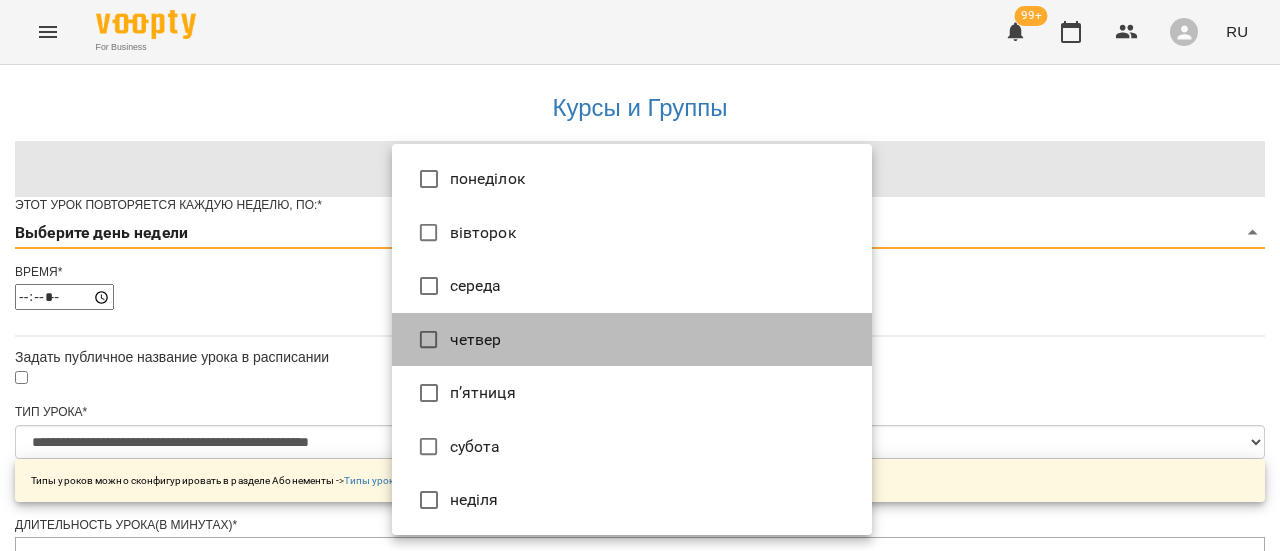 click on "четвер" at bounding box center (632, 340) 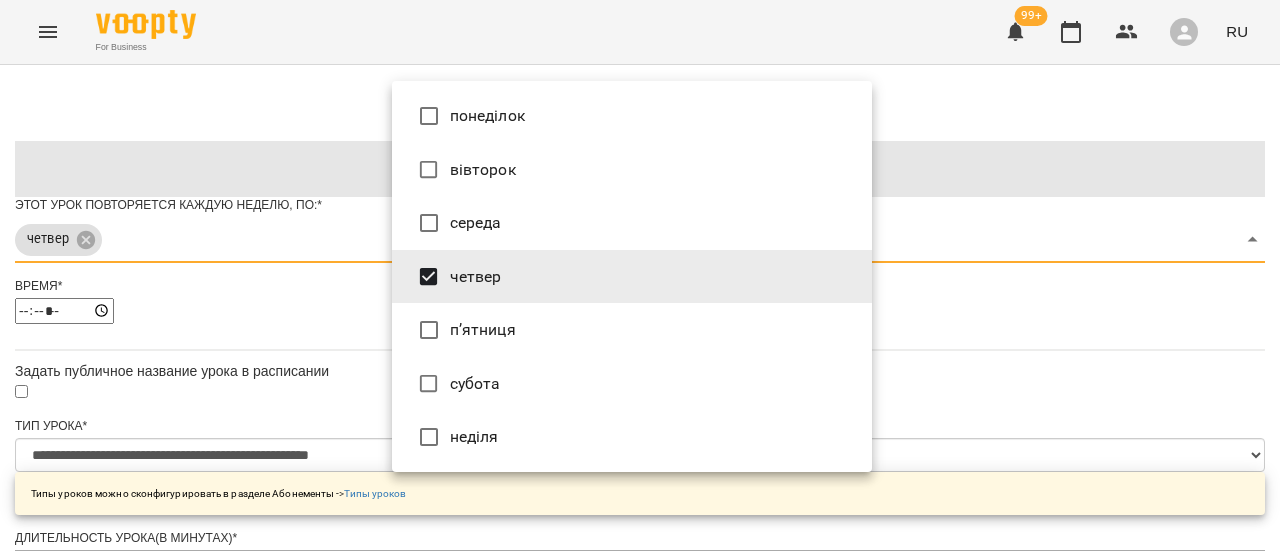 click at bounding box center (640, 275) 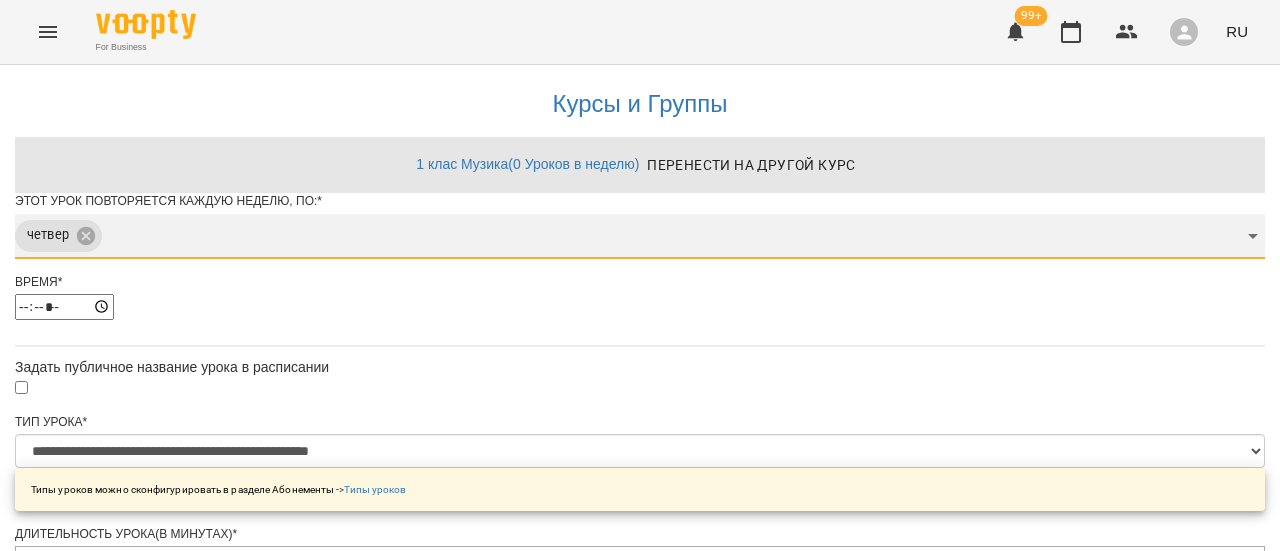 scroll, scrollTop: 100, scrollLeft: 0, axis: vertical 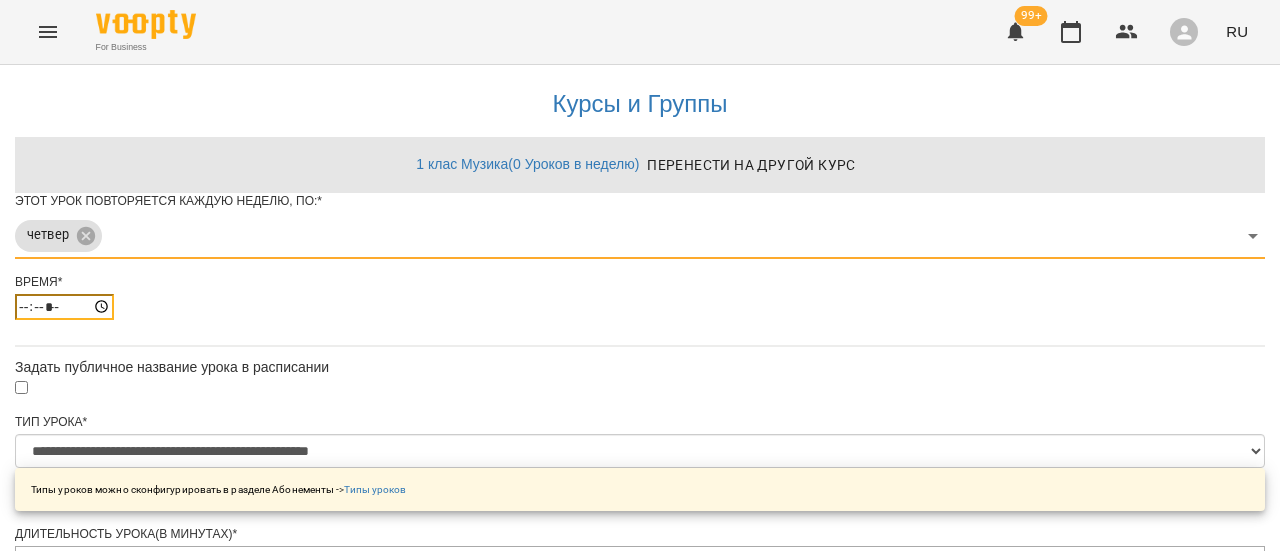 click on "*****" at bounding box center [64, 307] 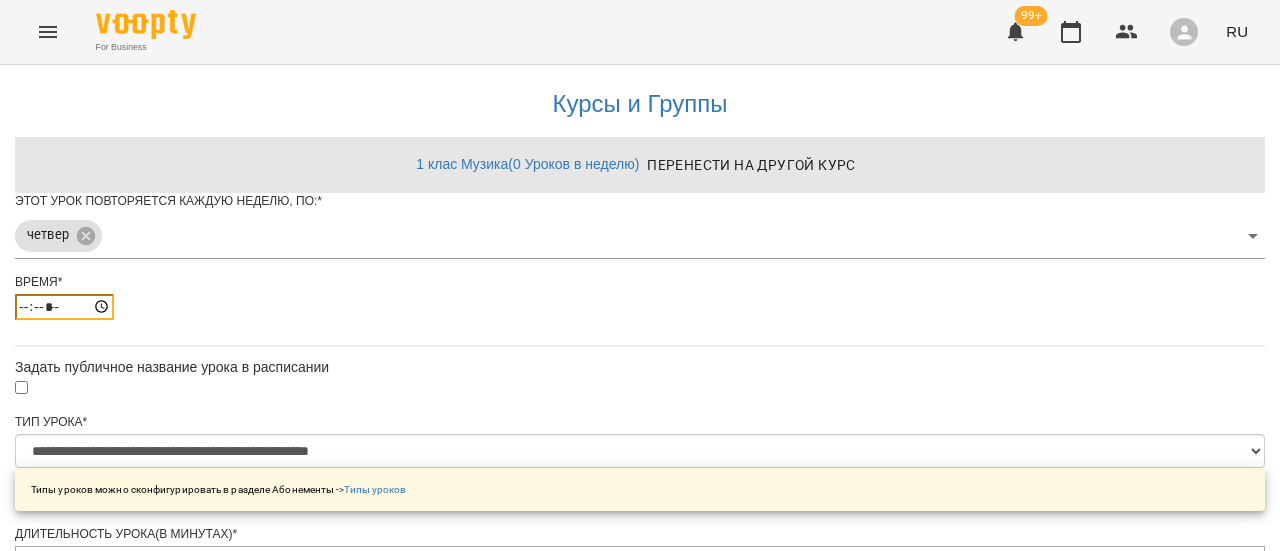 type on "*****" 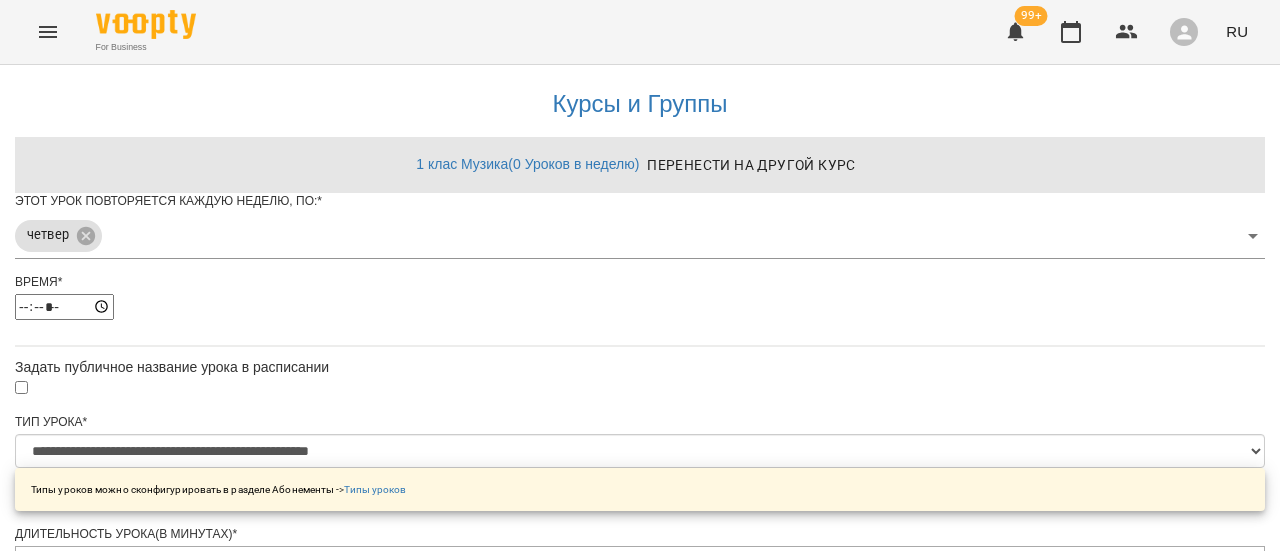click on "**********" at bounding box center (640, 679) 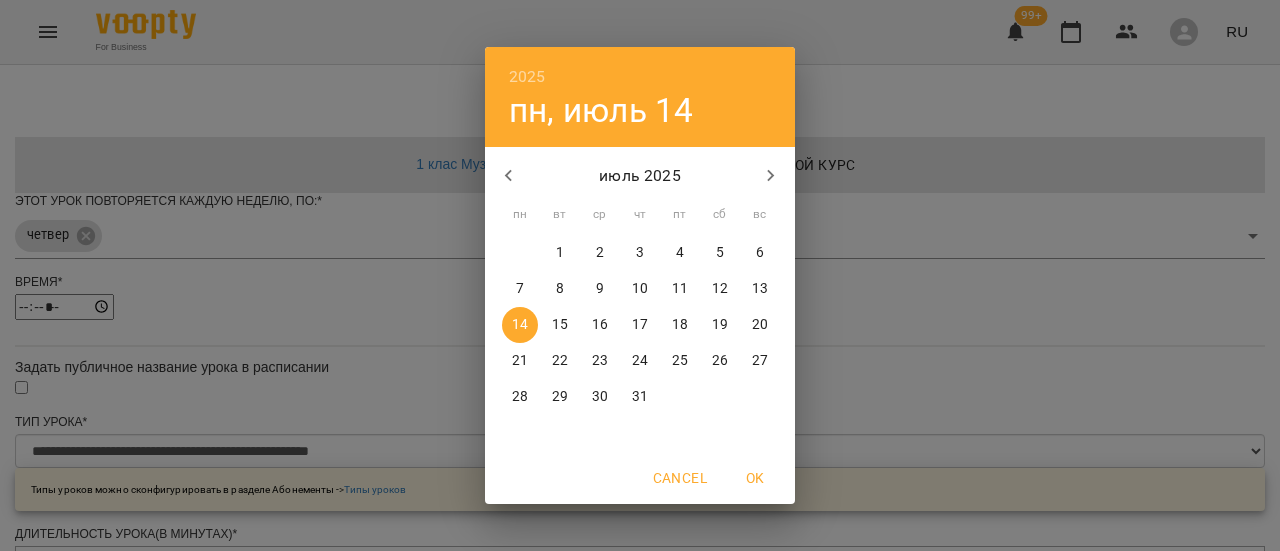 click on "1" at bounding box center [560, 253] 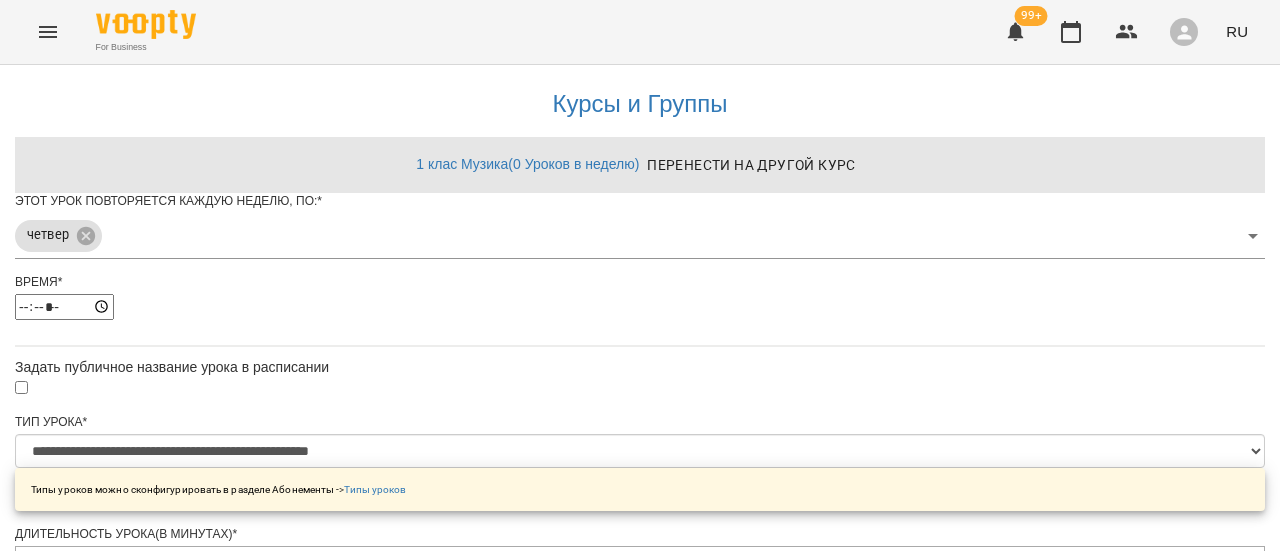 scroll, scrollTop: 899, scrollLeft: 0, axis: vertical 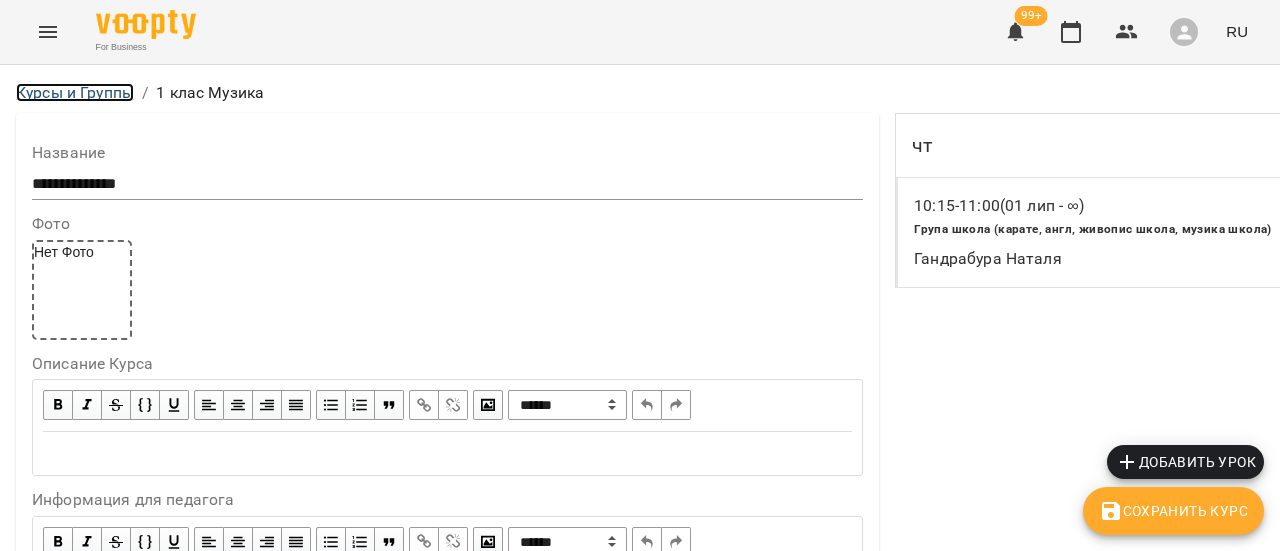 click on "Курсы и Группы" at bounding box center (75, 92) 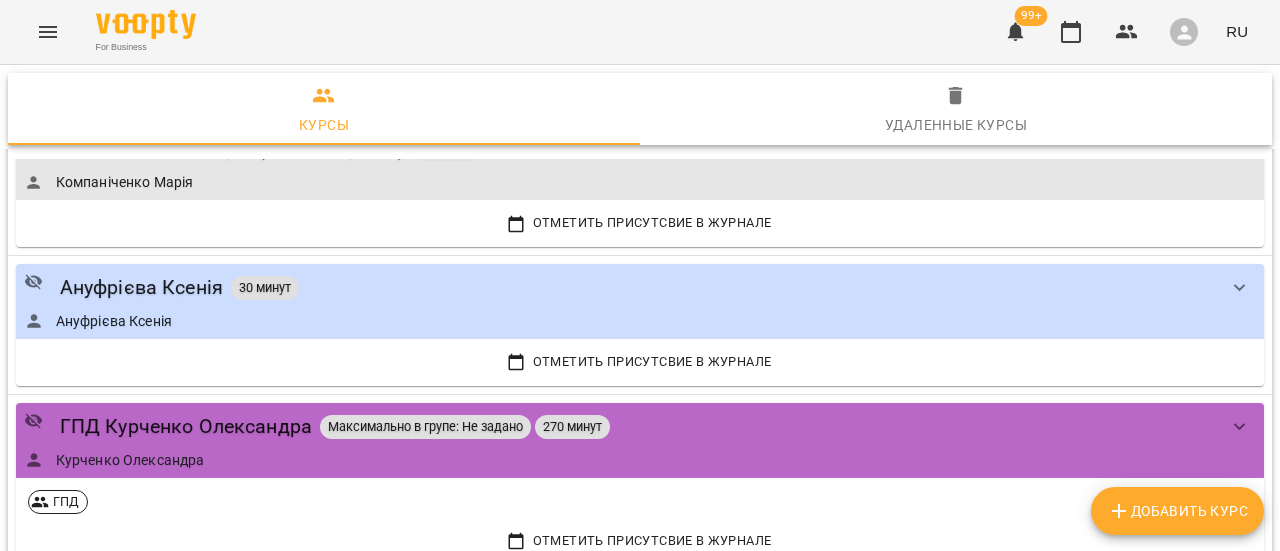 scroll, scrollTop: 1900, scrollLeft: 0, axis: vertical 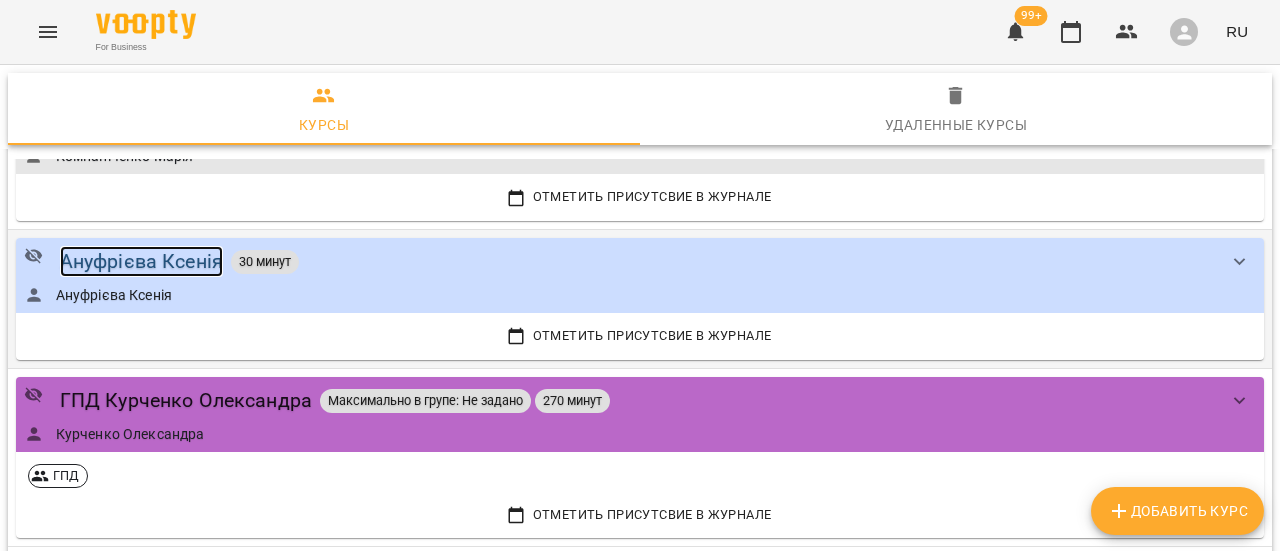 click on "Ануфрієва Ксенія" at bounding box center (141, 261) 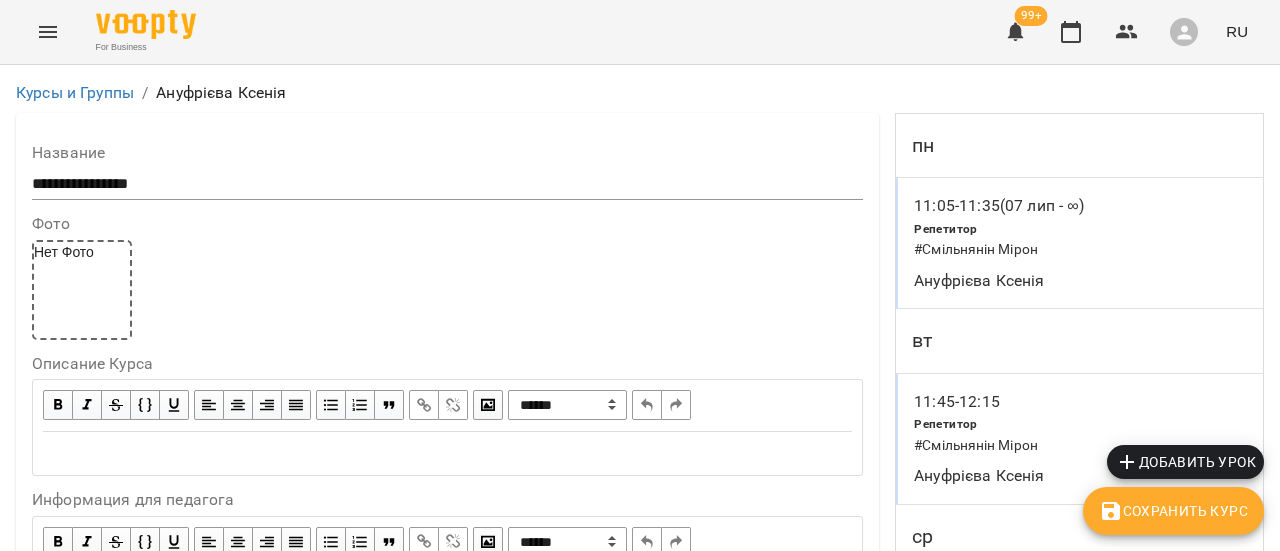 scroll, scrollTop: 0, scrollLeft: 0, axis: both 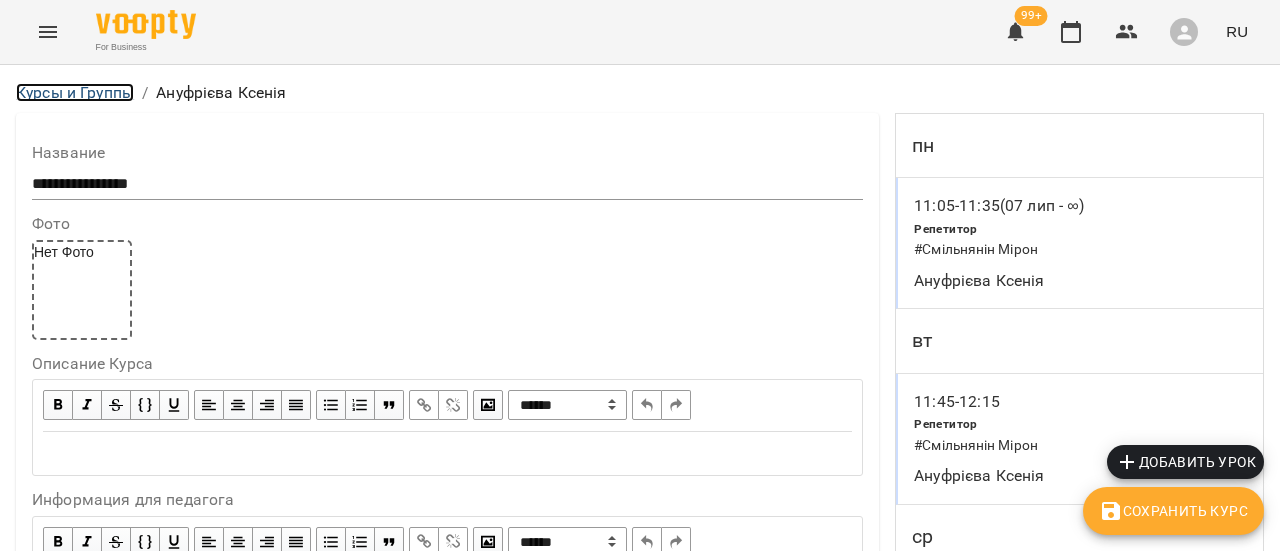click on "Курсы и Группы" at bounding box center [75, 92] 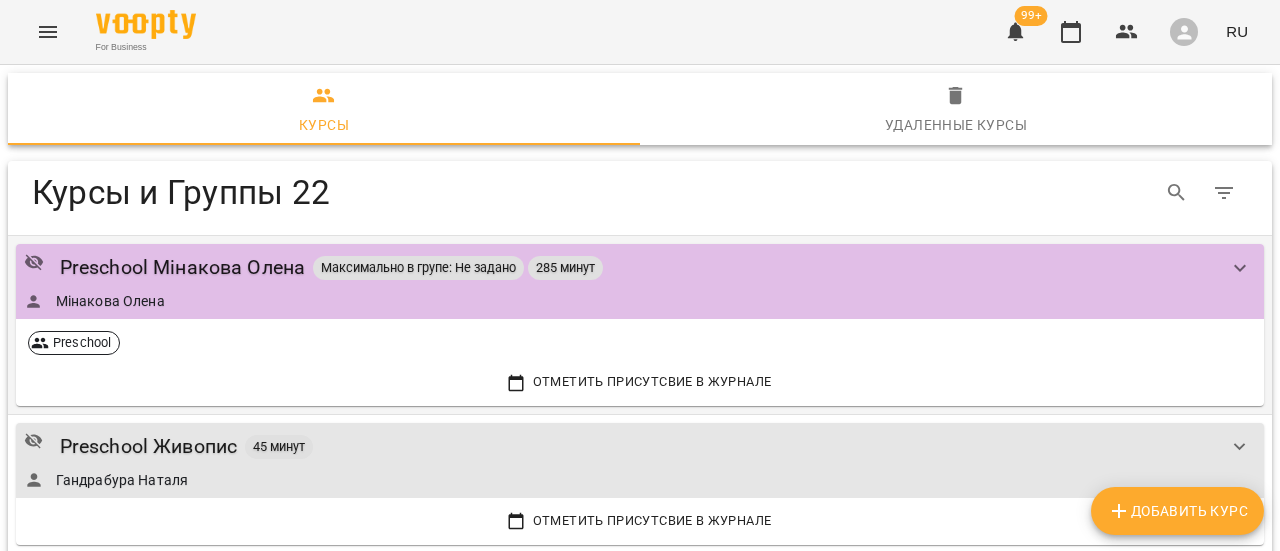 click on "Preschool [LAST] [LAST] Максимально в групе:  Не задано 285 минут [LAST] [LAST]" at bounding box center [620, 281] 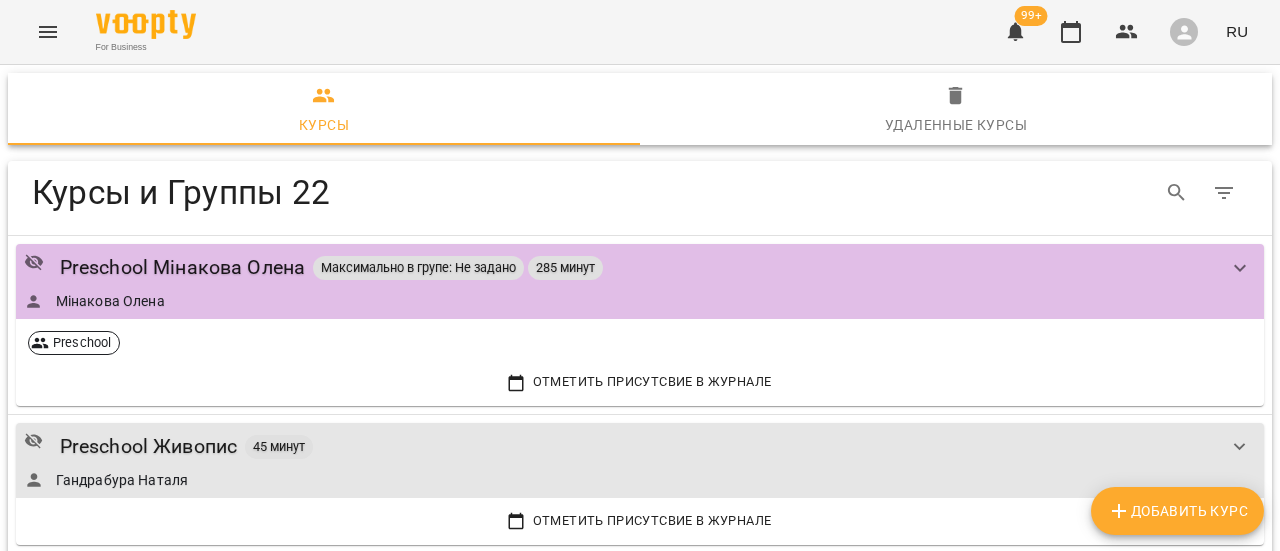 click at bounding box center (48, 32) 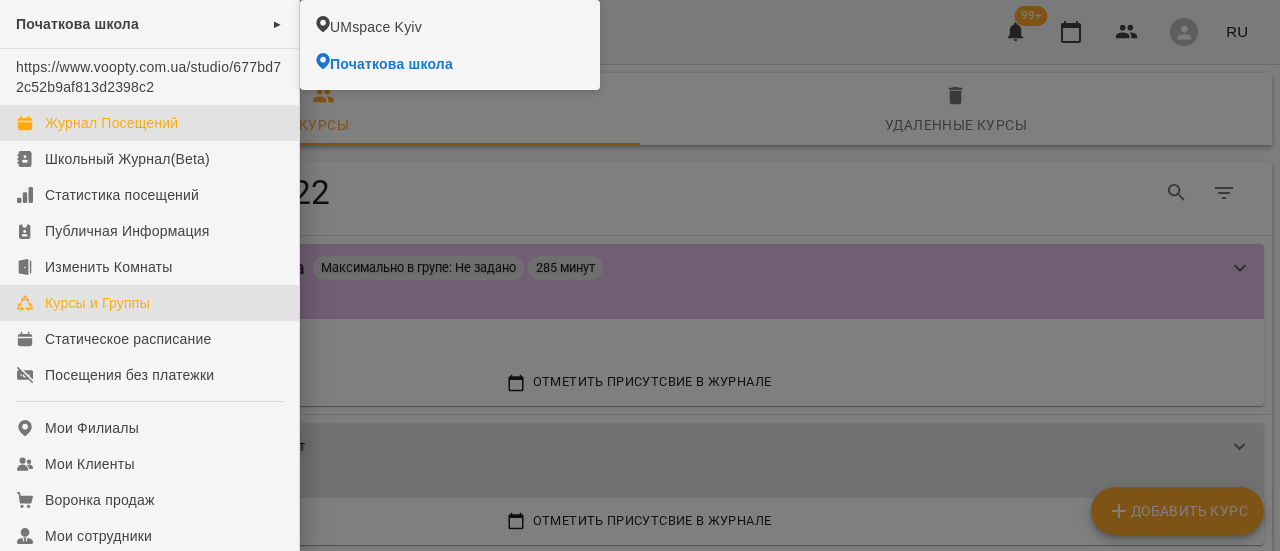 click on "Журнал Посещений" at bounding box center (111, 123) 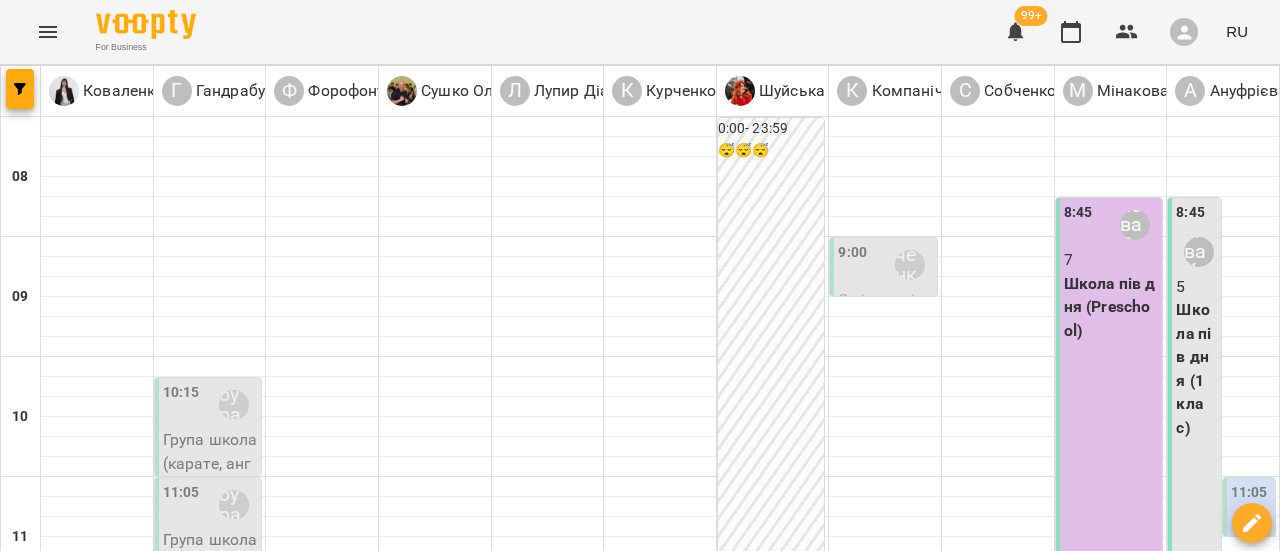 click on "Школа пів дня (Preschool)" at bounding box center (1111, 307) 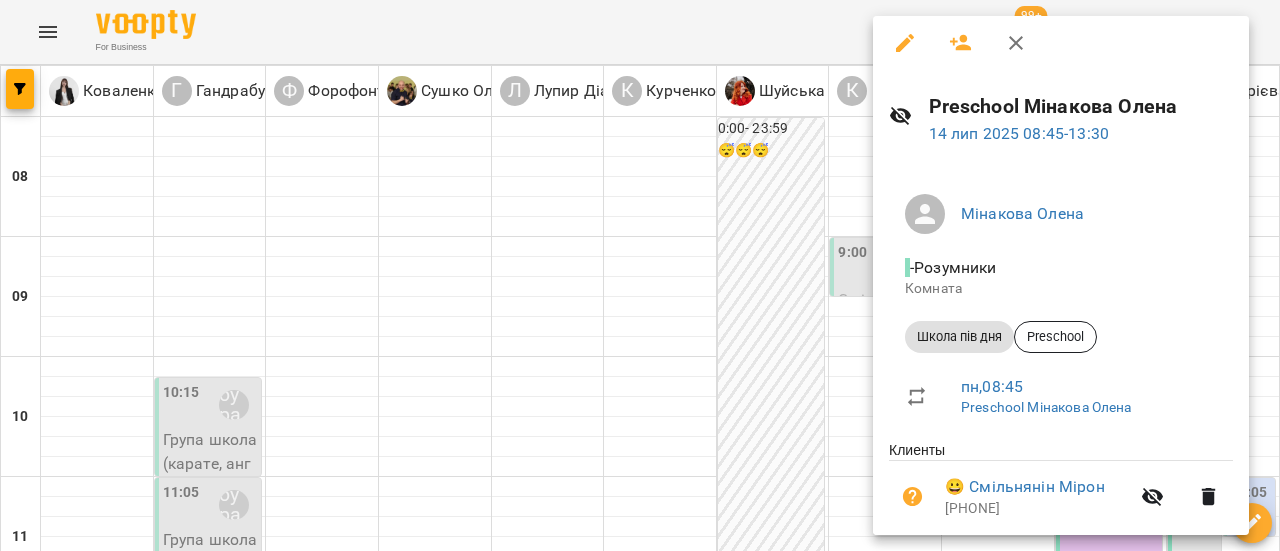 scroll, scrollTop: 0, scrollLeft: 0, axis: both 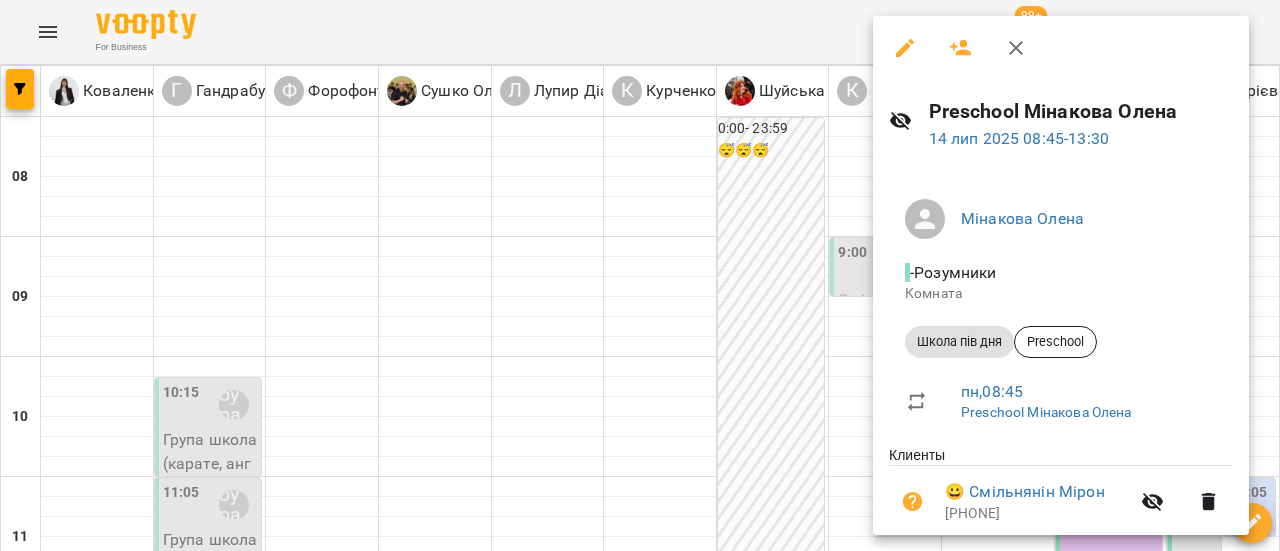 click 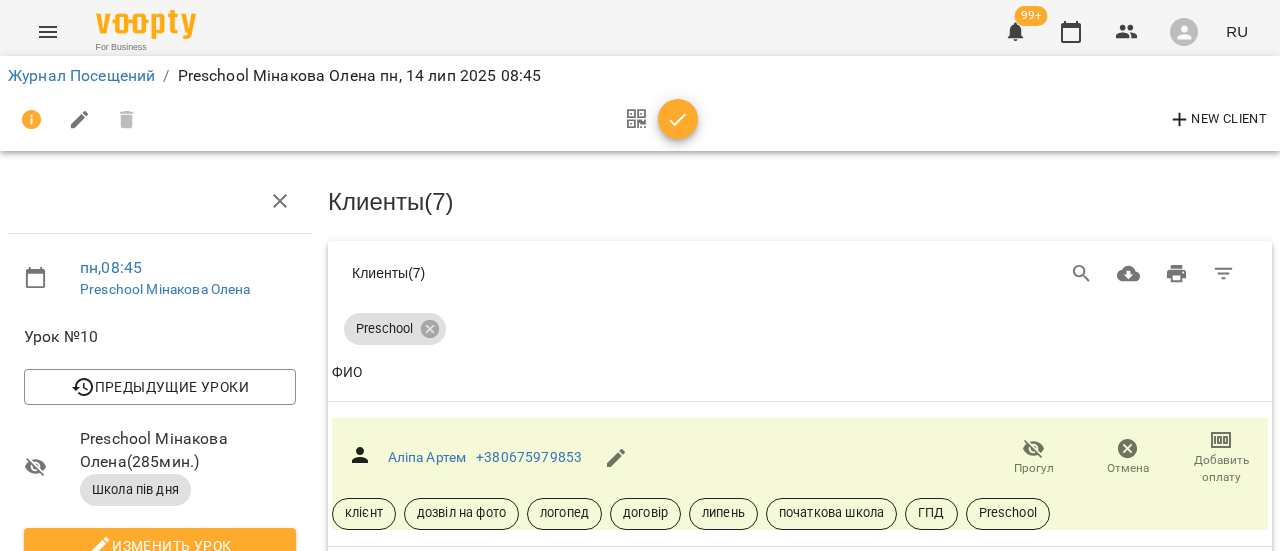 scroll, scrollTop: 1106, scrollLeft: 0, axis: vertical 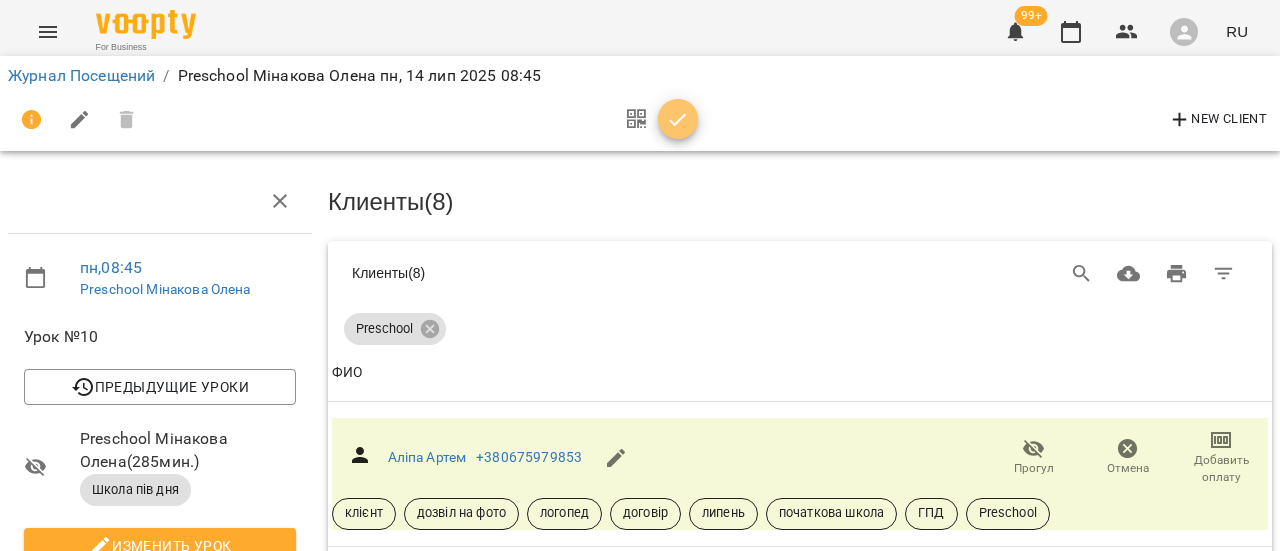 click 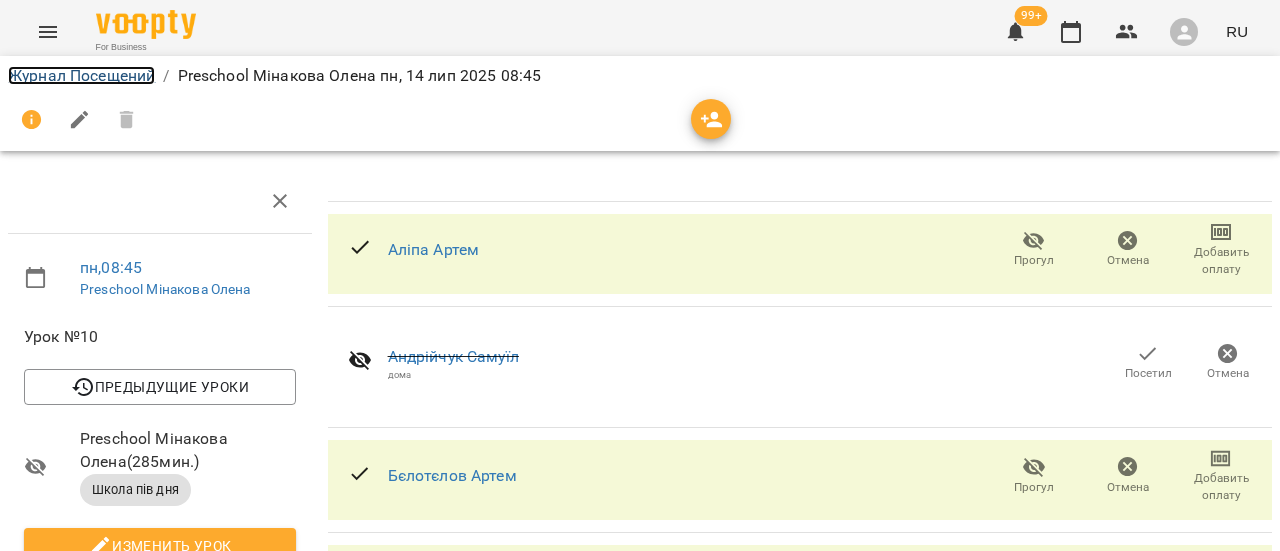 click on "Журнал Посещений" at bounding box center [81, 75] 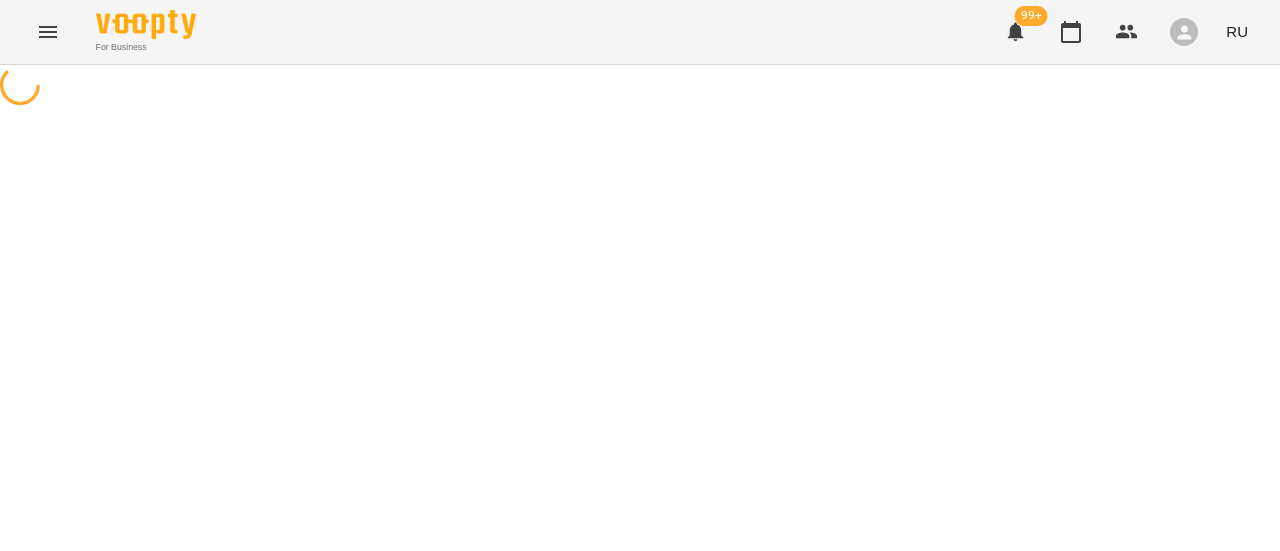scroll, scrollTop: 0, scrollLeft: 0, axis: both 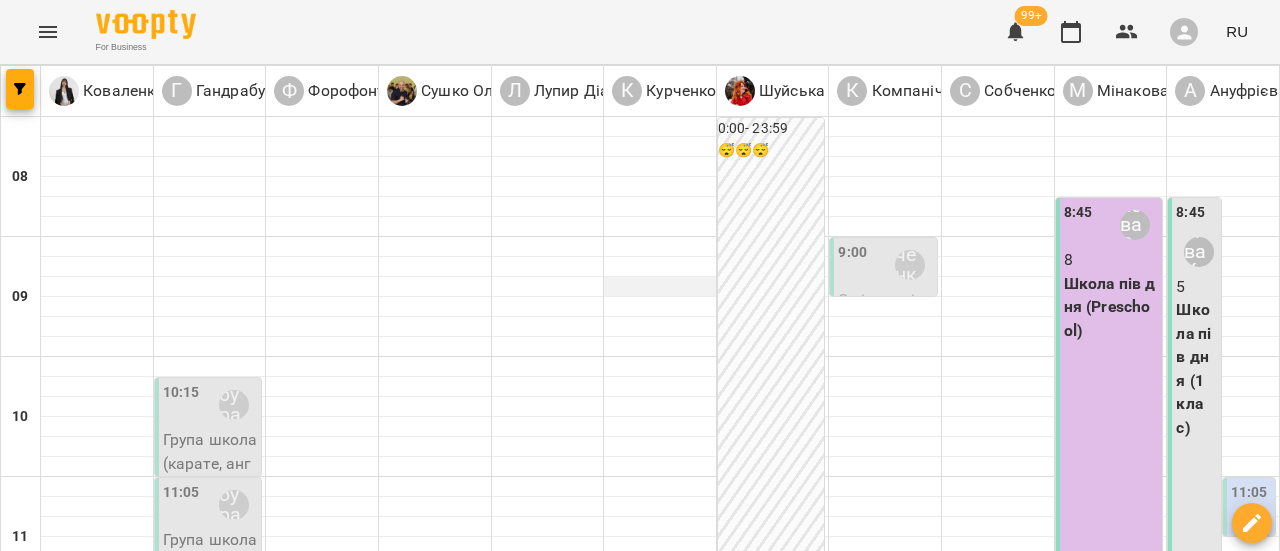 click on "13:30 [LAST] [LAST] 11 ГПД школа (ГПД)" at bounding box center (658, 1047) 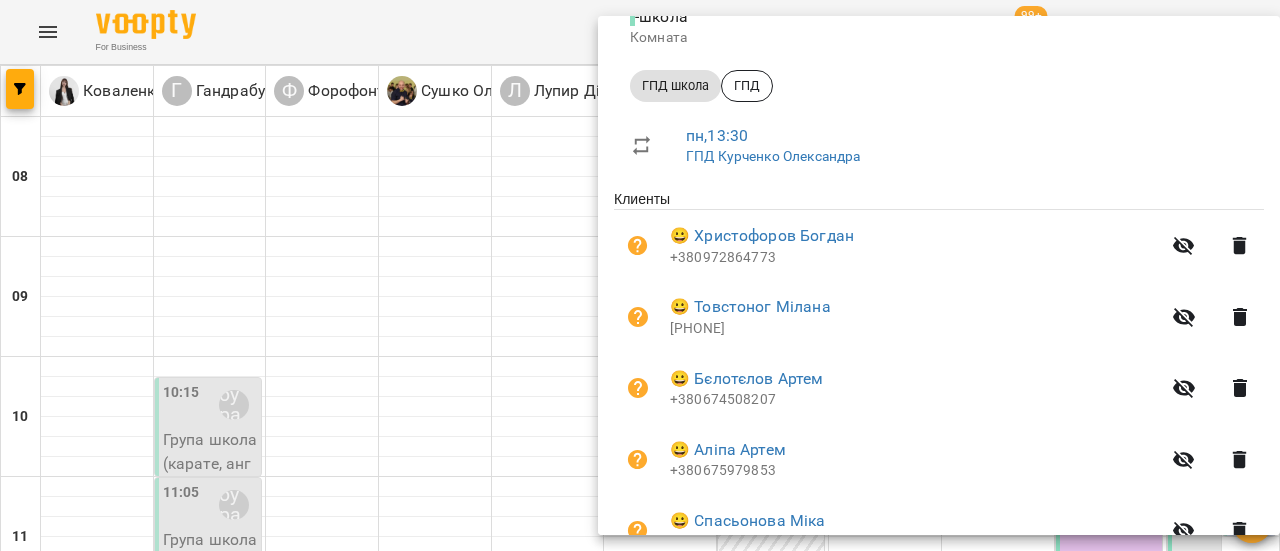 scroll, scrollTop: 0, scrollLeft: 0, axis: both 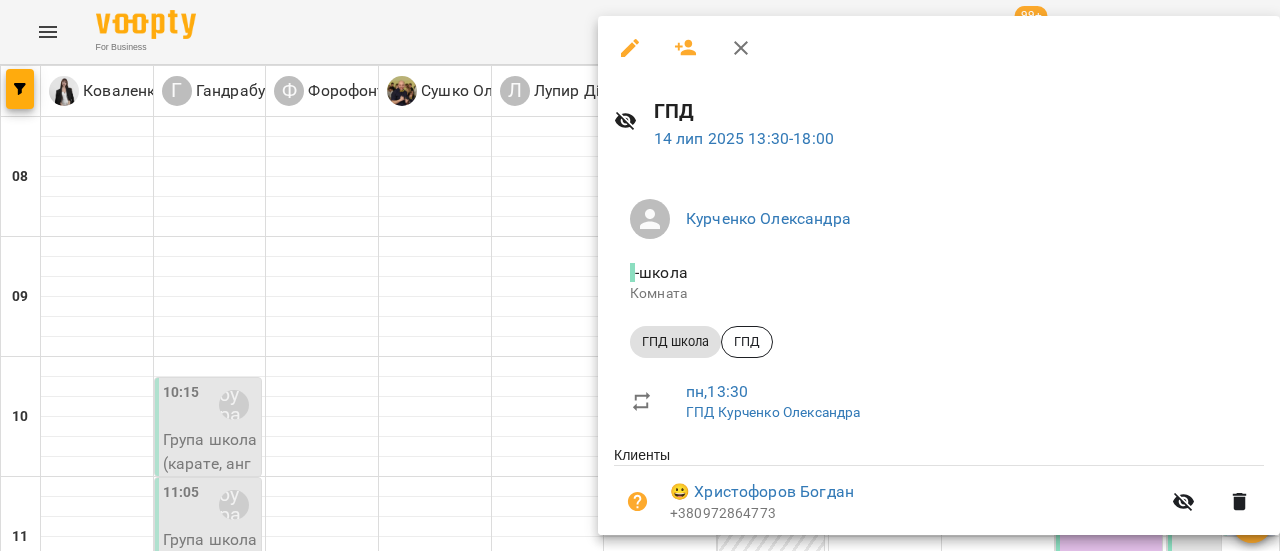 click 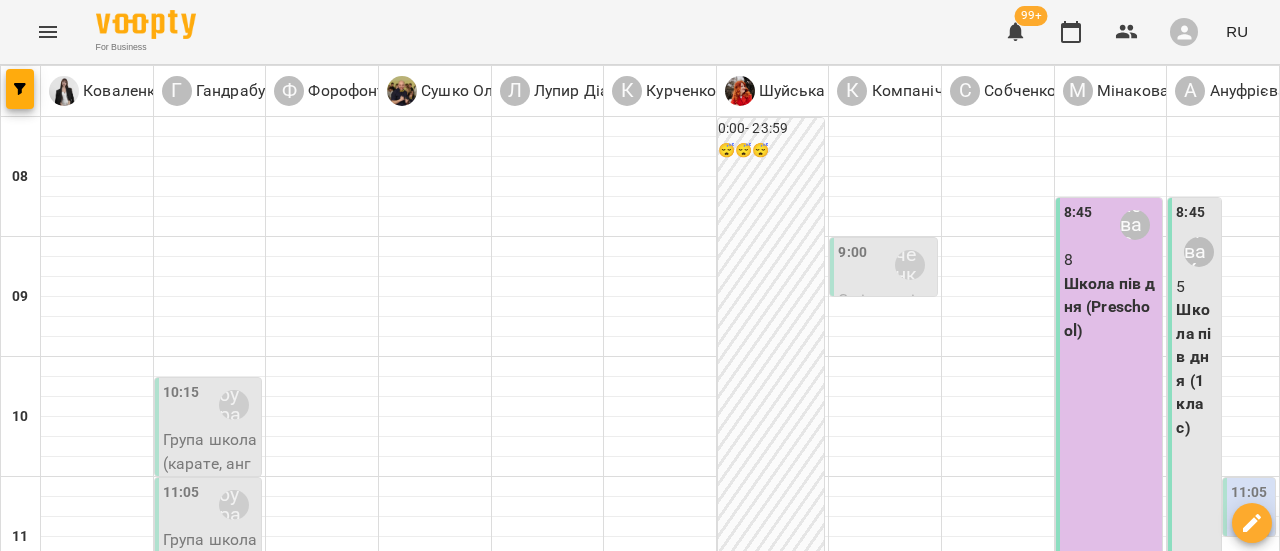 click on "For Business 99+ RU" at bounding box center [640, 32] 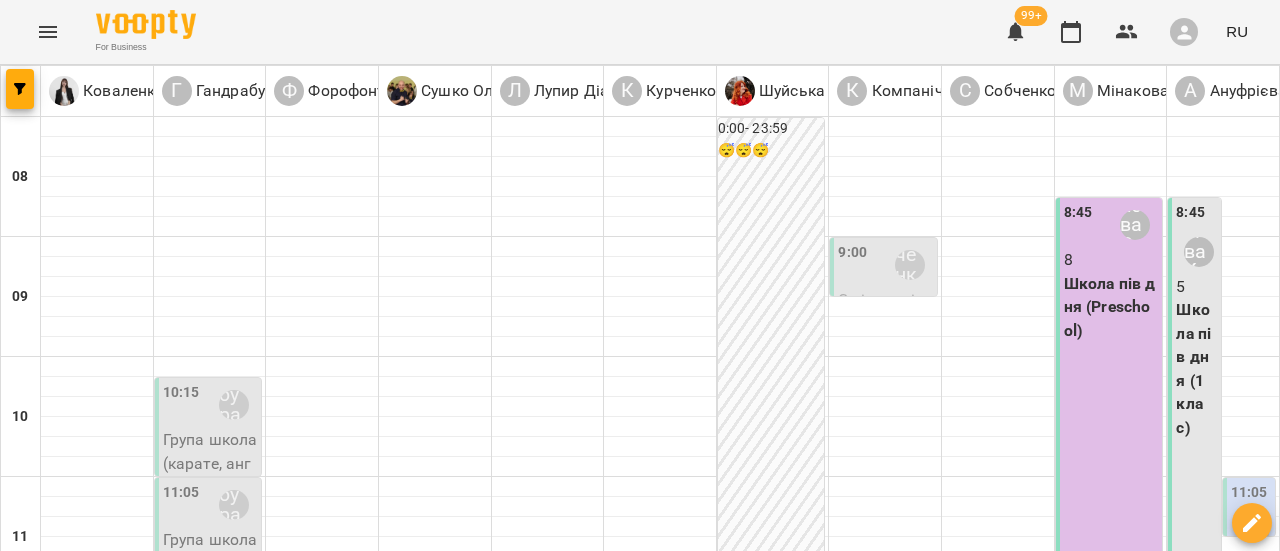 click 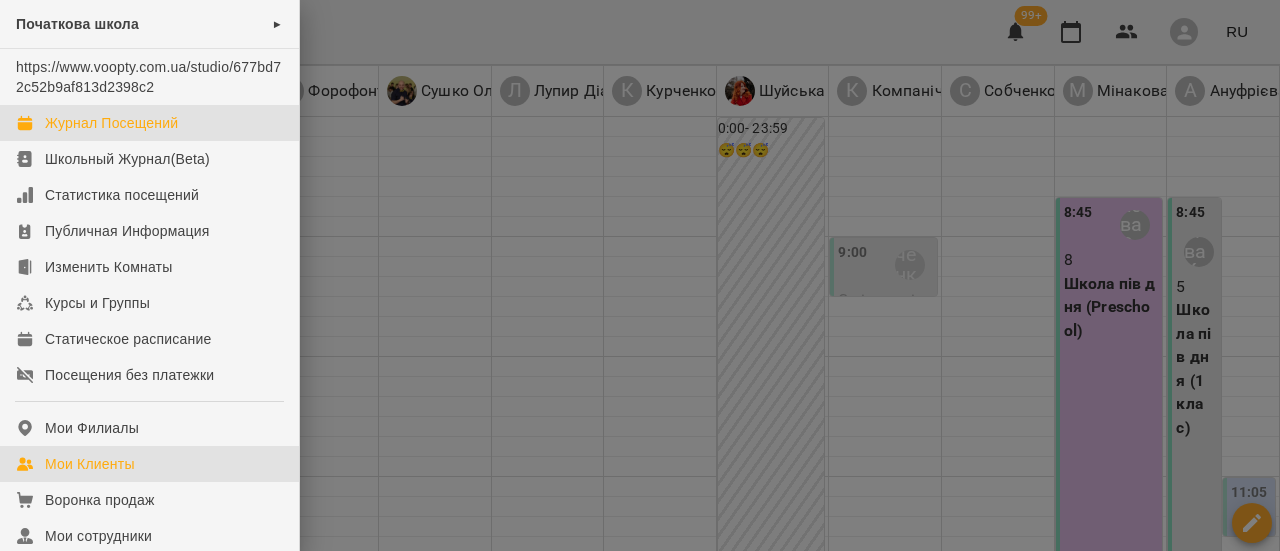 click on "Мои Клиенты" at bounding box center (90, 464) 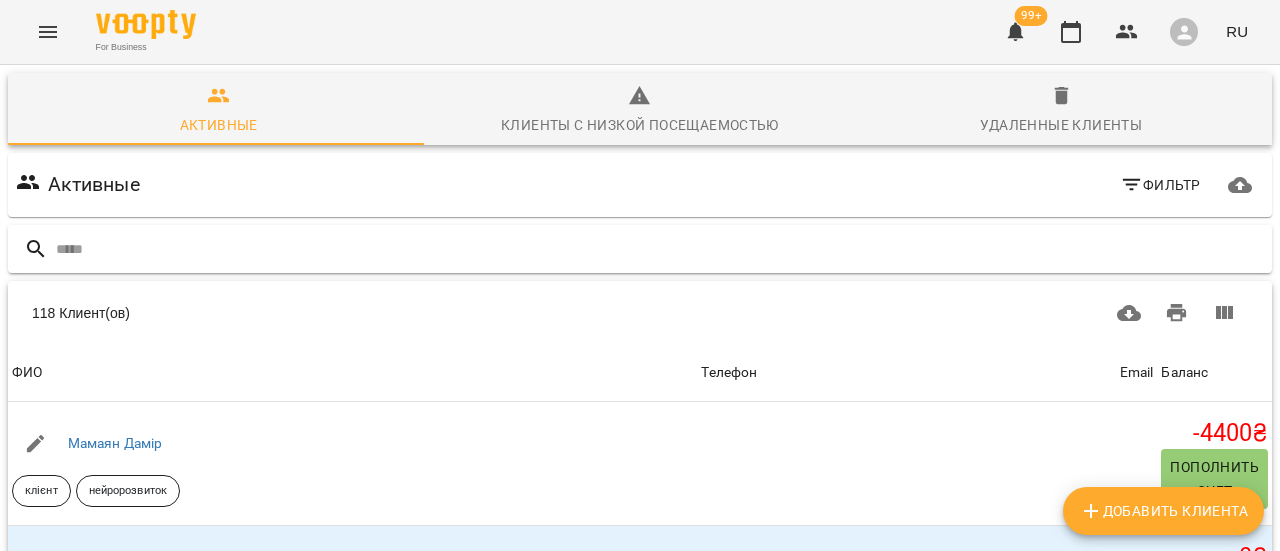 click at bounding box center (660, 249) 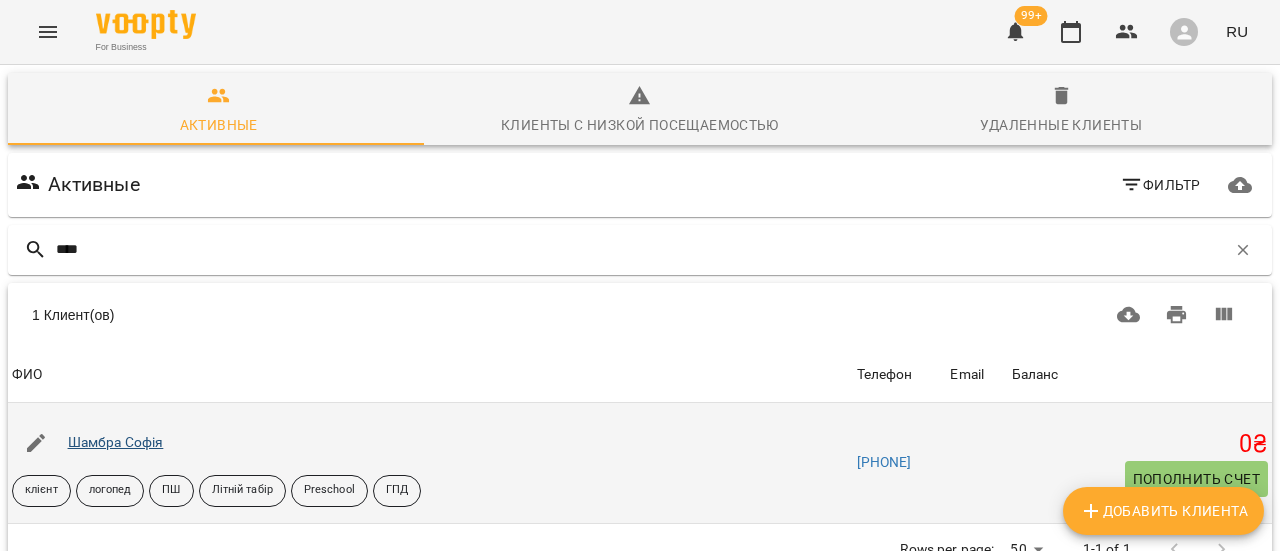type on "****" 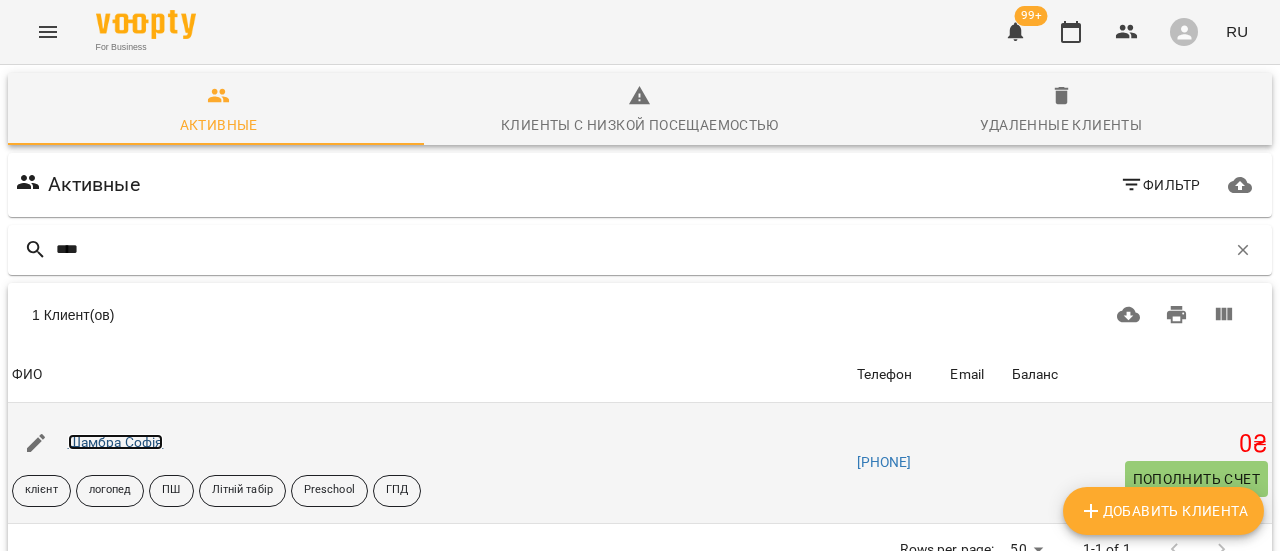 click on "Шамбра Софія" at bounding box center (116, 442) 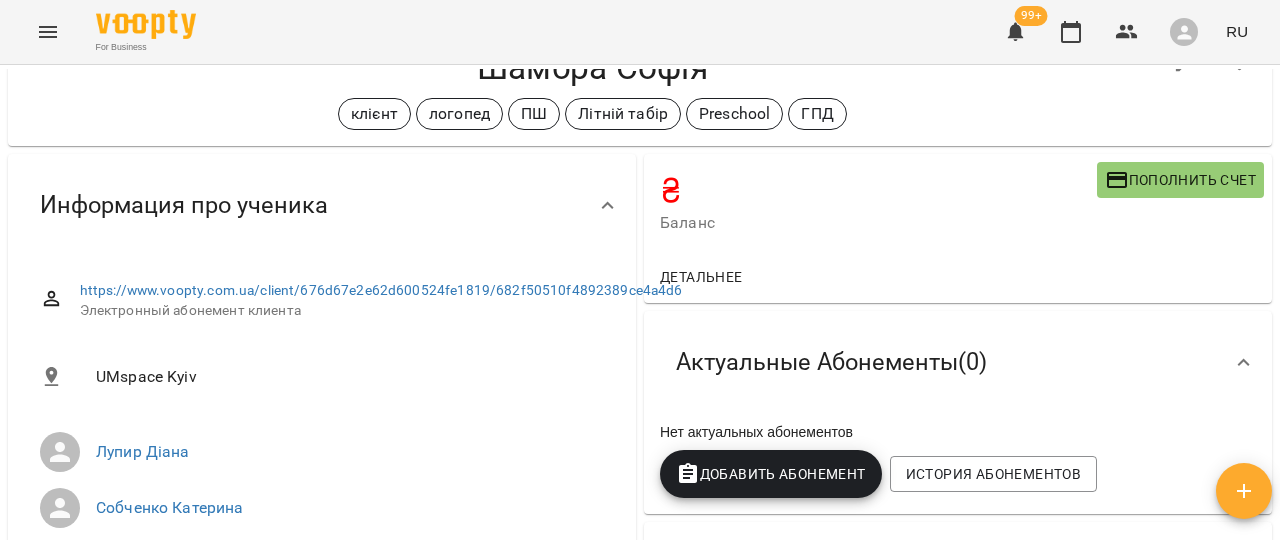 scroll, scrollTop: 300, scrollLeft: 0, axis: vertical 